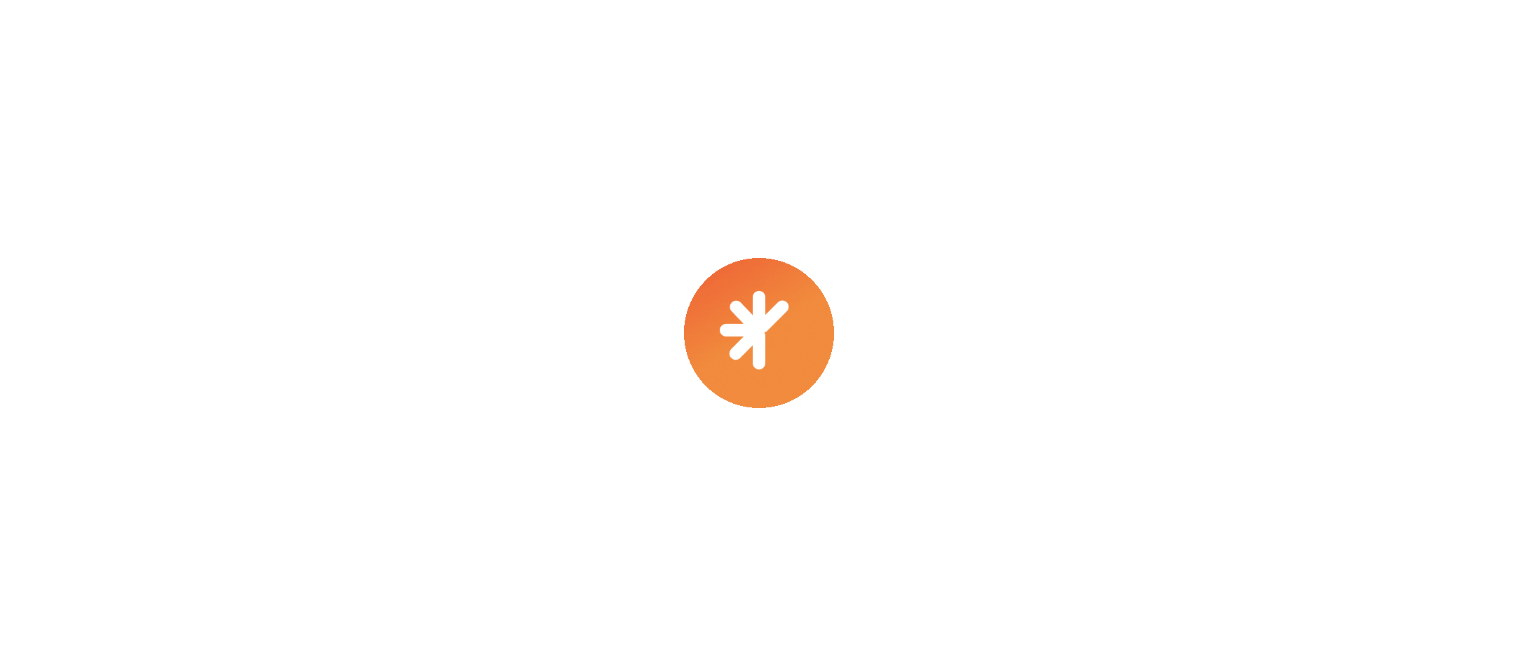 scroll, scrollTop: 0, scrollLeft: 0, axis: both 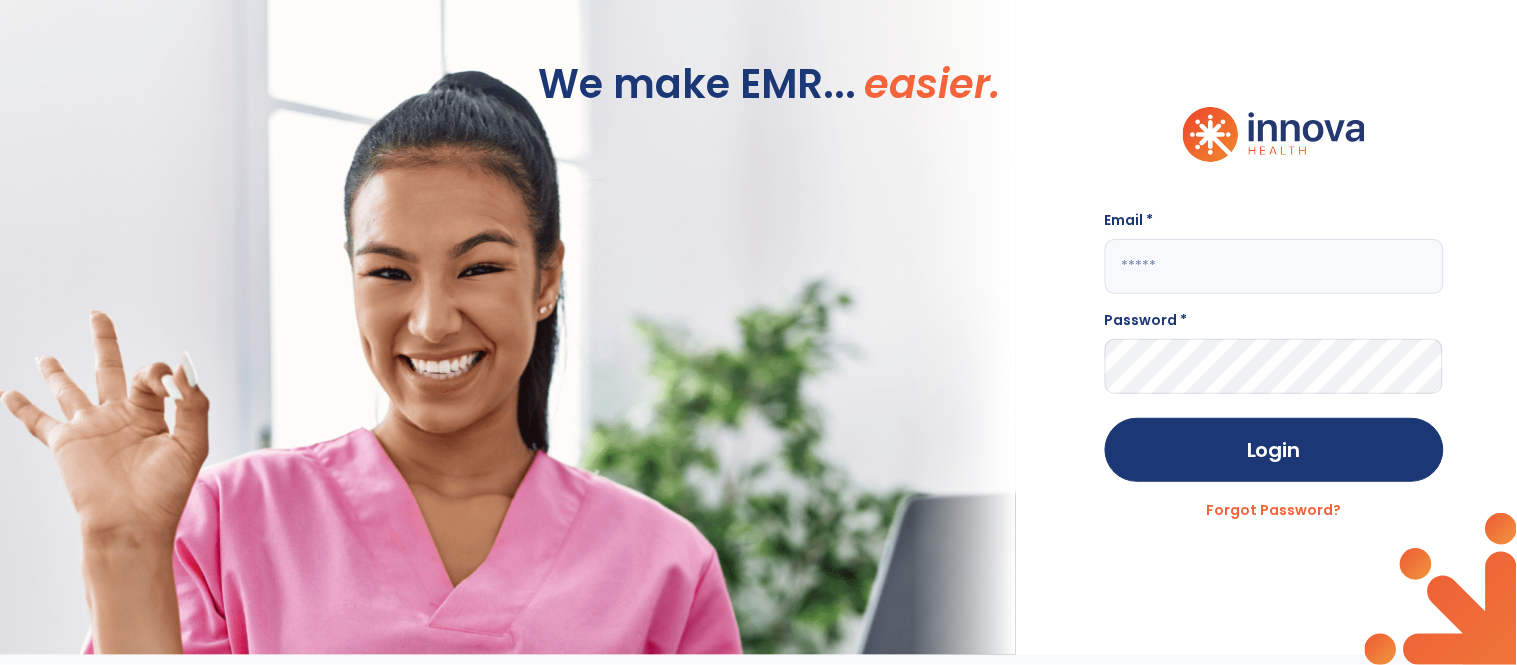 click 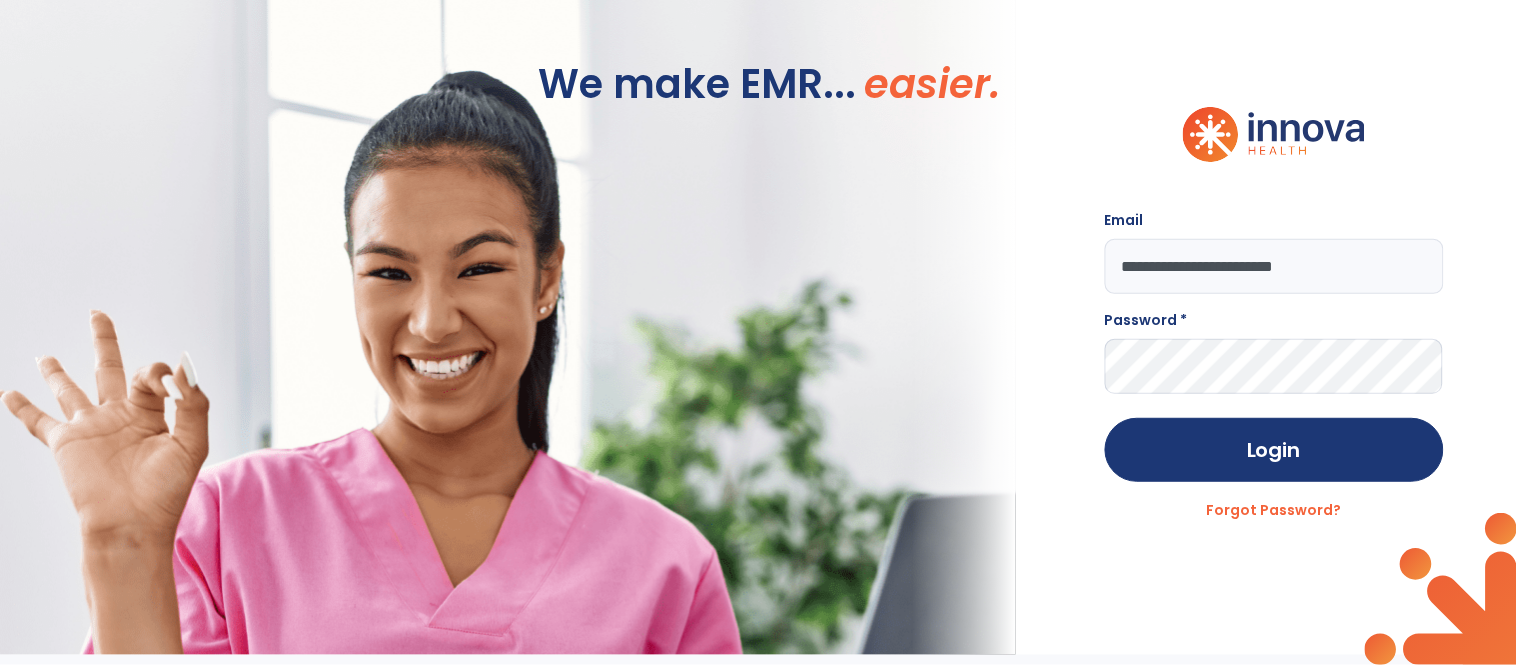 type on "**********" 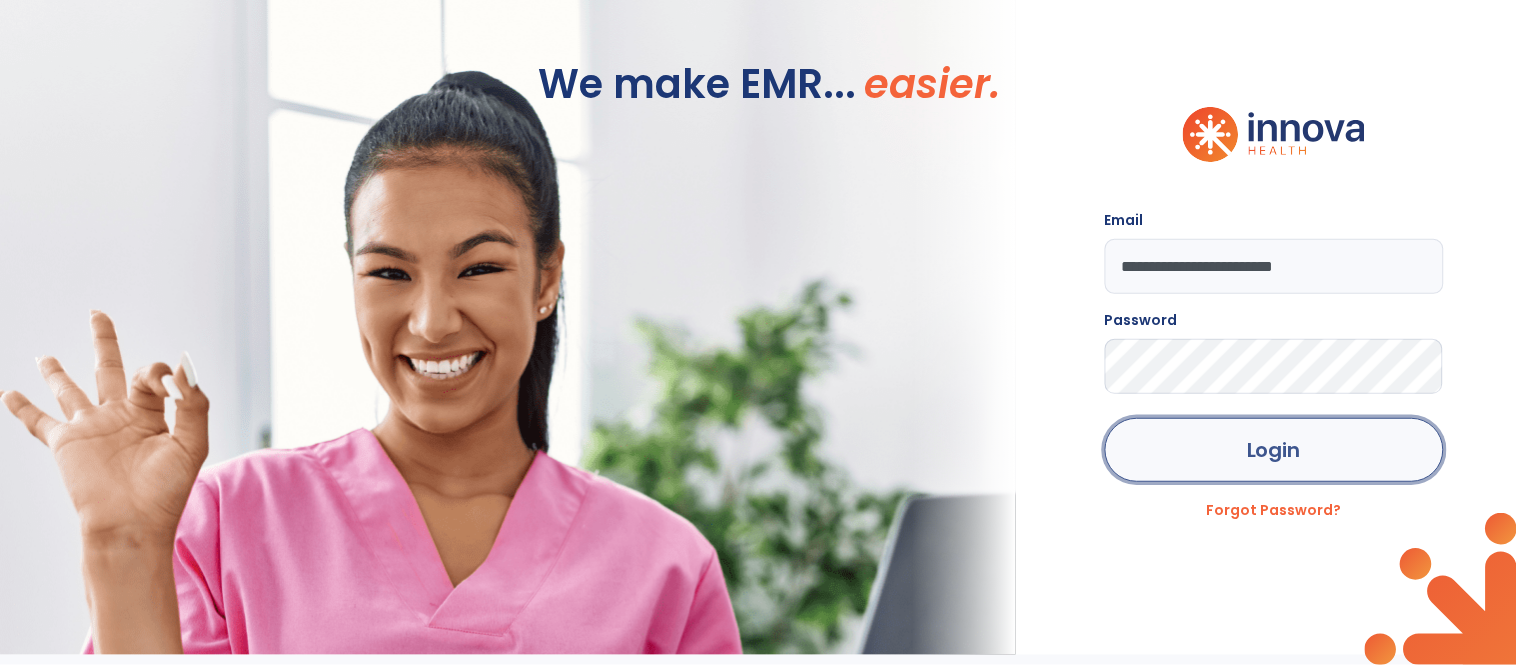 click on "Login" 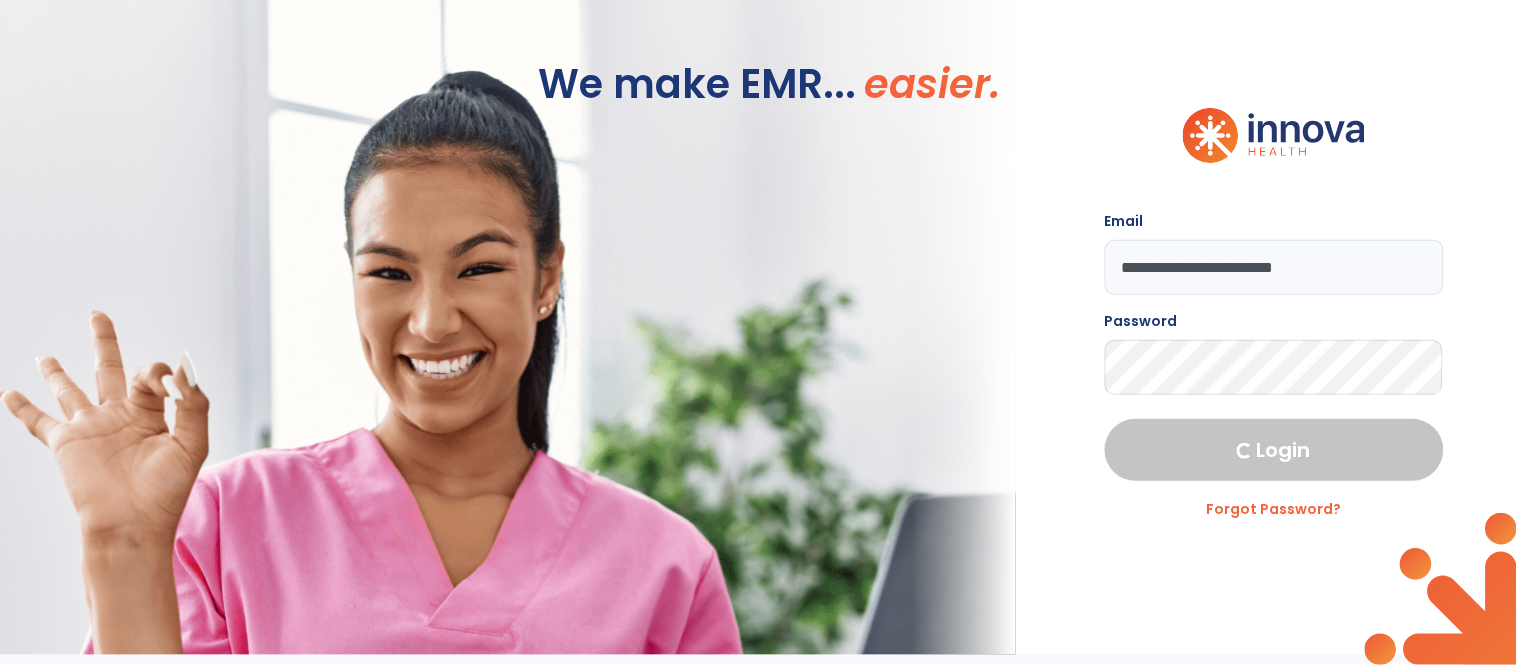 select on "****" 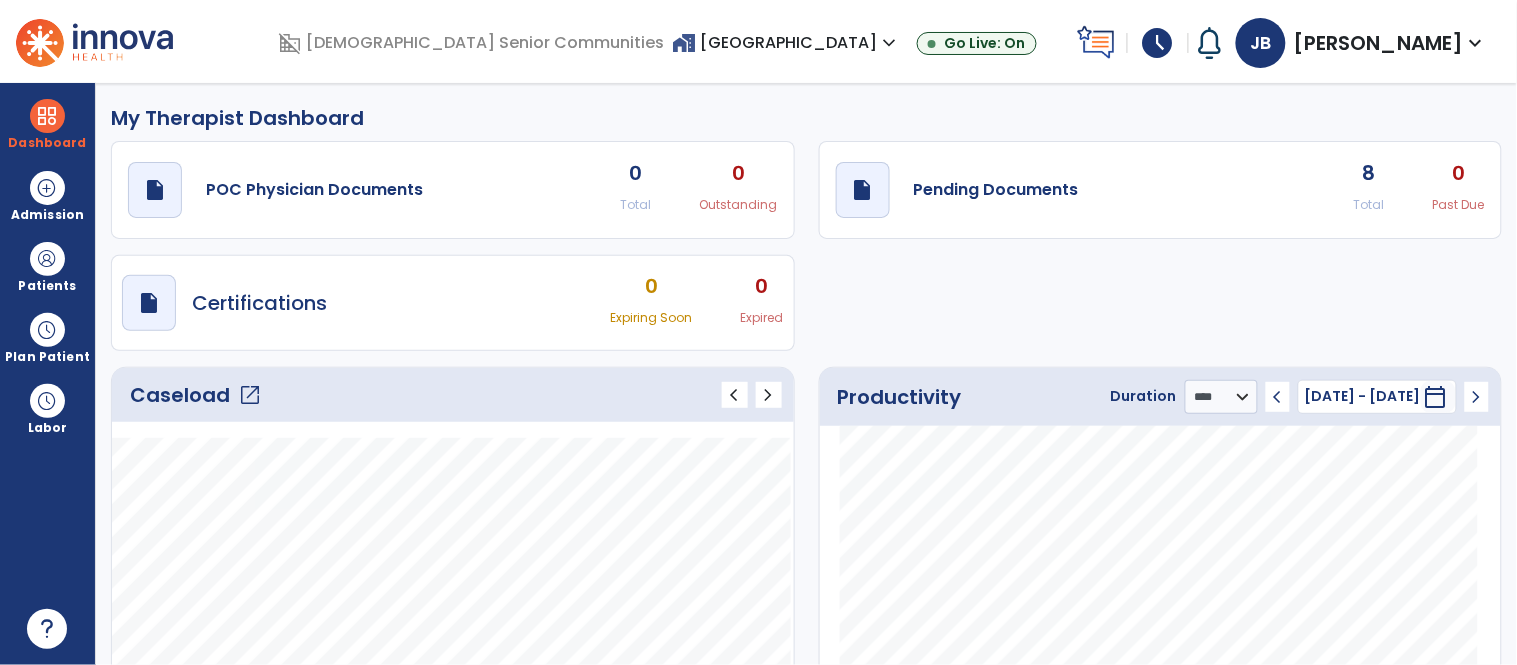 click on "open_in_new" 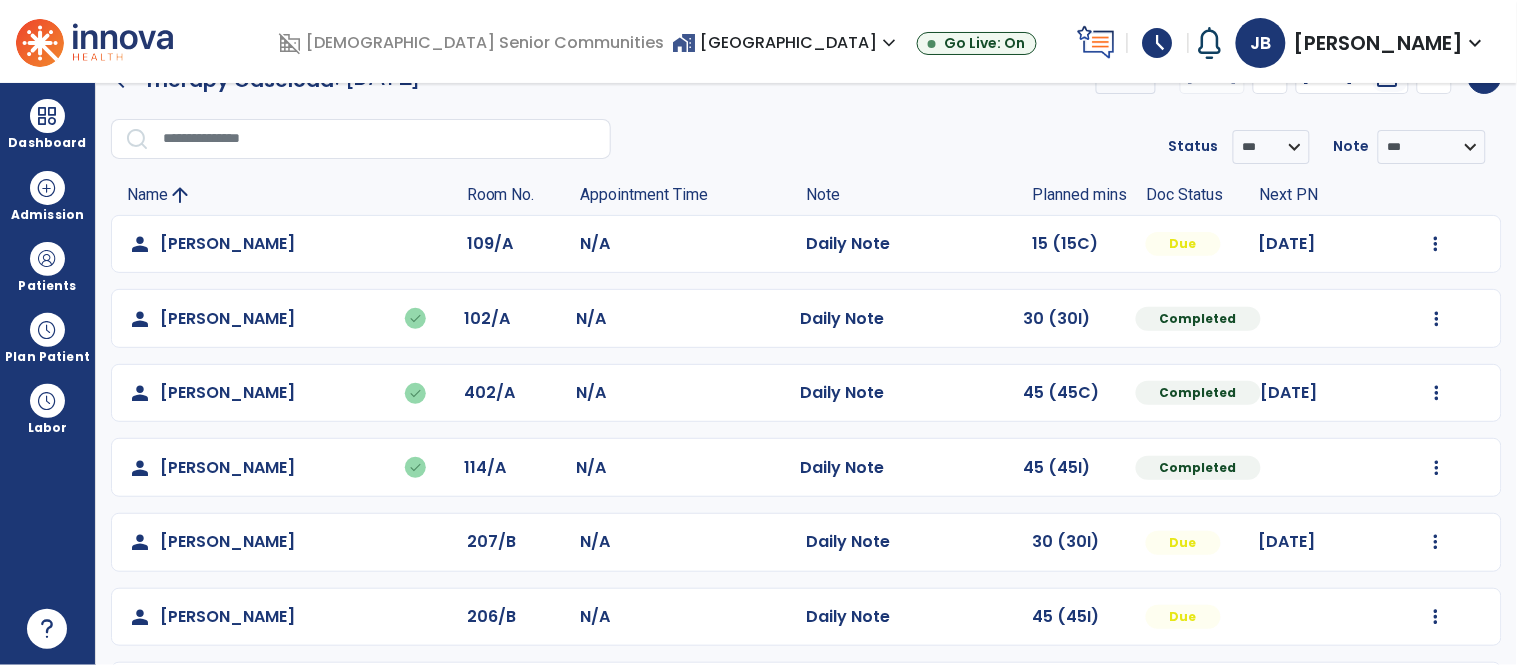 scroll, scrollTop: 130, scrollLeft: 0, axis: vertical 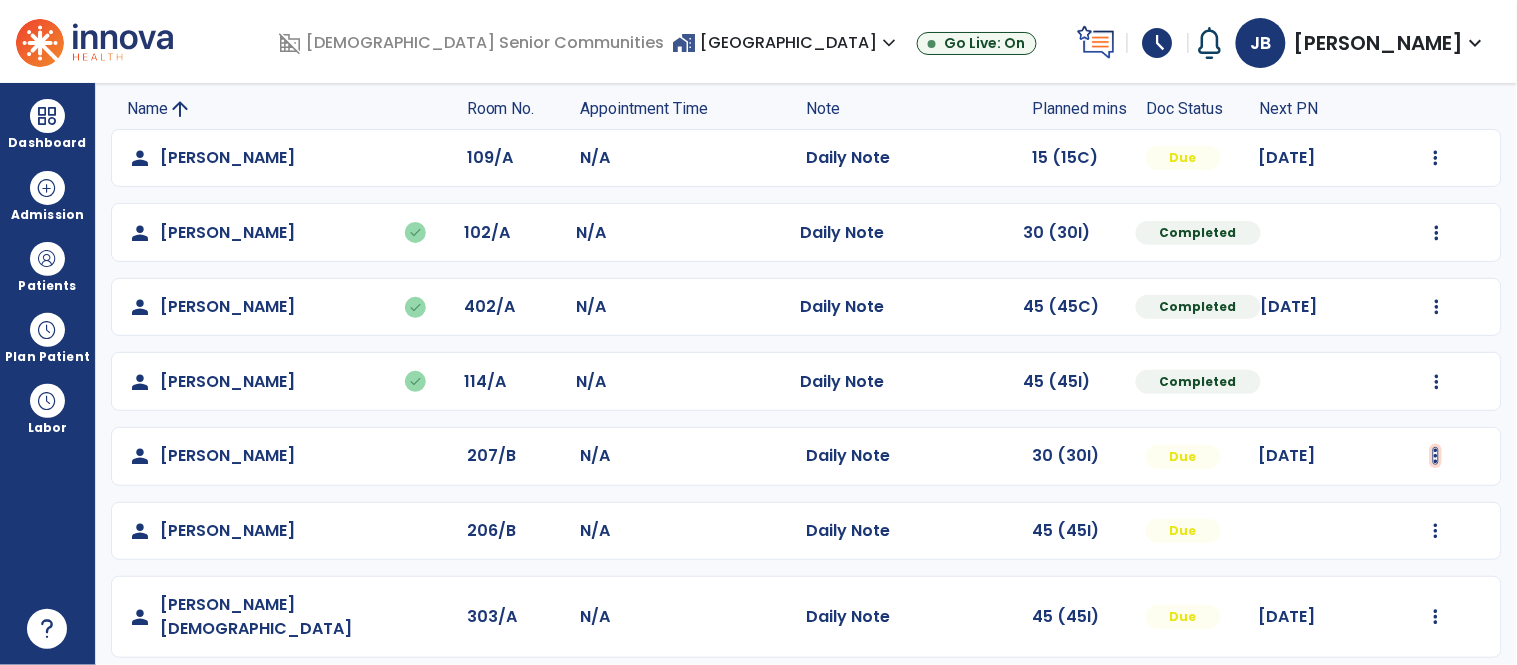 click at bounding box center [1436, 158] 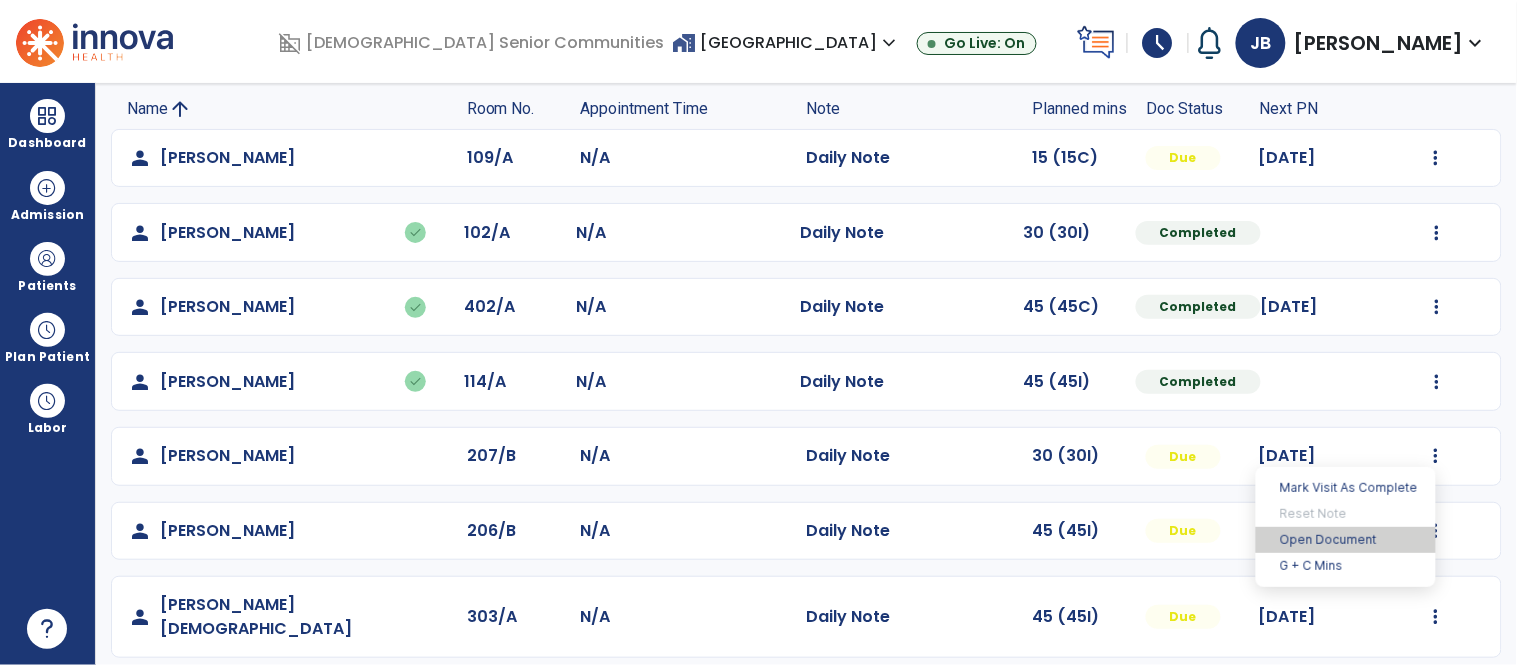 click on "Open Document" at bounding box center [1346, 540] 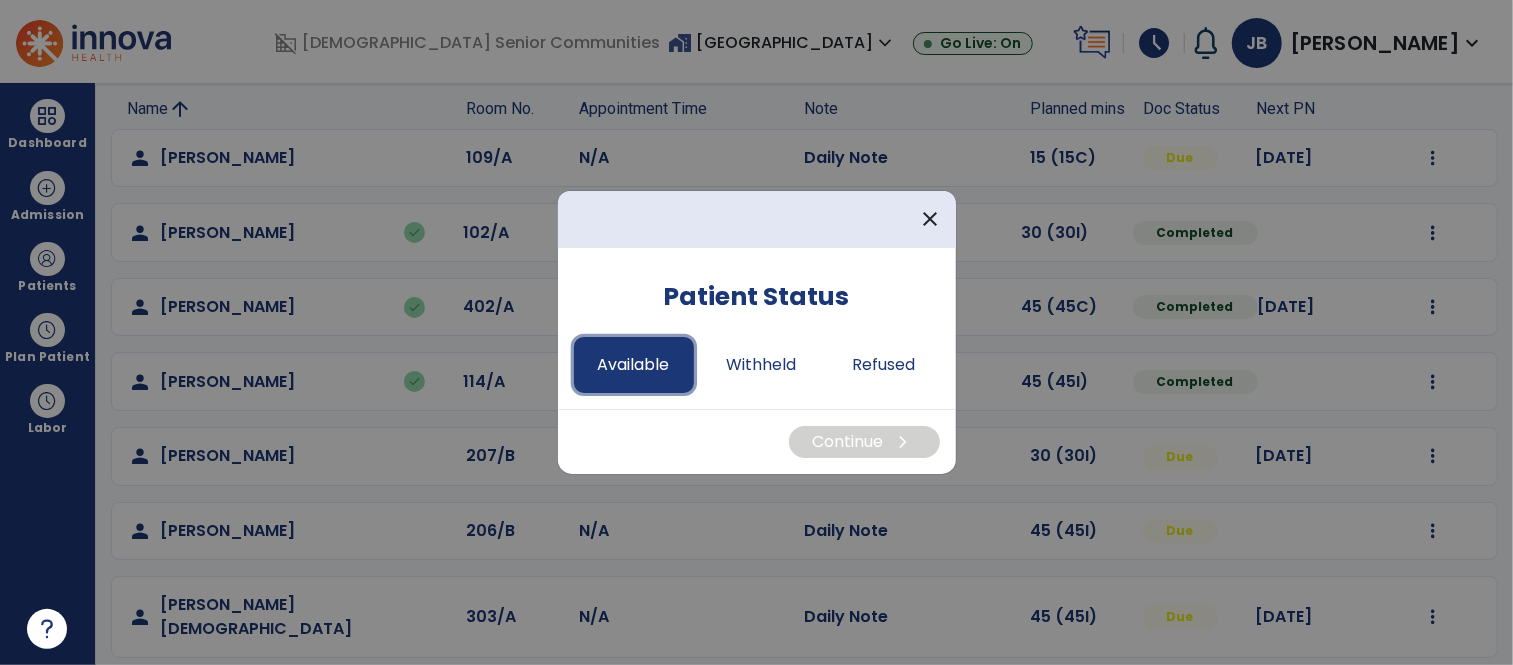 click on "Available" at bounding box center [634, 365] 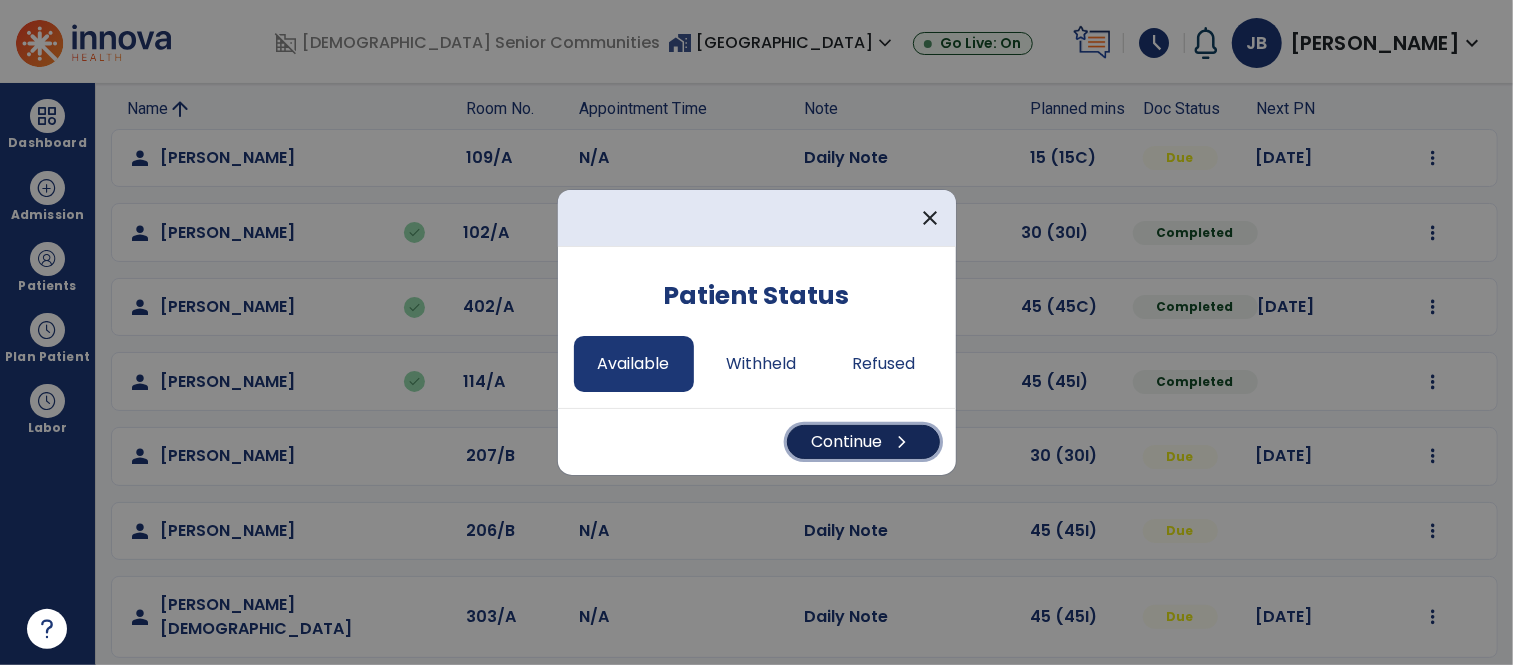click on "Continue   chevron_right" at bounding box center (863, 442) 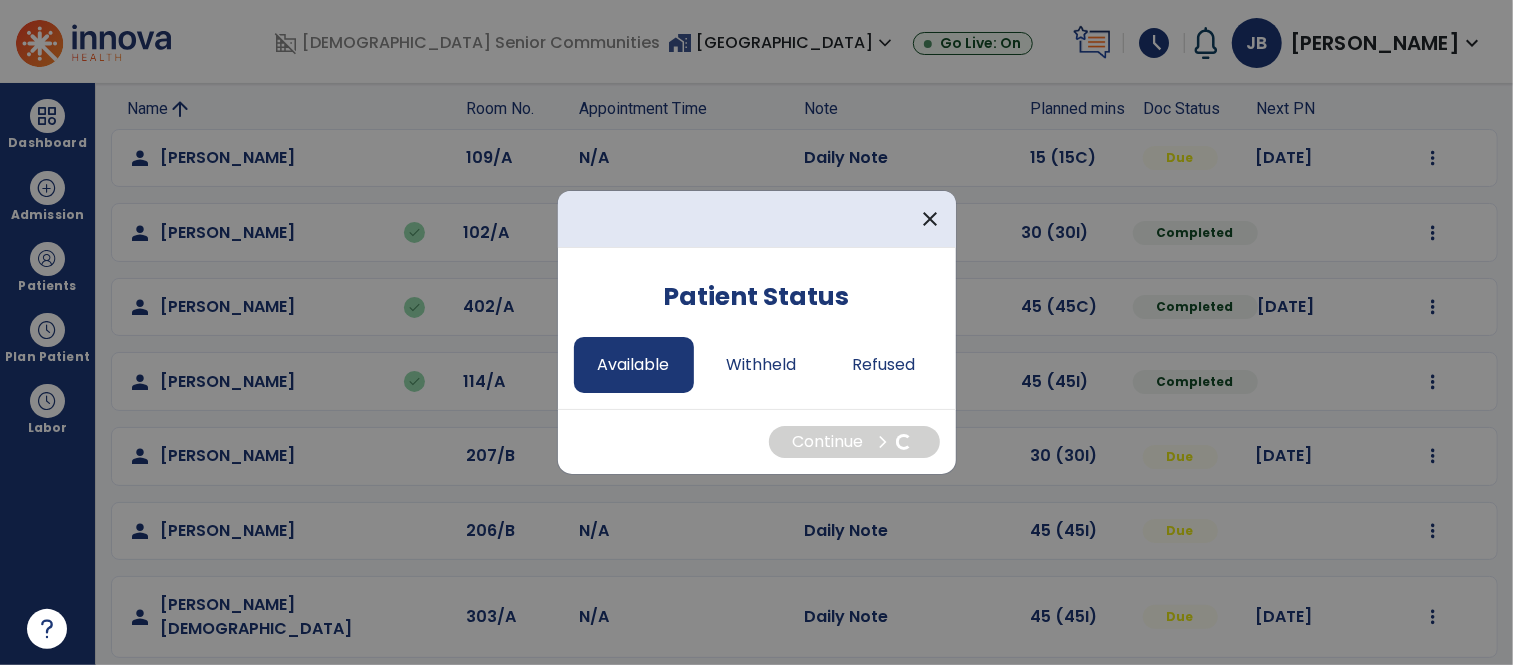 select on "*" 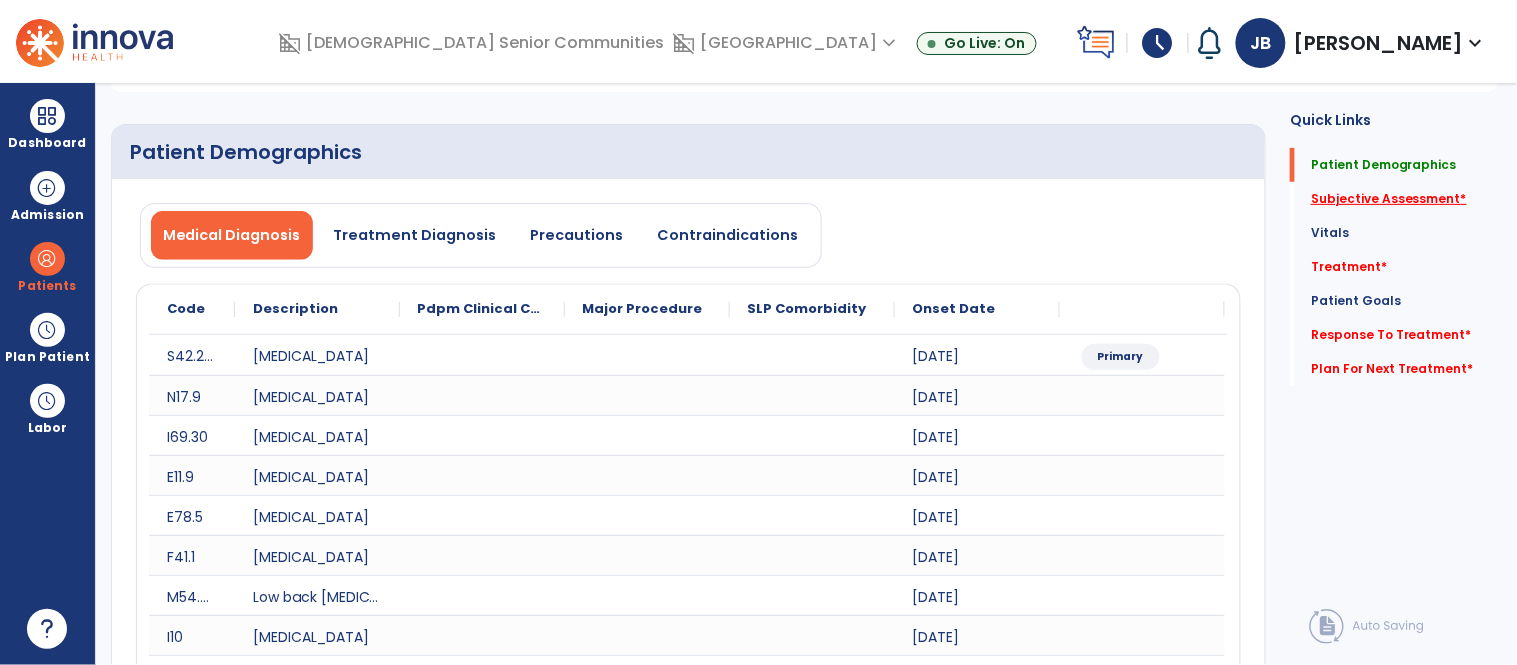 click on "Subjective Assessment   *" 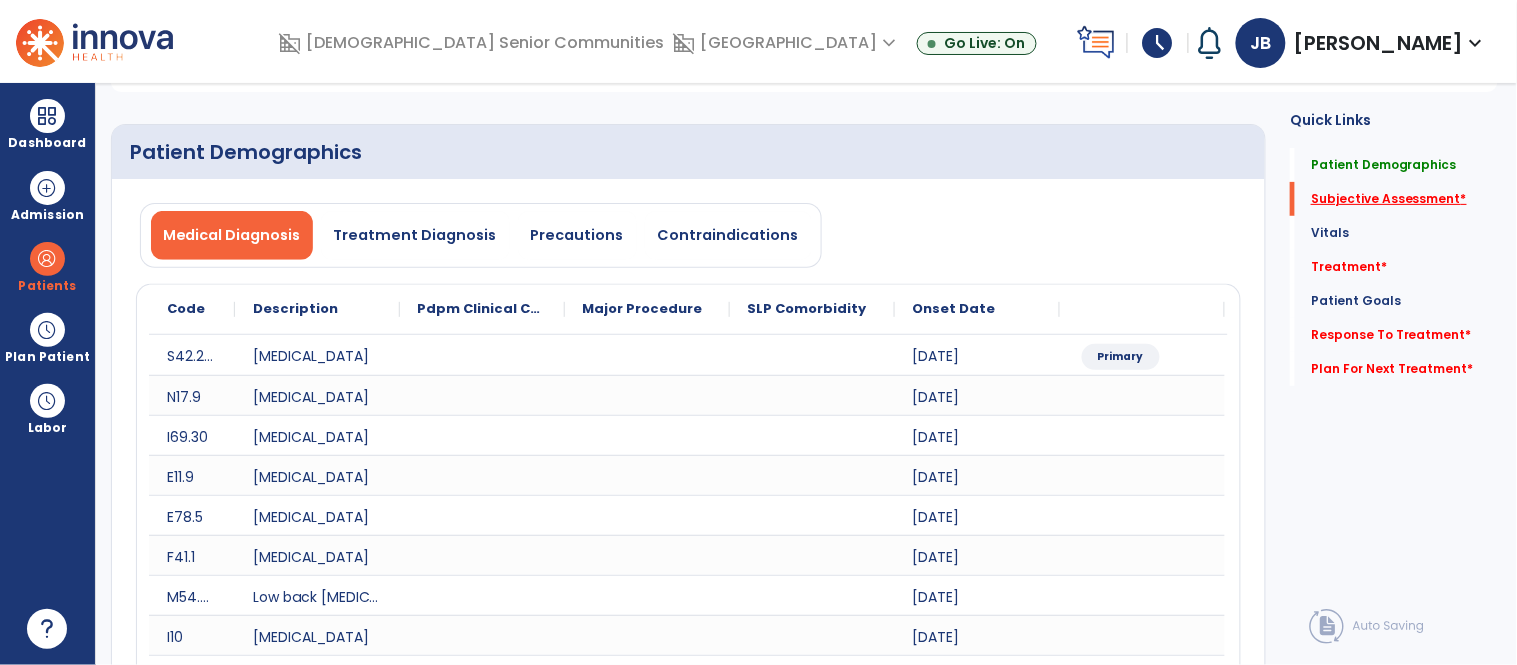 click on "Subjective Assessment   *" 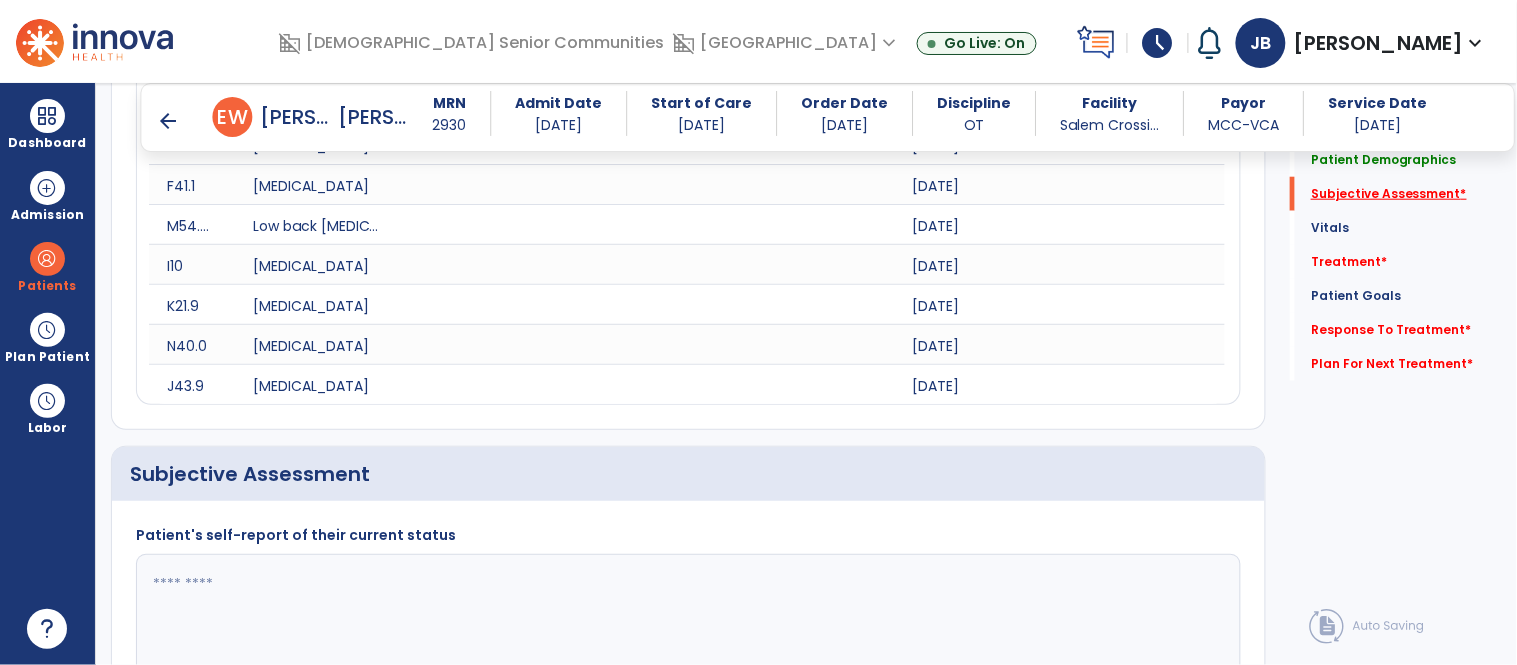 scroll, scrollTop: 695, scrollLeft: 0, axis: vertical 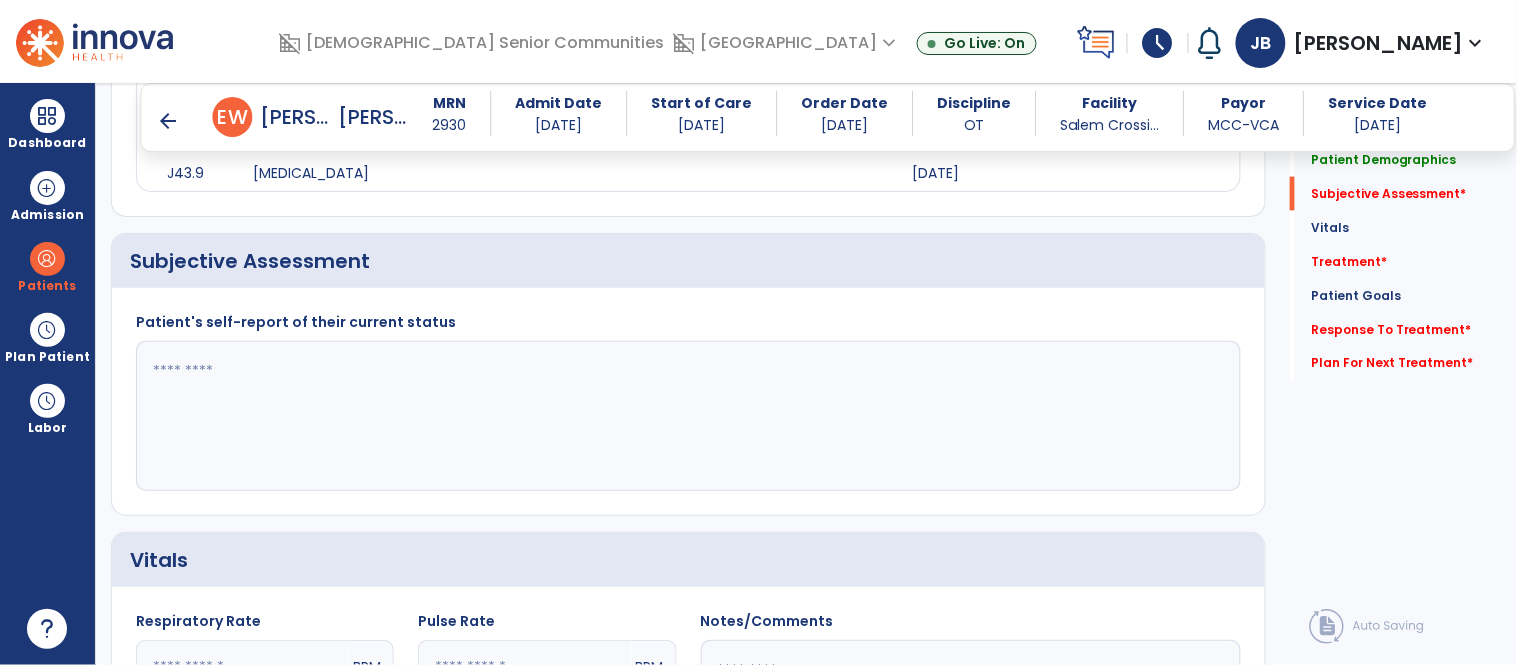click 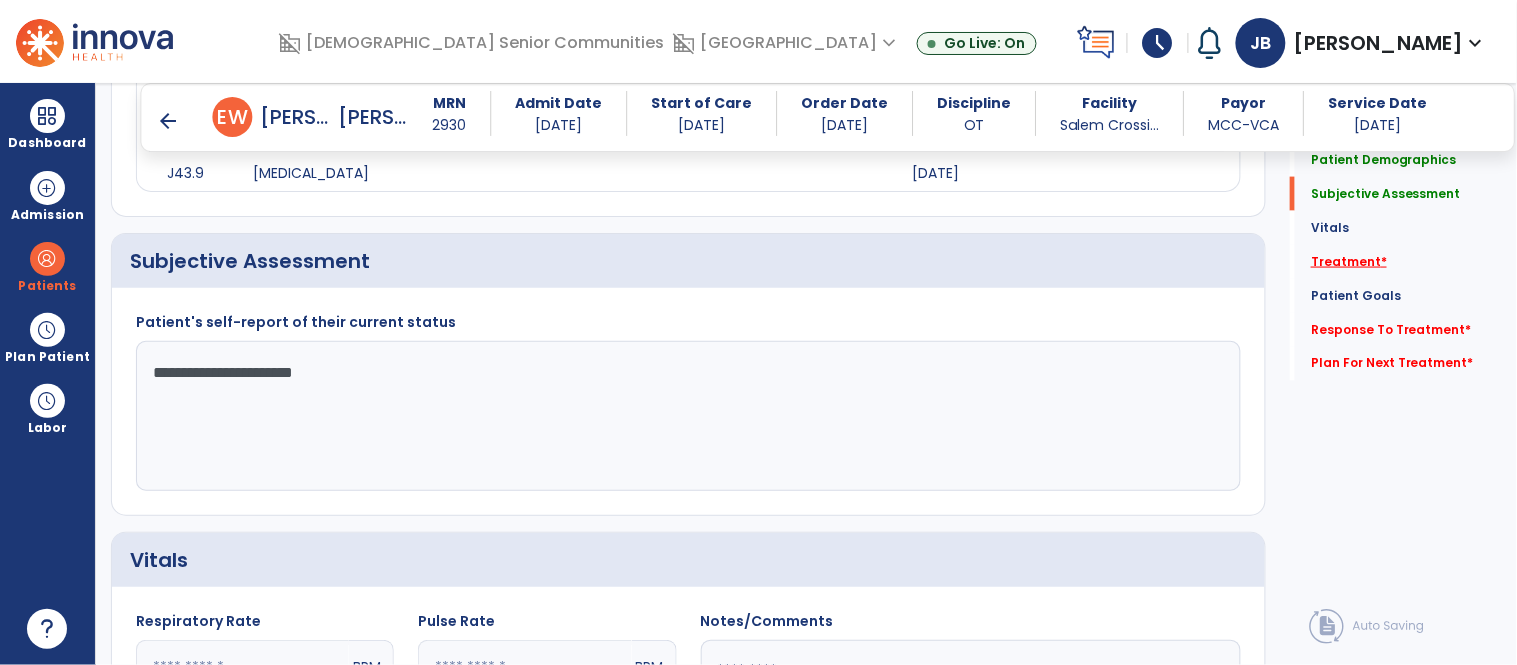 type on "**********" 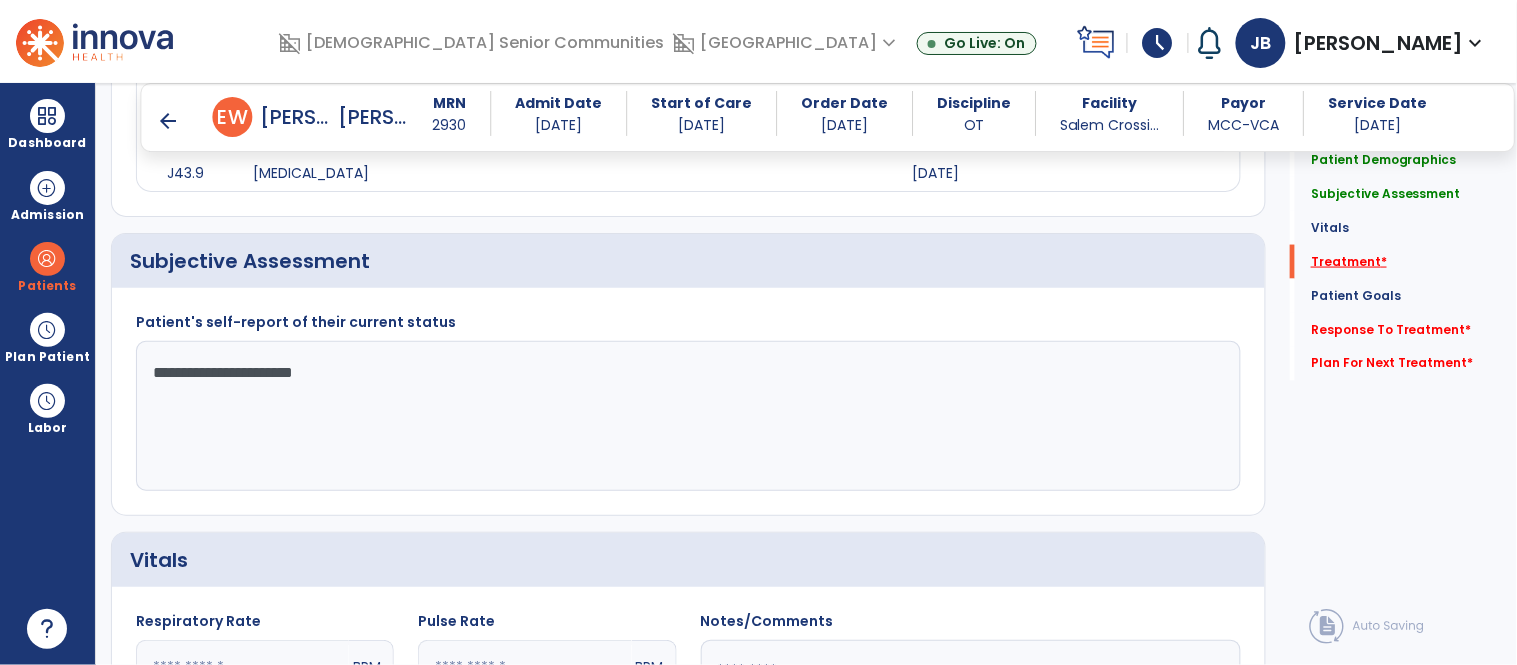 click on "Treatment   *" 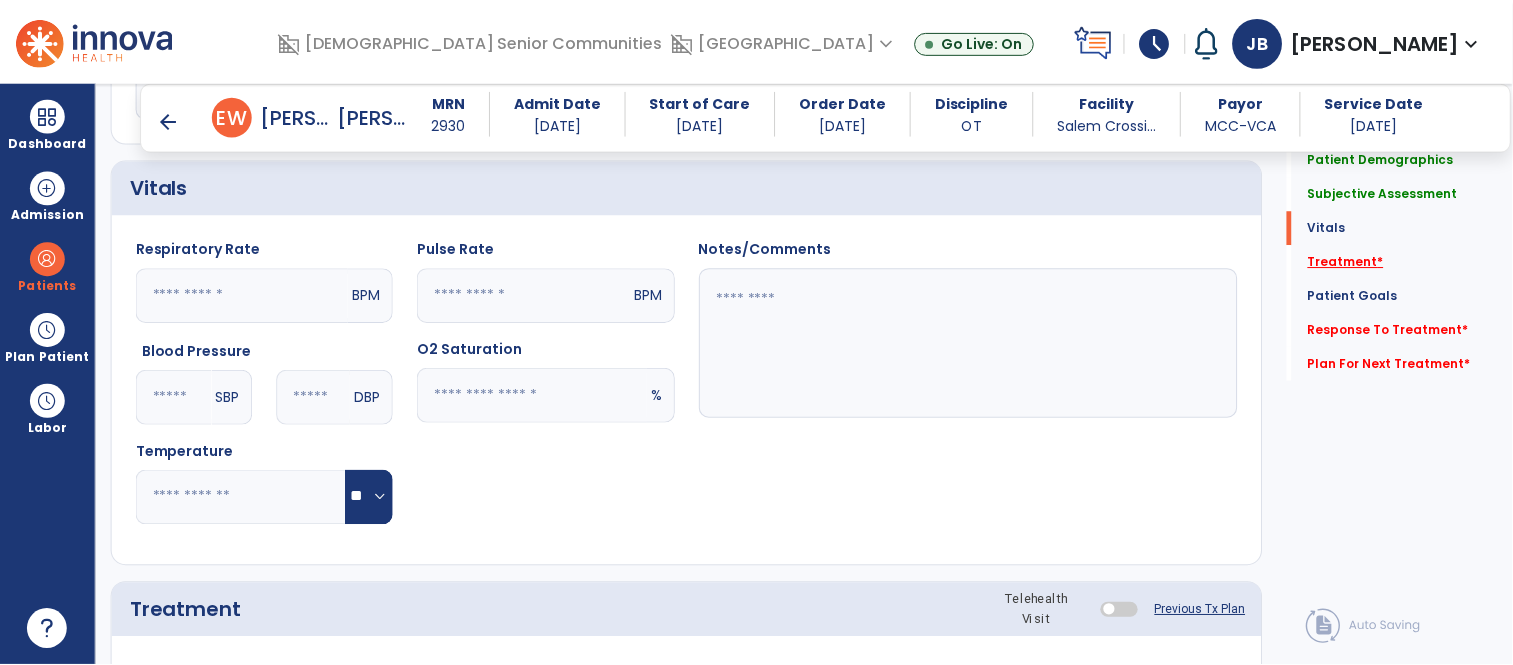 scroll, scrollTop: 1403, scrollLeft: 0, axis: vertical 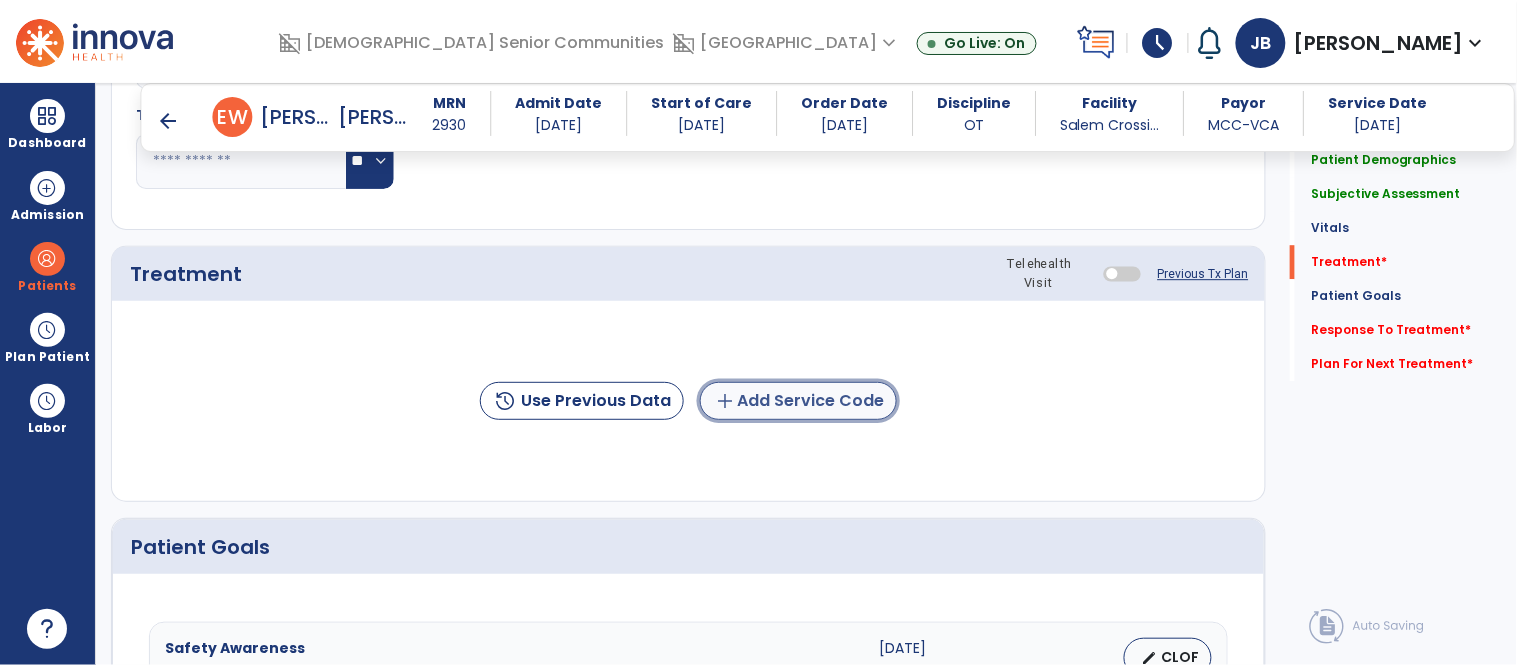 click on "add  Add Service Code" 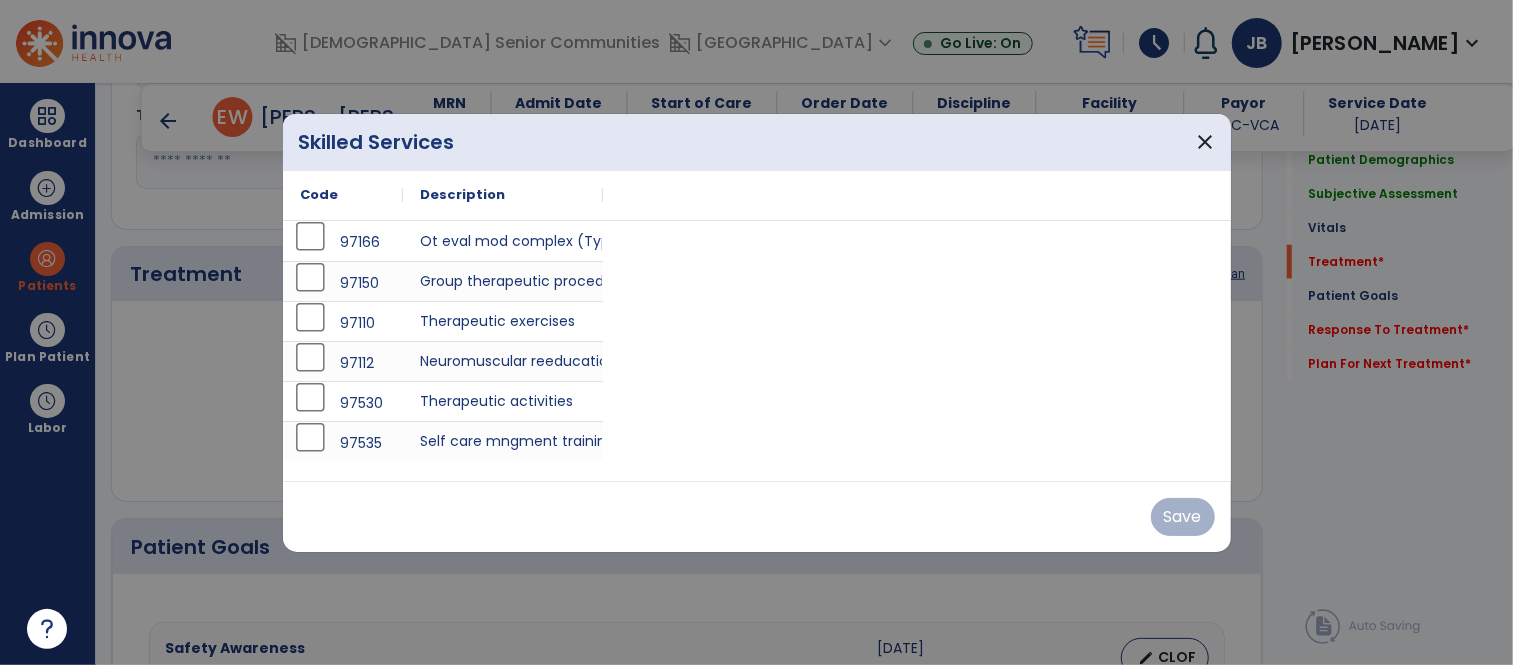 scroll, scrollTop: 1403, scrollLeft: 0, axis: vertical 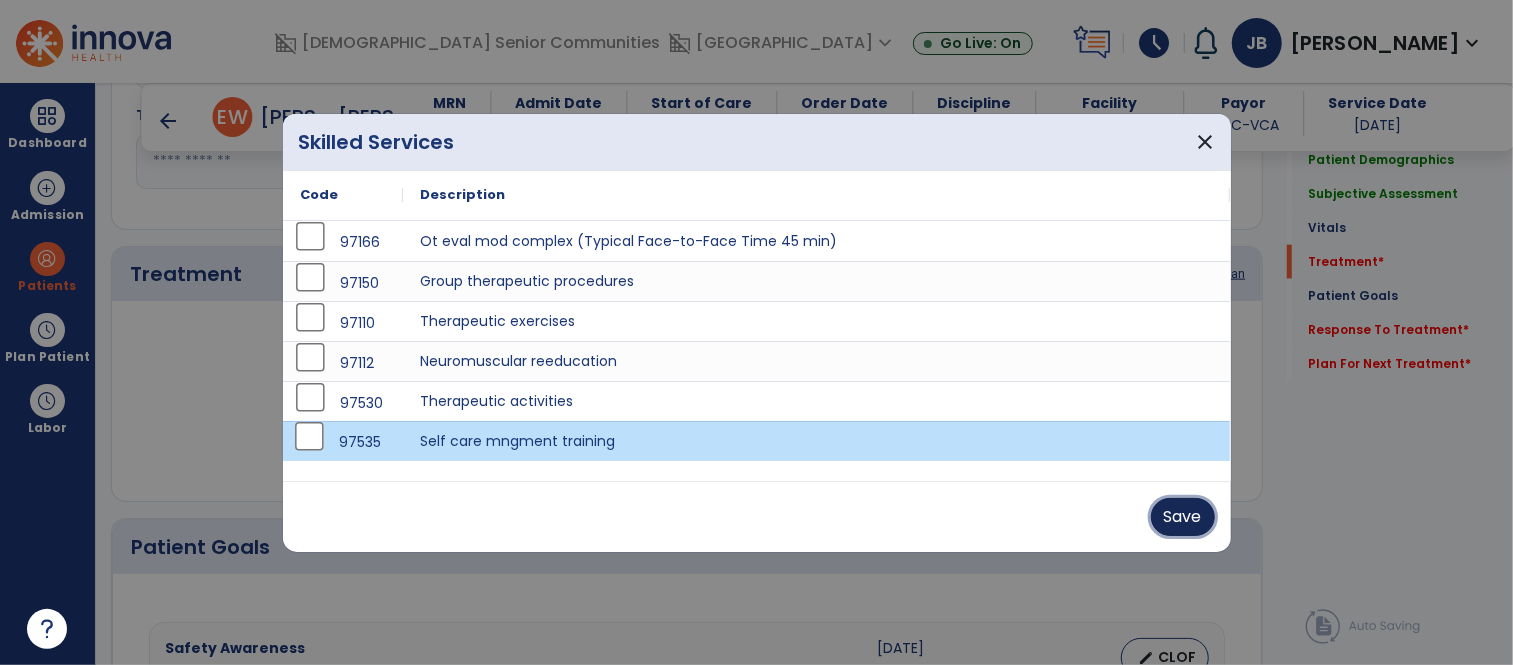 click on "Save" at bounding box center [1183, 517] 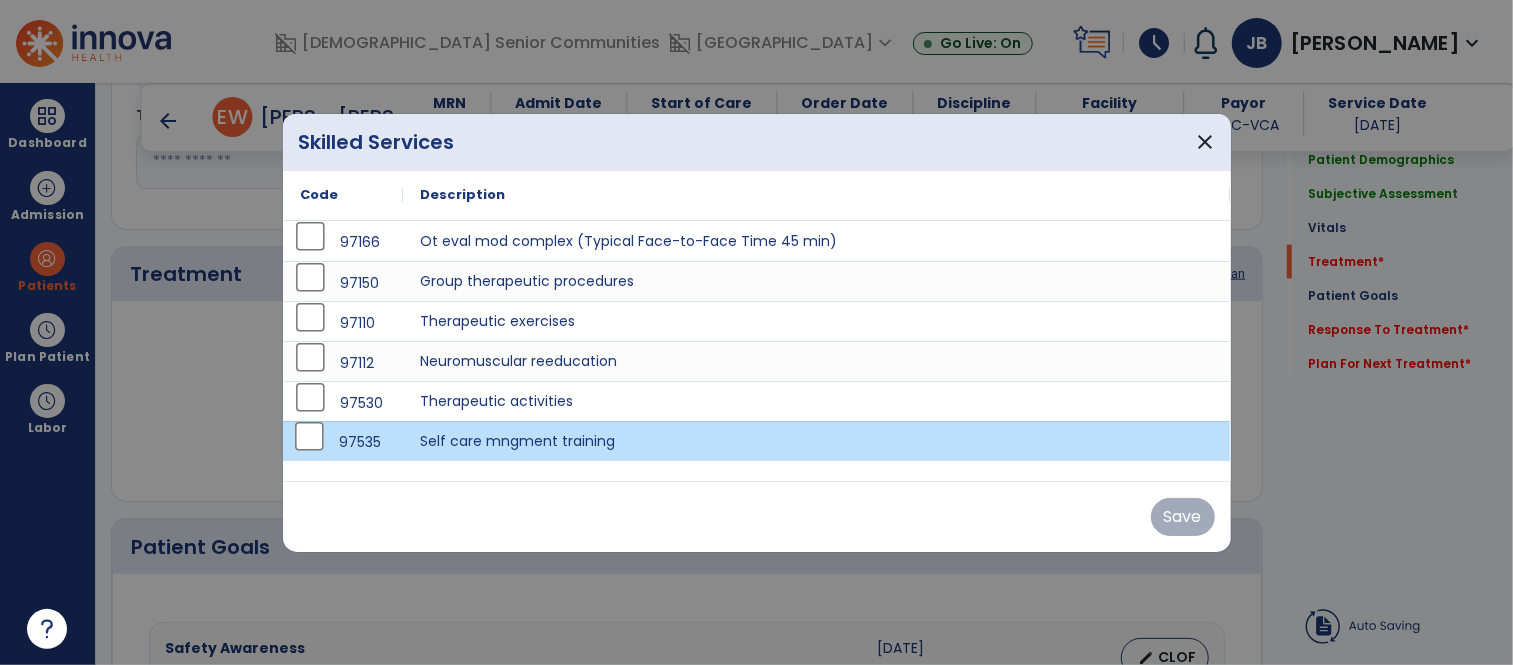 click on "Save" at bounding box center (757, 516) 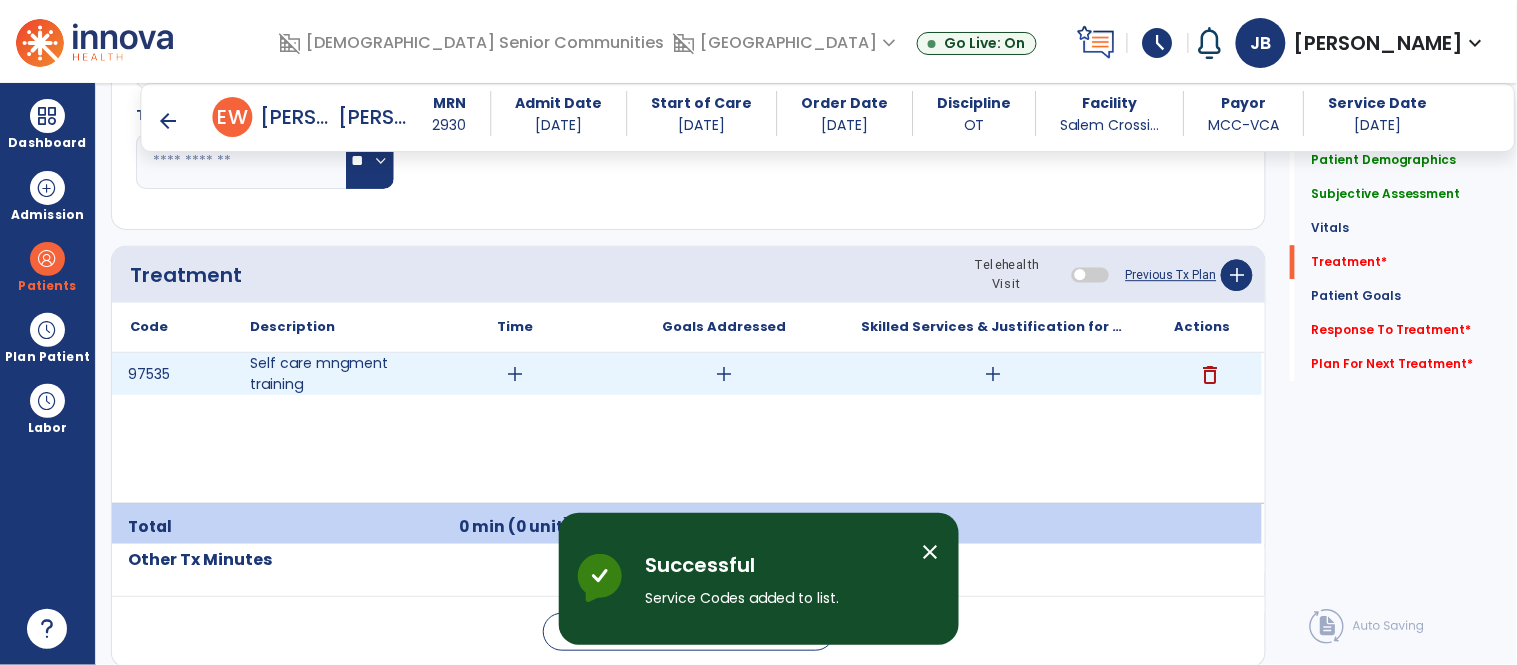 click on "add" at bounding box center (515, 374) 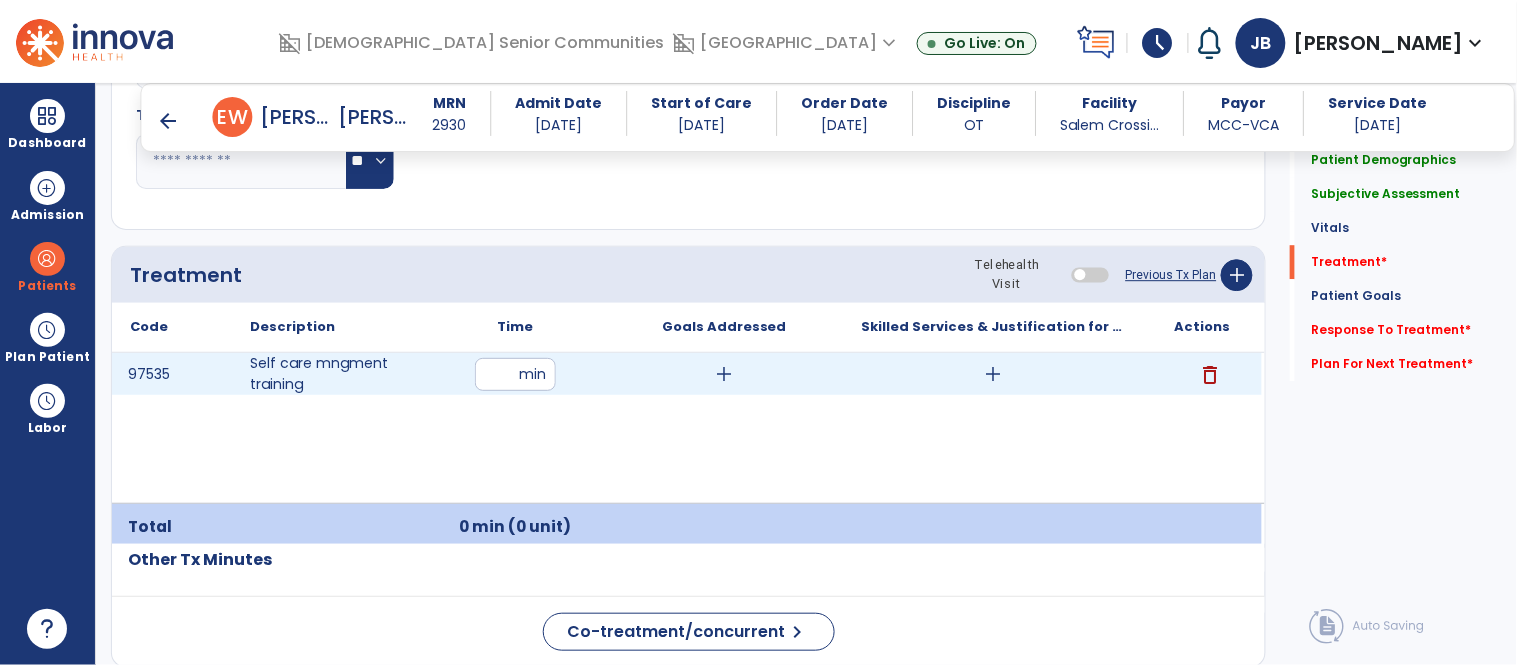 type on "**" 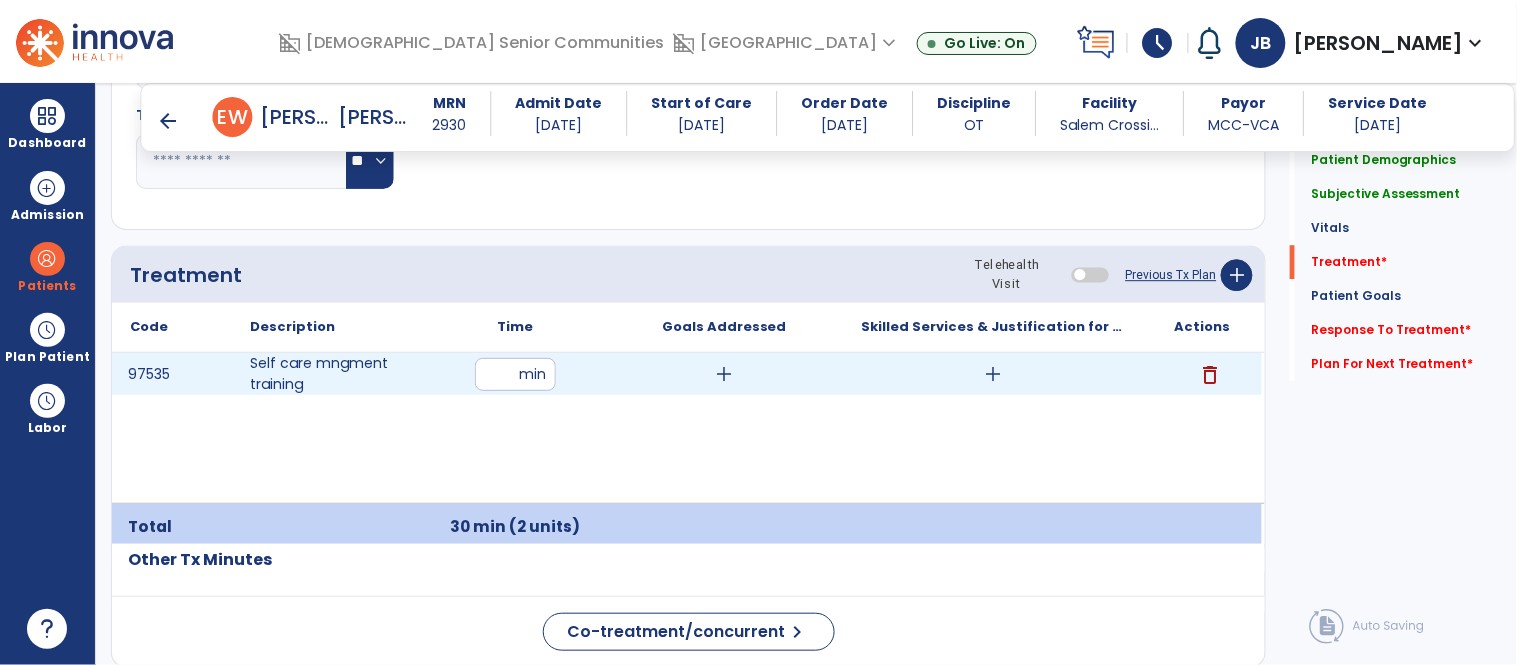 click on "add" at bounding box center [993, 374] 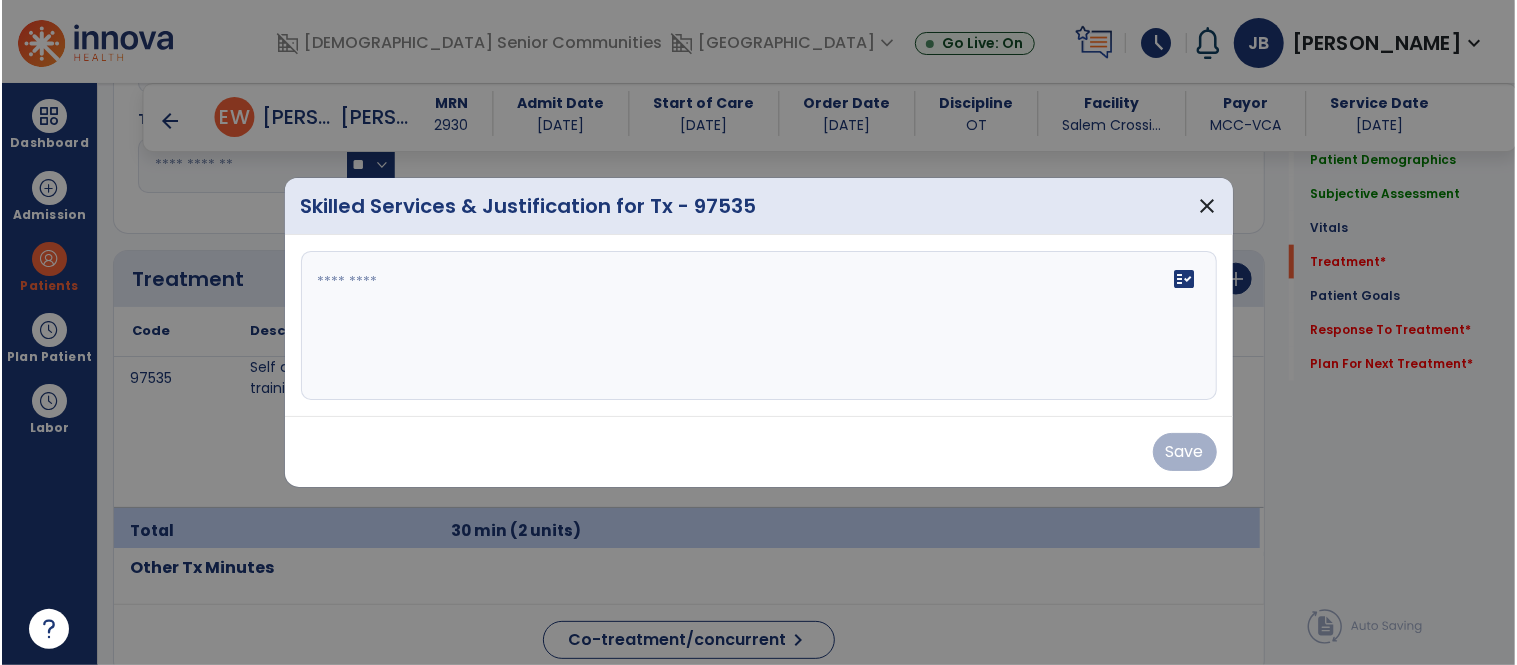 scroll, scrollTop: 1403, scrollLeft: 0, axis: vertical 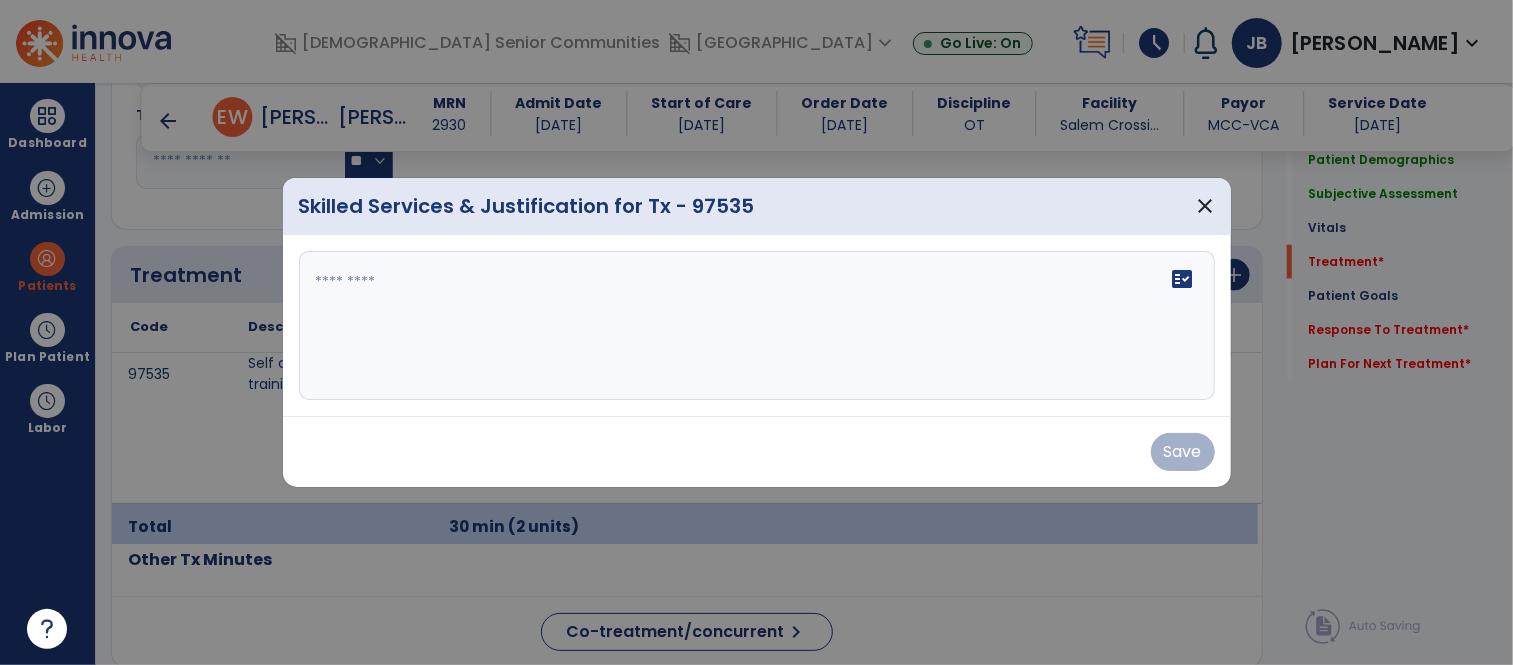 click on "fact_check" at bounding box center (757, 326) 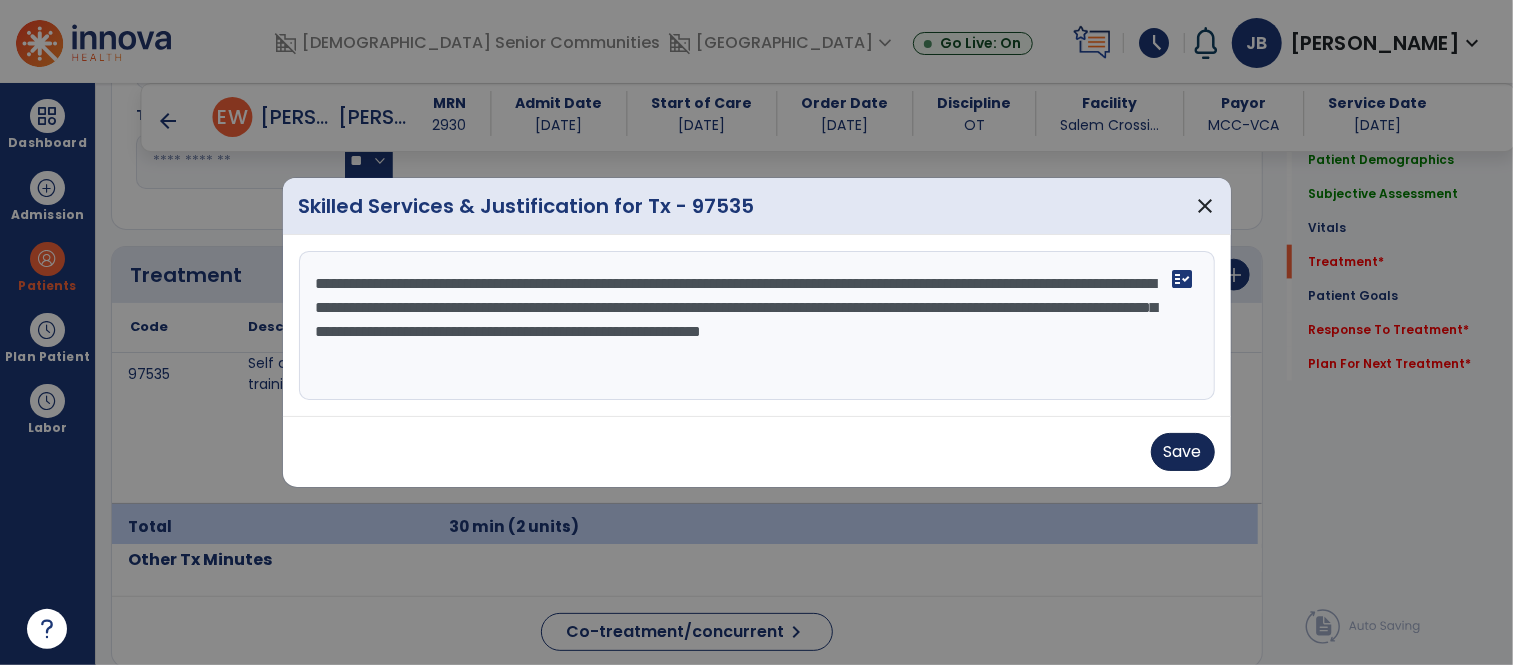 type on "**********" 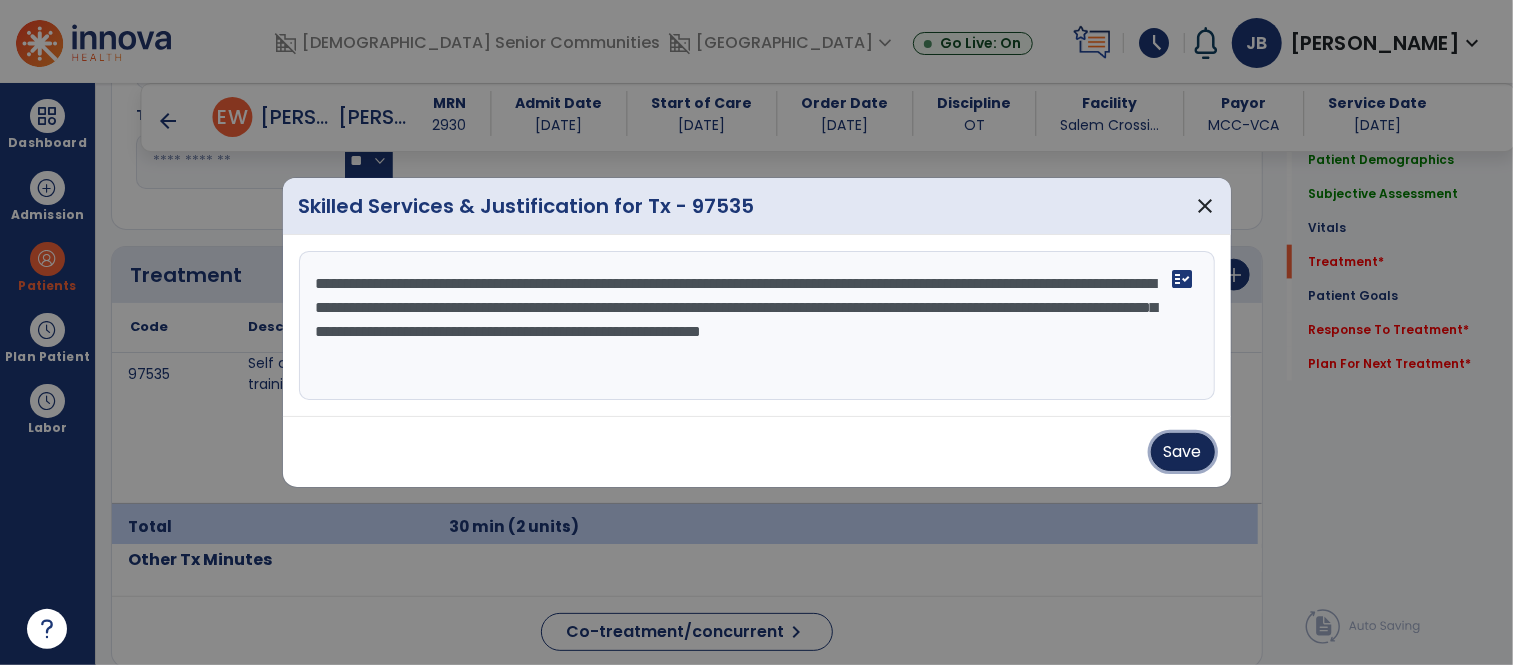 click on "Save" at bounding box center (1183, 452) 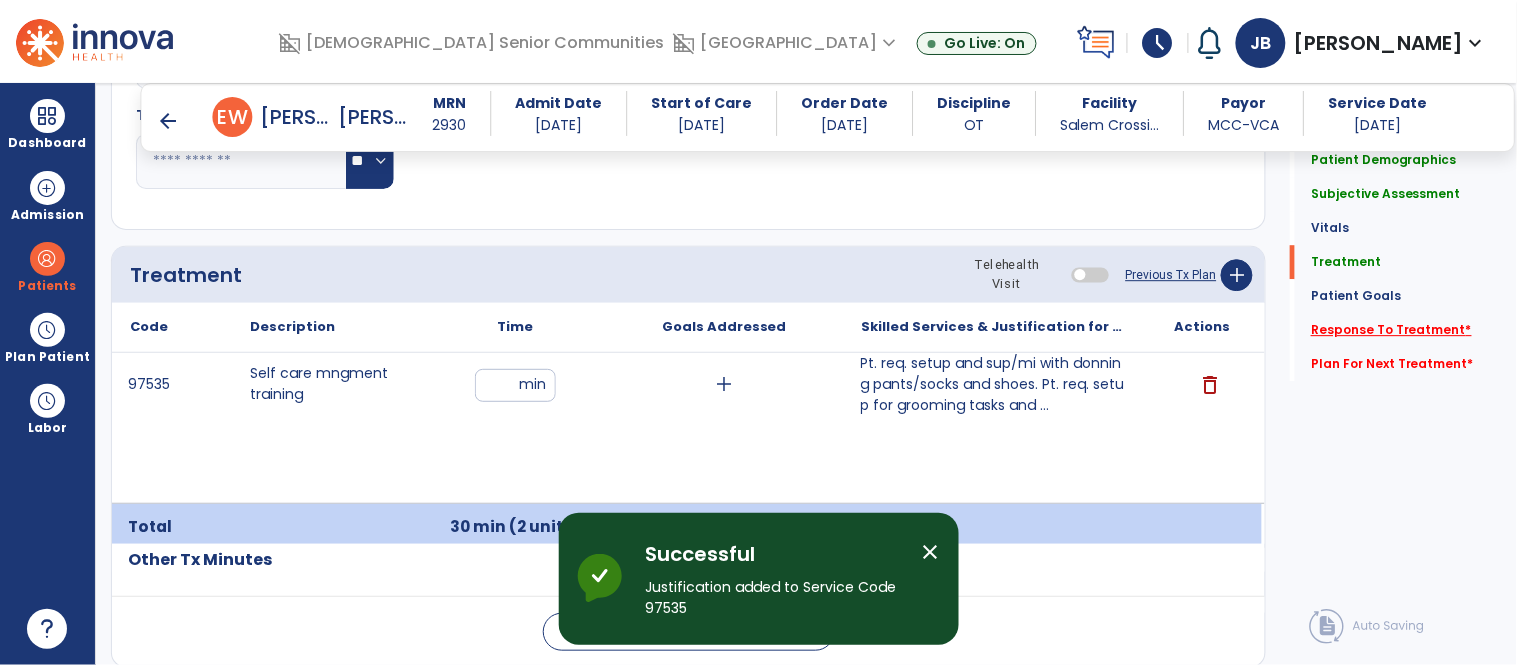 click on "Response To Treatment   *" 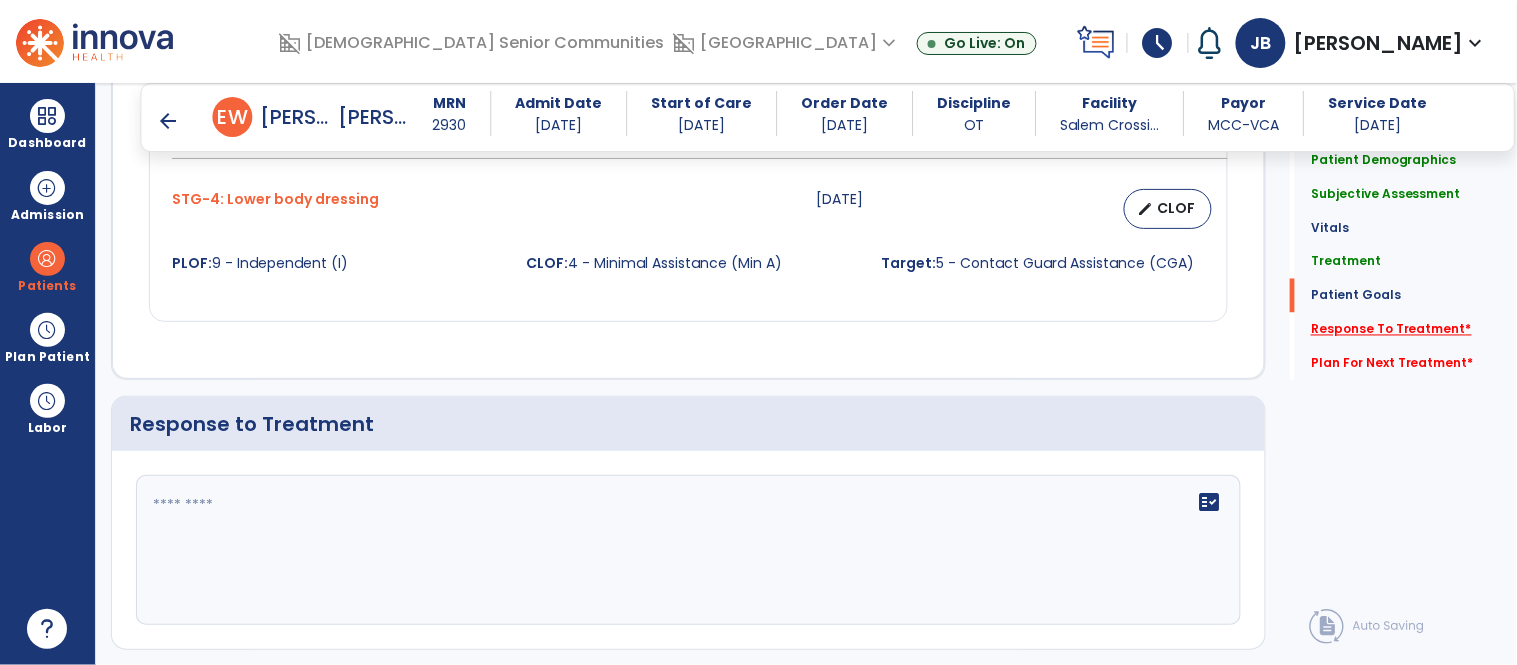 scroll, scrollTop: 2927, scrollLeft: 0, axis: vertical 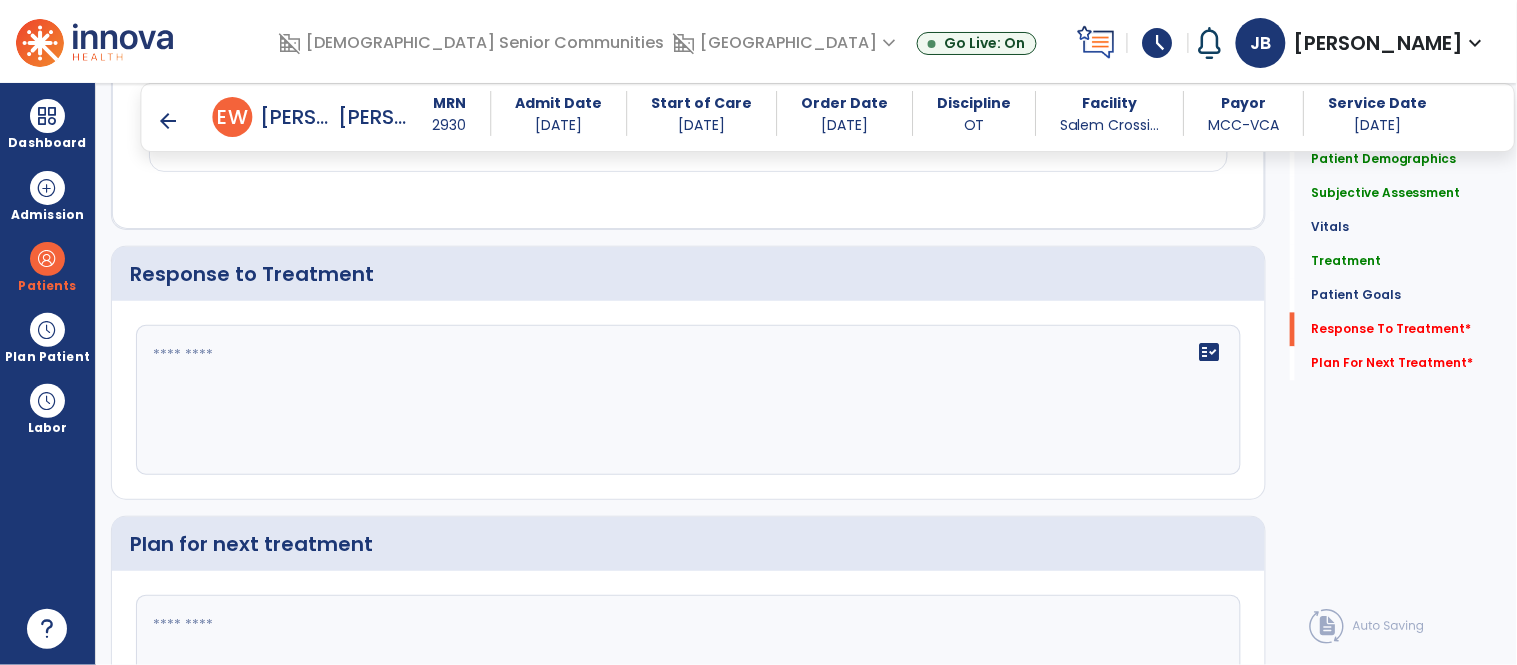click 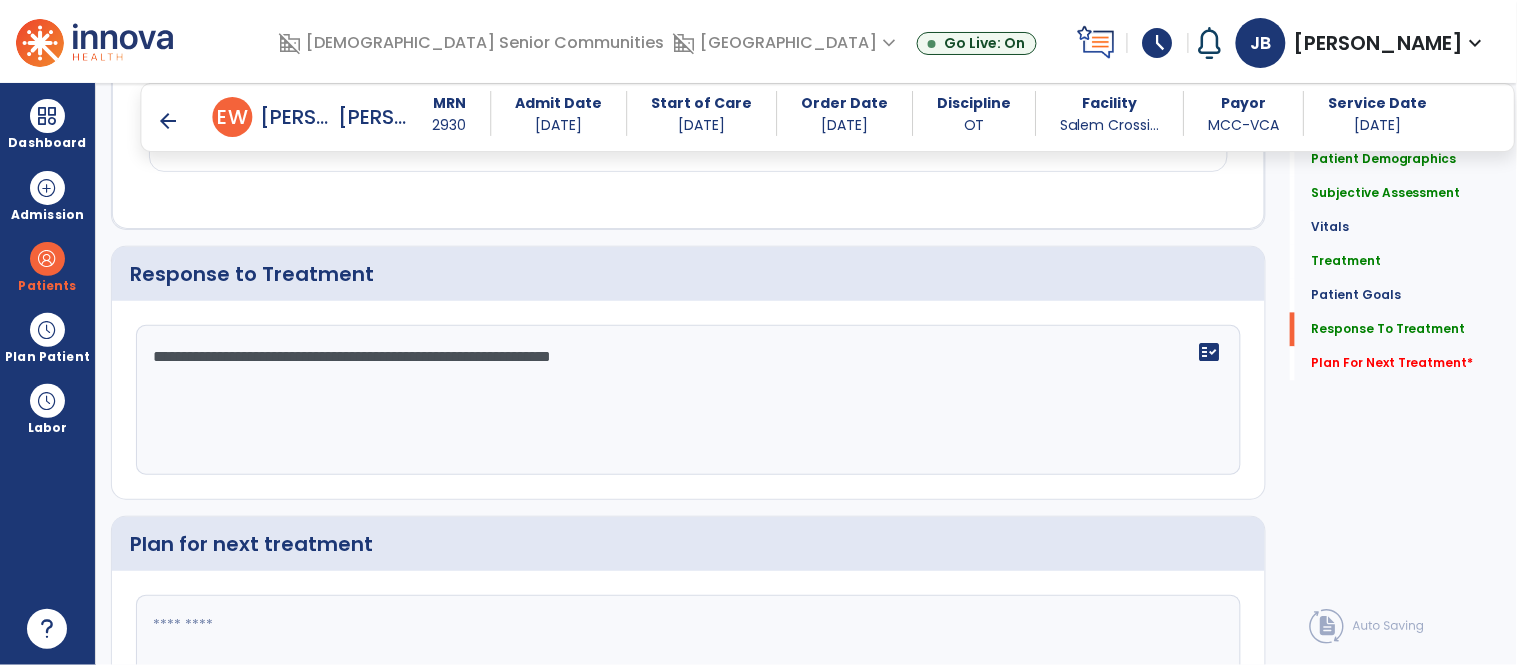 type on "**********" 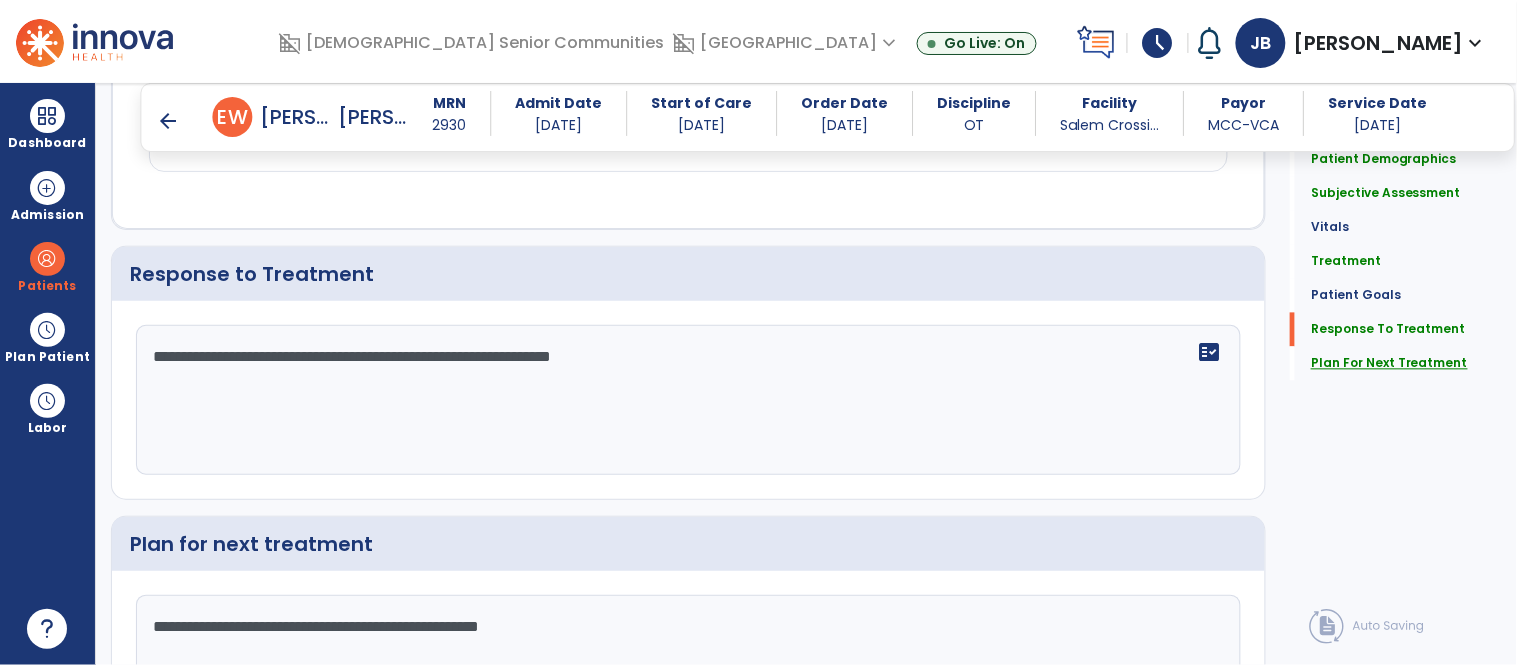 type on "**********" 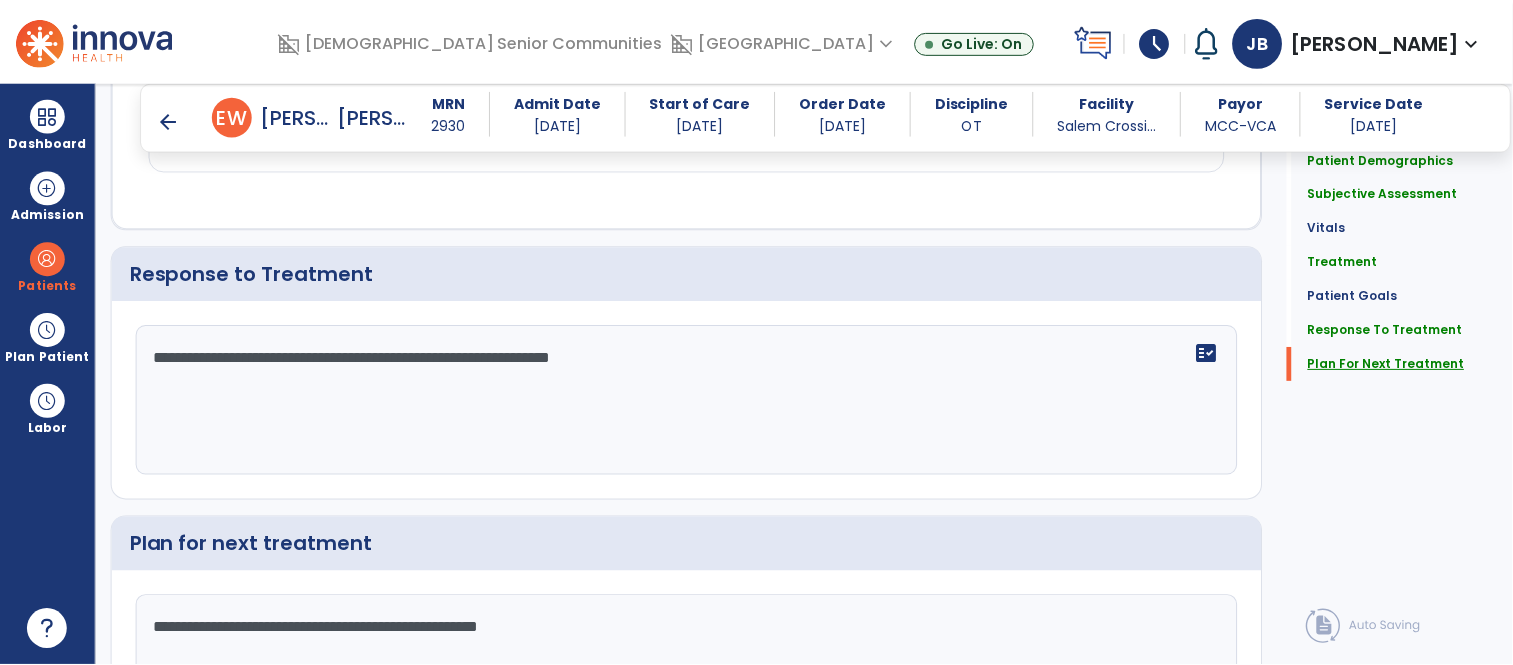 scroll, scrollTop: 3100, scrollLeft: 0, axis: vertical 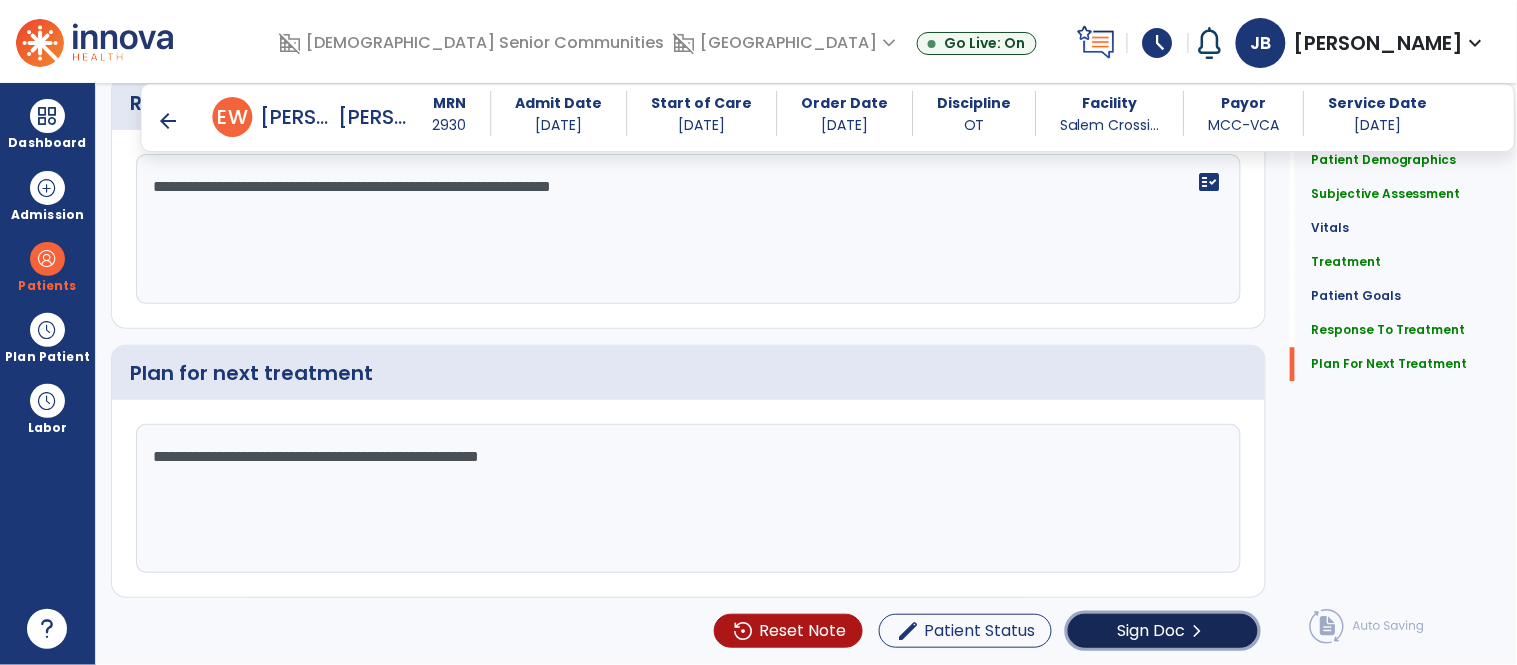 click on "Sign Doc" 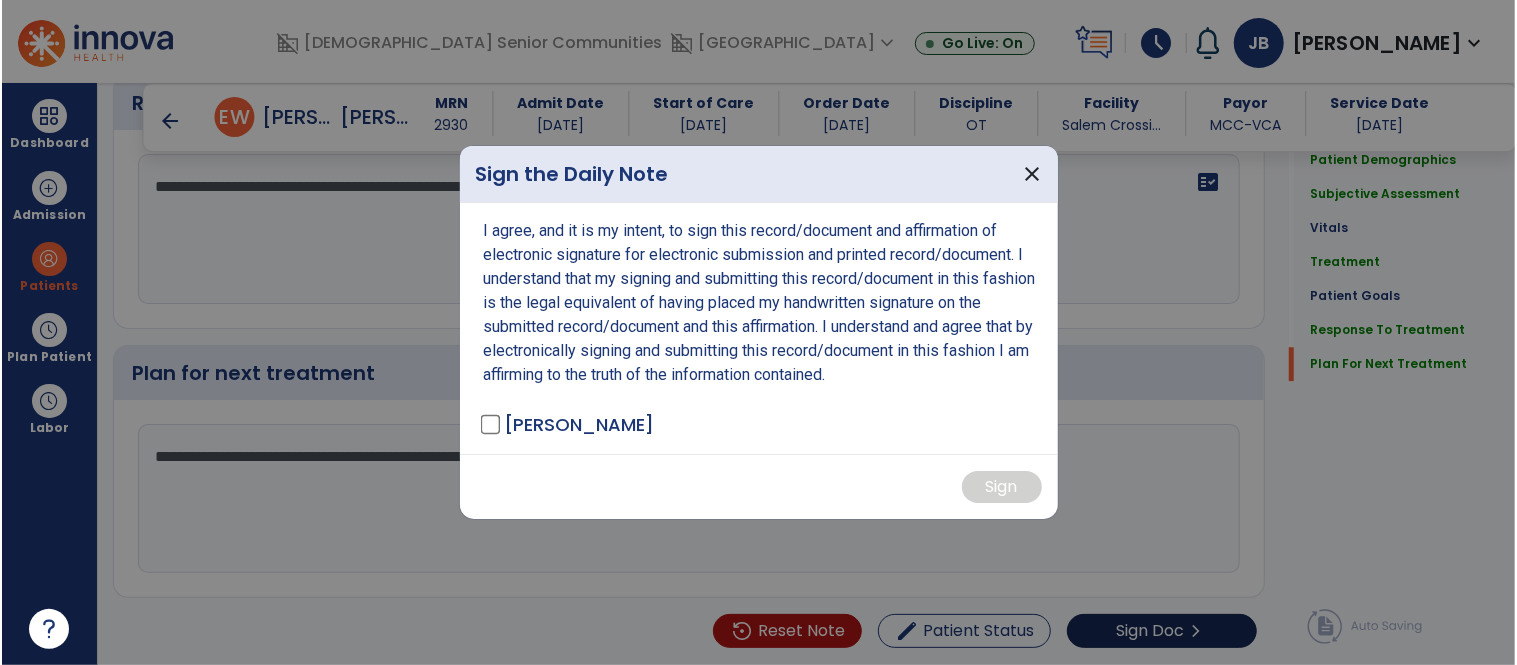 scroll, scrollTop: 3100, scrollLeft: 0, axis: vertical 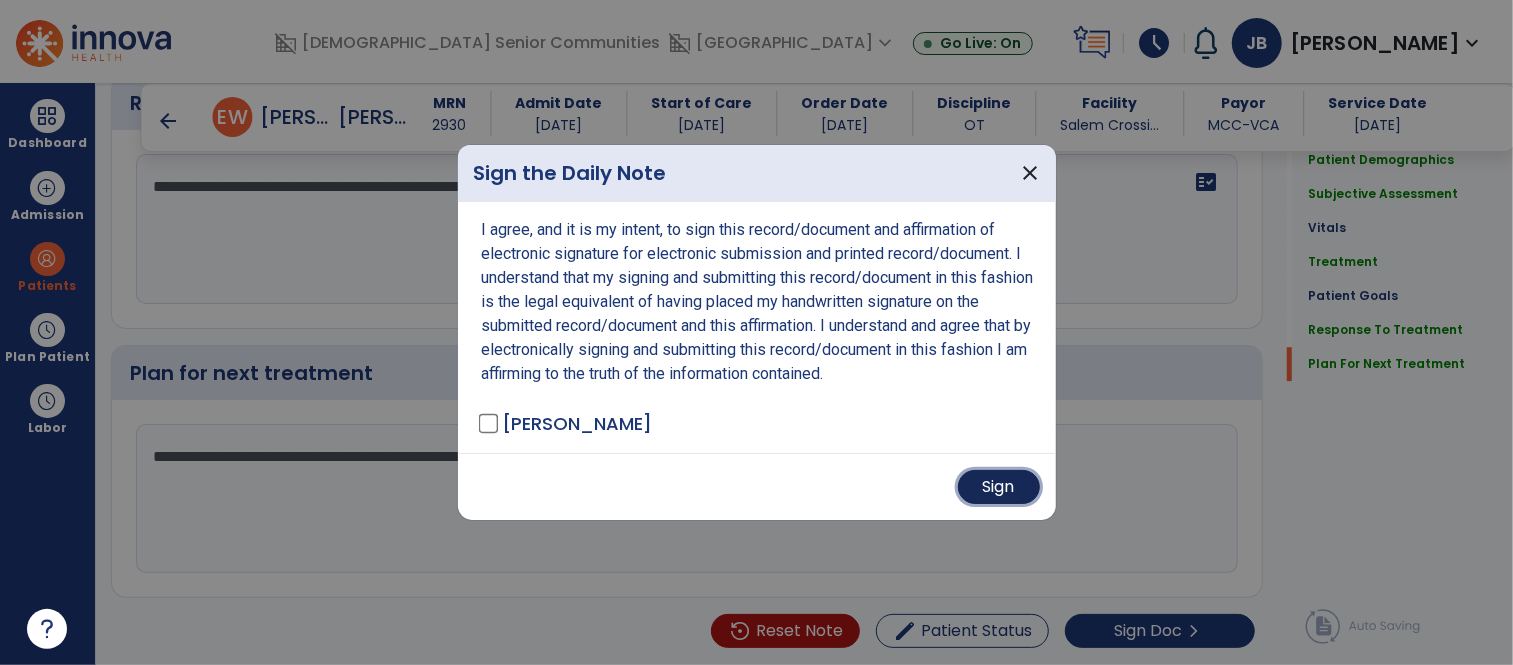 click on "Sign" at bounding box center [999, 487] 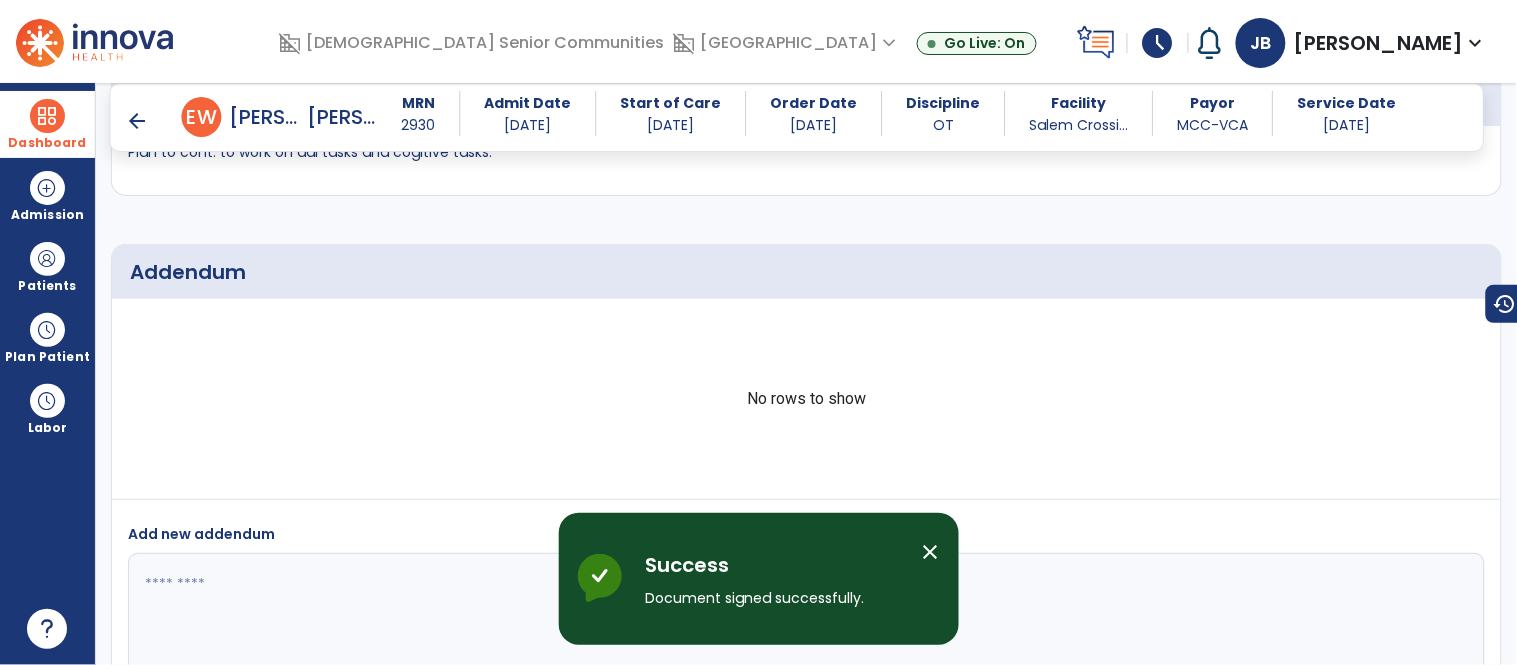 scroll, scrollTop: 4264, scrollLeft: 0, axis: vertical 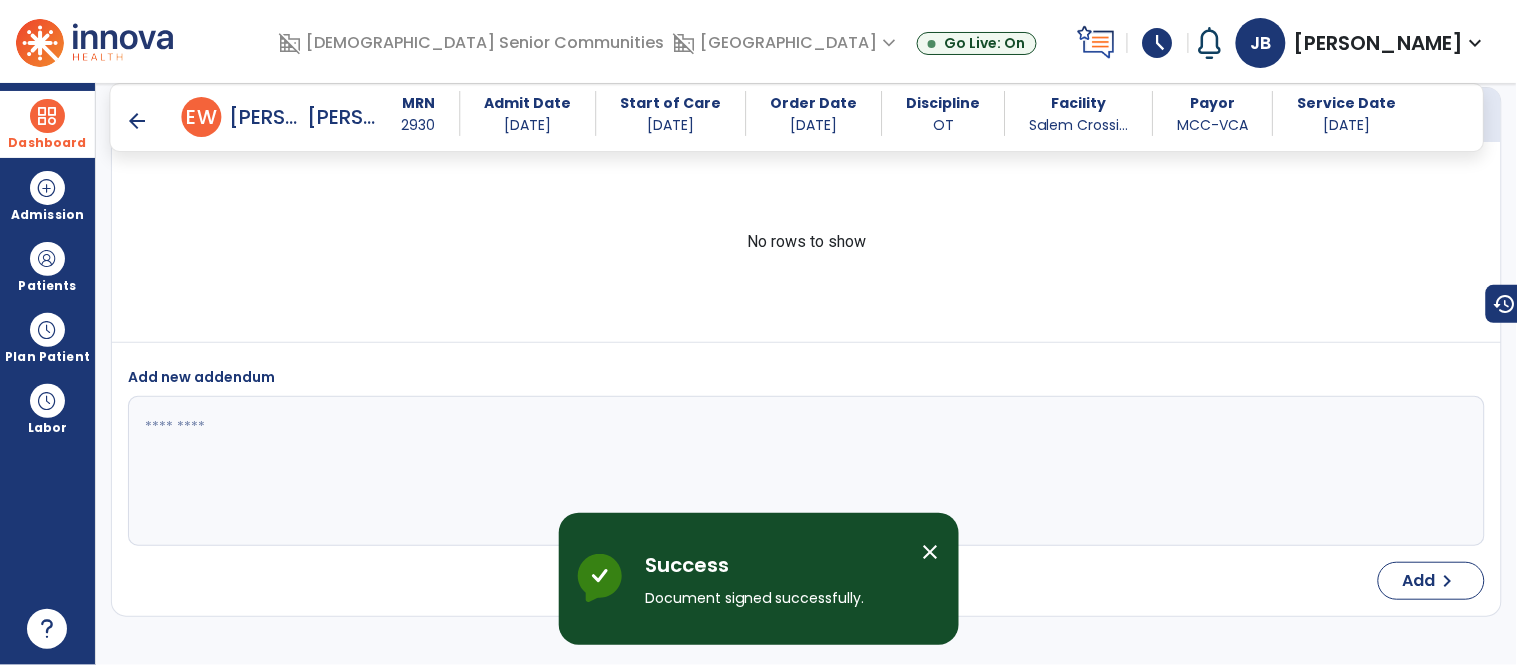 click at bounding box center [47, 116] 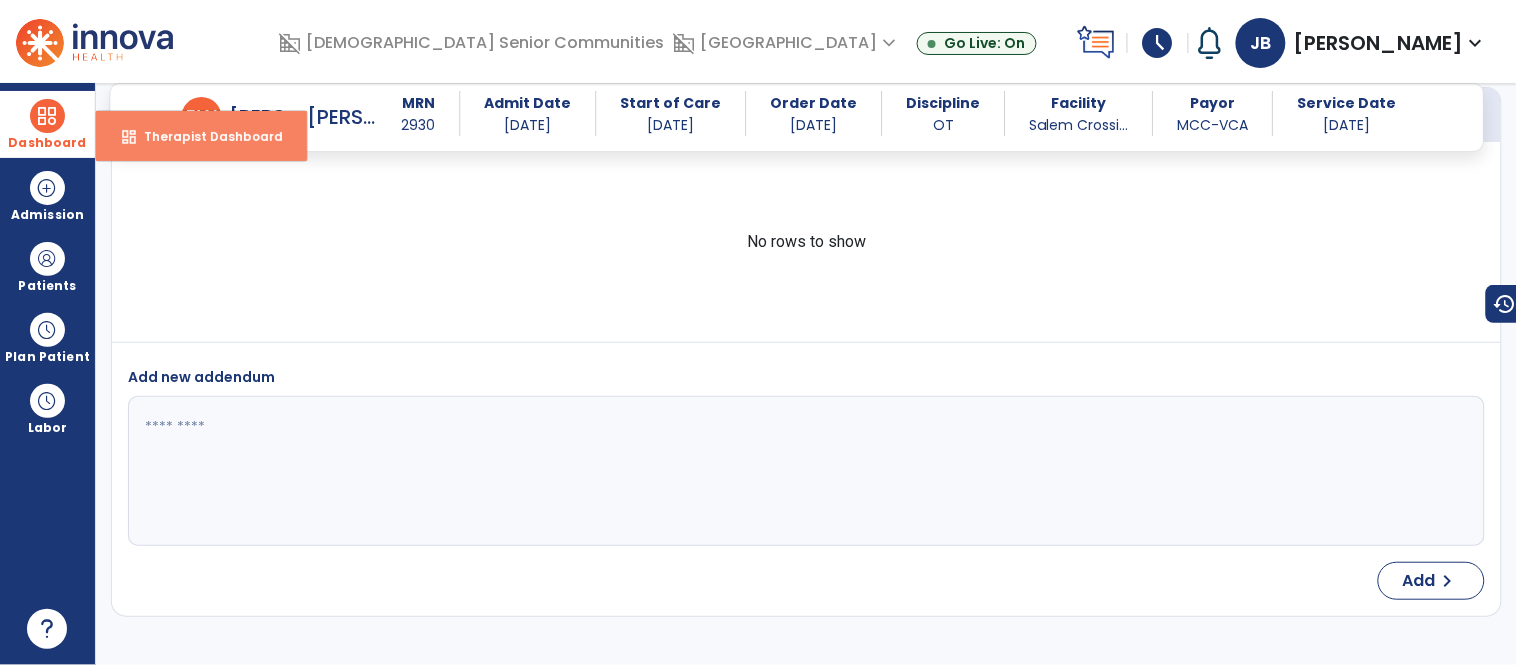 click on "dashboard" at bounding box center (129, 137) 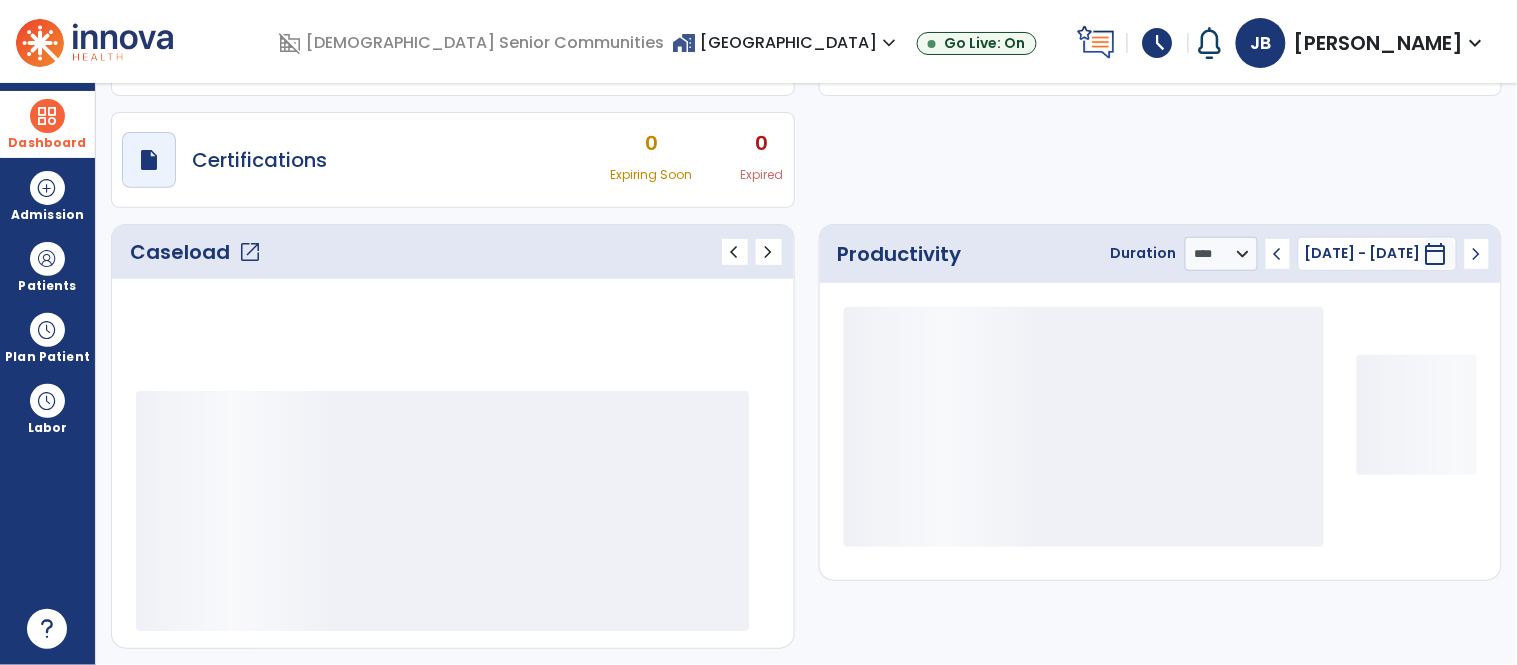 scroll, scrollTop: 143, scrollLeft: 0, axis: vertical 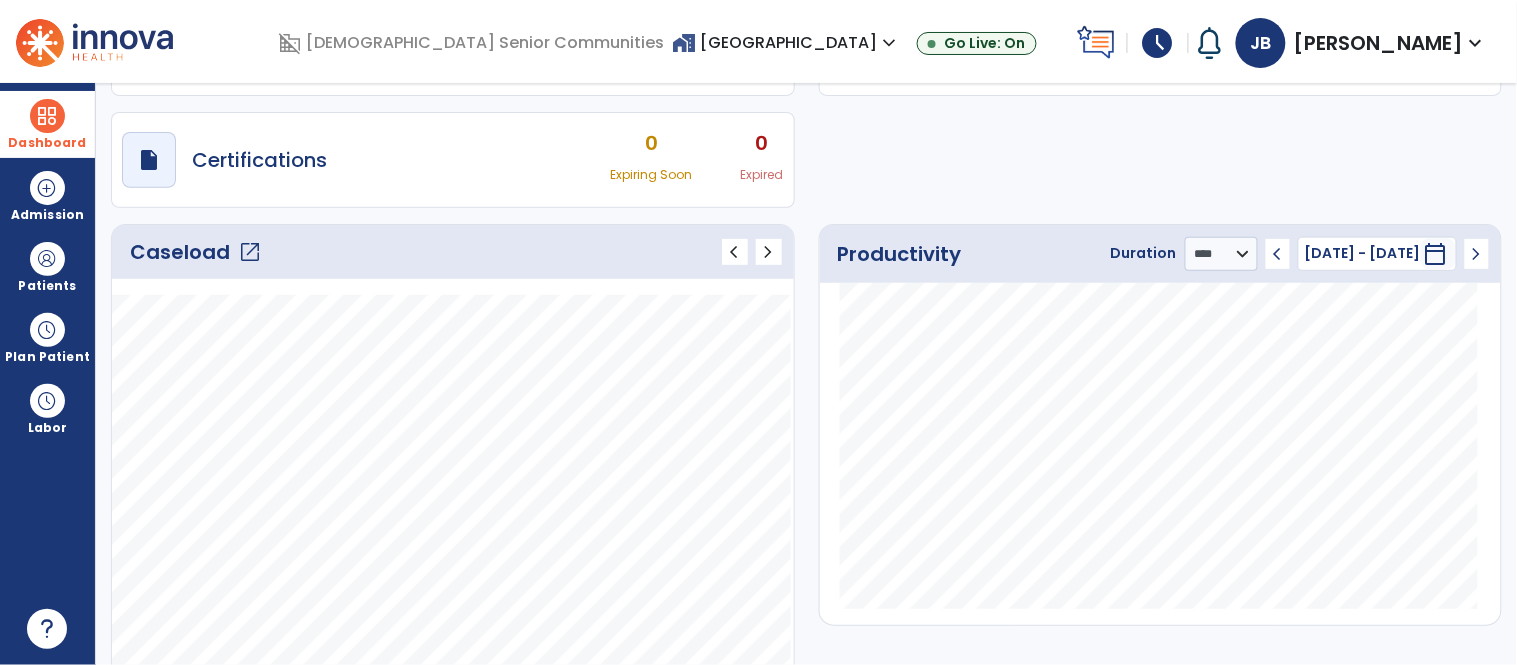 click on "open_in_new" 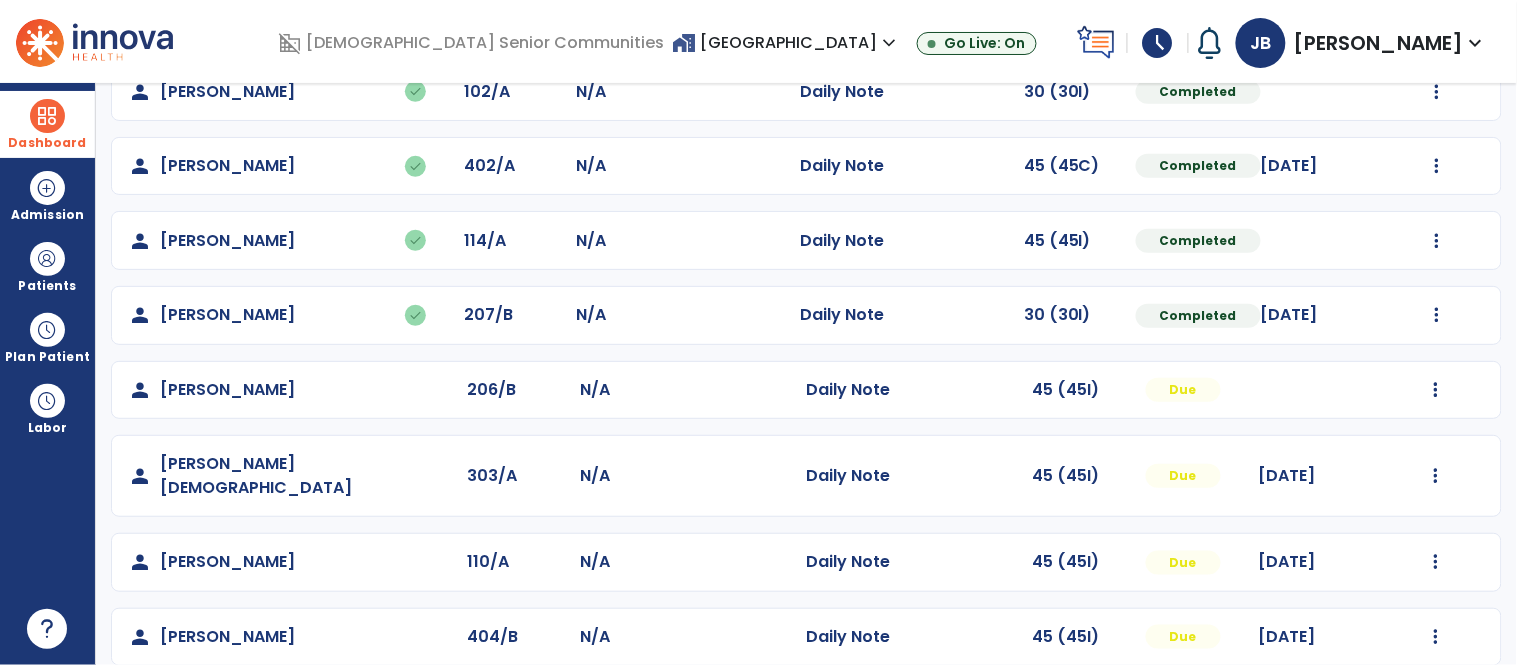 scroll, scrollTop: 281, scrollLeft: 0, axis: vertical 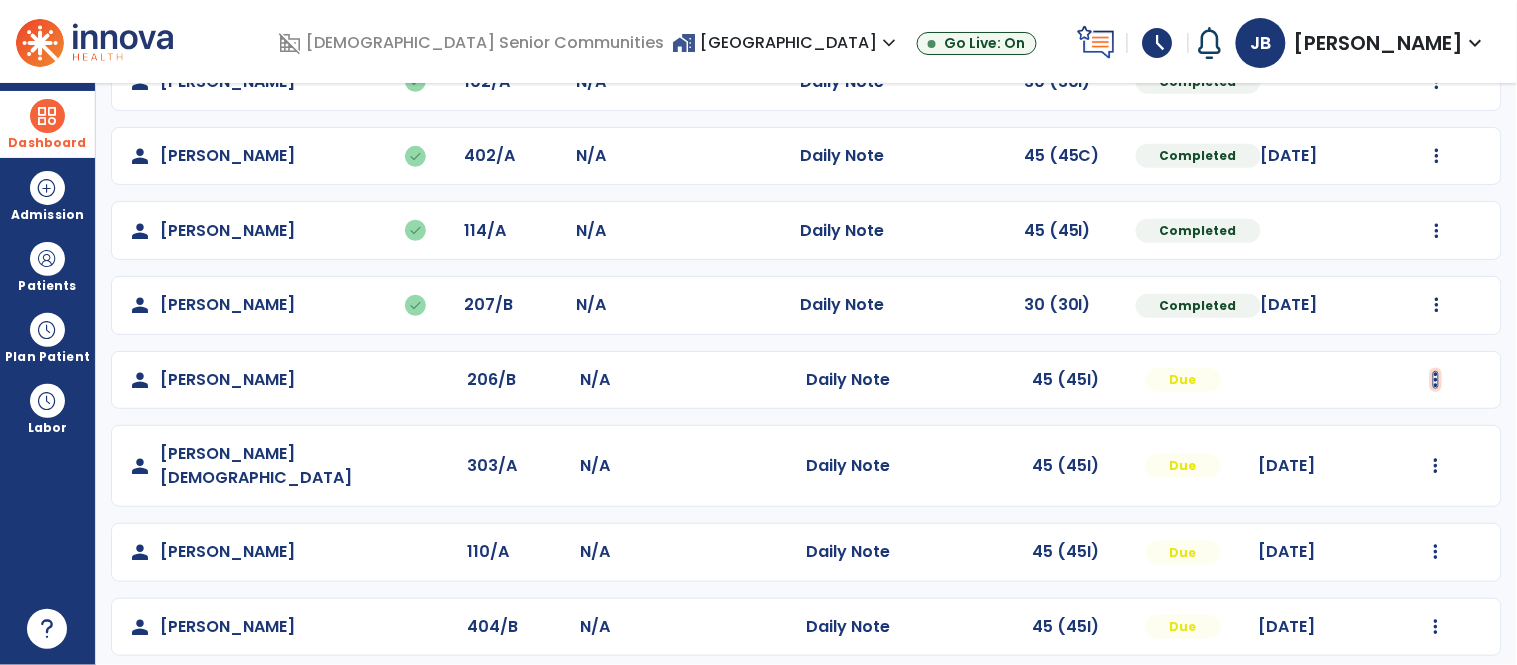 click at bounding box center [1436, 7] 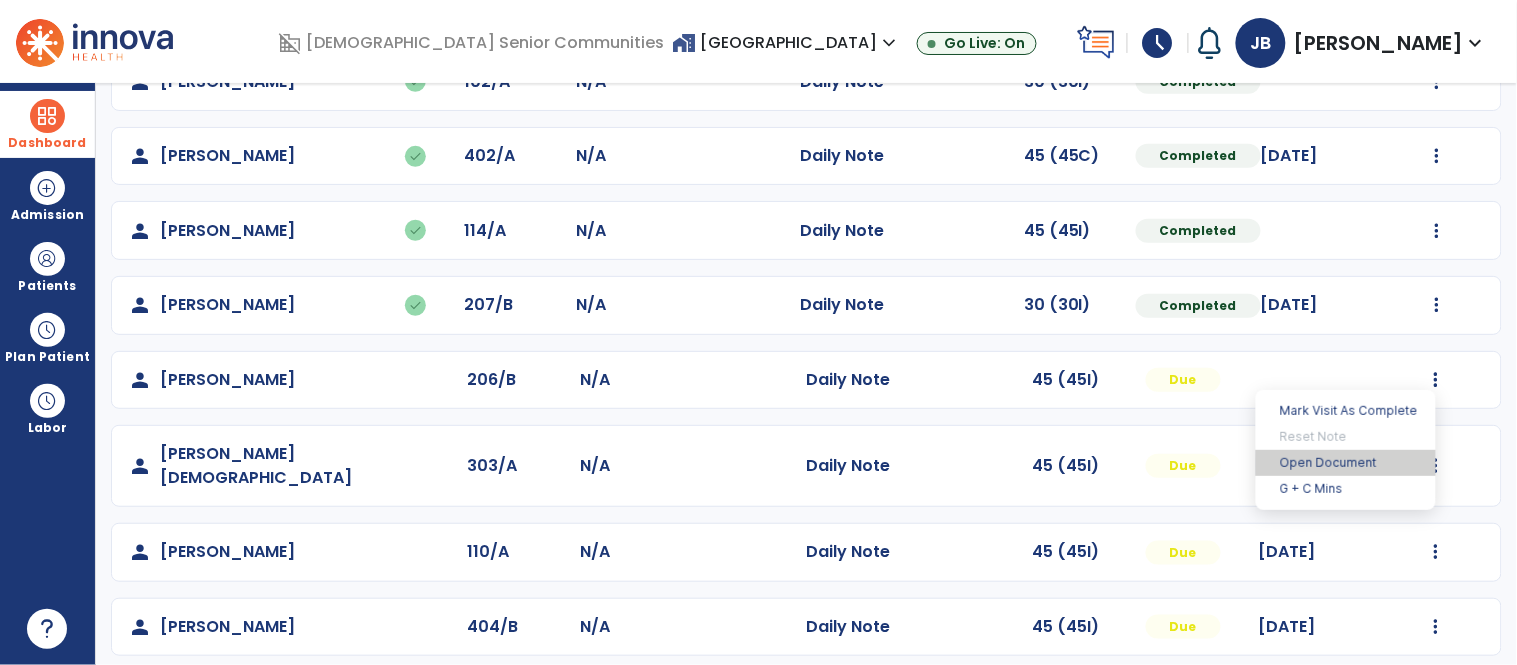click on "Open Document" at bounding box center (1346, 463) 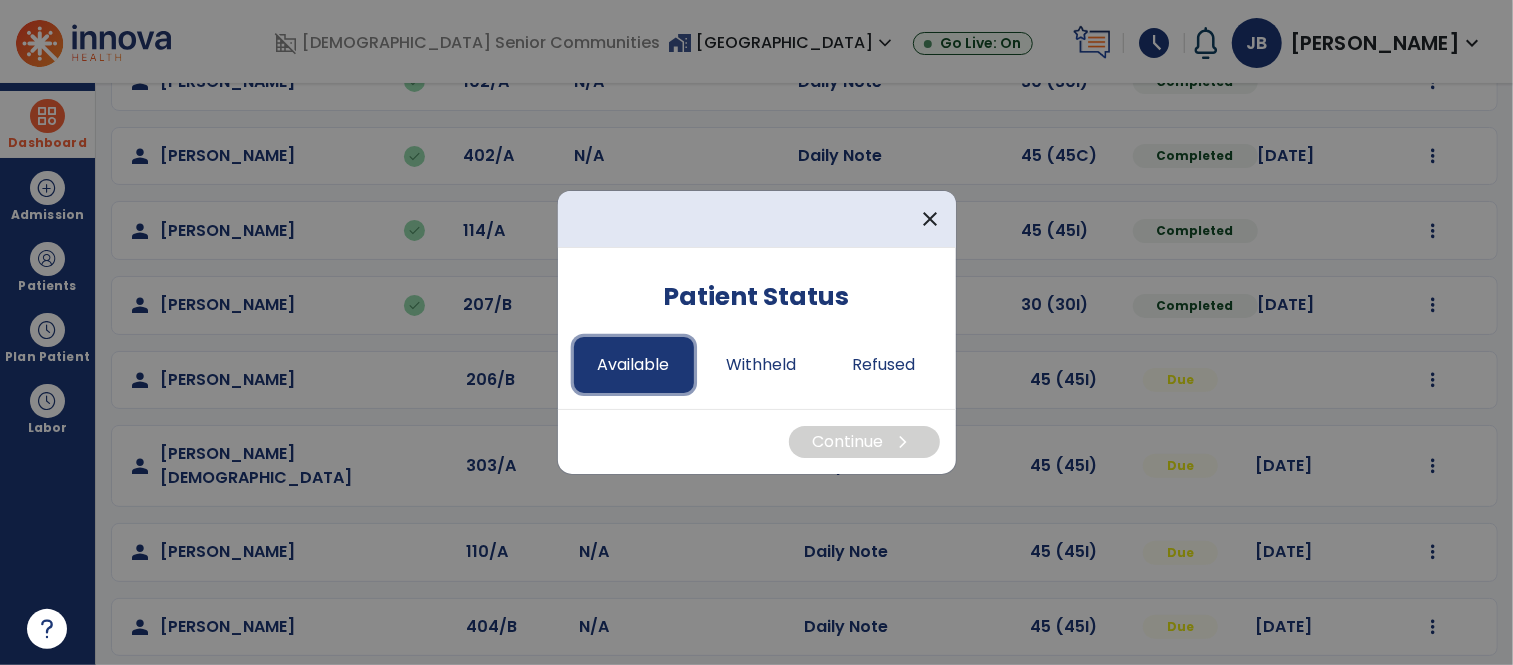 click on "Available" at bounding box center [634, 365] 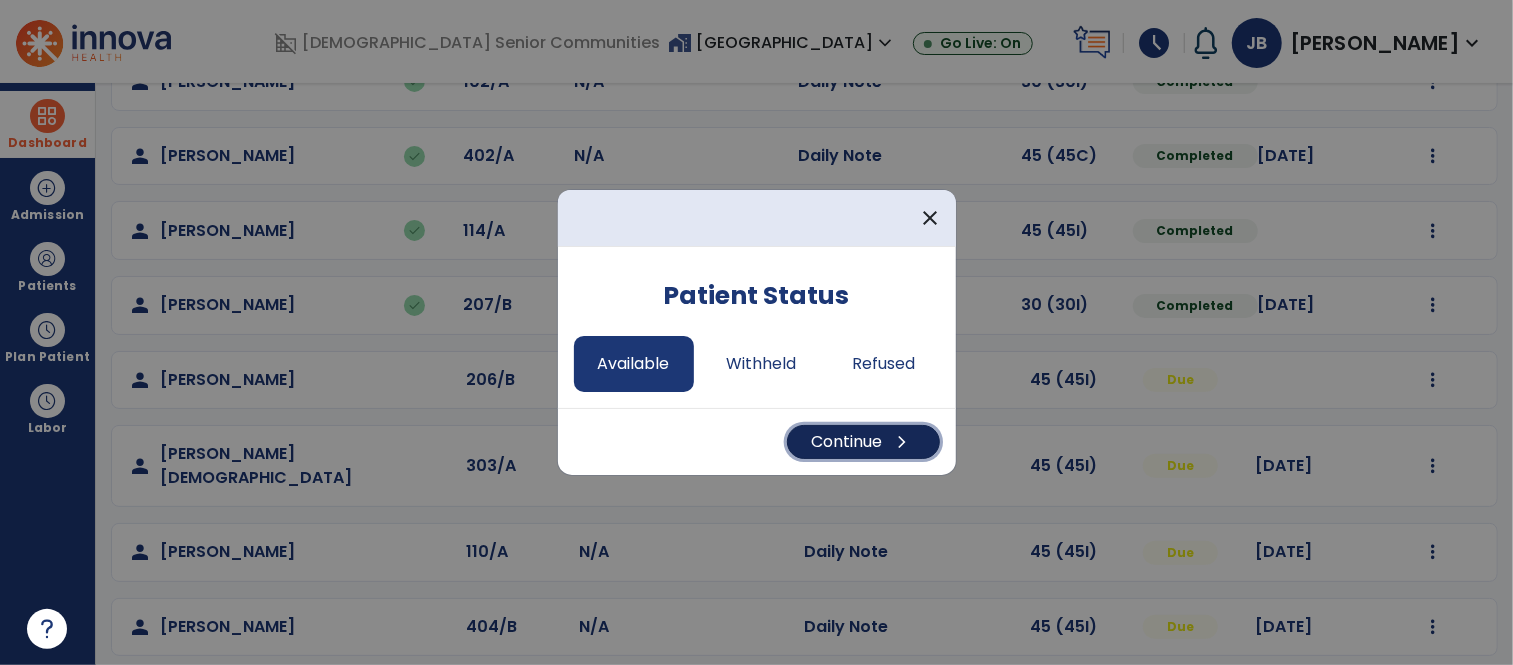 click on "Continue   chevron_right" at bounding box center (863, 442) 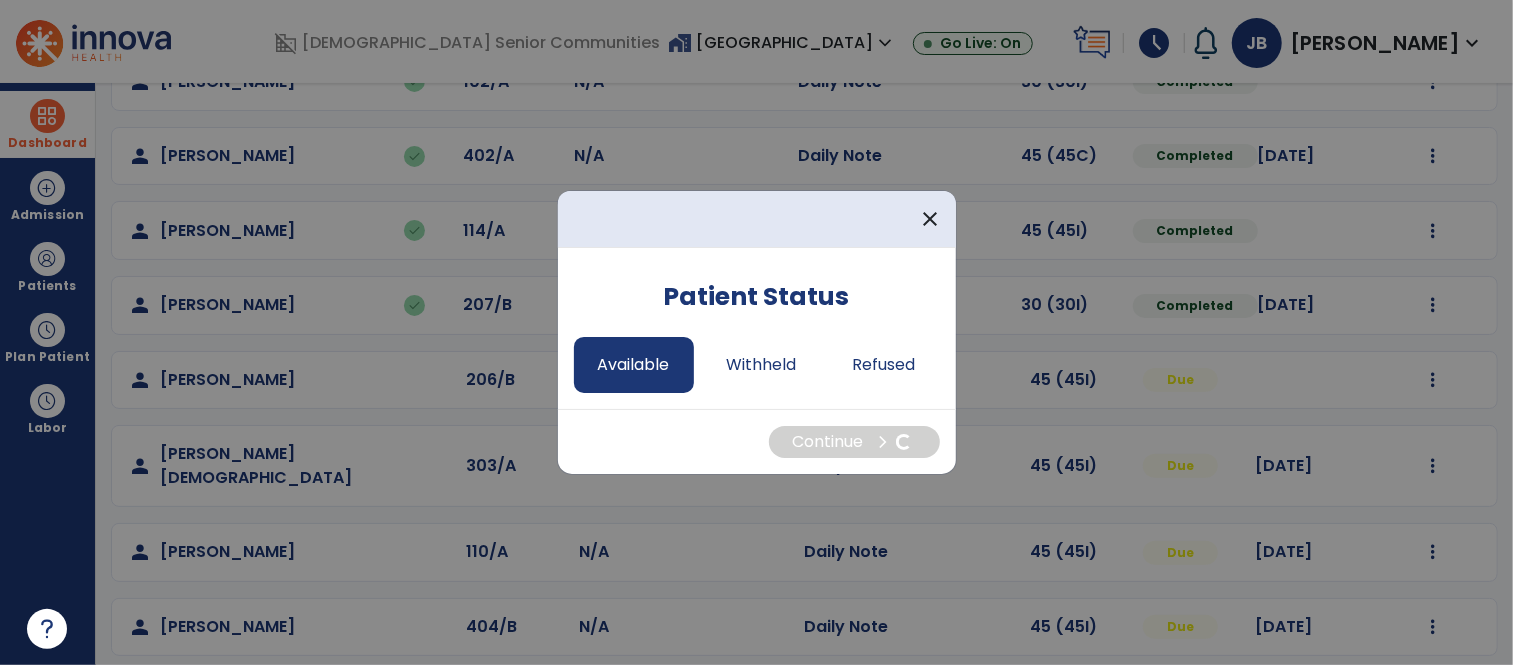 select on "*" 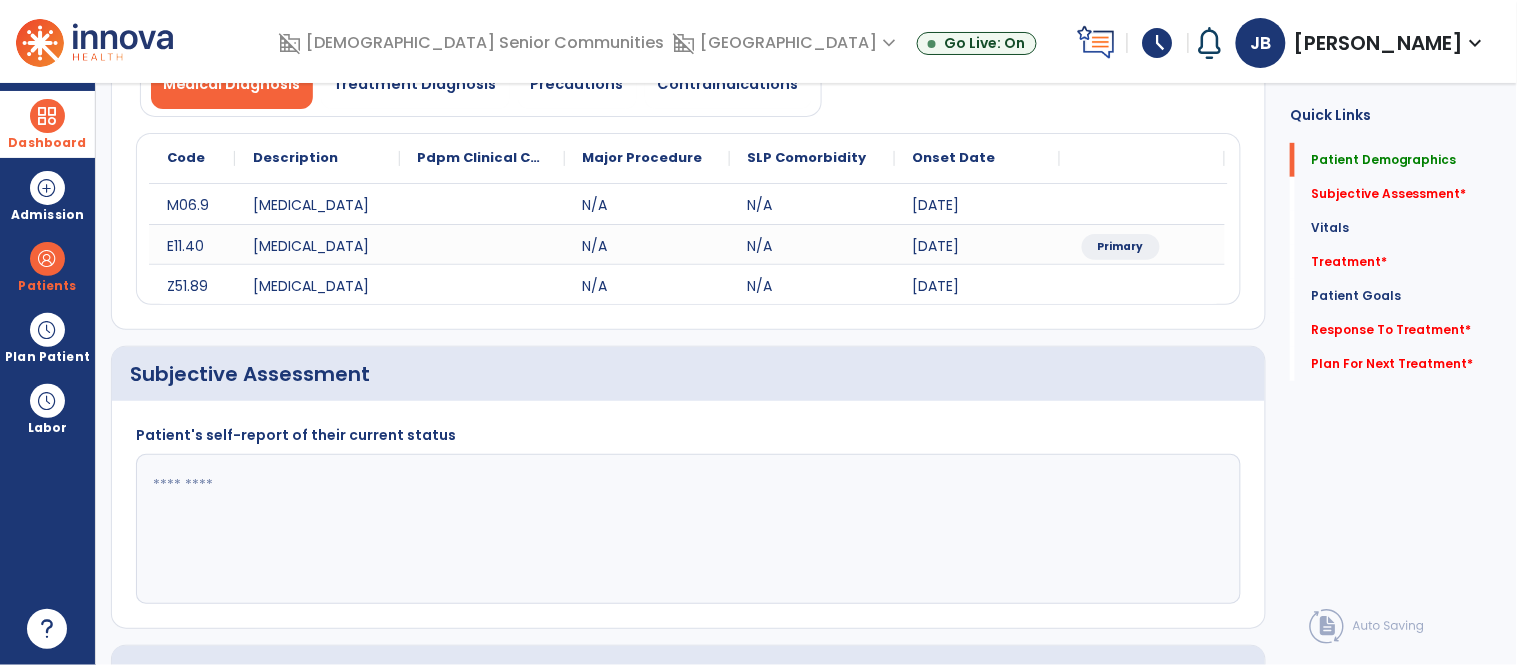 click 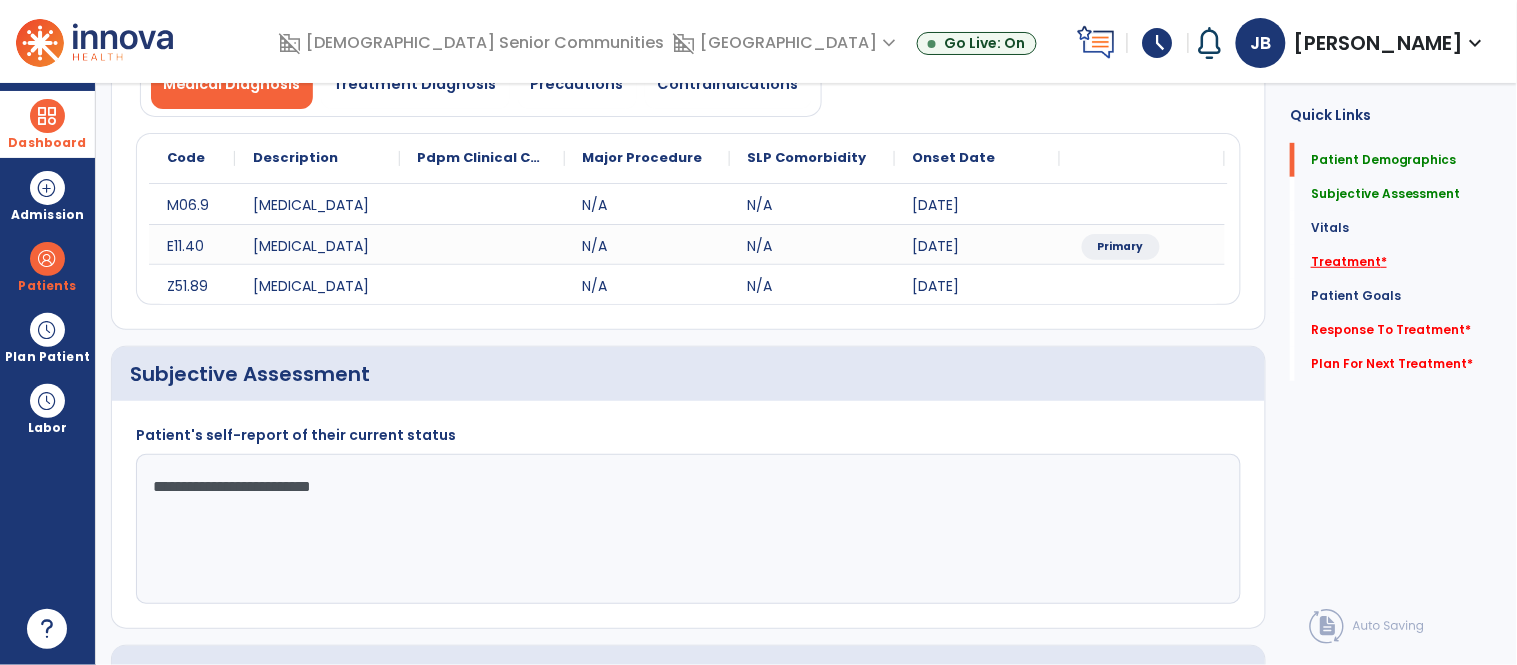 type on "**********" 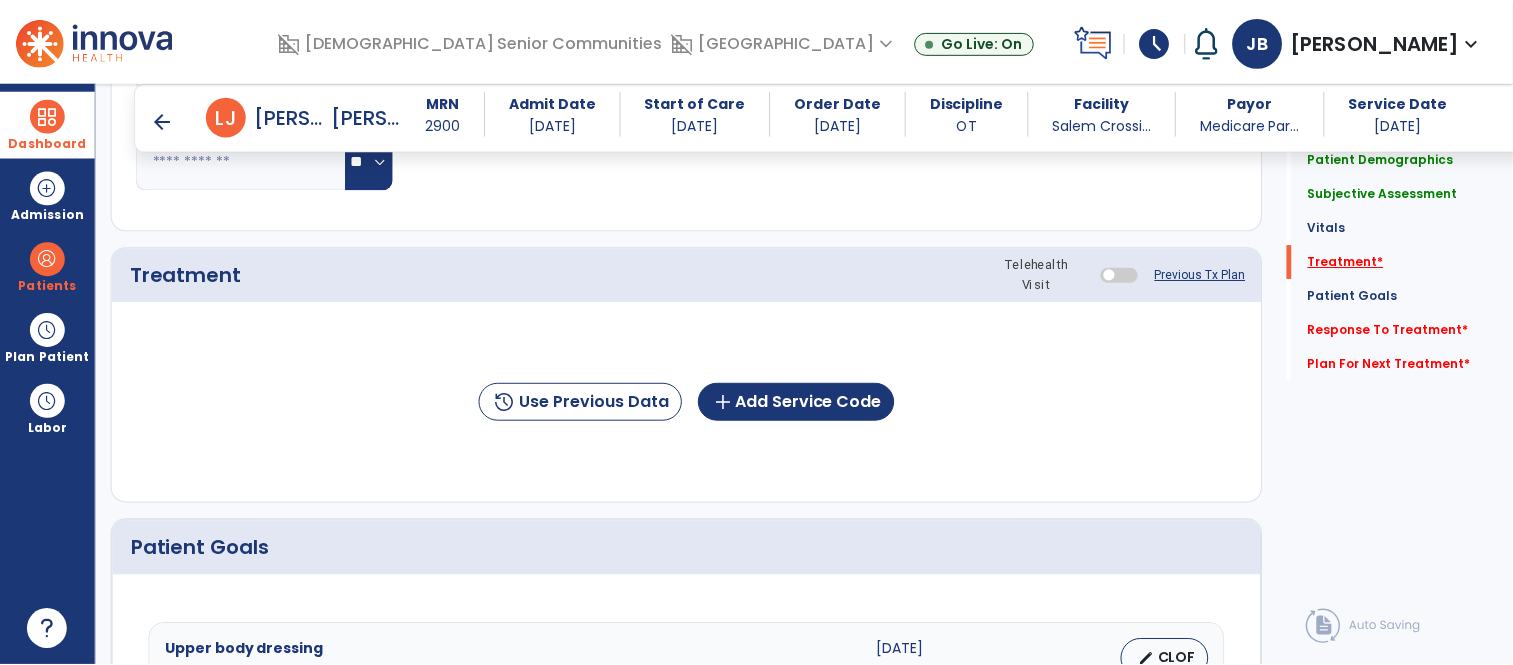 scroll, scrollTop: 1083, scrollLeft: 0, axis: vertical 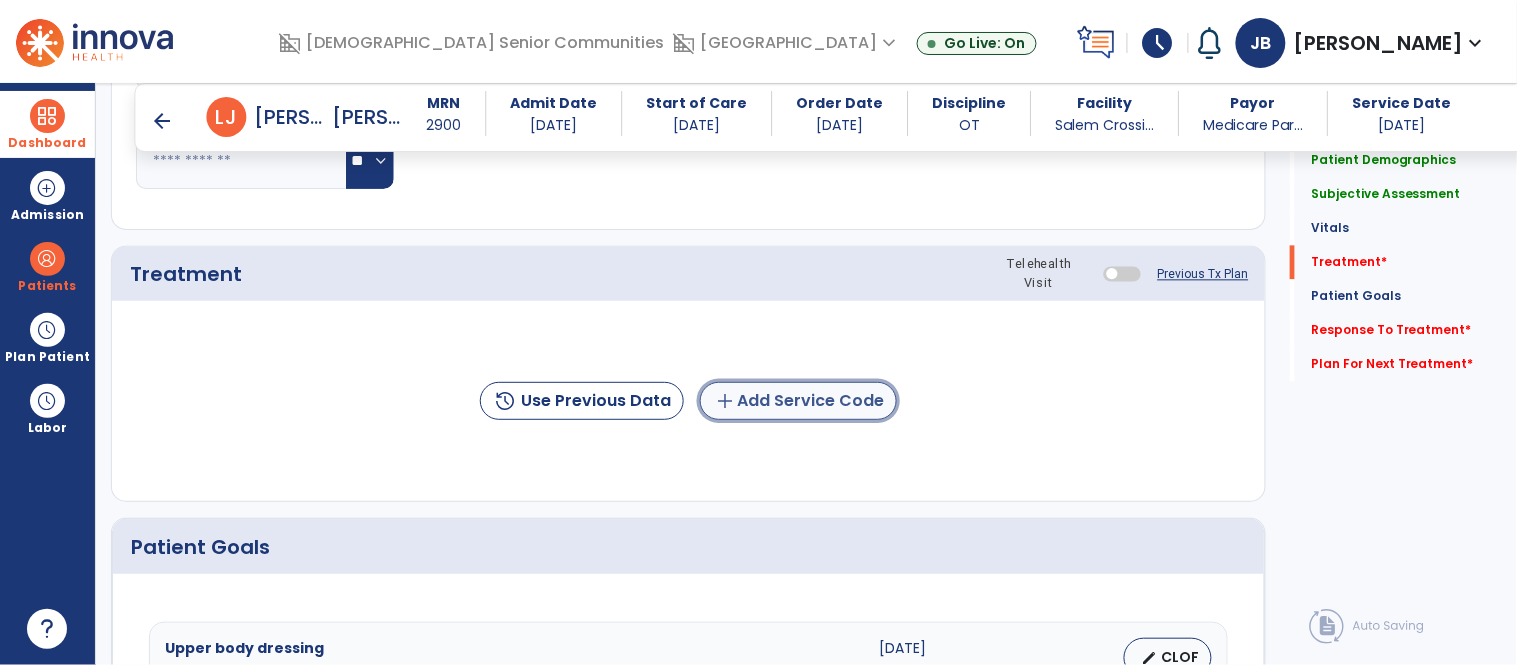 click on "add  Add Service Code" 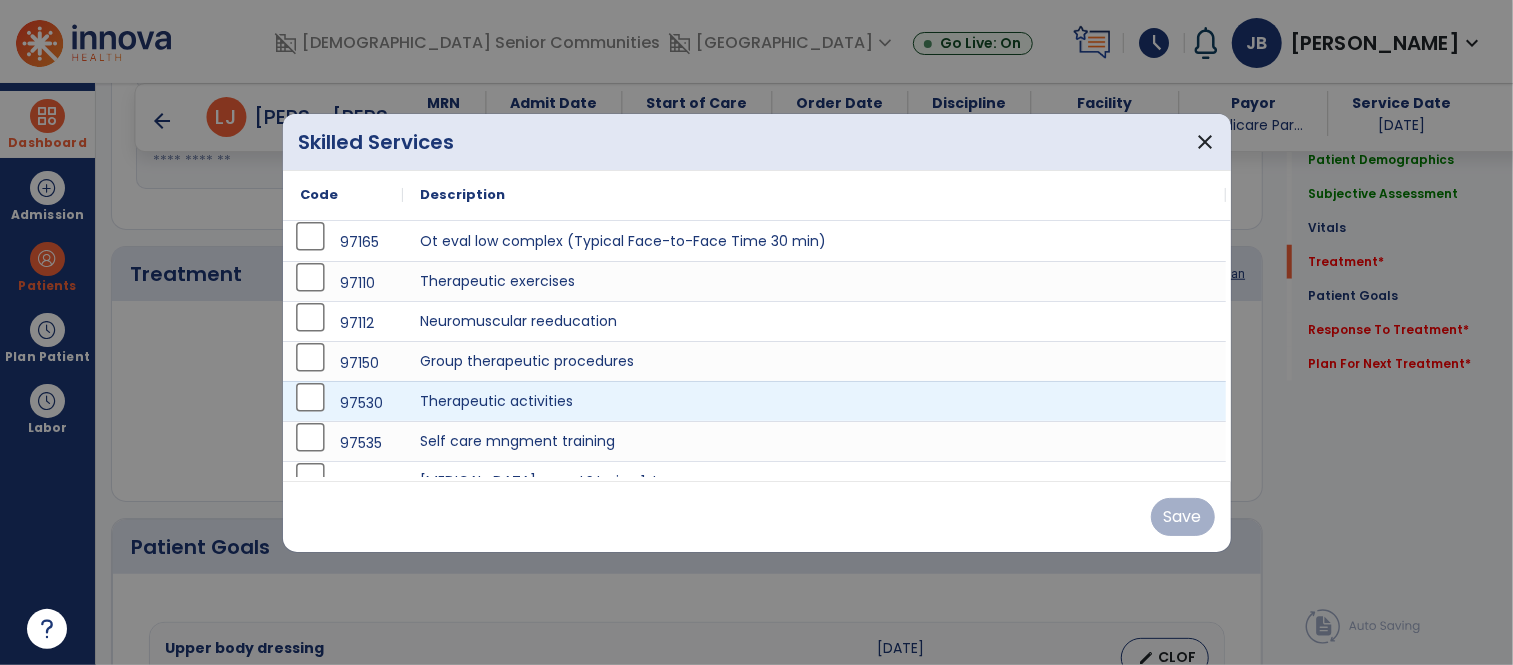scroll, scrollTop: 1083, scrollLeft: 0, axis: vertical 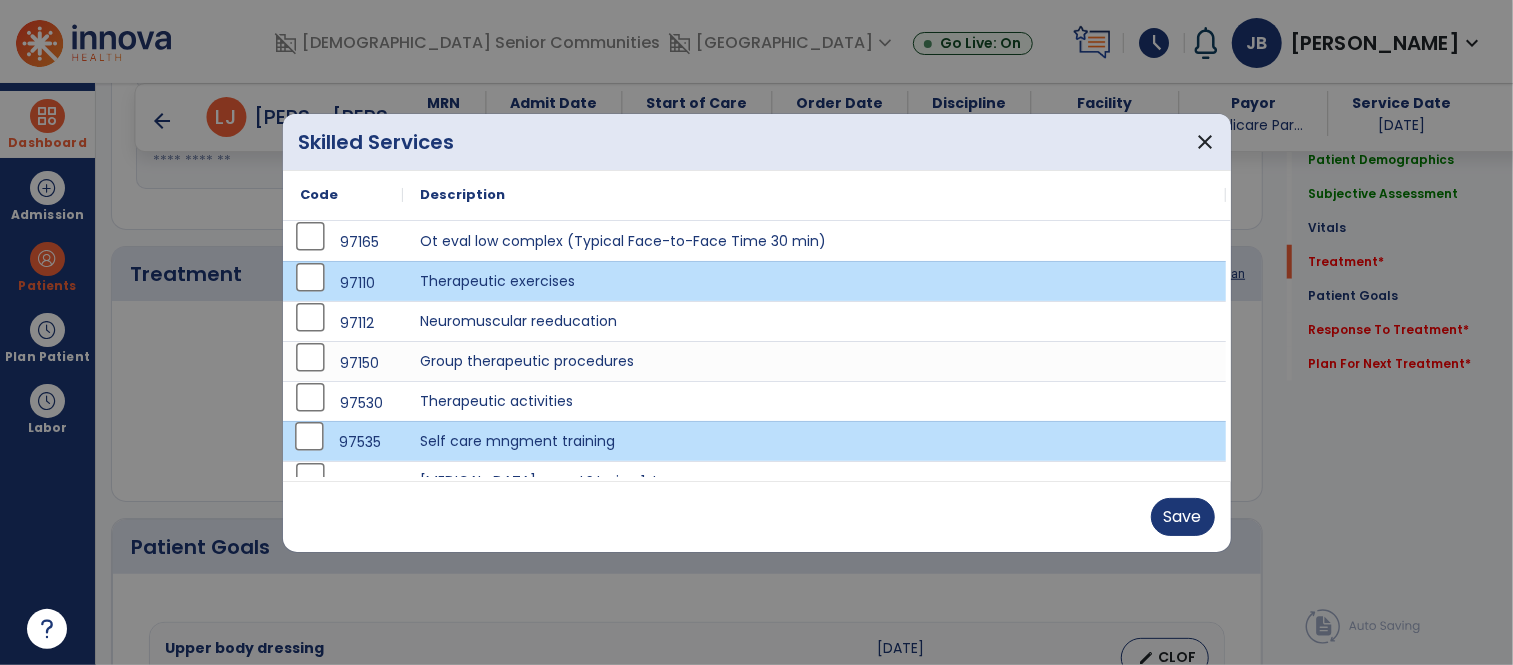 click on "97535" at bounding box center (343, 441) 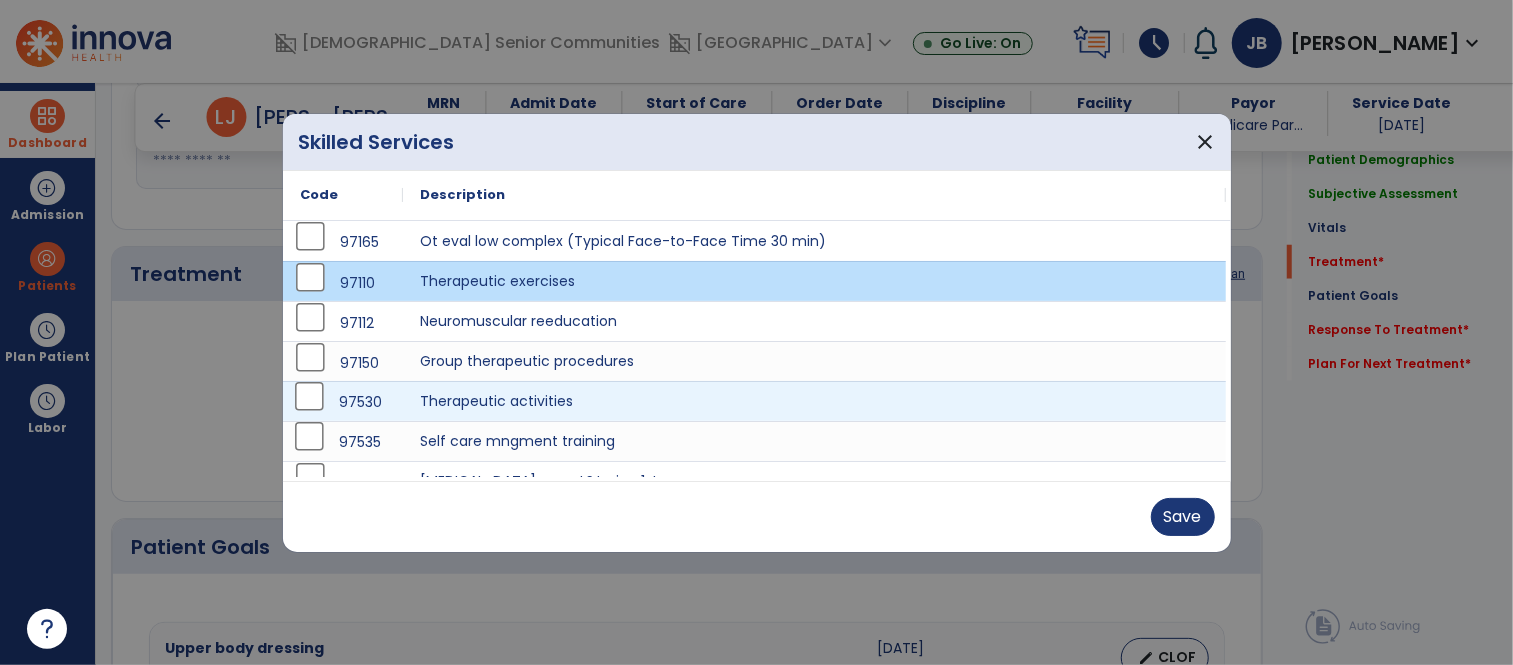 click on "97530" at bounding box center [343, 402] 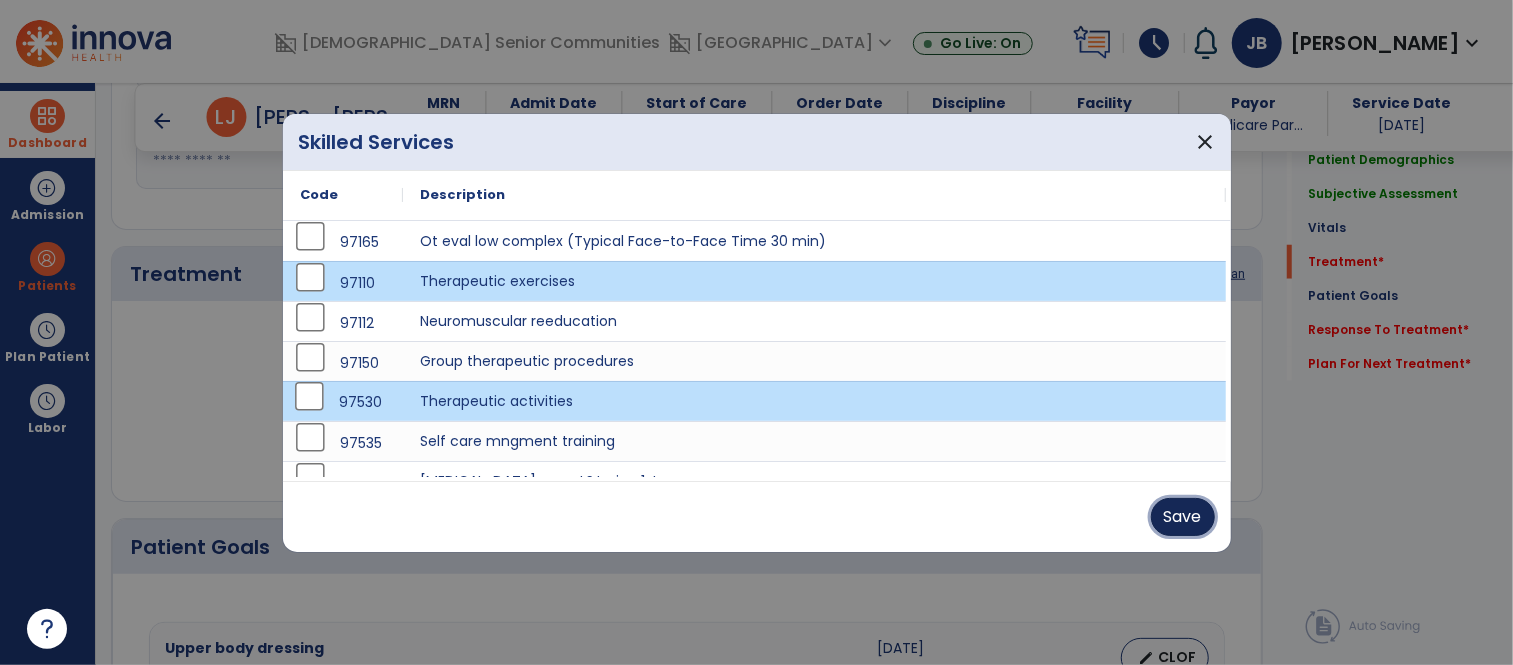 click on "Save" at bounding box center (1183, 517) 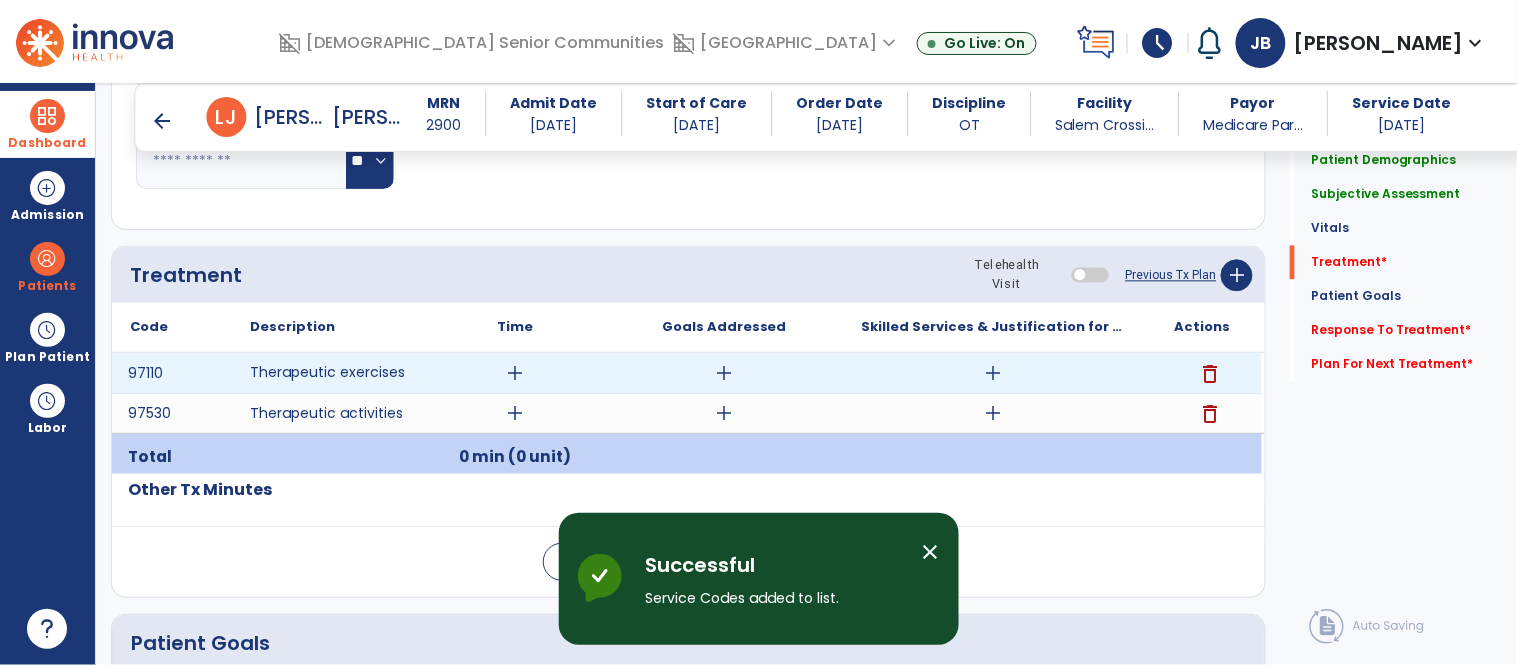 click on "add" at bounding box center (515, 373) 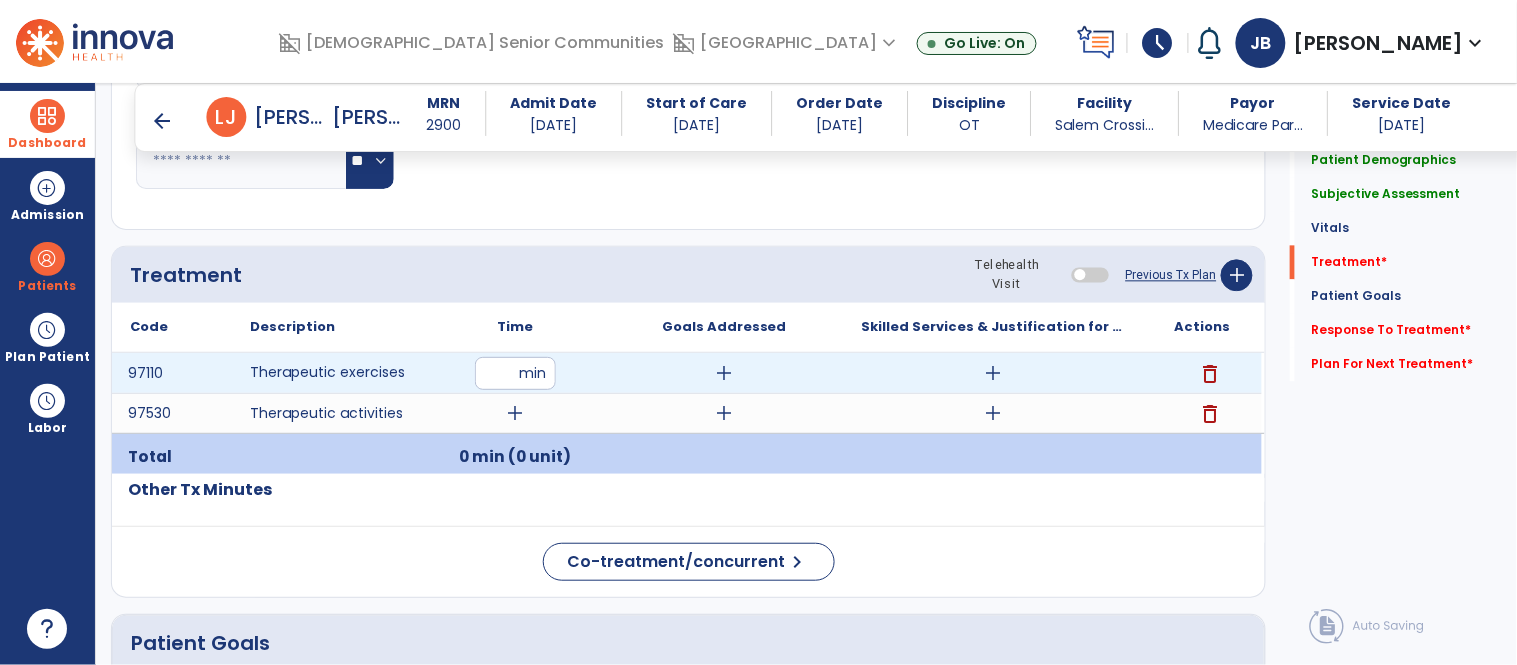 type on "**" 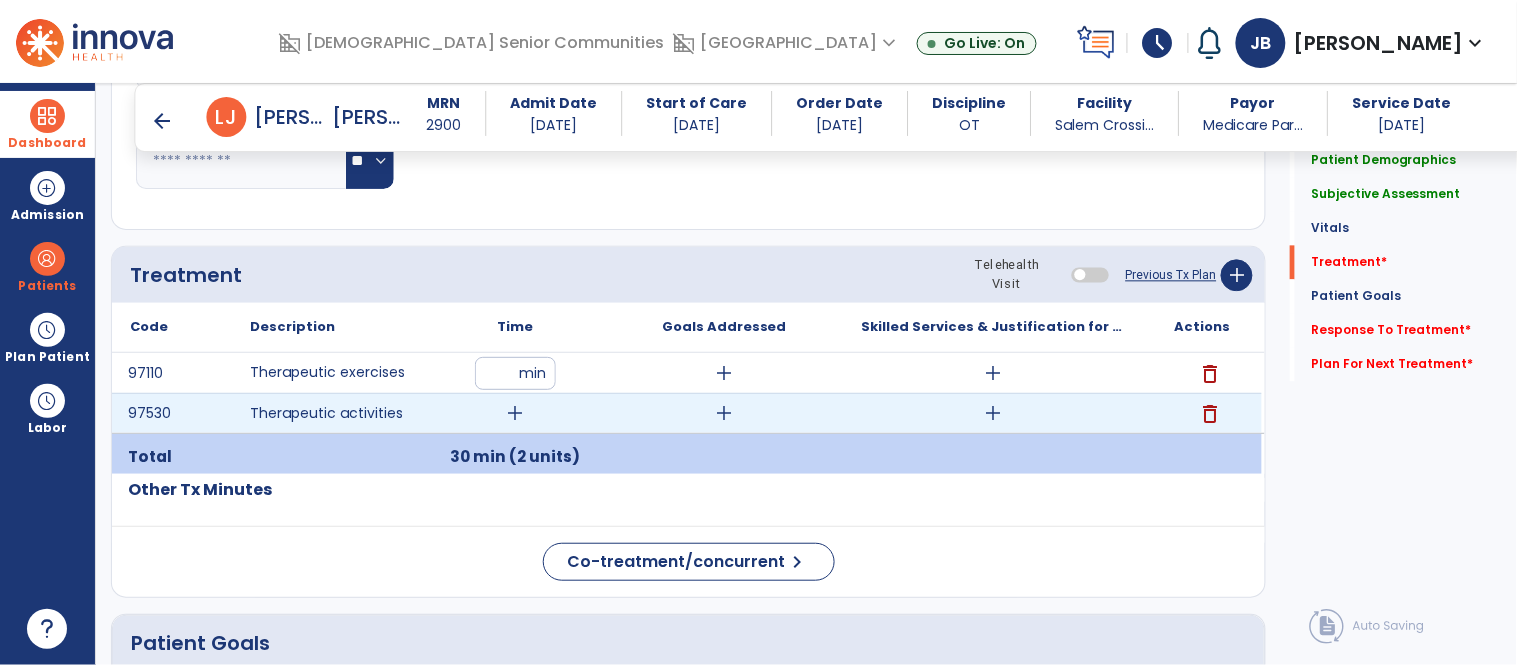 click on "add" at bounding box center [515, 413] 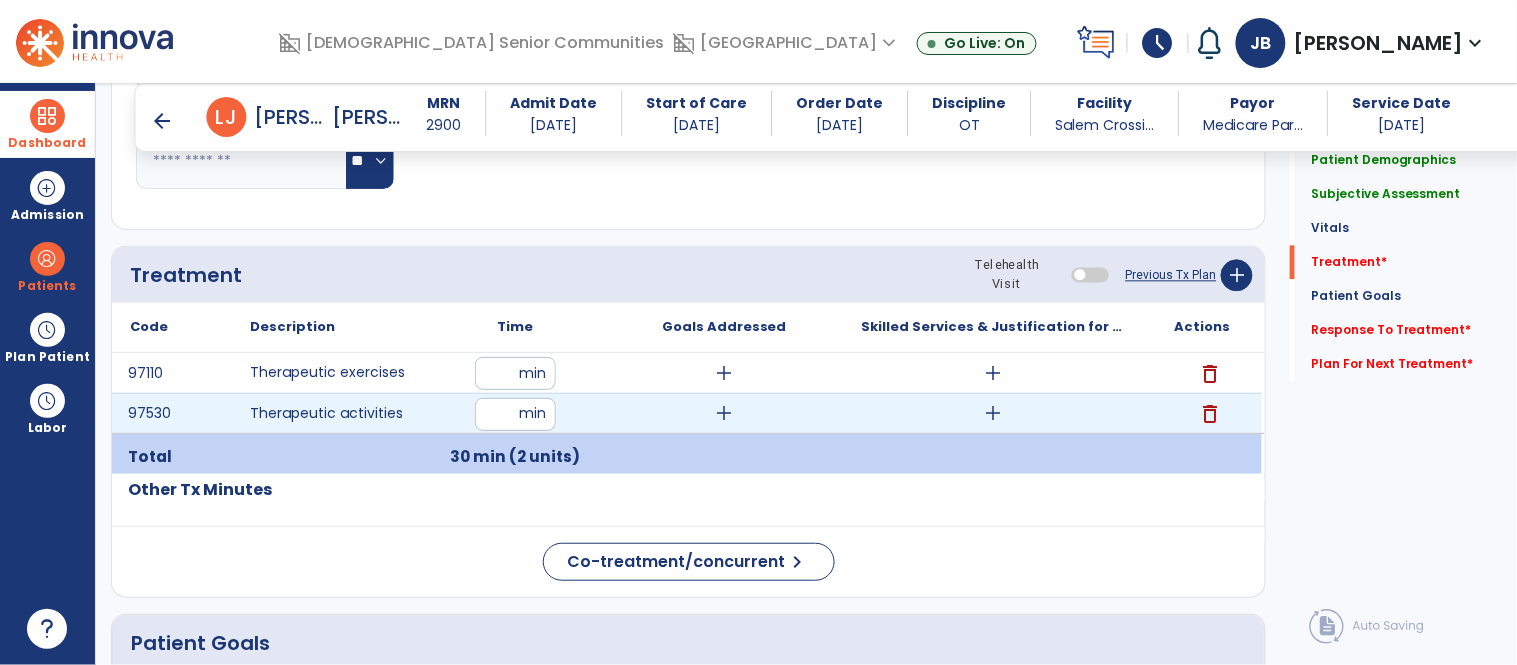 type on "**" 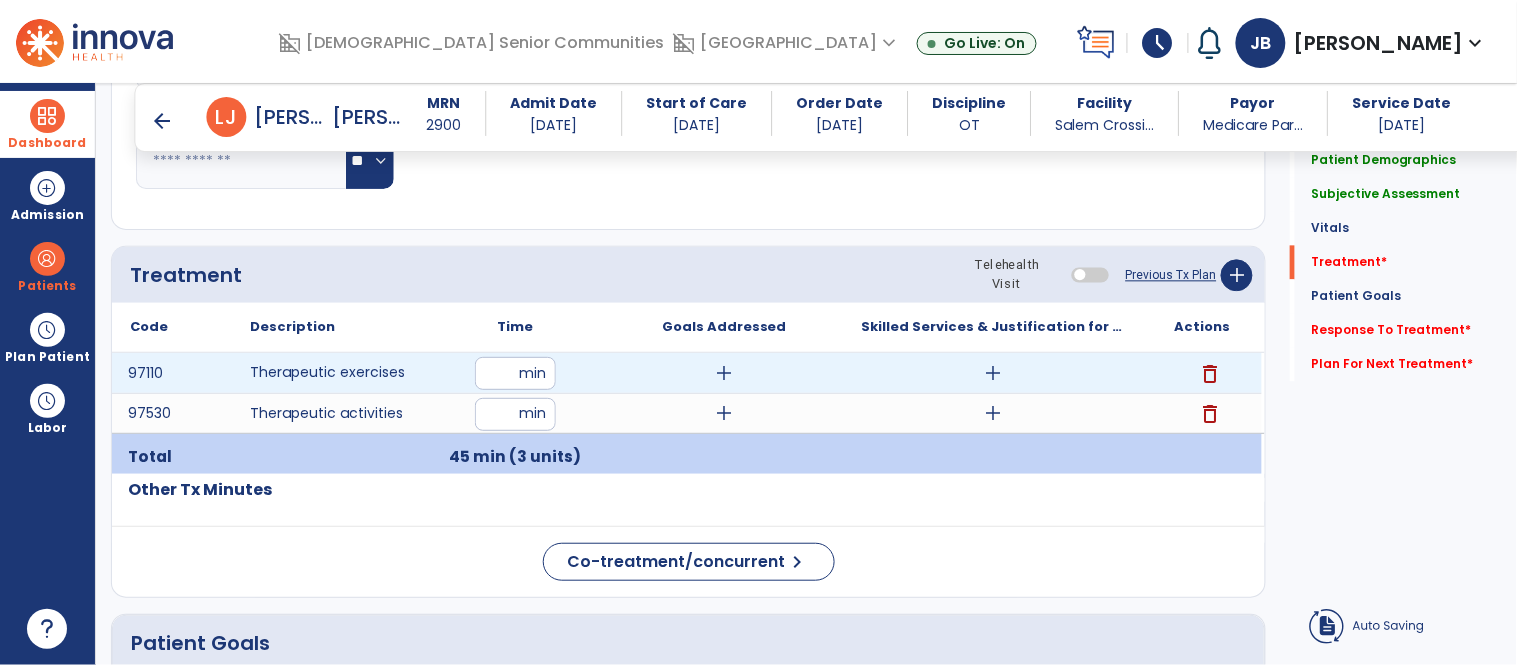 click on "add" at bounding box center (993, 373) 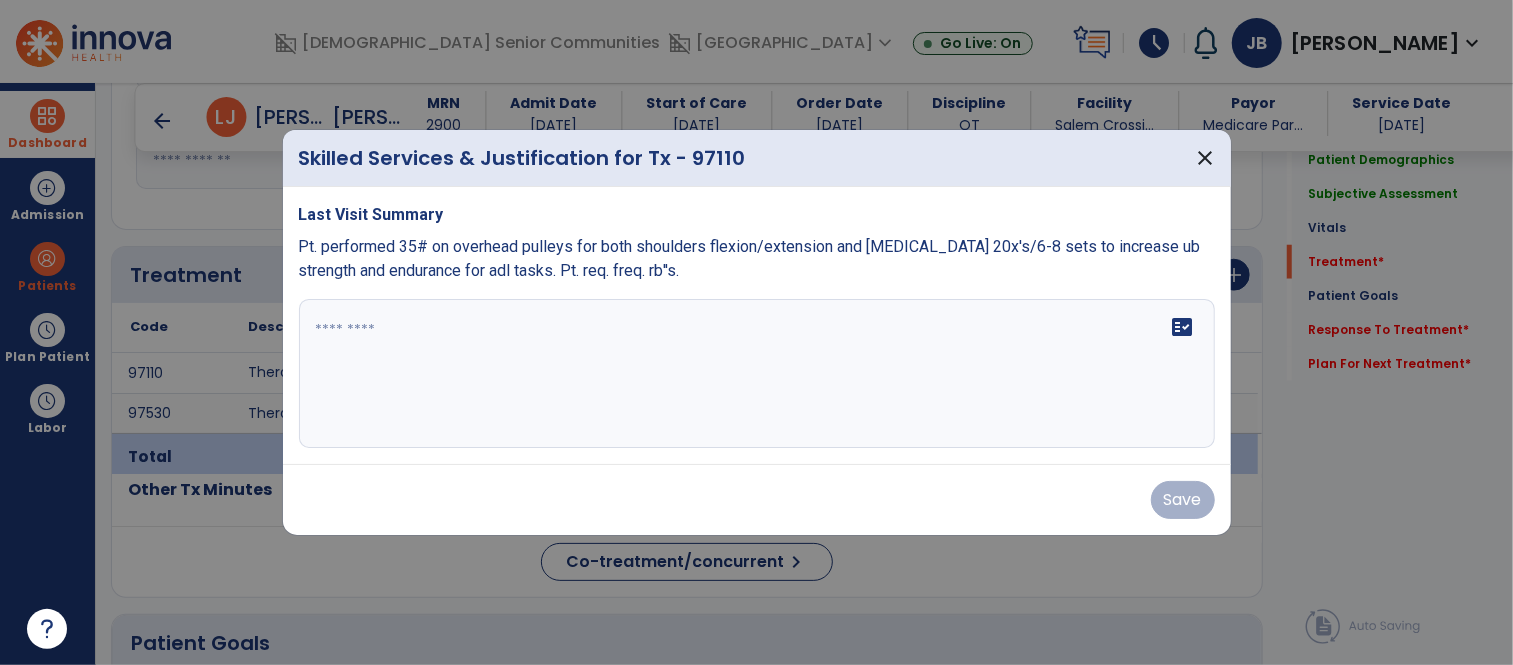 scroll, scrollTop: 1083, scrollLeft: 0, axis: vertical 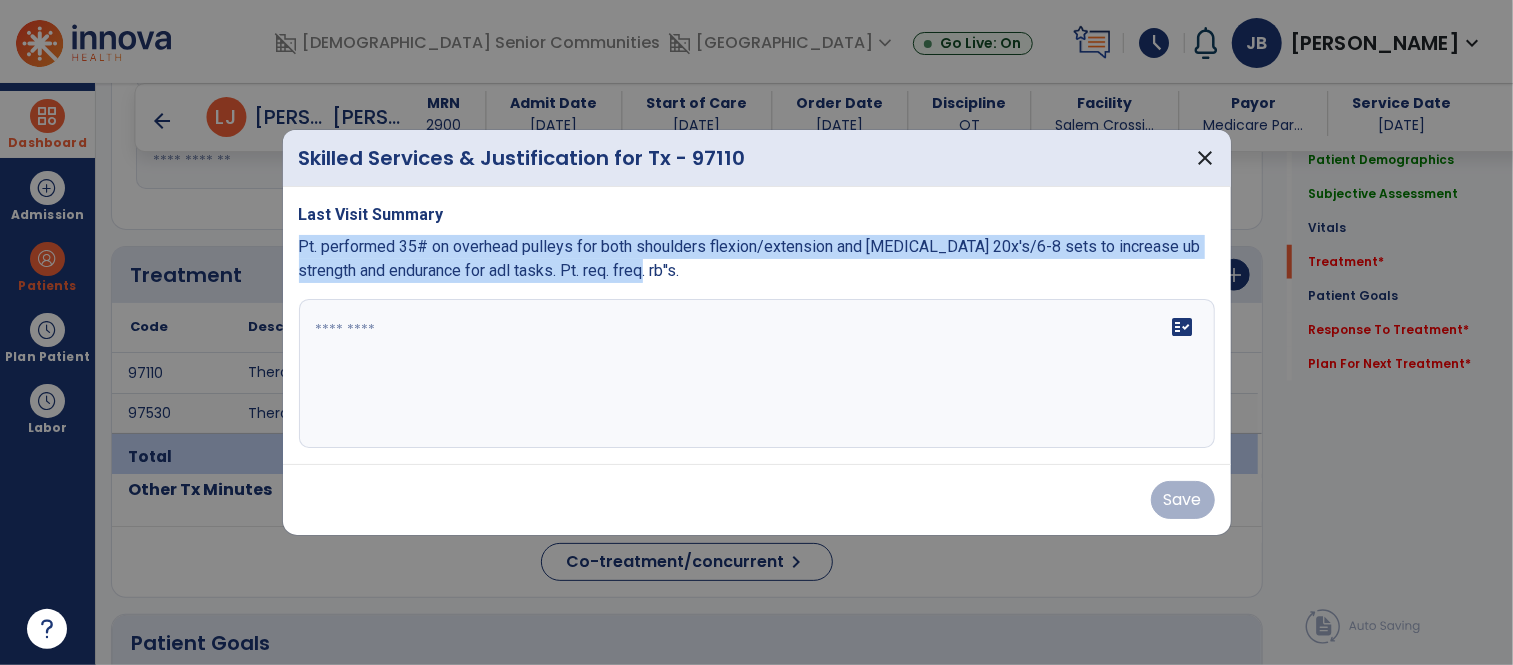 drag, startPoint x: 298, startPoint y: 242, endPoint x: 952, endPoint y: 262, distance: 654.3057 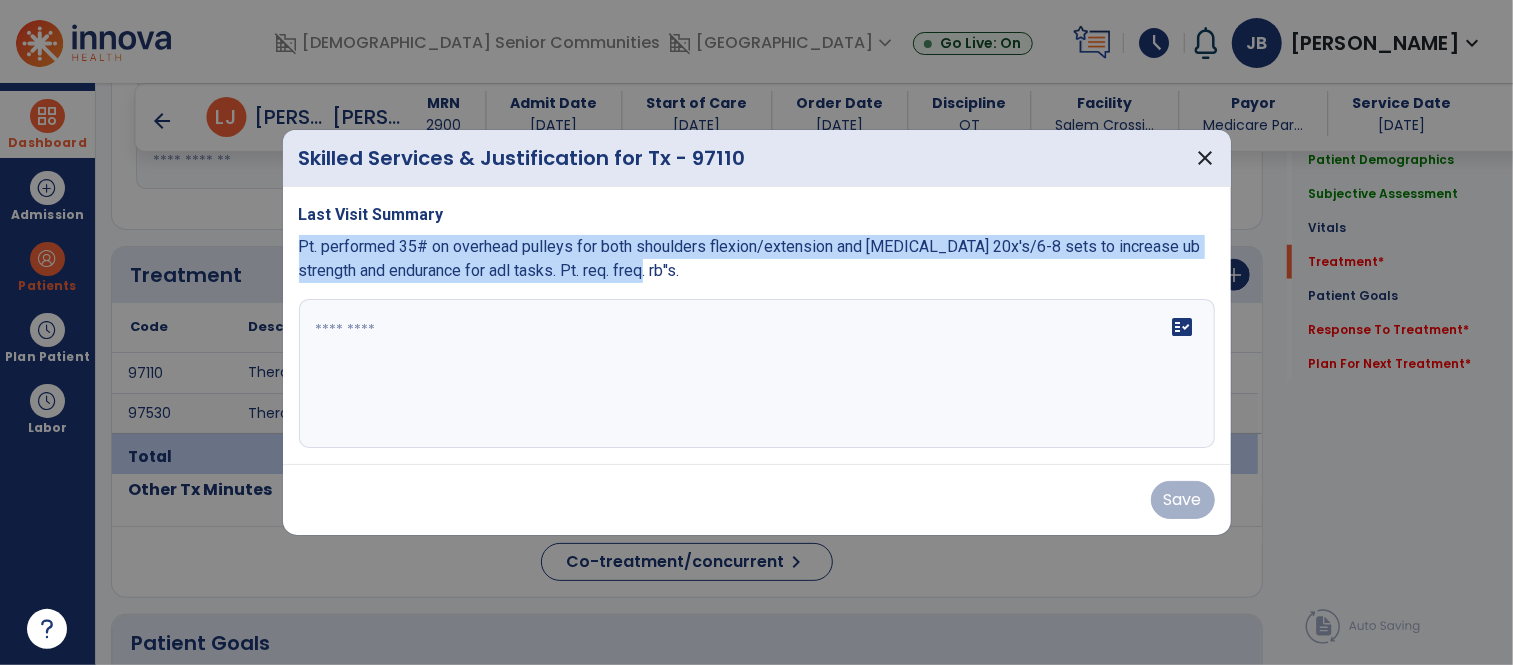 click on "Pt. performed 35# on overhead pulleys for both shoulders flexion/extension and [MEDICAL_DATA] 20x's/6-8 sets to increase ub strength and endurance for adl tasks. Pt. req. freq. rb''s." at bounding box center [757, 259] 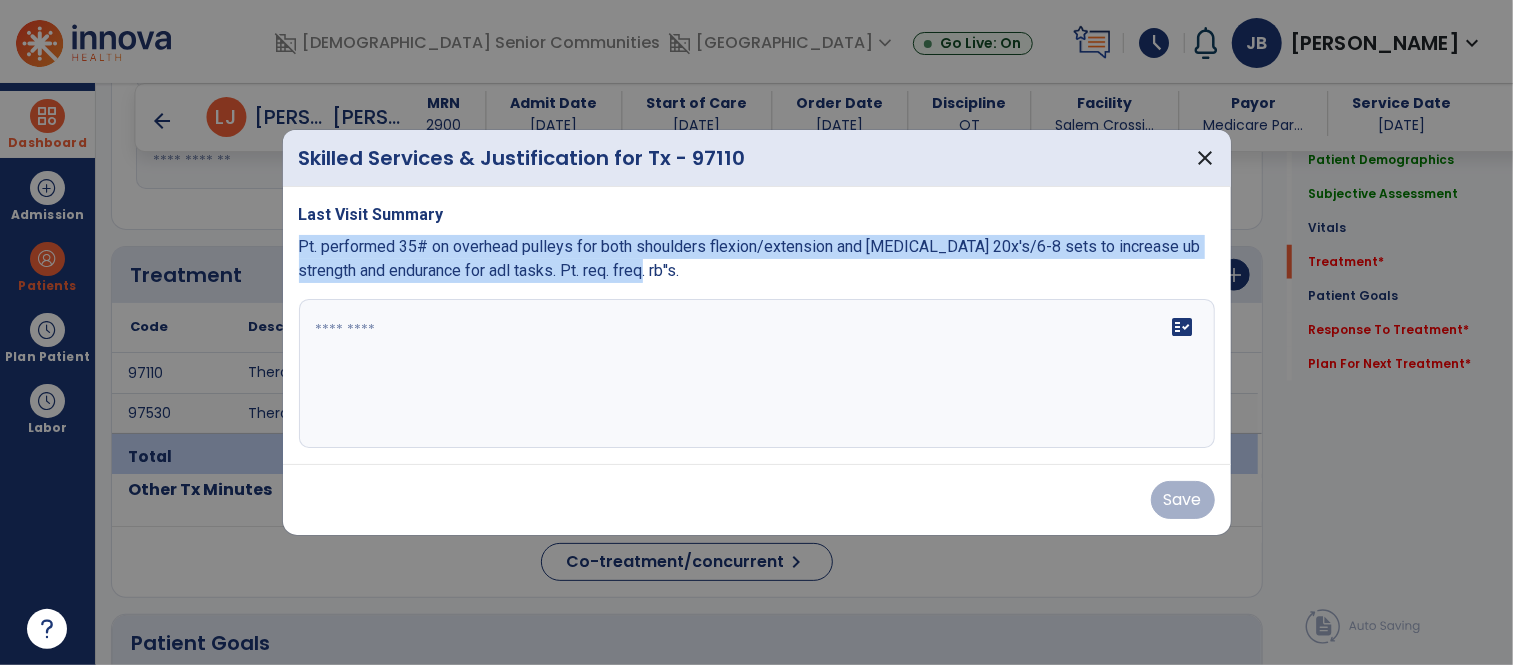 copy on "Pt. performed 35# on overhead pulleys for both shoulders flexion/extension and [MEDICAL_DATA] 20x's/6-8 sets to increase ub strength and endurance for adl tasks. Pt. req. freq. rb''s." 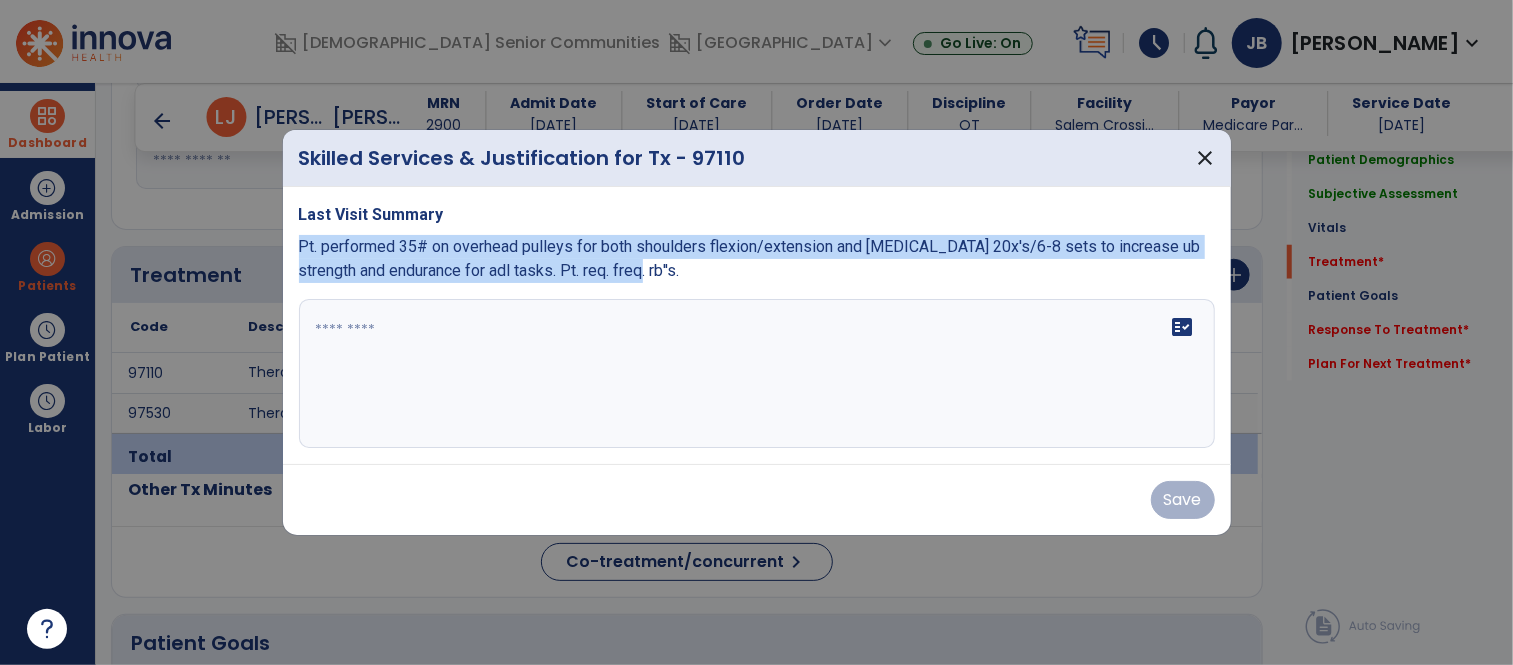 click on "fact_check" at bounding box center (757, 374) 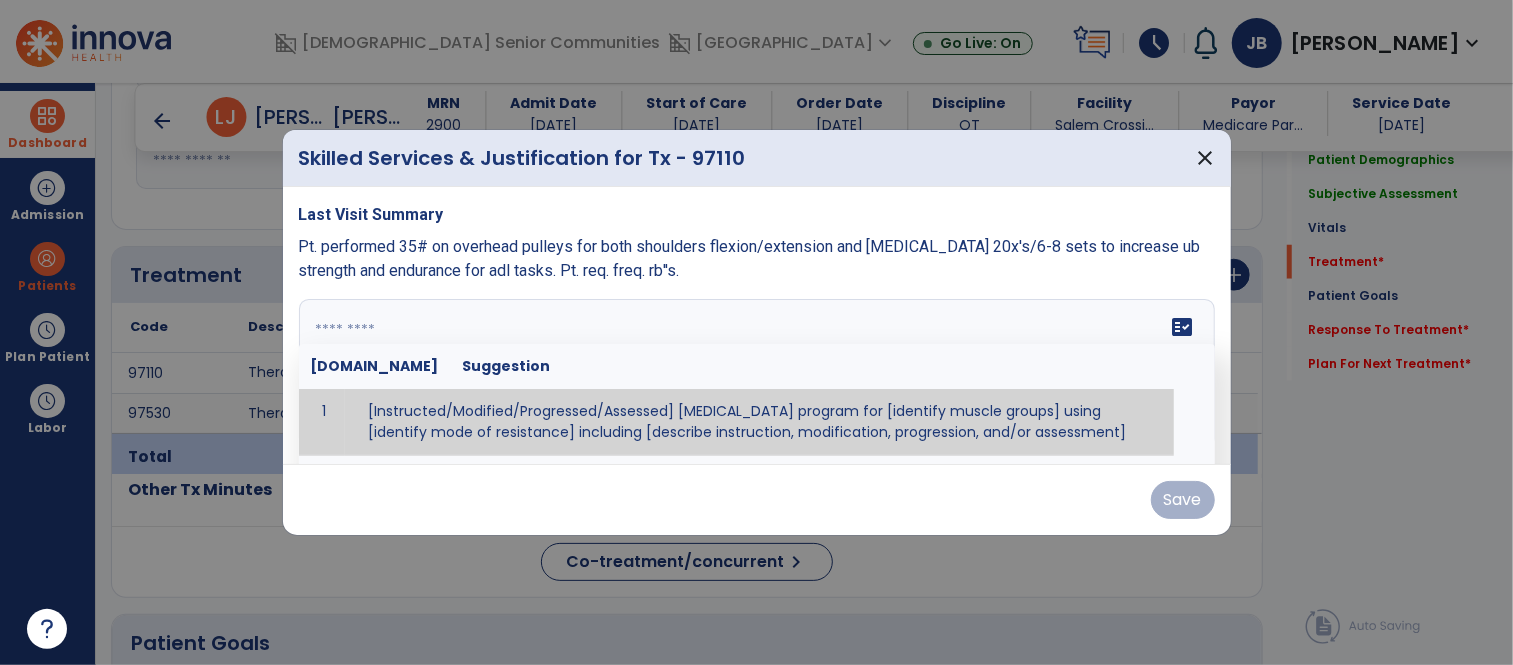 paste on "**********" 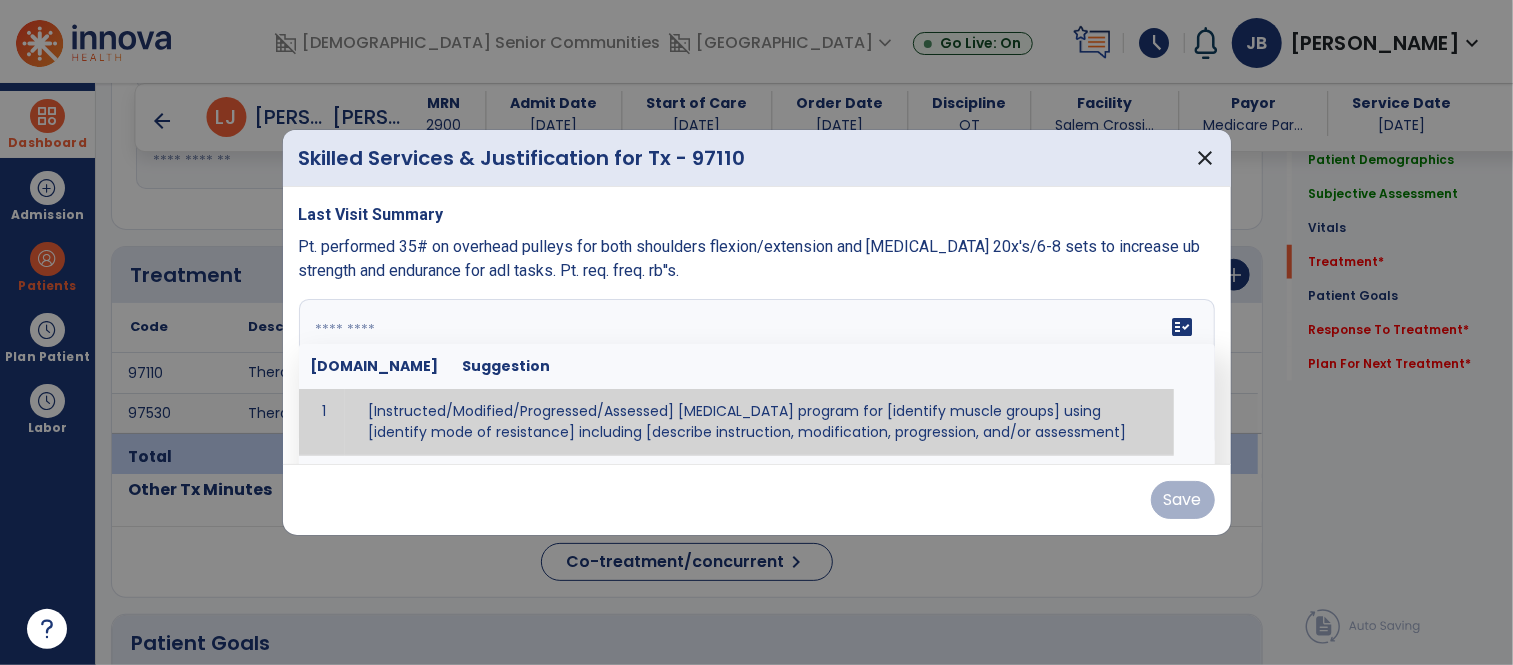 type on "**********" 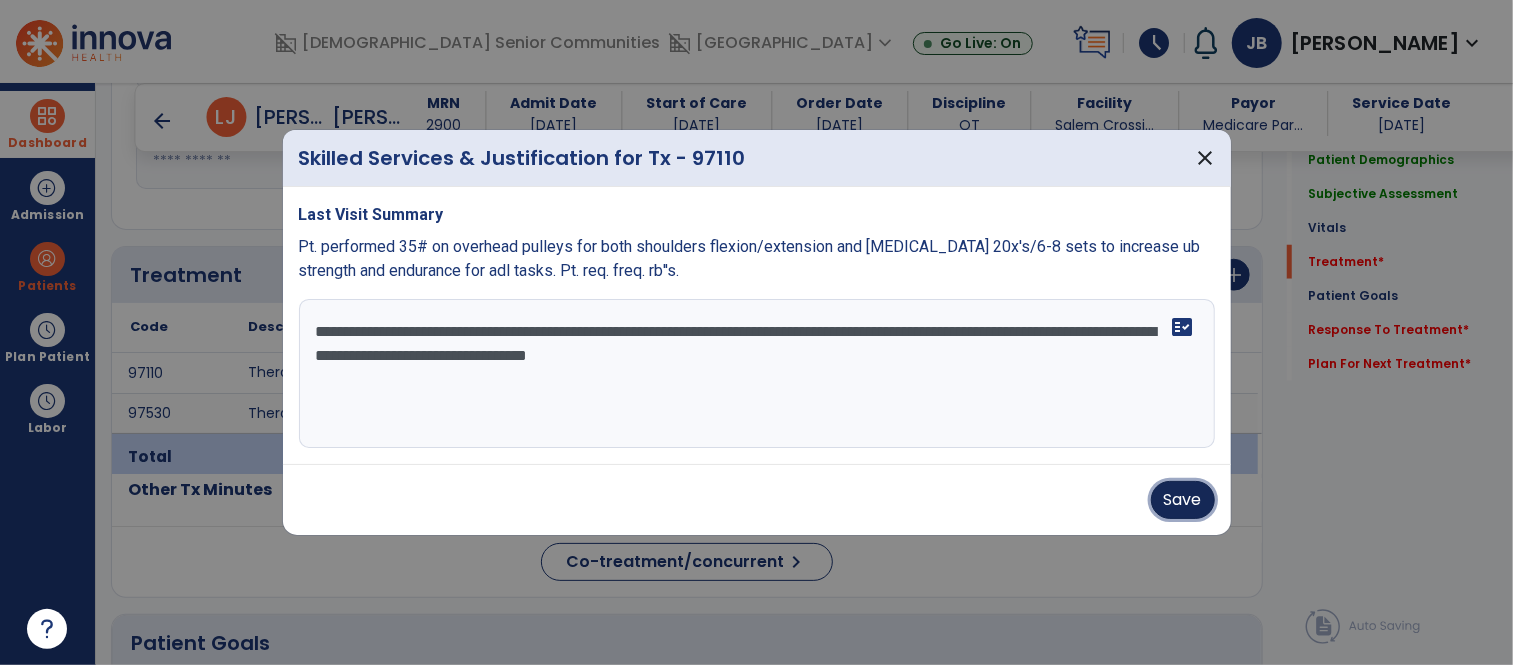 click on "Save" at bounding box center [1183, 500] 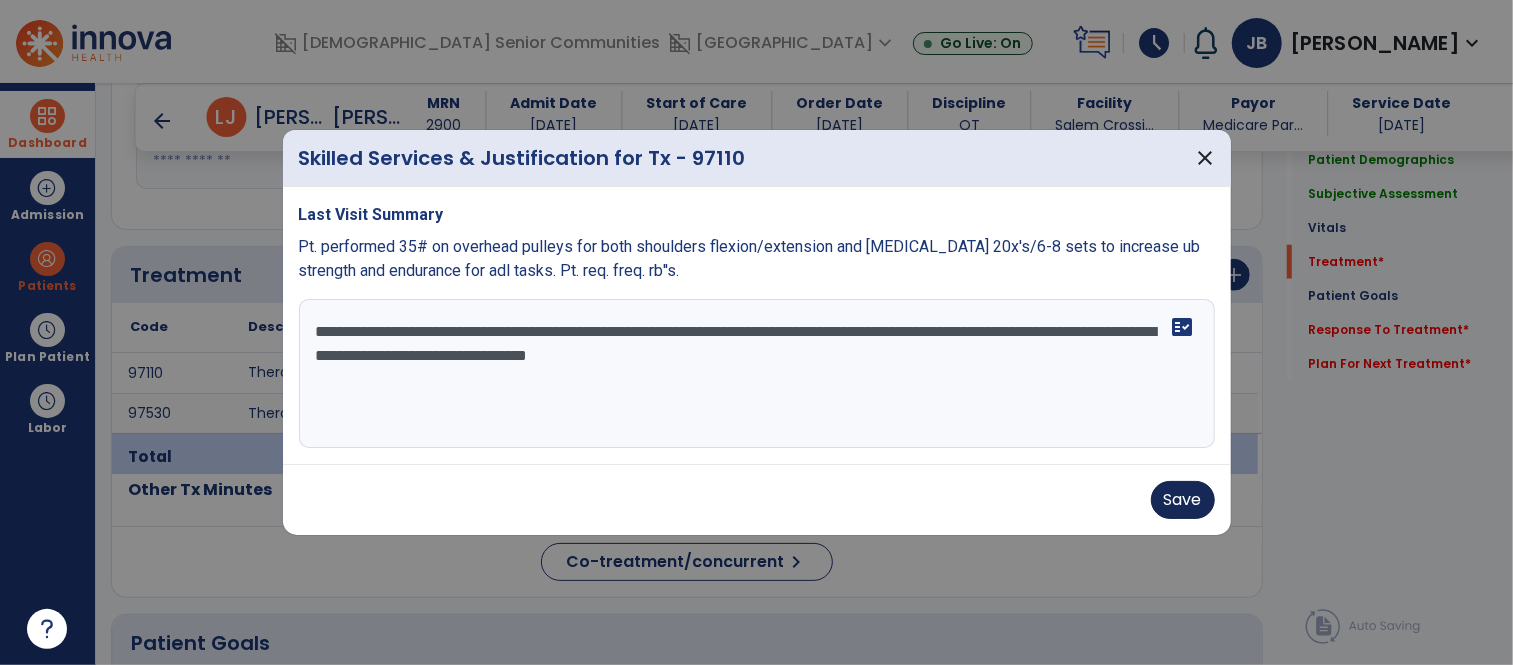 click on "Save" at bounding box center [757, 500] 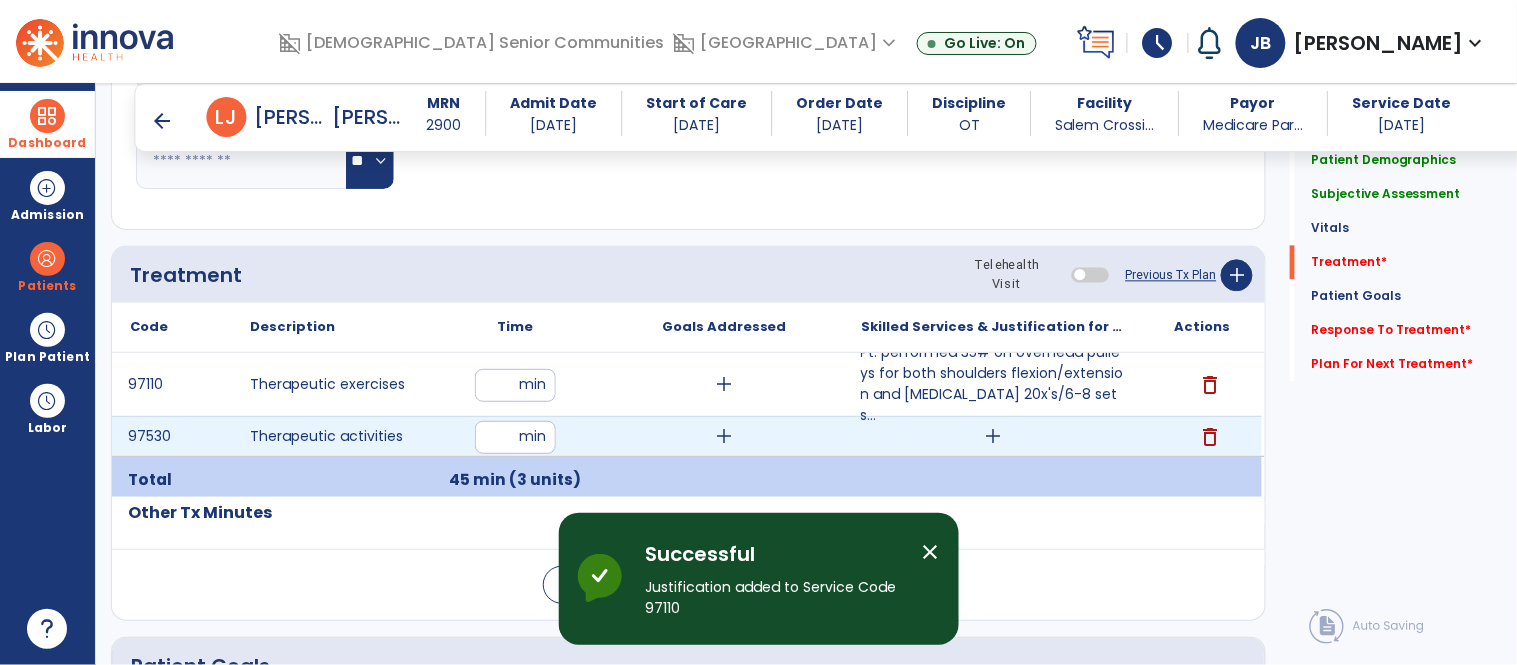 click on "add" at bounding box center (993, 436) 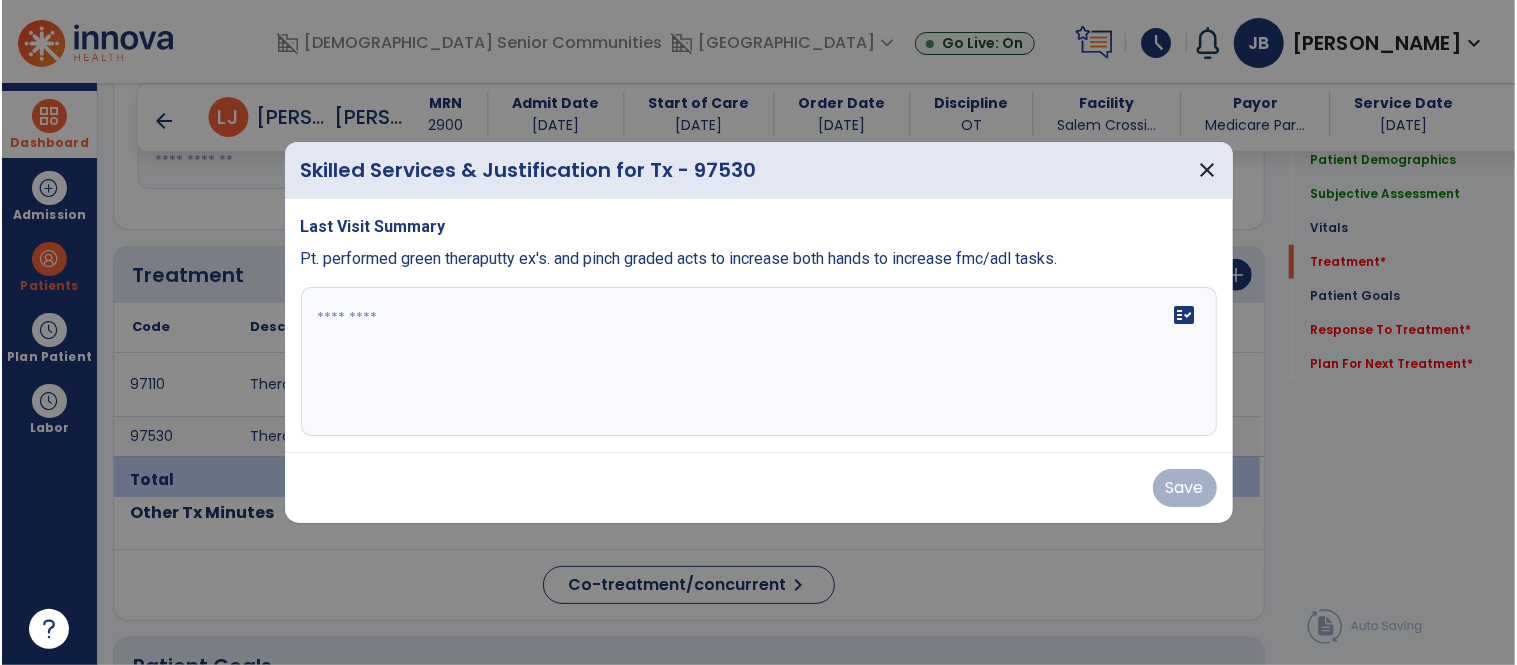 scroll, scrollTop: 1083, scrollLeft: 0, axis: vertical 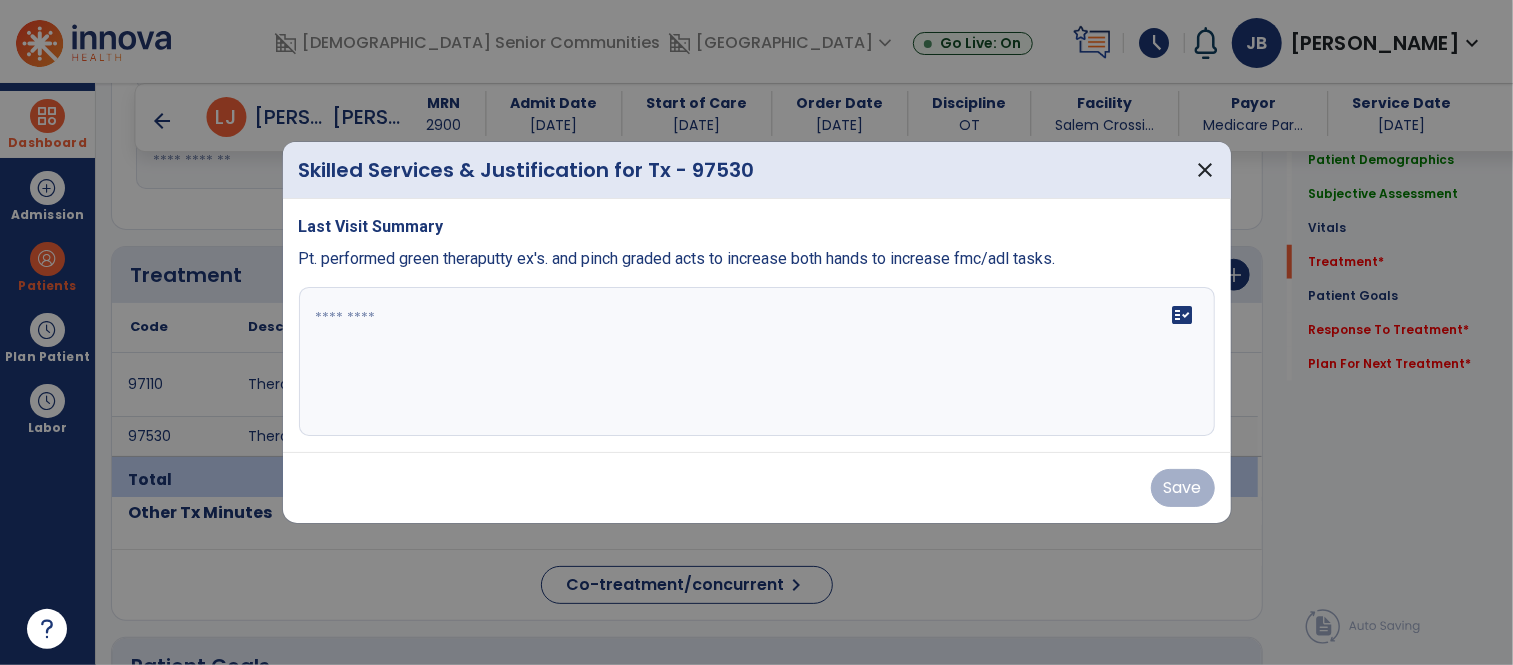 click at bounding box center (757, 362) 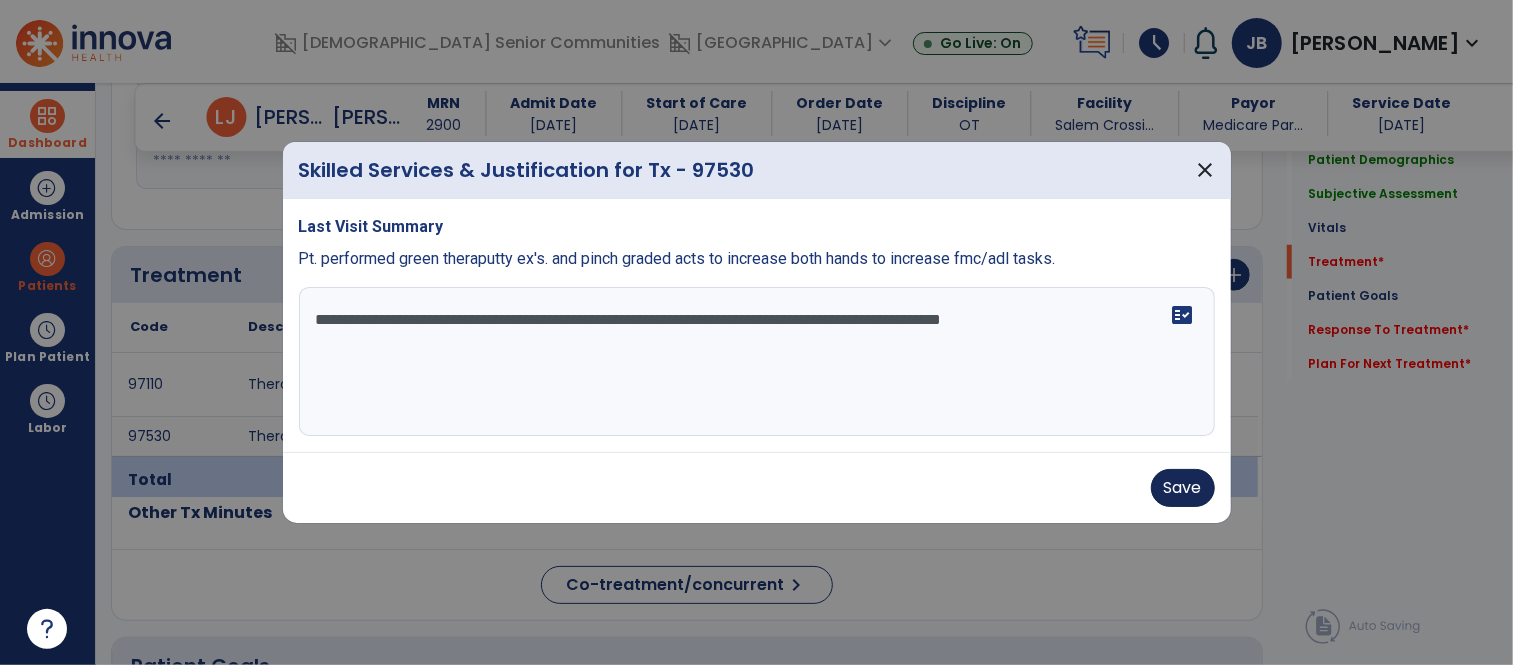 type on "**********" 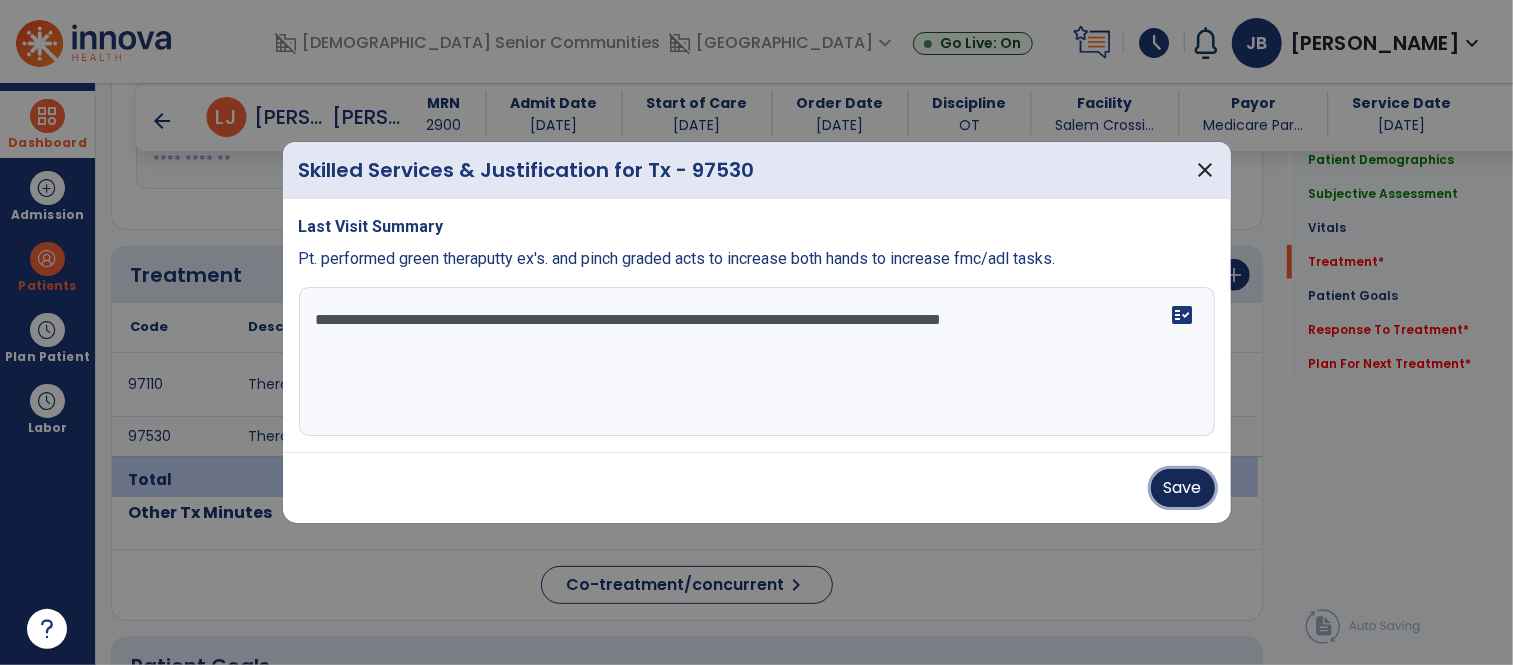 click on "Save" at bounding box center (1183, 488) 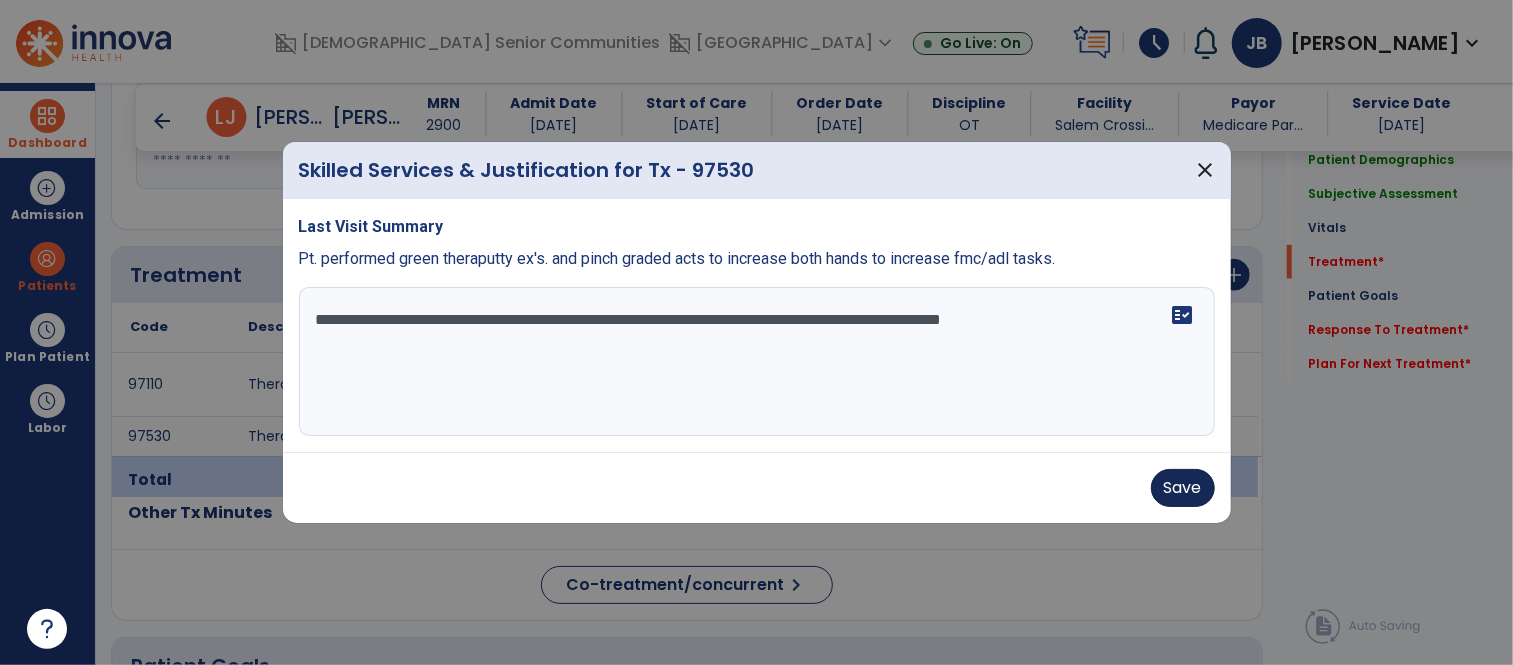 click on "Save" at bounding box center (757, 488) 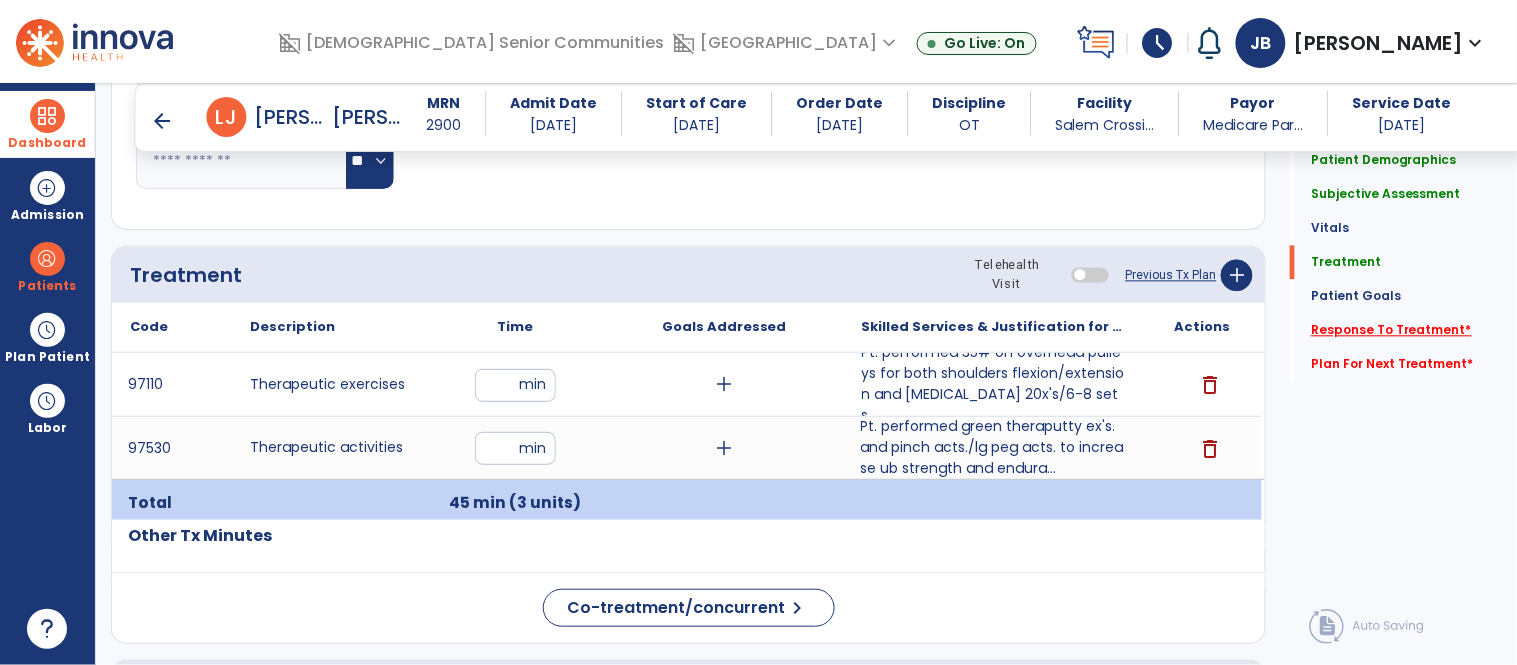 click on "Response To Treatment   *" 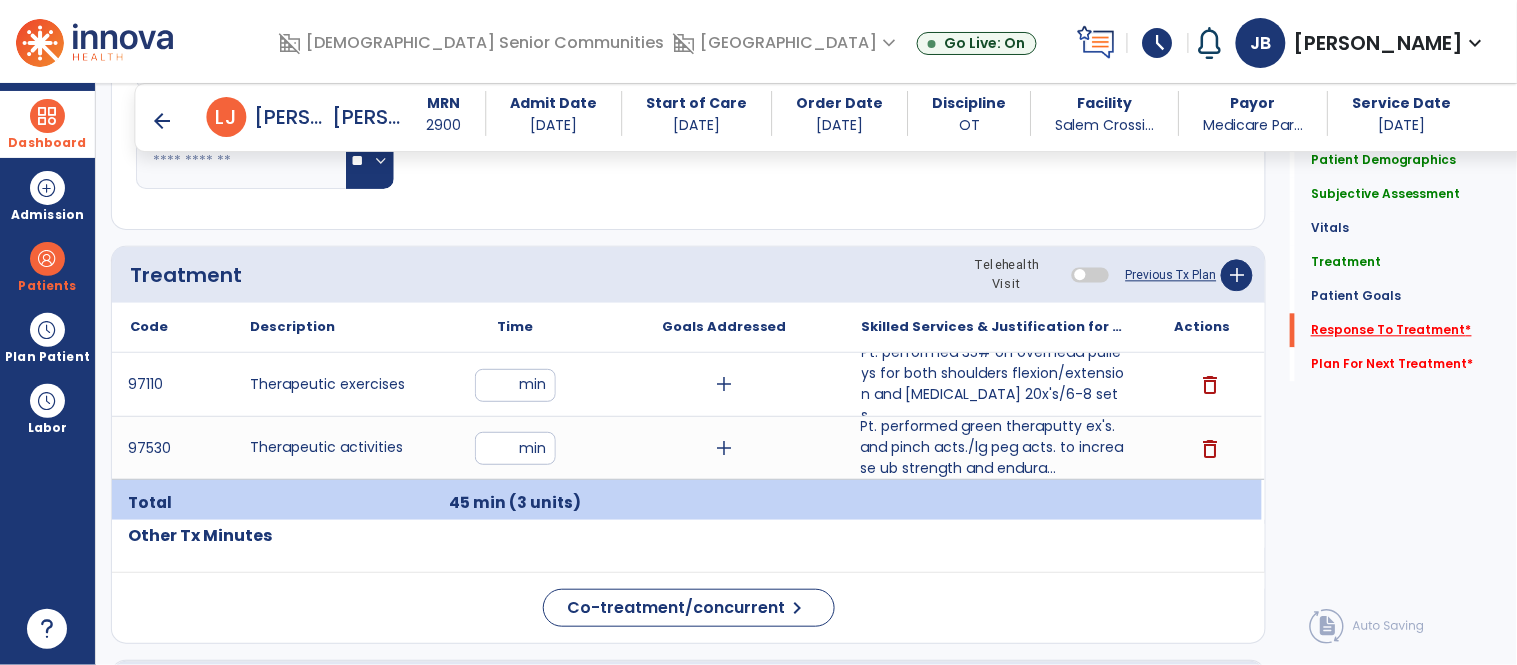 click on "Response To Treatment   *" 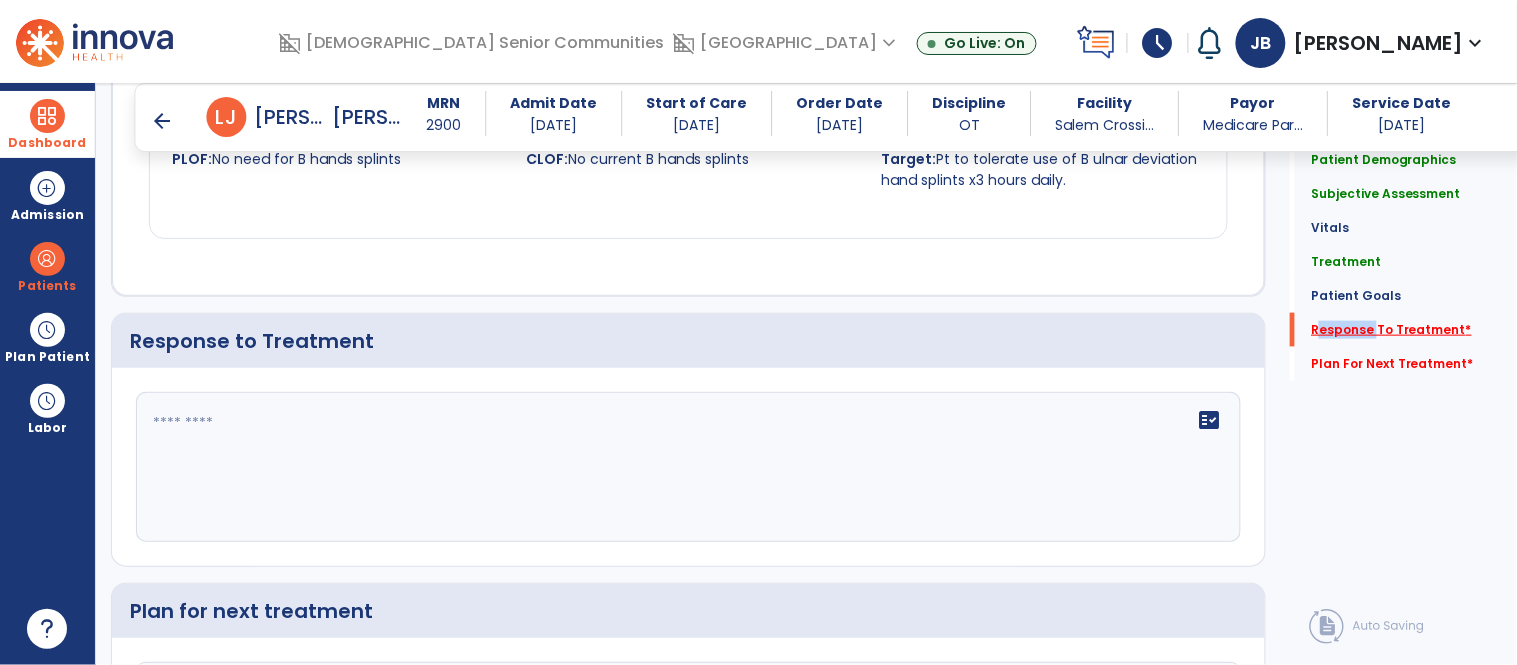 scroll, scrollTop: 2481, scrollLeft: 0, axis: vertical 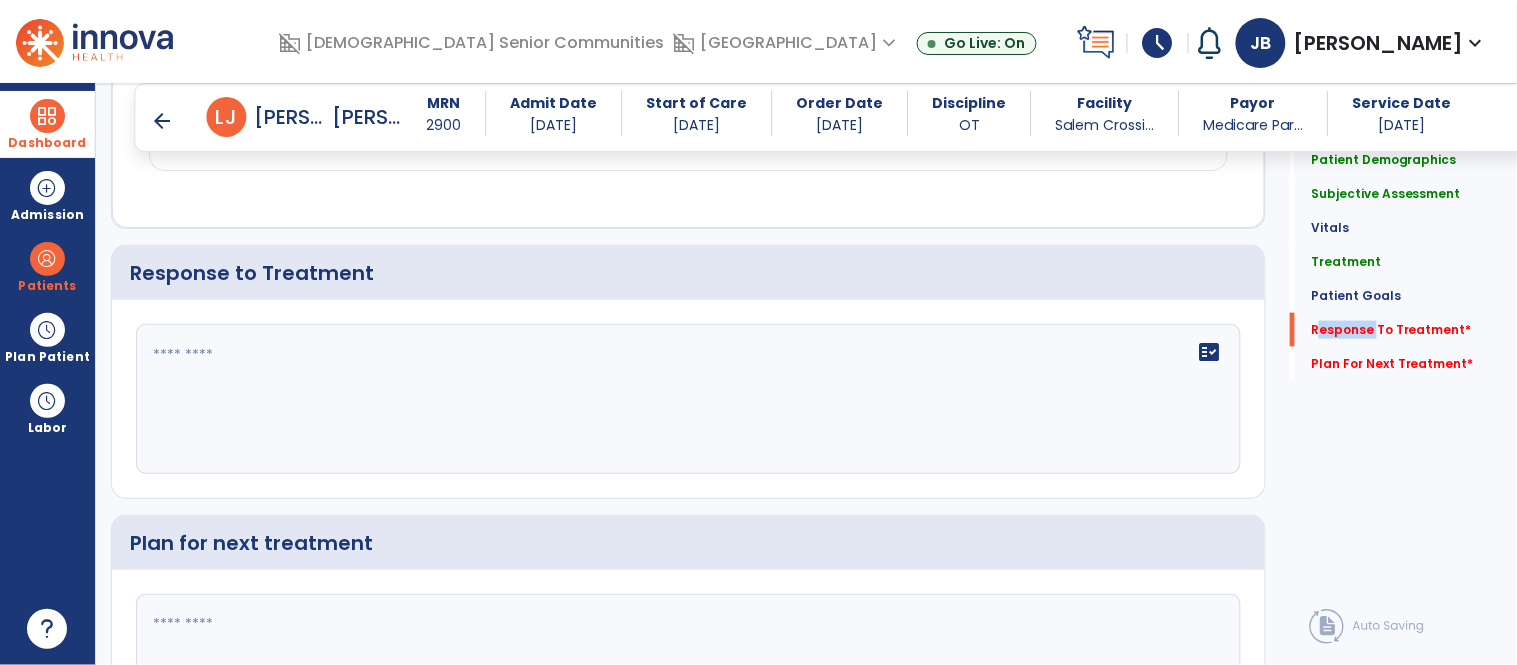 click on "fact_check" 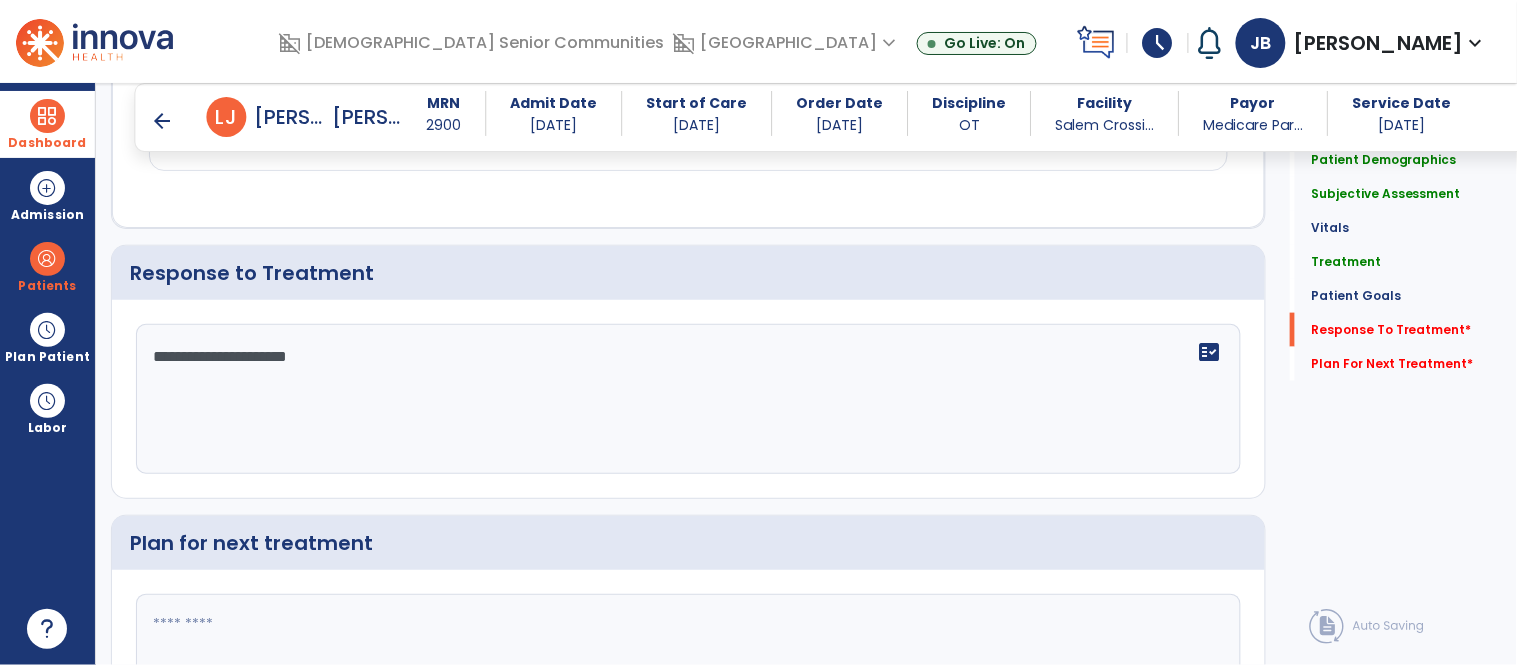 type on "**********" 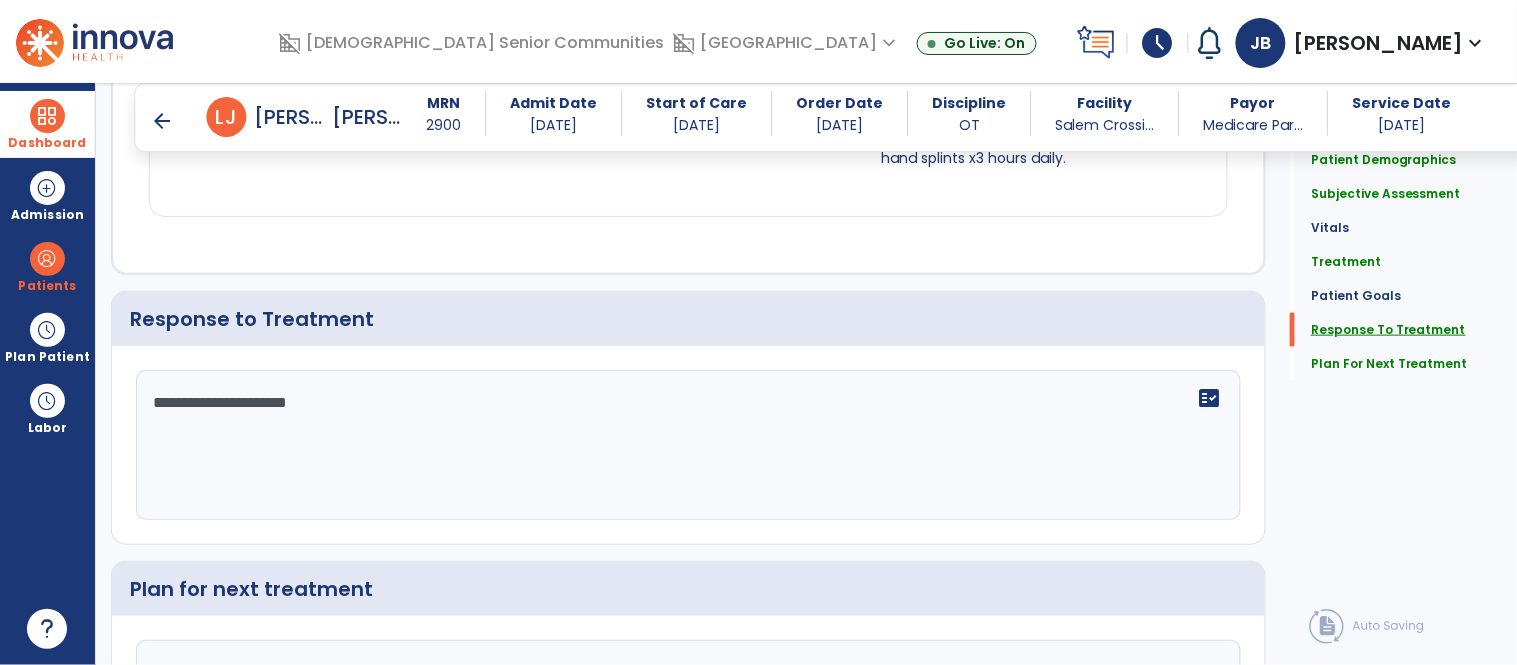 scroll, scrollTop: 2482, scrollLeft: 0, axis: vertical 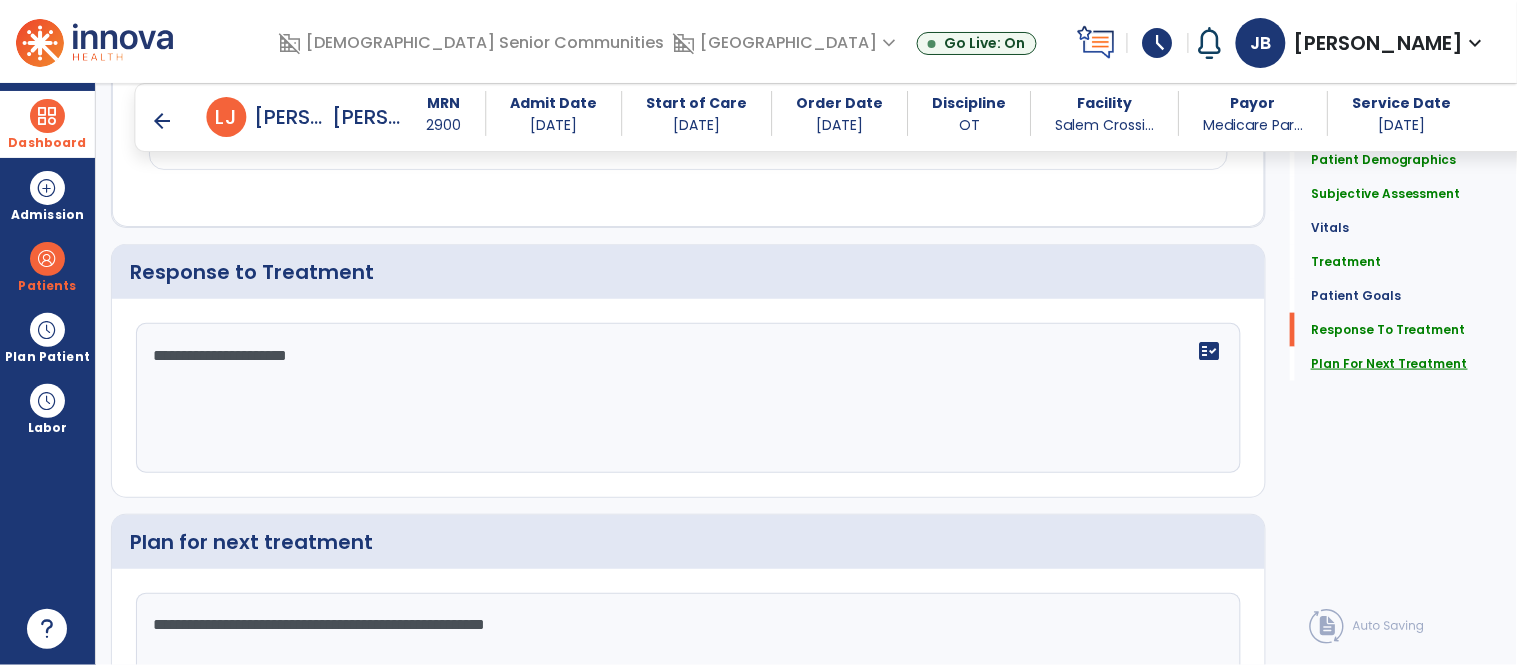 type on "**********" 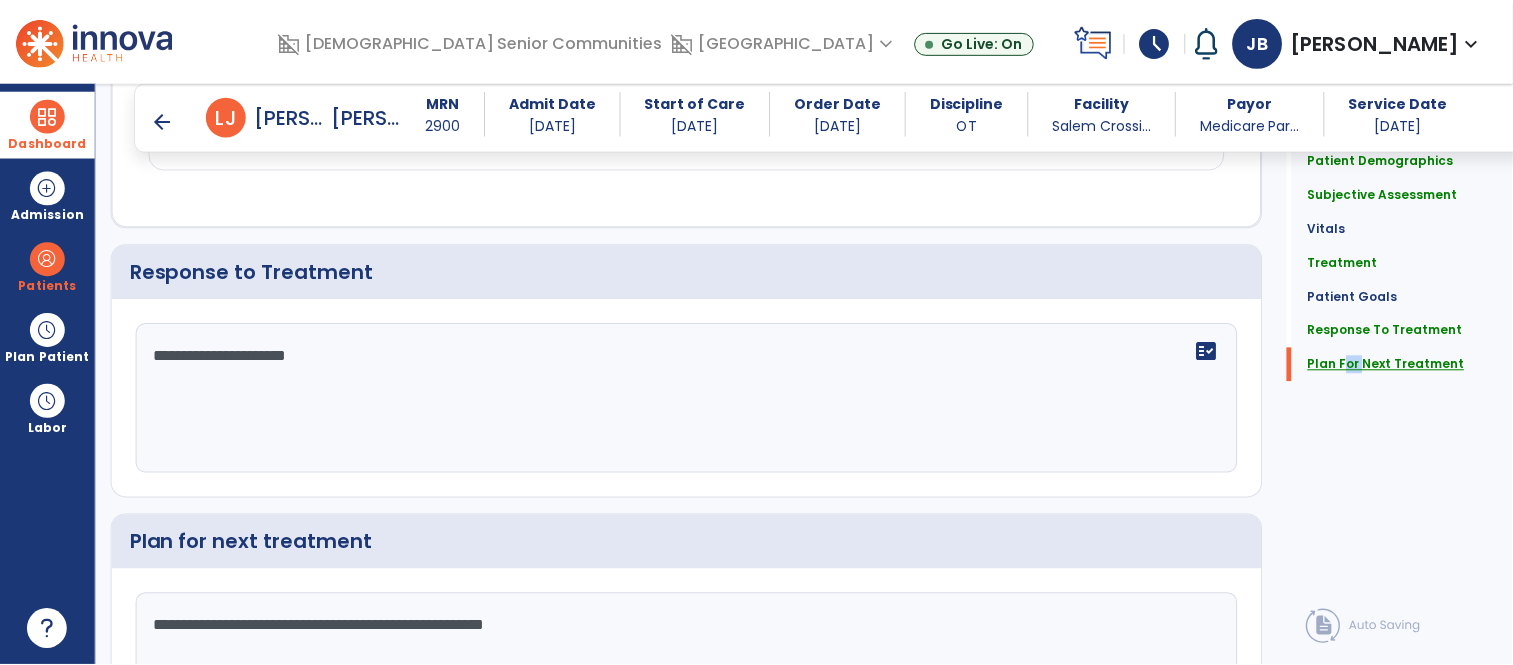scroll, scrollTop: 2653, scrollLeft: 0, axis: vertical 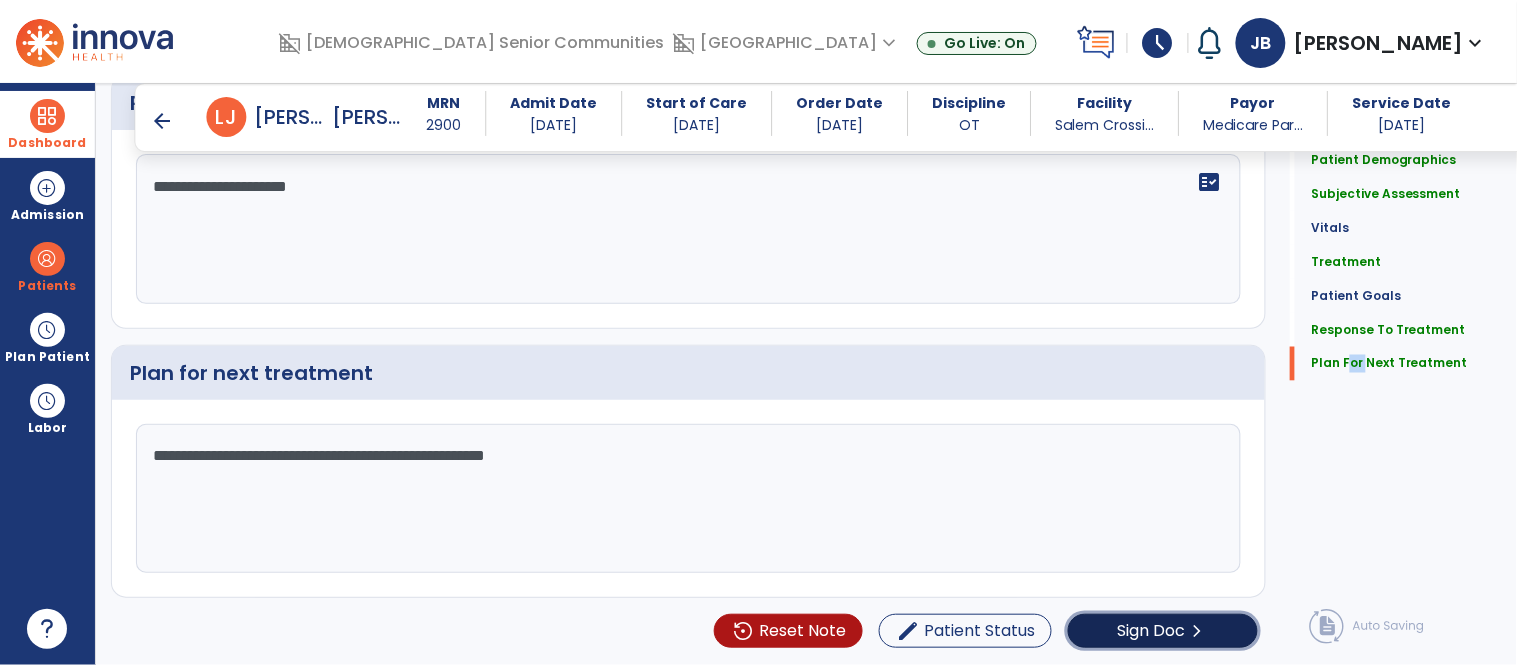click on "Sign Doc" 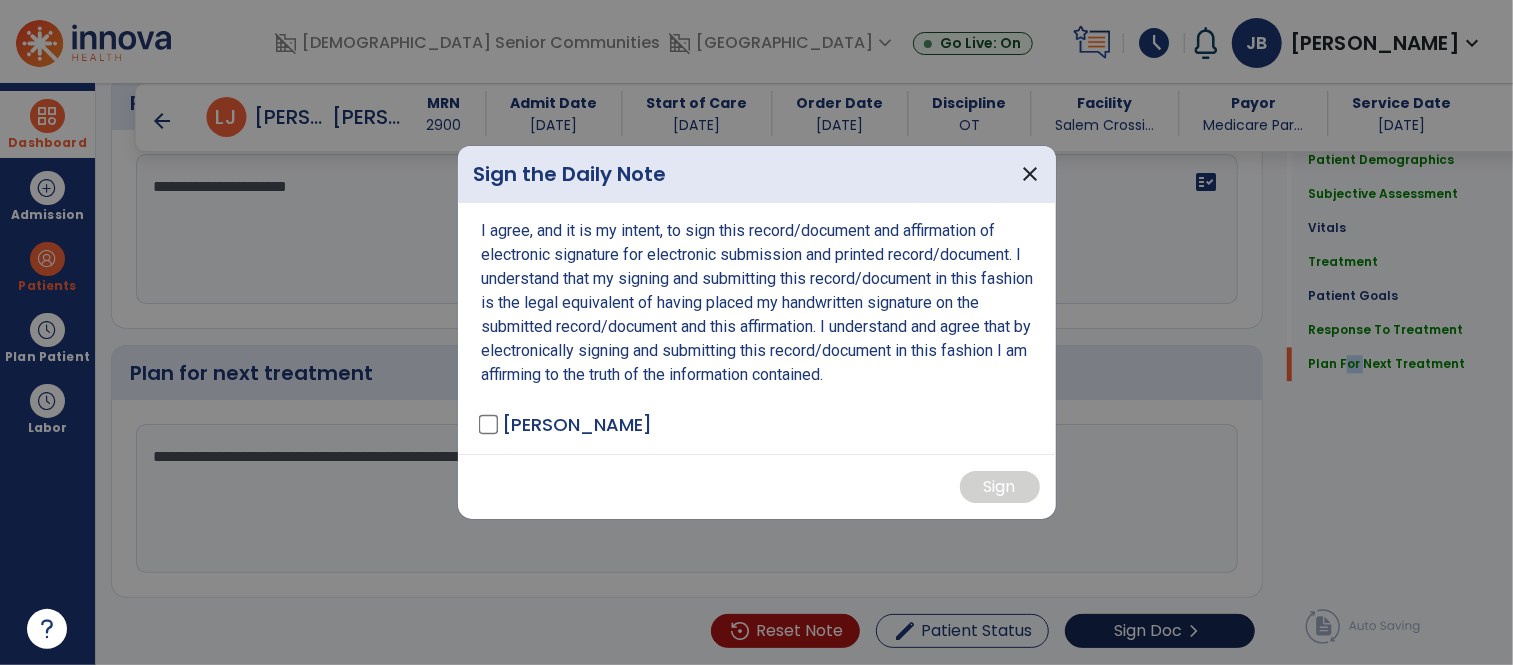 click at bounding box center (756, 332) 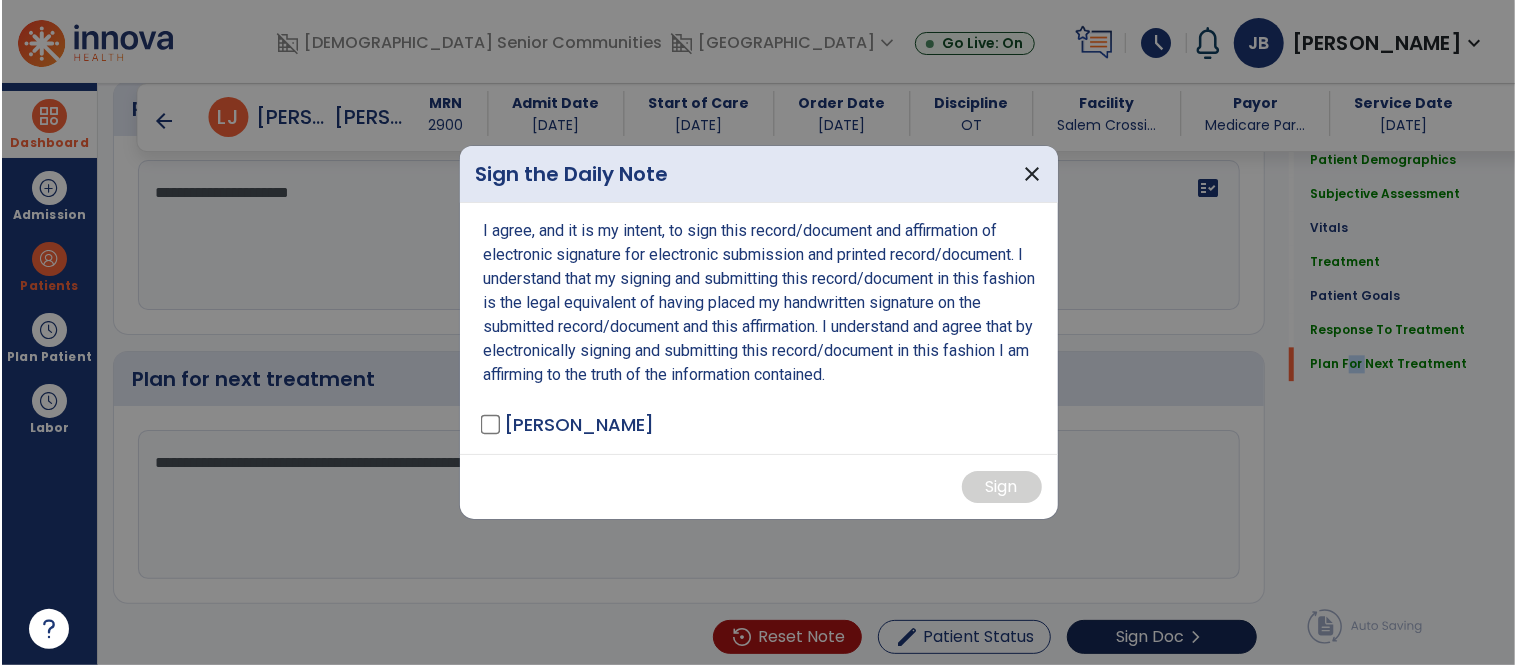scroll, scrollTop: 2653, scrollLeft: 0, axis: vertical 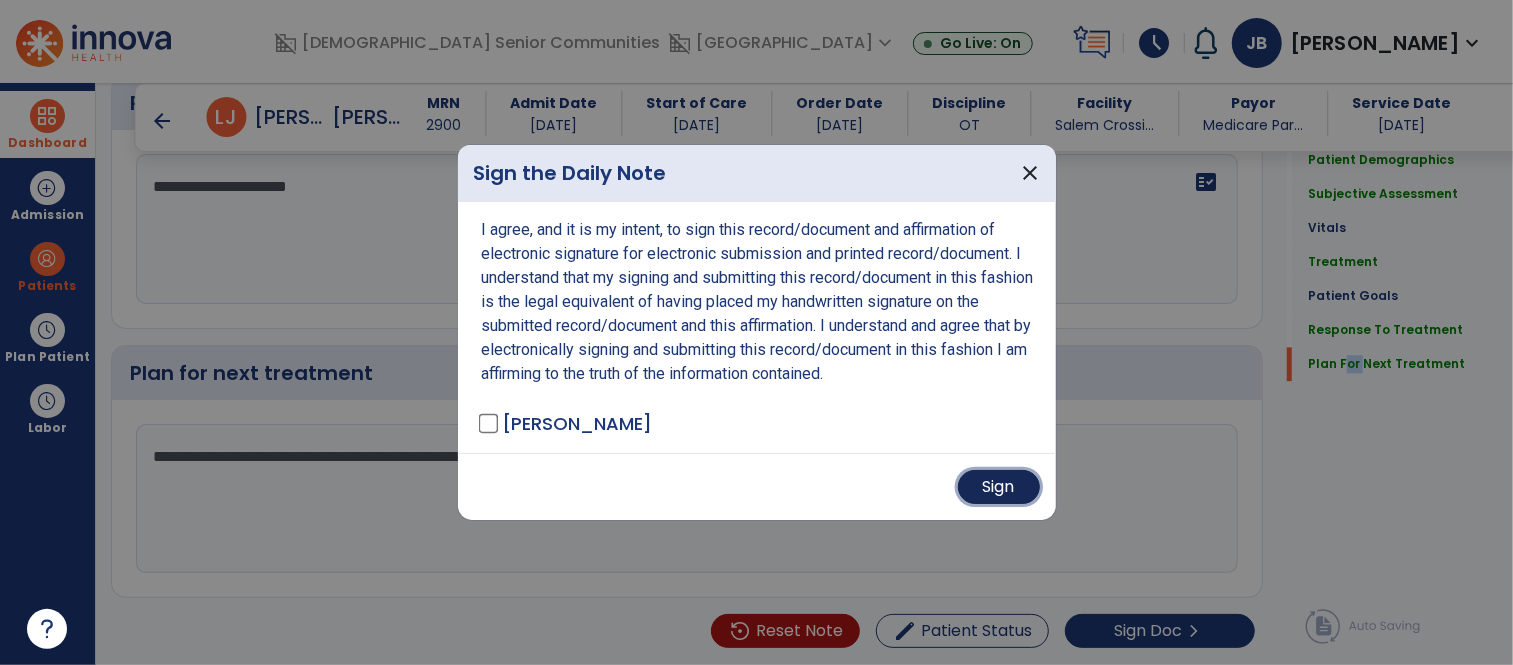 click on "Sign" at bounding box center (999, 487) 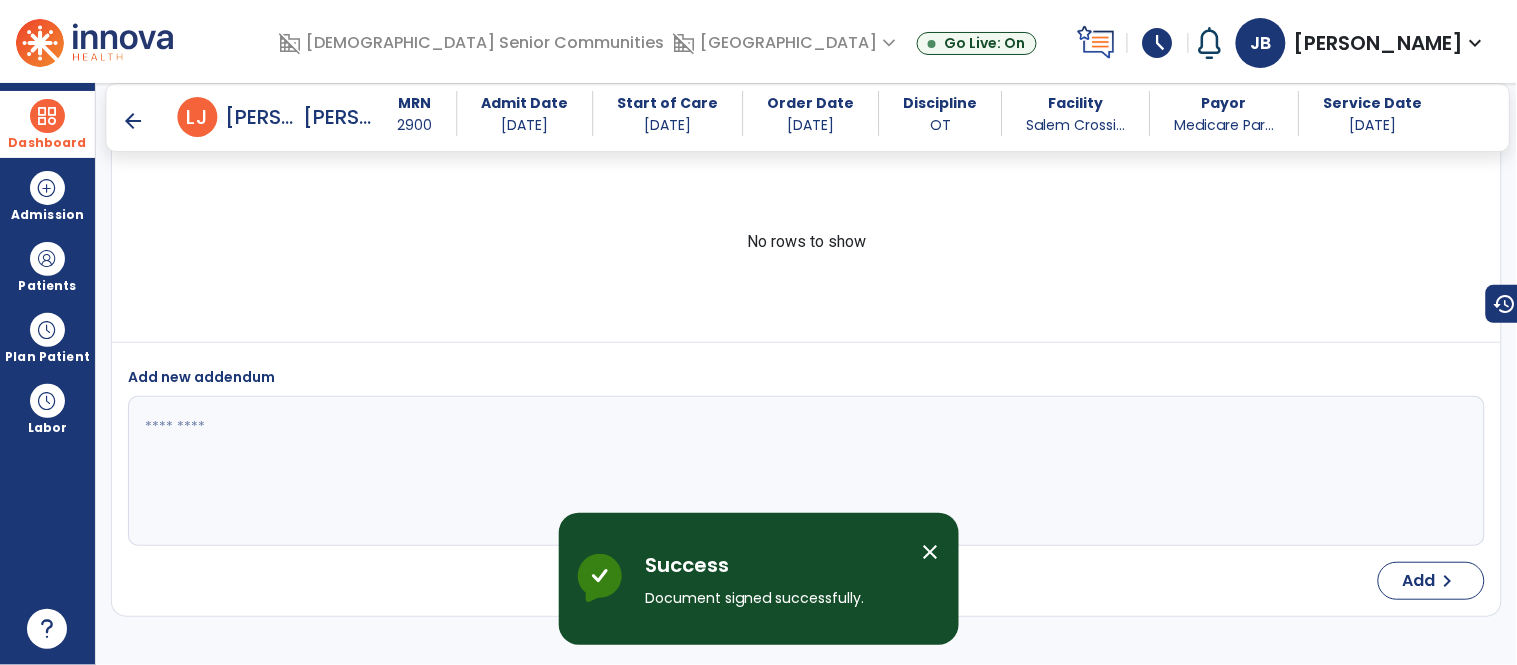 scroll, scrollTop: 3633, scrollLeft: 0, axis: vertical 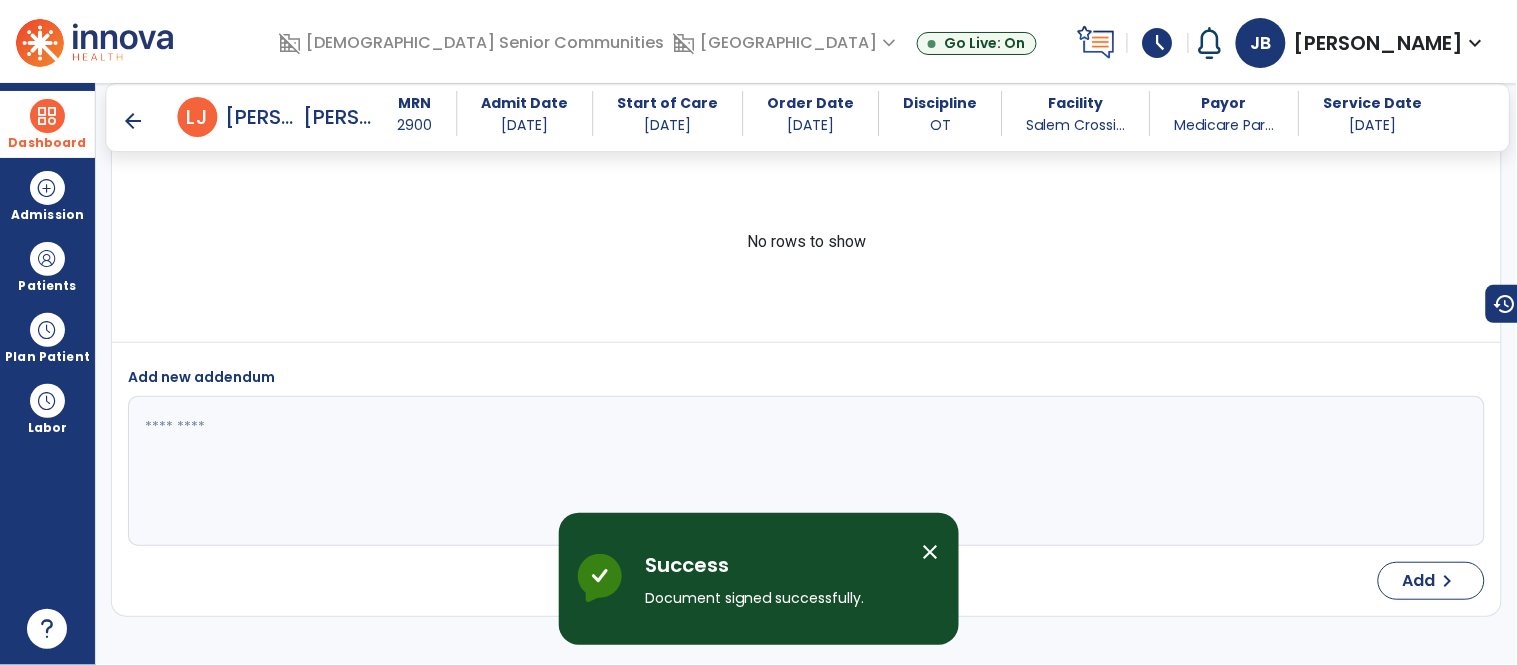 click on "Dashboard" at bounding box center (47, 143) 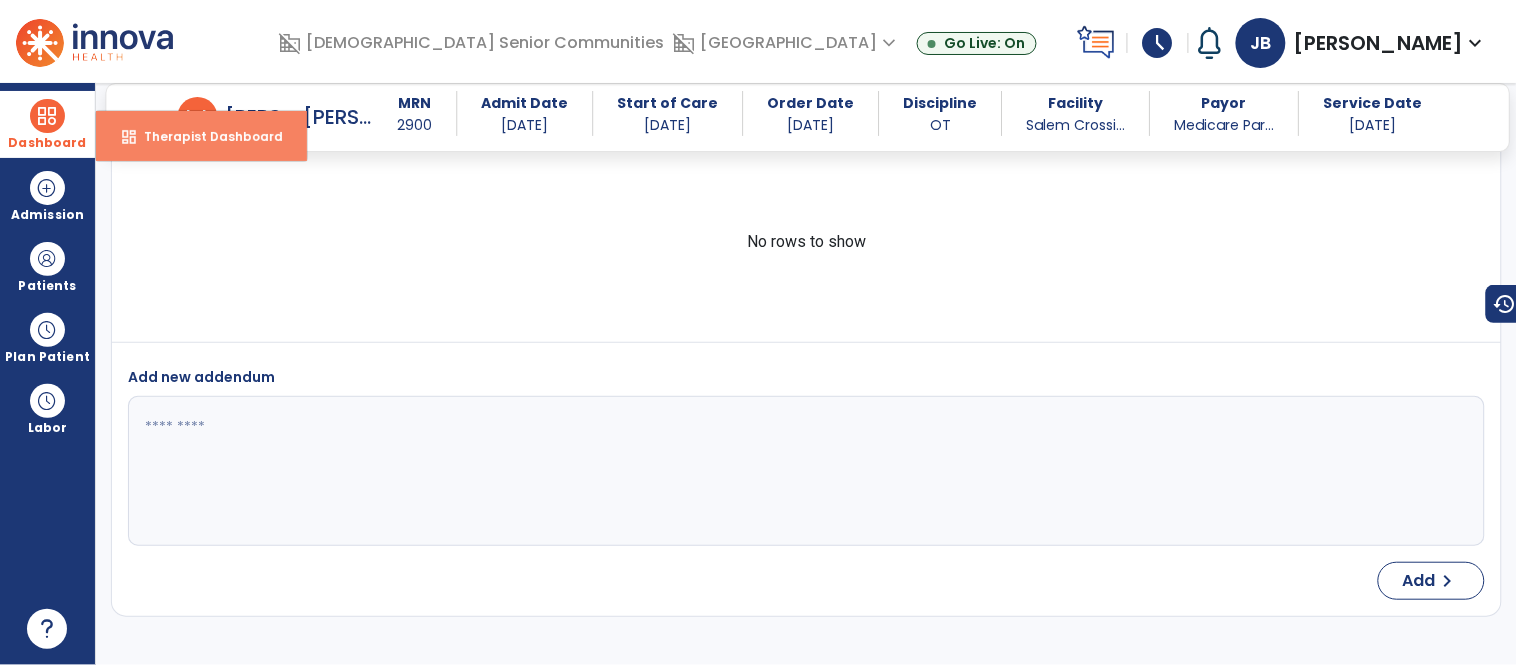click on "dashboard" at bounding box center (129, 137) 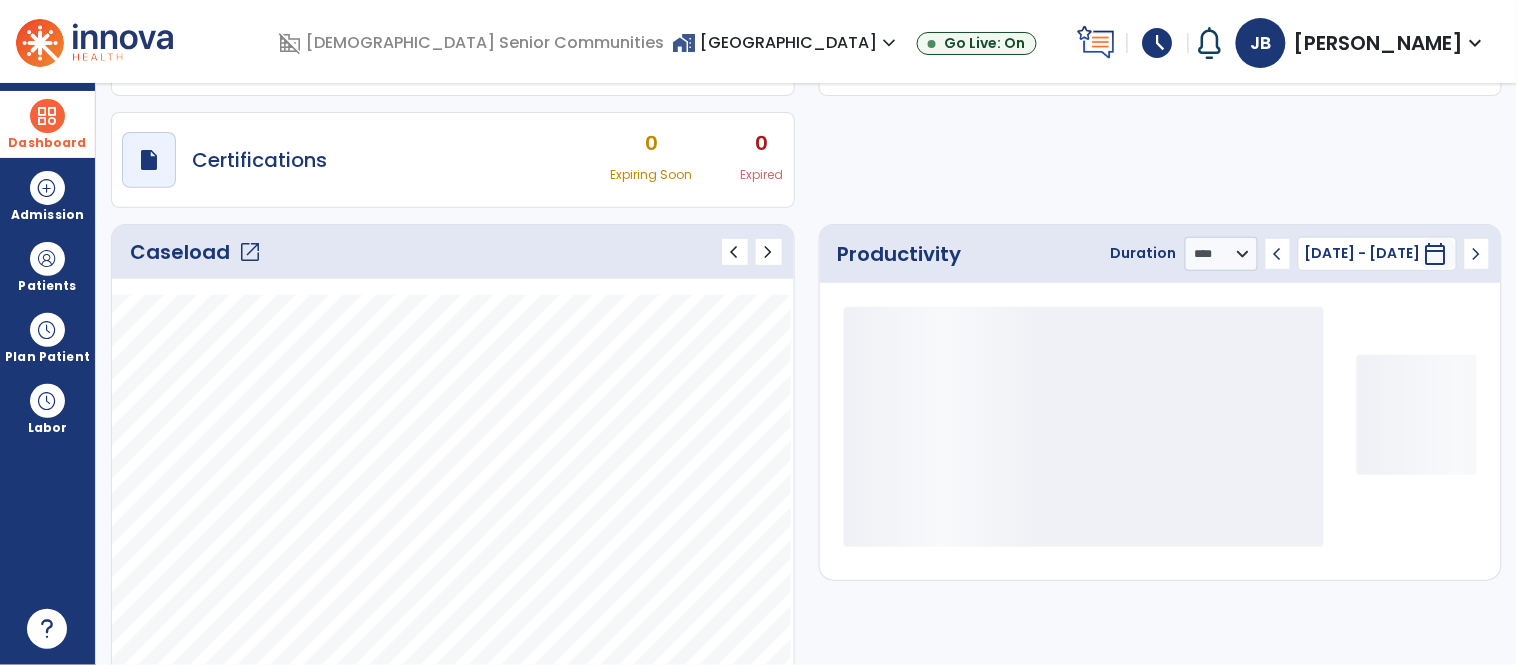 scroll, scrollTop: 143, scrollLeft: 0, axis: vertical 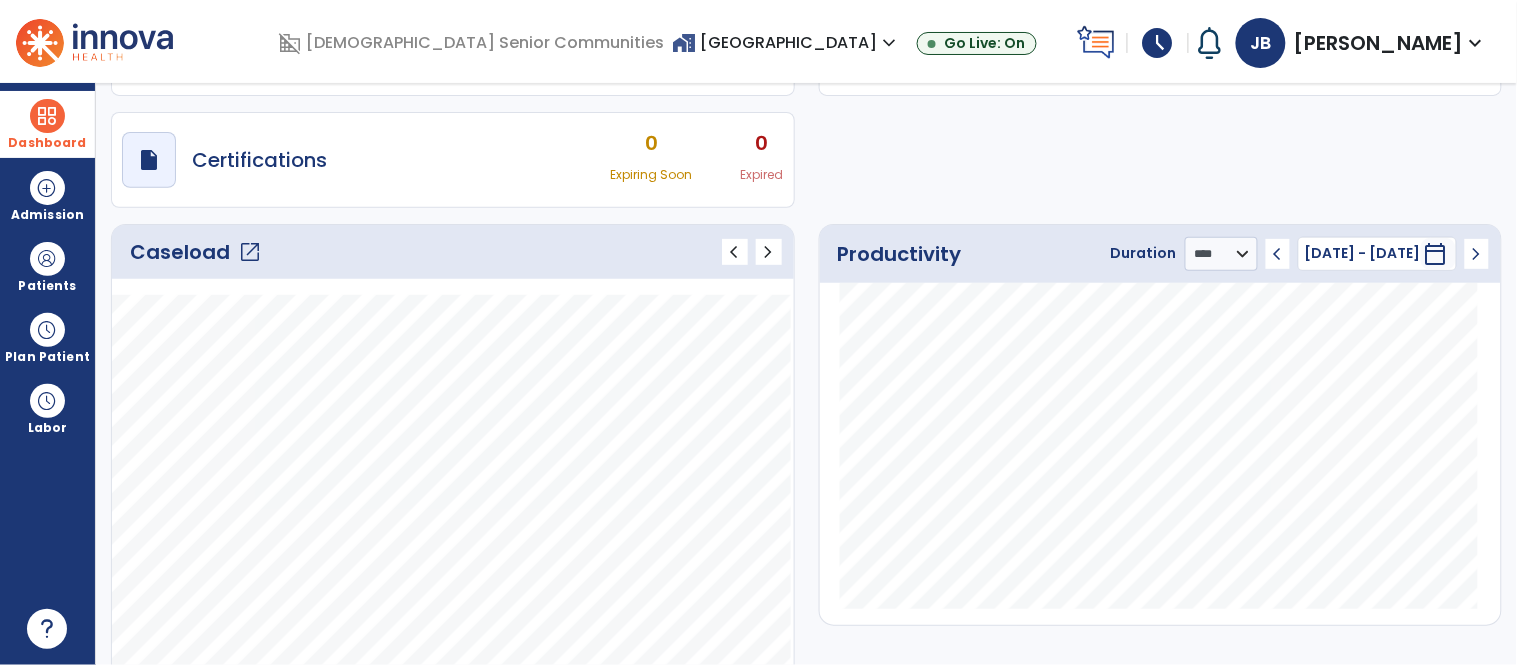click on "open_in_new" 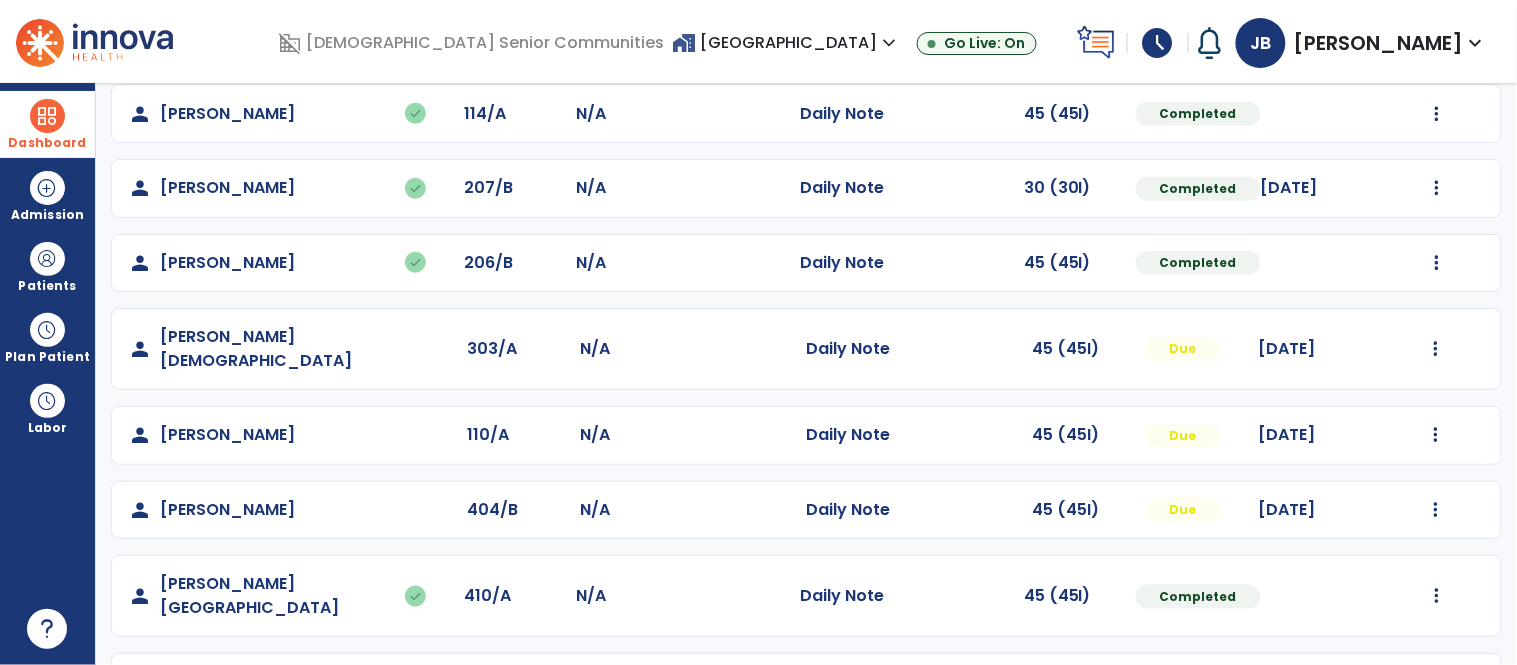 scroll, scrollTop: 407, scrollLeft: 0, axis: vertical 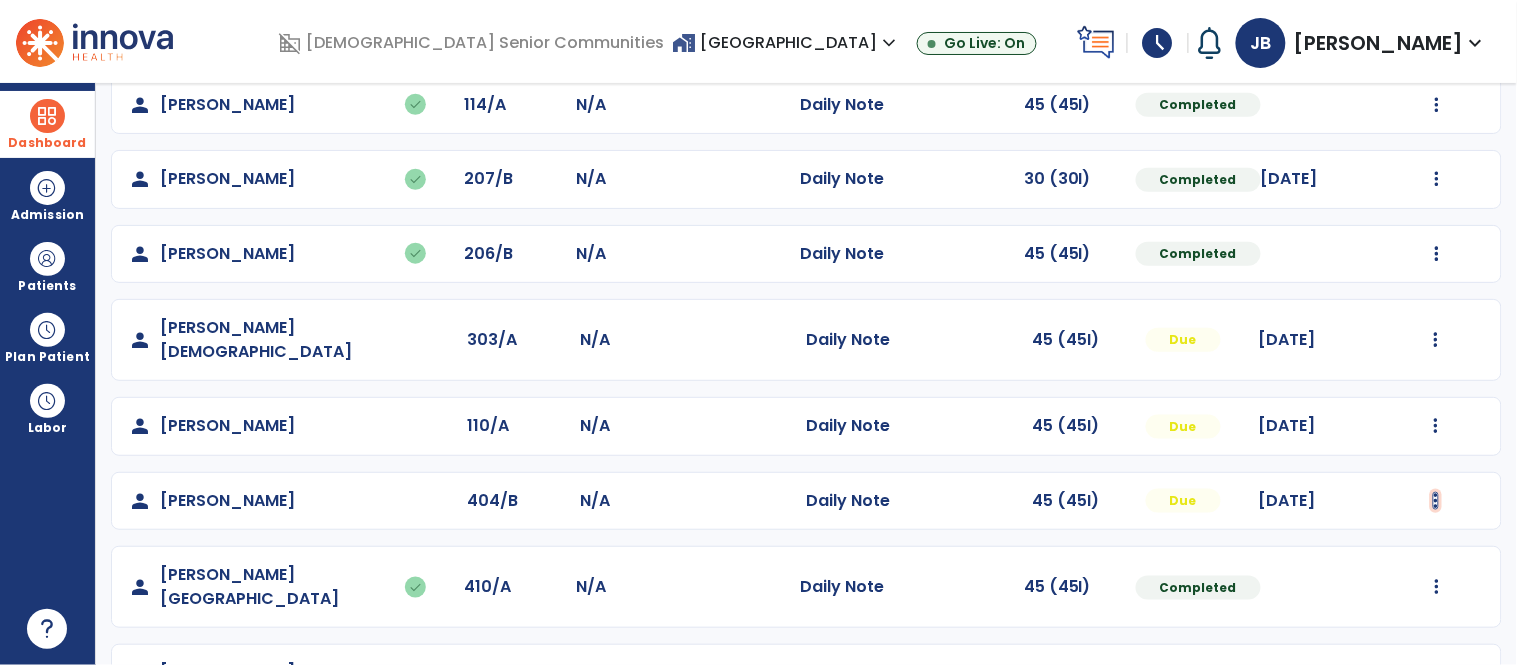 click at bounding box center [1436, -119] 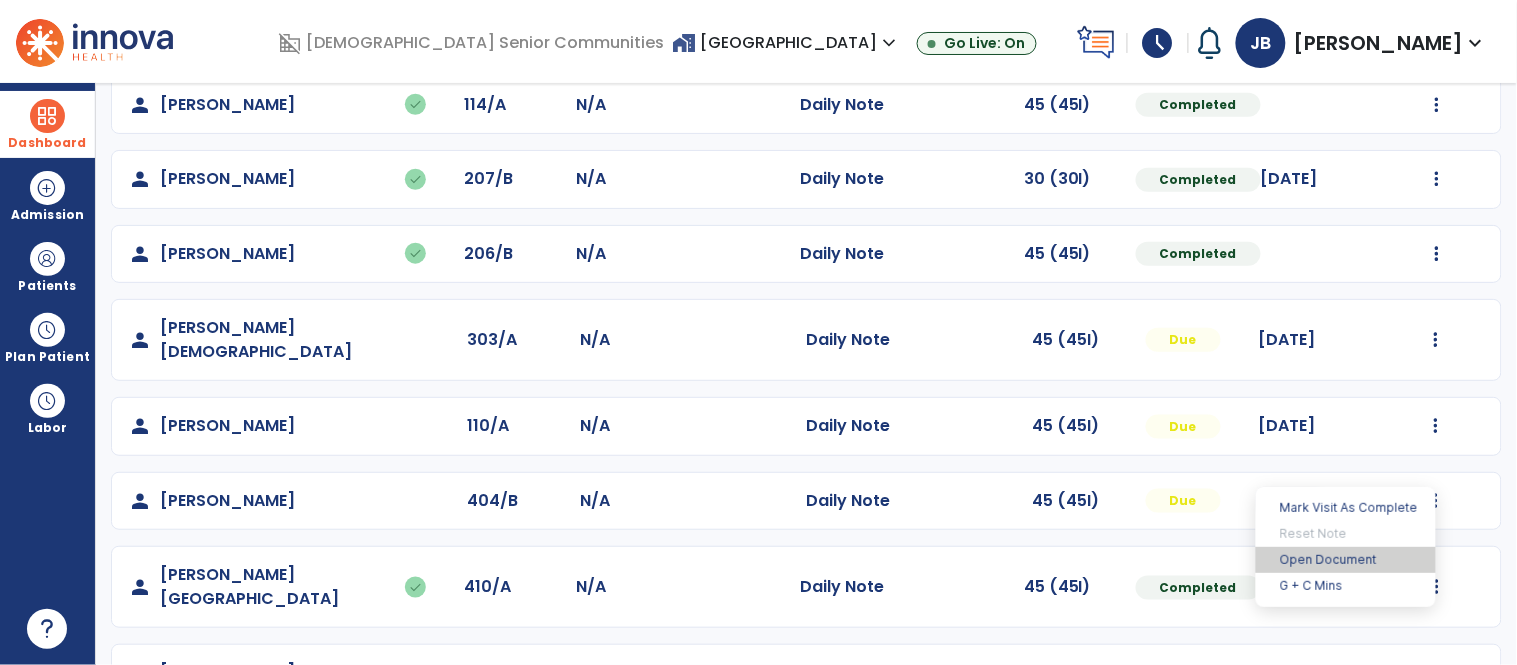 click on "Open Document" at bounding box center [1346, 560] 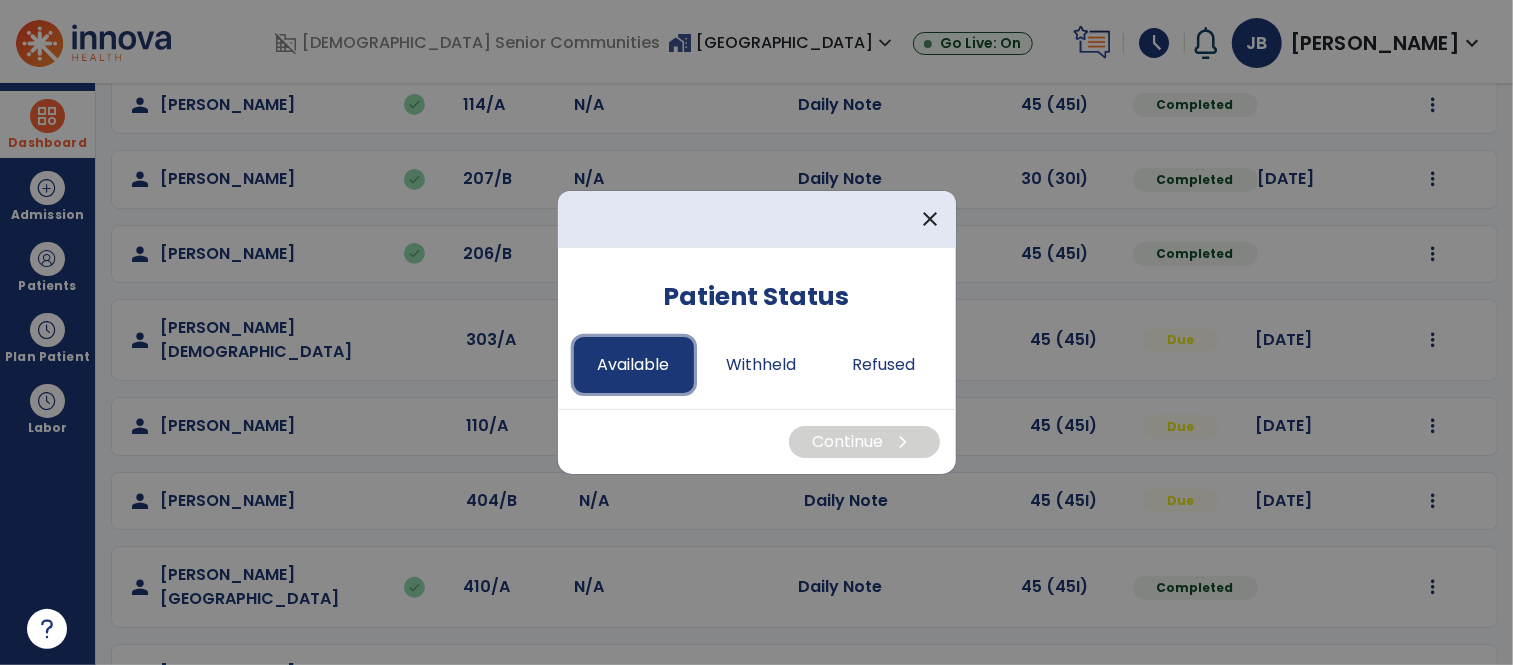 click on "Available" at bounding box center [634, 365] 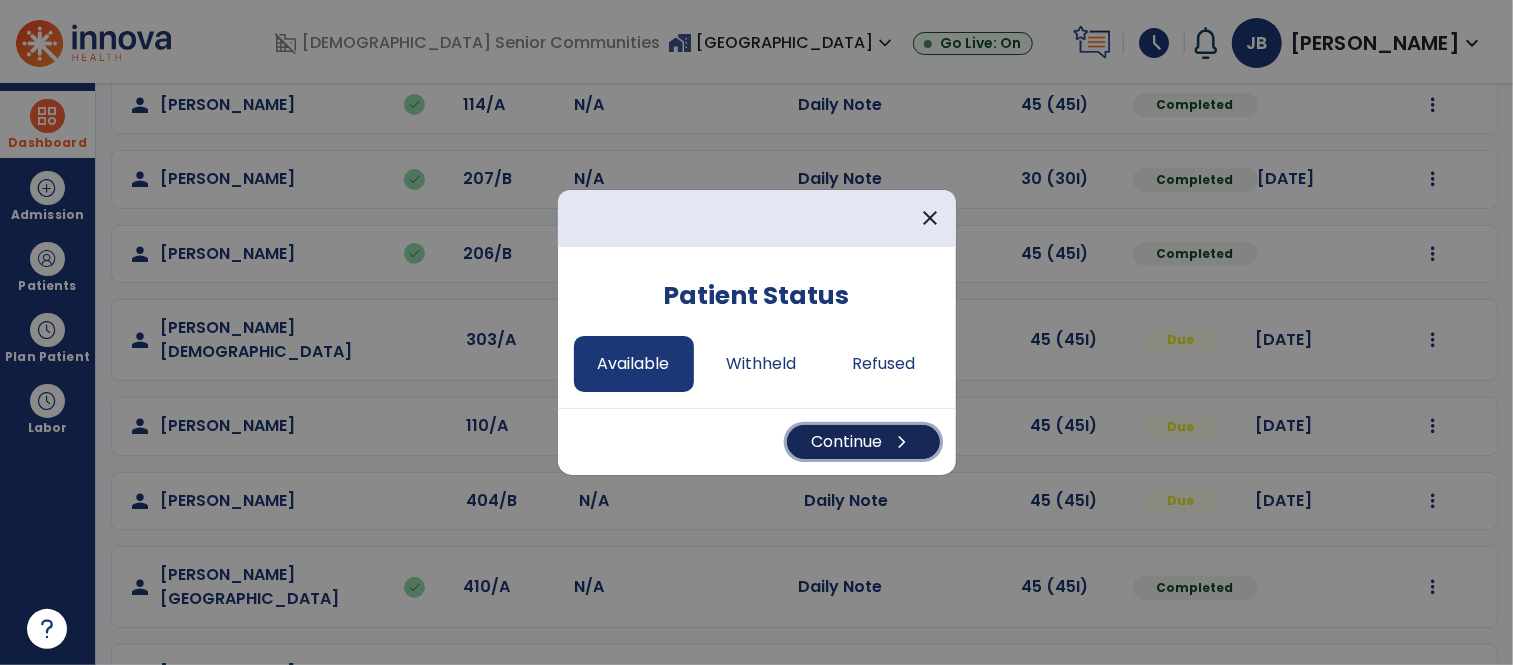 click on "Continue   chevron_right" at bounding box center (863, 442) 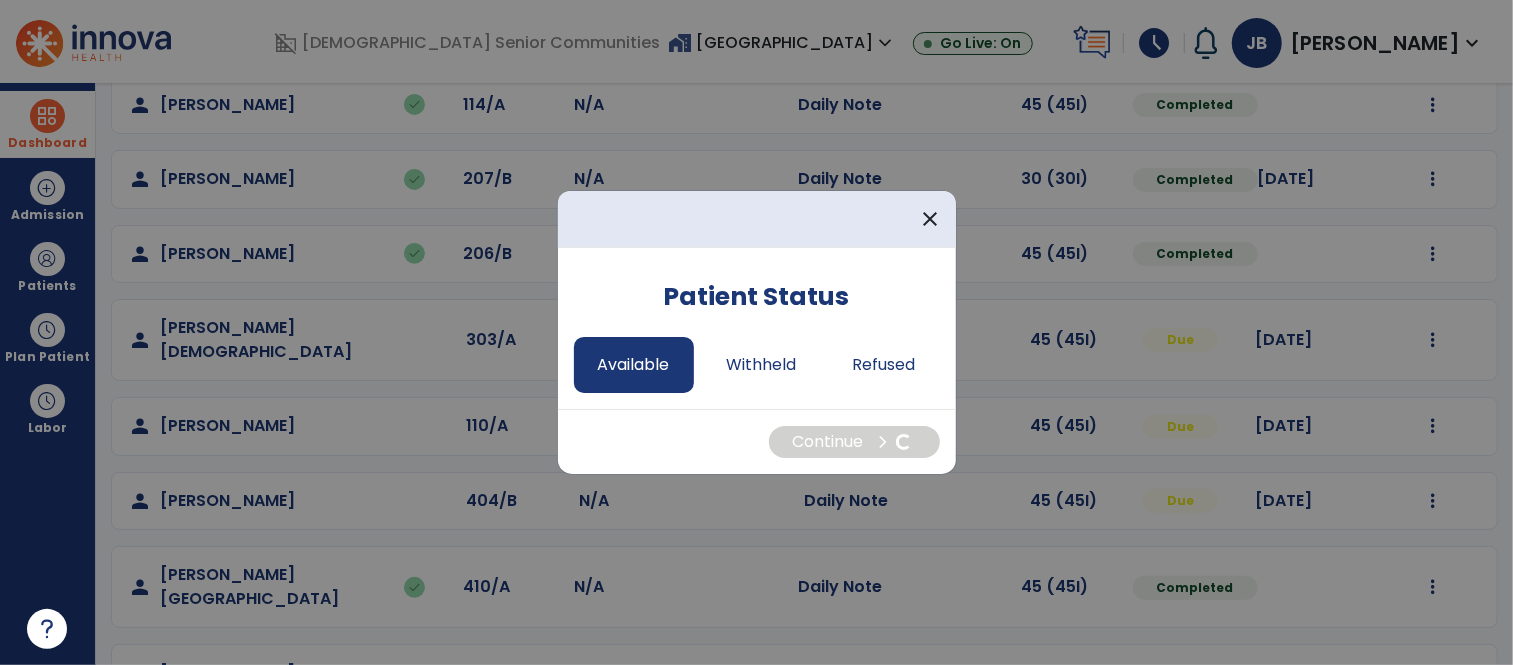 select on "*" 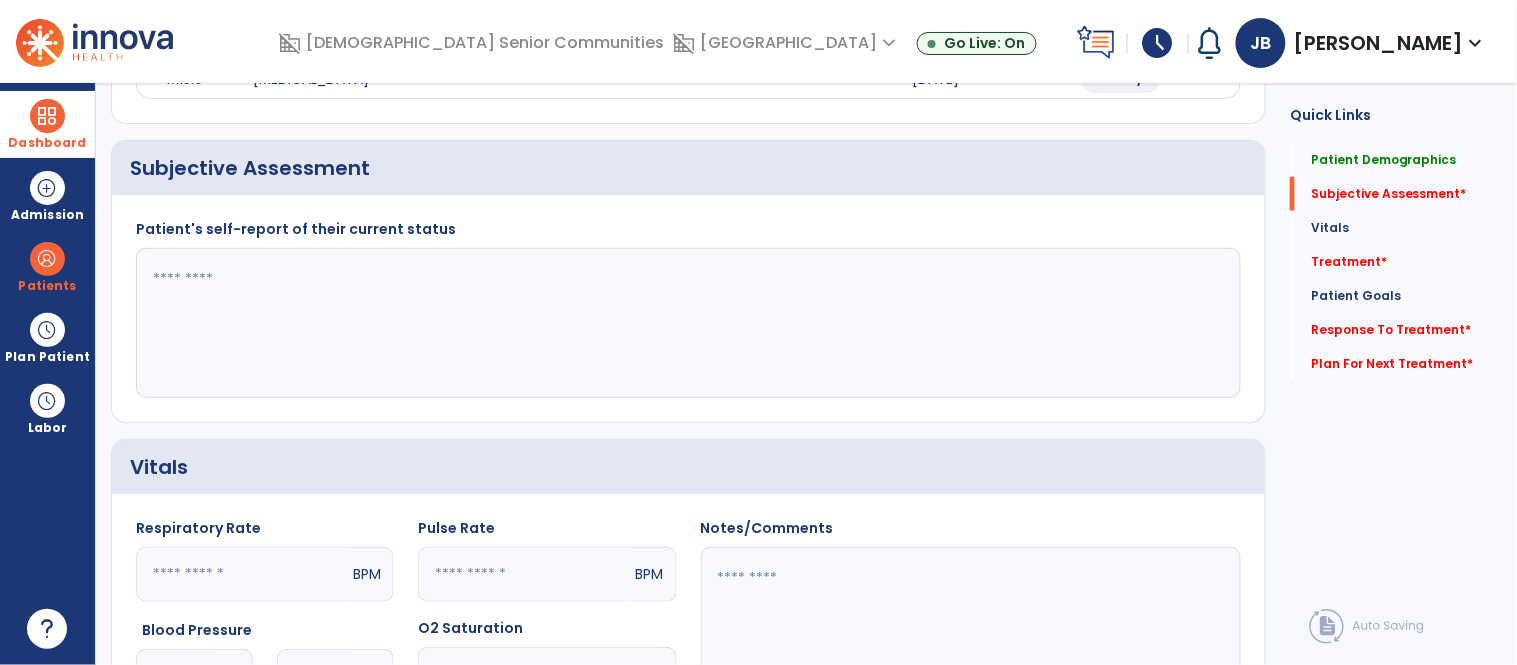 click 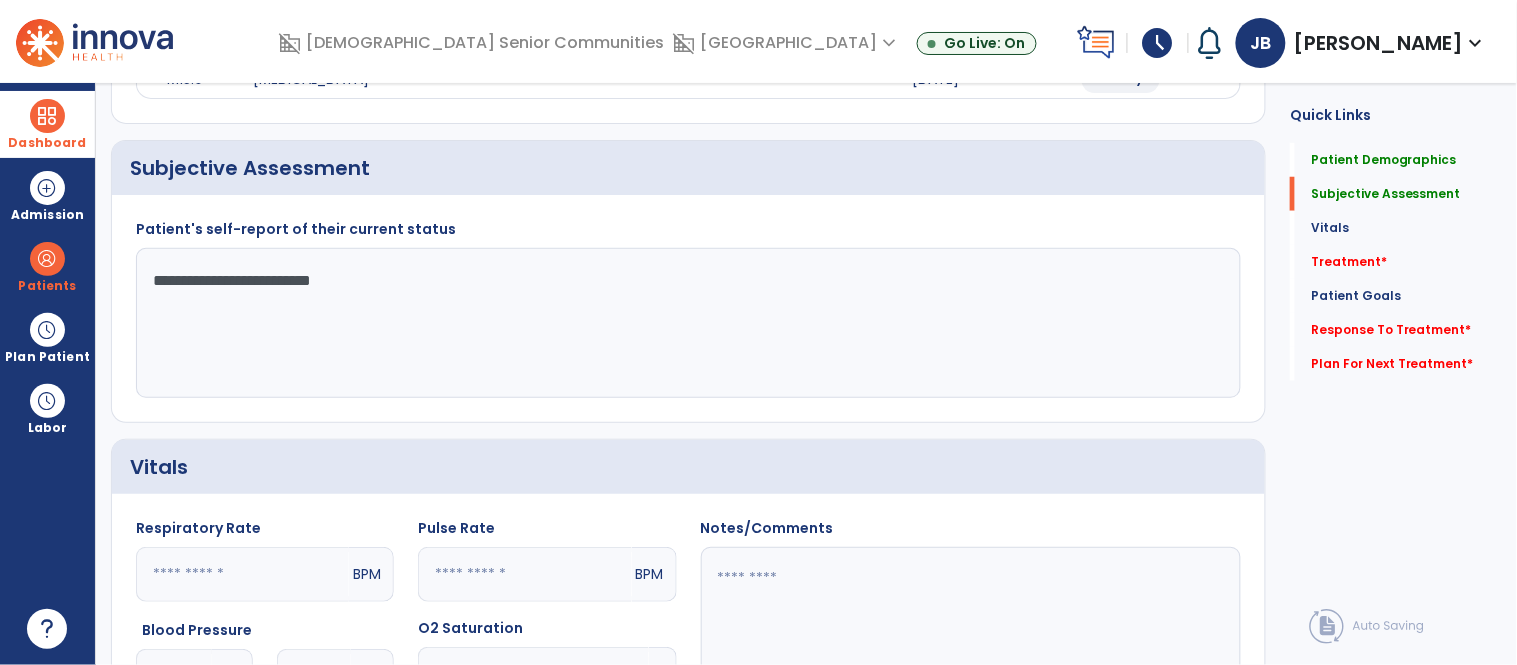 type on "**********" 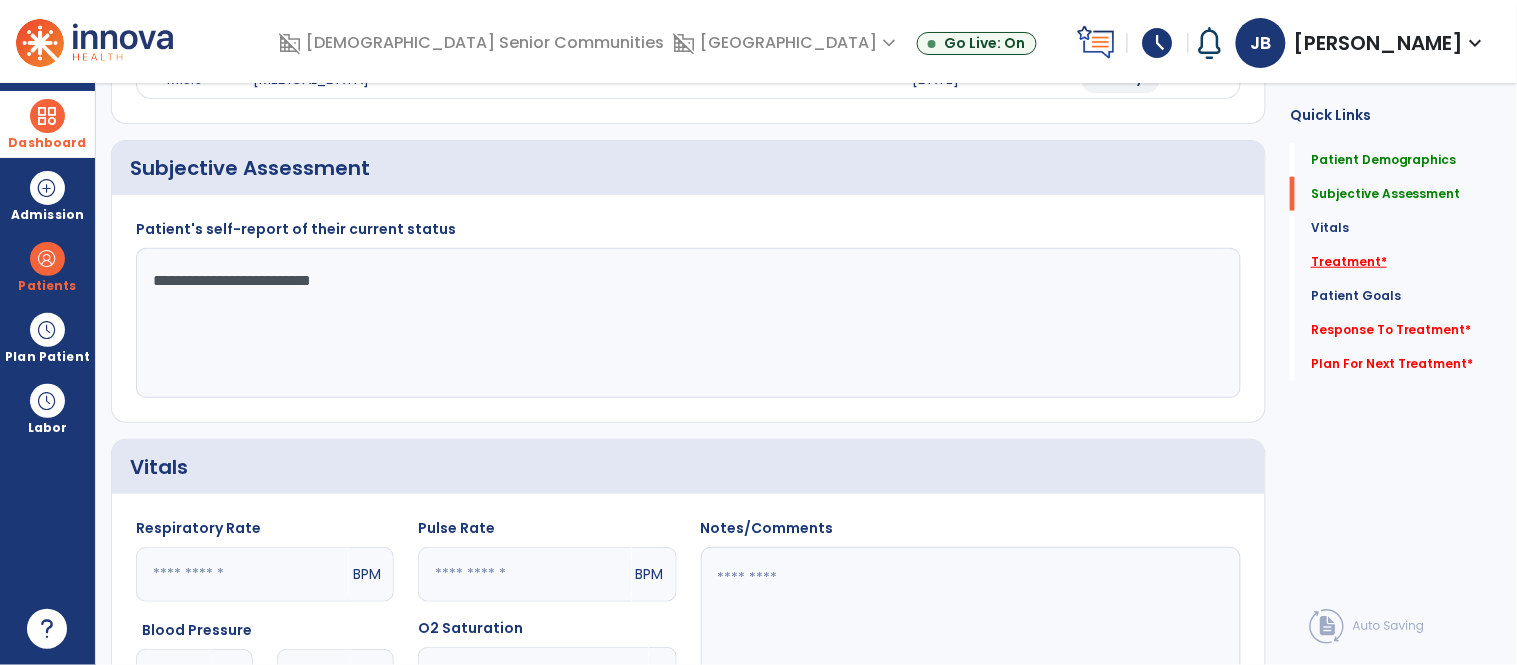 click on "Treatment   *" 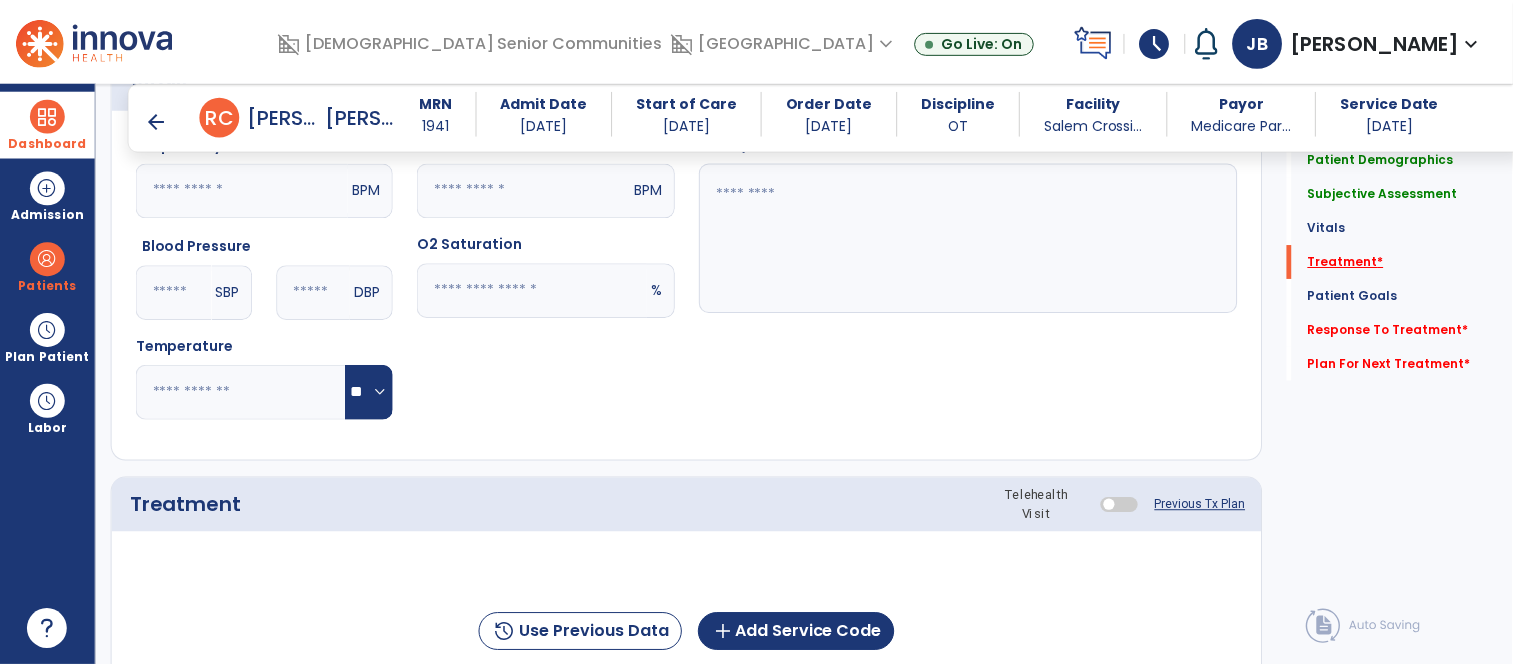 scroll, scrollTop: 1003, scrollLeft: 0, axis: vertical 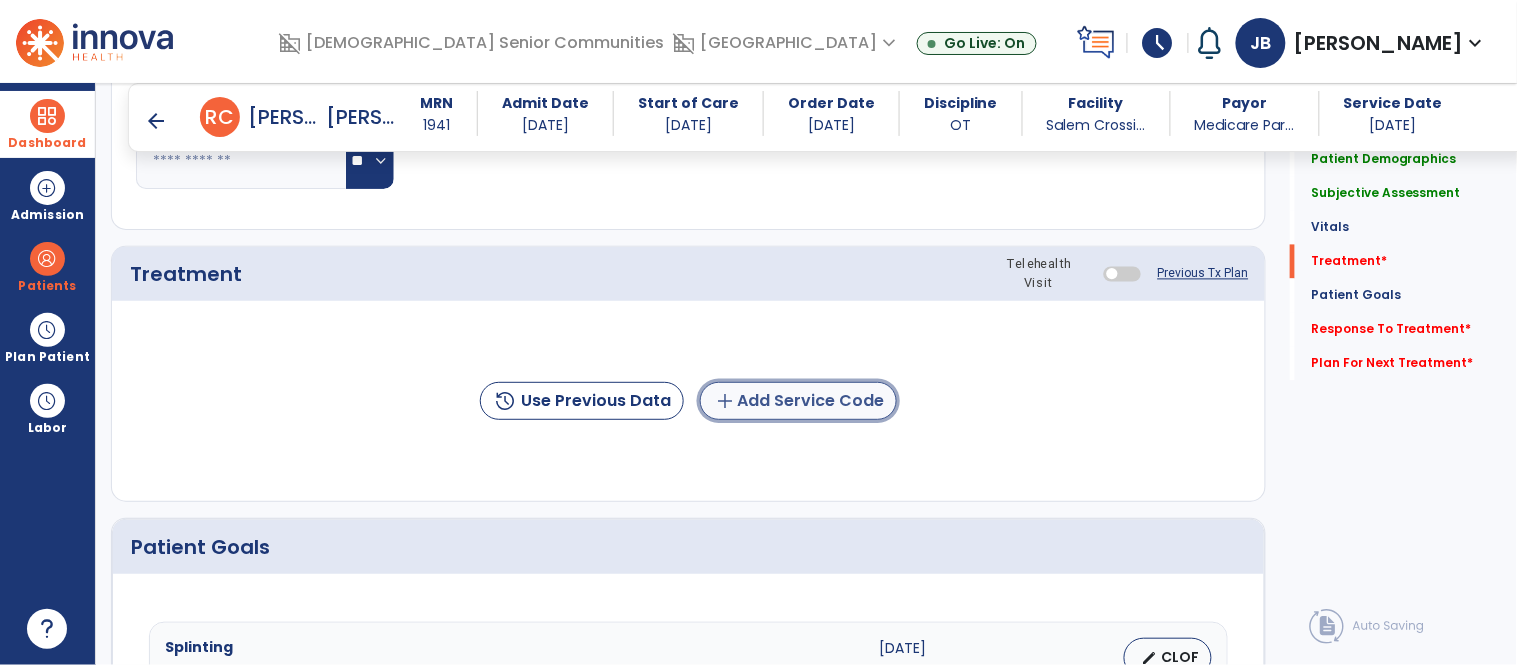 click on "add  Add Service Code" 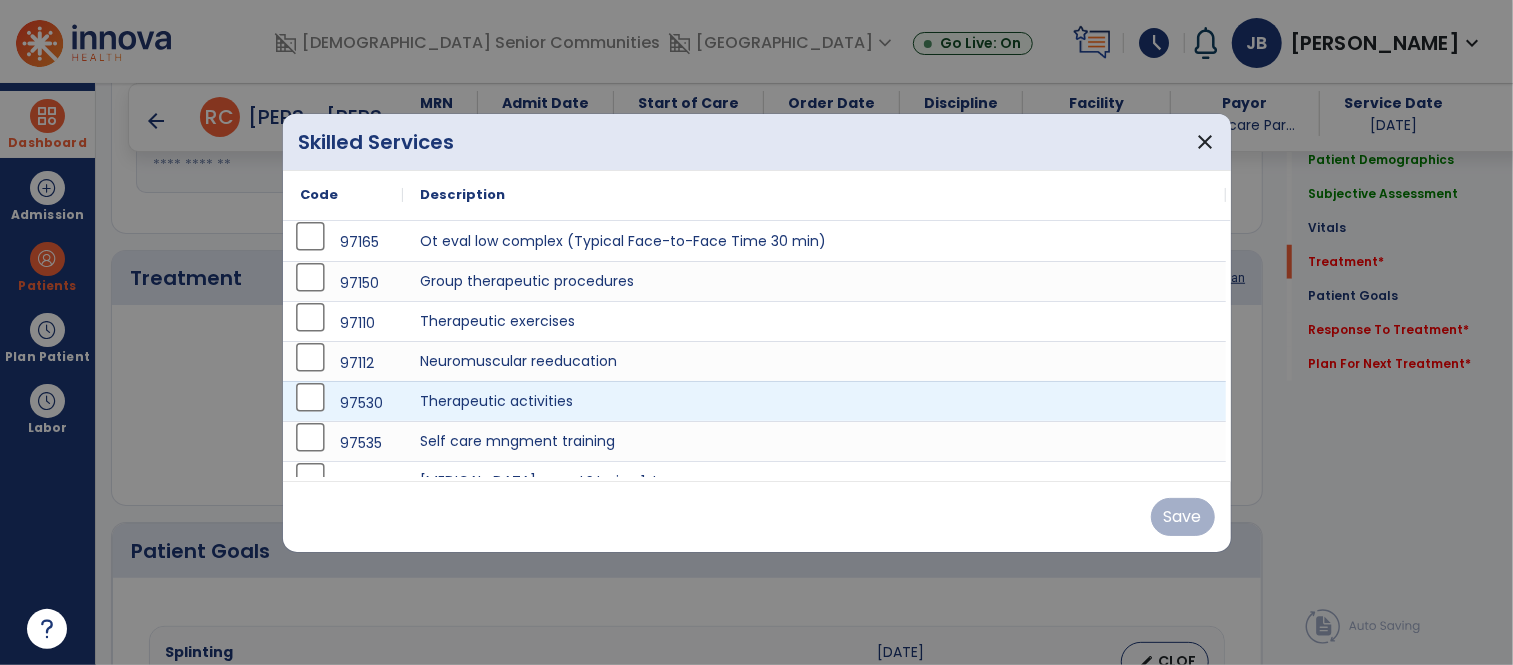 scroll, scrollTop: 1003, scrollLeft: 0, axis: vertical 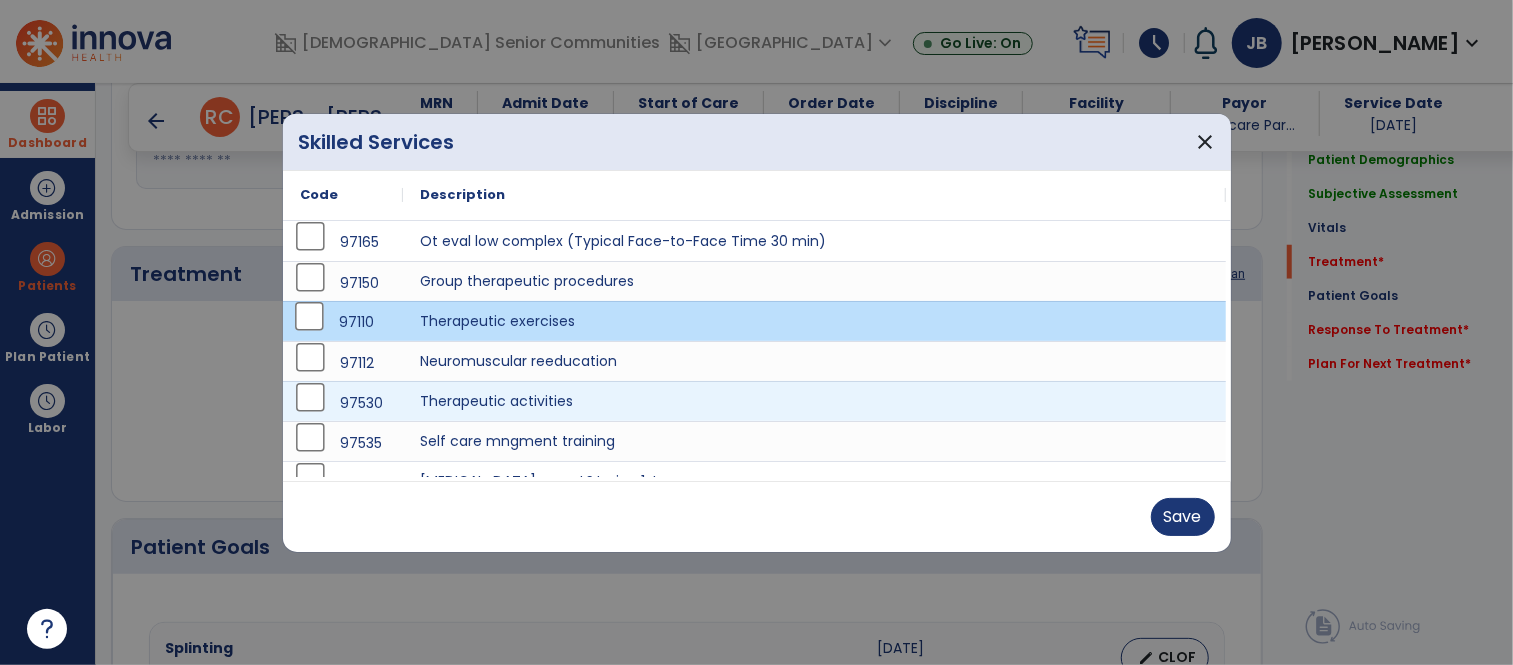 click on "97530" at bounding box center [343, 403] 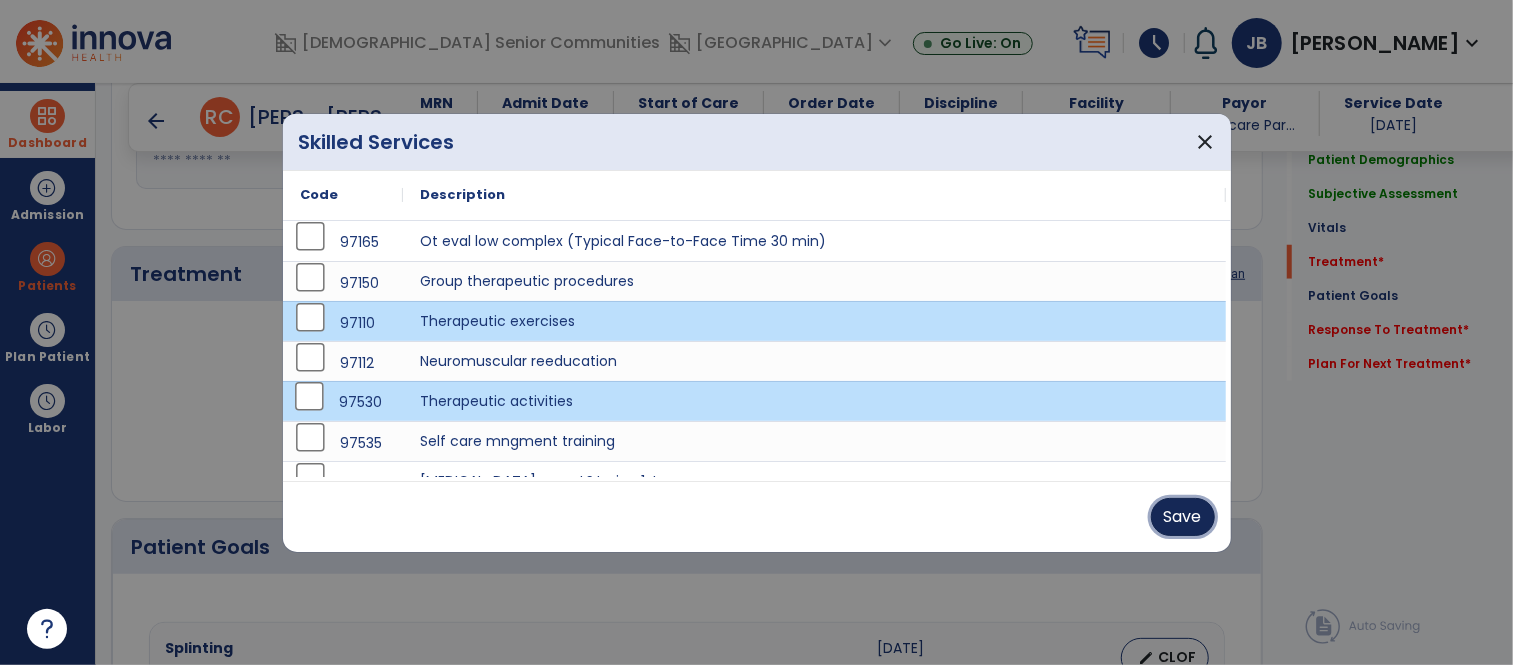 click on "Save" at bounding box center (1183, 517) 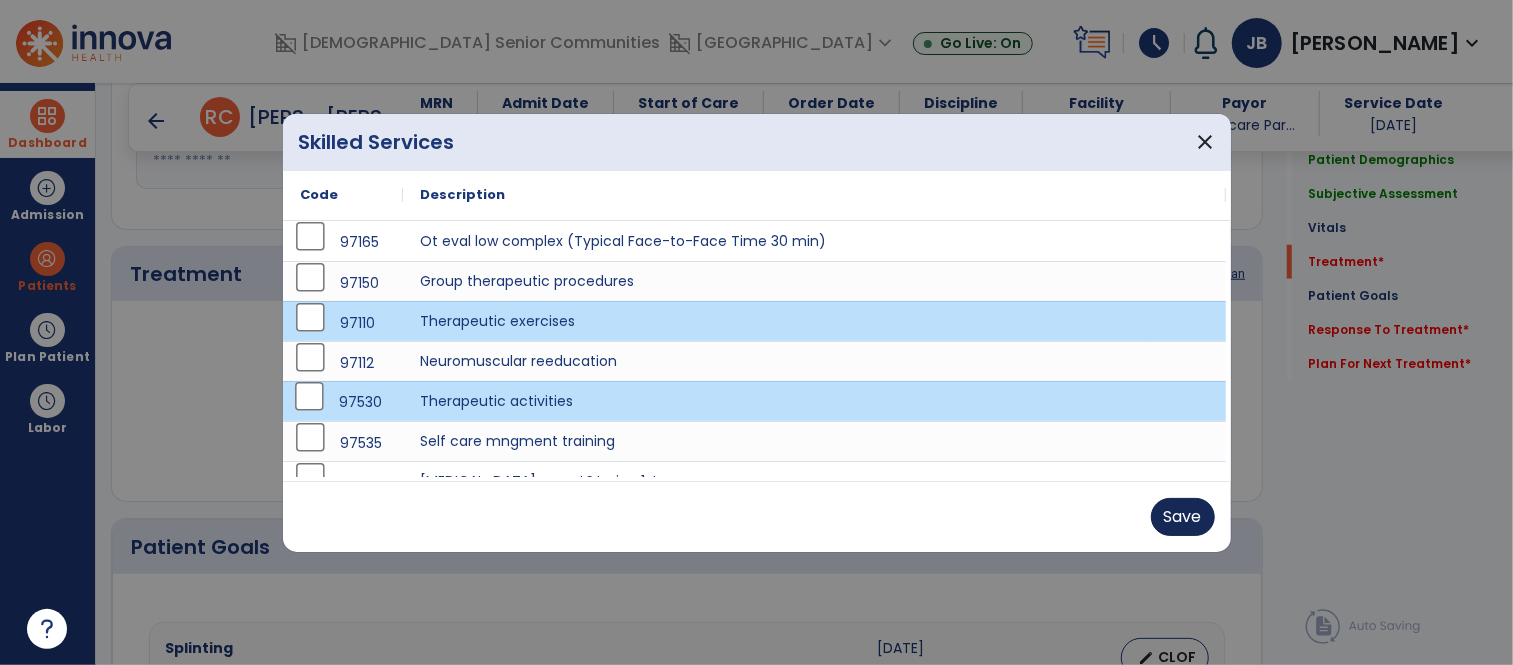 click on "history  Use Previous Data  add  Add Service Code" 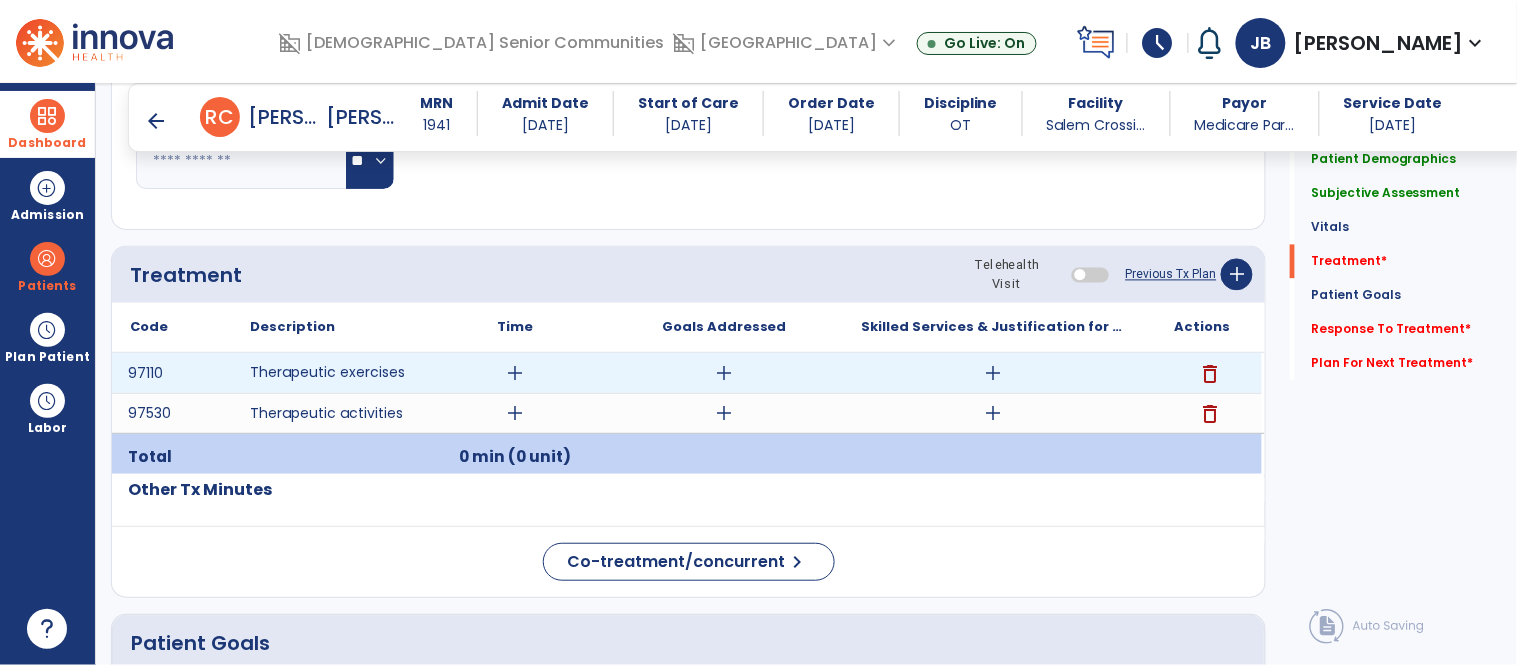 click on "add" at bounding box center (515, 373) 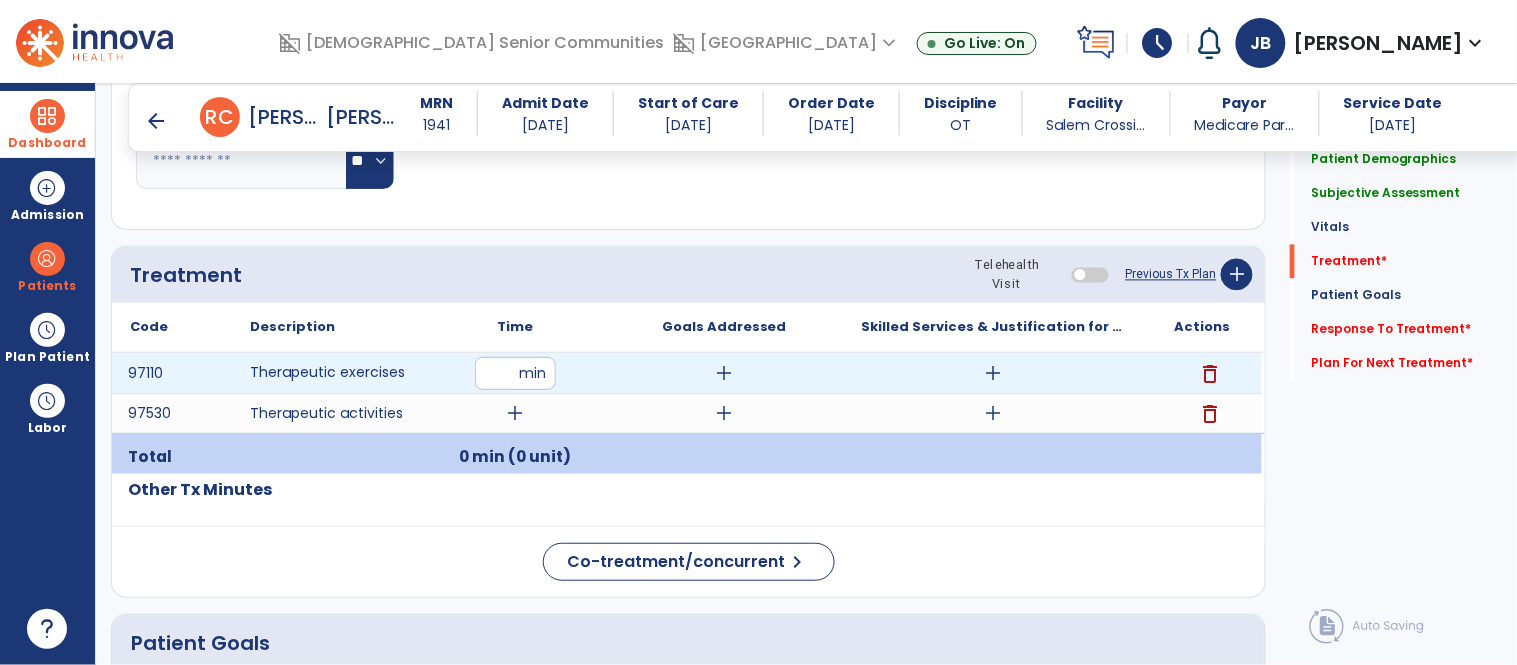 type on "*" 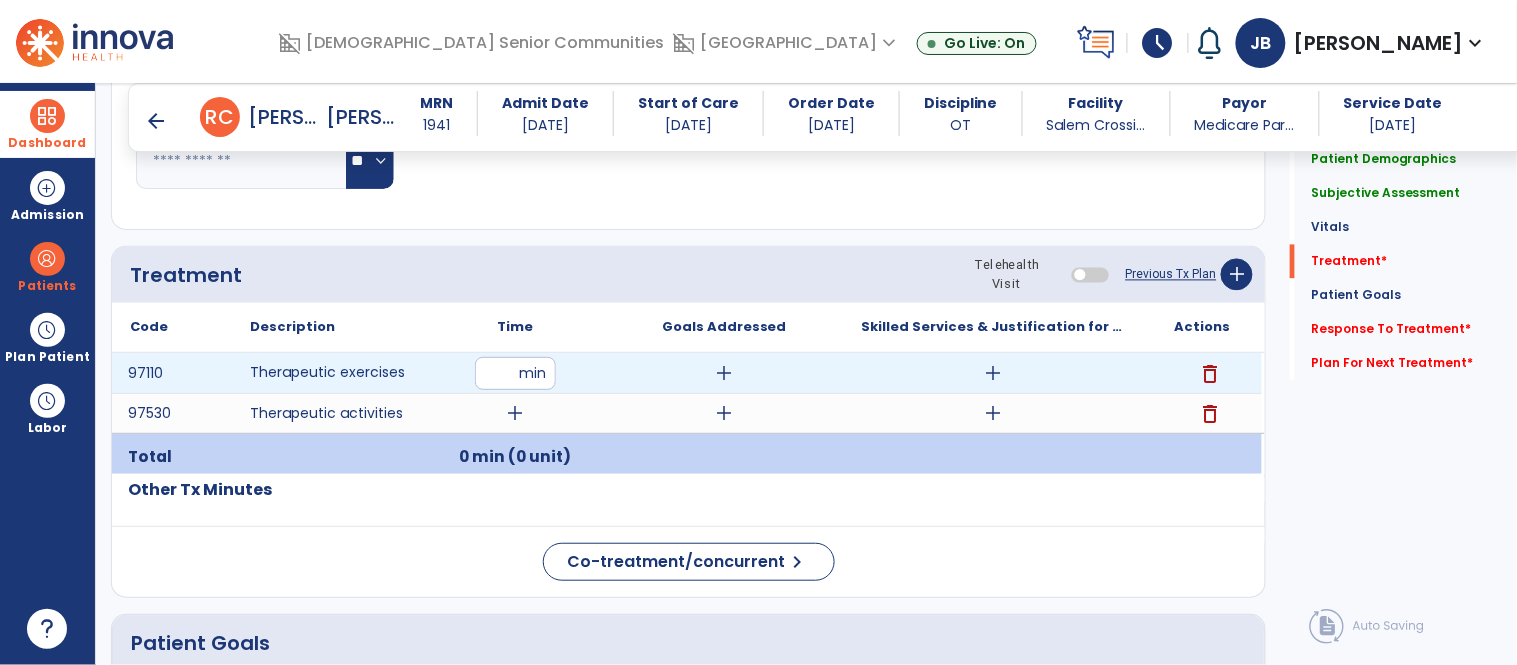 type on "**" 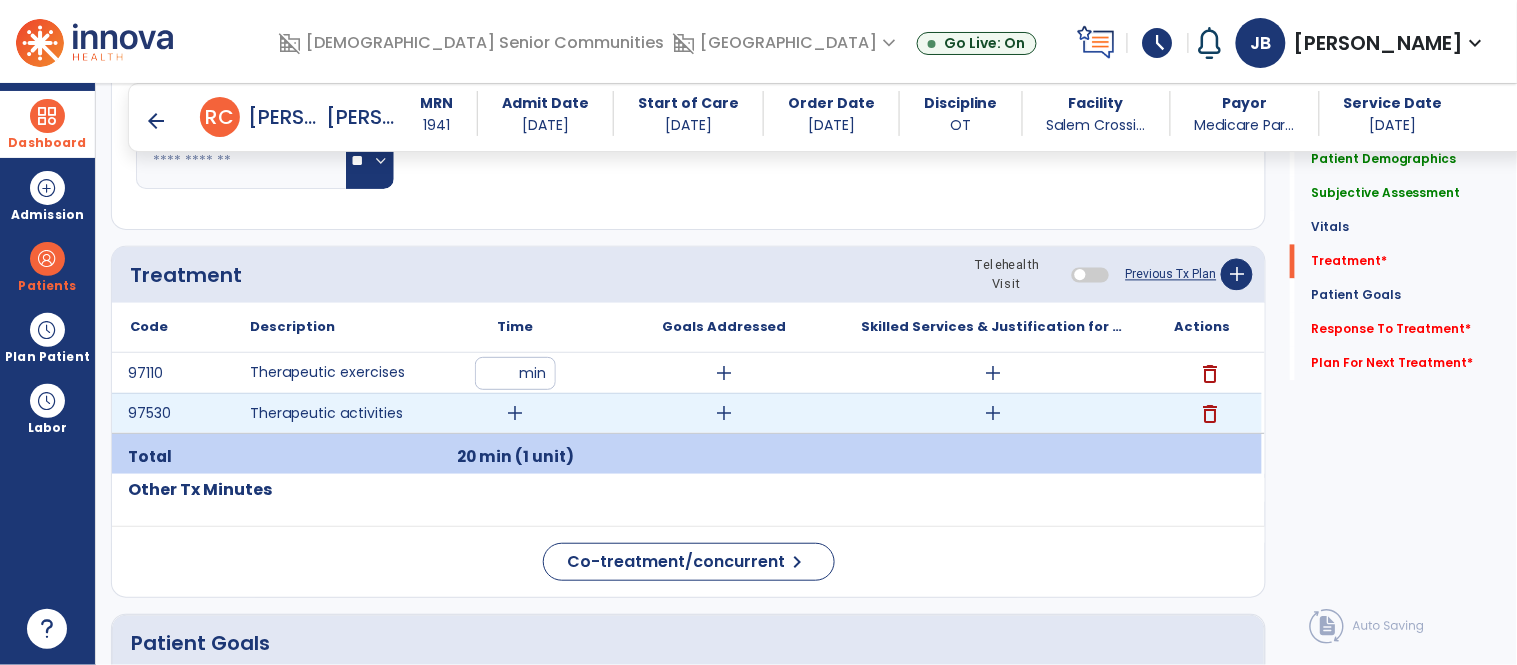 click on "add" at bounding box center (515, 413) 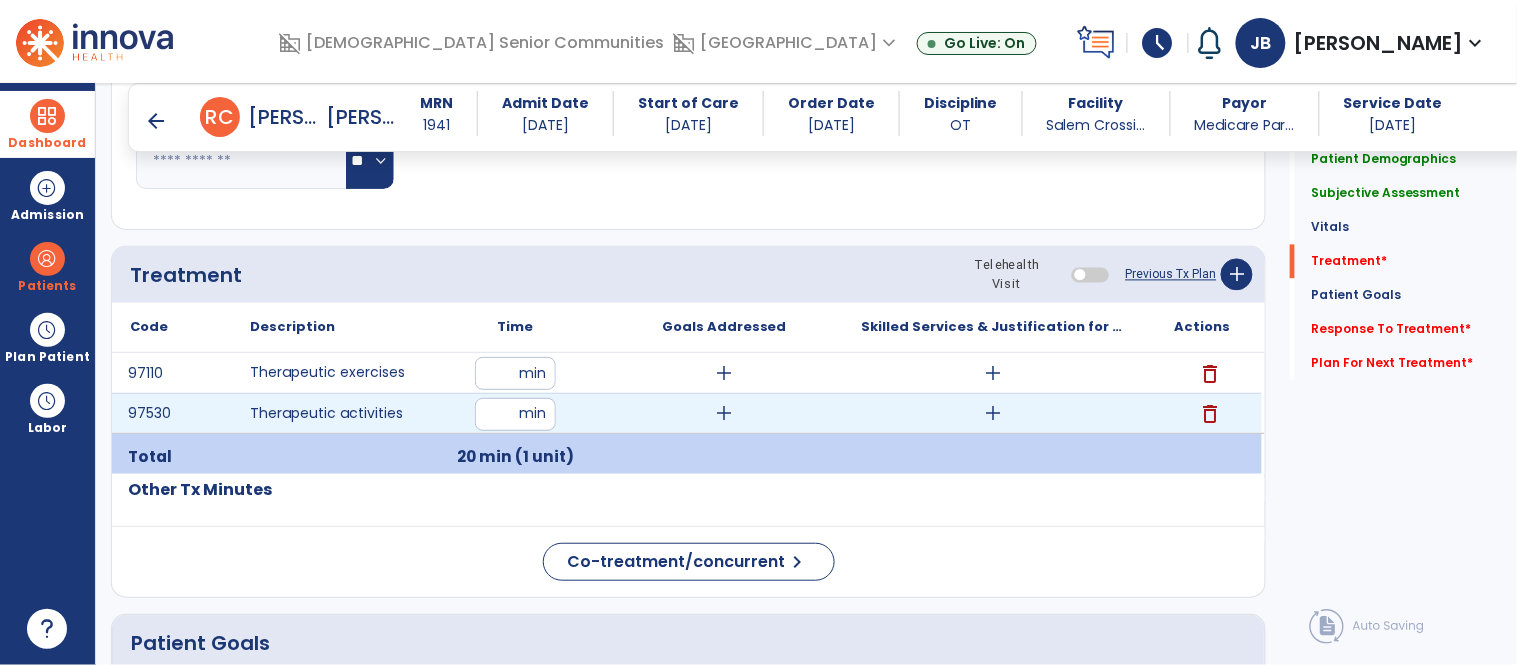 type on "**" 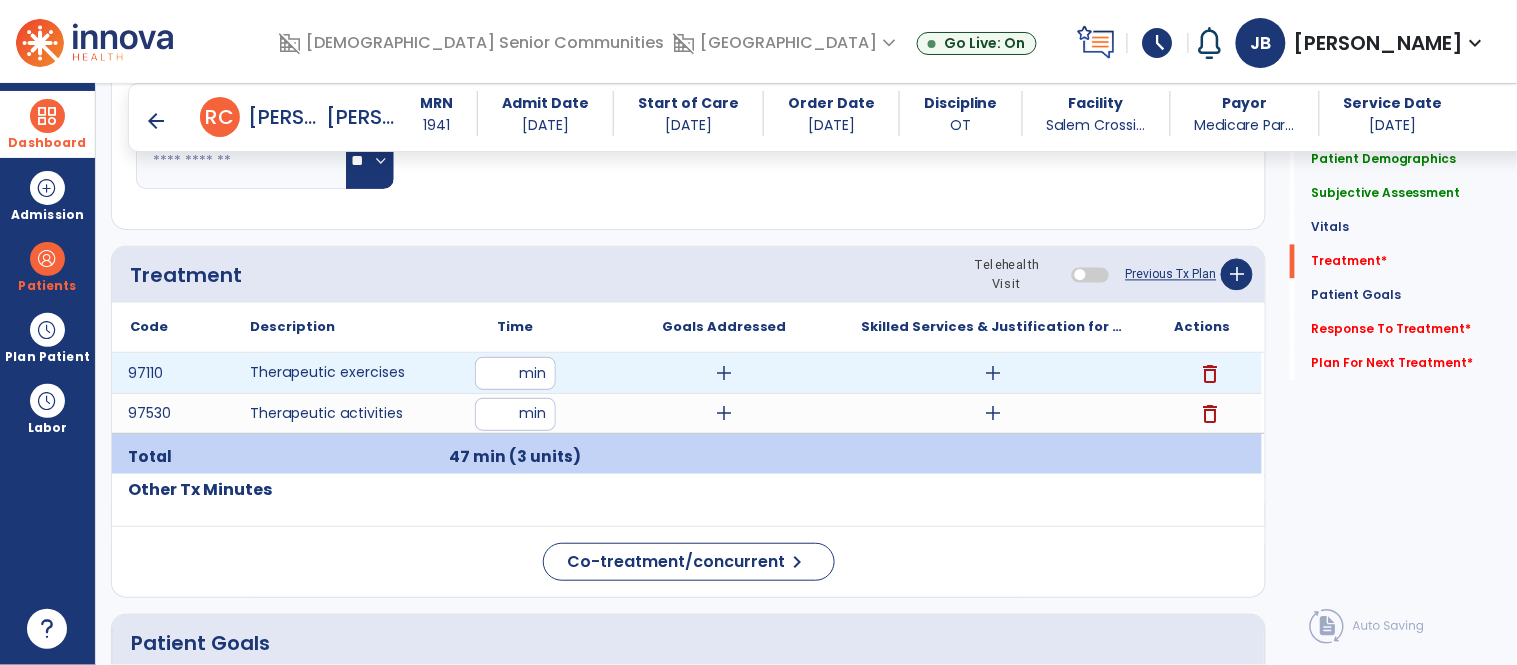 click on "add" at bounding box center [993, 373] 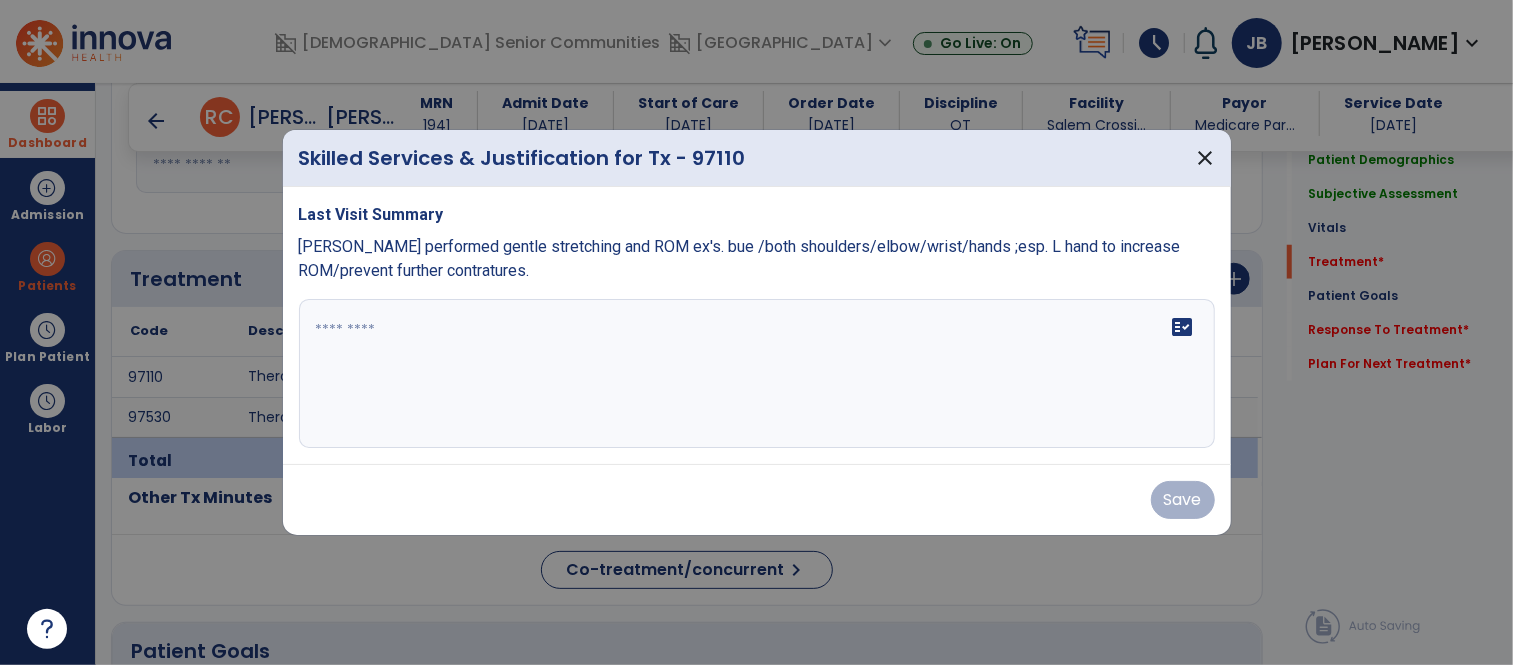 scroll, scrollTop: 1003, scrollLeft: 0, axis: vertical 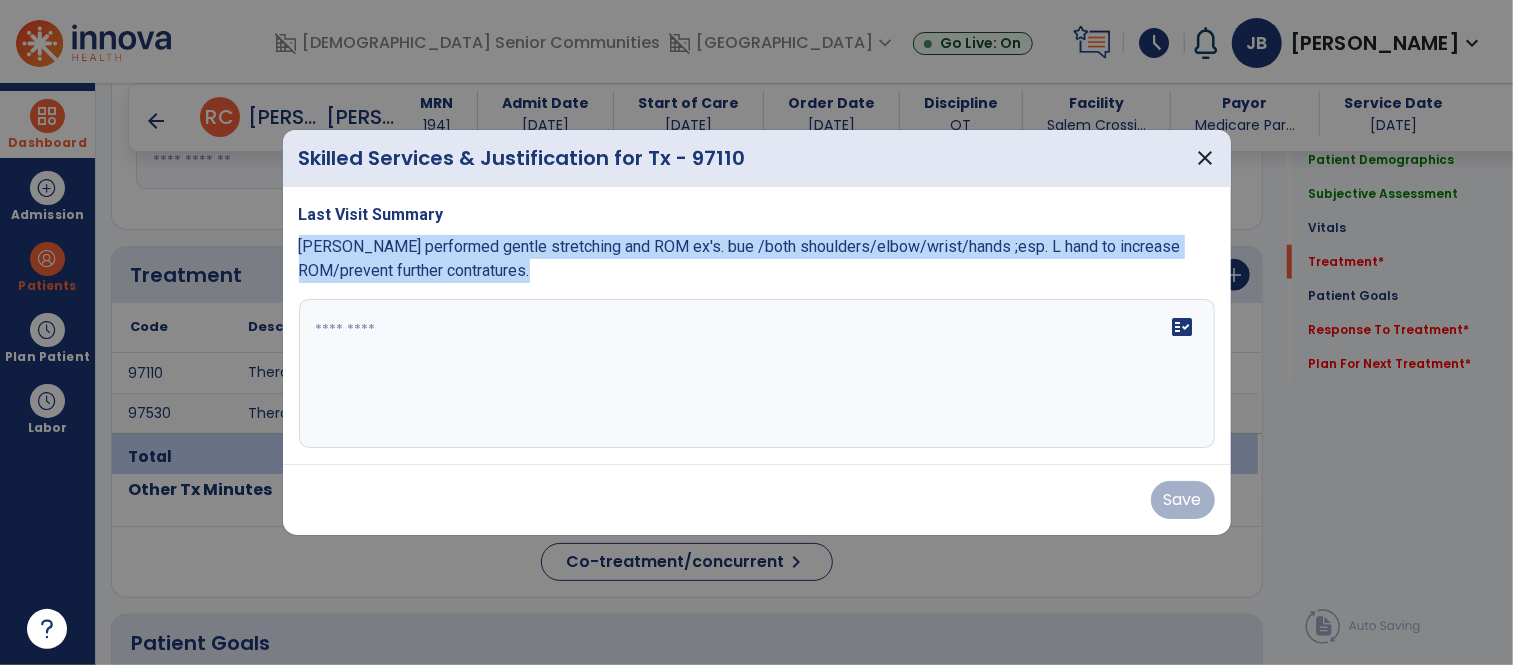 drag, startPoint x: 298, startPoint y: 243, endPoint x: 868, endPoint y: 292, distance: 572.10223 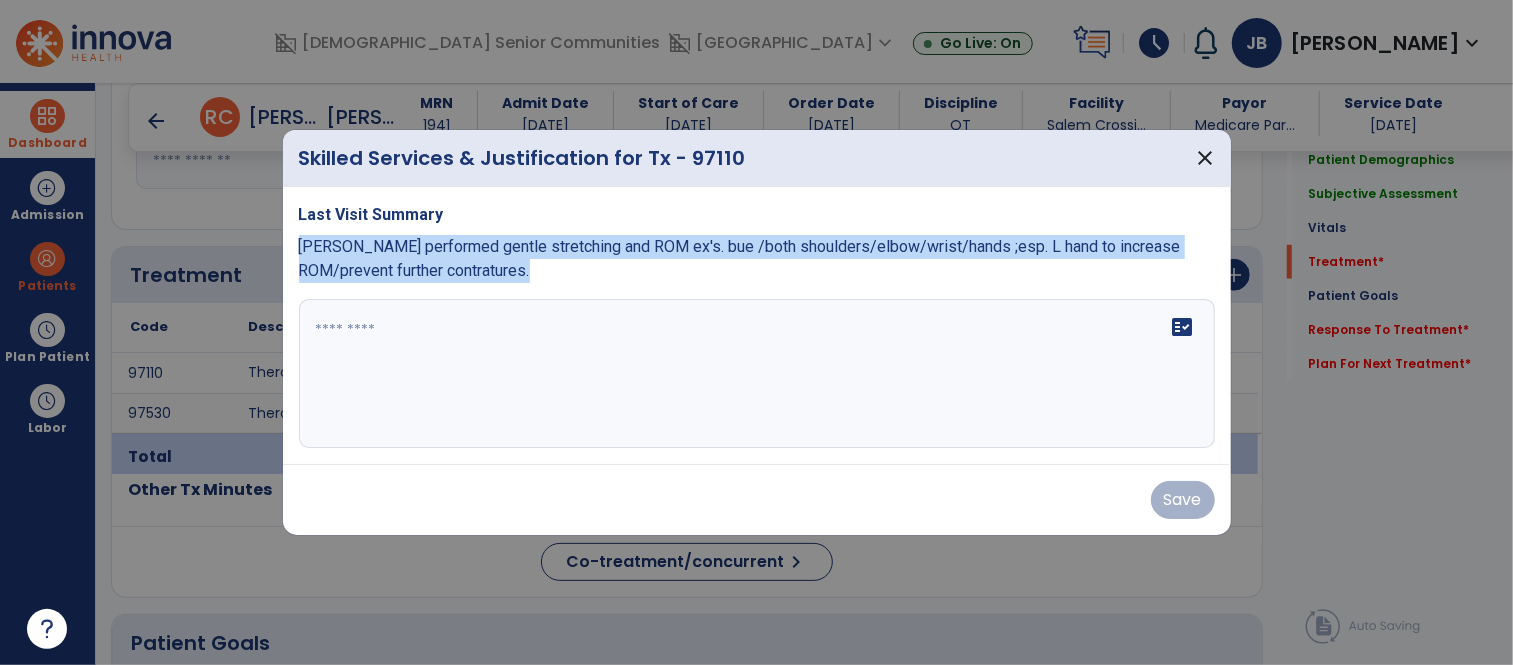 click on "Last Visit Summary [PERSON_NAME] performed gentle stretching and ROM ex's. bue /both shoulders/elbow/wrist/hands ;esp. L hand to increase ROM/prevent further contratures.   fact_check" at bounding box center (757, 326) 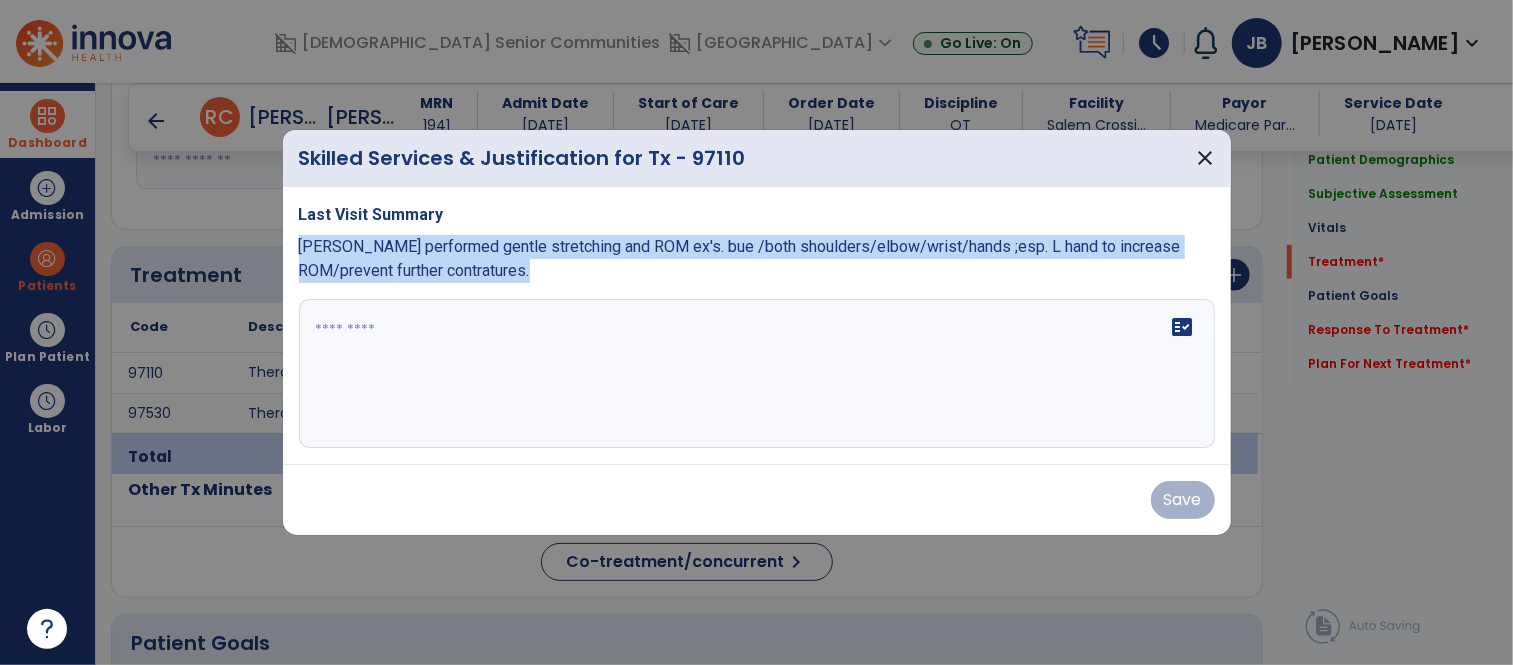 copy on "[PERSON_NAME] performed gentle stretching and ROM ex's. bue /both shoulders/elbow/wrist/hands ;esp. L hand to increase ROM/prevent further contratures." 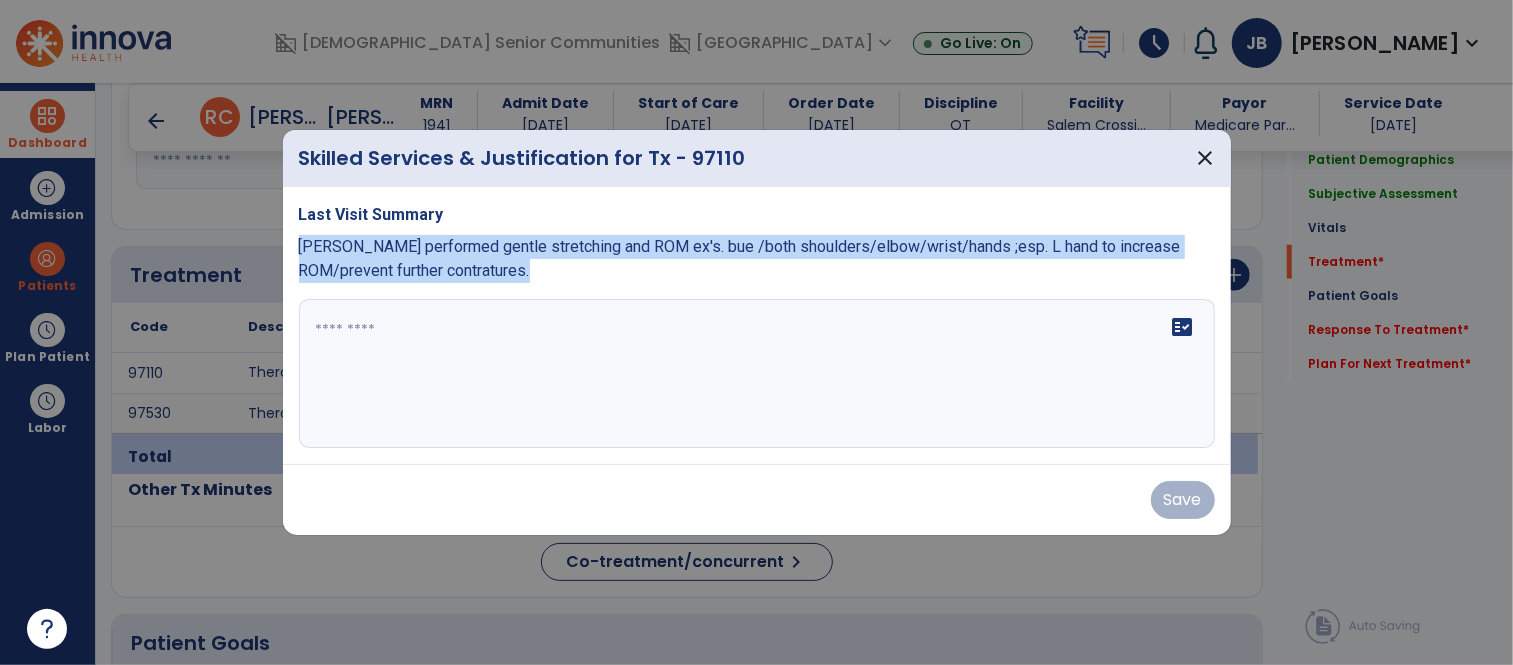 click at bounding box center (757, 374) 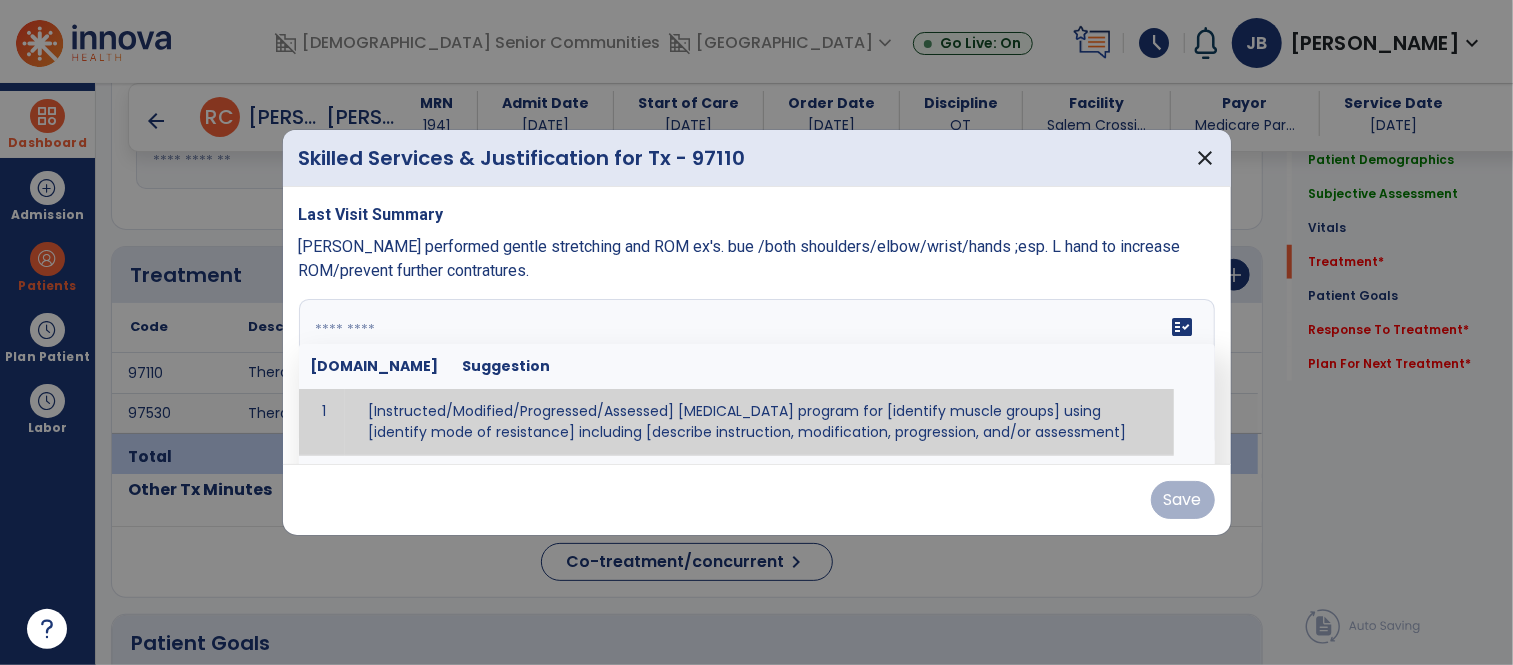 paste on "**********" 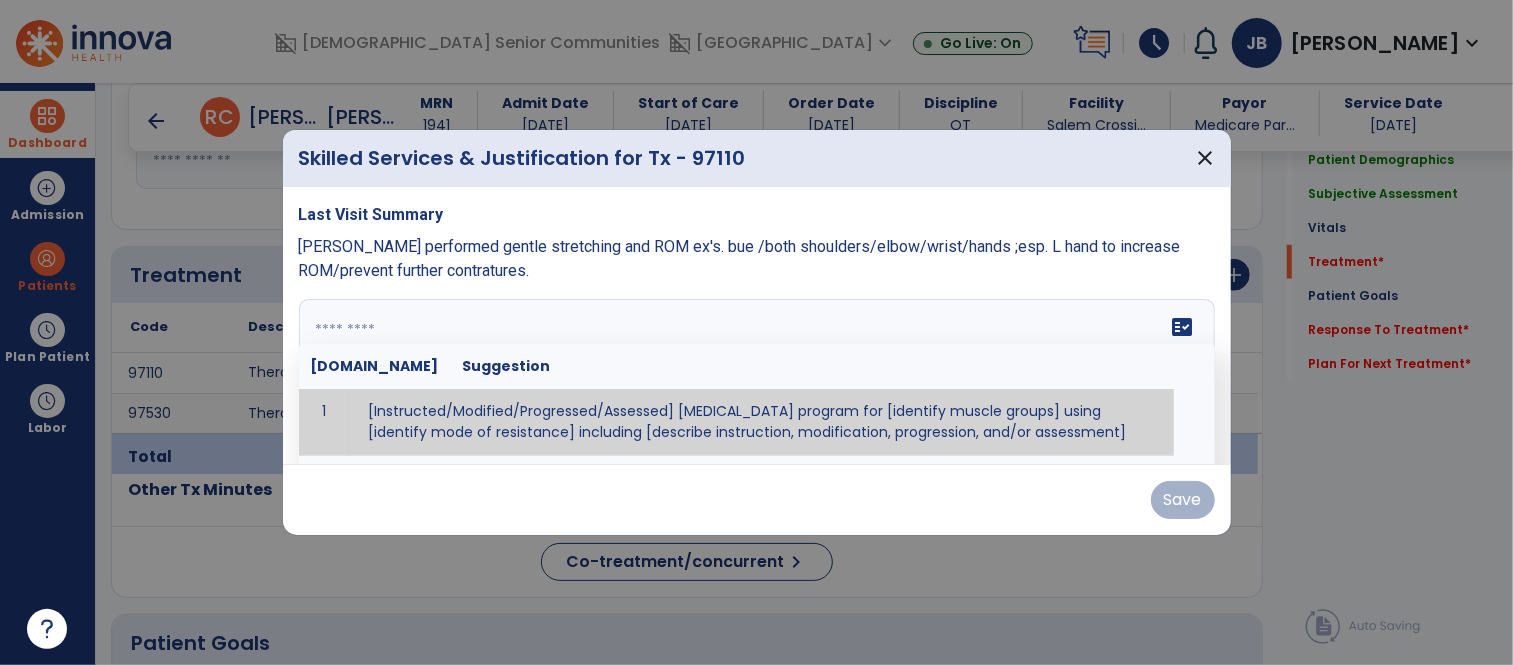 type on "**********" 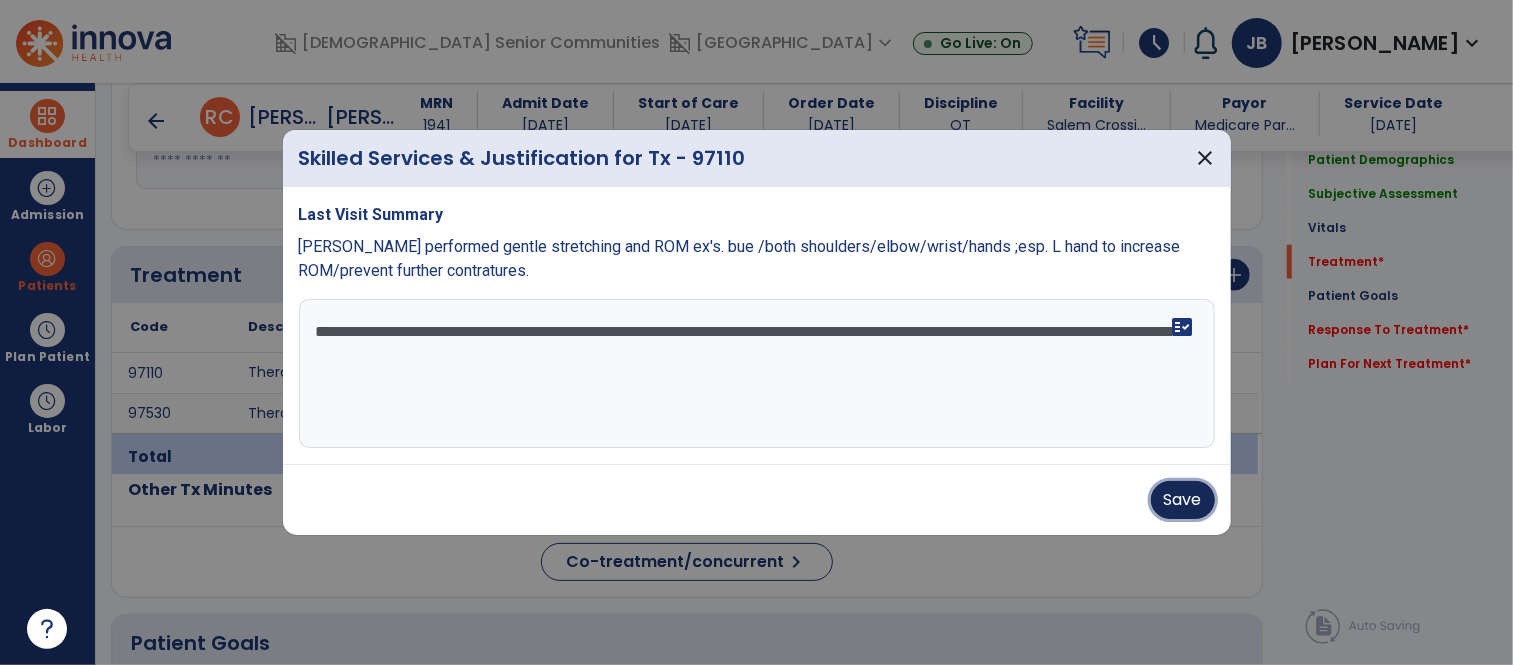 click on "Save" at bounding box center (1183, 500) 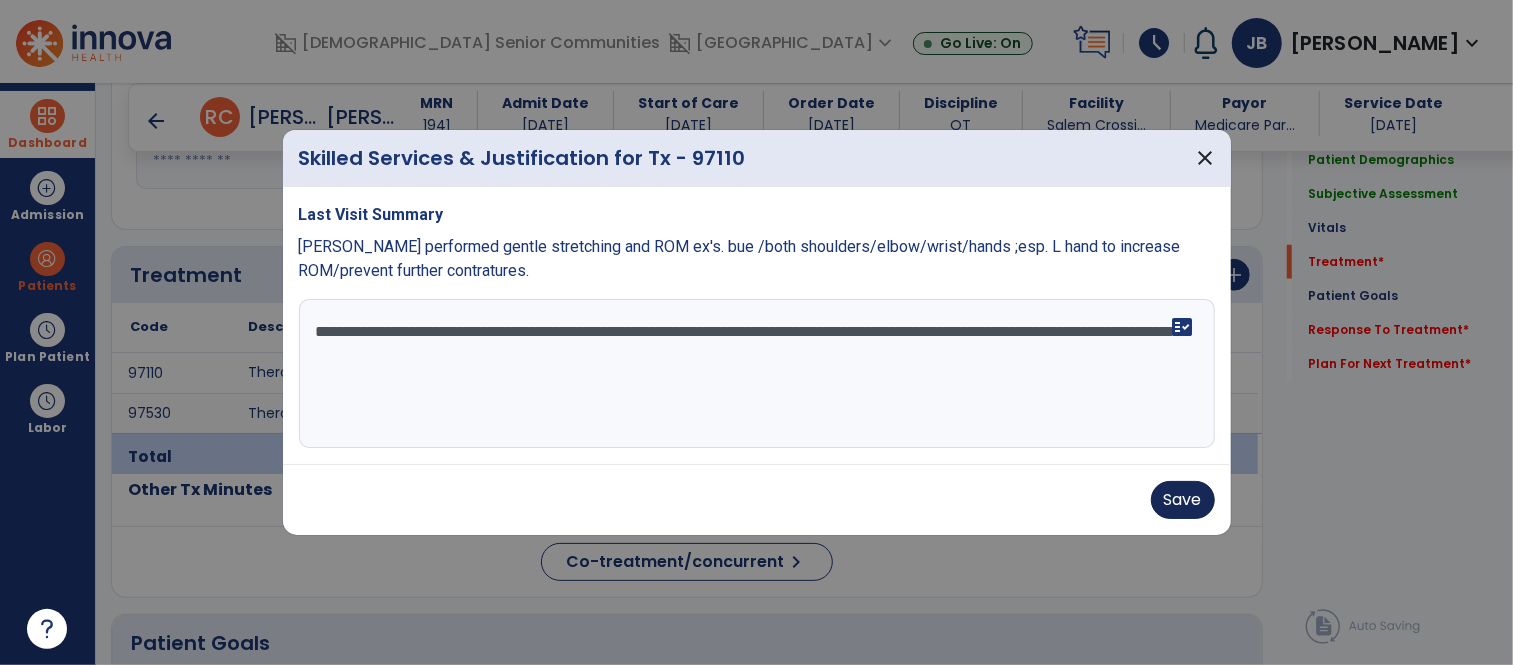click on "Save" at bounding box center (757, 500) 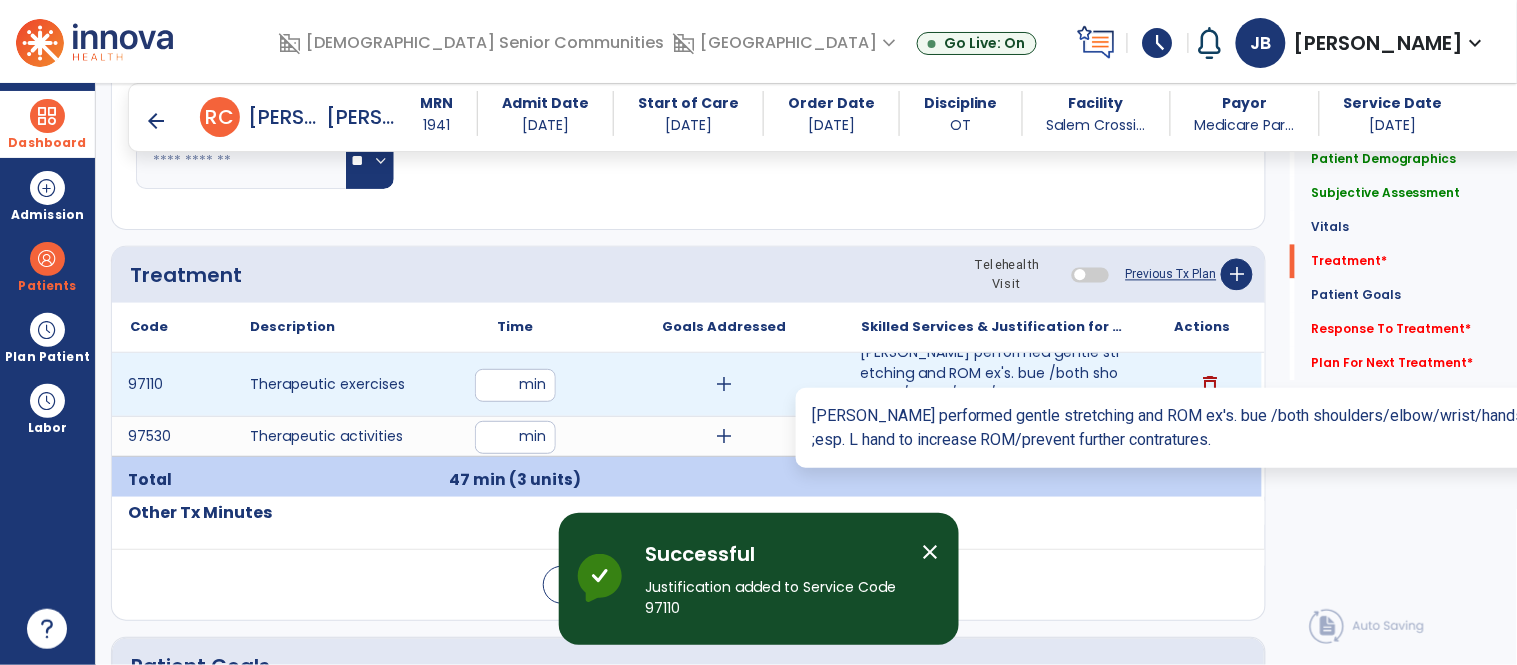 click on "[PERSON_NAME] performed gentle stretching and ROM ex's. bue /both shoulders/elbow/wrist/hands ;esp. L hand to ..." at bounding box center [993, 384] 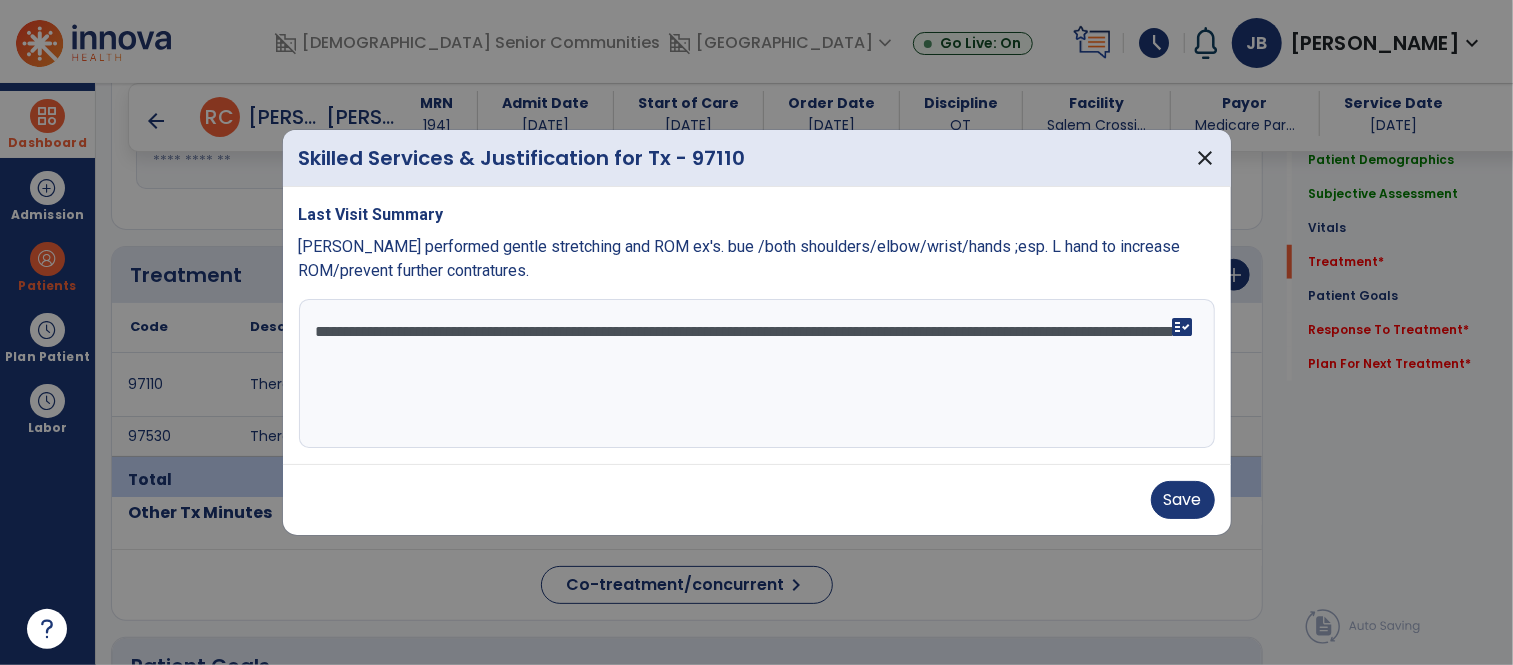 scroll, scrollTop: 1003, scrollLeft: 0, axis: vertical 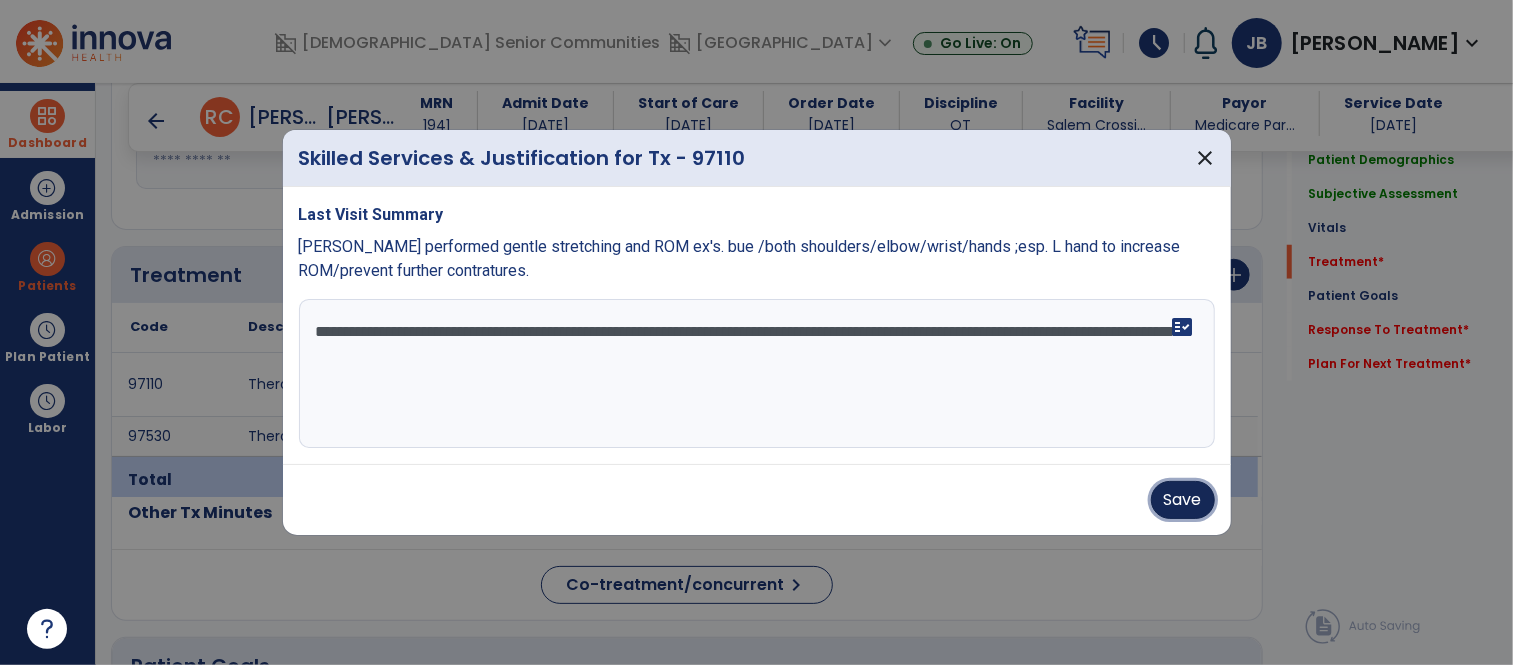 click on "Save" at bounding box center [1183, 500] 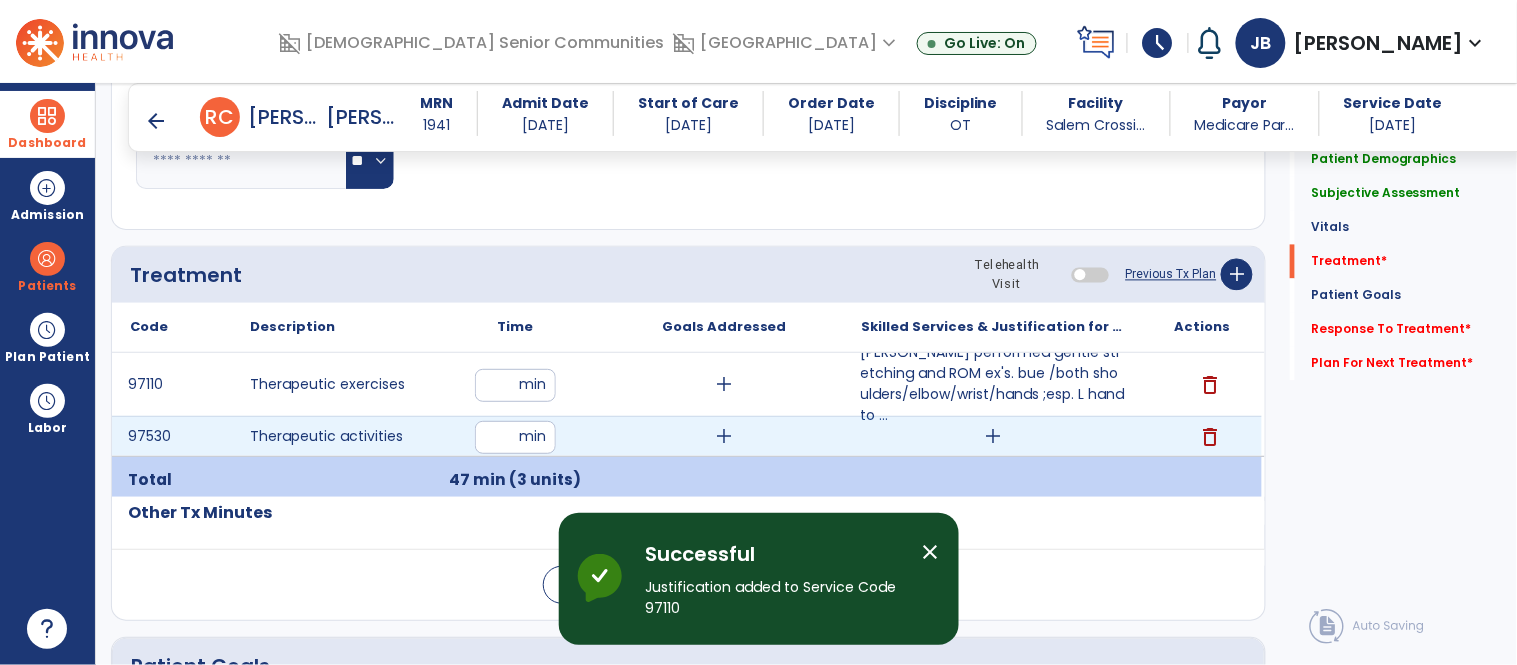 click on "add" at bounding box center [993, 436] 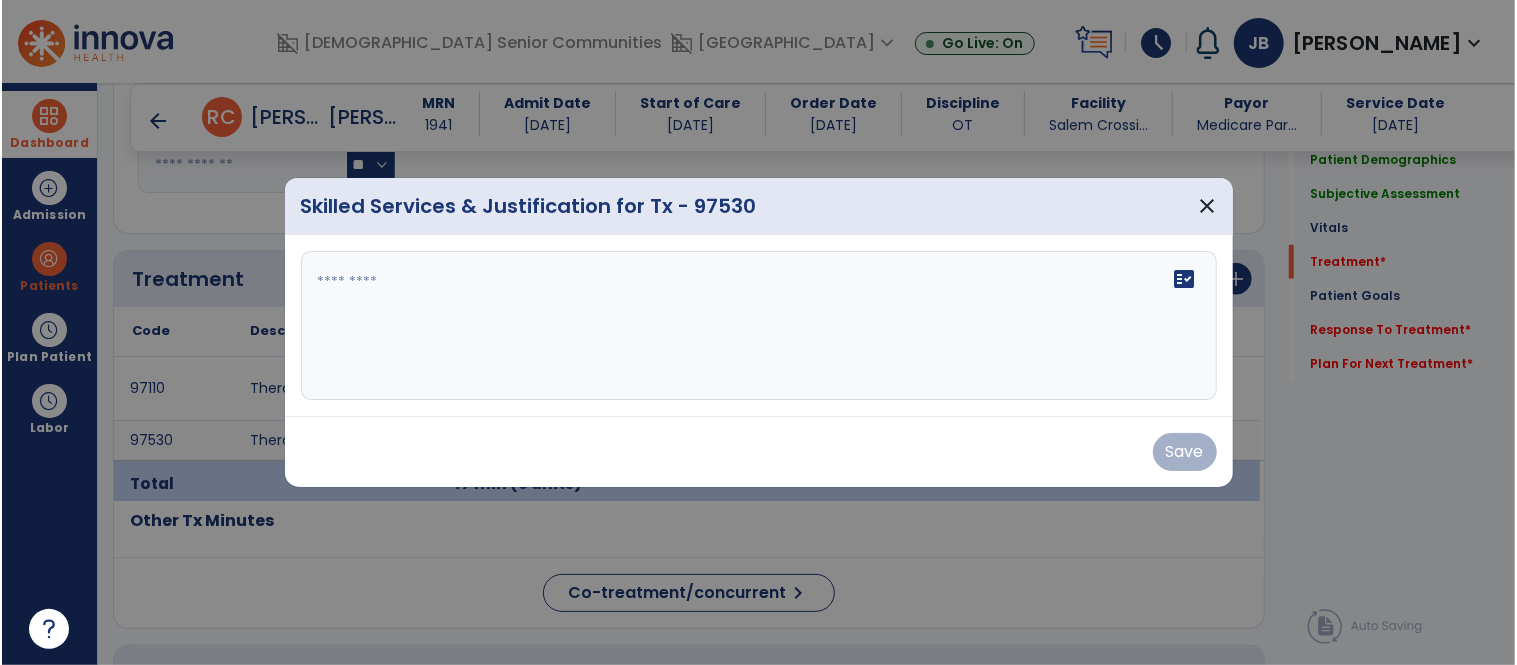 scroll, scrollTop: 1003, scrollLeft: 0, axis: vertical 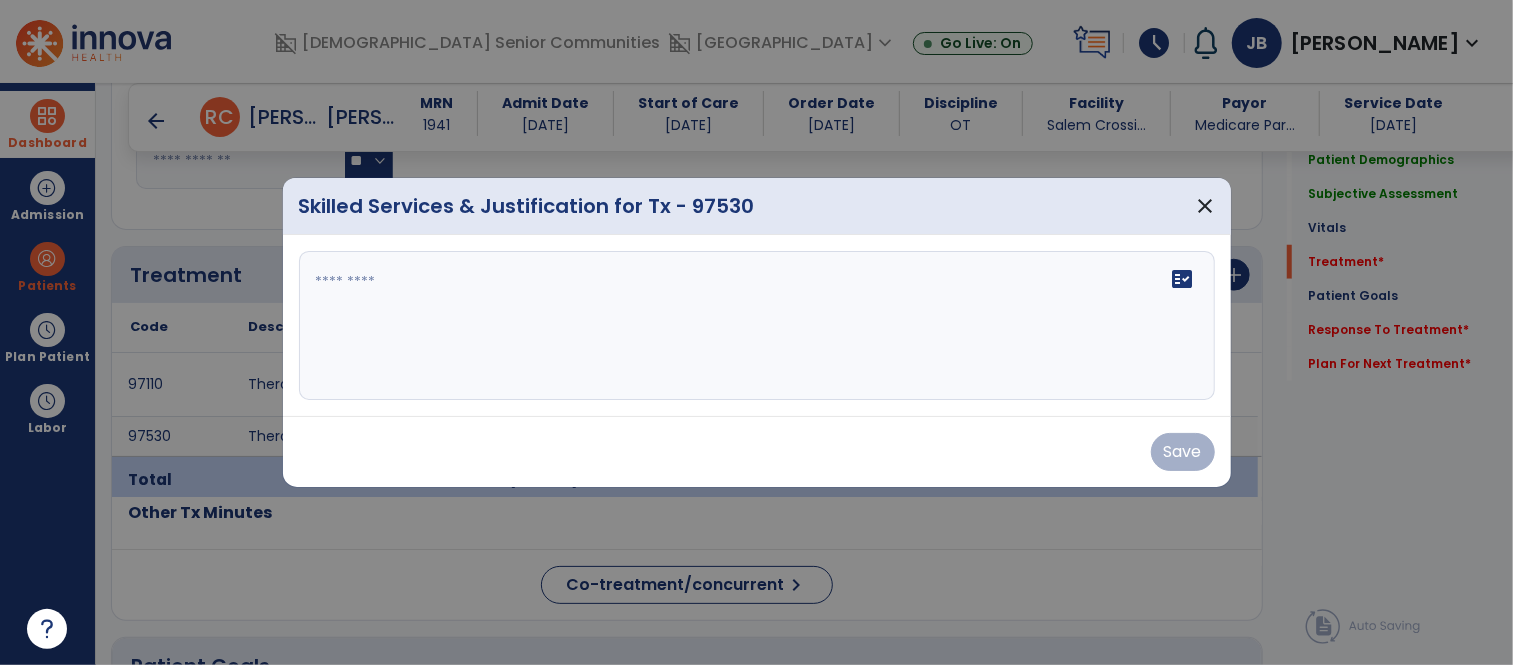 click on "fact_check" at bounding box center (757, 326) 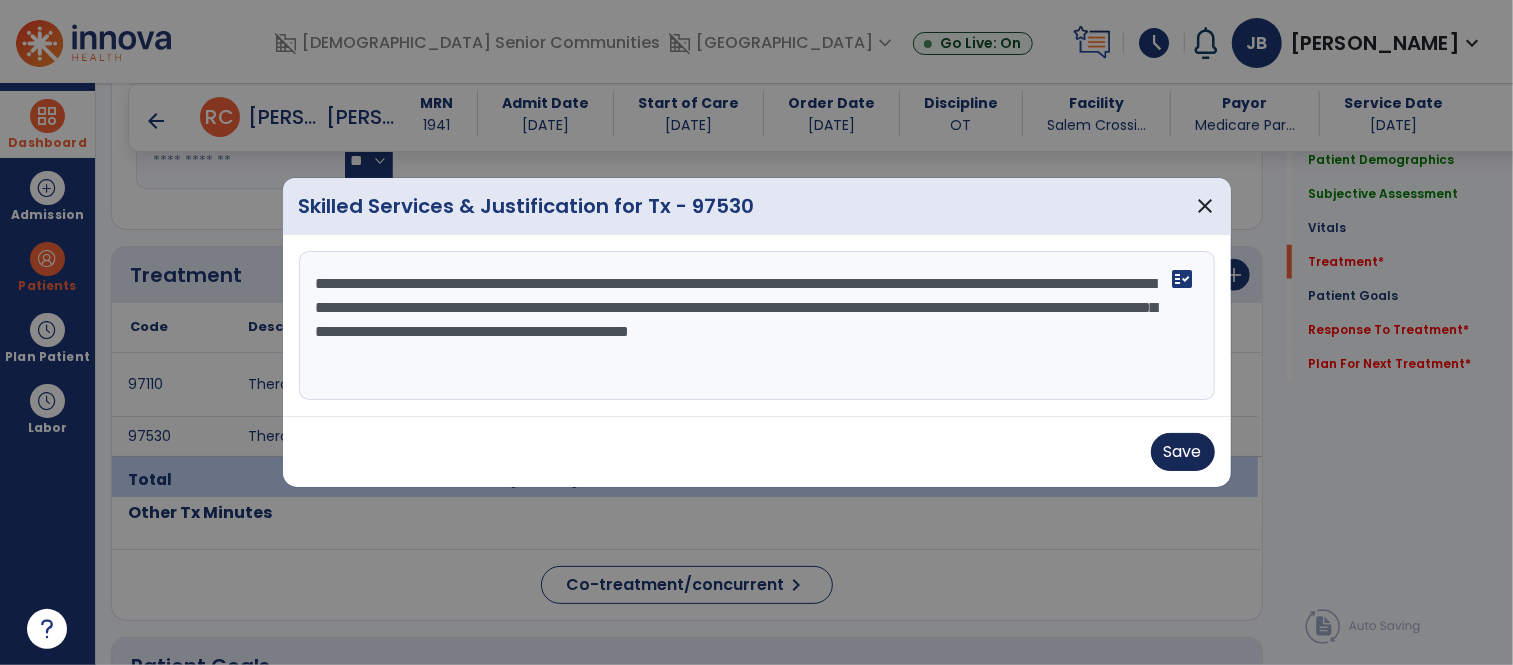 type on "**********" 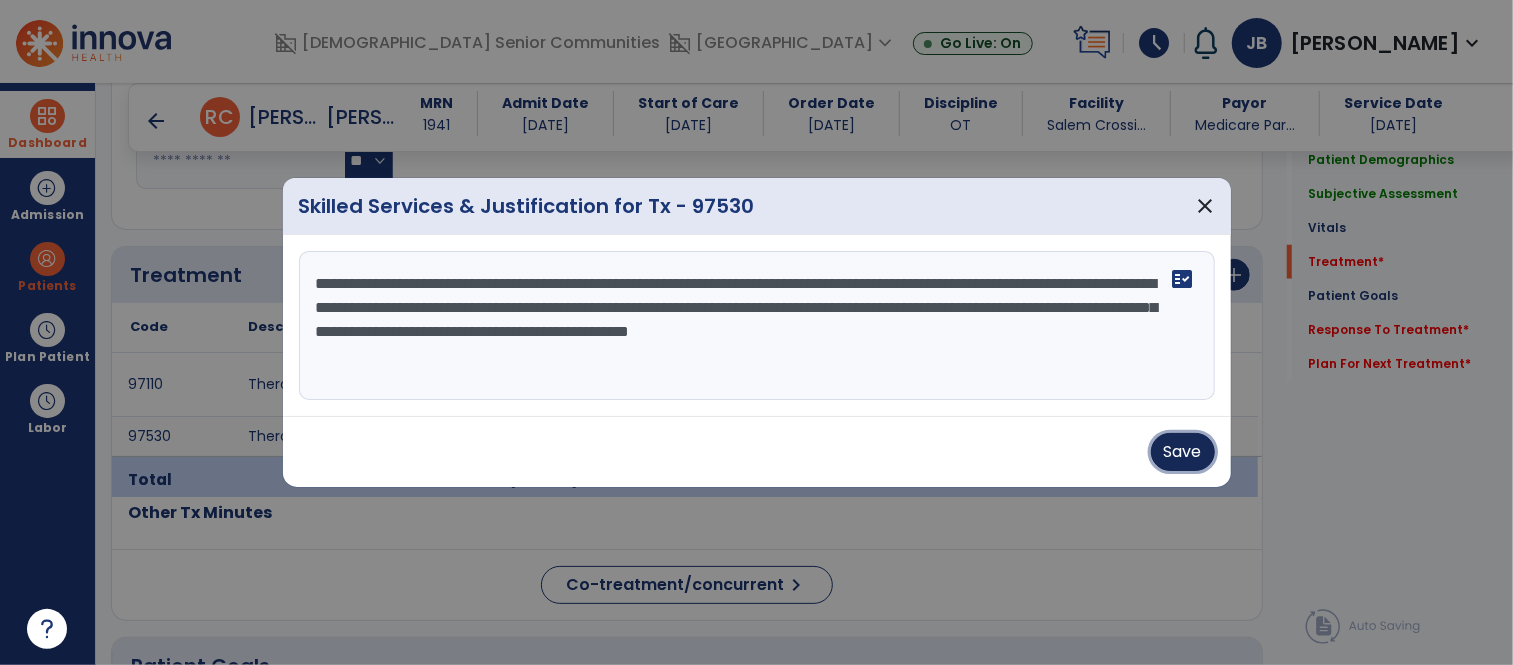 click on "Save" at bounding box center (1183, 452) 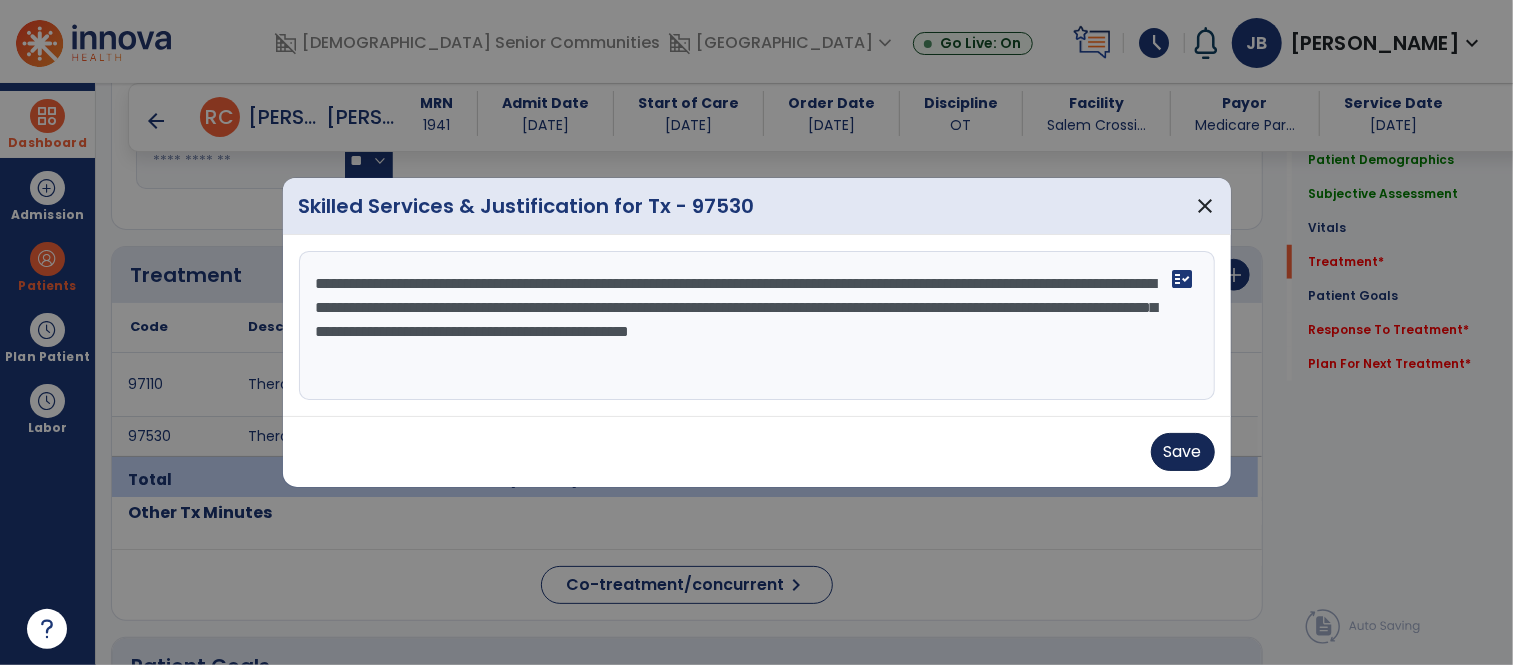 click on "Save" at bounding box center [757, 452] 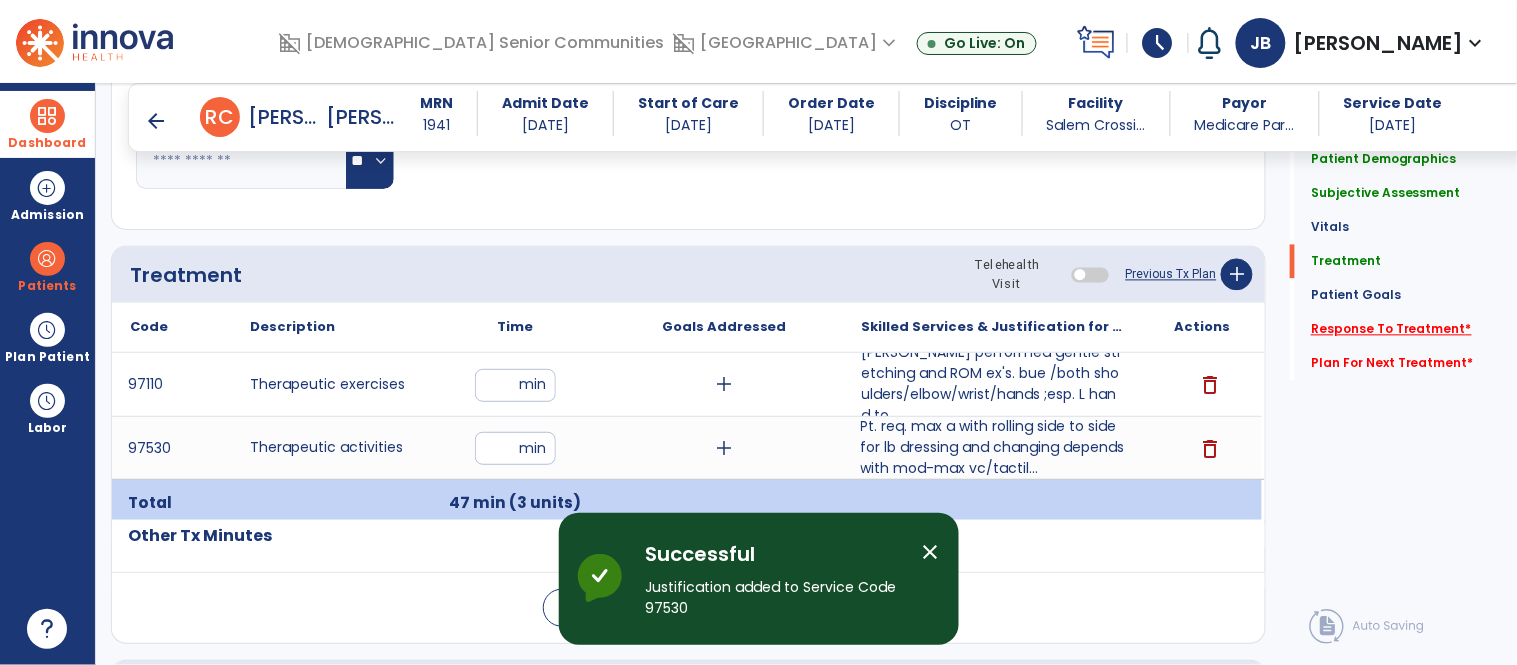 click on "Response To Treatment   *" 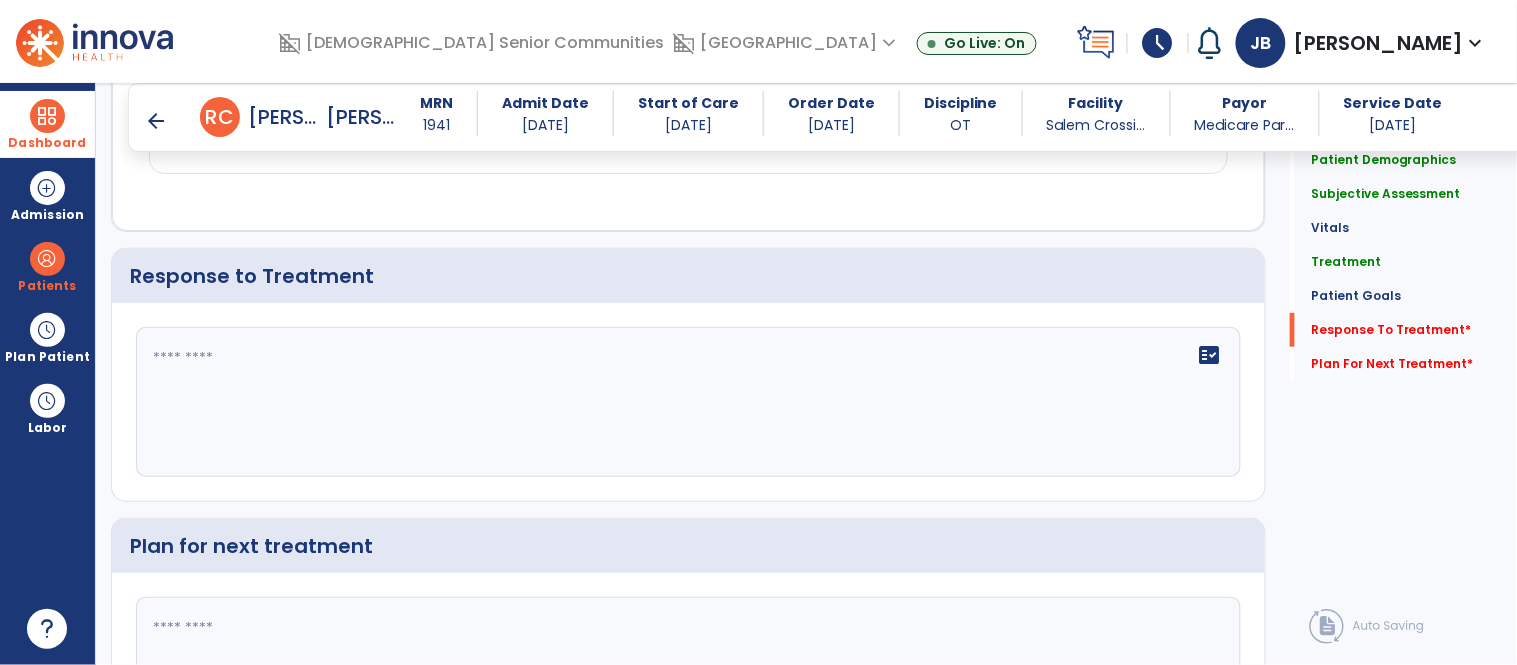 scroll, scrollTop: 2067, scrollLeft: 0, axis: vertical 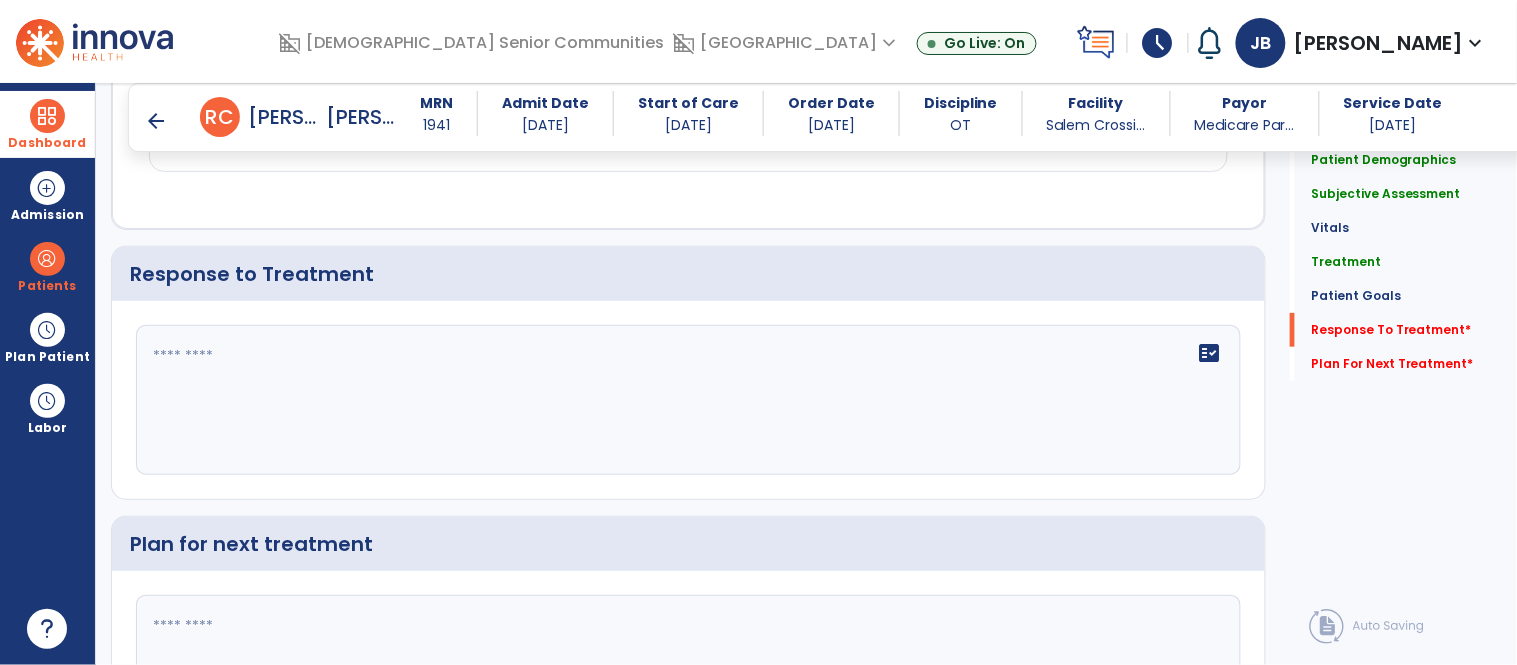 click on "fact_check" 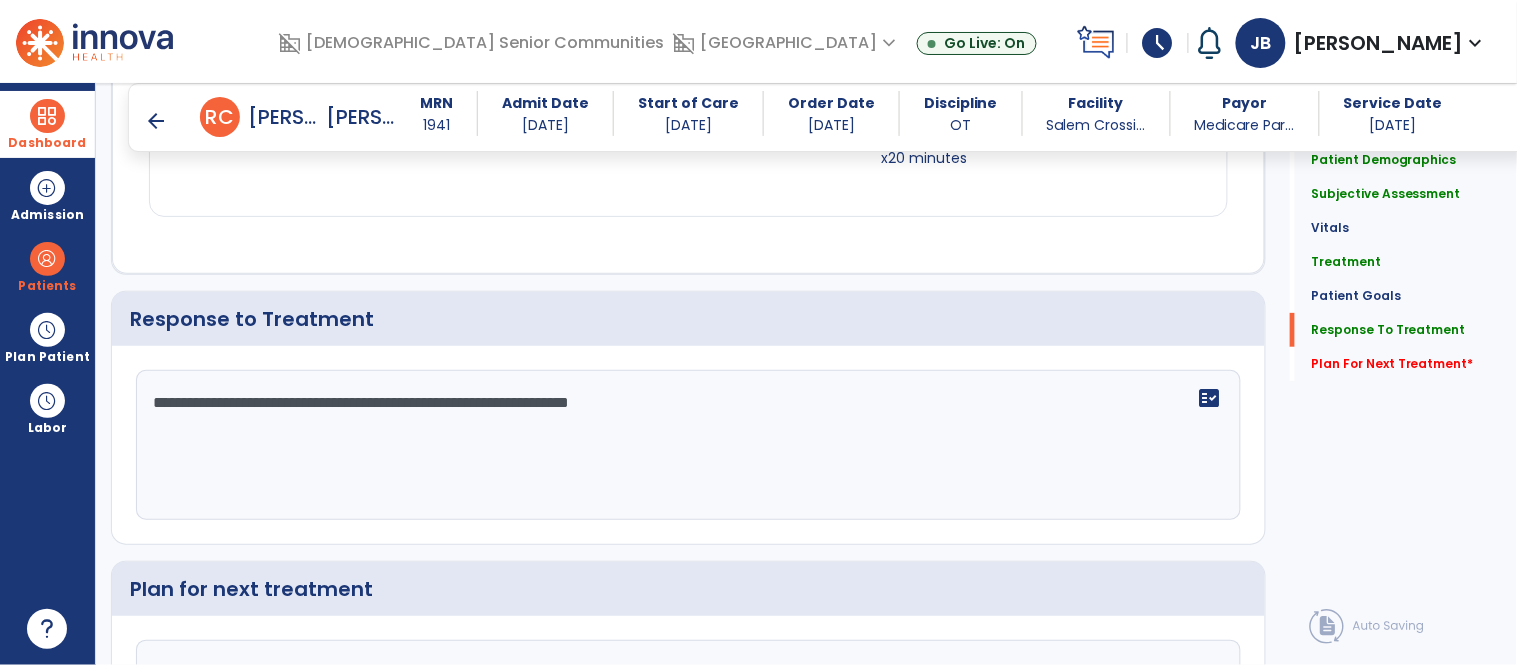 scroll, scrollTop: 2068, scrollLeft: 0, axis: vertical 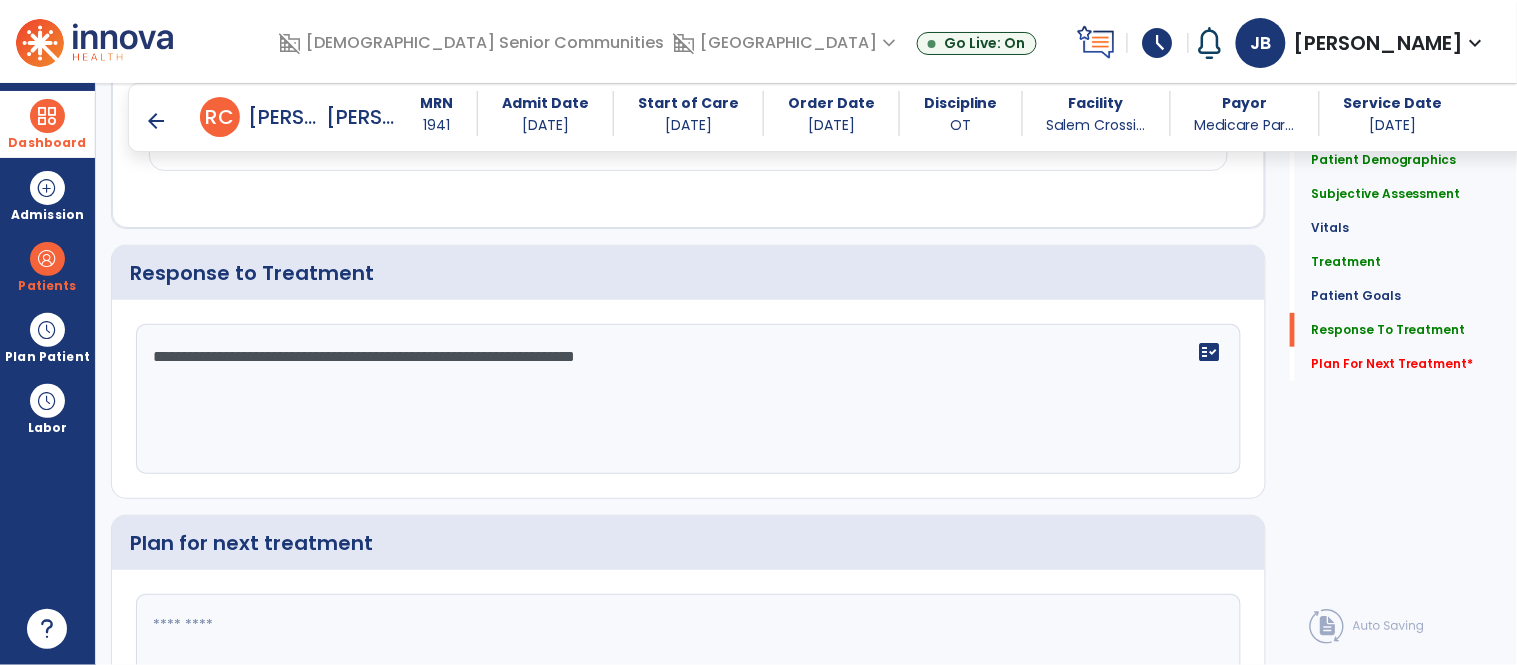 type on "**********" 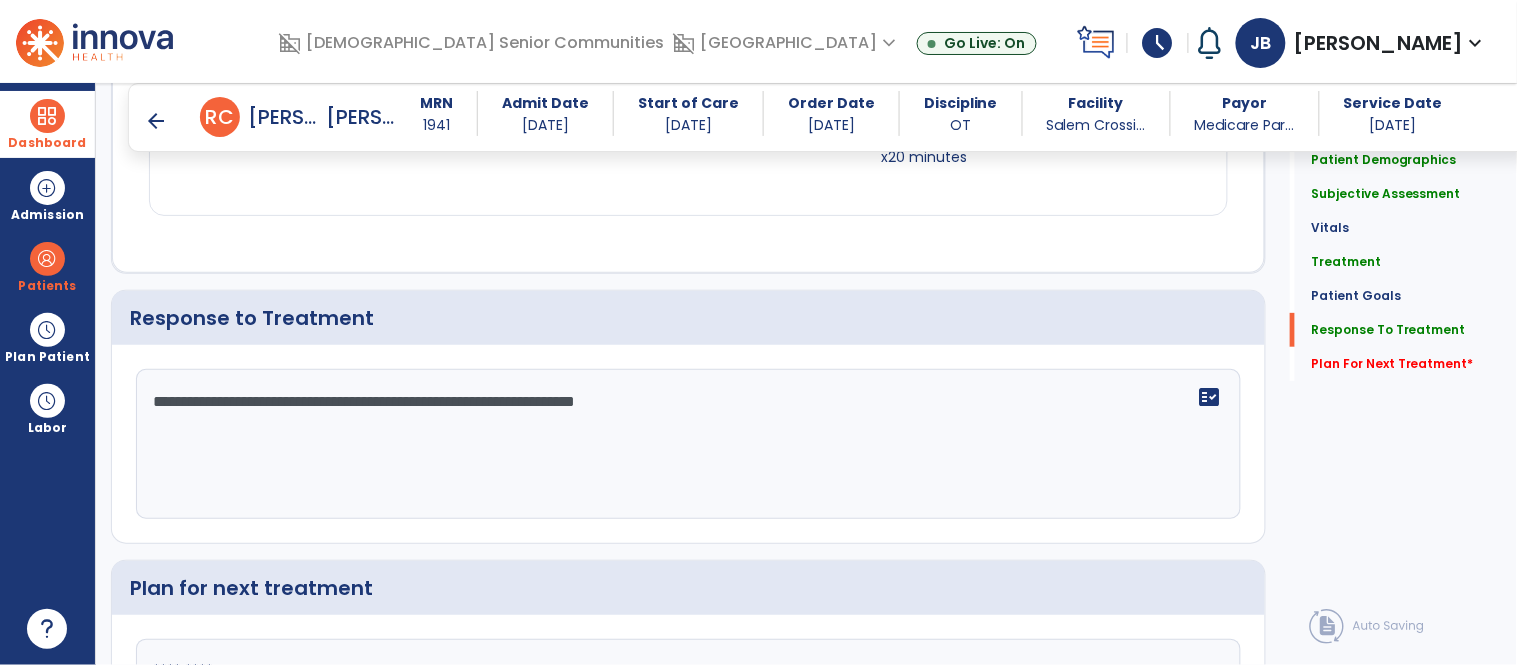 scroll, scrollTop: 2070, scrollLeft: 0, axis: vertical 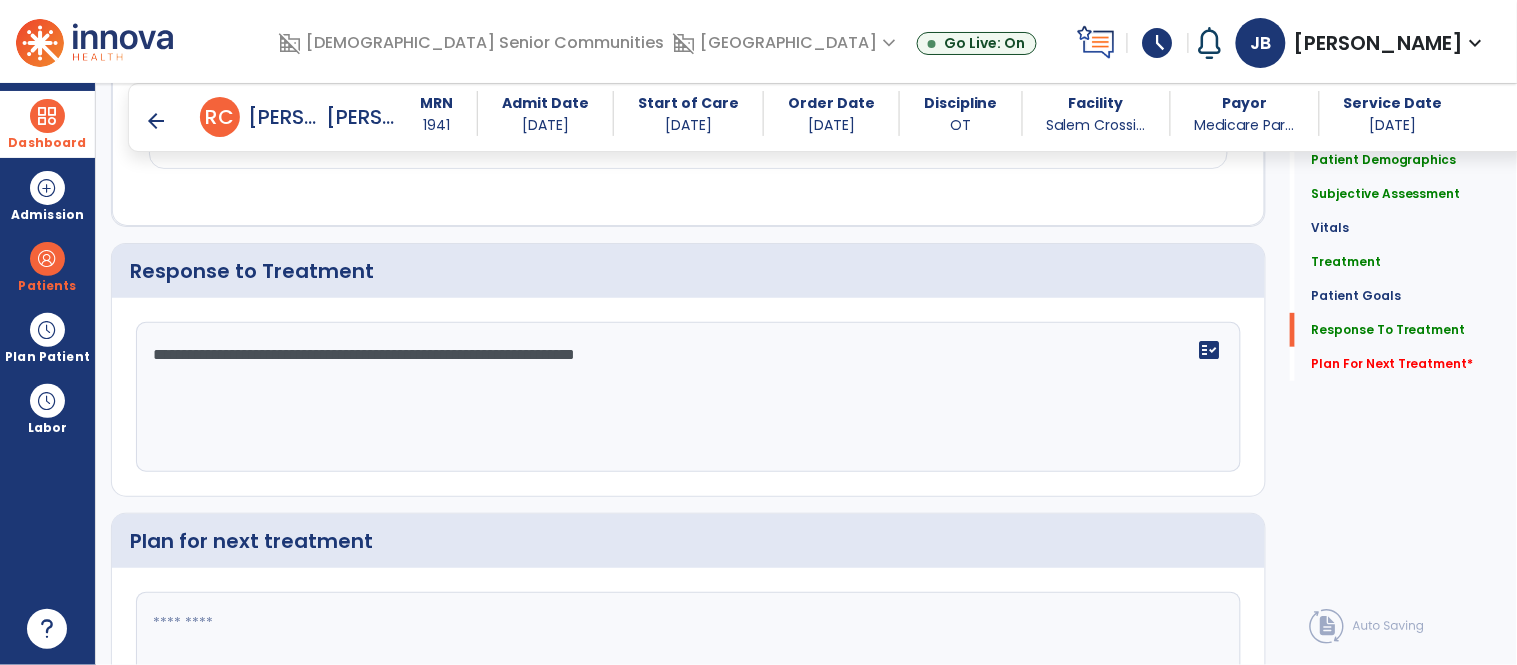 click 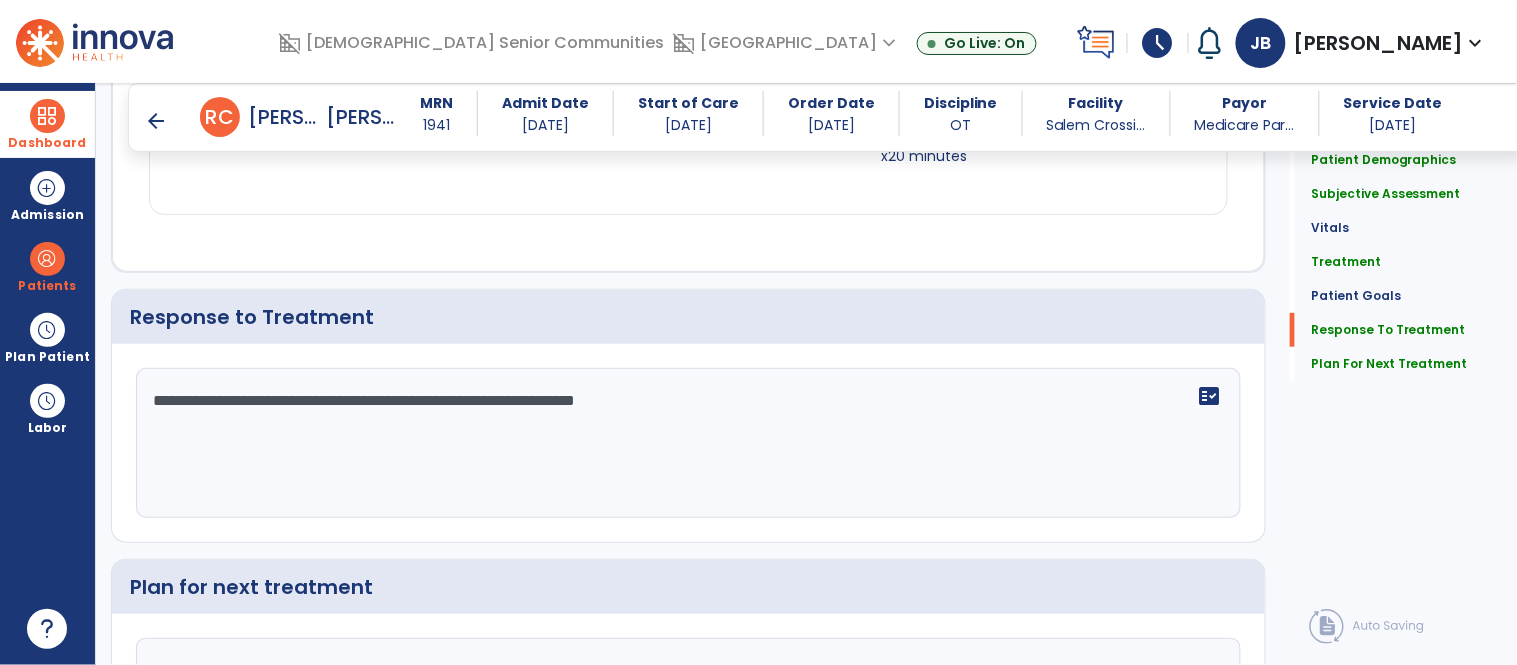 scroll, scrollTop: 2071, scrollLeft: 0, axis: vertical 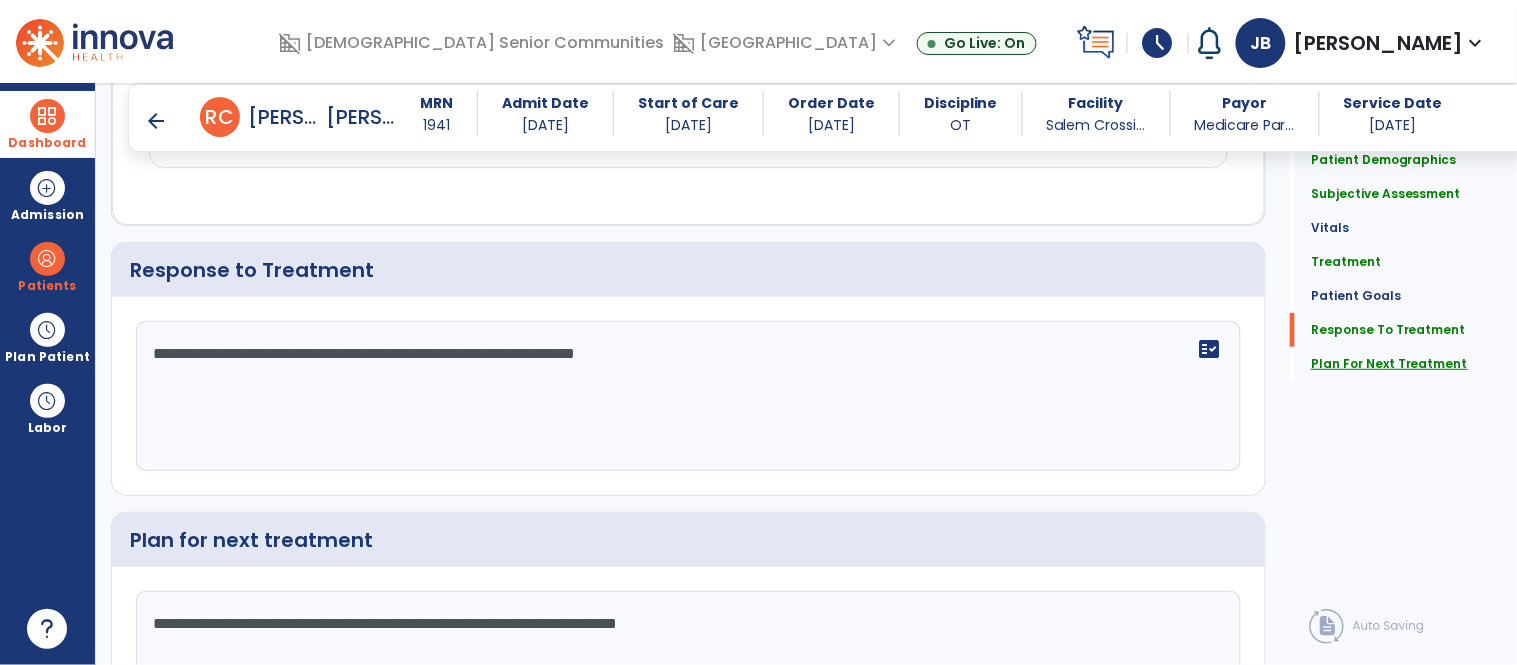 type on "**********" 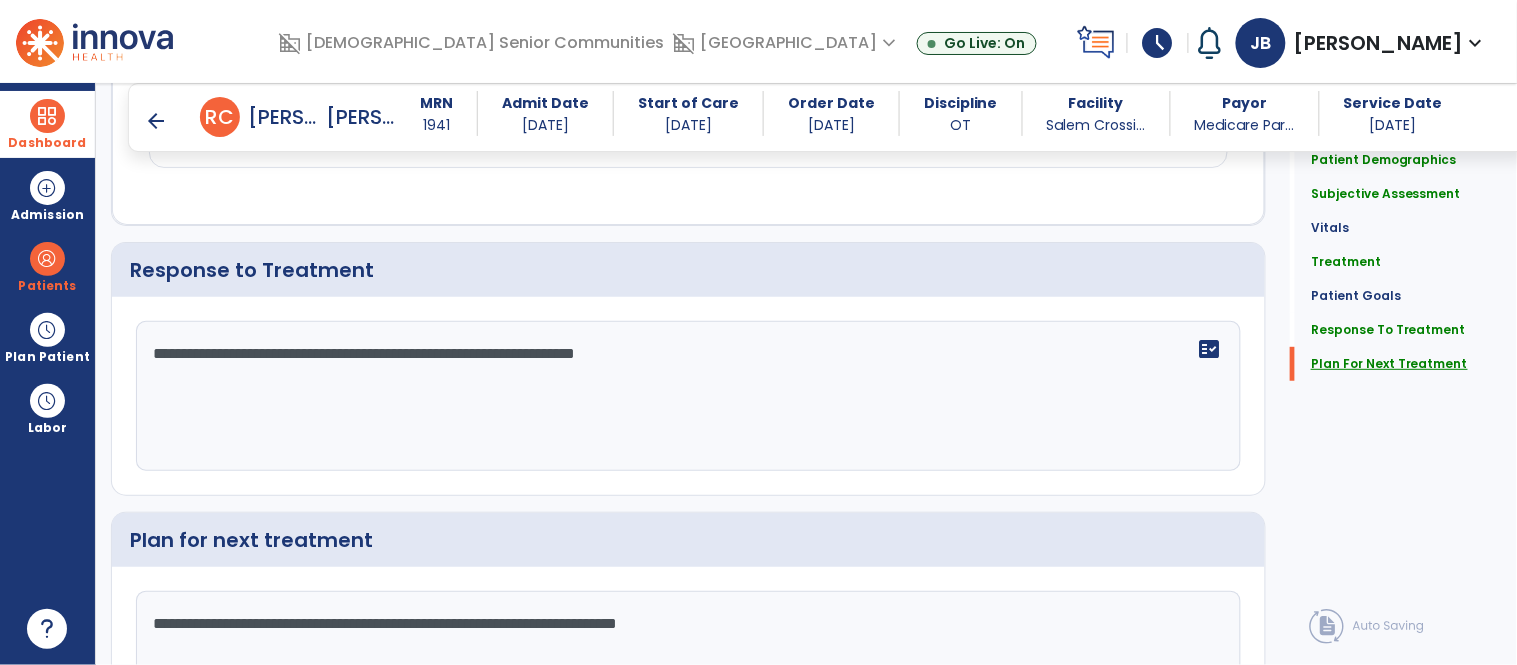 click on "Plan For Next Treatment" 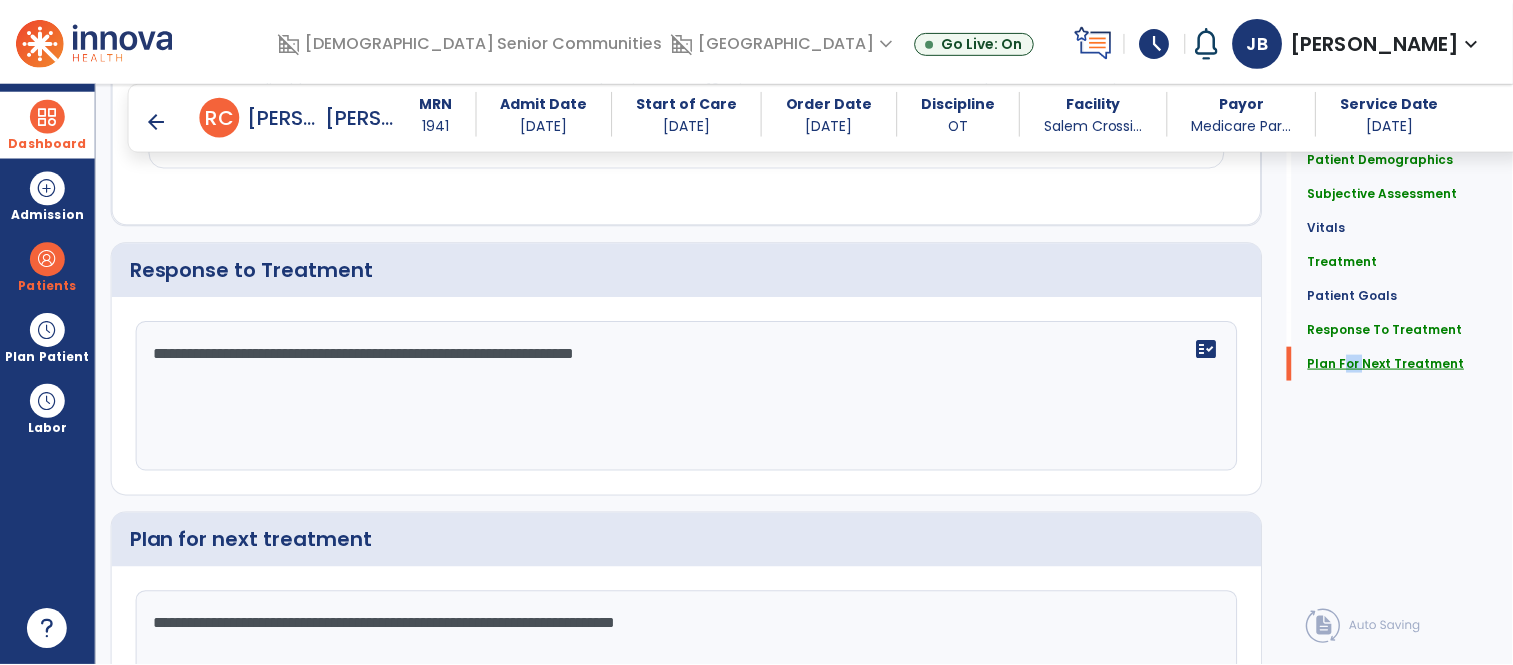 scroll, scrollTop: 2240, scrollLeft: 0, axis: vertical 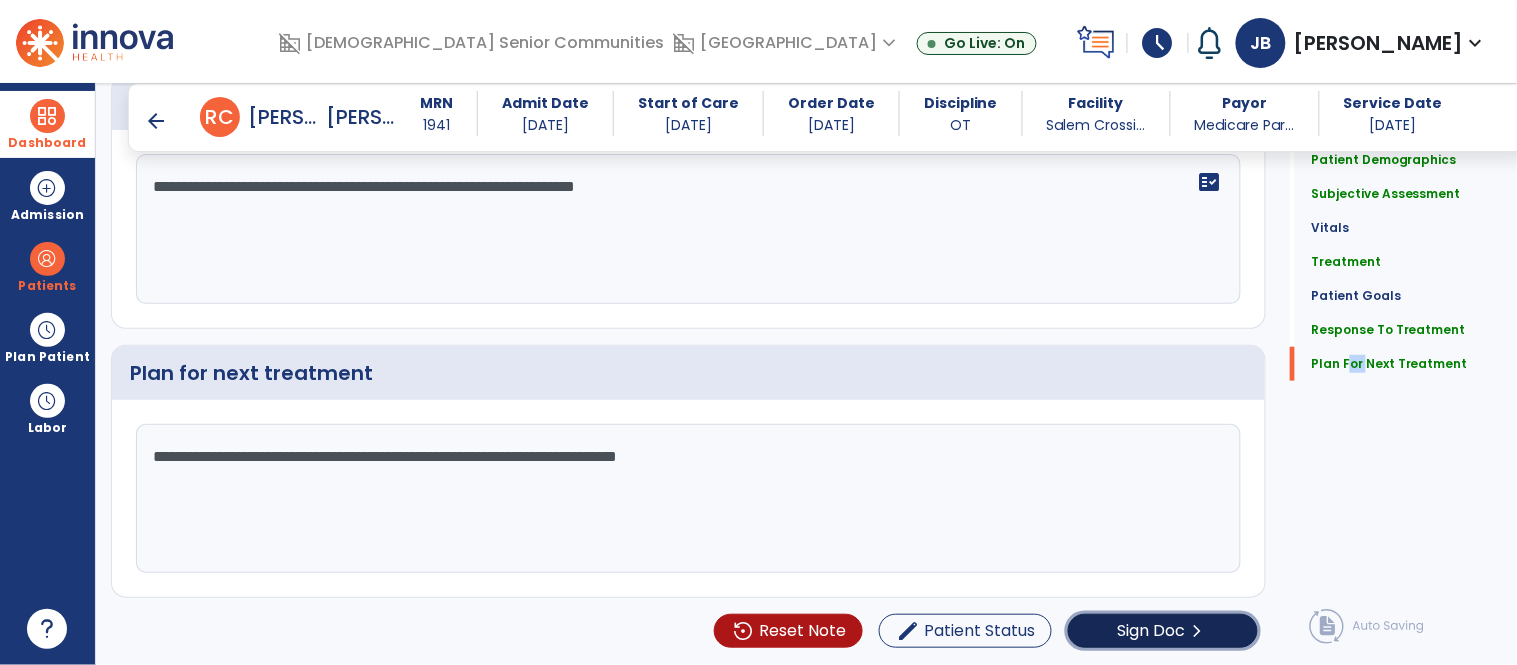 click on "Sign Doc" 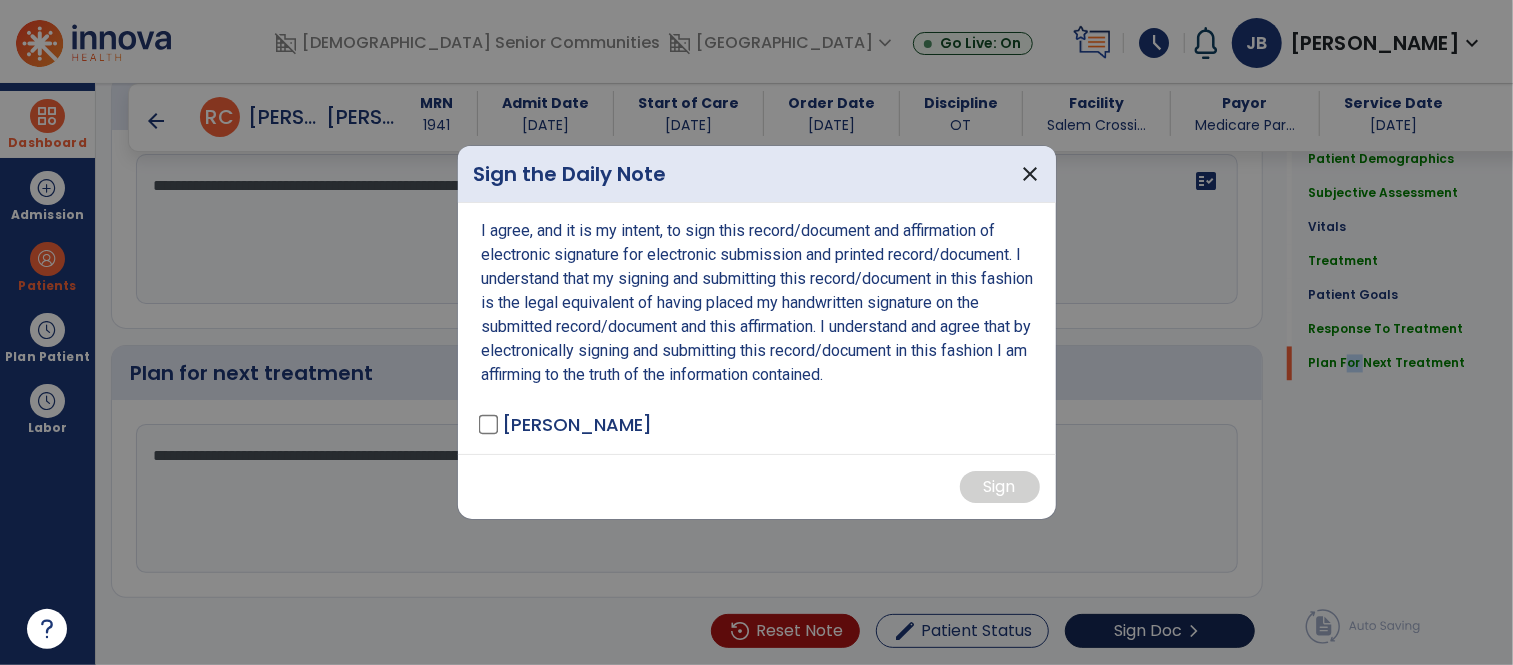 click at bounding box center (756, 332) 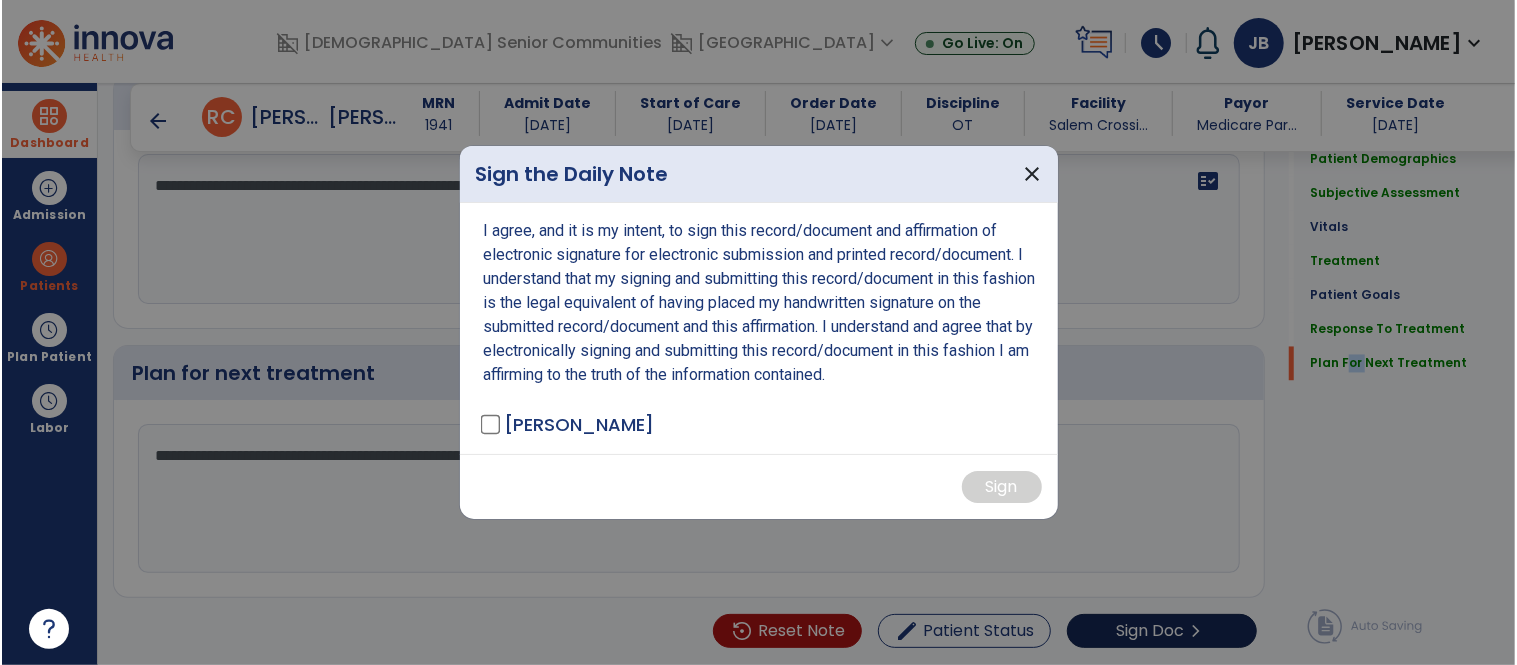 scroll, scrollTop: 2240, scrollLeft: 0, axis: vertical 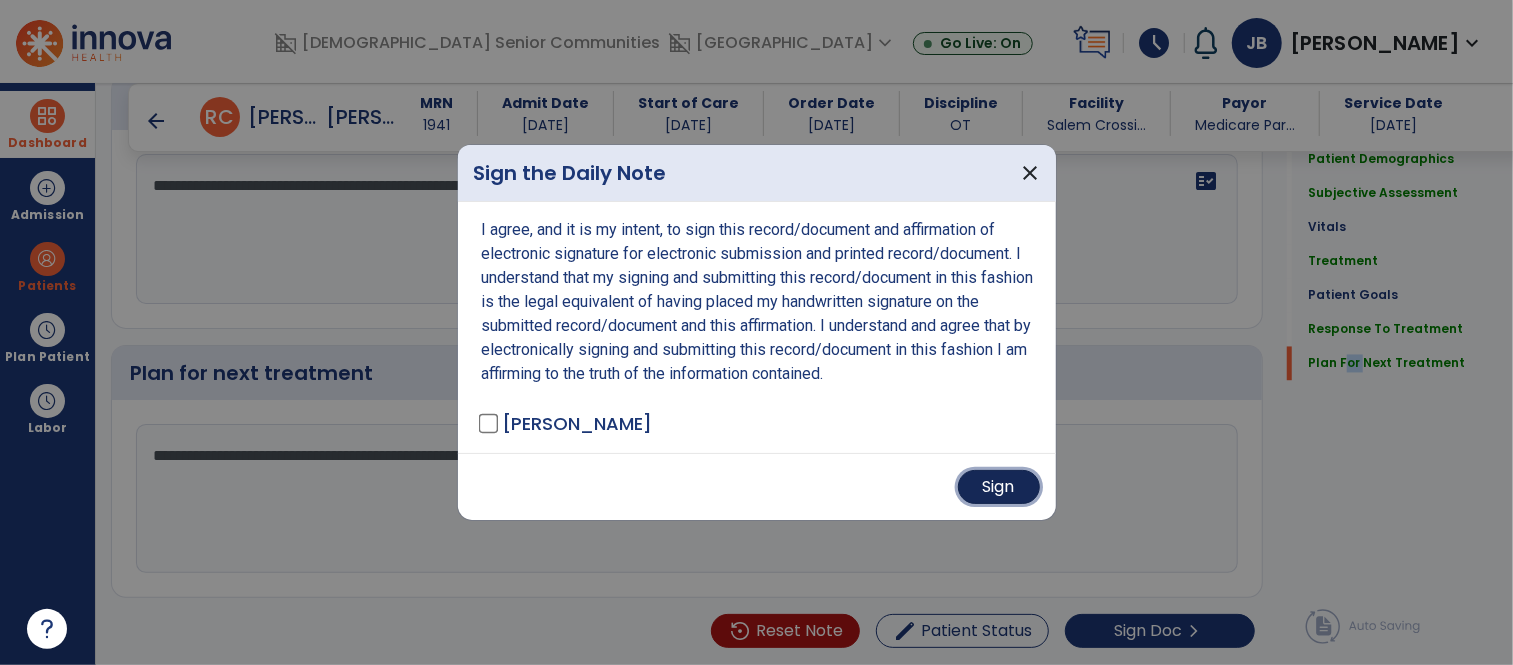 click on "Sign" at bounding box center (999, 487) 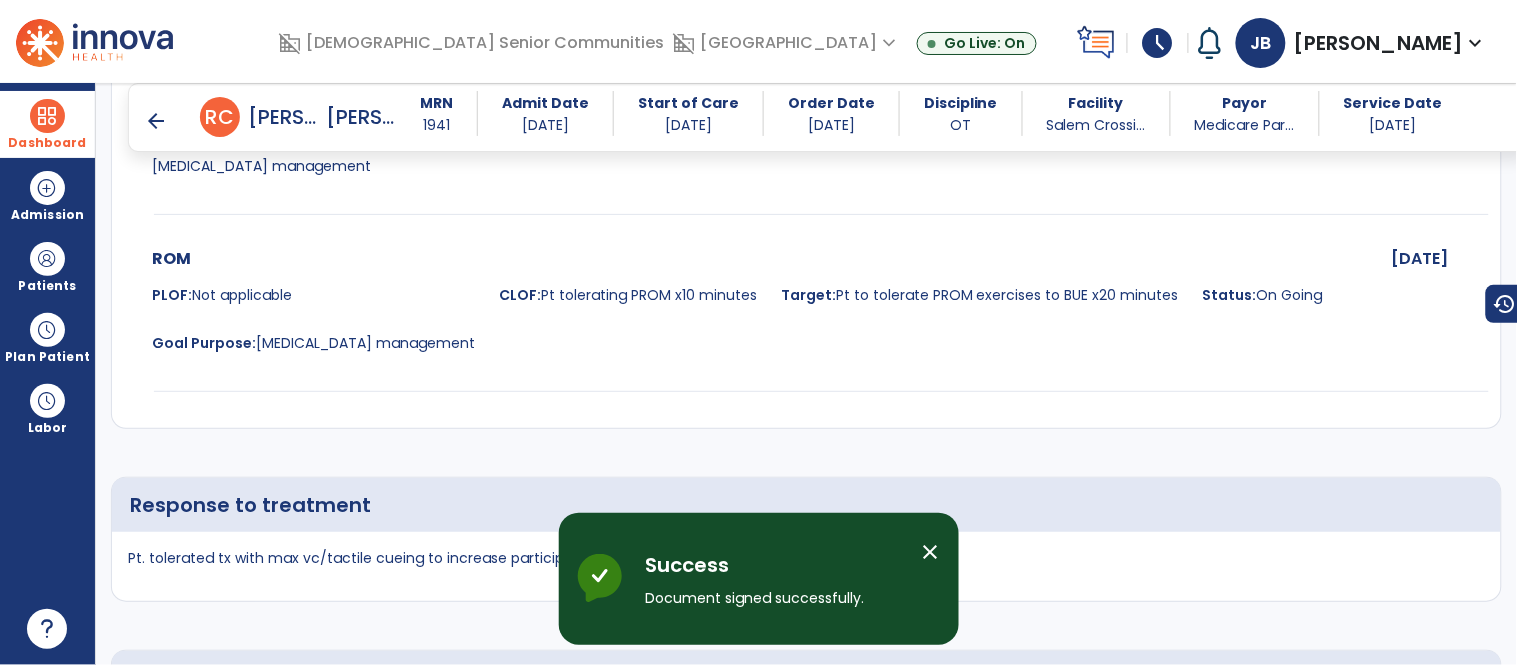 scroll, scrollTop: 2782, scrollLeft: 0, axis: vertical 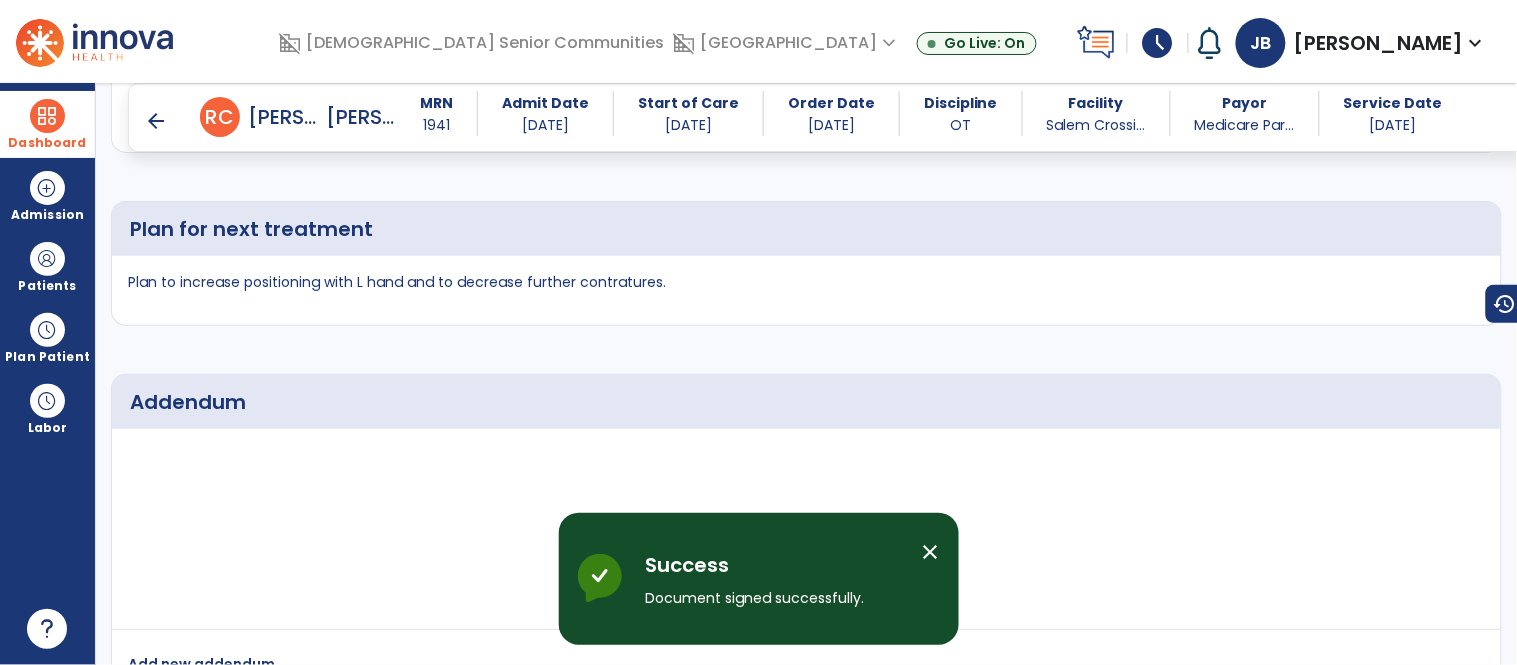 click at bounding box center (47, 116) 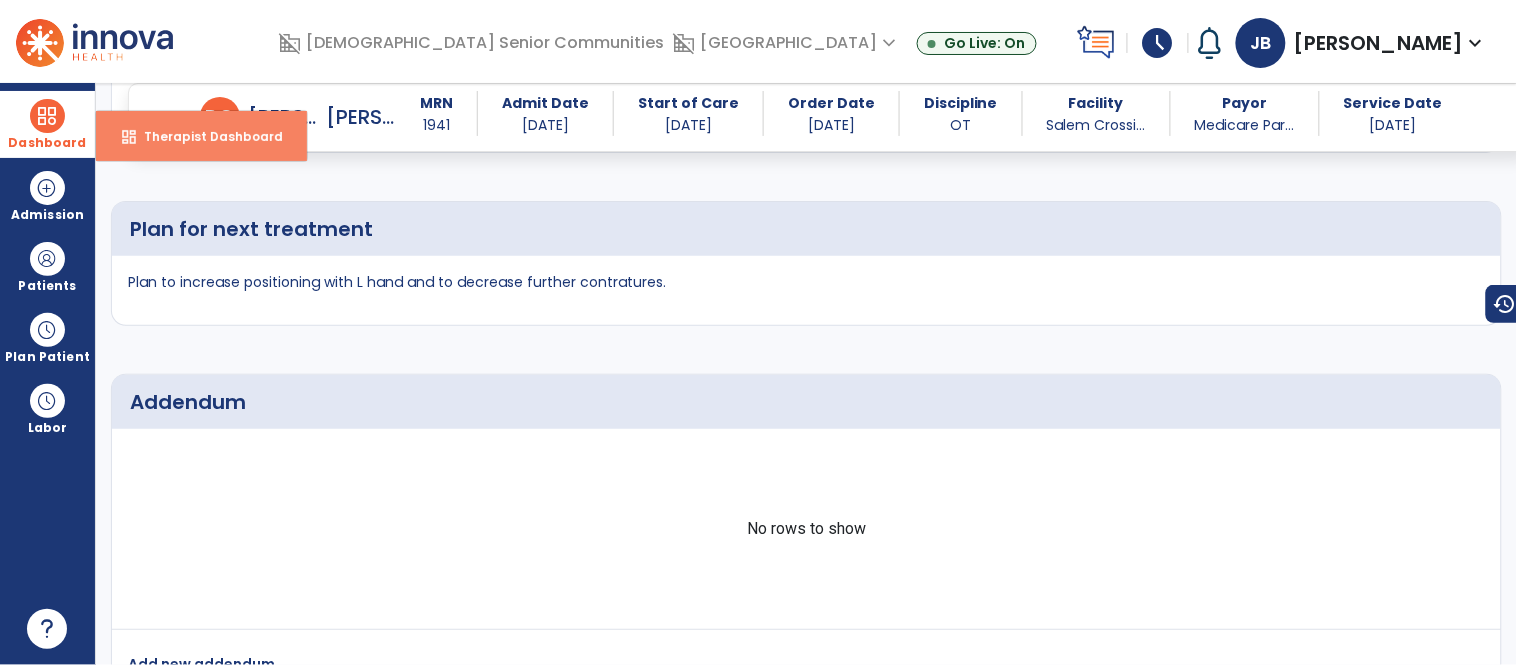 click on "Therapist Dashboard" at bounding box center (205, 136) 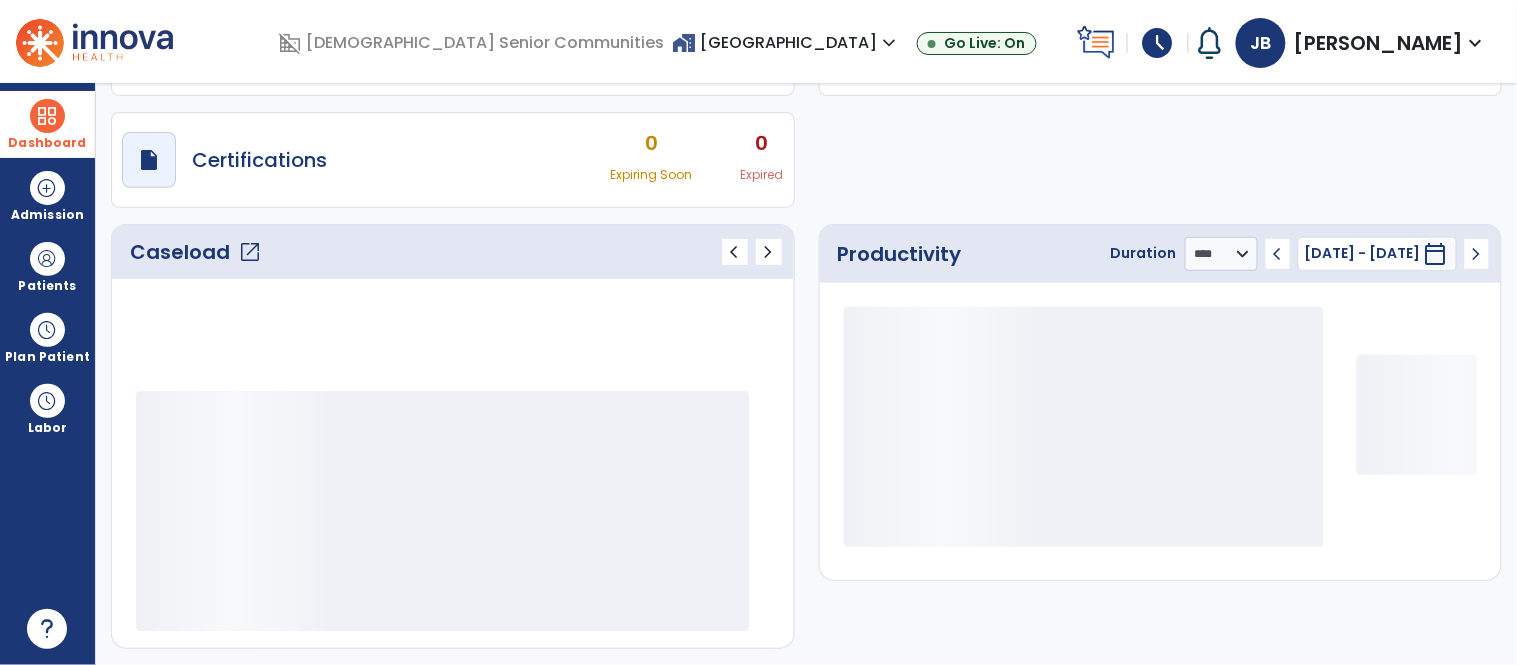 scroll, scrollTop: 143, scrollLeft: 0, axis: vertical 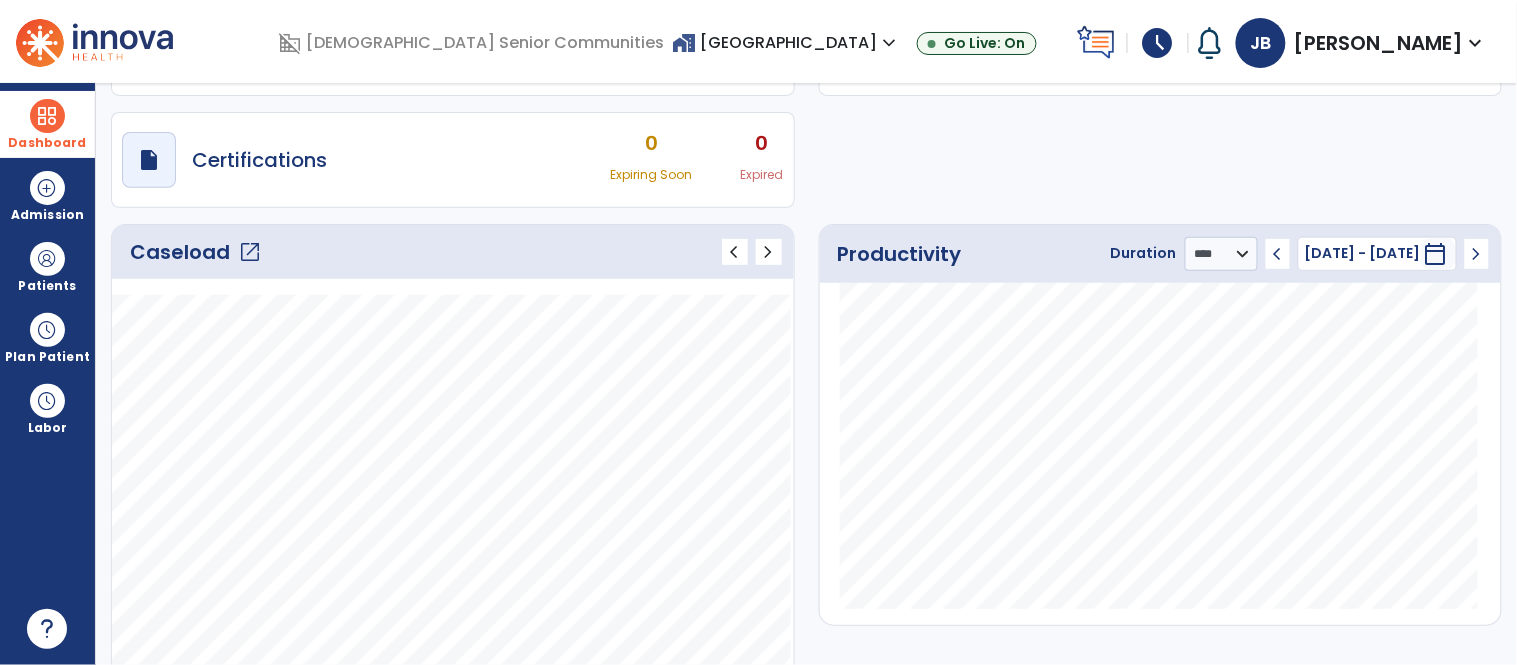 click on "open_in_new" 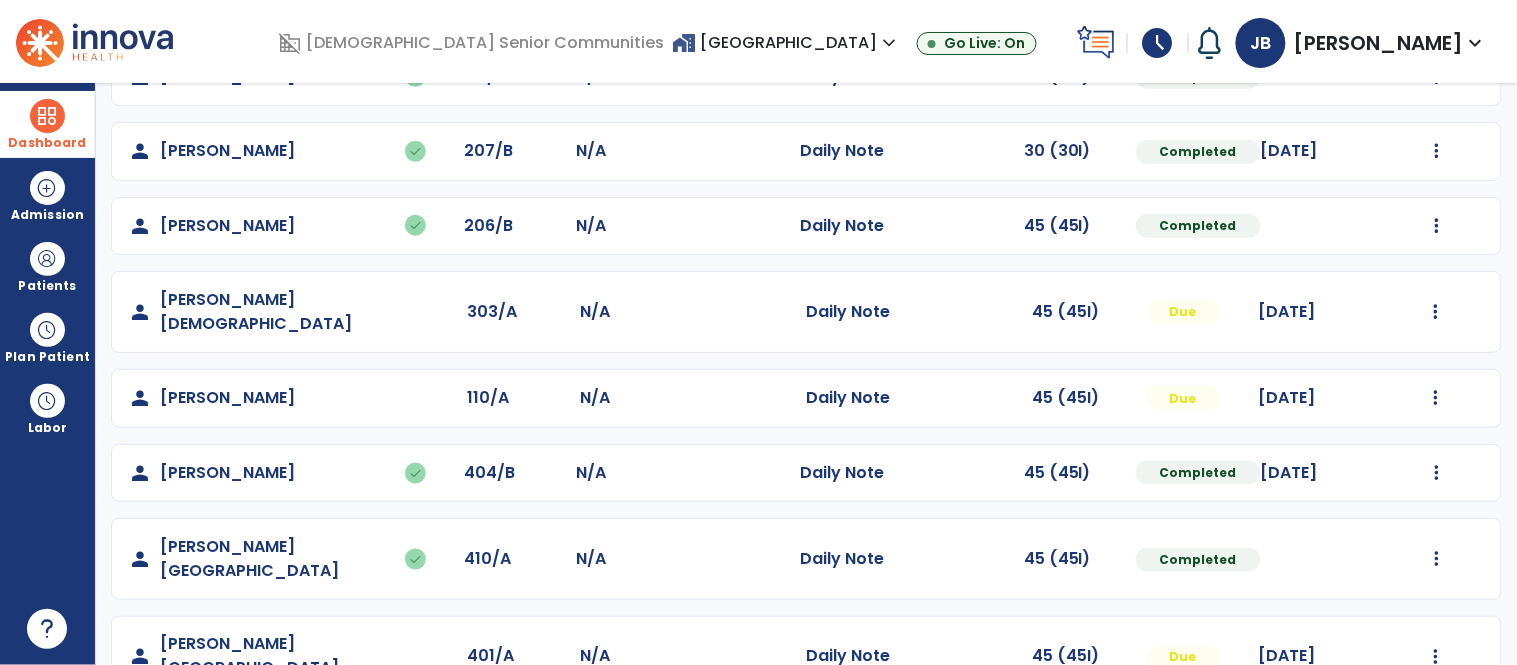 scroll, scrollTop: 494, scrollLeft: 0, axis: vertical 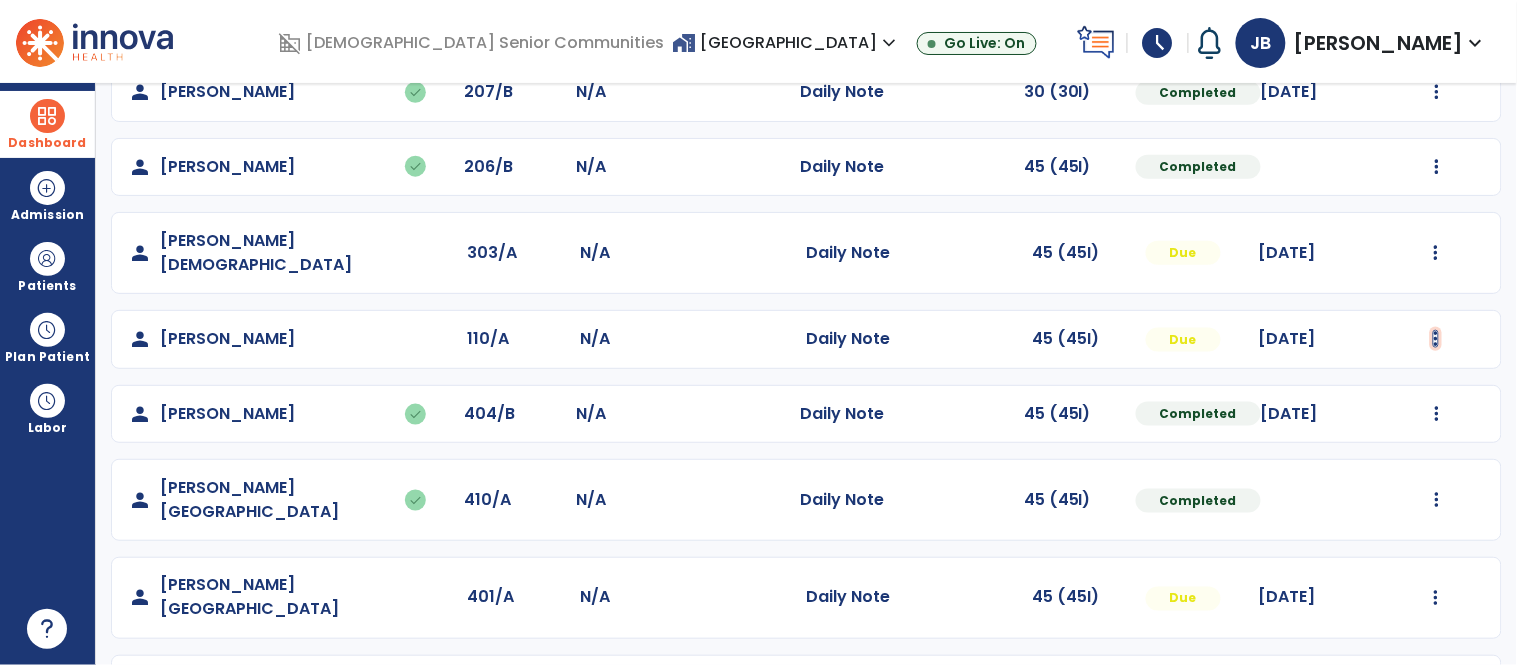 click at bounding box center [1436, -206] 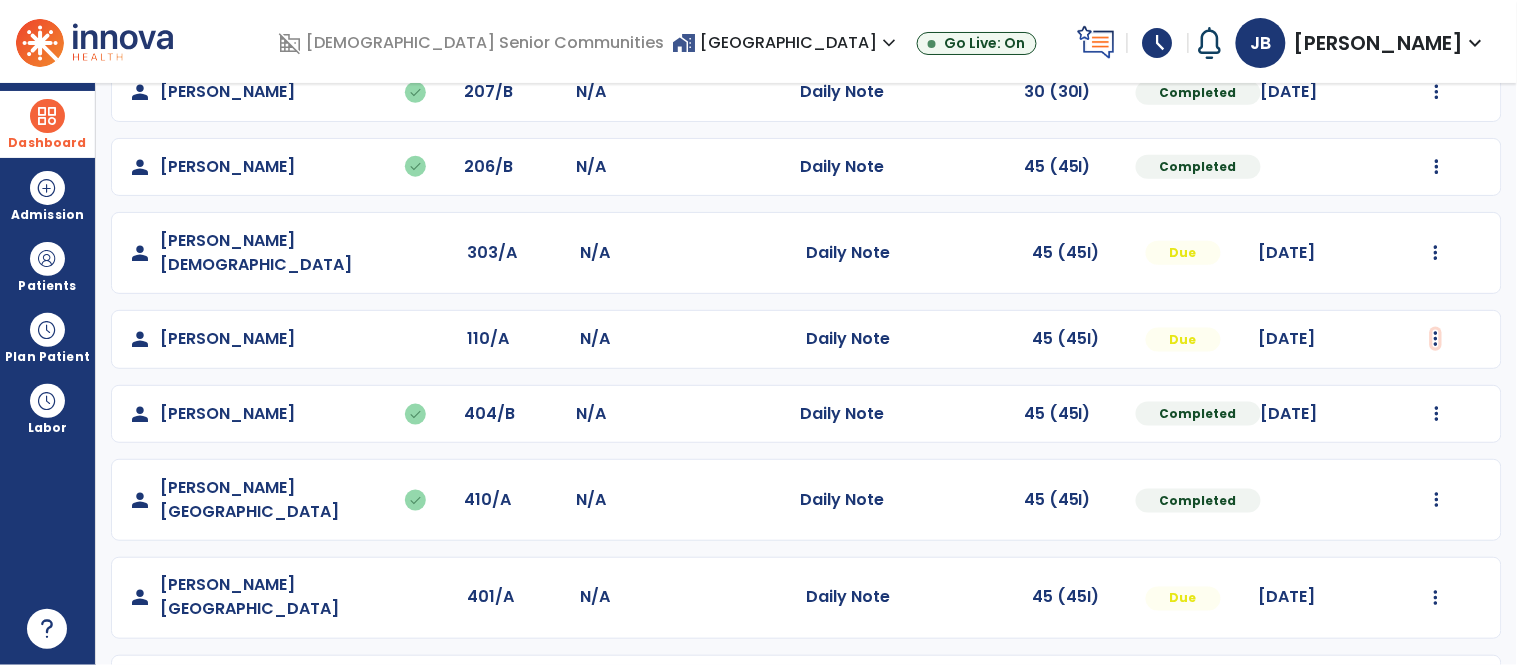 scroll, scrollTop: 0, scrollLeft: 0, axis: both 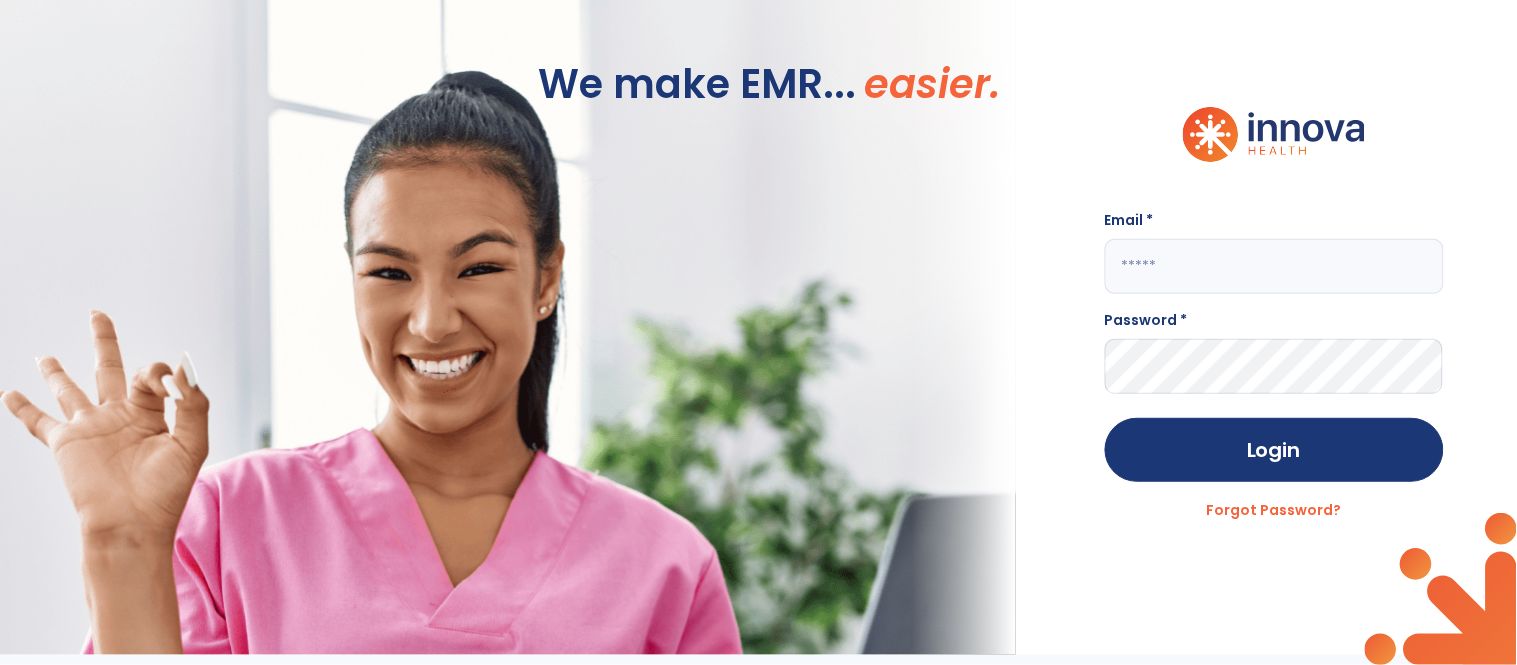 click 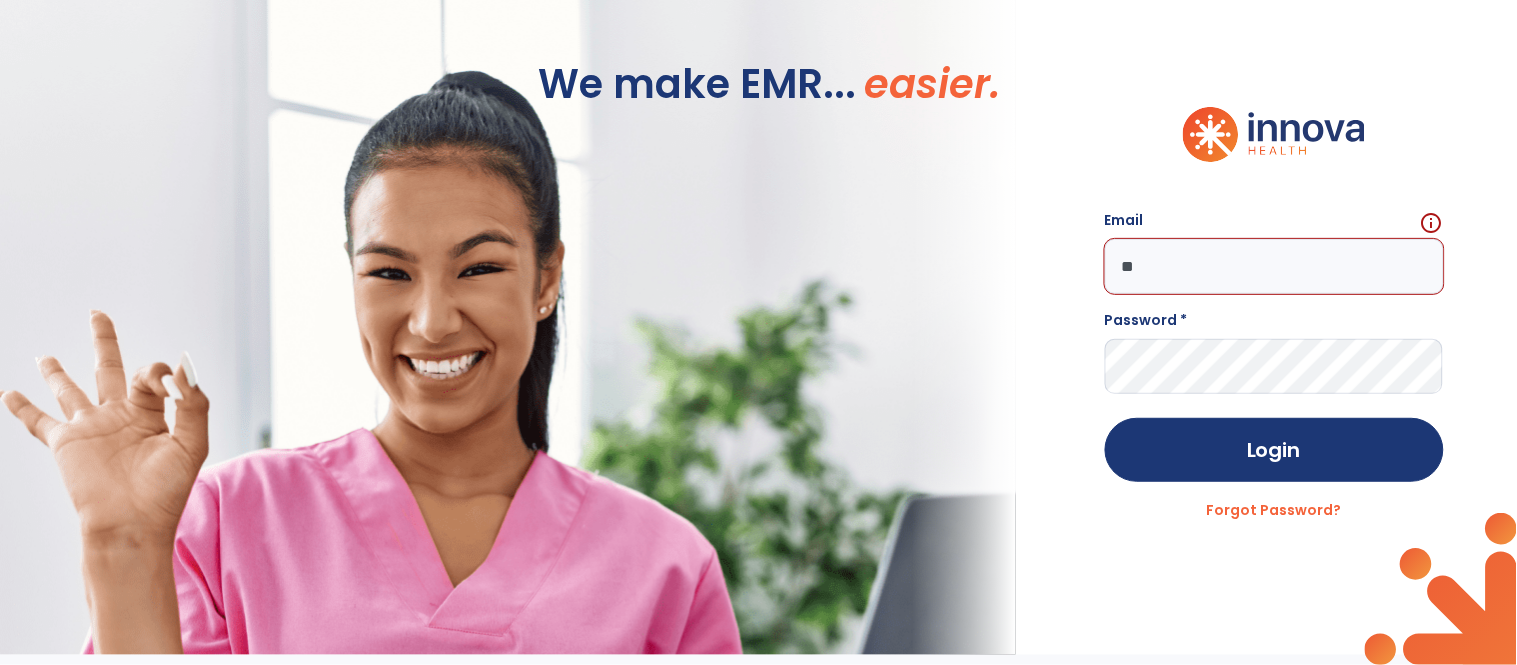 type on "*" 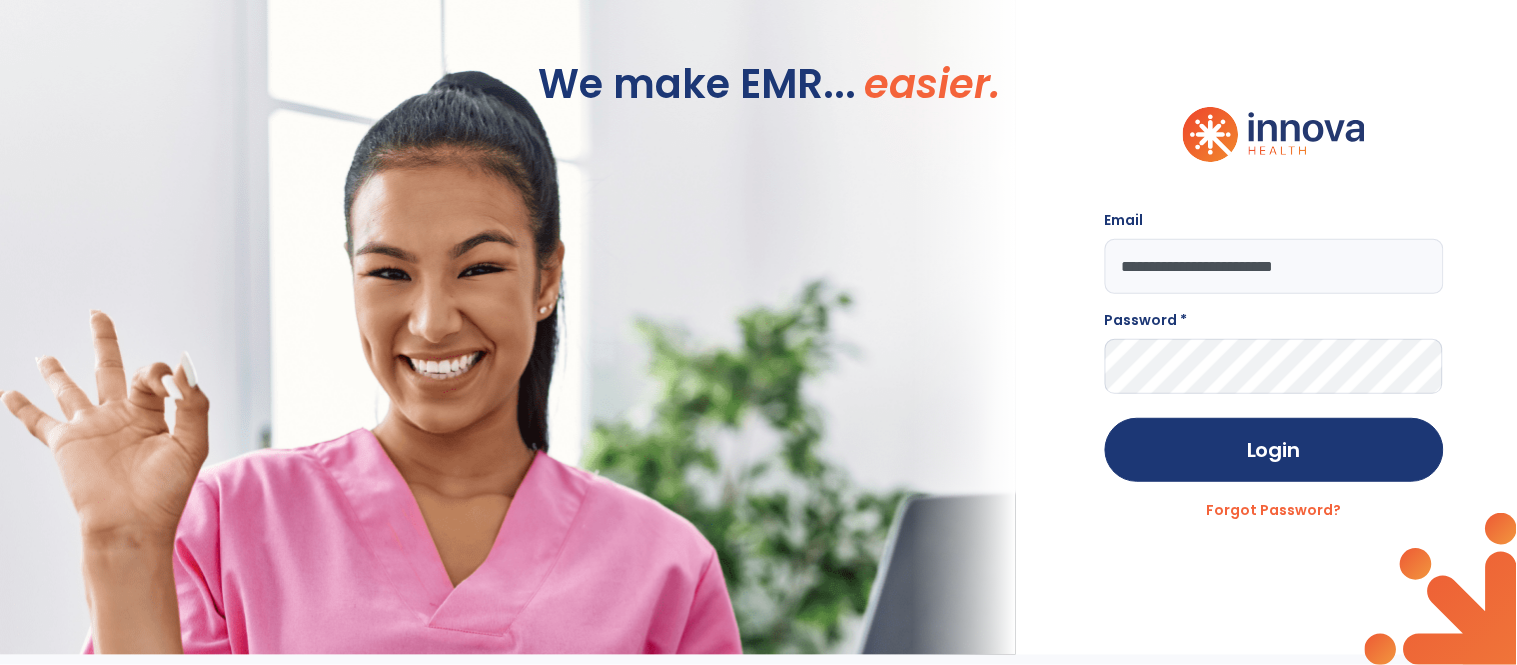type on "**********" 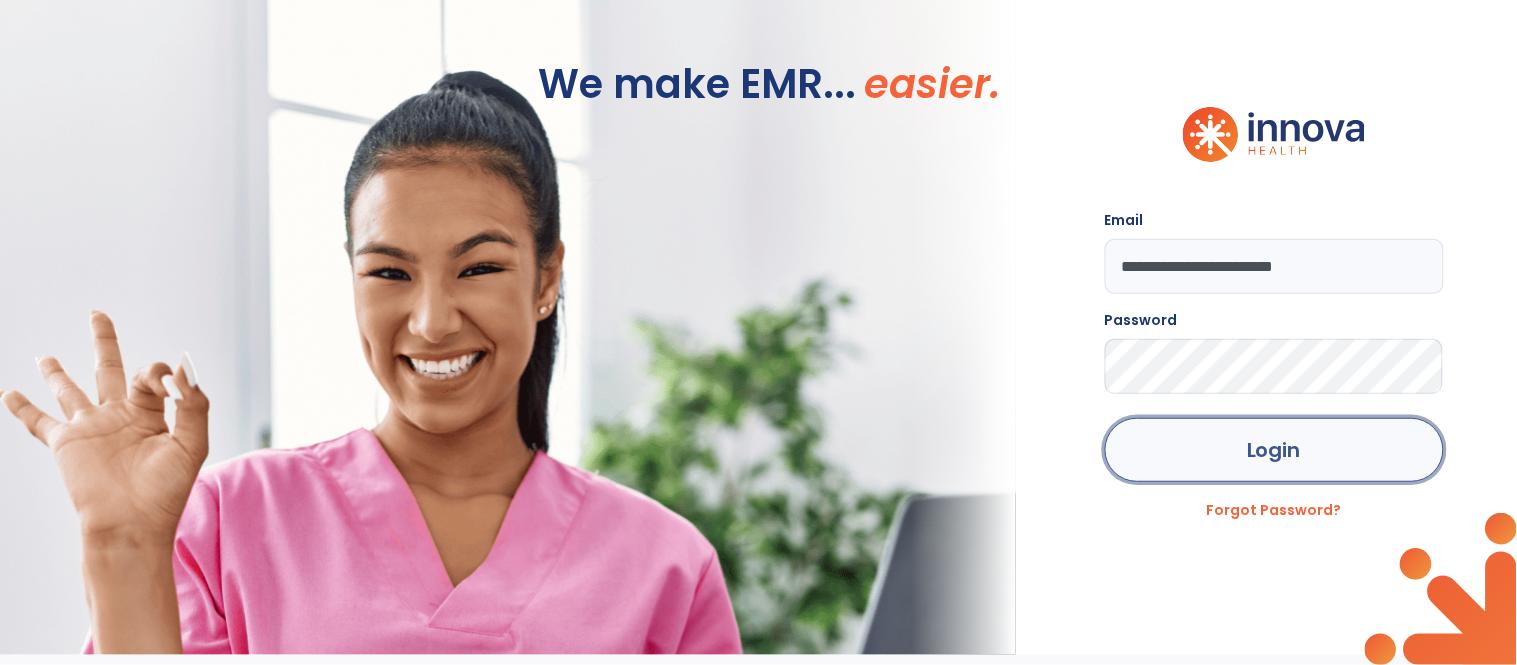 click on "Login" 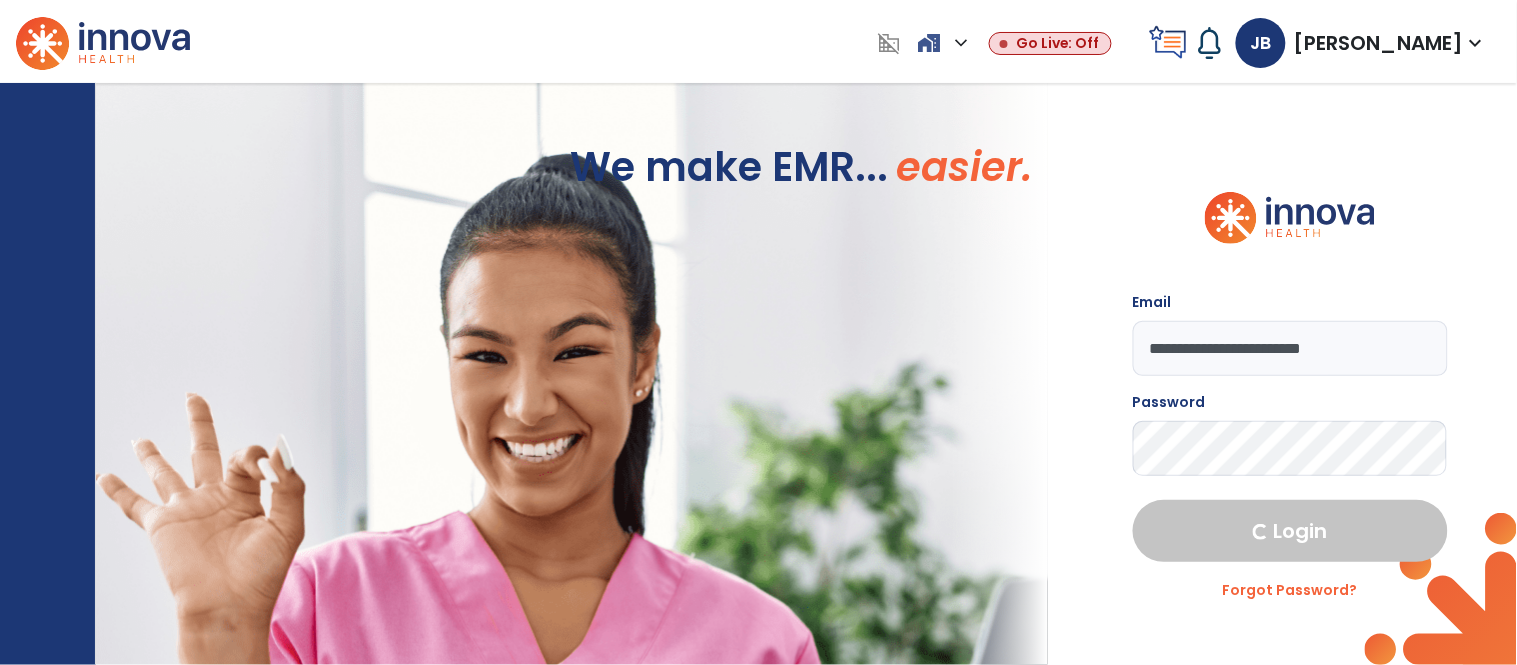select on "****" 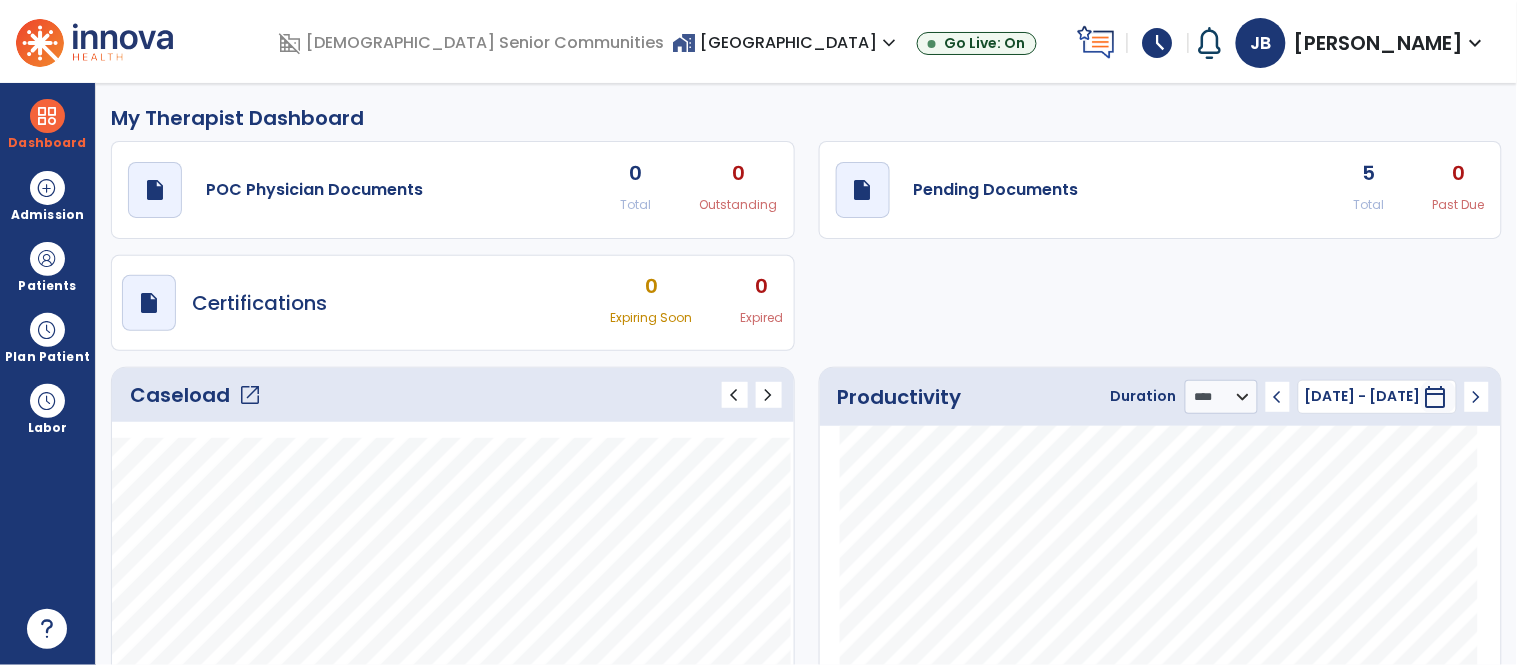 click on "open_in_new" 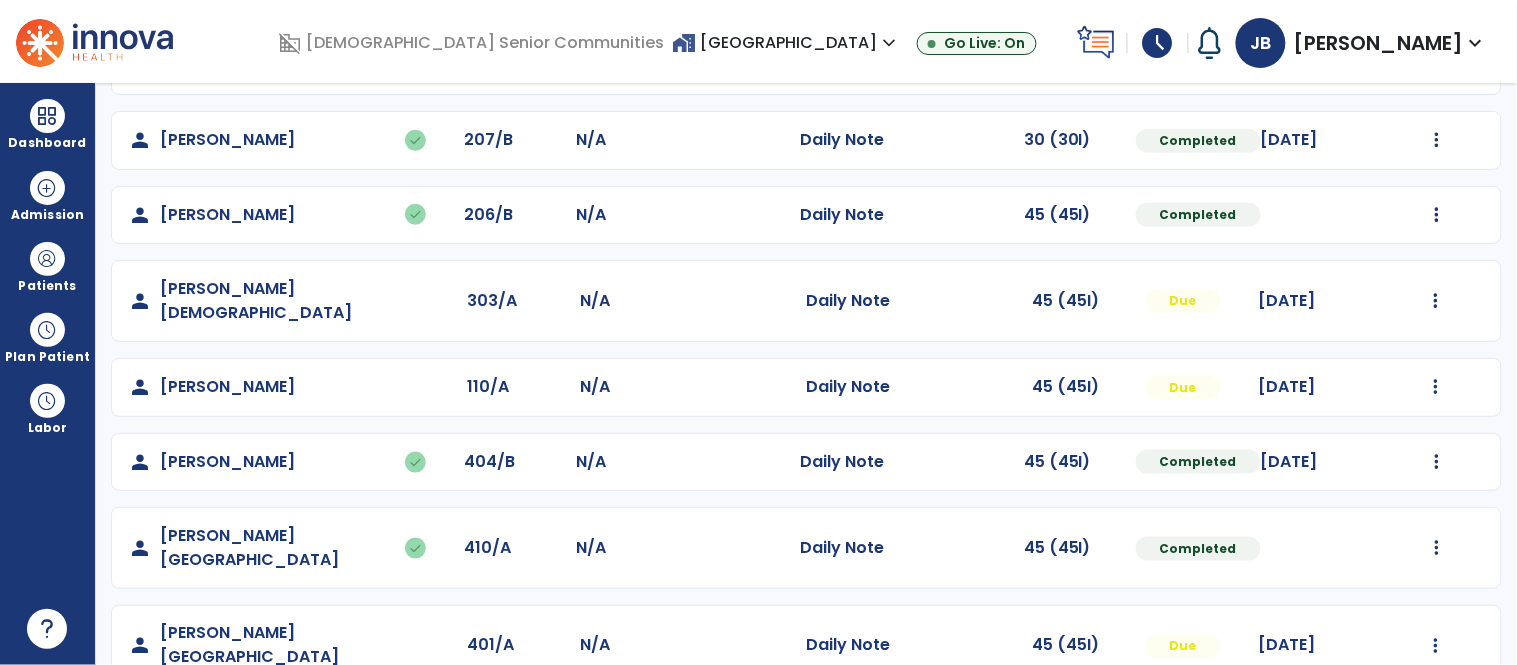 scroll, scrollTop: 494, scrollLeft: 0, axis: vertical 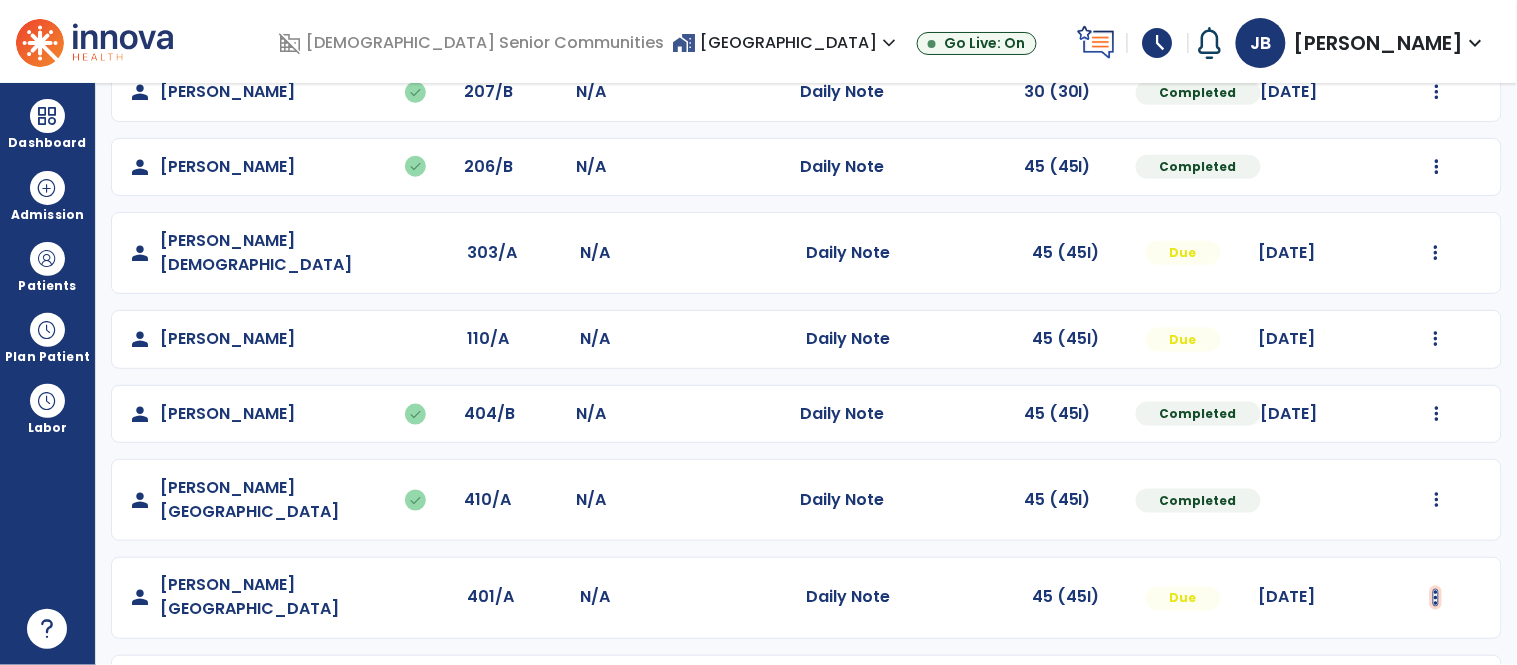 click at bounding box center (1436, -206) 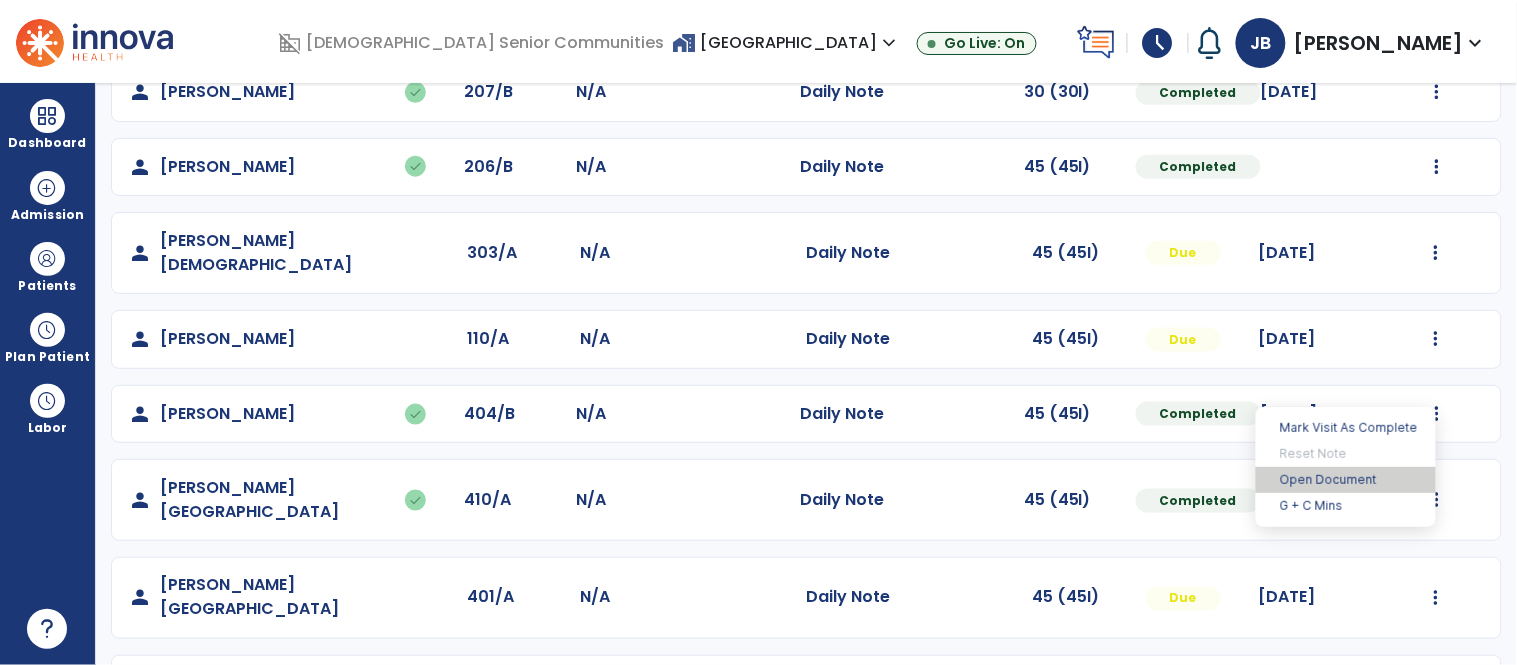 click on "Open Document" at bounding box center [1346, 480] 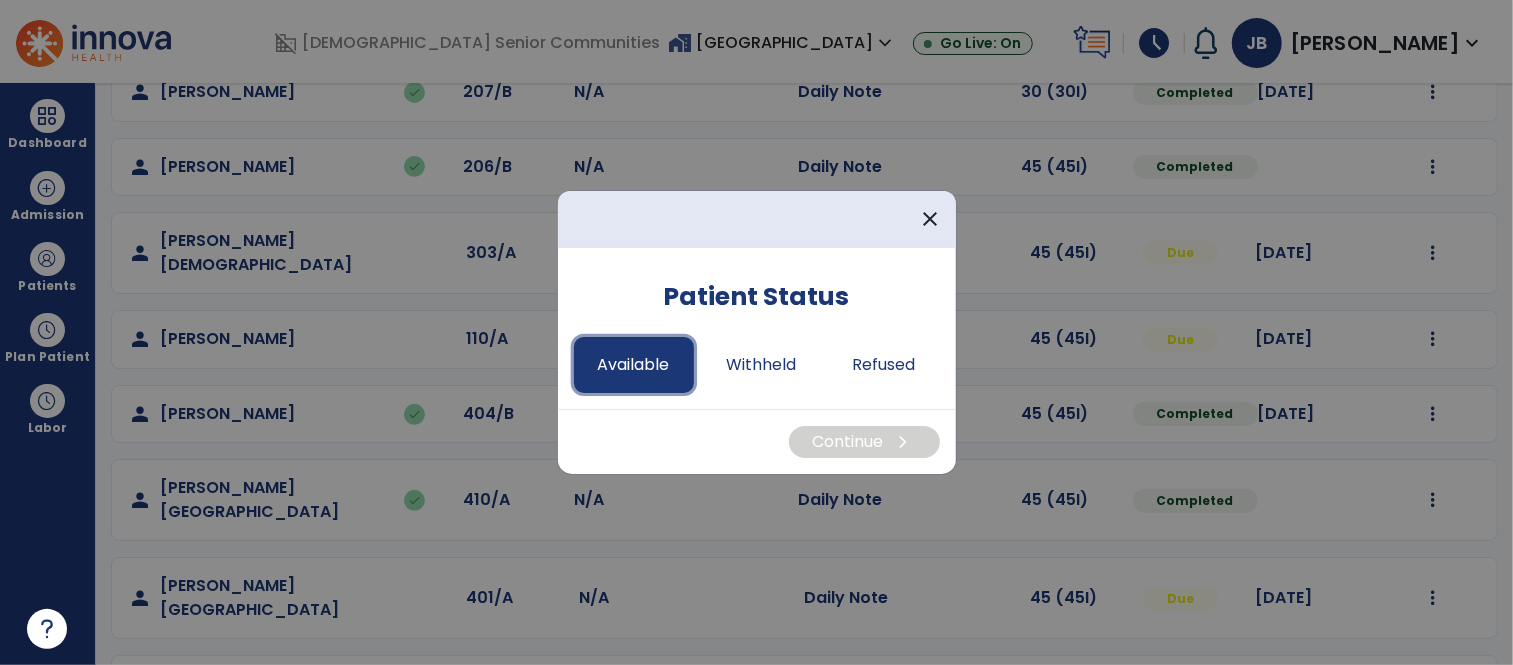 click on "Available" at bounding box center [634, 365] 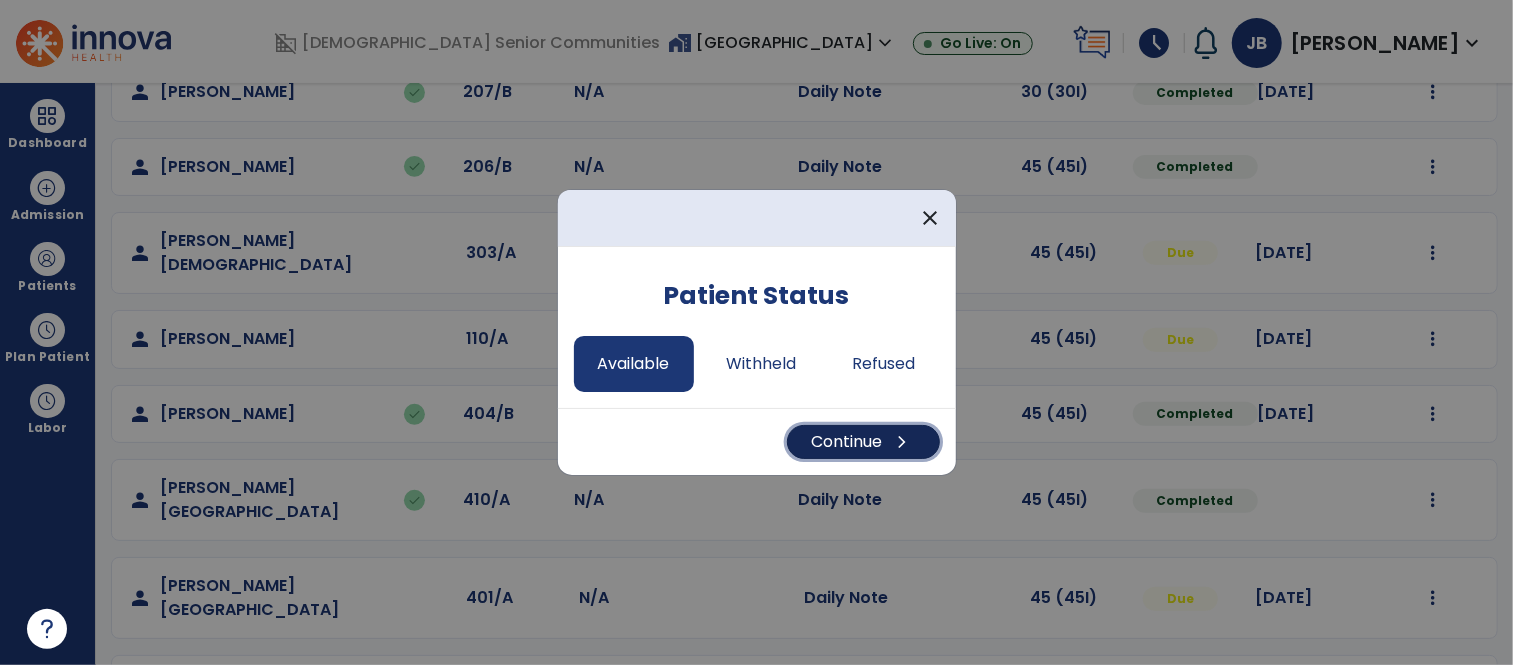 click on "Continue   chevron_right" at bounding box center [863, 442] 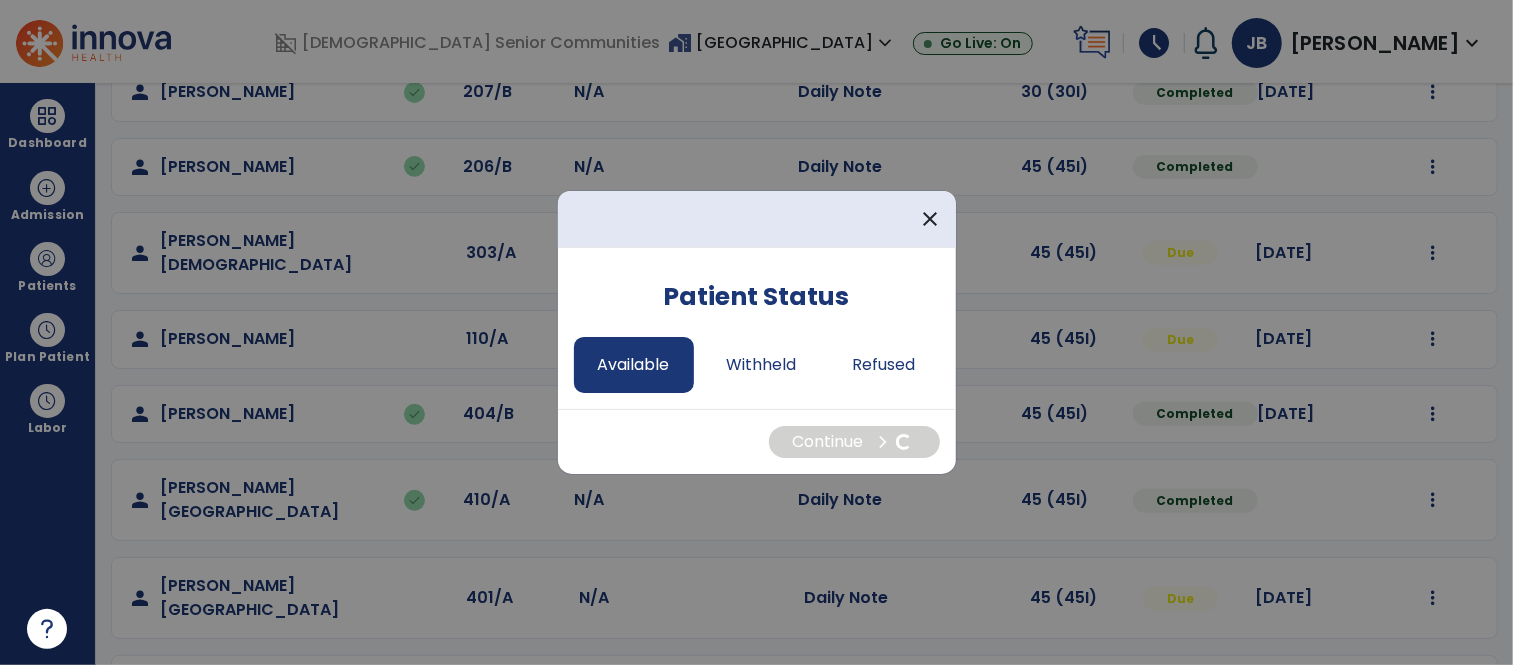 select on "*" 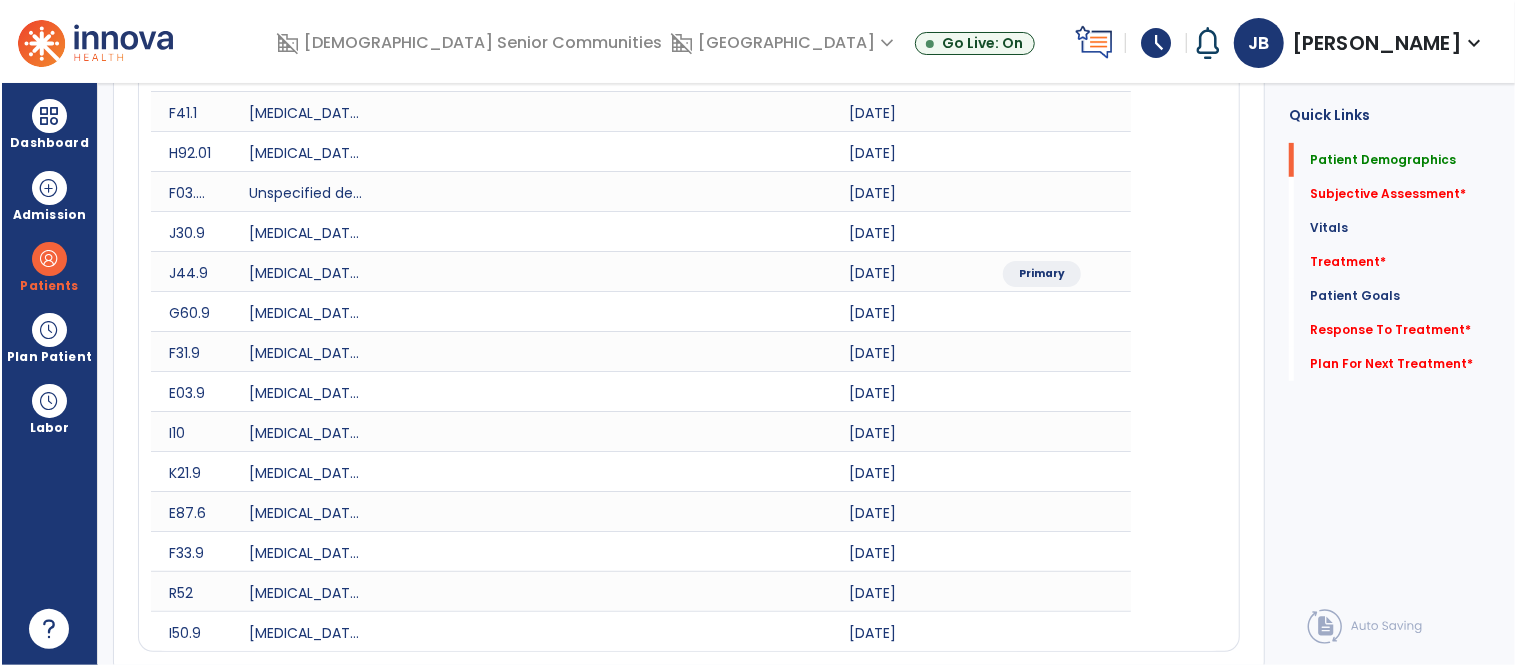 scroll, scrollTop: 0, scrollLeft: 0, axis: both 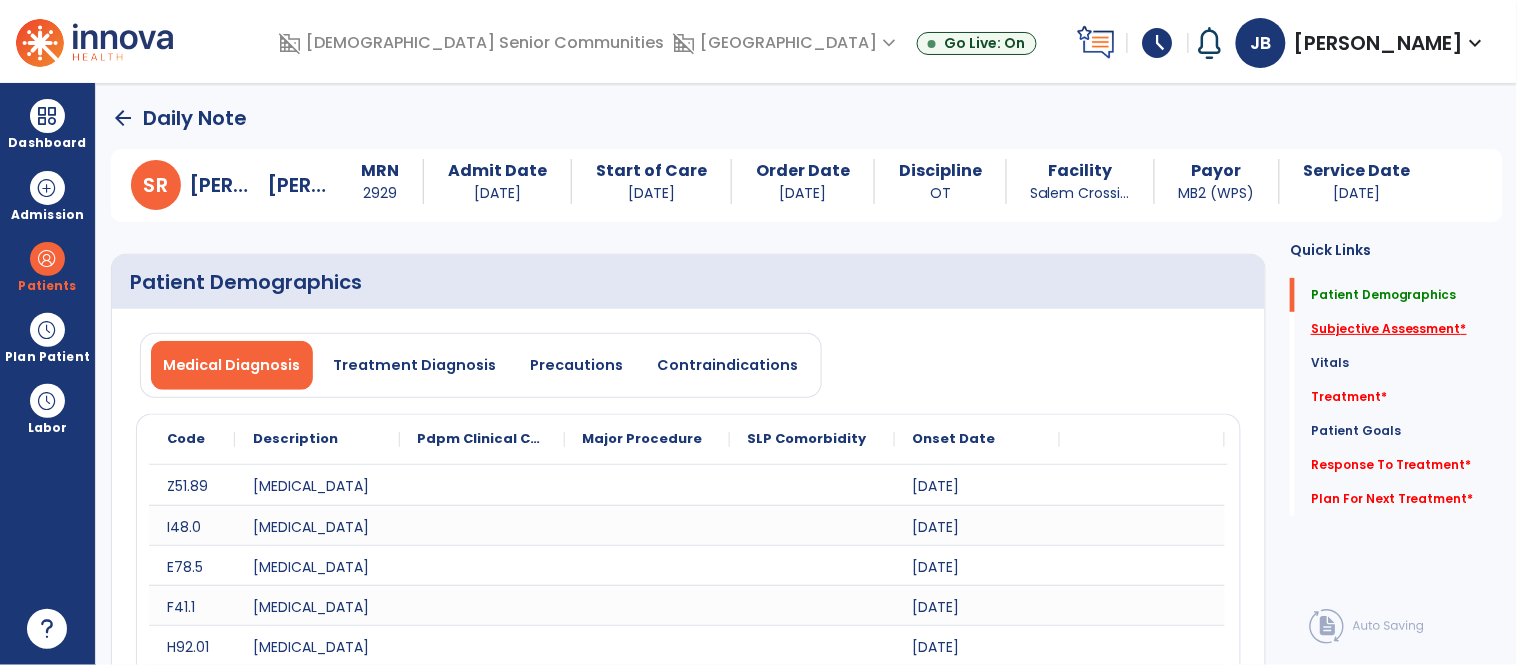 click on "Subjective Assessment   *" 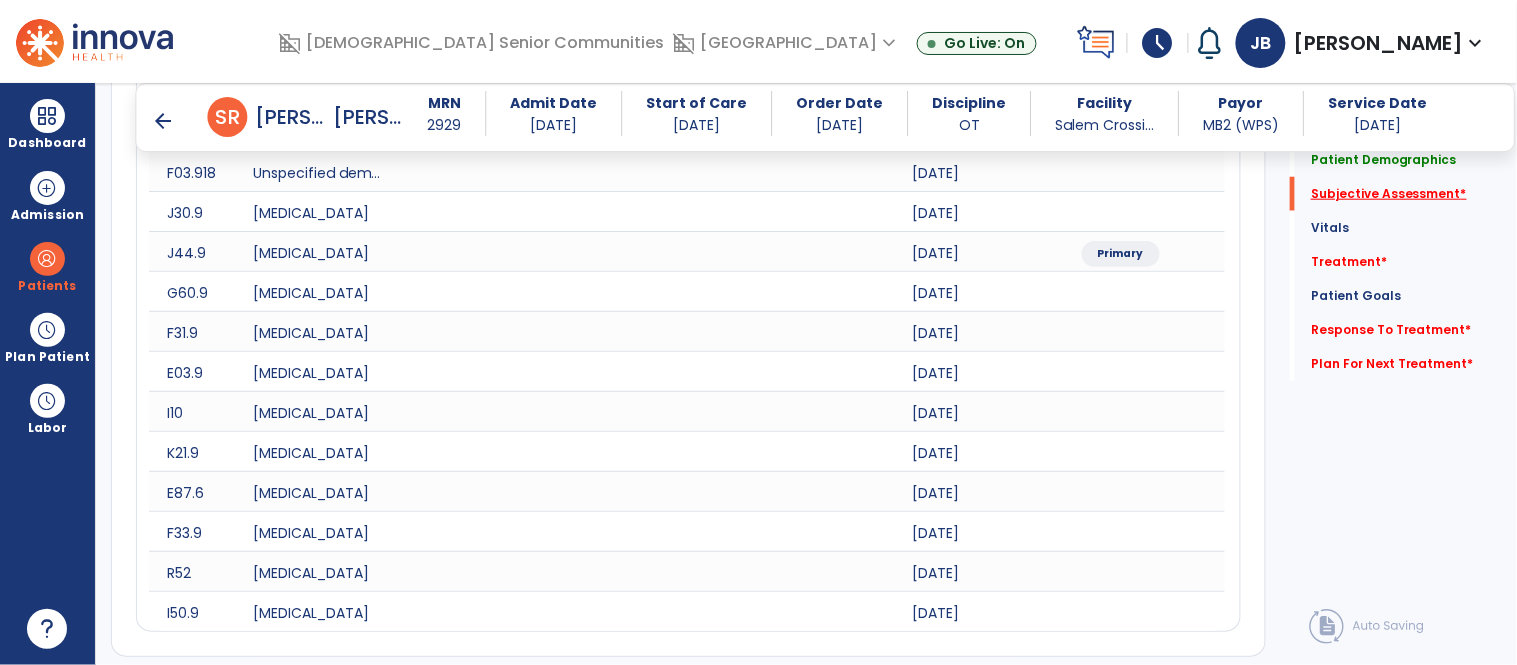 scroll, scrollTop: 954, scrollLeft: 0, axis: vertical 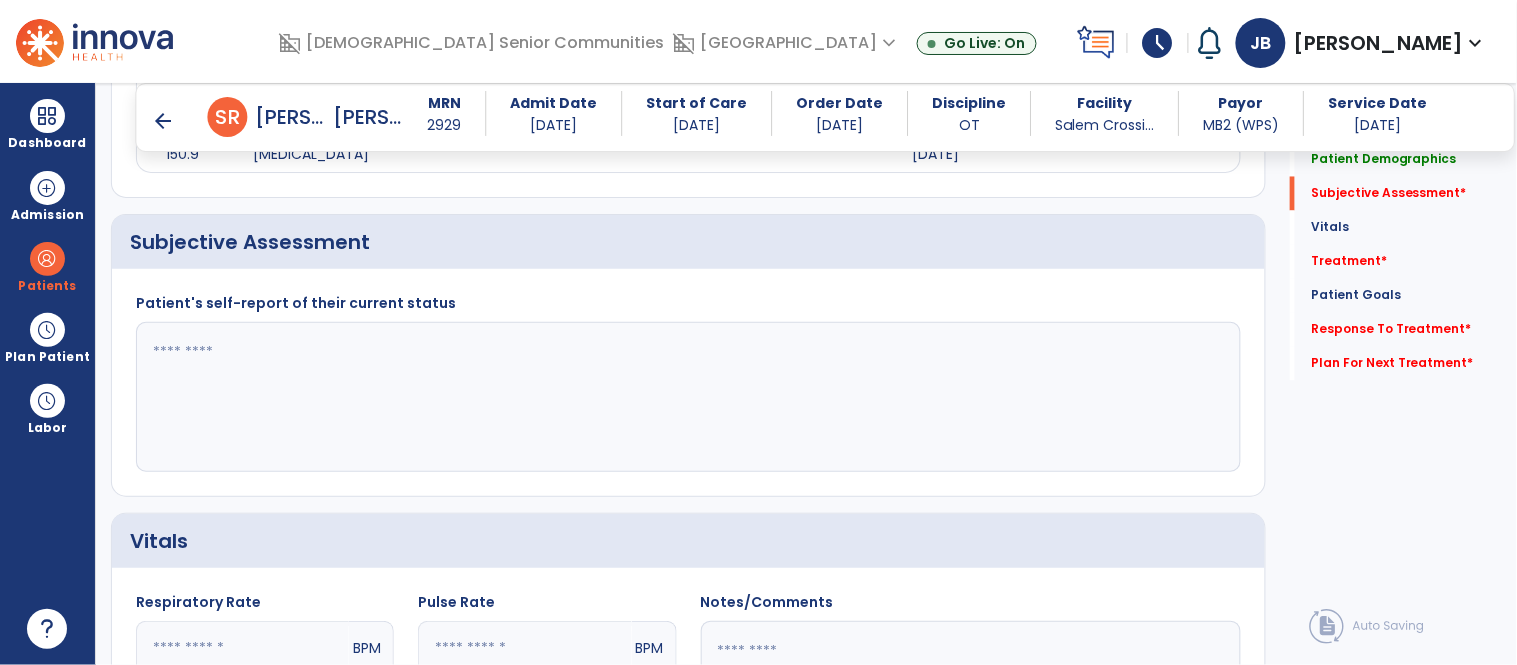 click 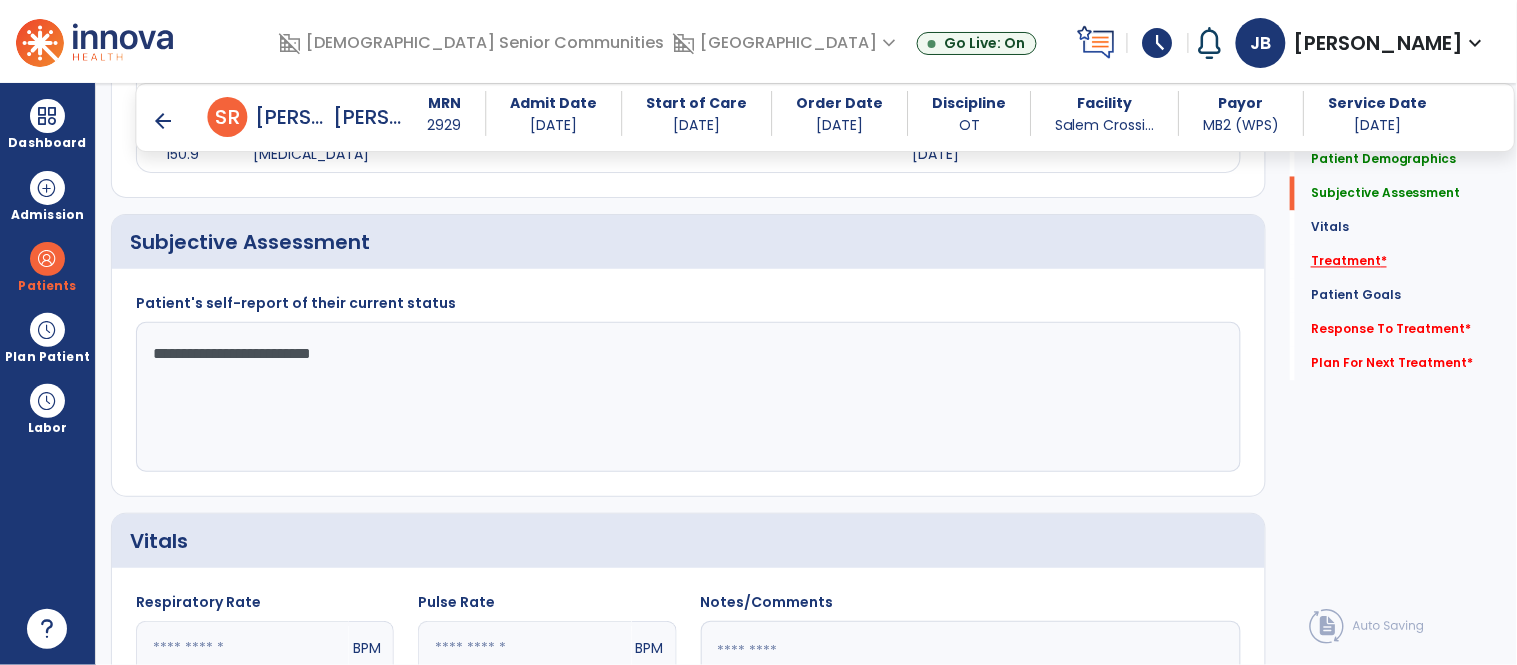 type on "**********" 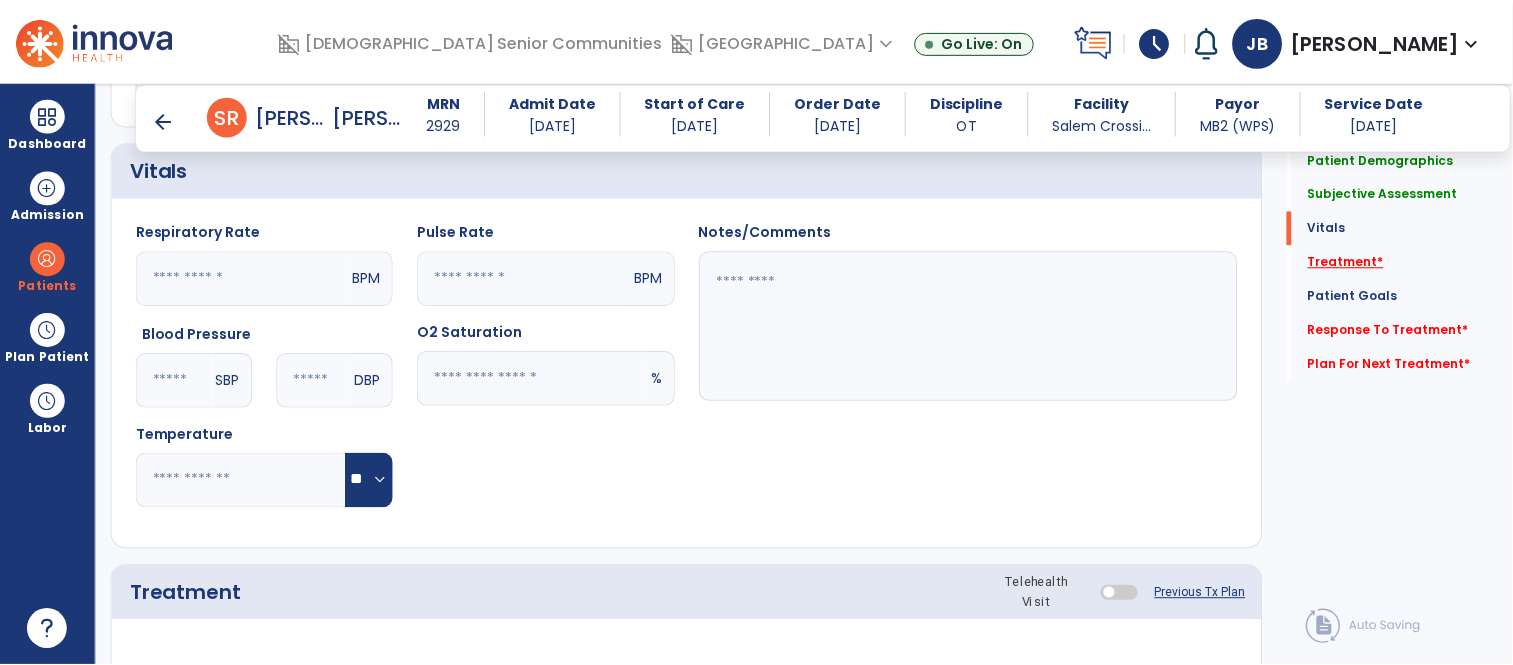 scroll, scrollTop: 1643, scrollLeft: 0, axis: vertical 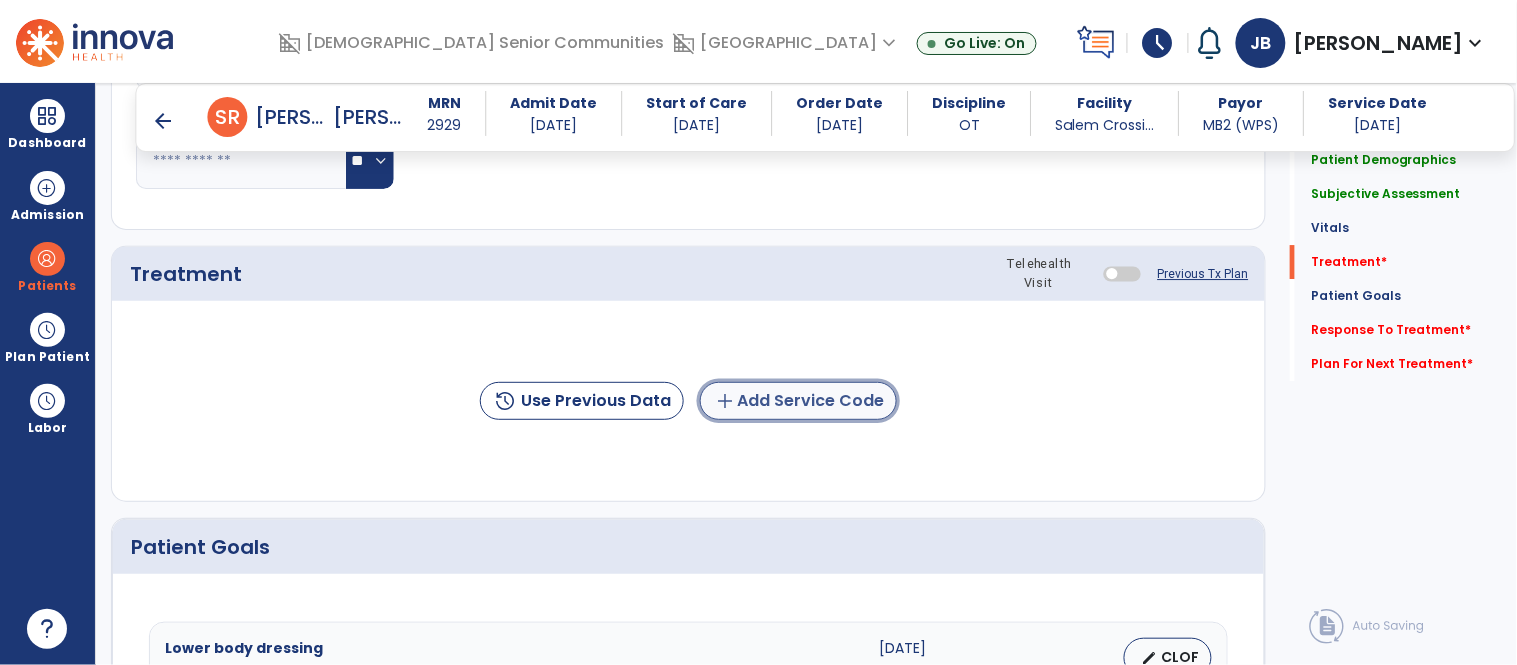 click on "add  Add Service Code" 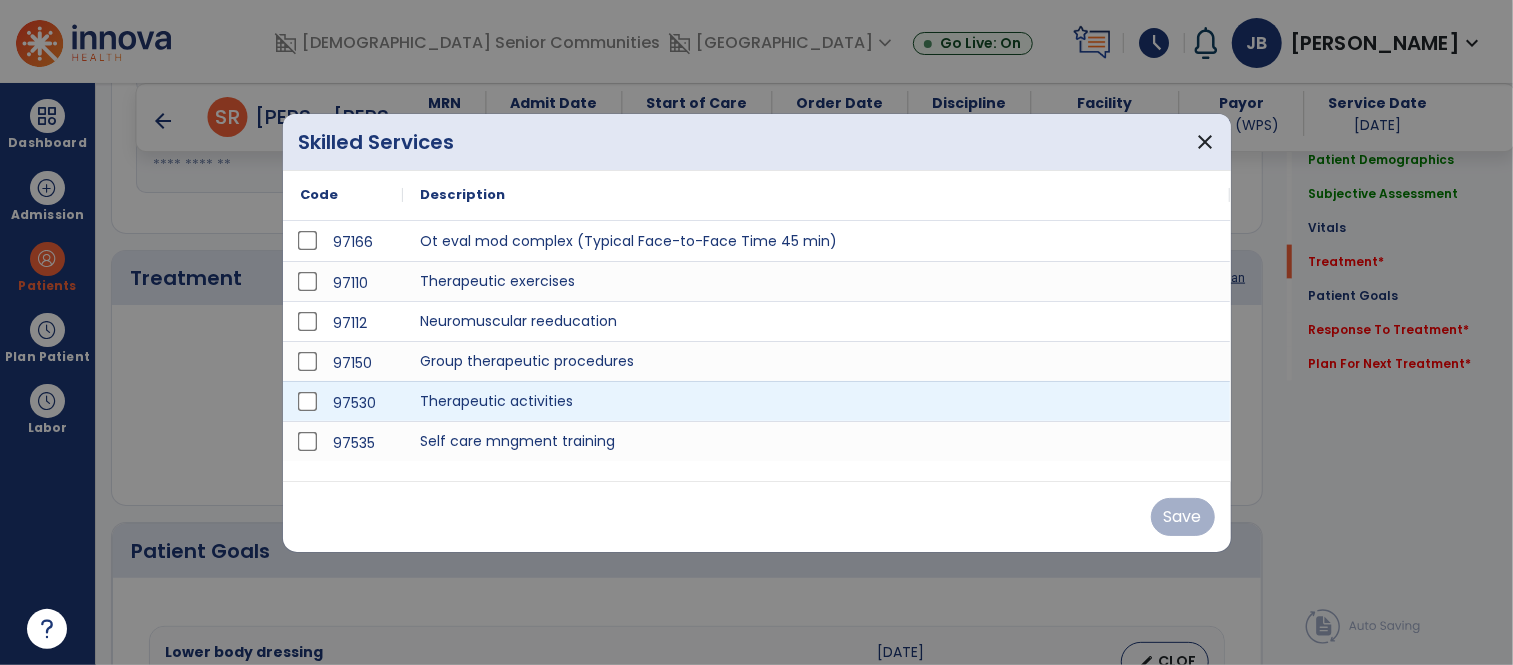 scroll, scrollTop: 1643, scrollLeft: 0, axis: vertical 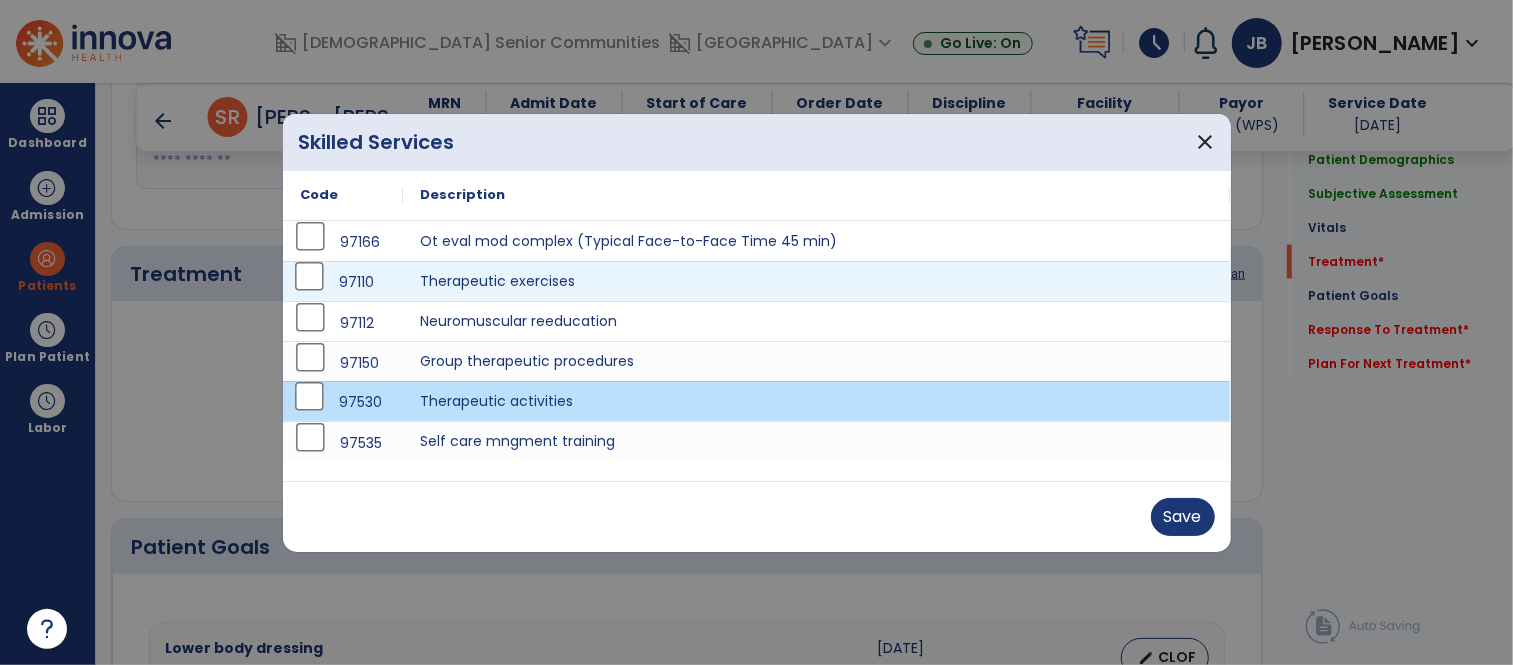 click on "97110" at bounding box center (343, 282) 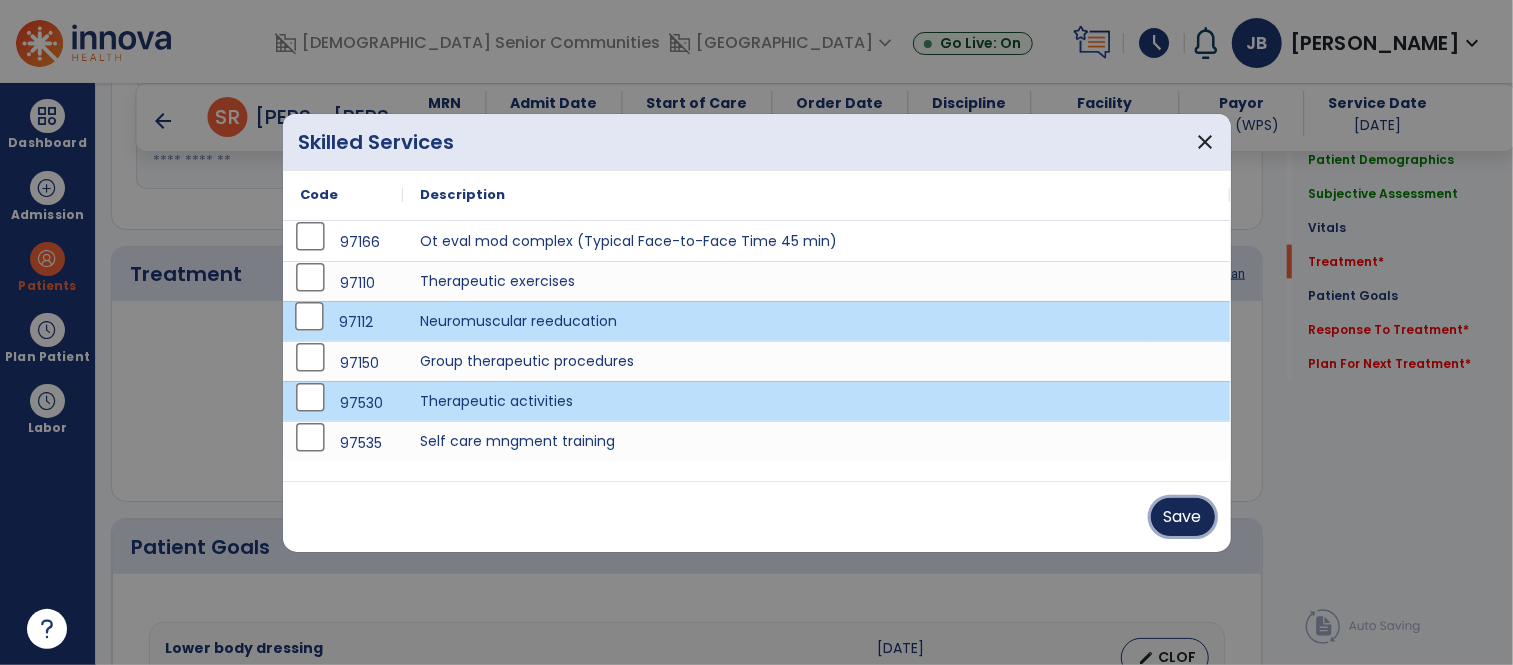 click on "Save" at bounding box center [1183, 517] 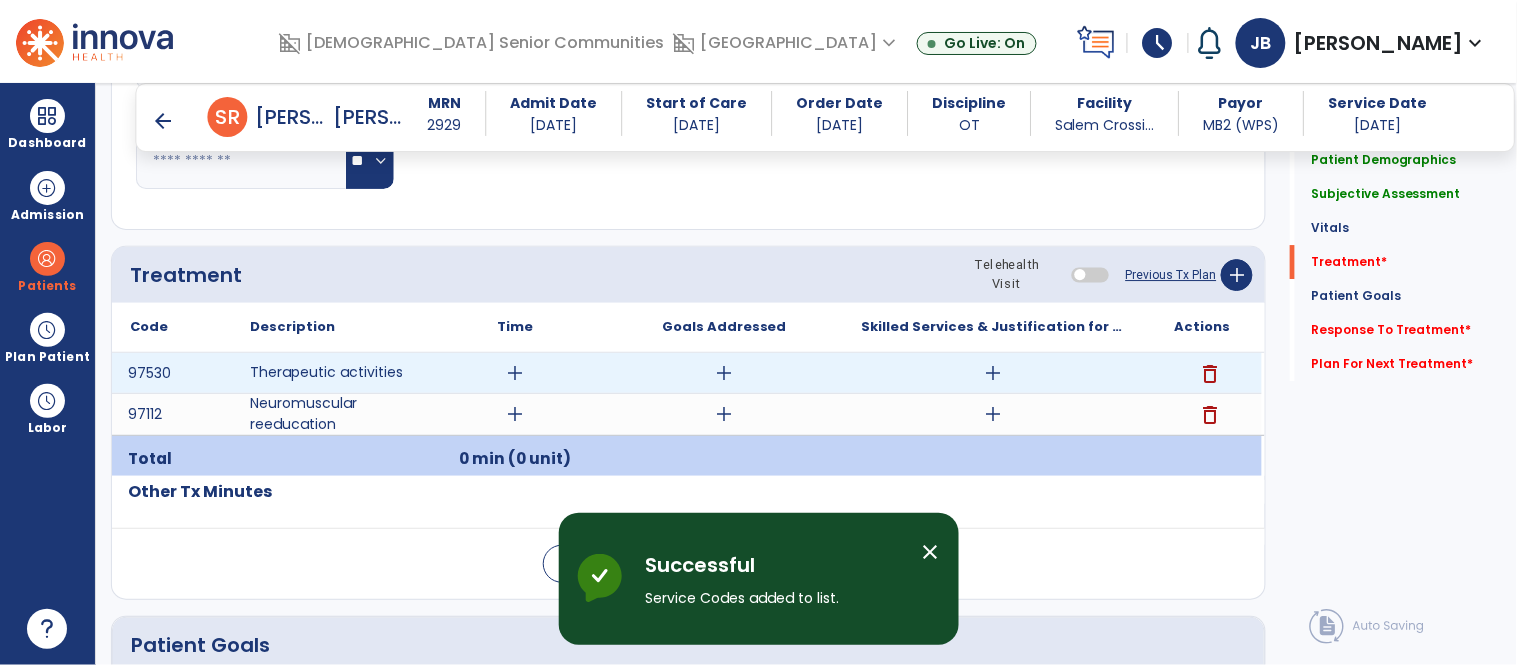 click on "add" at bounding box center (515, 373) 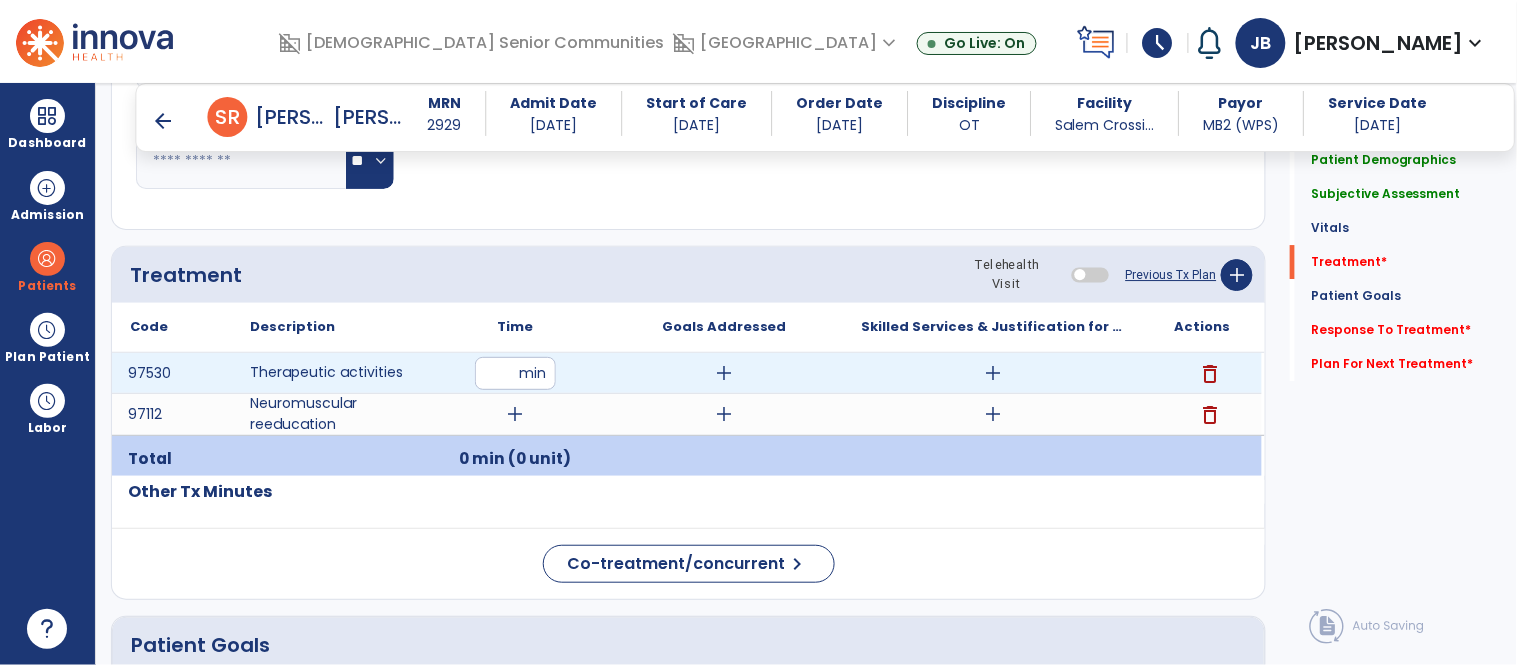 type on "**" 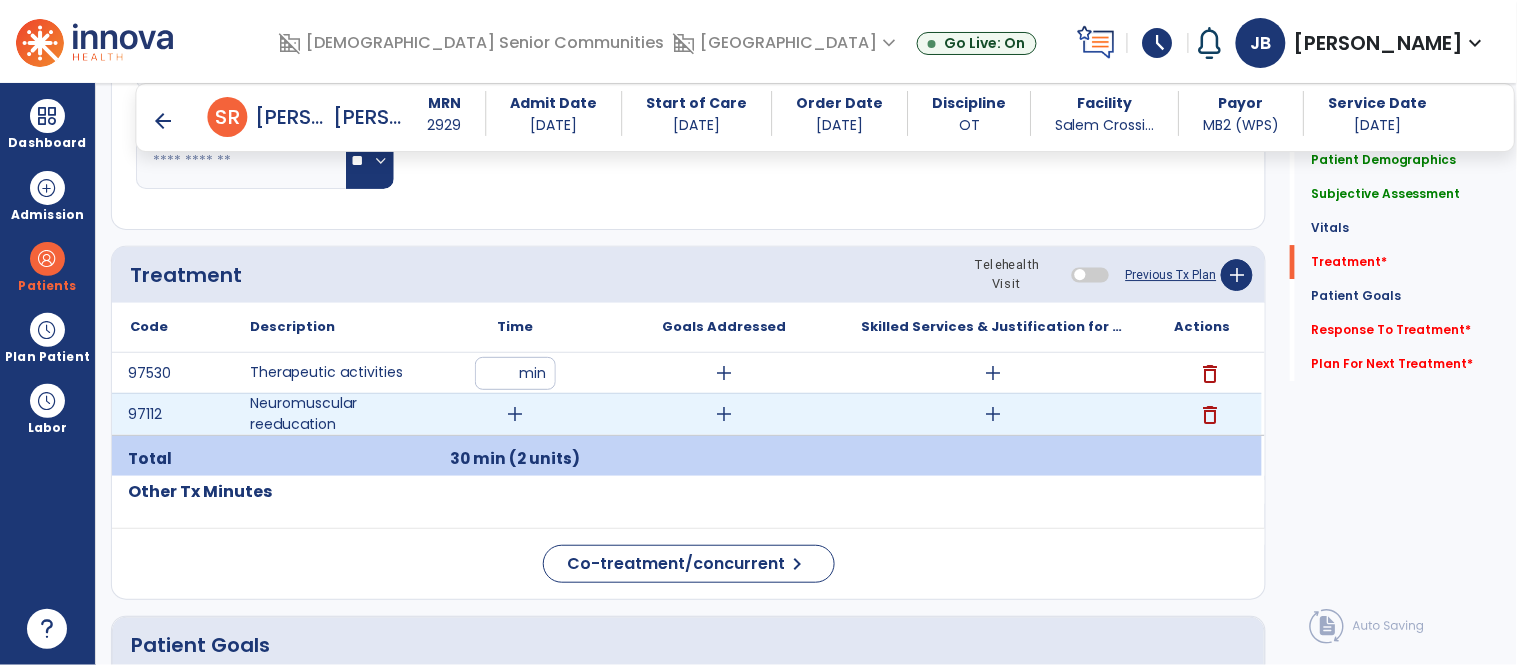 click on "add" at bounding box center (515, 414) 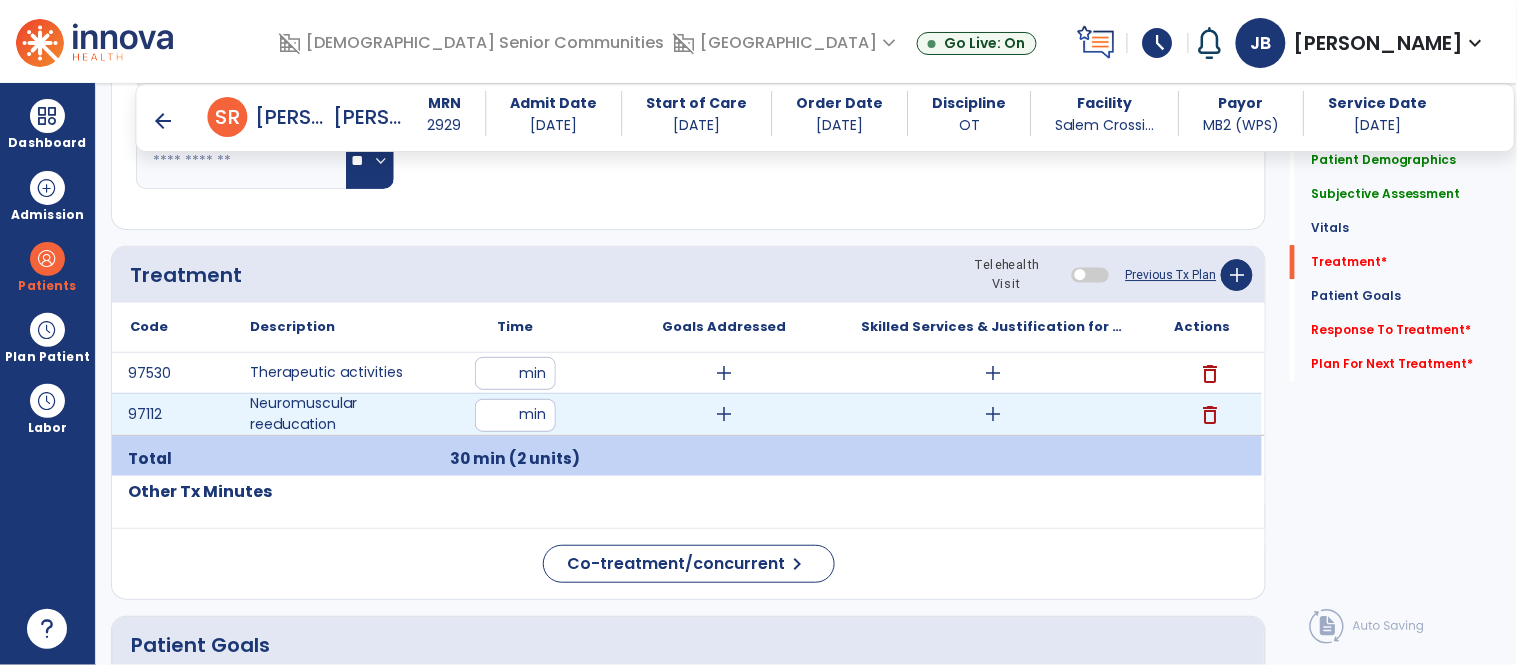 type on "**" 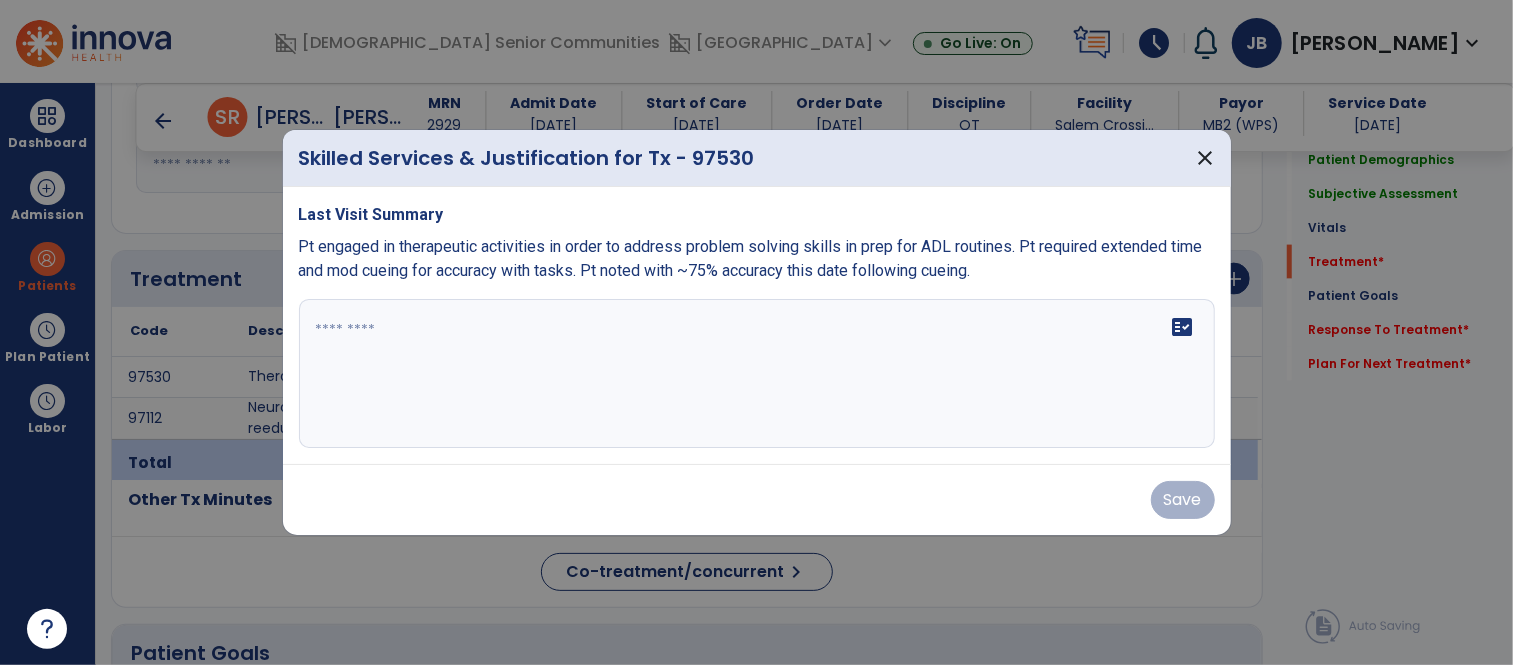 scroll, scrollTop: 1643, scrollLeft: 0, axis: vertical 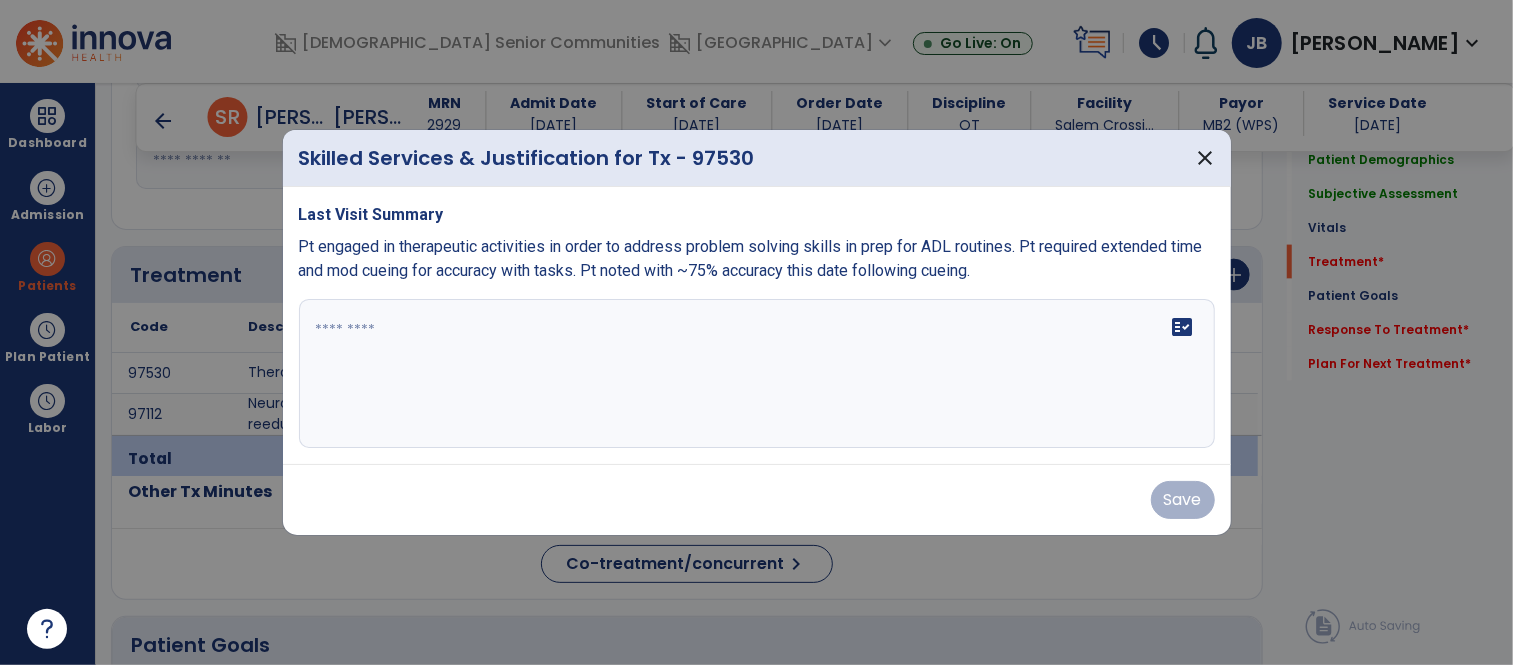 click on "fact_check" at bounding box center (757, 374) 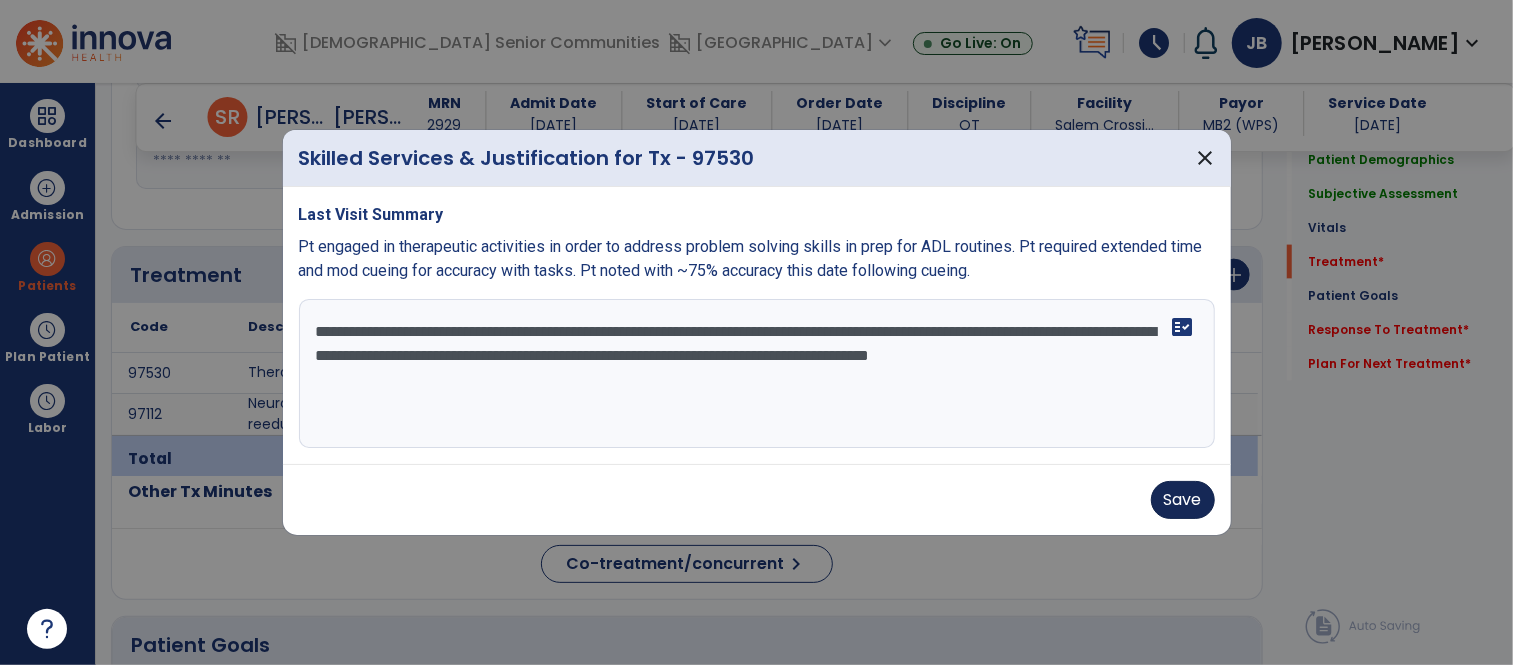 type on "**********" 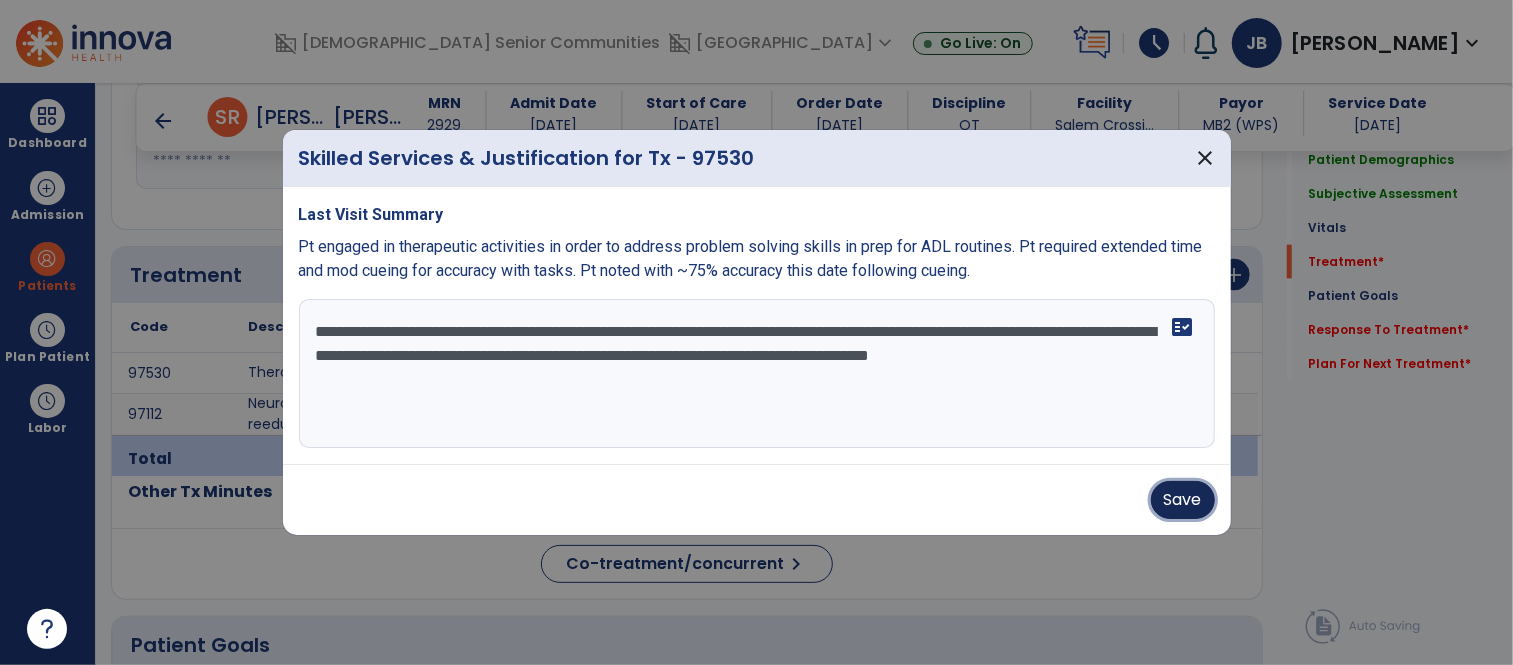 click on "Save" at bounding box center [1183, 500] 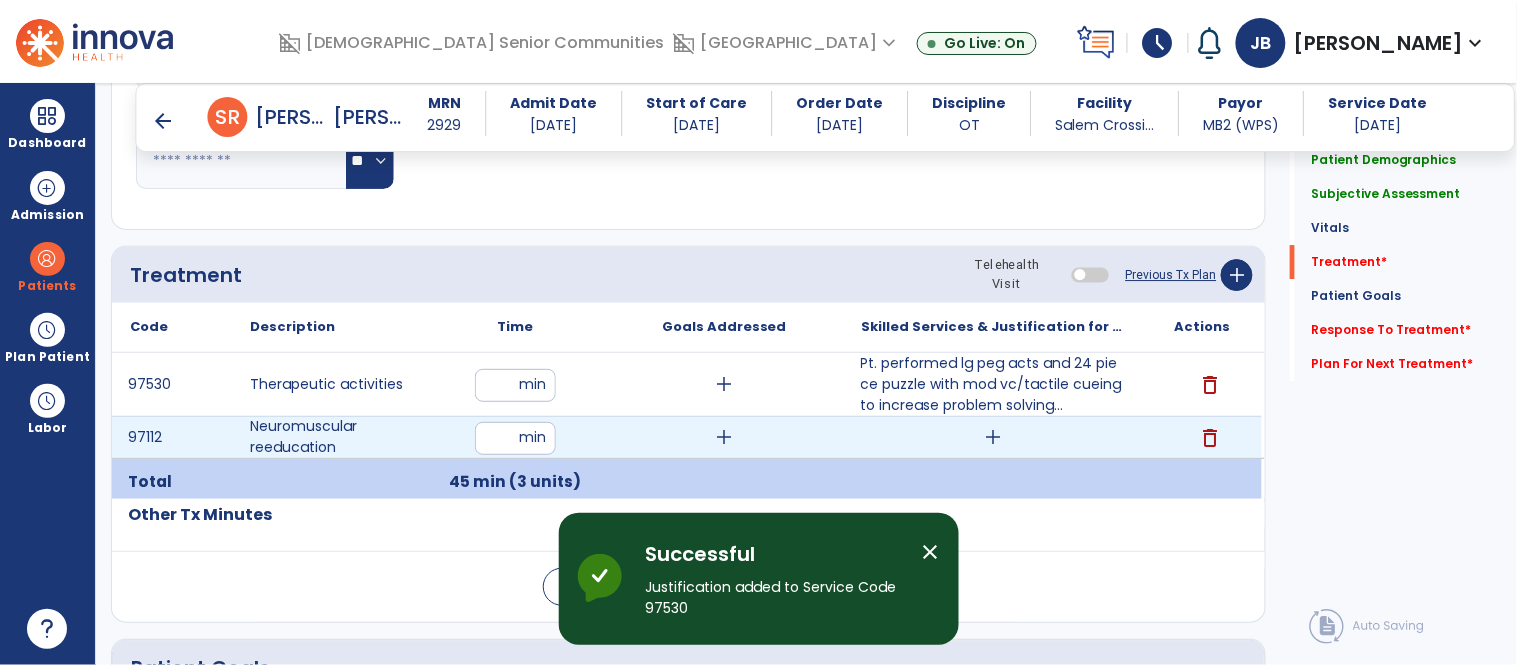 click on "add" at bounding box center [993, 437] 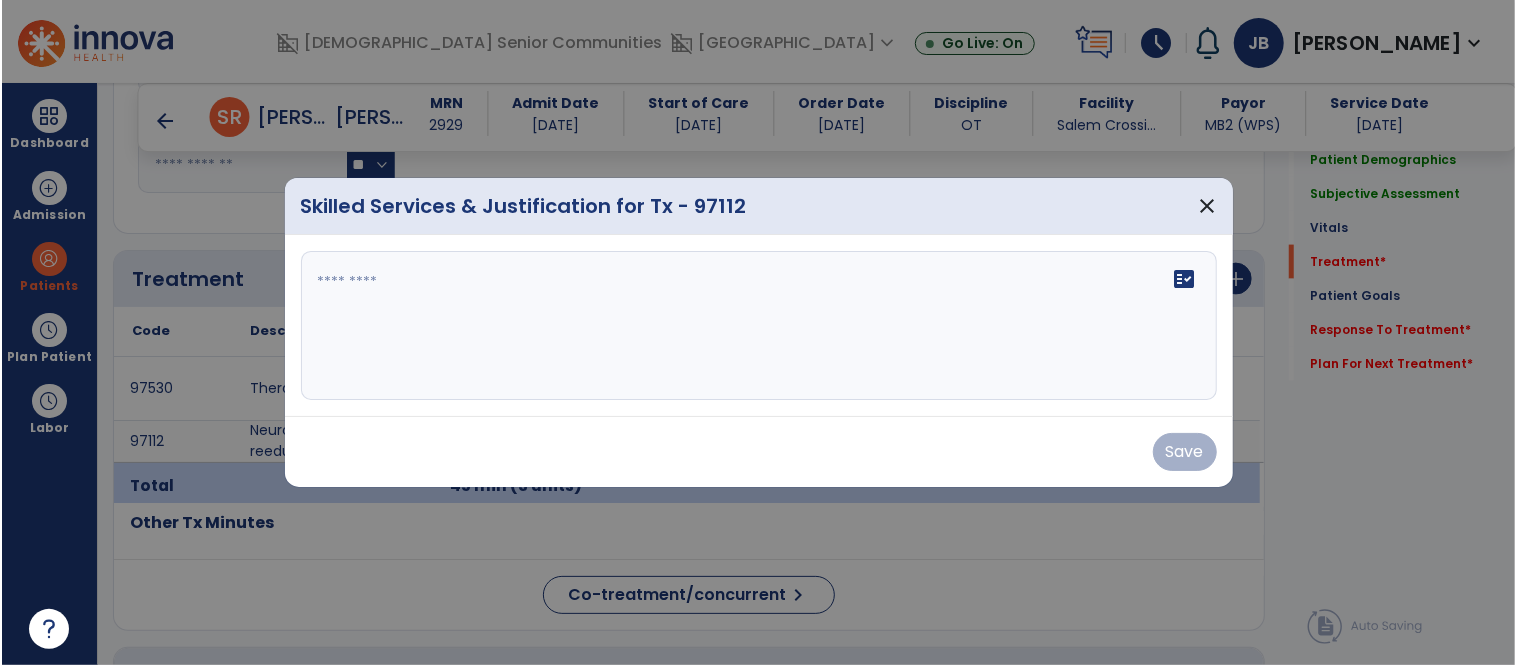 scroll, scrollTop: 1643, scrollLeft: 0, axis: vertical 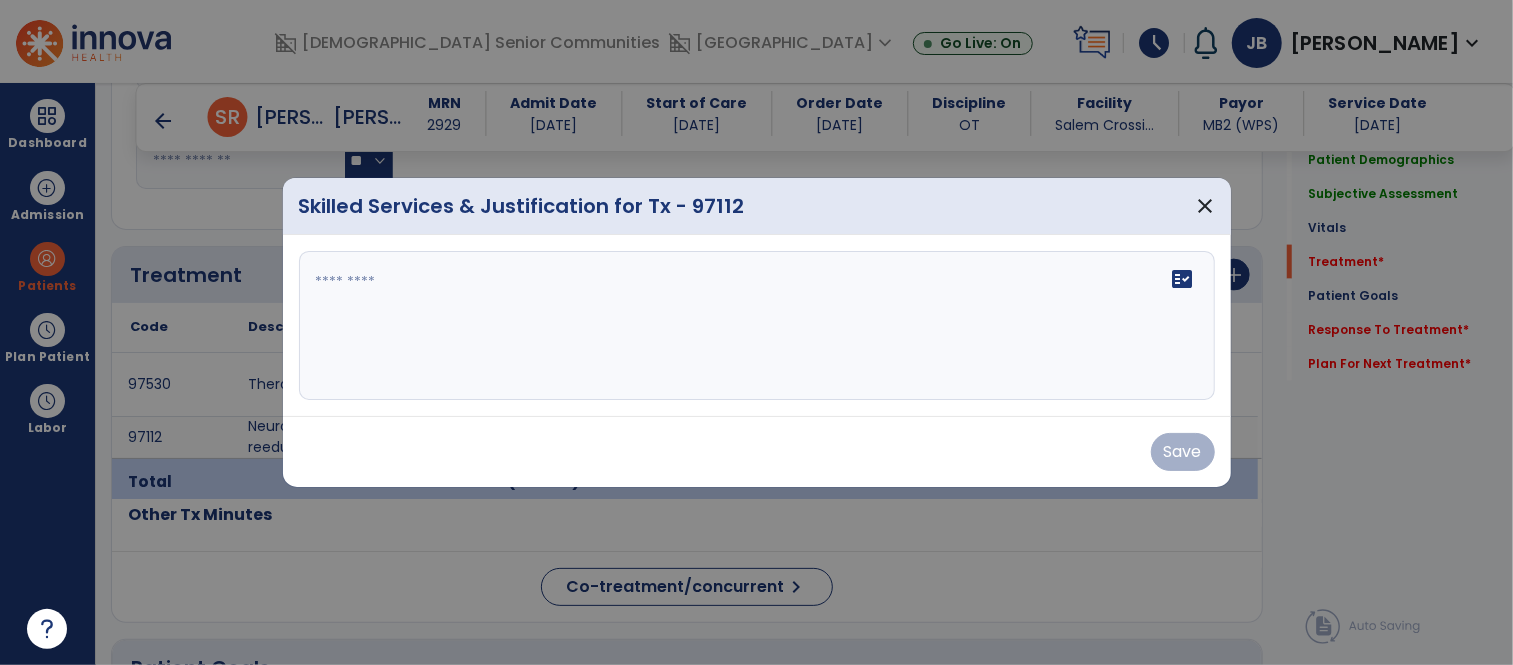 click on "fact_check" at bounding box center [757, 326] 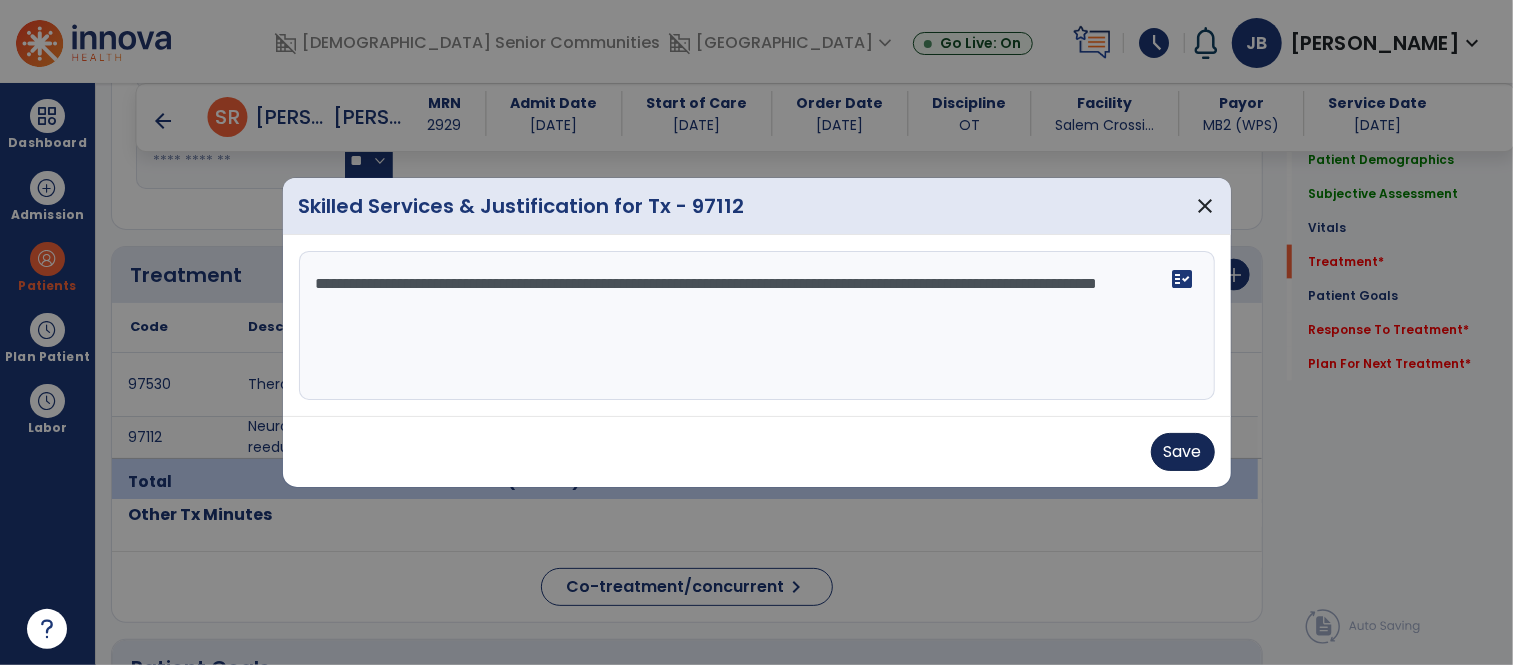 type on "**********" 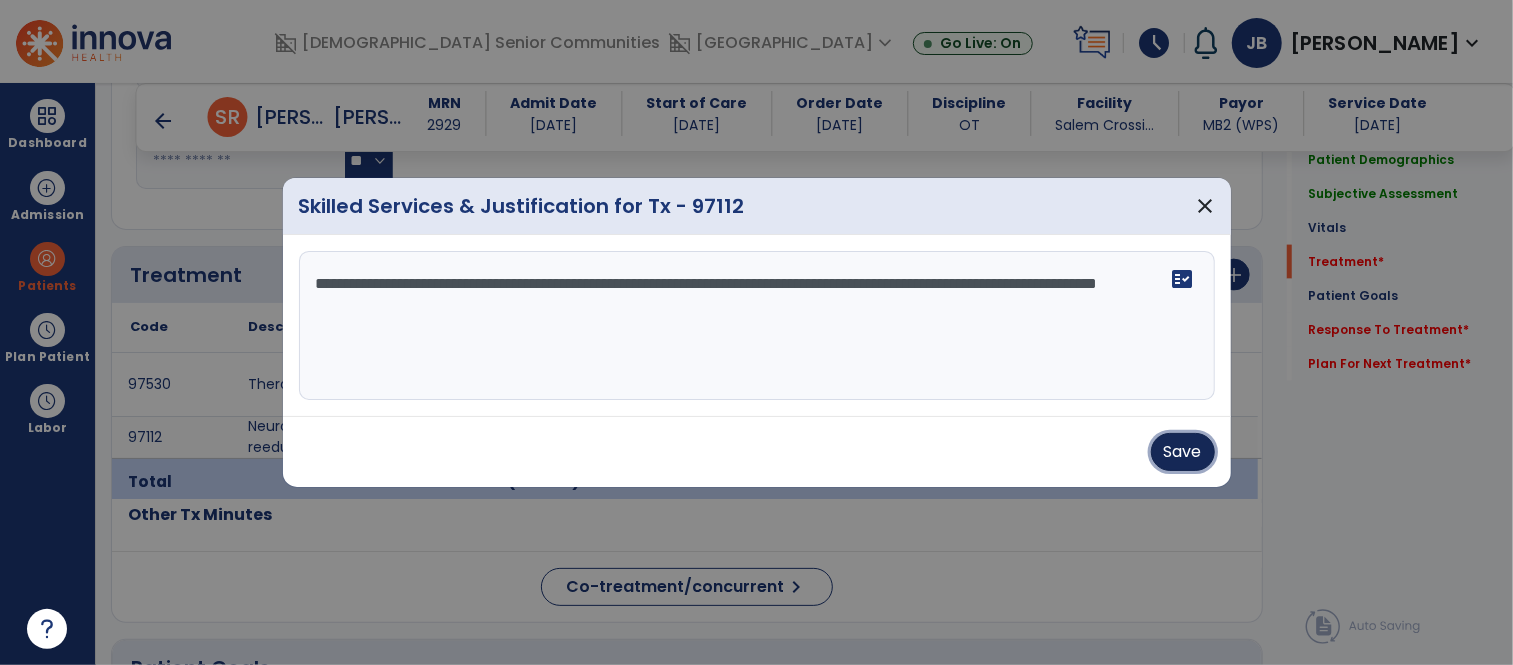 click on "Save" at bounding box center (1183, 452) 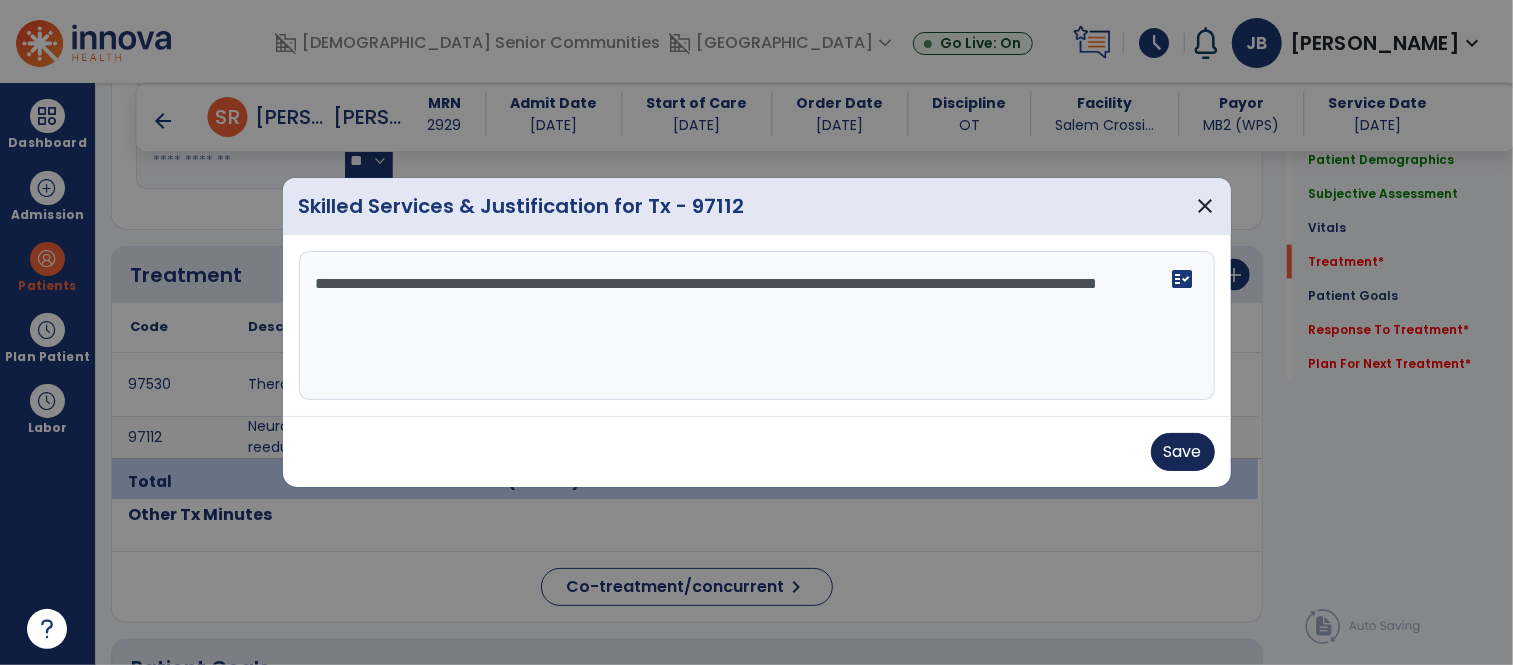 click on "Save" at bounding box center [757, 452] 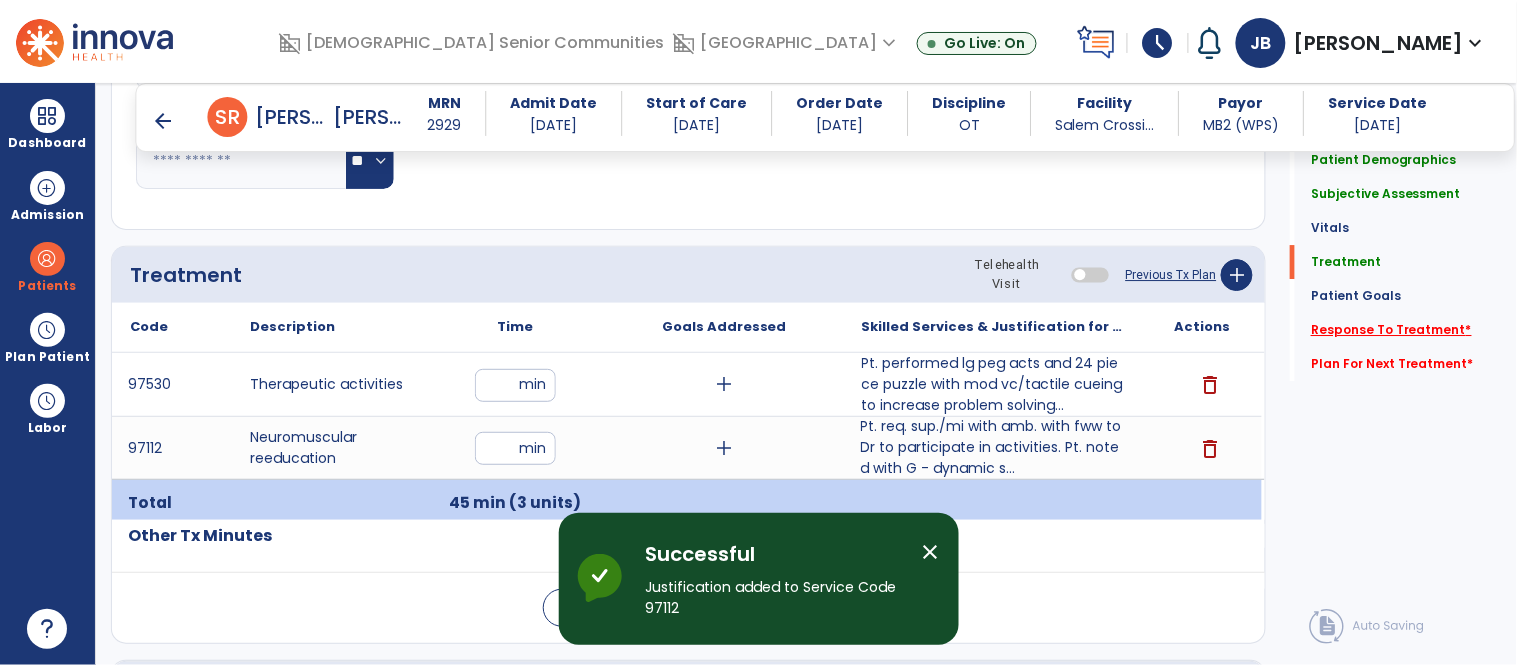 click on "Response To Treatment   *" 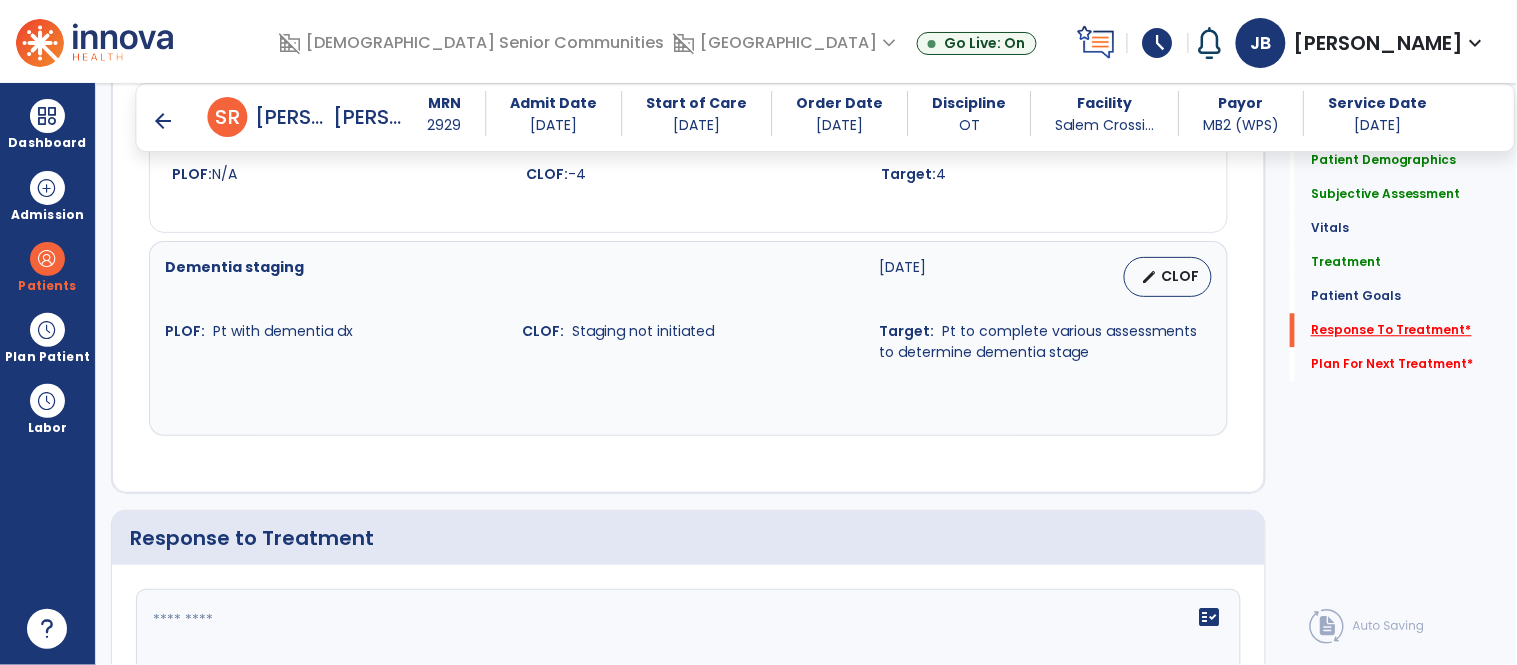 scroll, scrollTop: 3392, scrollLeft: 0, axis: vertical 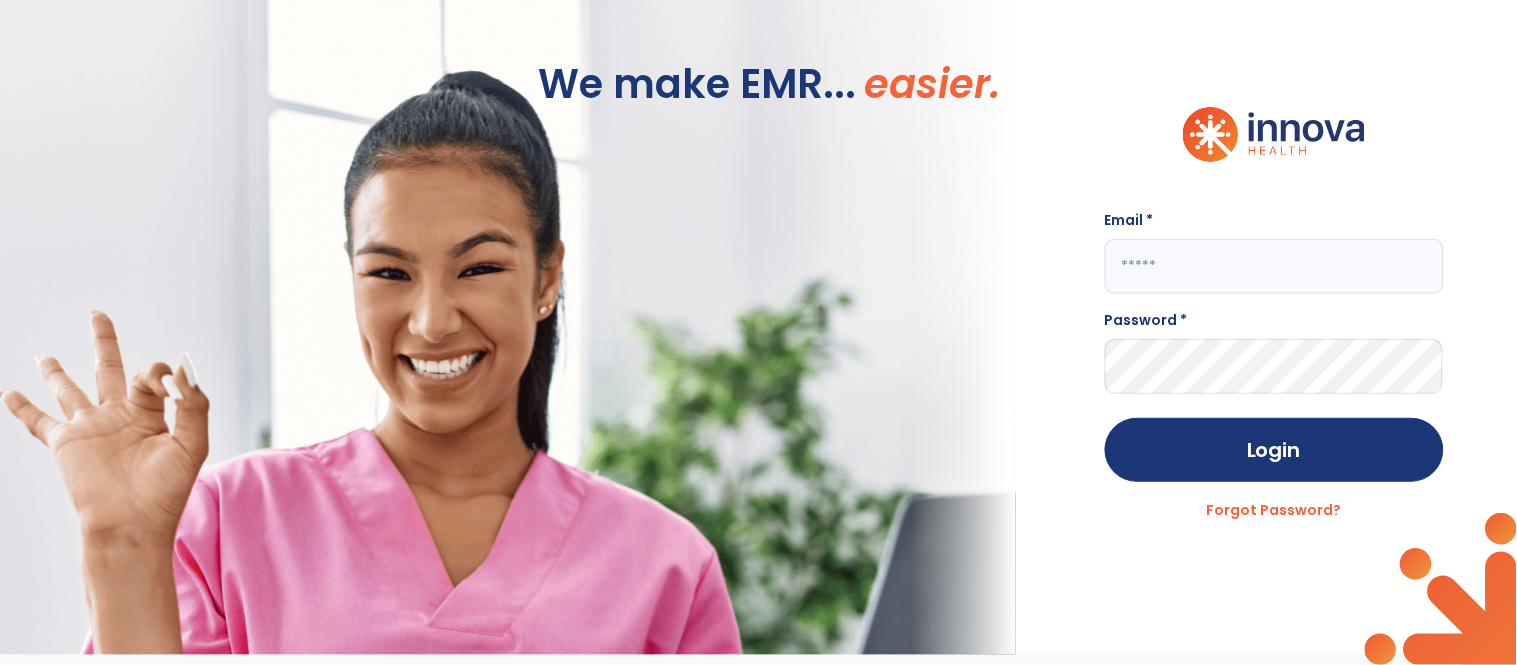 click 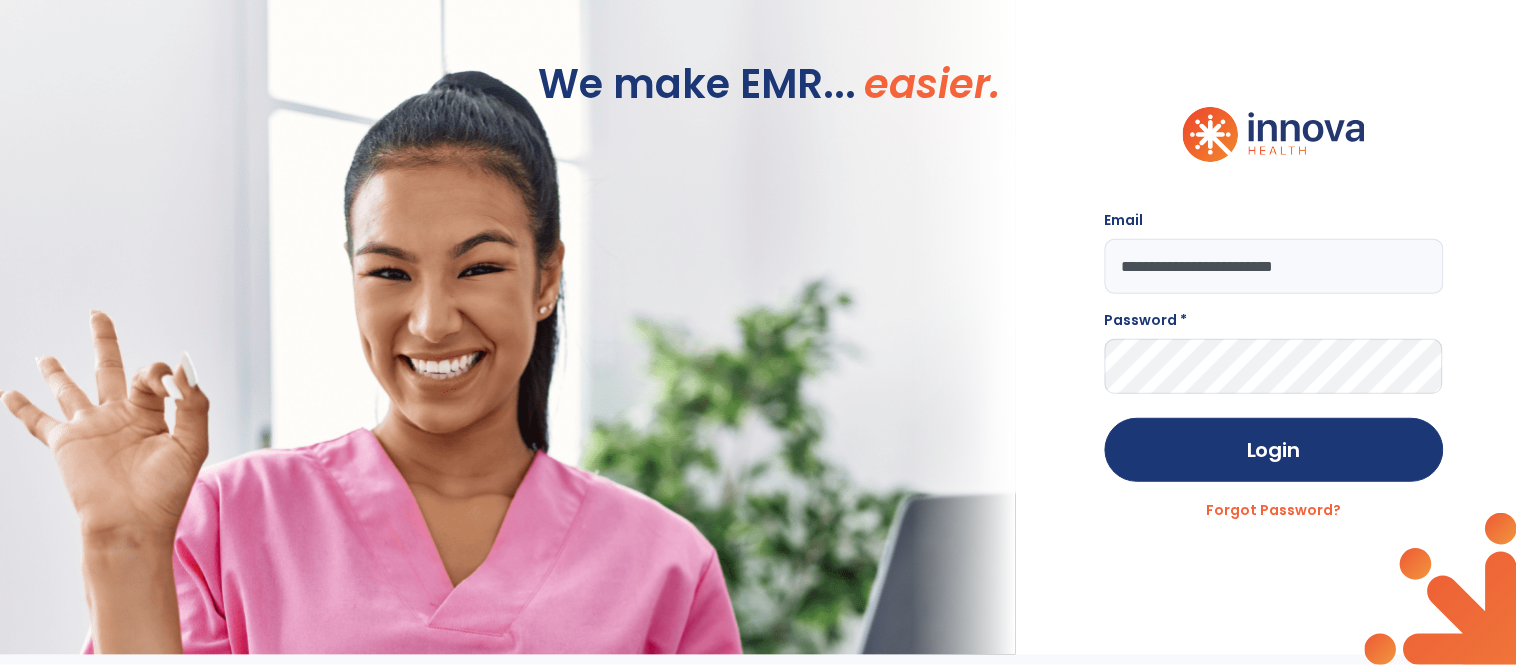 type on "**********" 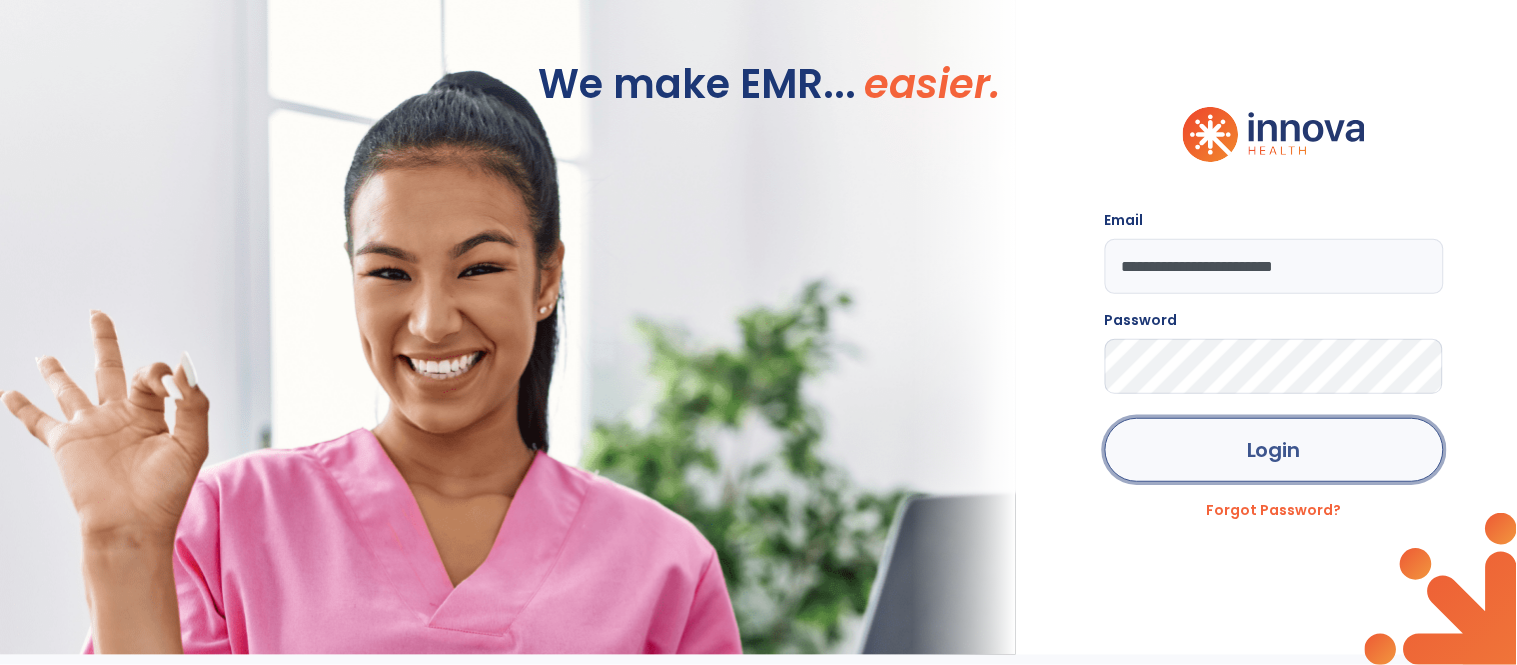 click on "Login" 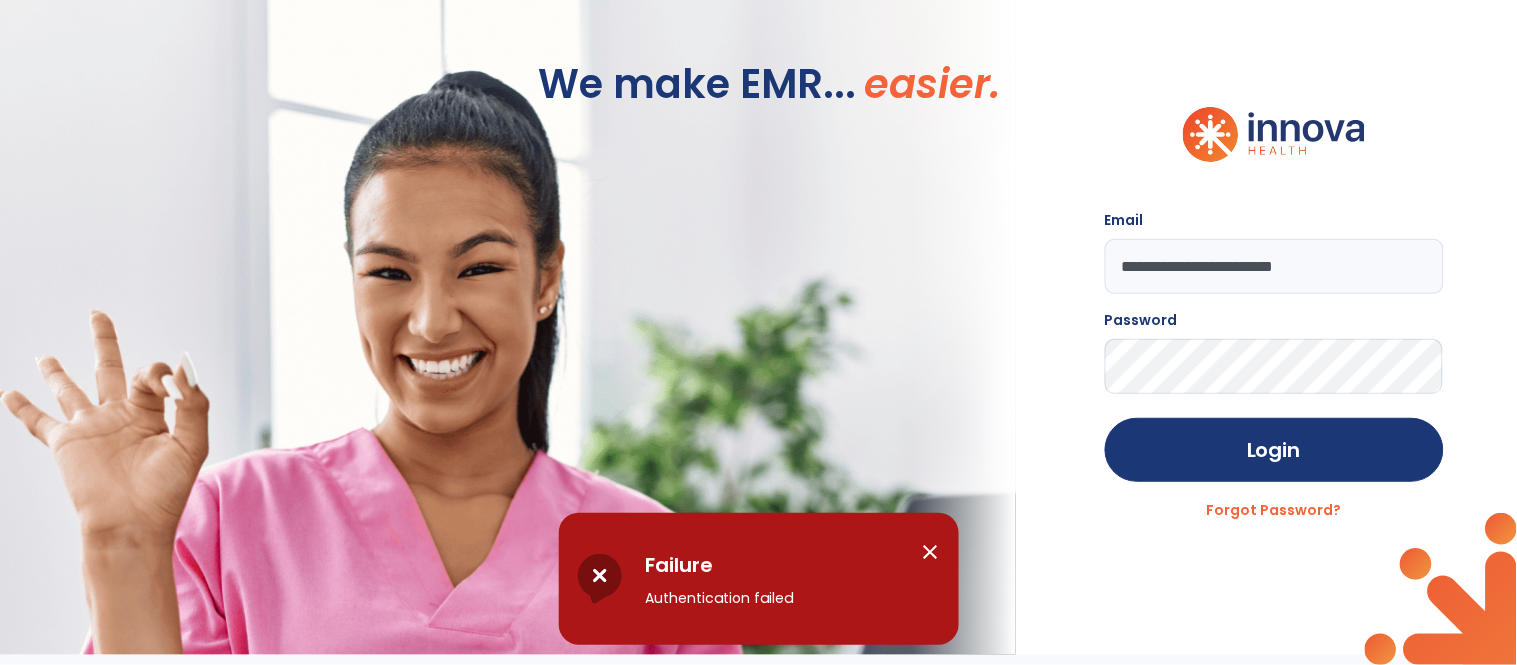 click on "close" at bounding box center [931, 552] 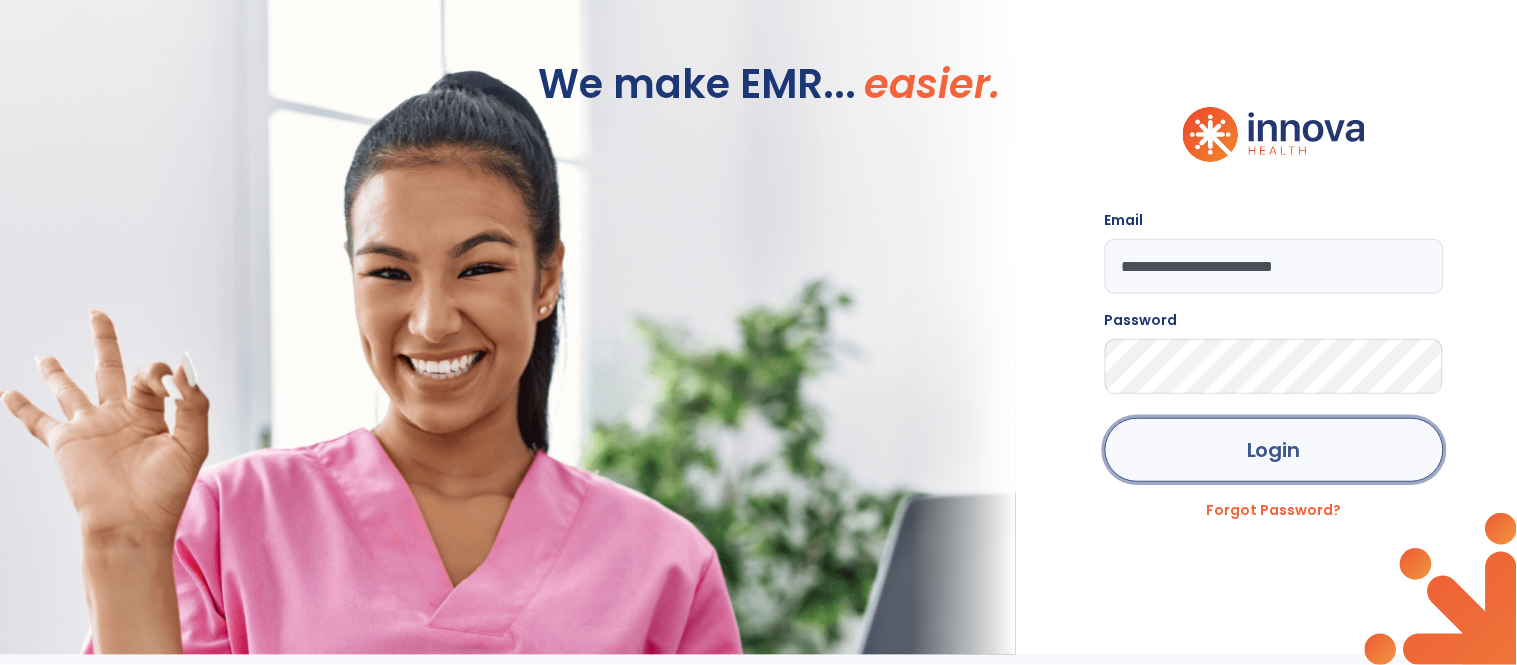 click on "Login" 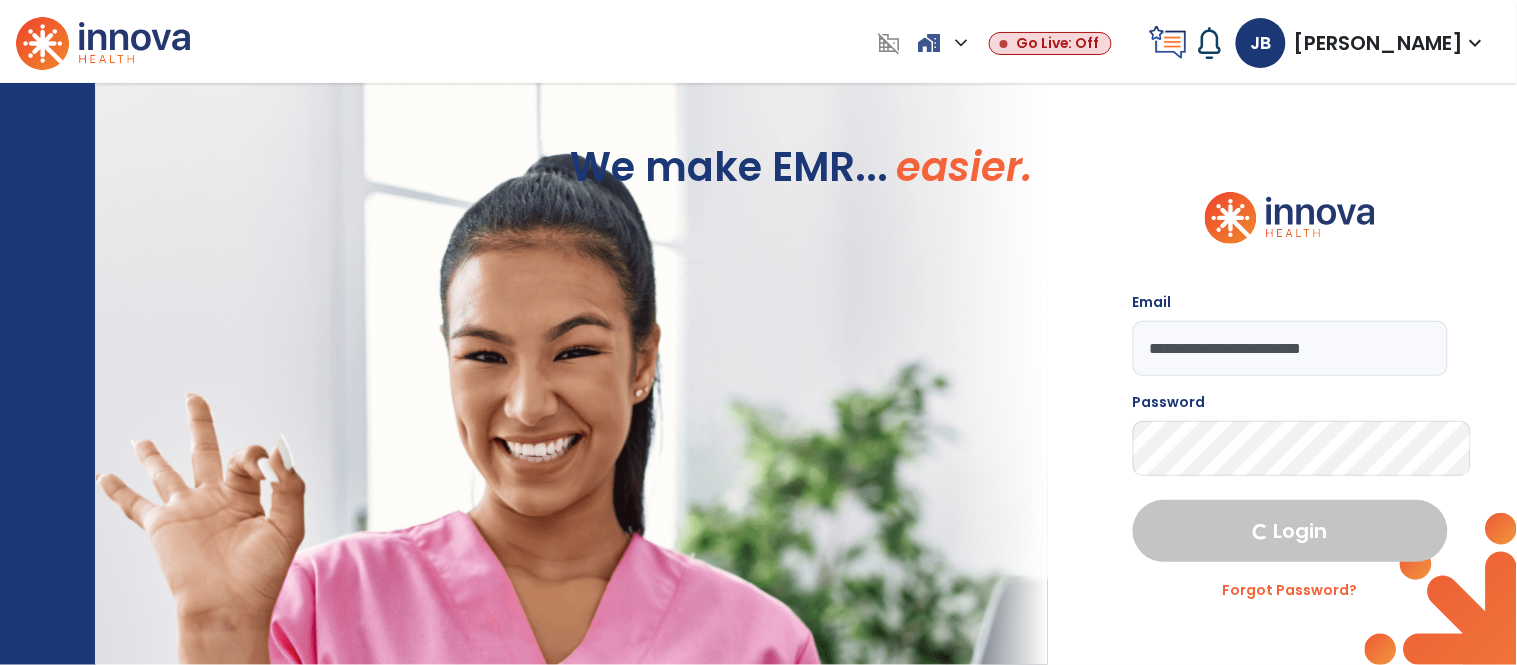 select on "****" 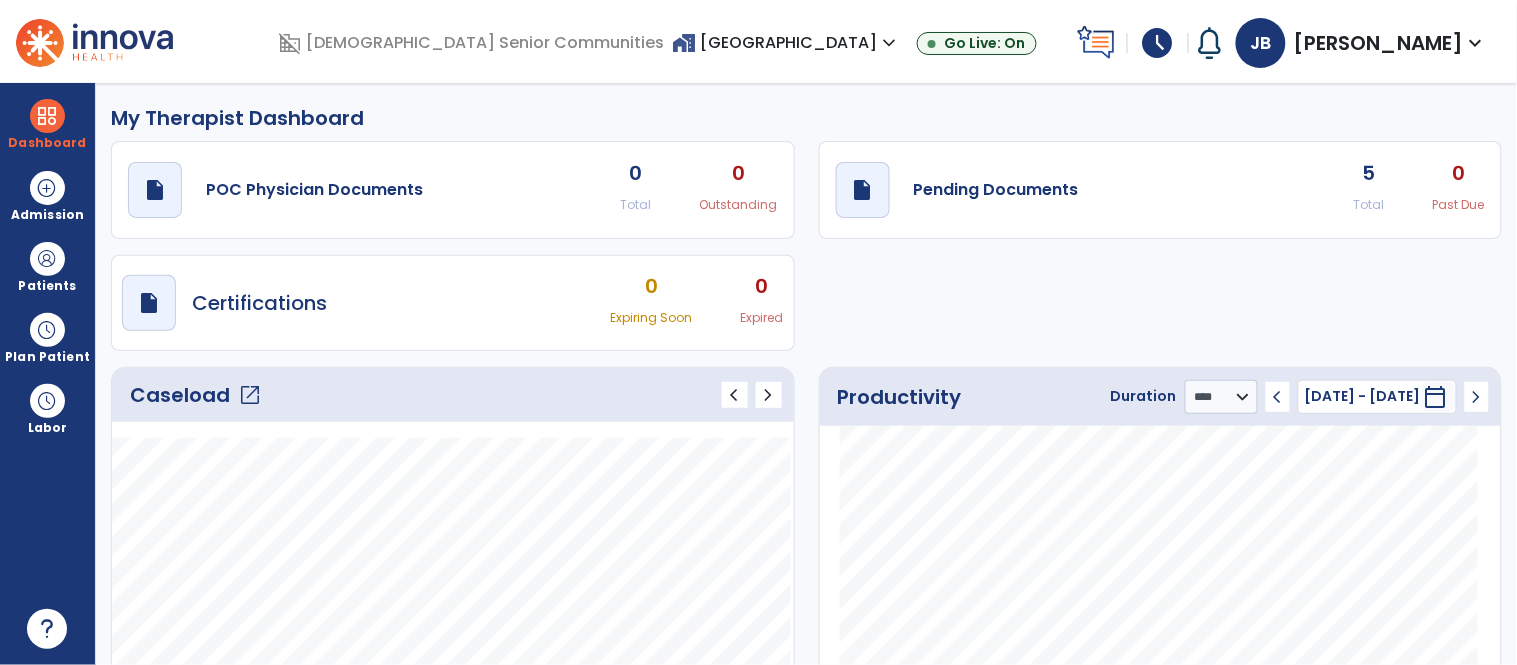 click on "open_in_new" 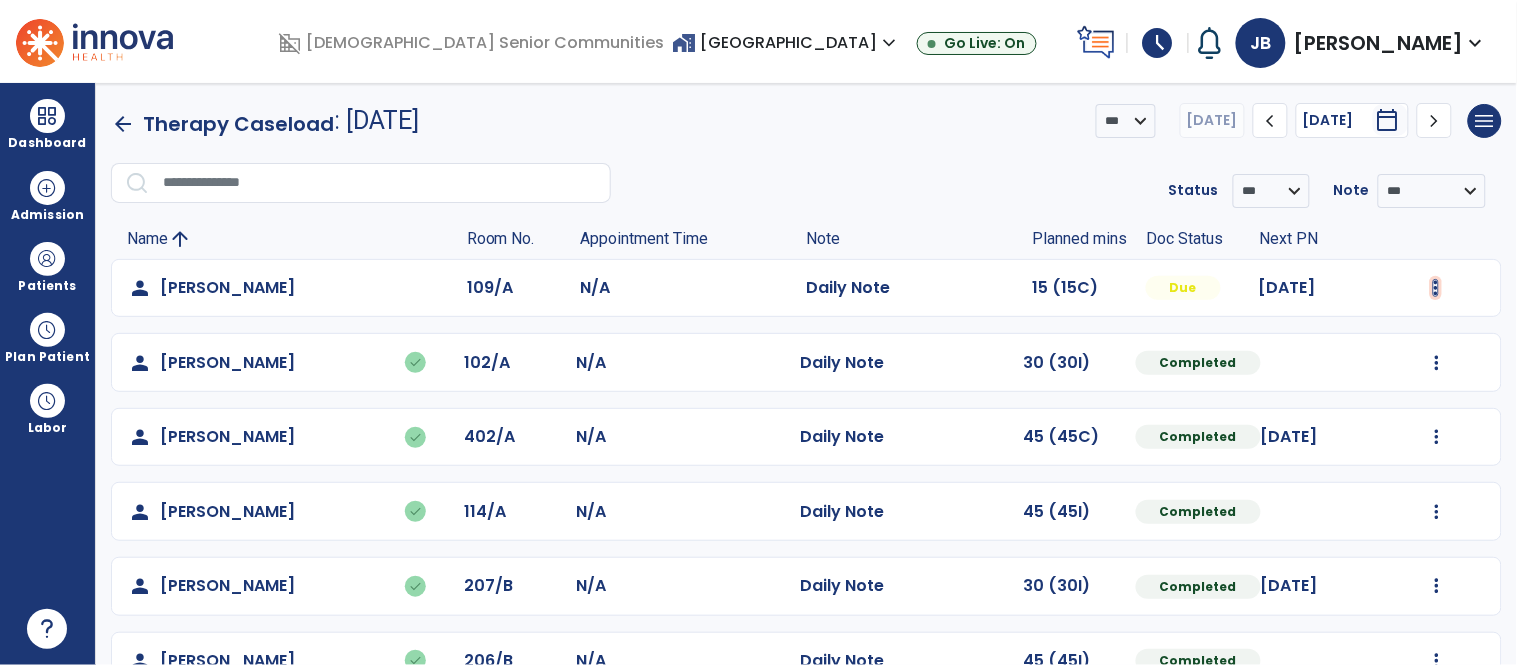 click at bounding box center (1436, 288) 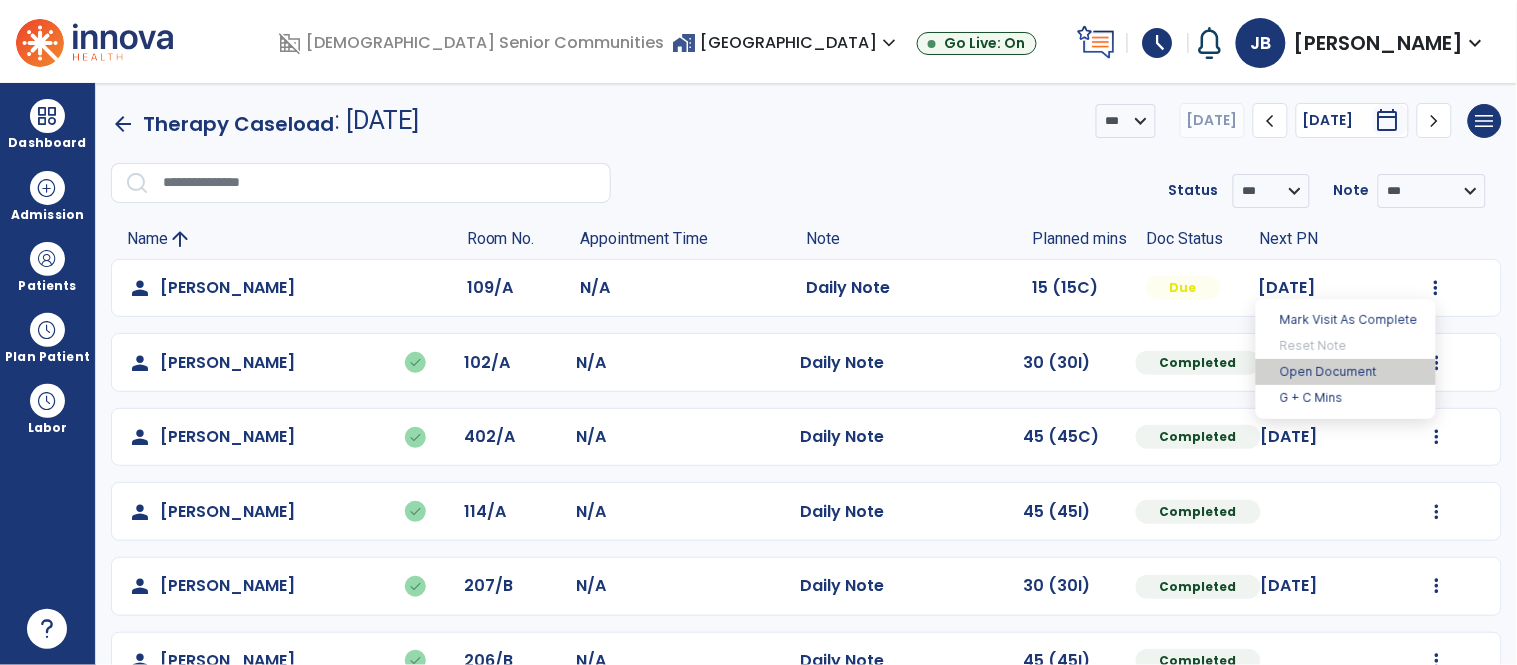 click on "Open Document" at bounding box center (1346, 372) 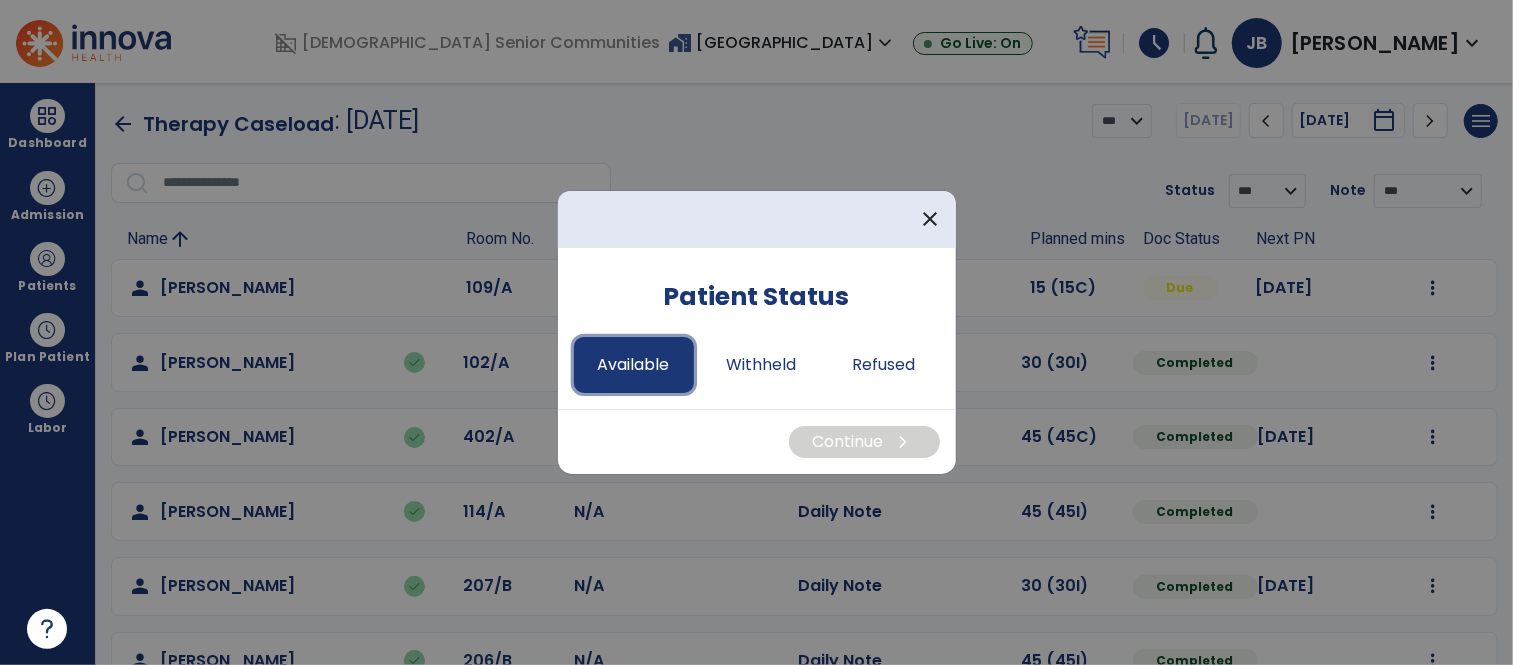 click on "Available" at bounding box center (634, 365) 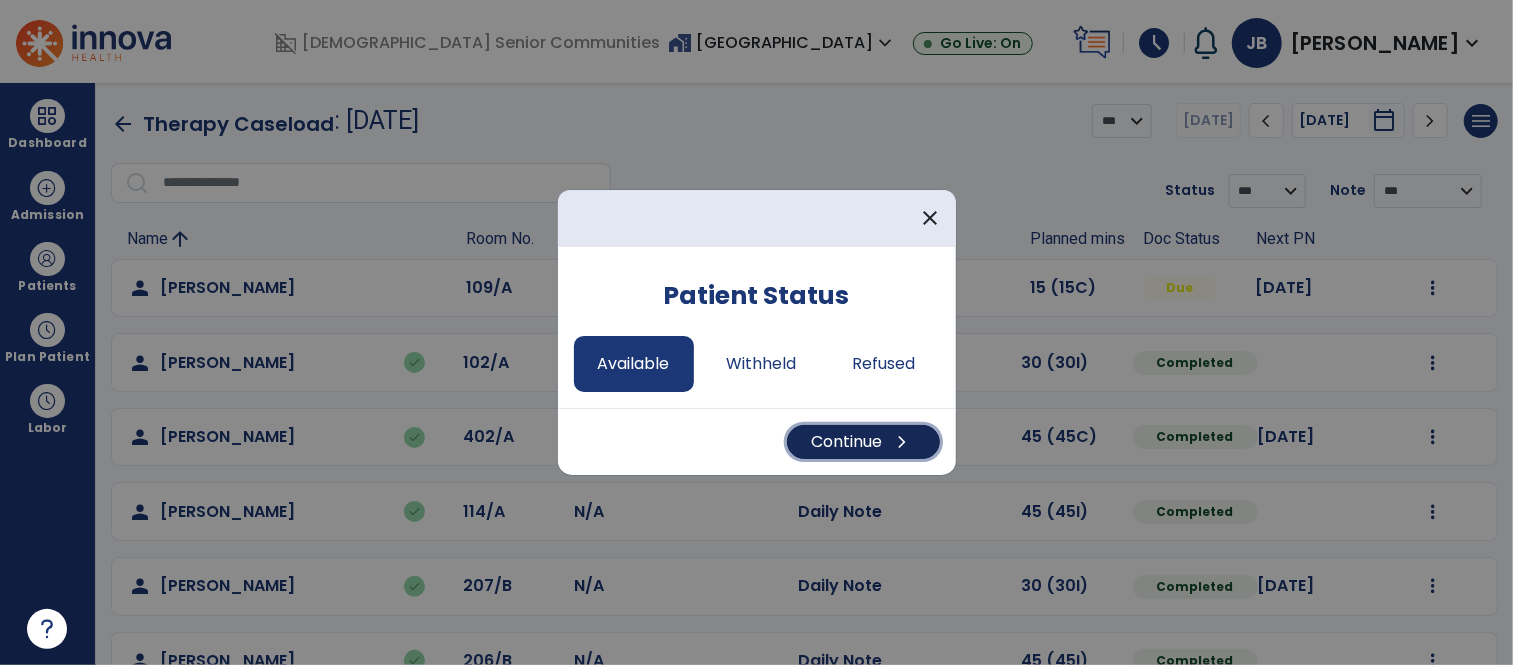 click on "Continue   chevron_right" at bounding box center (863, 442) 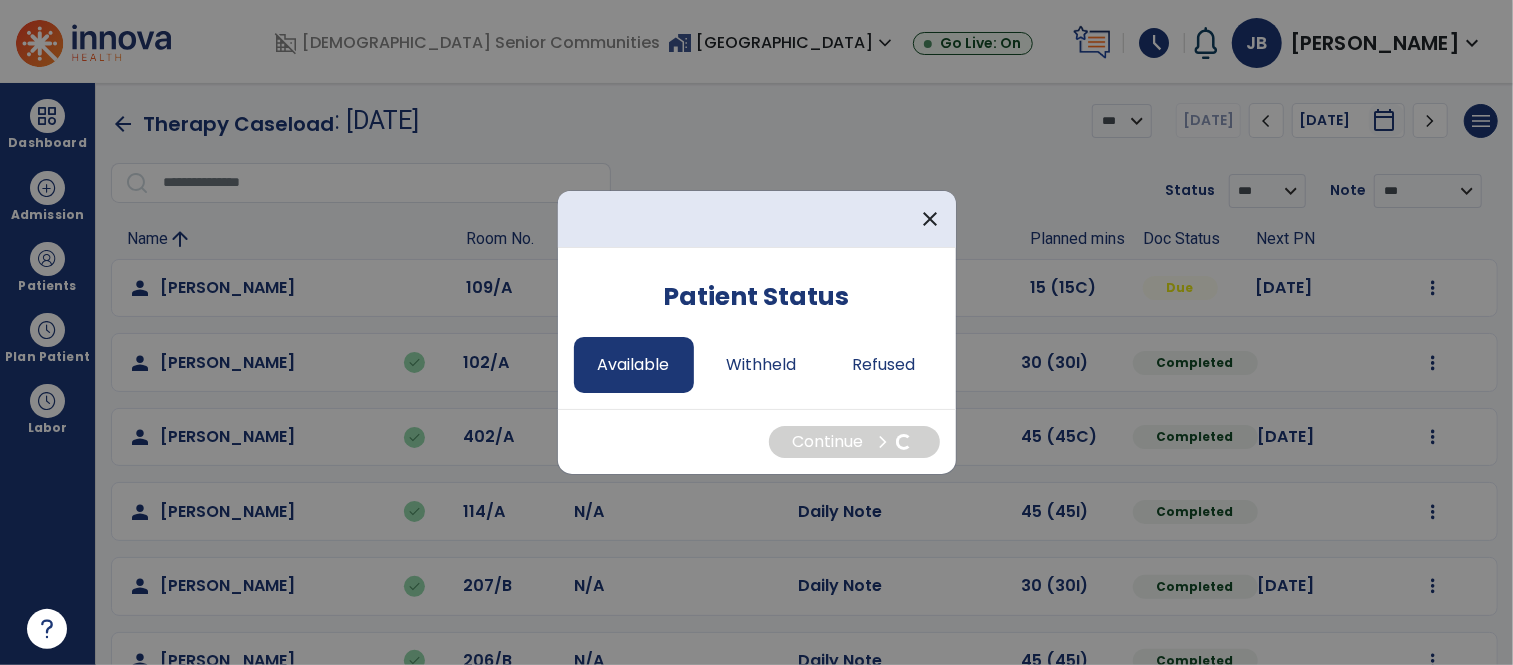 select on "*" 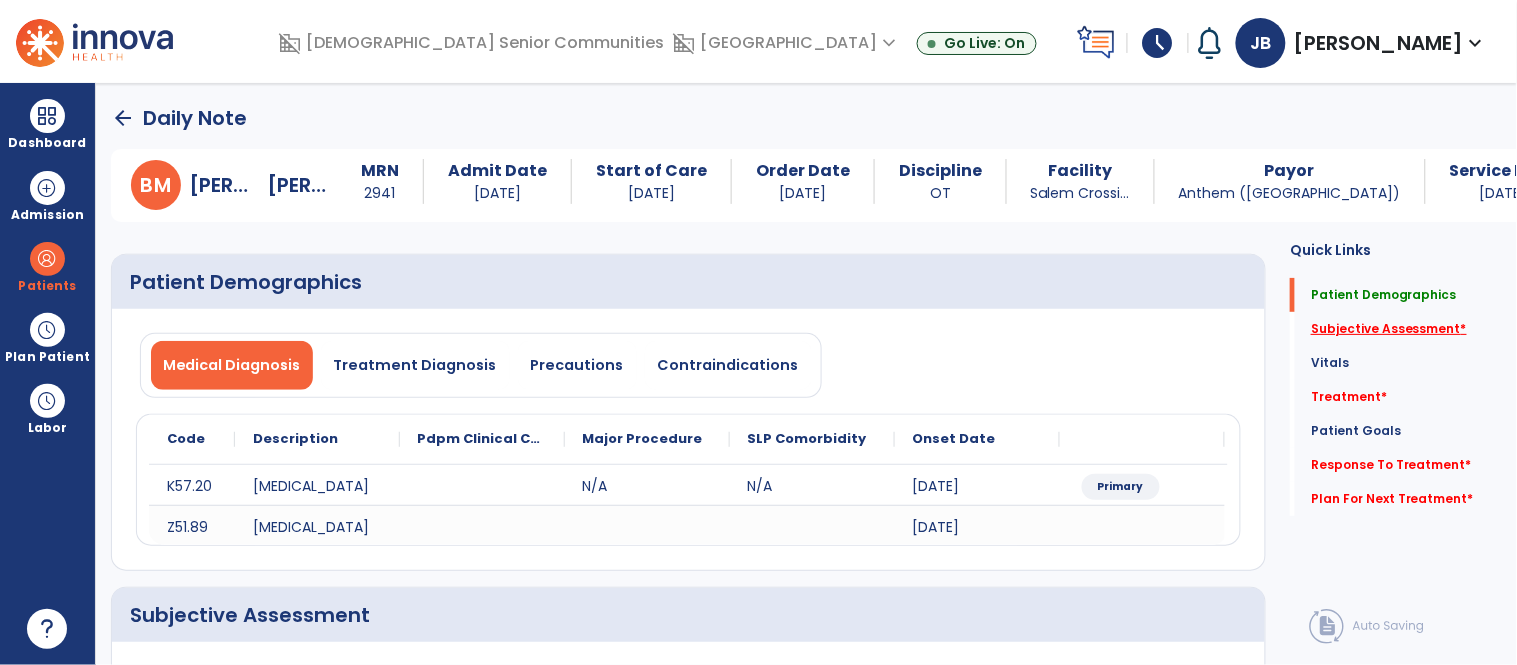 click on "Subjective Assessment   *" 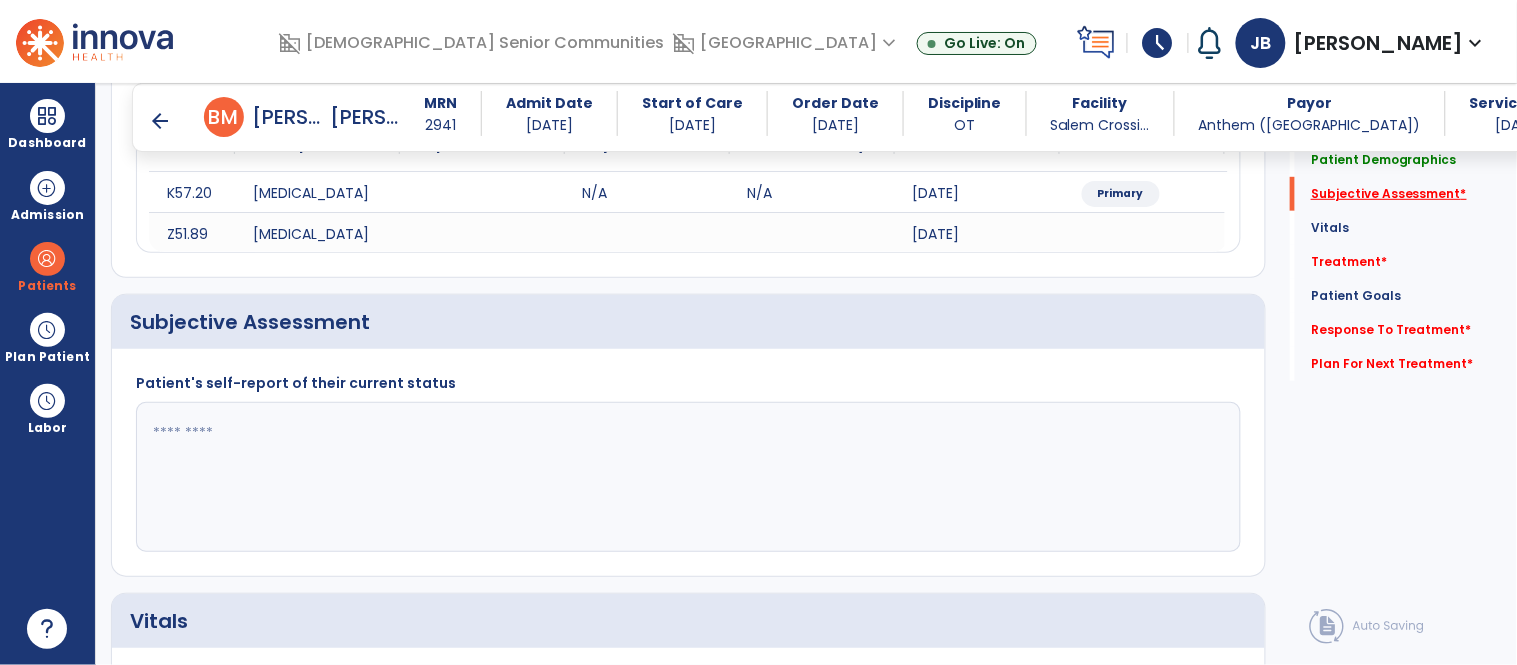 scroll, scrollTop: 354, scrollLeft: 0, axis: vertical 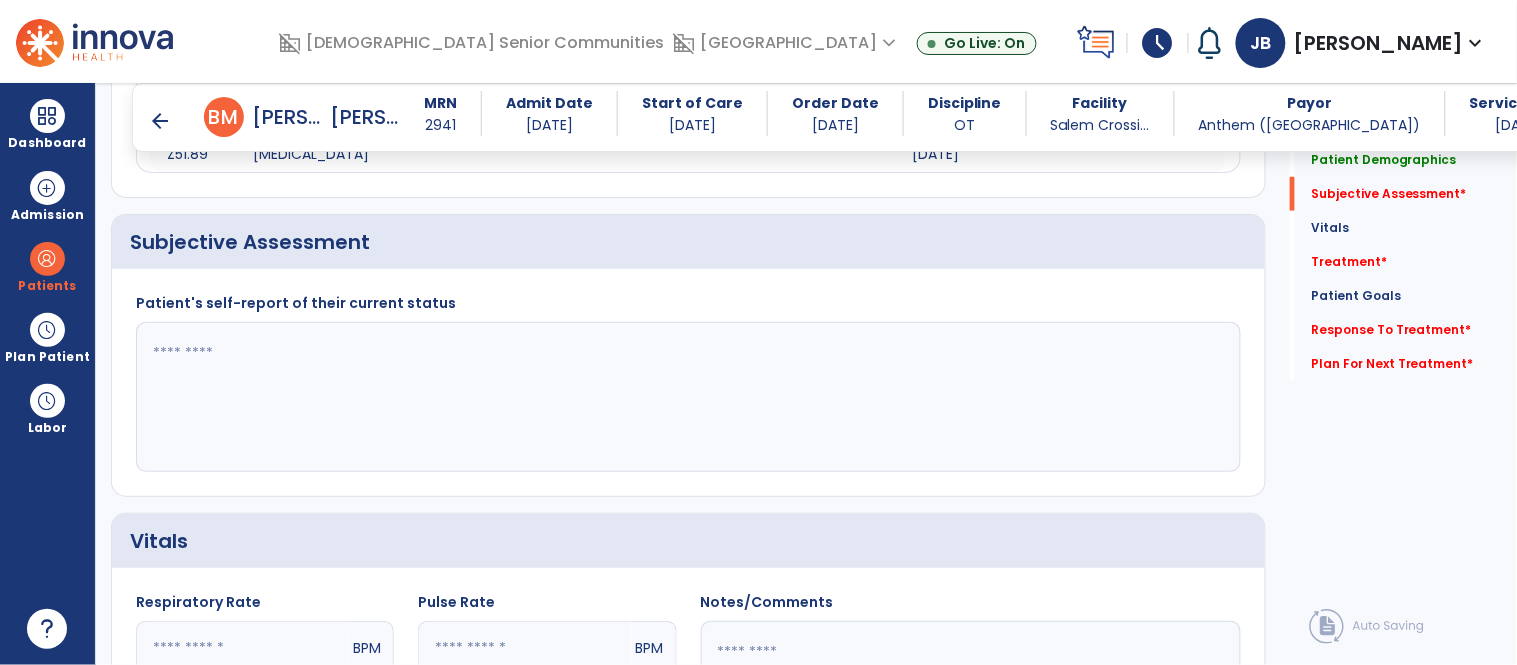click 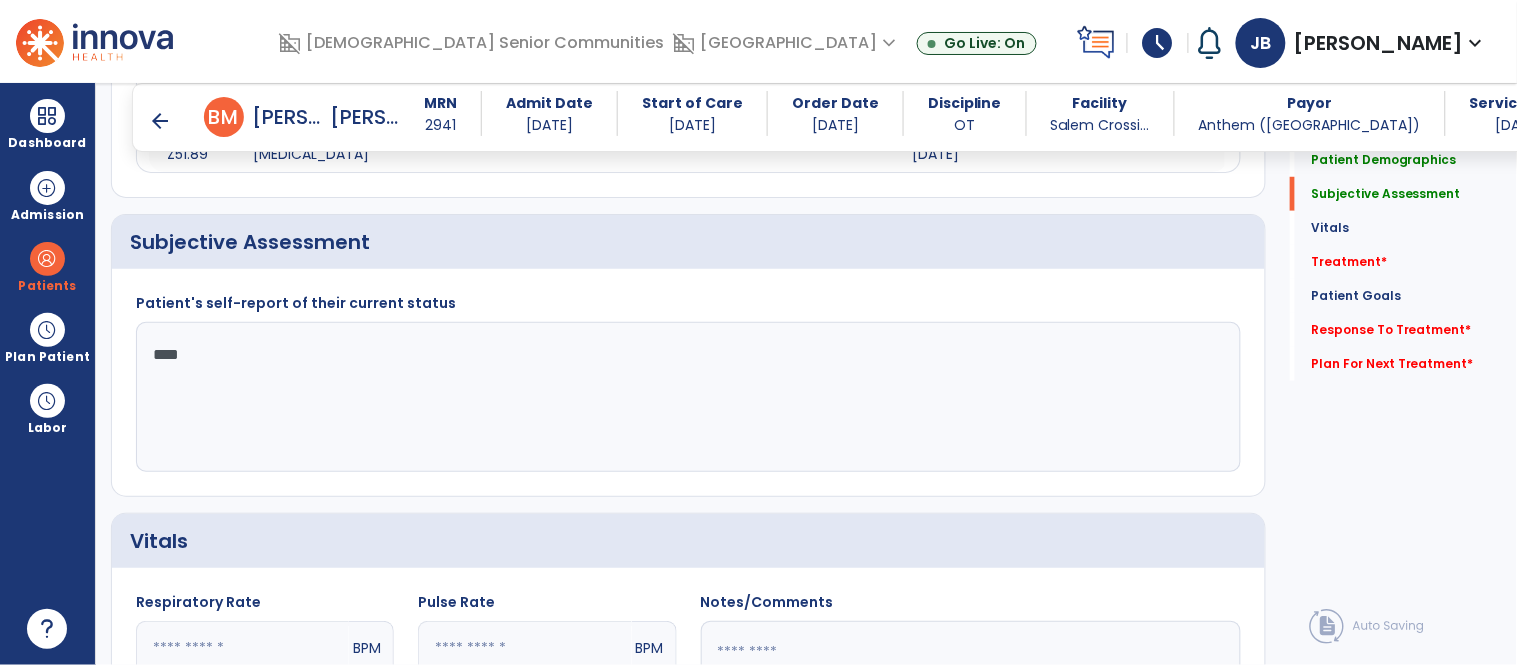 click on "***" 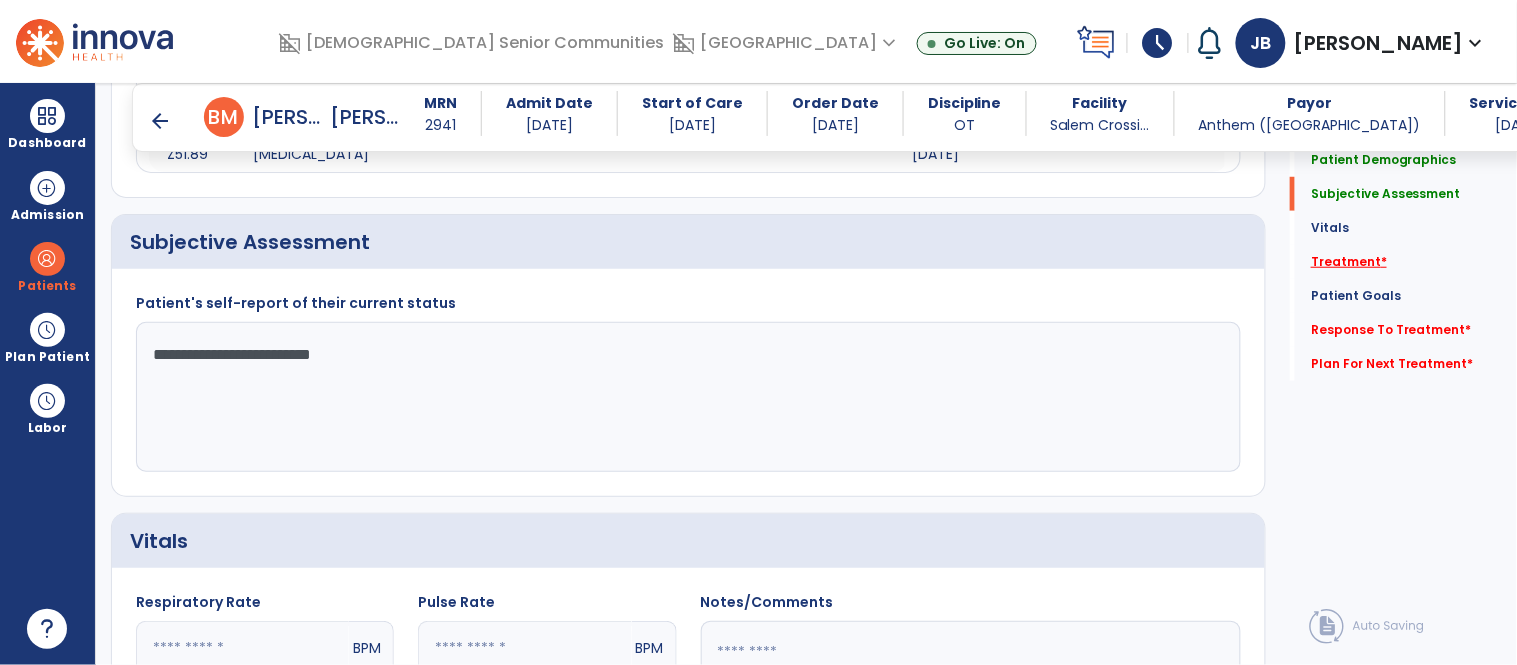 type on "**********" 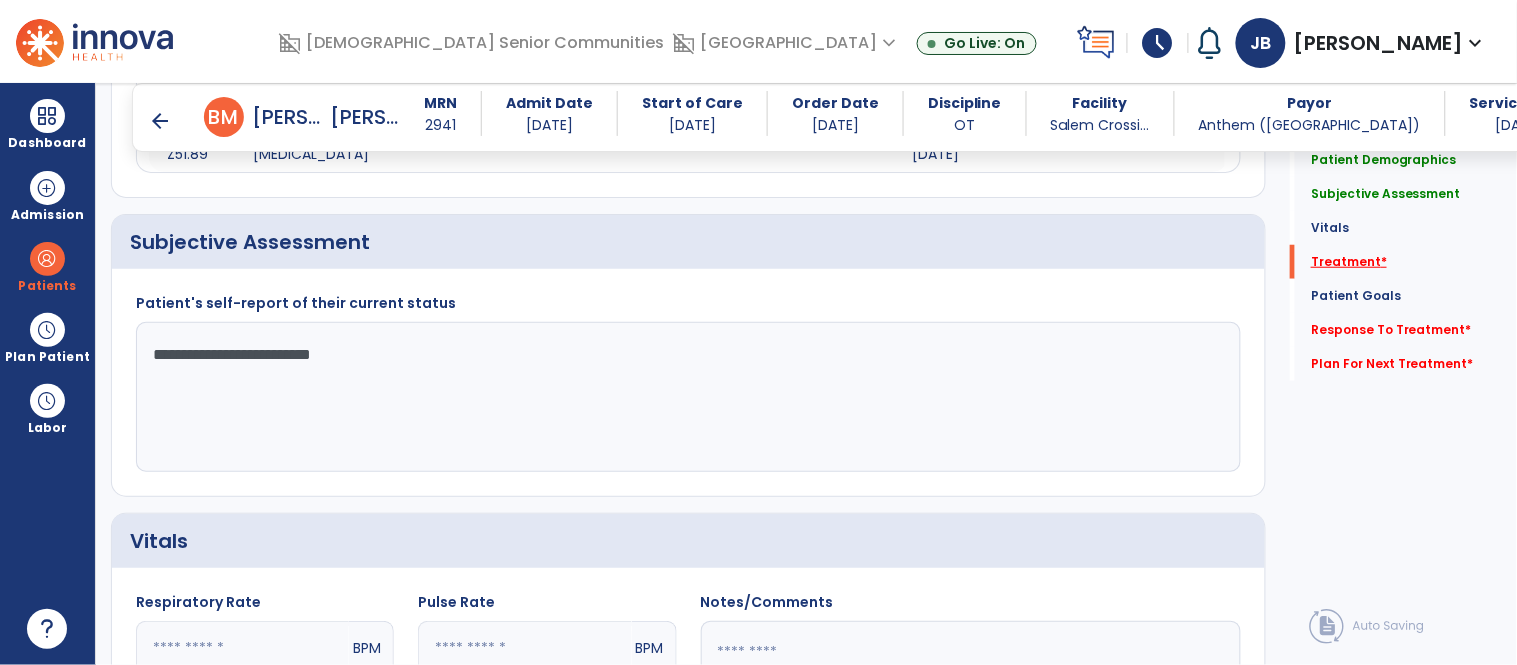 click on "Treatment   *" 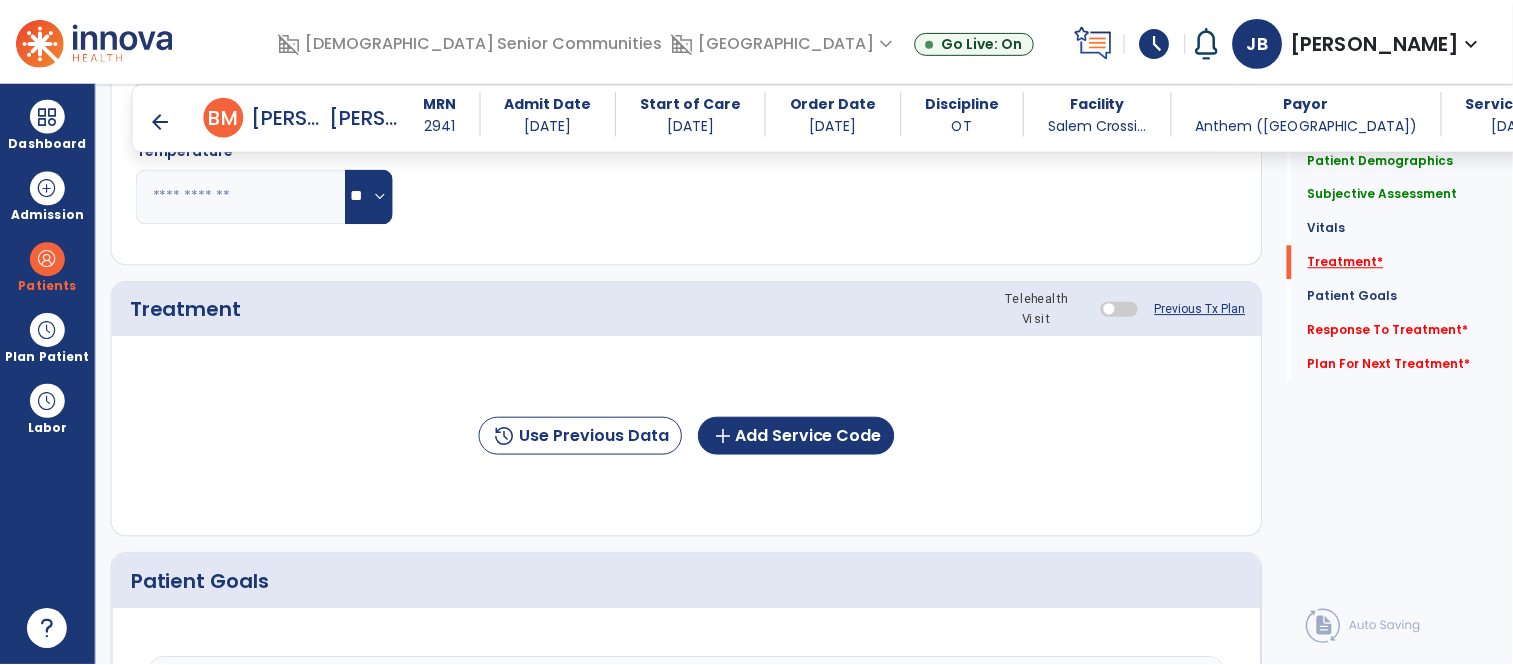 scroll, scrollTop: 1043, scrollLeft: 0, axis: vertical 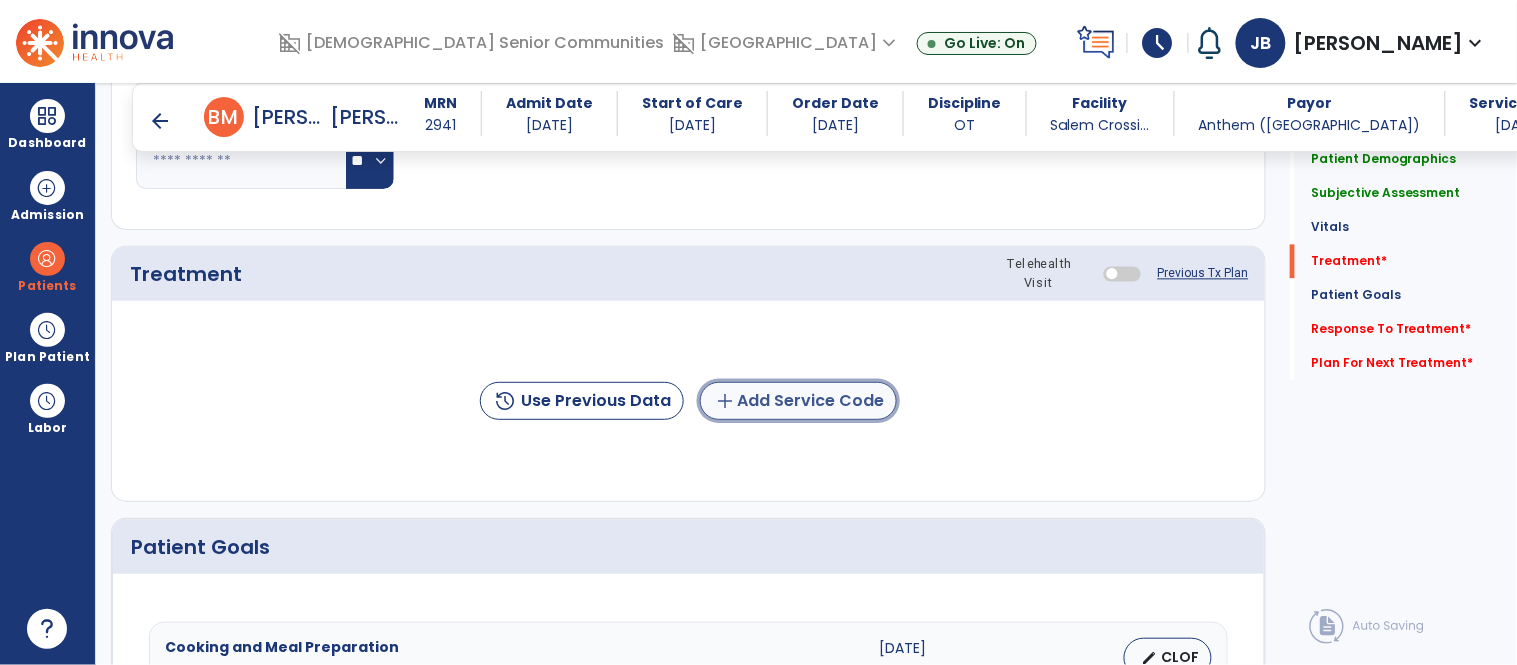 click on "add  Add Service Code" 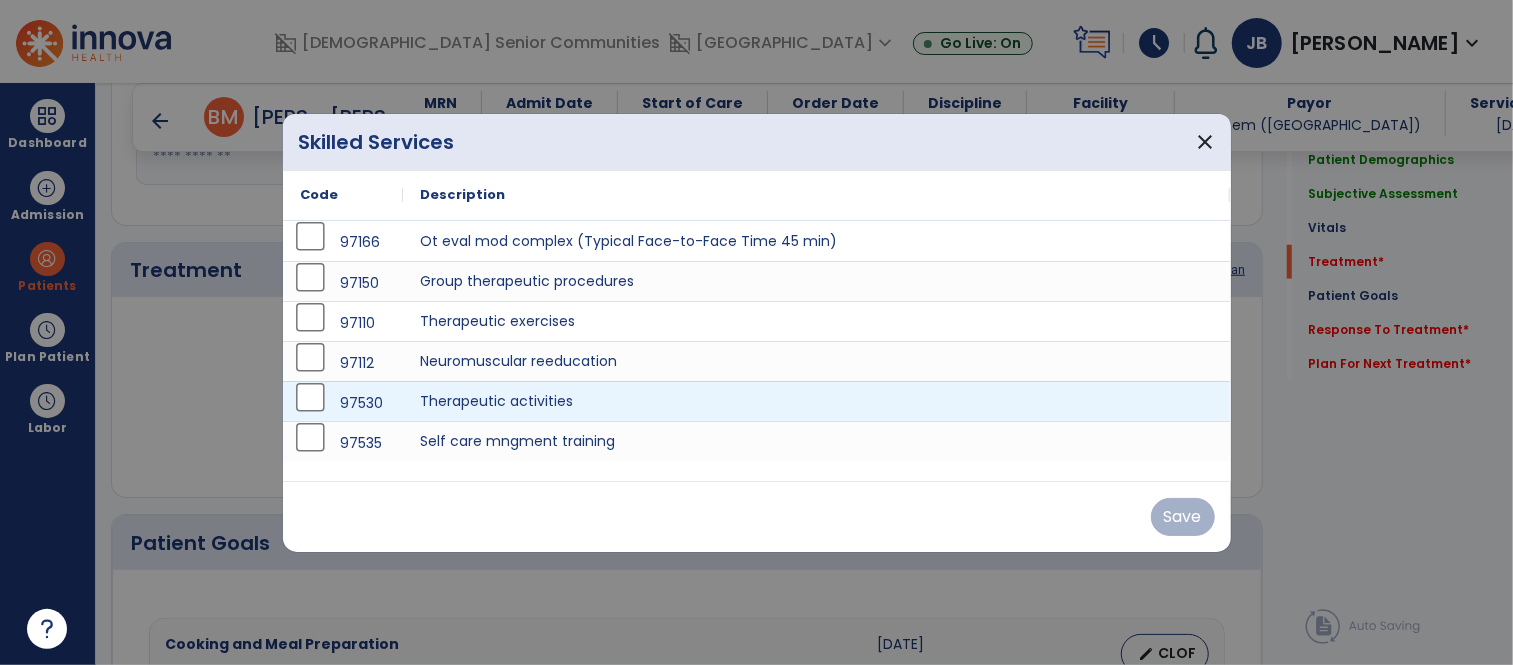 scroll, scrollTop: 1043, scrollLeft: 0, axis: vertical 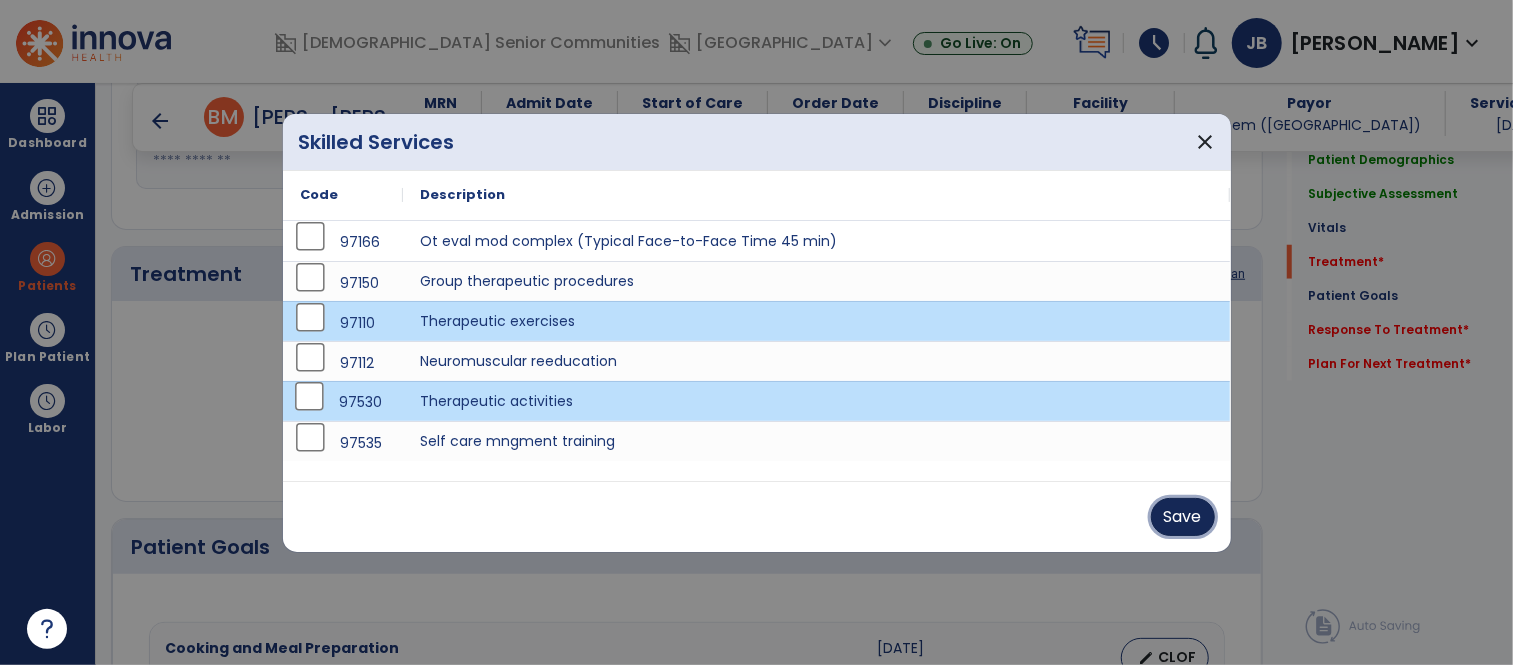 click on "Save" at bounding box center (1183, 517) 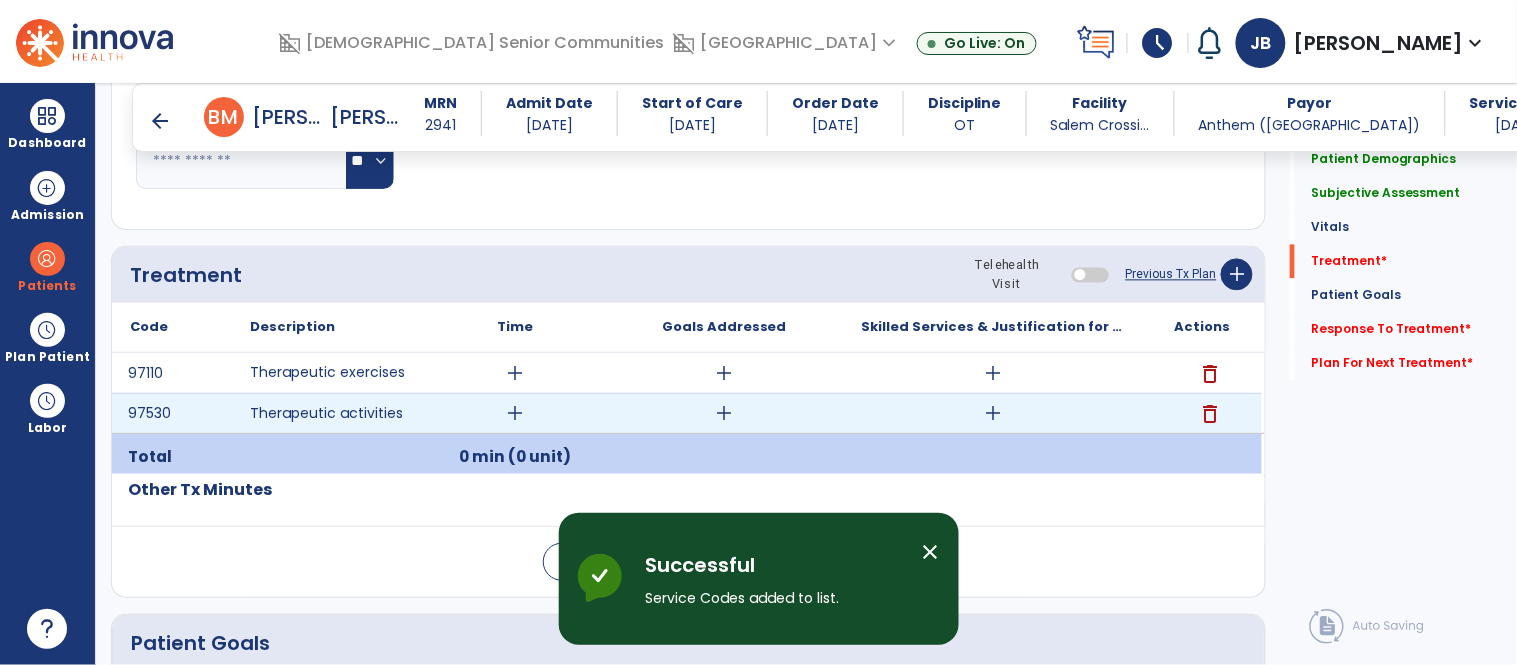 click on "delete" at bounding box center [1210, 414] 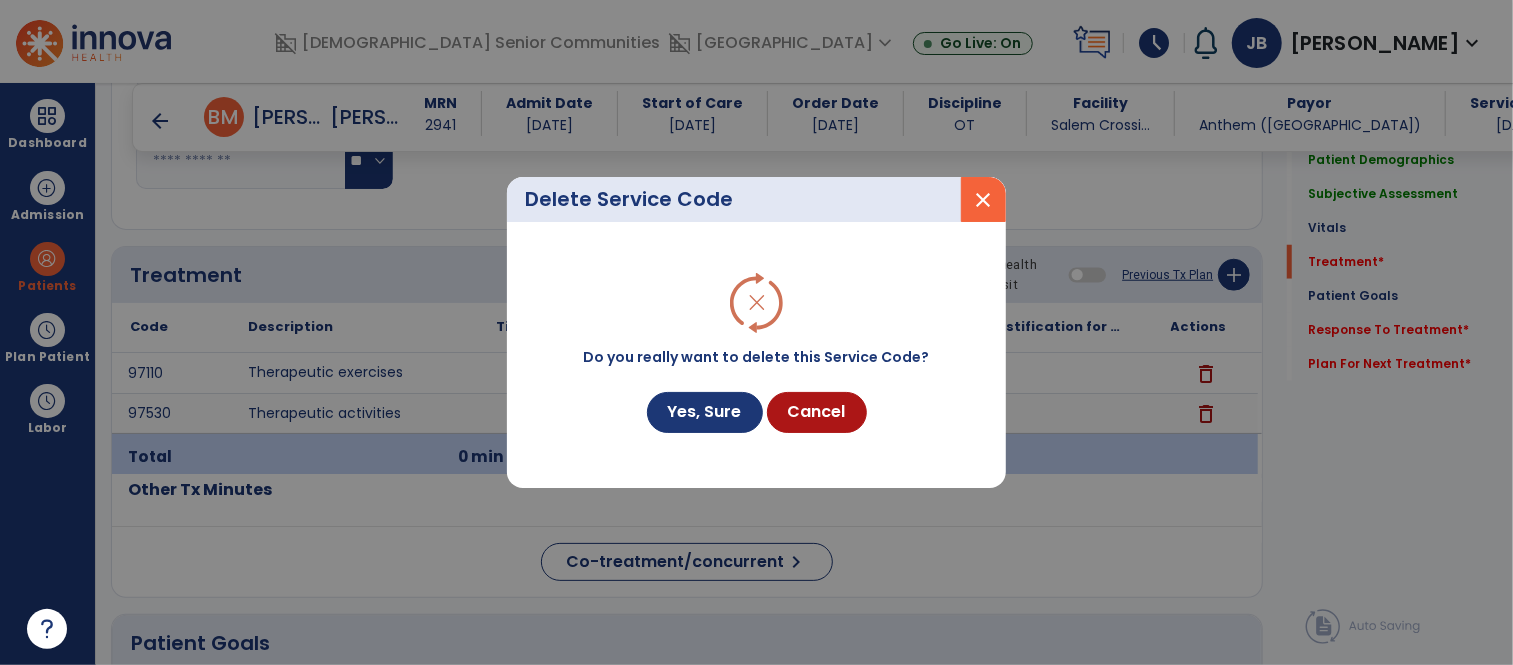 scroll, scrollTop: 1043, scrollLeft: 0, axis: vertical 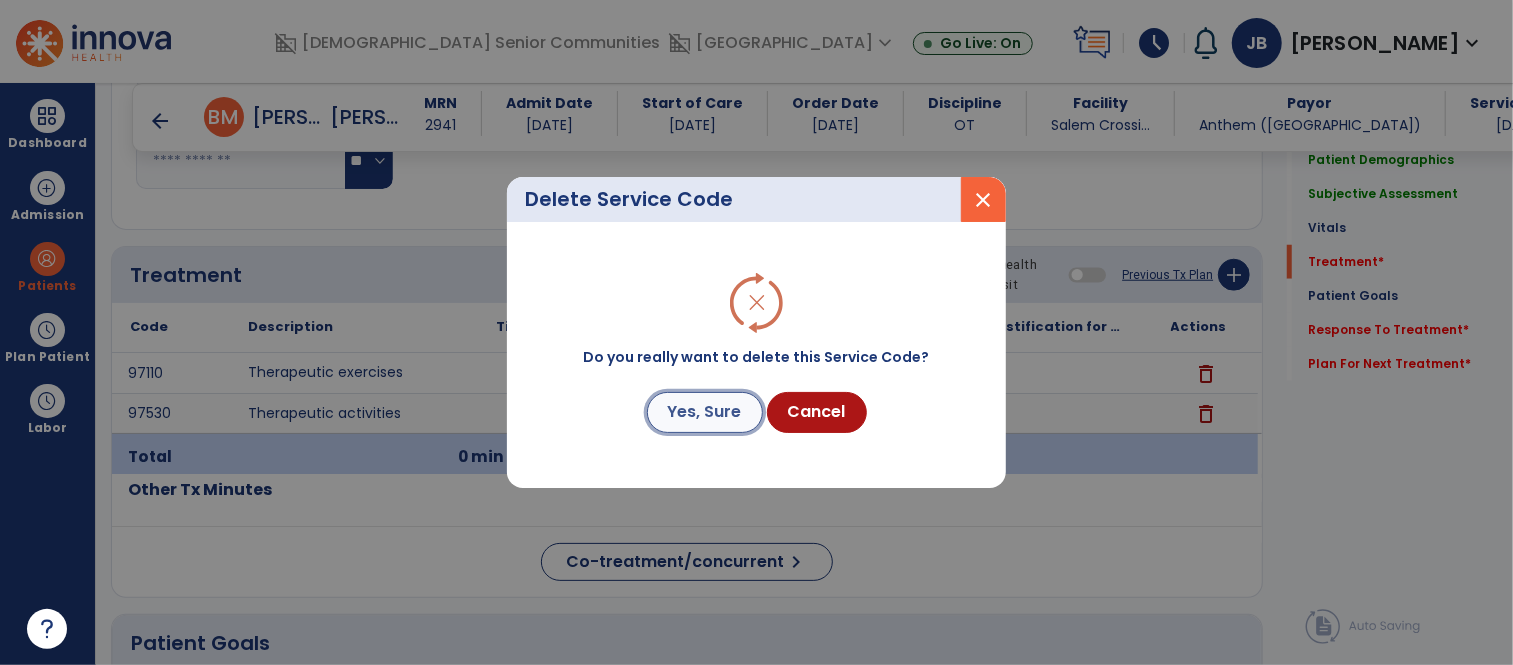 click on "Yes, Sure" at bounding box center [705, 412] 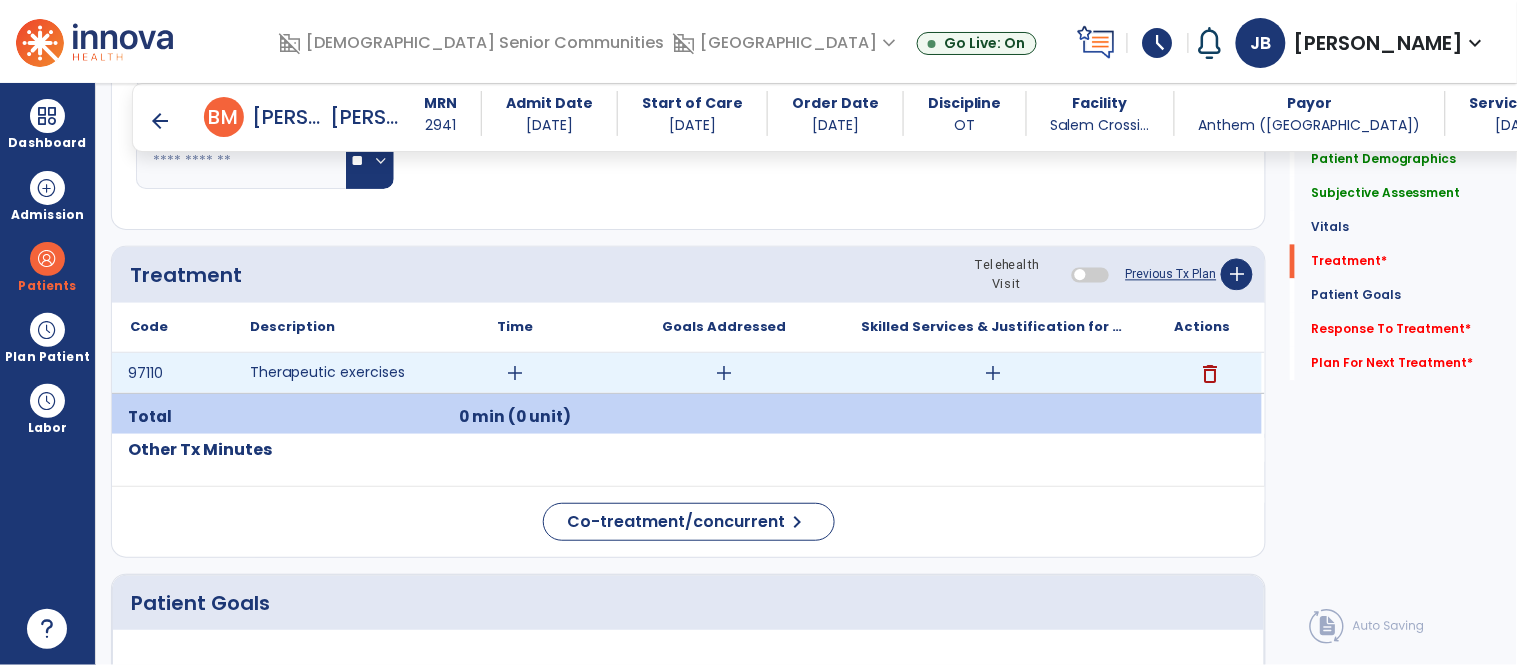 click on "add" at bounding box center [515, 373] 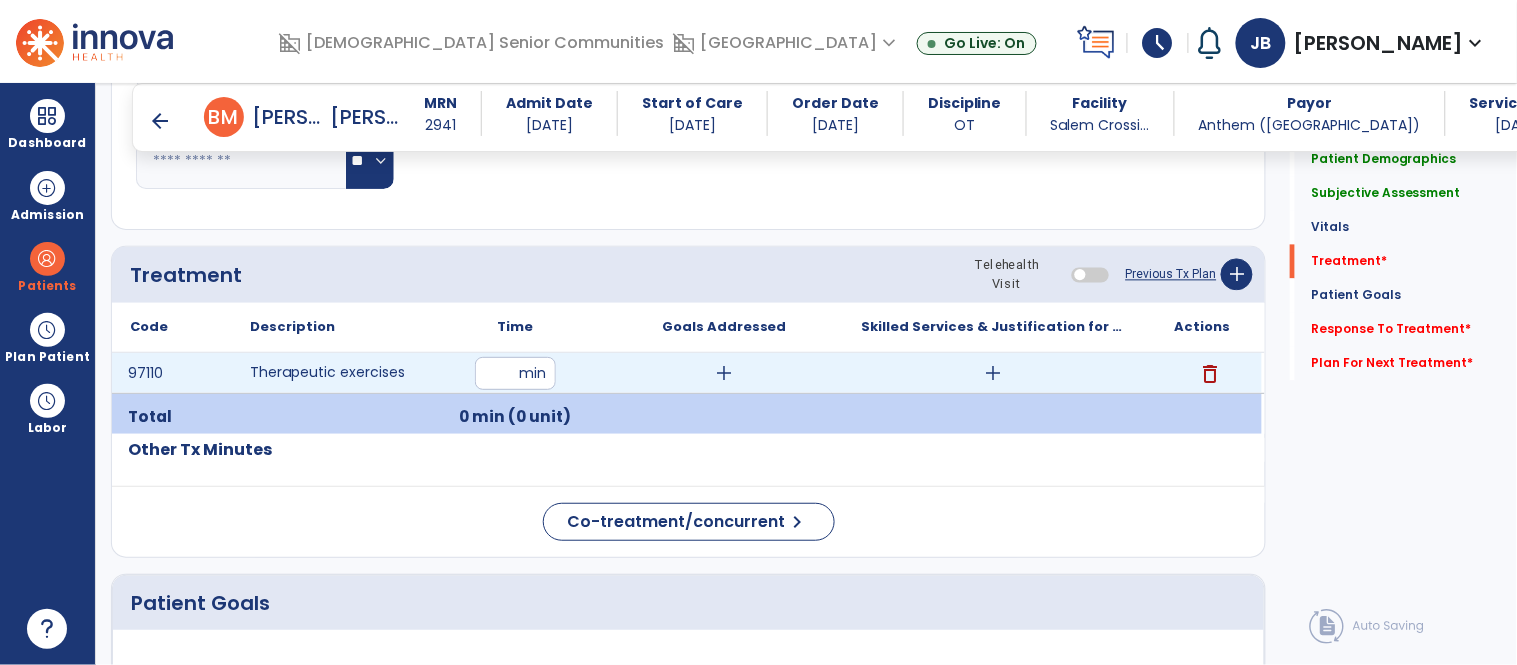 type on "**" 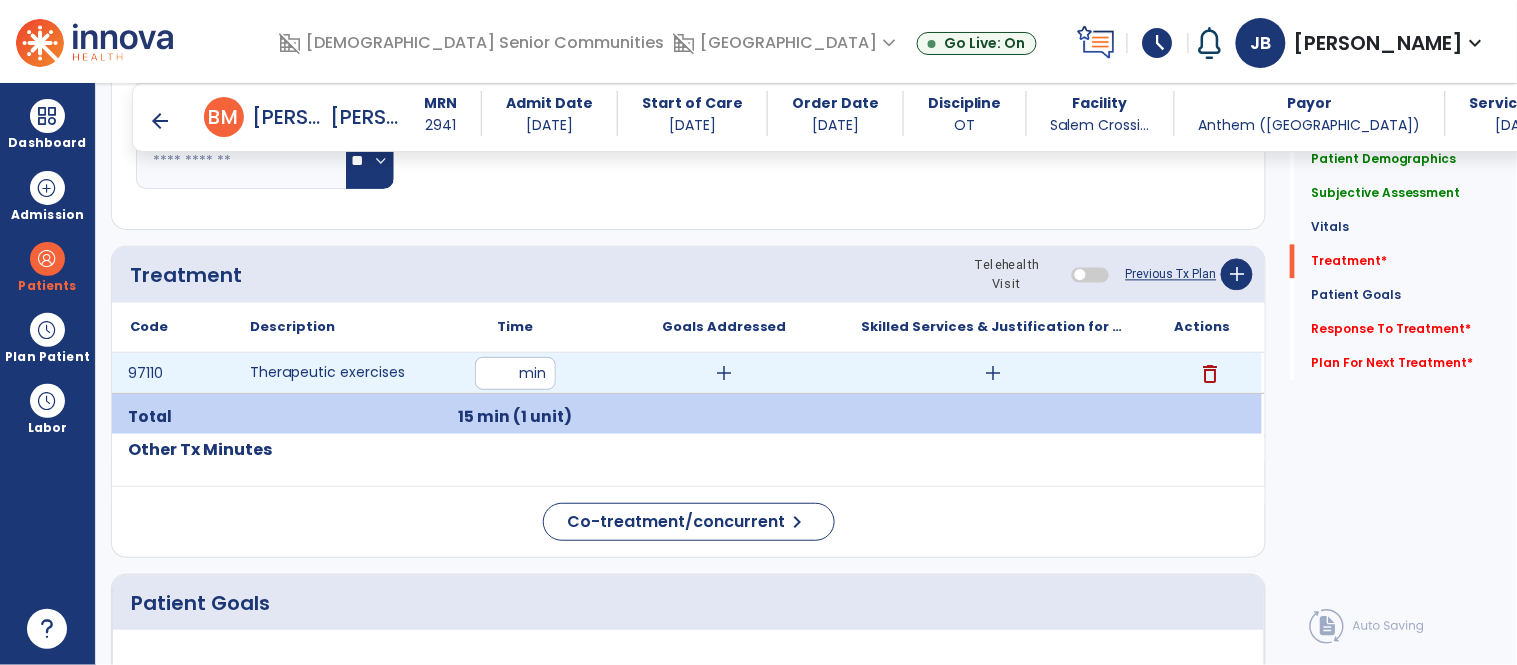 click on "add" at bounding box center (993, 373) 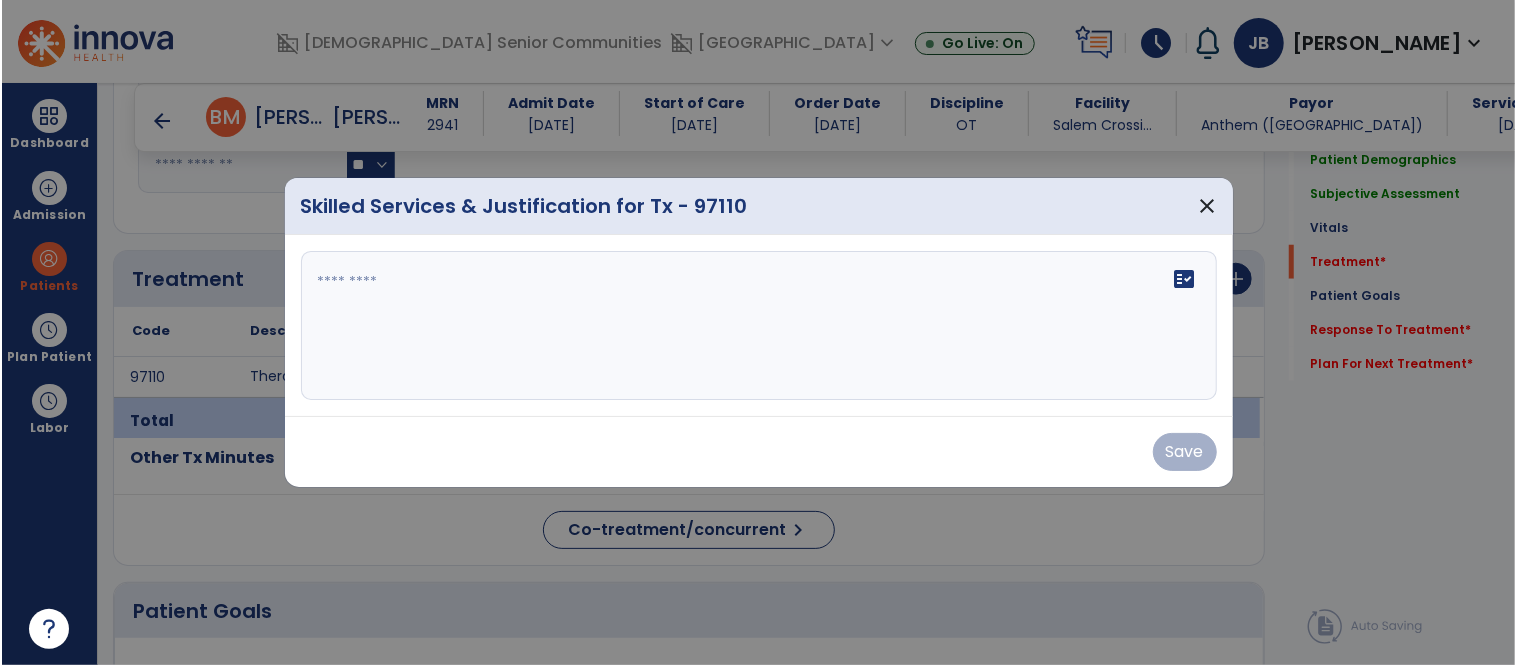 scroll, scrollTop: 1043, scrollLeft: 0, axis: vertical 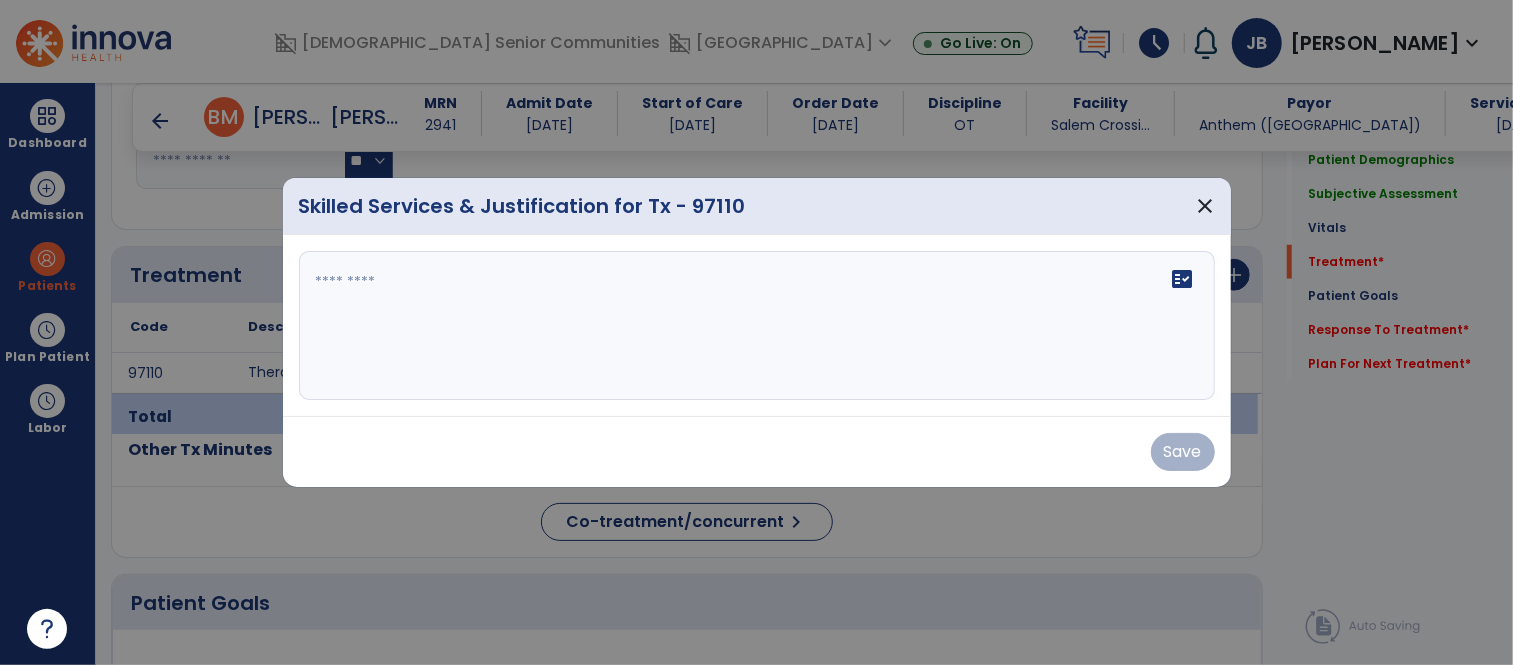 click at bounding box center (757, 326) 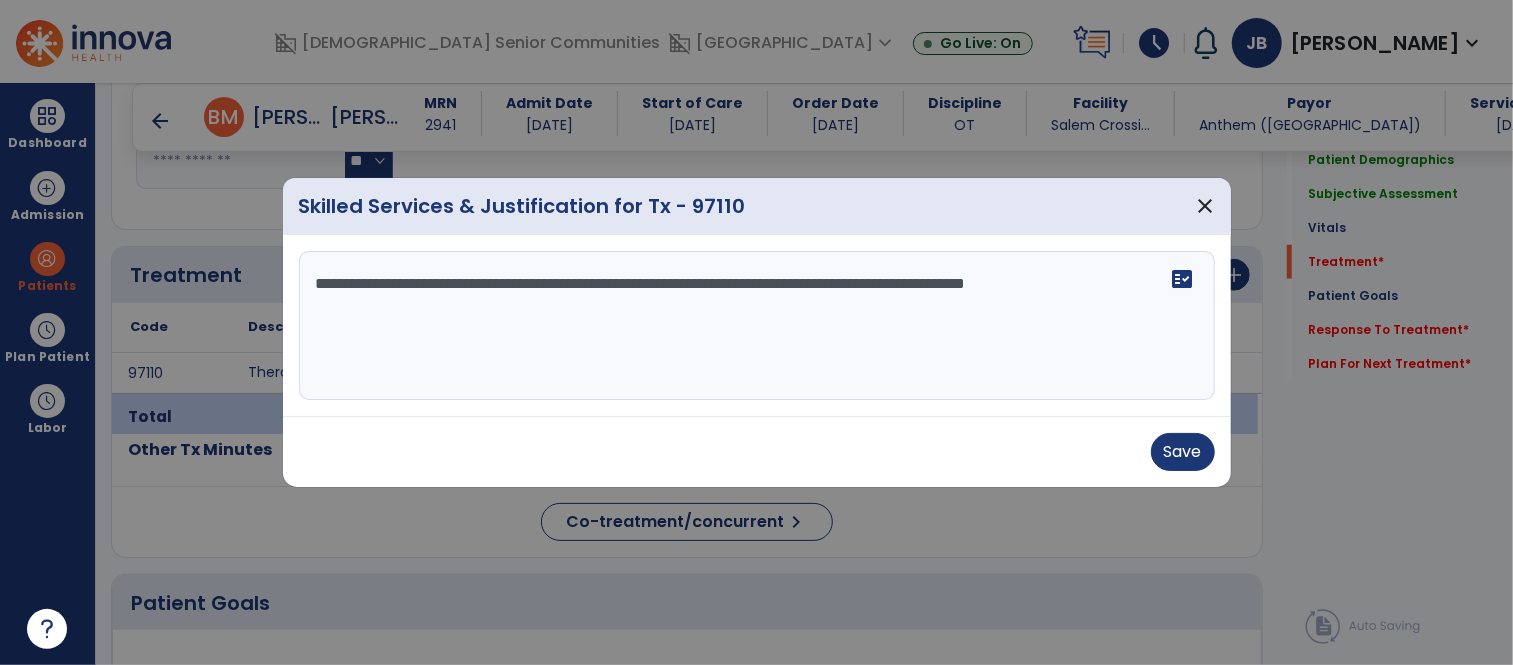 type on "**********" 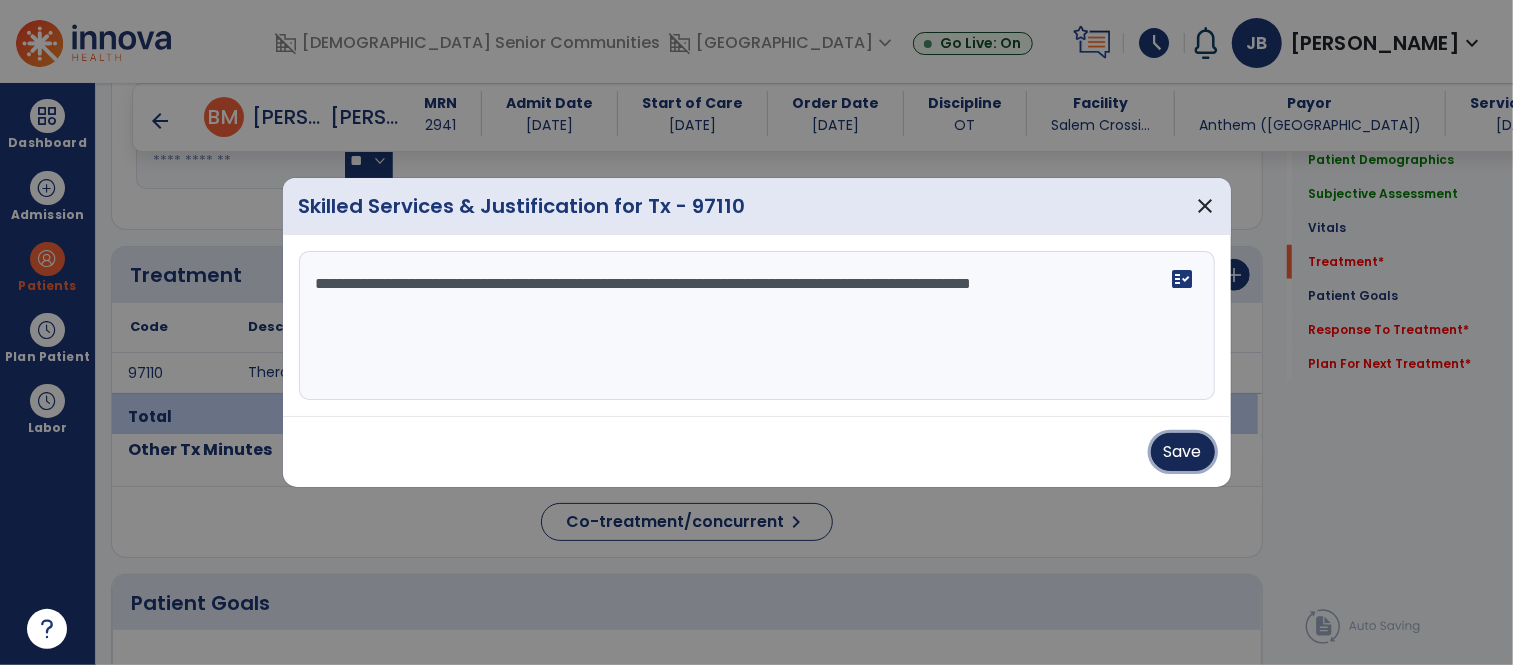 click on "Save" at bounding box center (1183, 452) 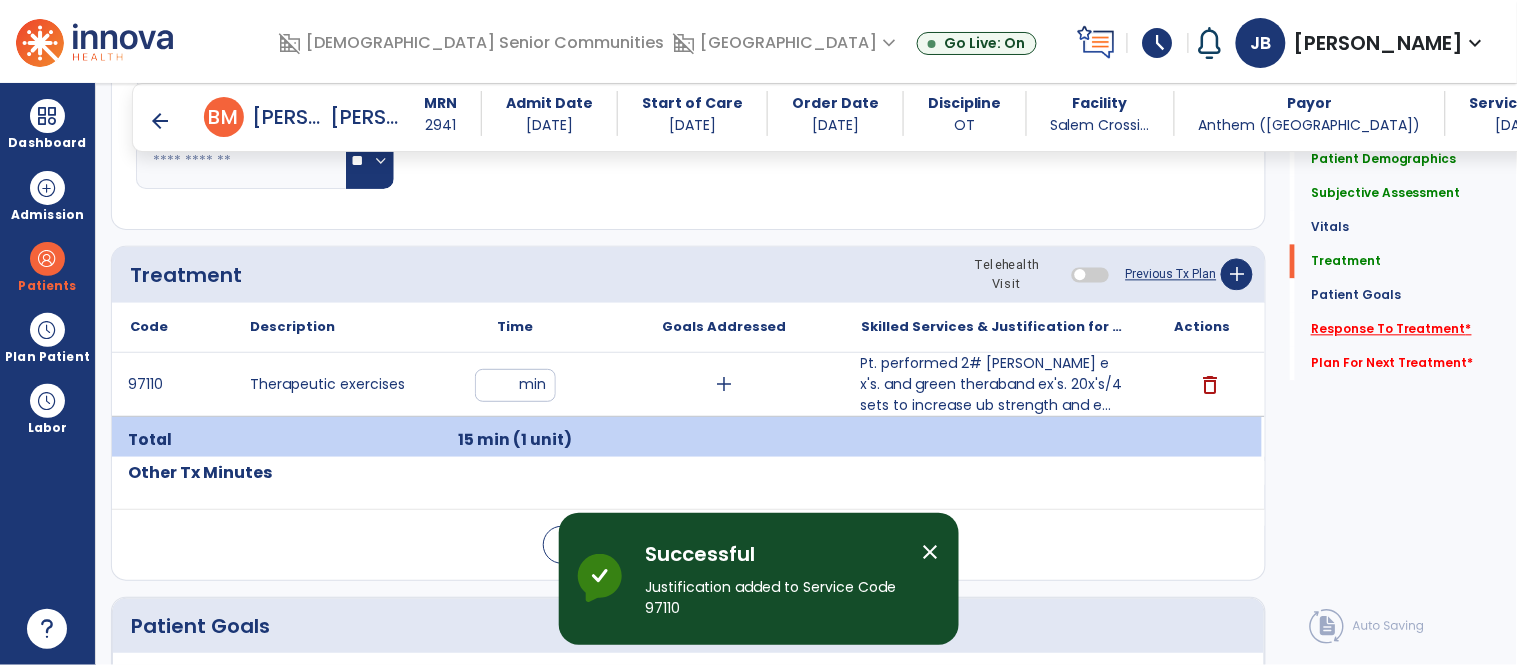 click on "Response To Treatment   *" 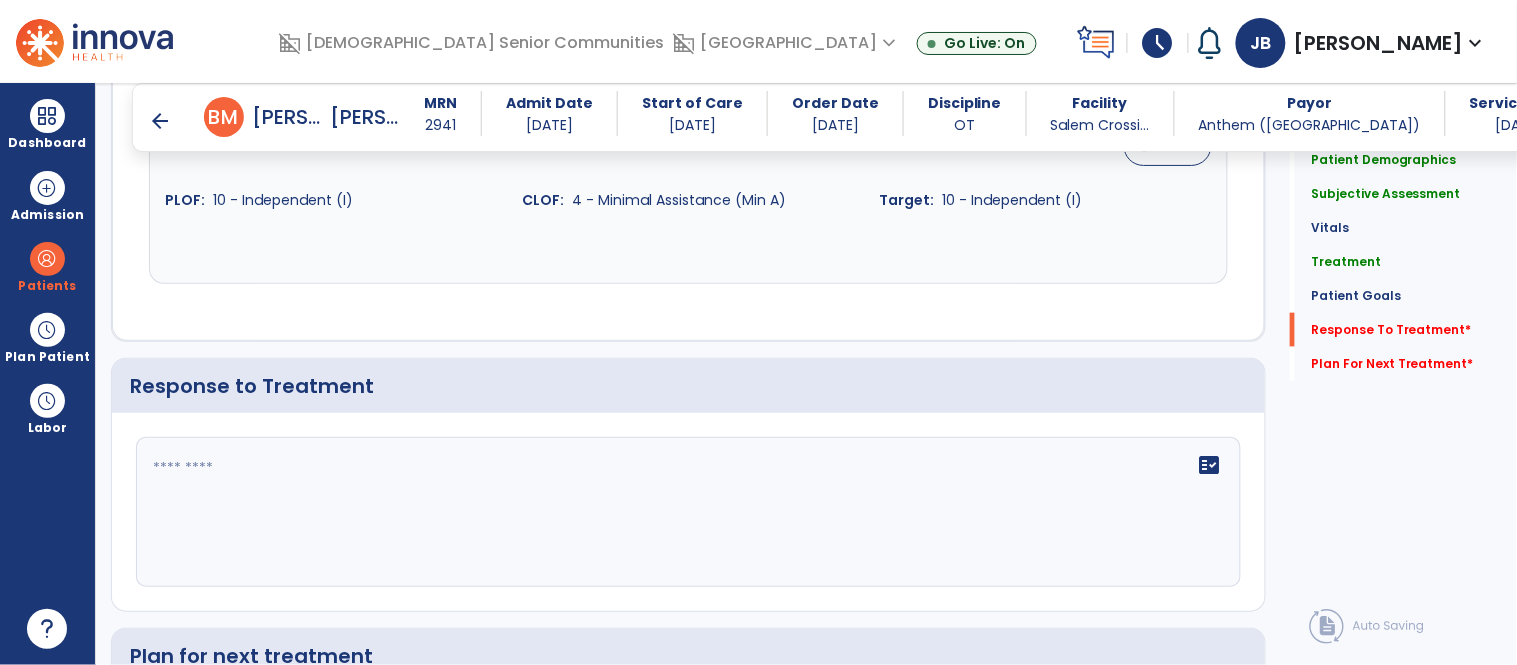 scroll, scrollTop: 2563, scrollLeft: 0, axis: vertical 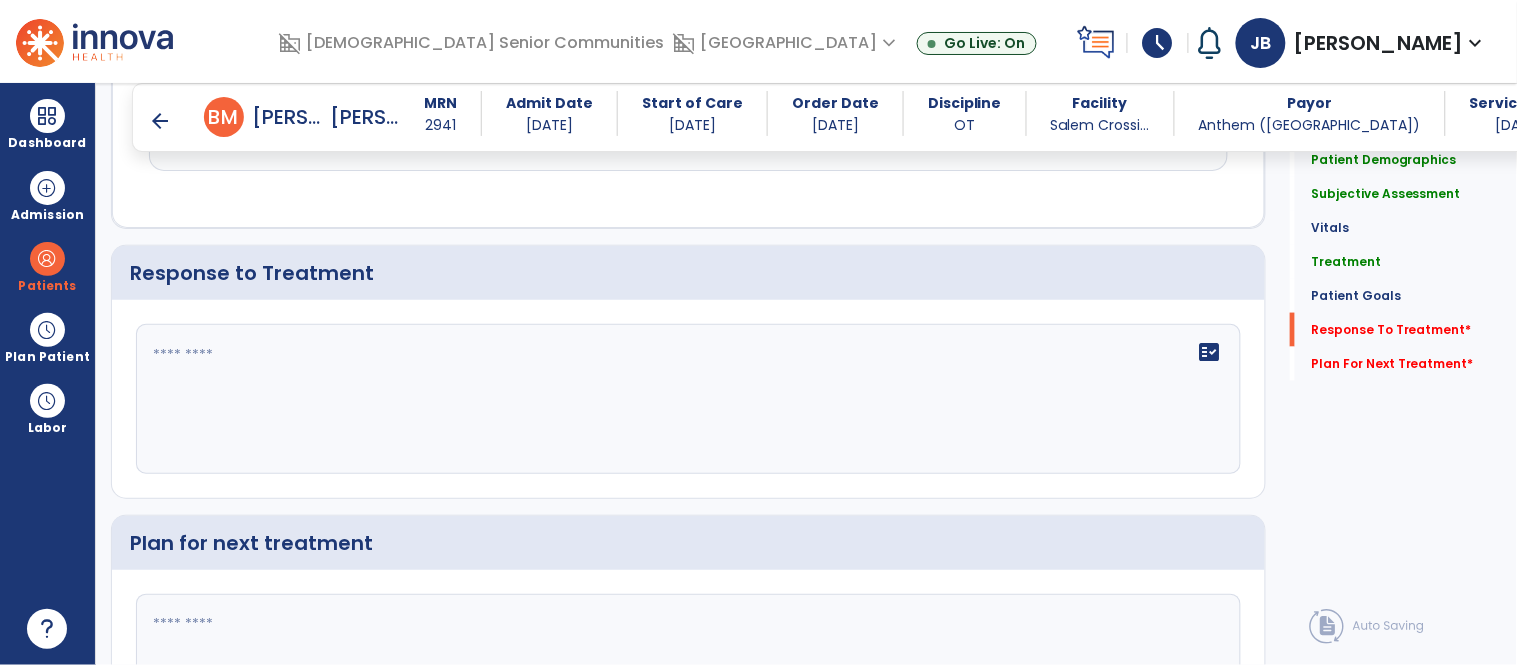 click on "fact_check" 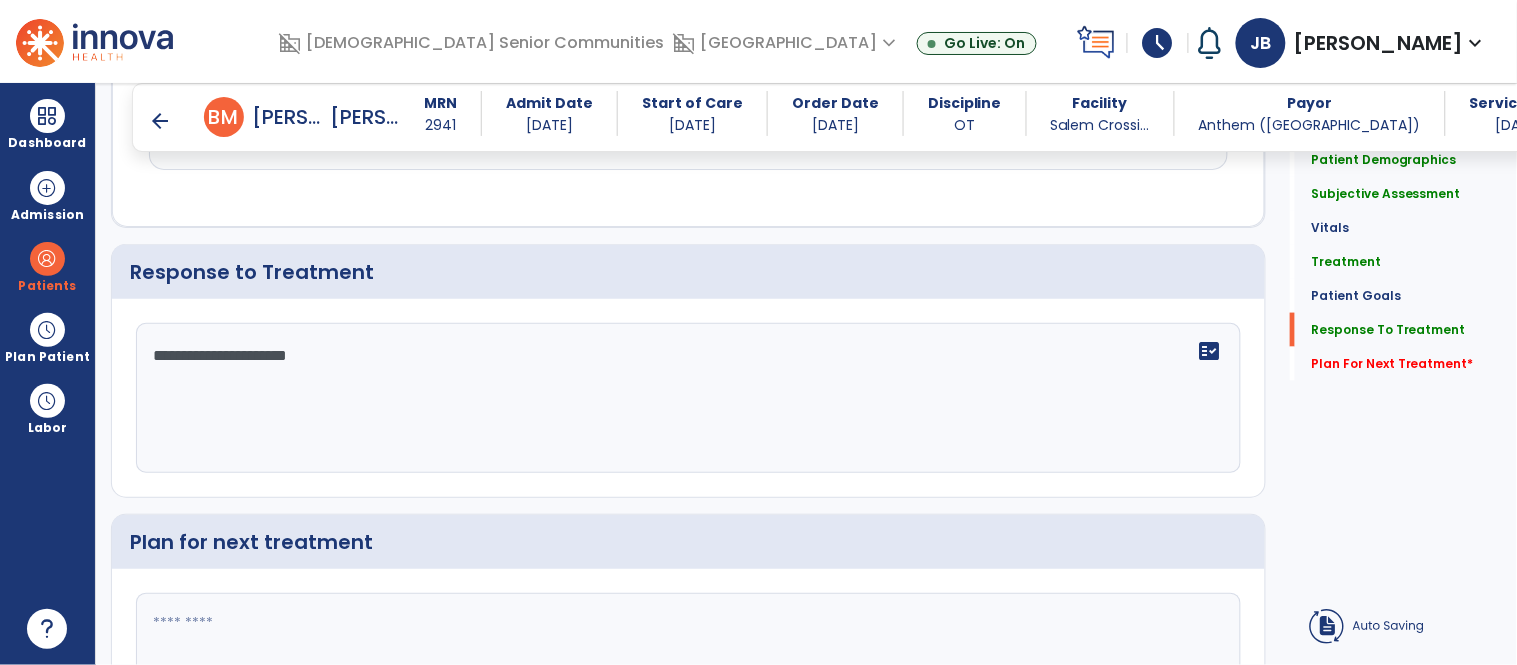 type on "**********" 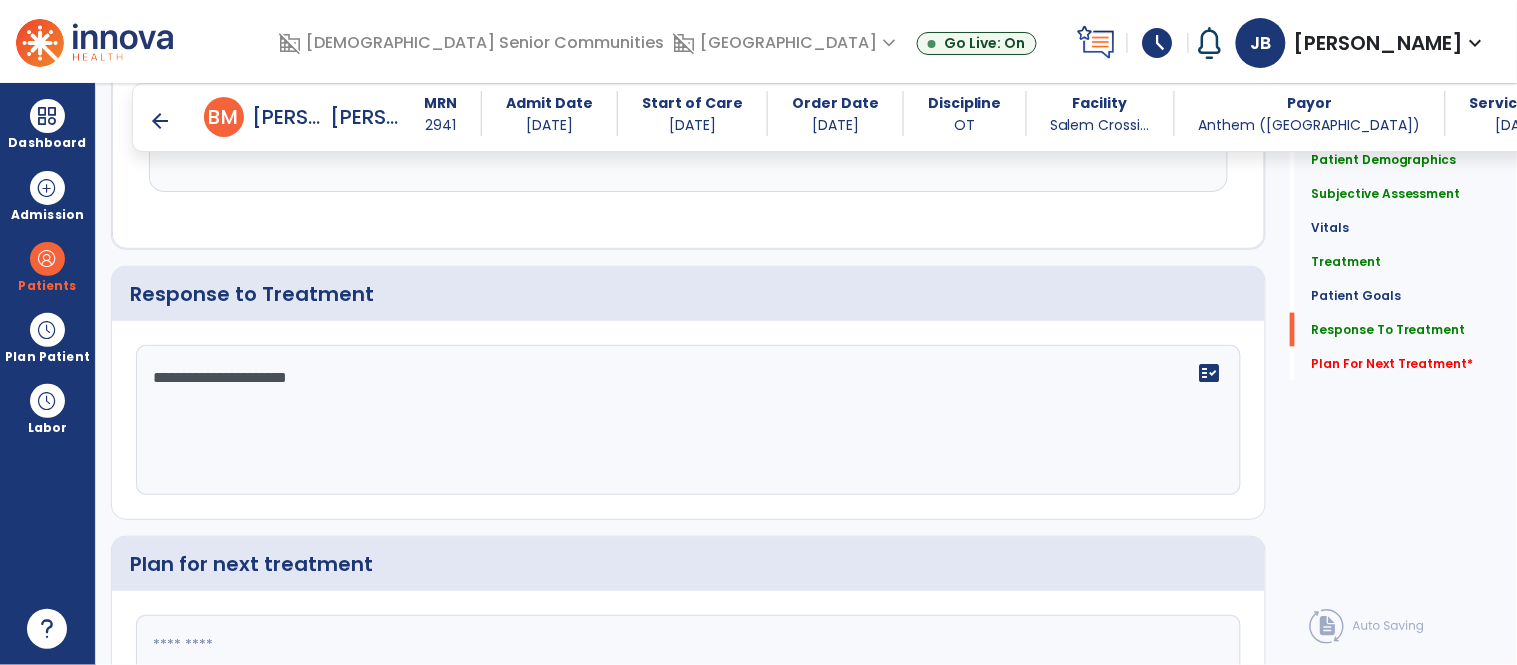 scroll, scrollTop: 2565, scrollLeft: 0, axis: vertical 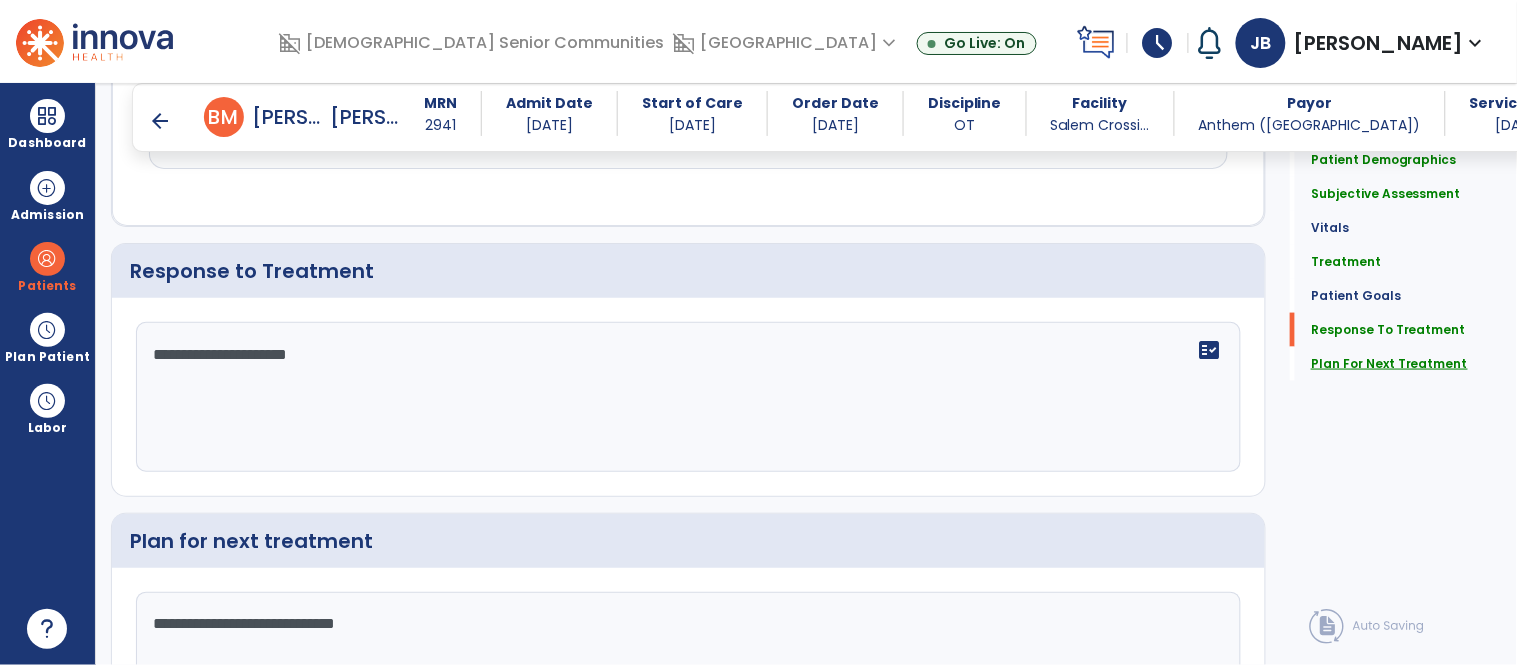 type on "**********" 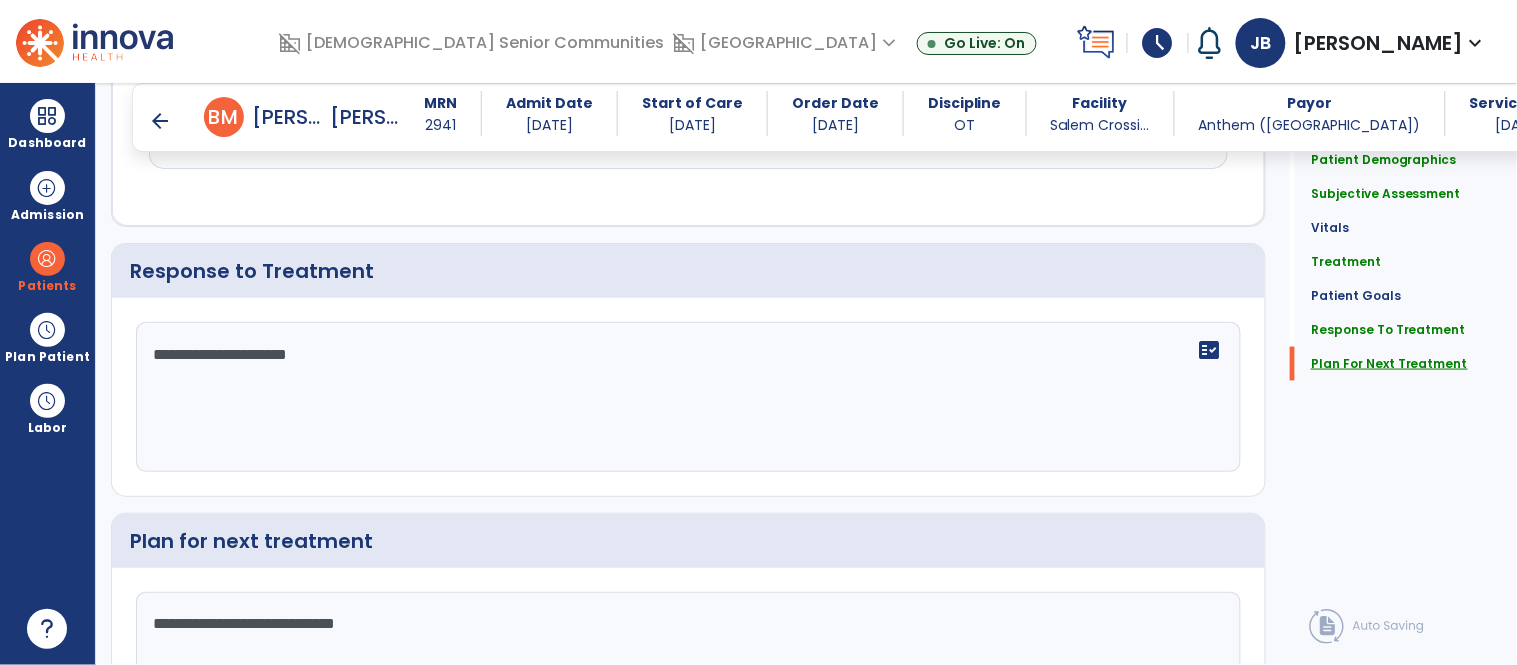 click on "Plan For Next Treatment" 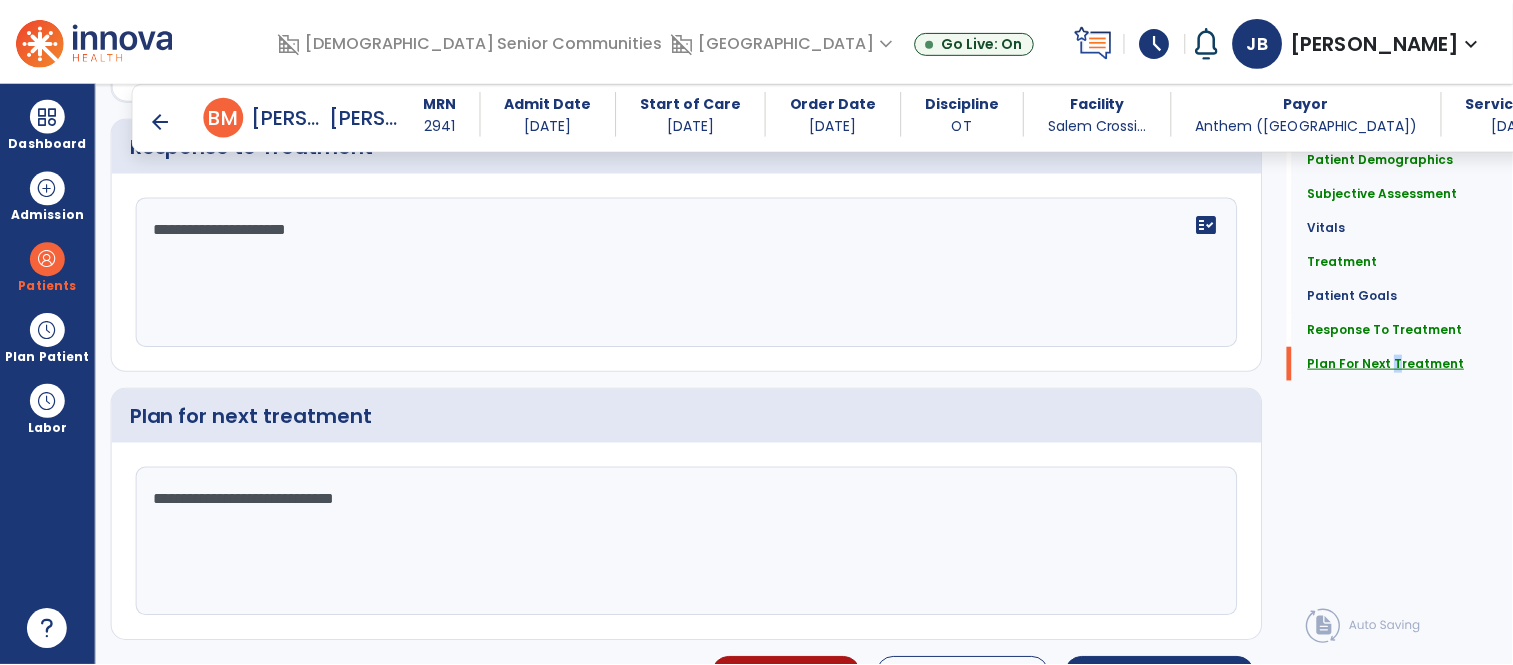scroll, scrollTop: 2735, scrollLeft: 0, axis: vertical 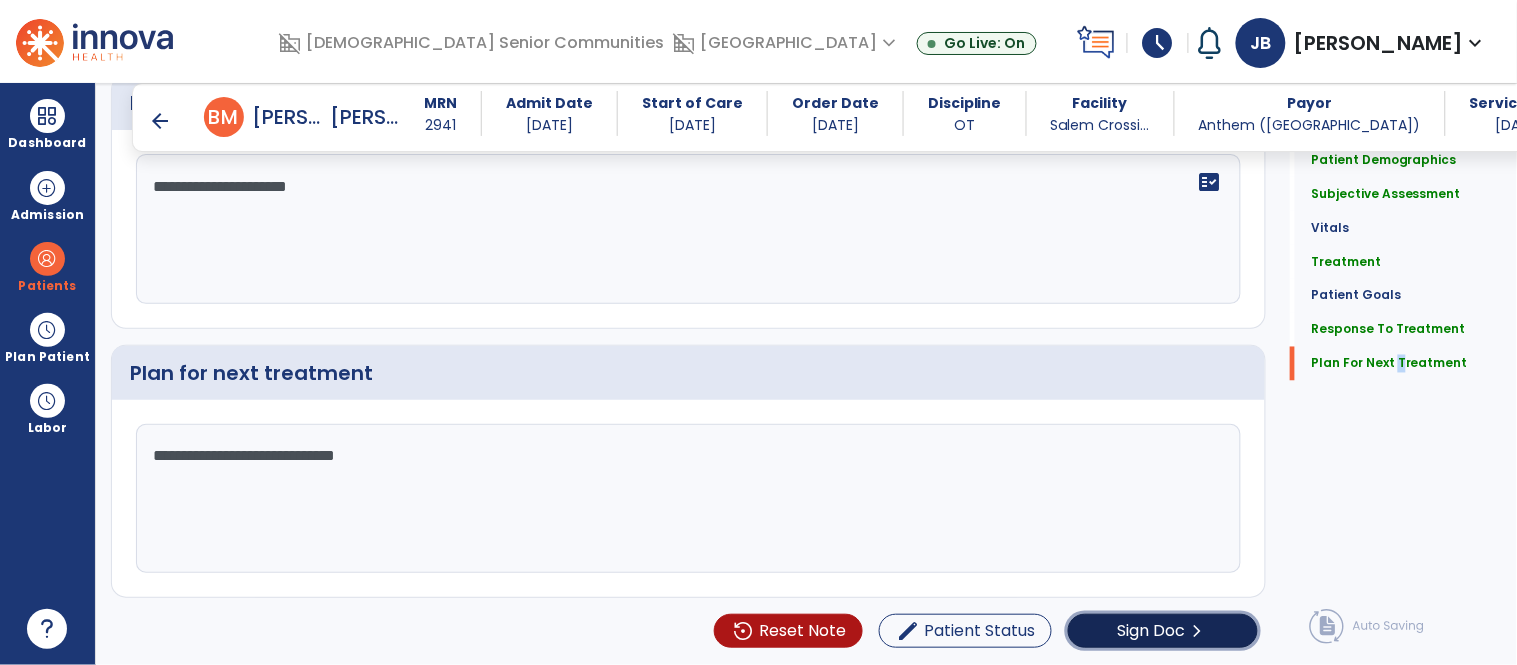 click on "Sign Doc" 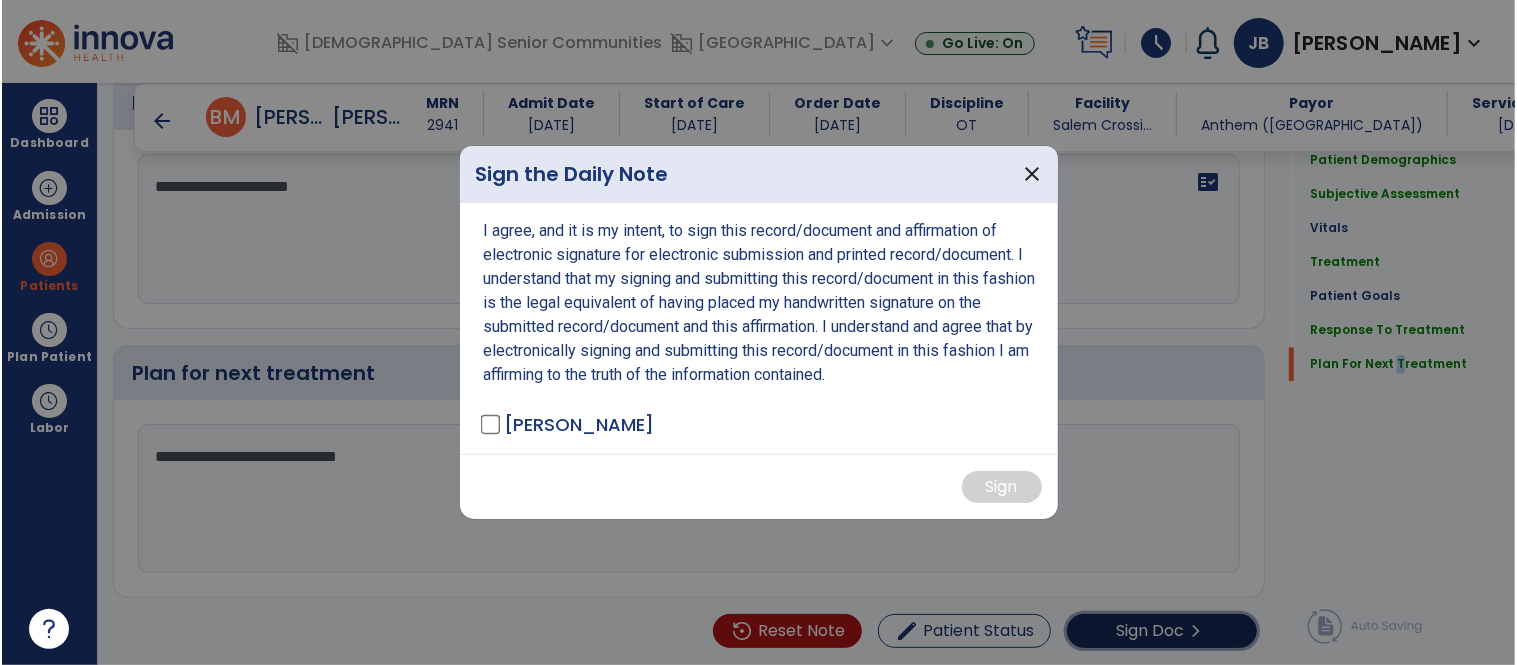 scroll, scrollTop: 2735, scrollLeft: 0, axis: vertical 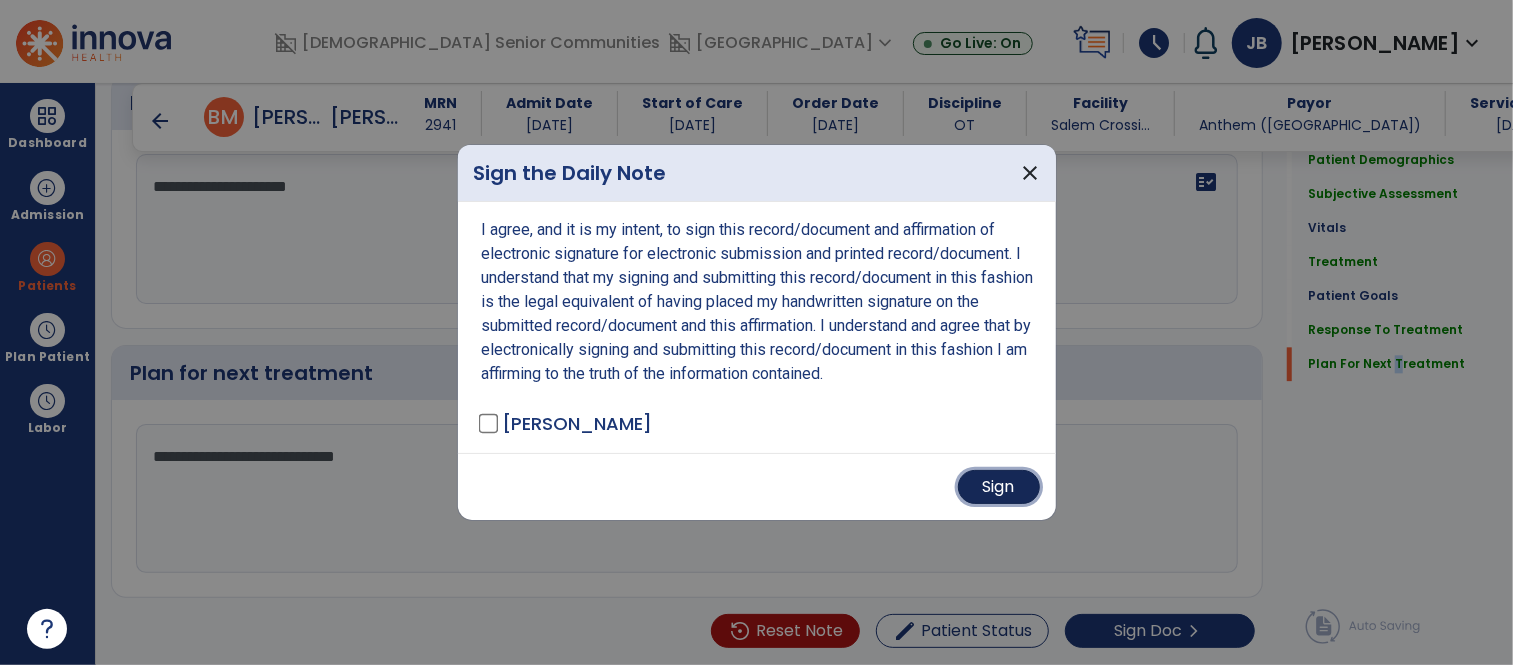 click on "Sign" at bounding box center [999, 487] 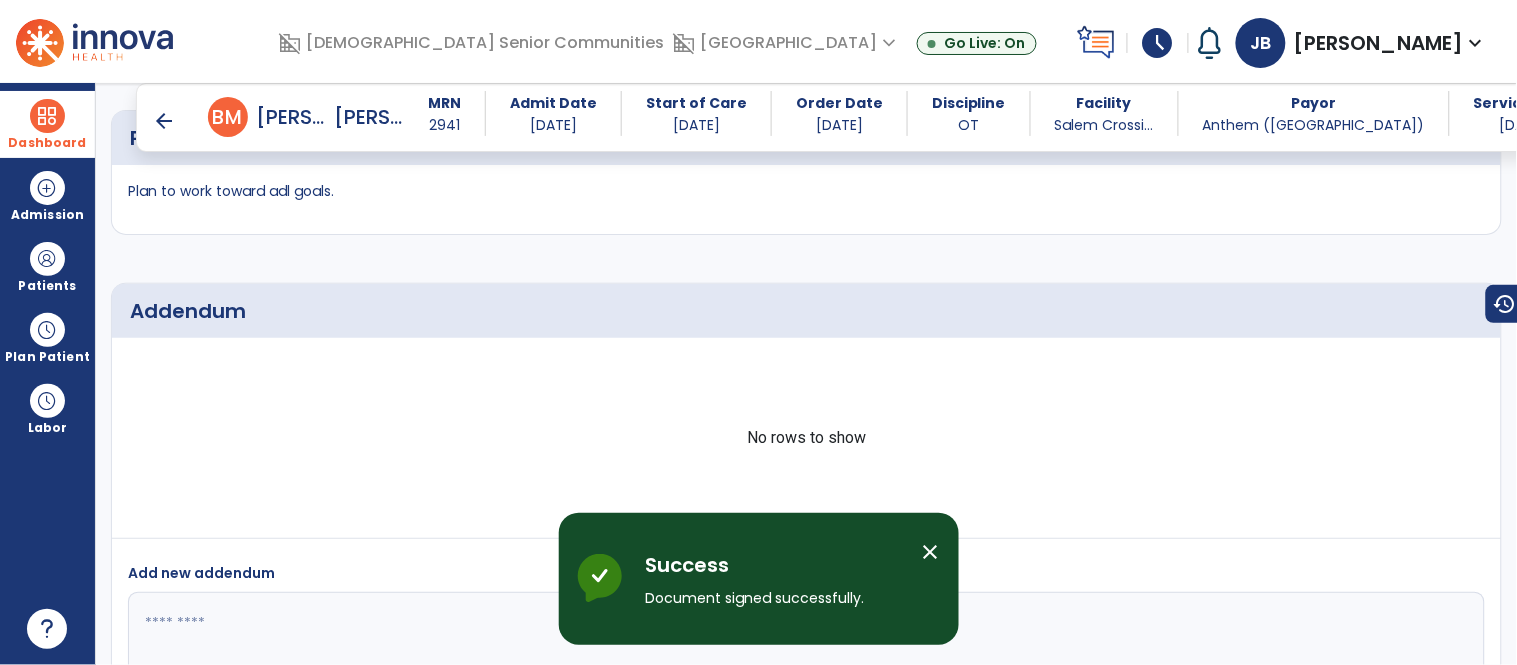 scroll, scrollTop: 3693, scrollLeft: 0, axis: vertical 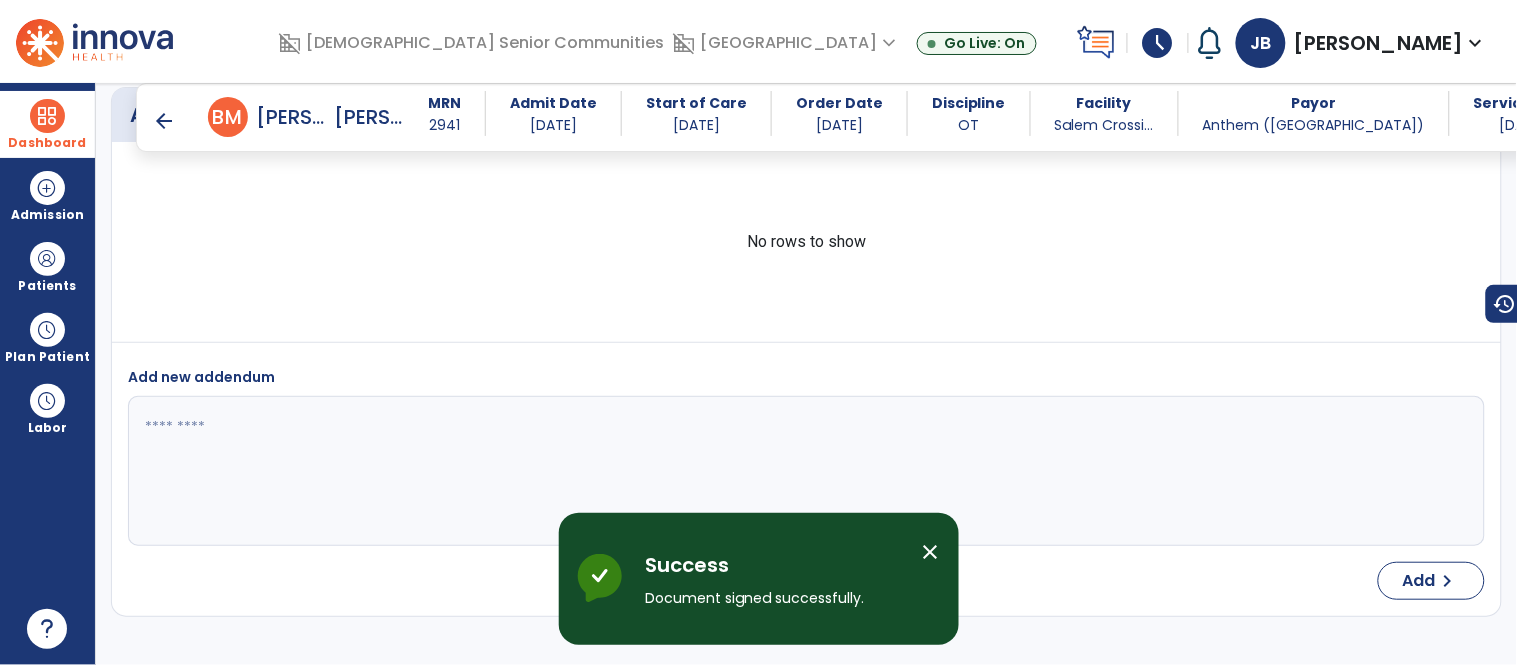 click on "Dashboard" at bounding box center (47, 124) 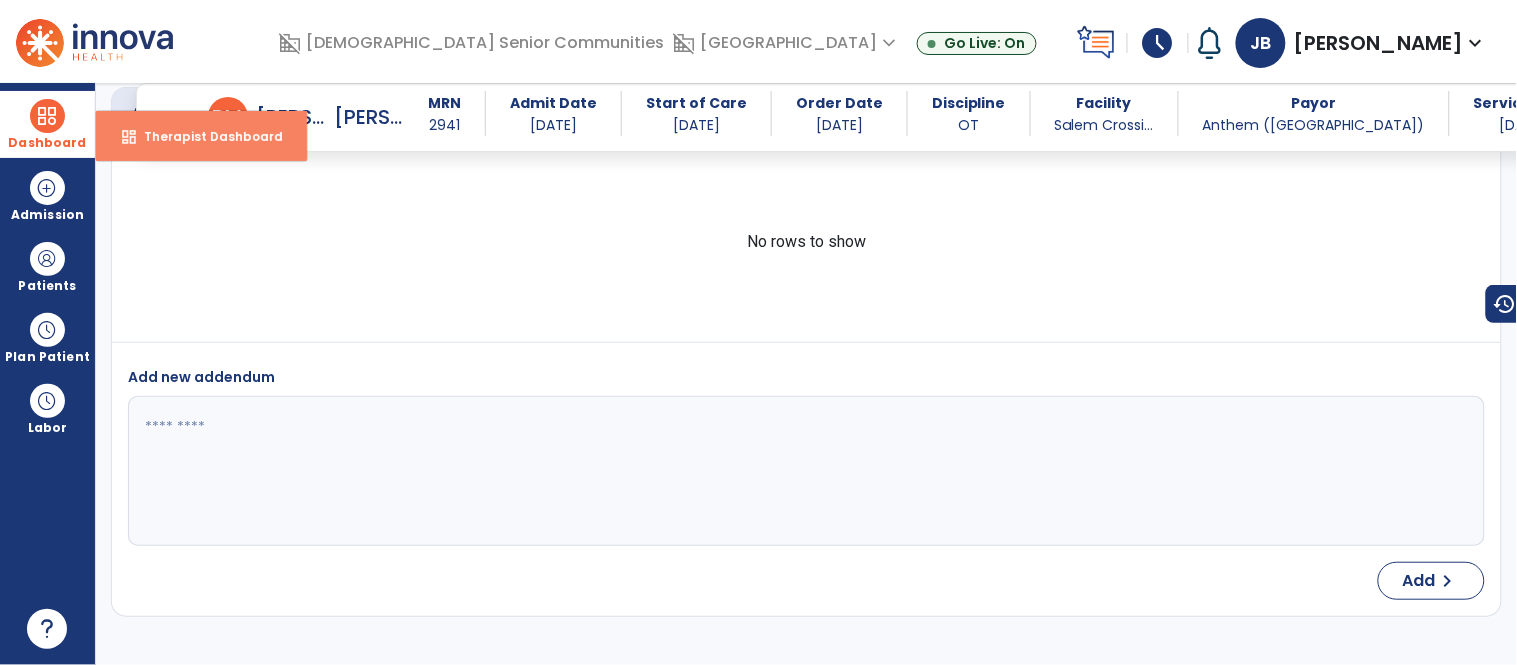 click on "dashboard" at bounding box center [129, 137] 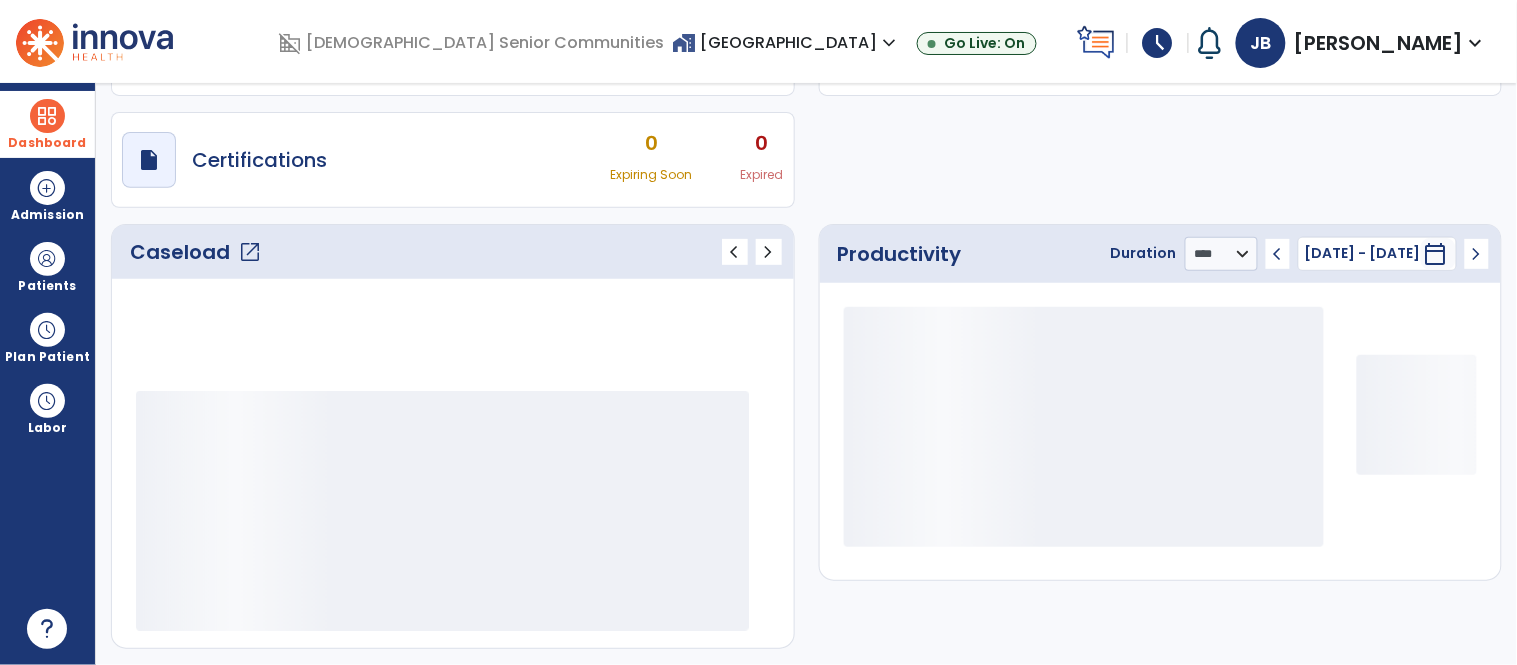scroll, scrollTop: 143, scrollLeft: 0, axis: vertical 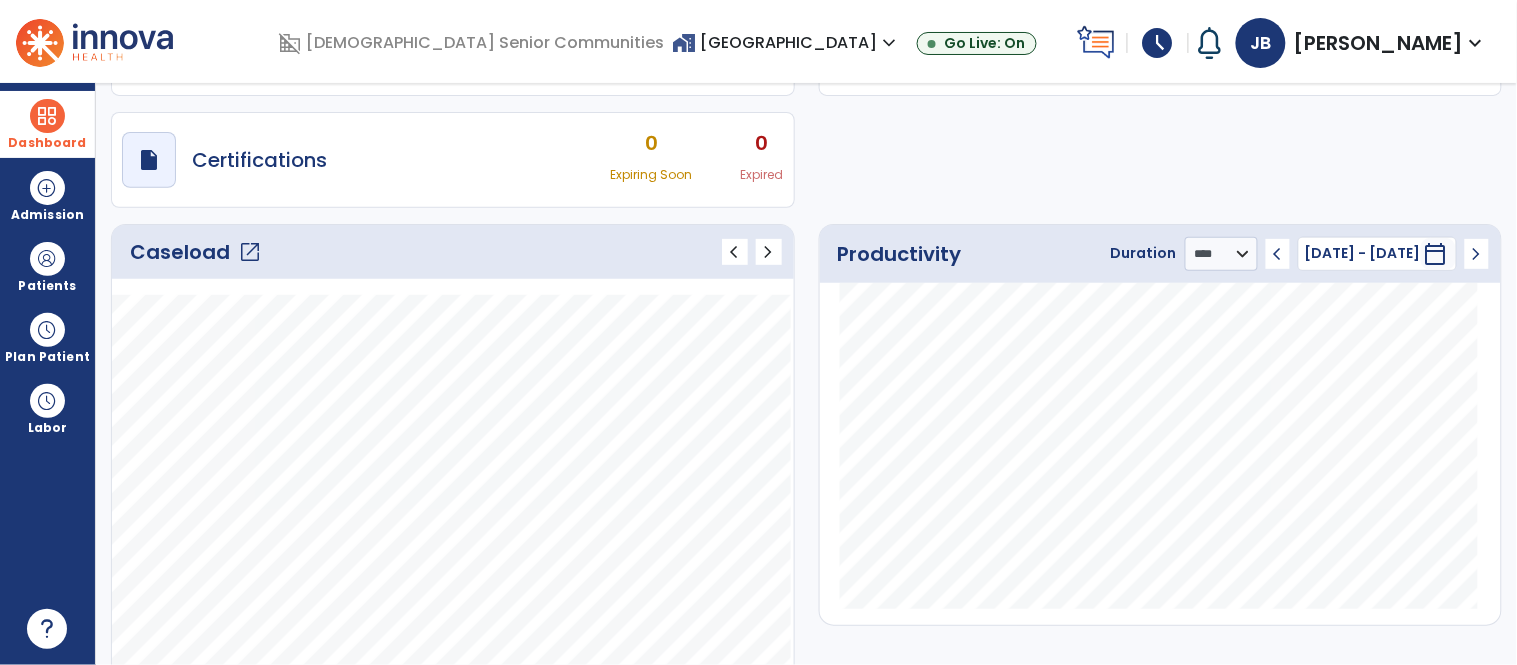 click on "open_in_new" 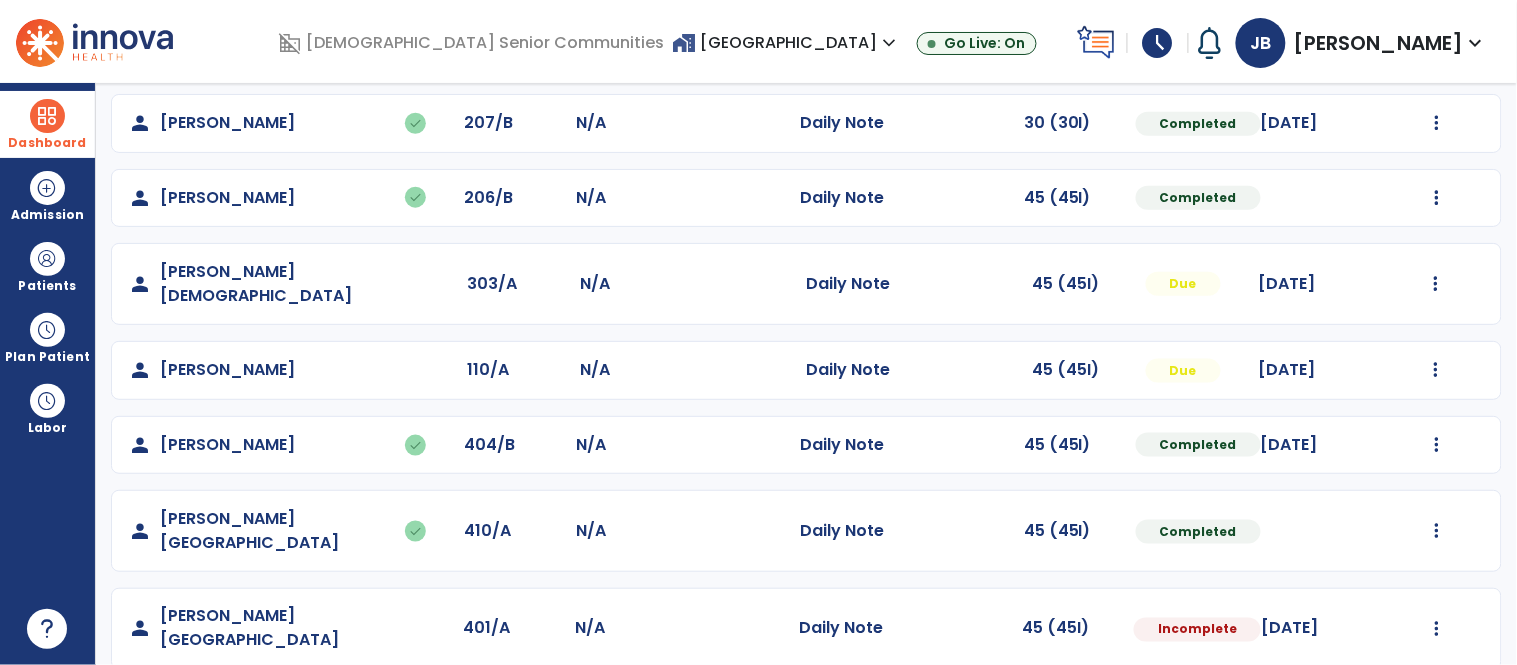scroll, scrollTop: 466, scrollLeft: 0, axis: vertical 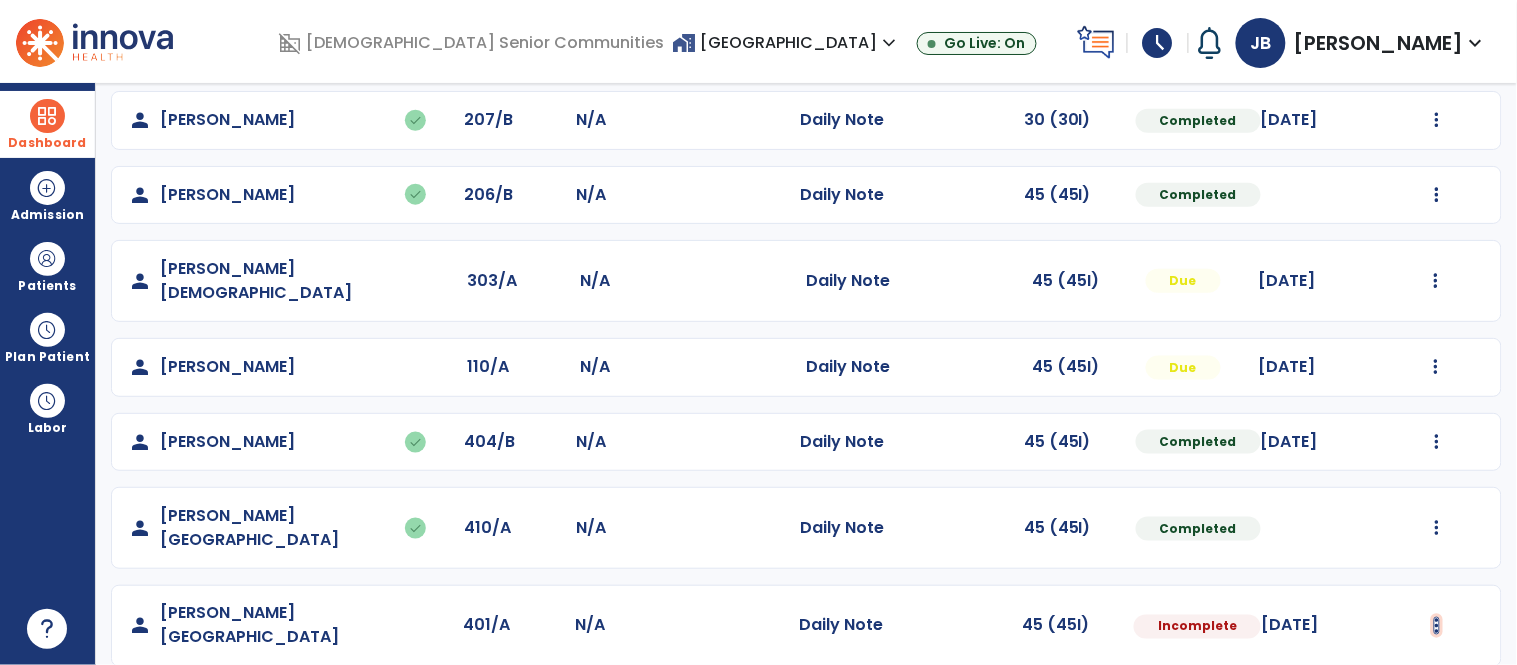 click at bounding box center (1437, -178) 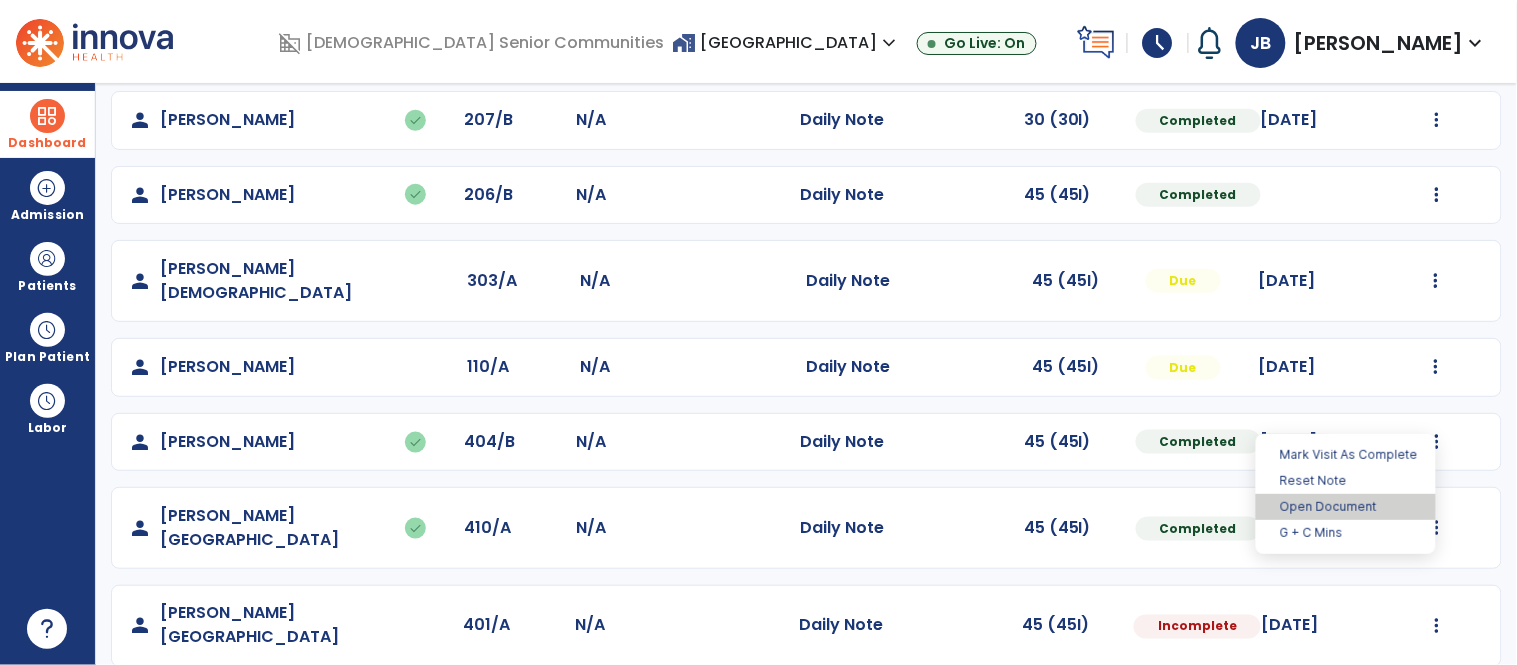 click on "Open Document" at bounding box center (1346, 507) 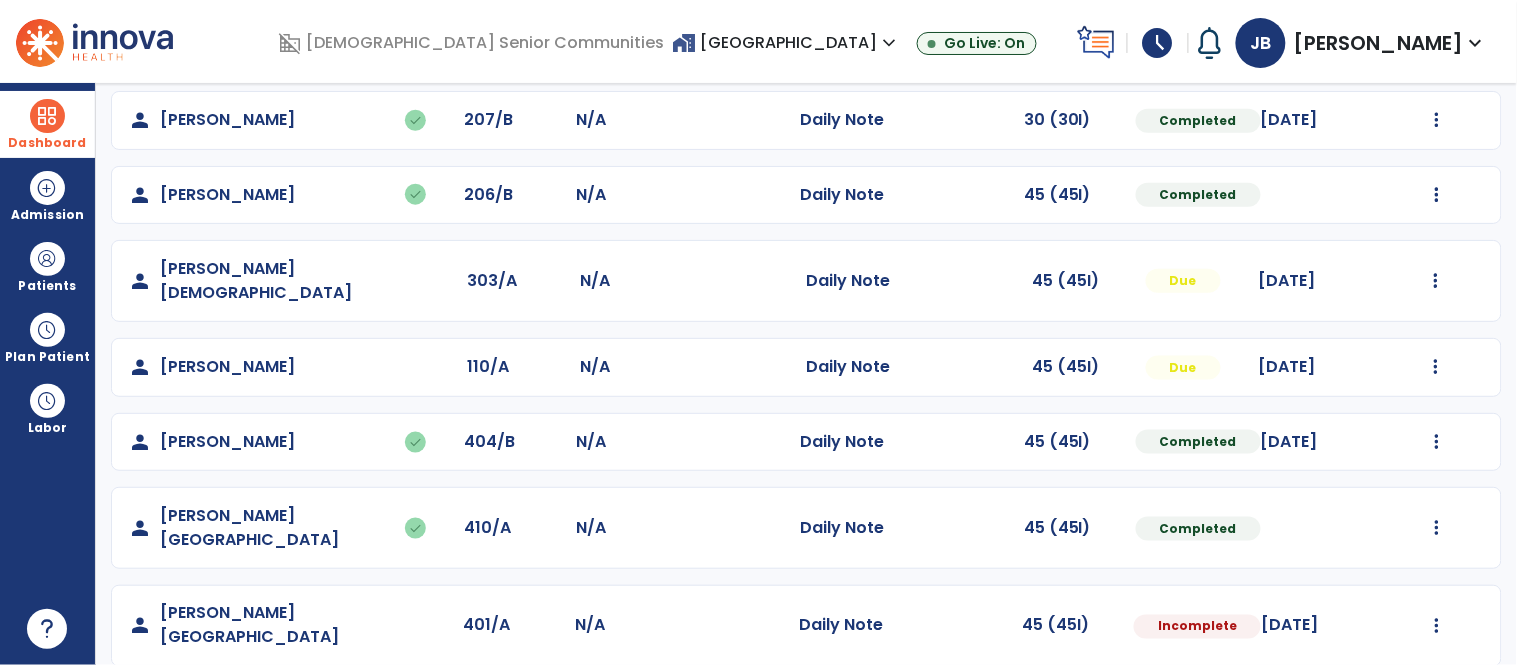 select on "*" 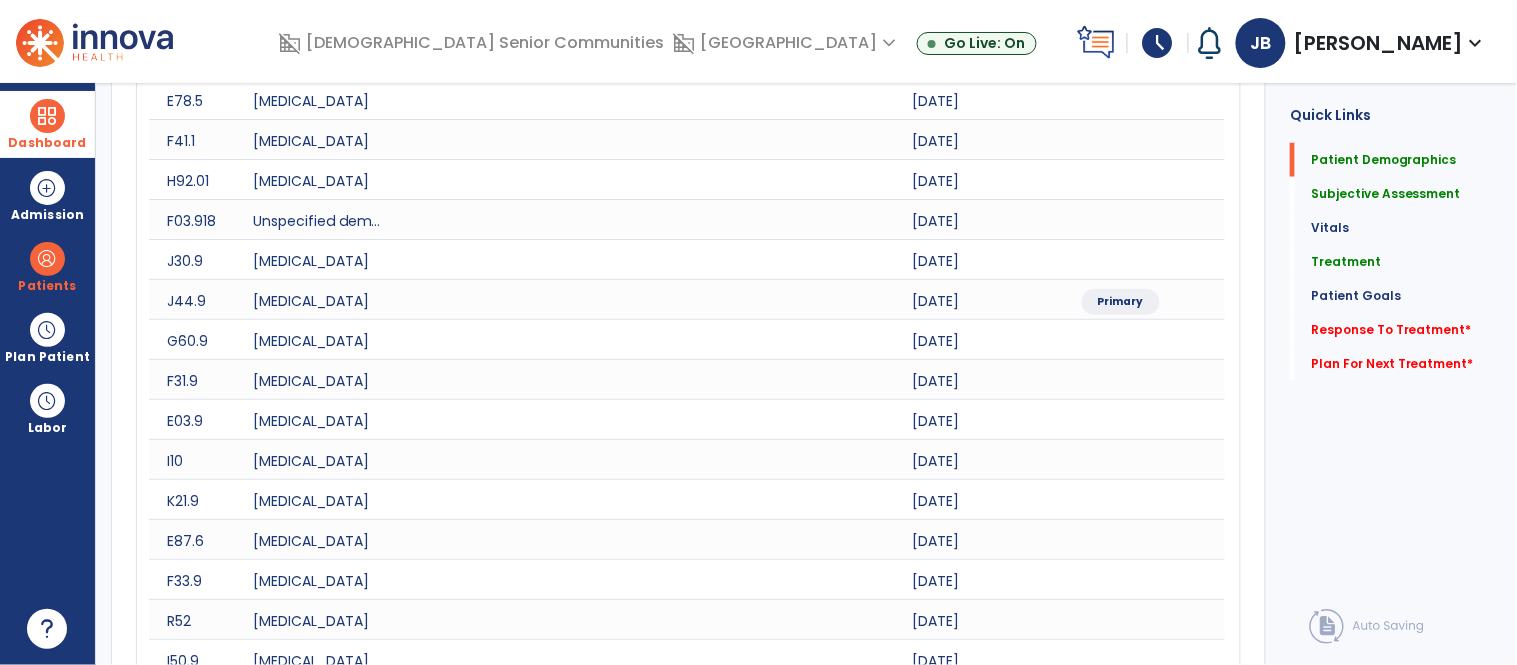 click on "Response To Treatment   *  Response To Treatment   *" 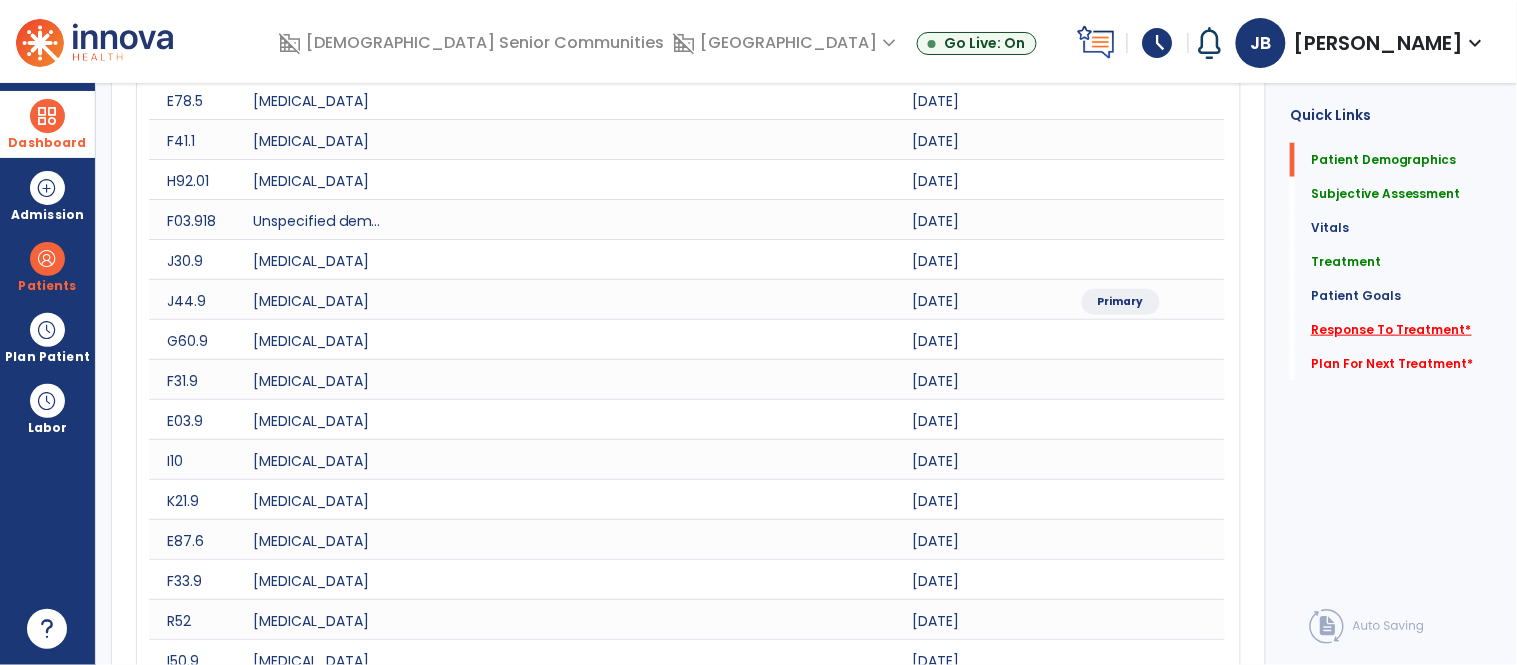 click on "Response To Treatment   *" 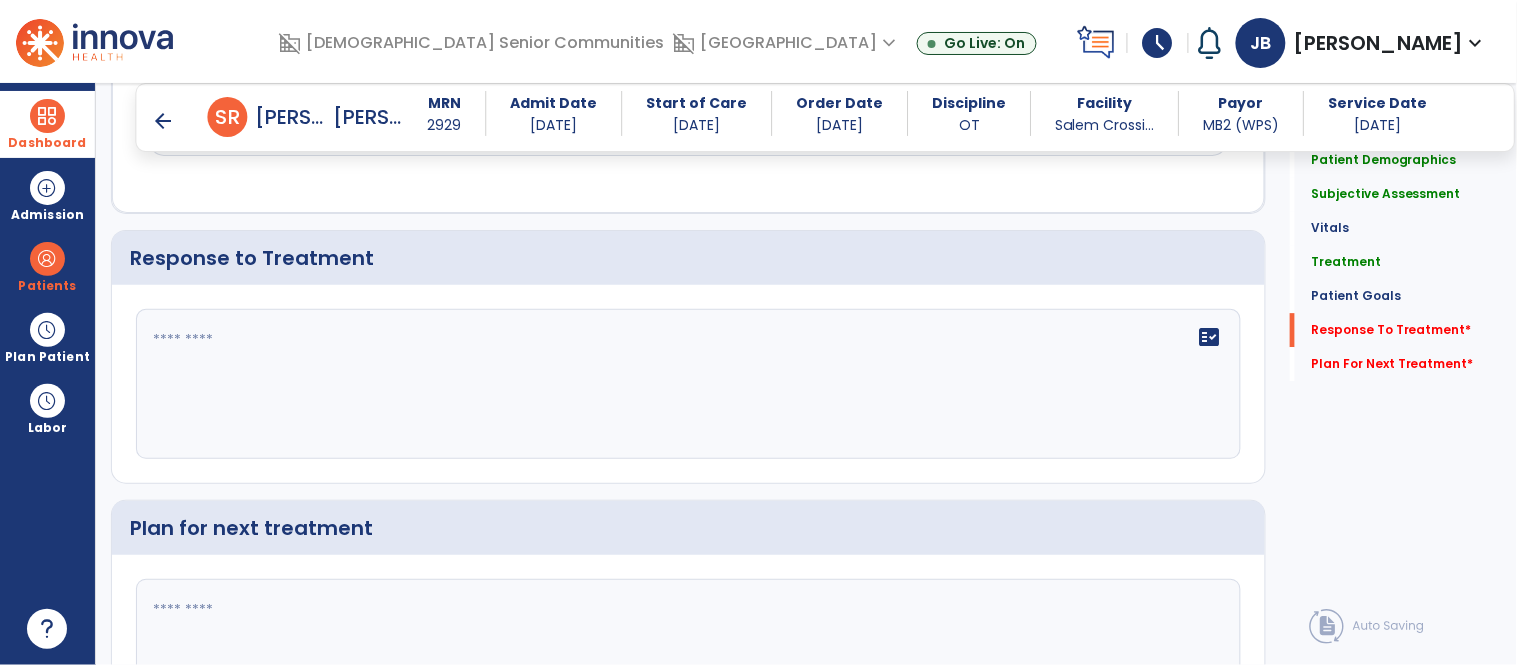scroll, scrollTop: 3411, scrollLeft: 0, axis: vertical 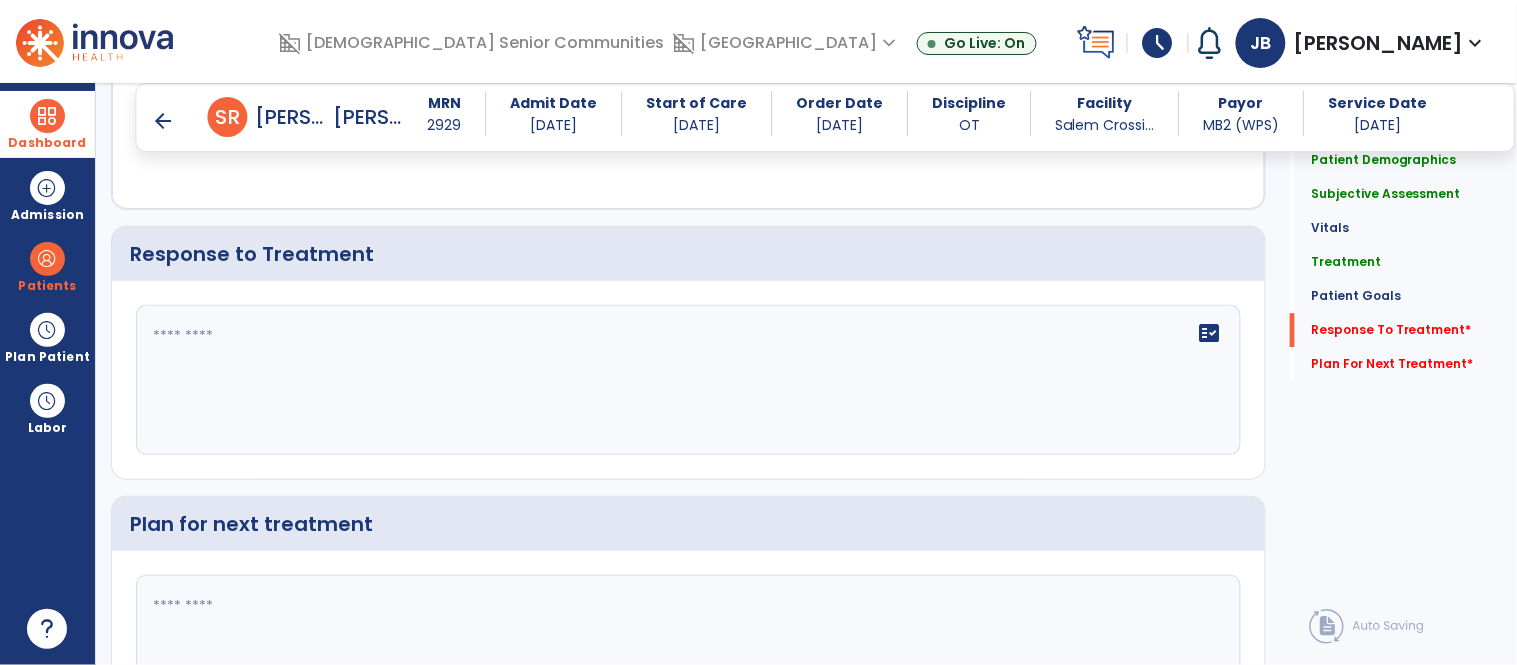 click on "fact_check" 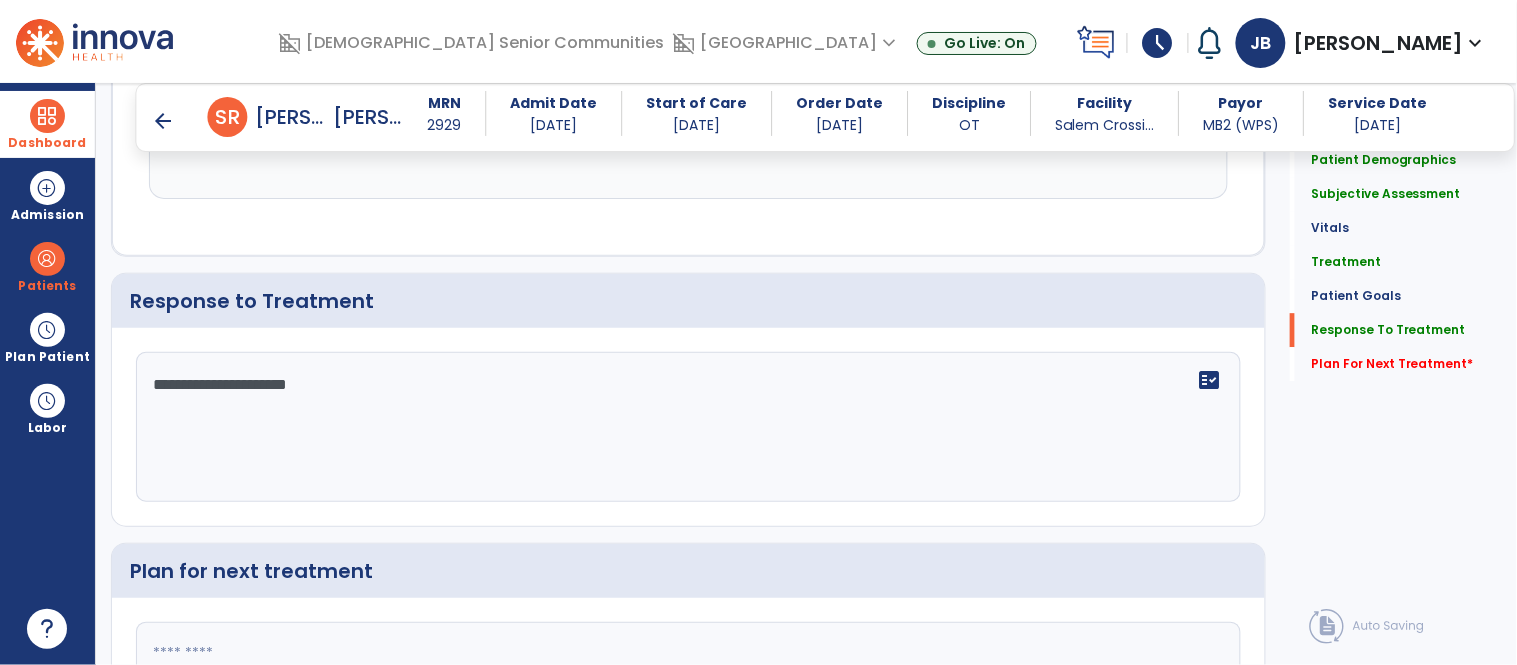 scroll, scrollTop: 3411, scrollLeft: 0, axis: vertical 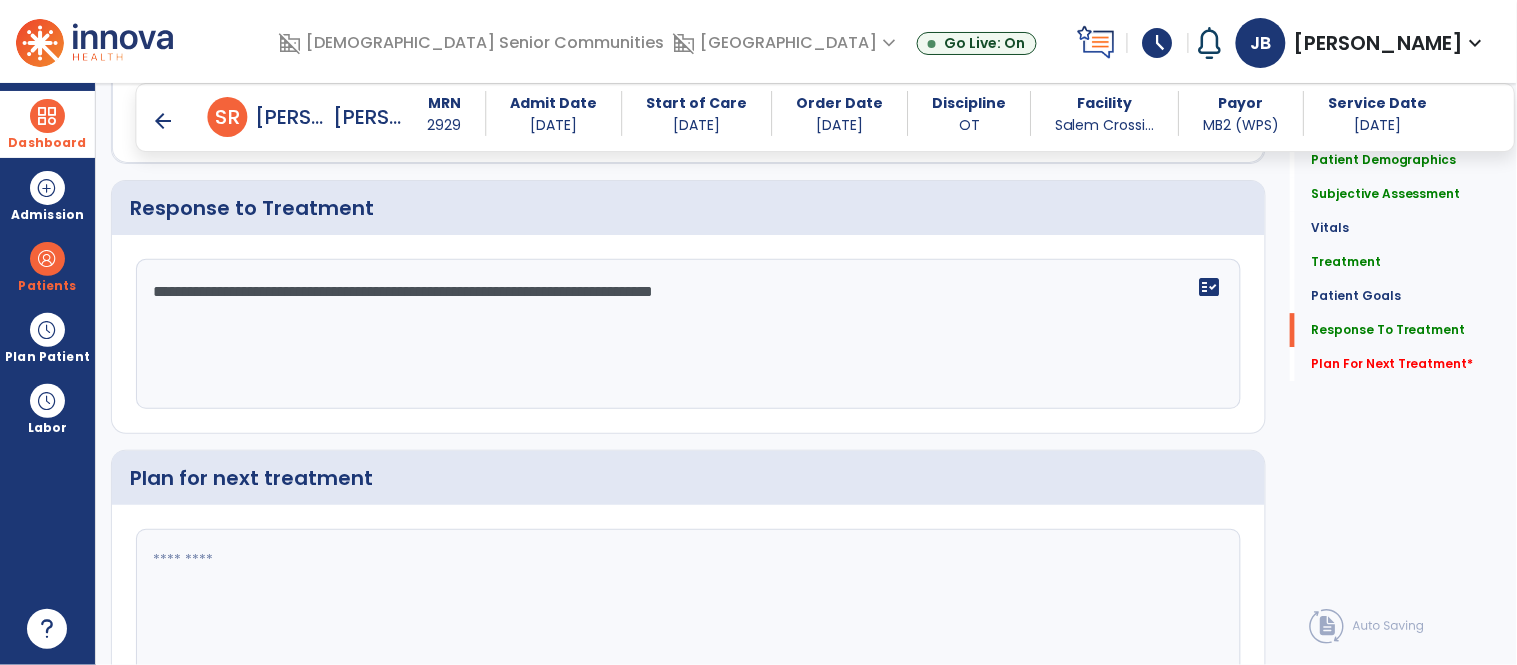 type on "**********" 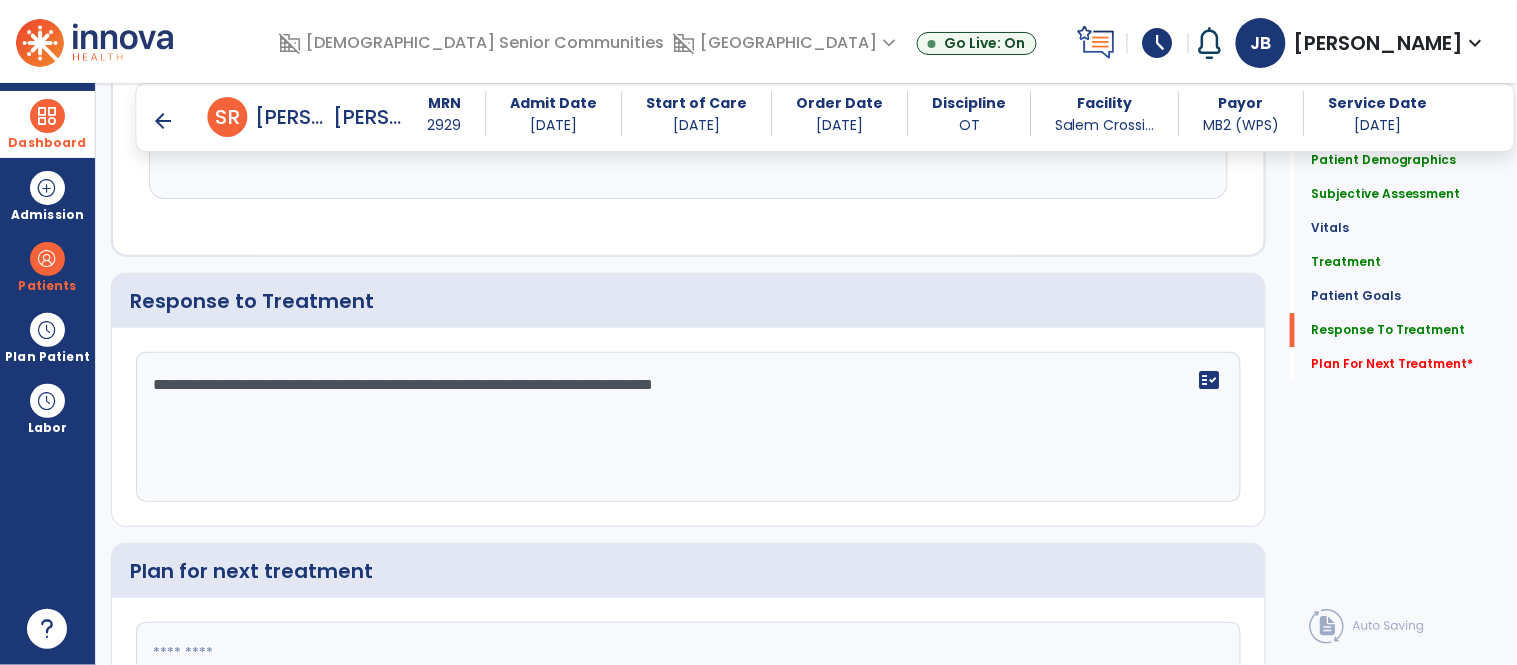 scroll, scrollTop: 3411, scrollLeft: 0, axis: vertical 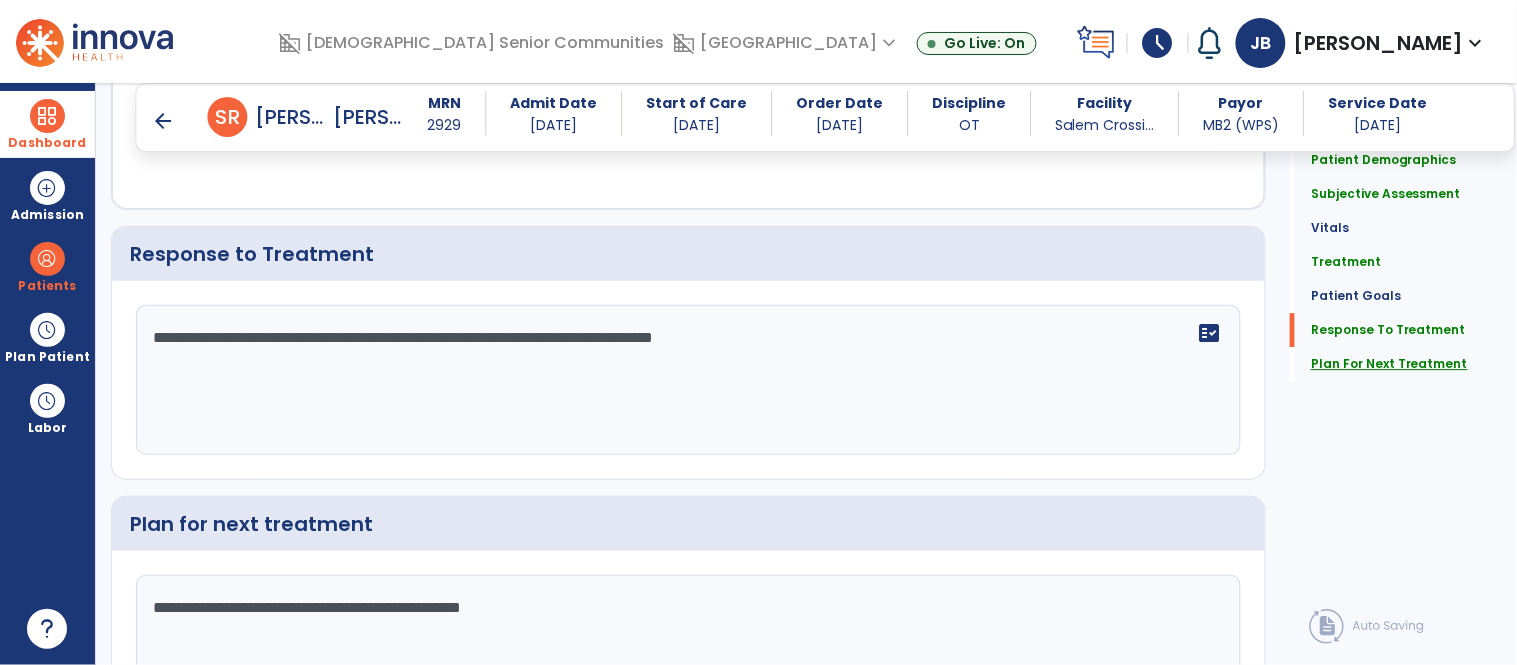 type on "**********" 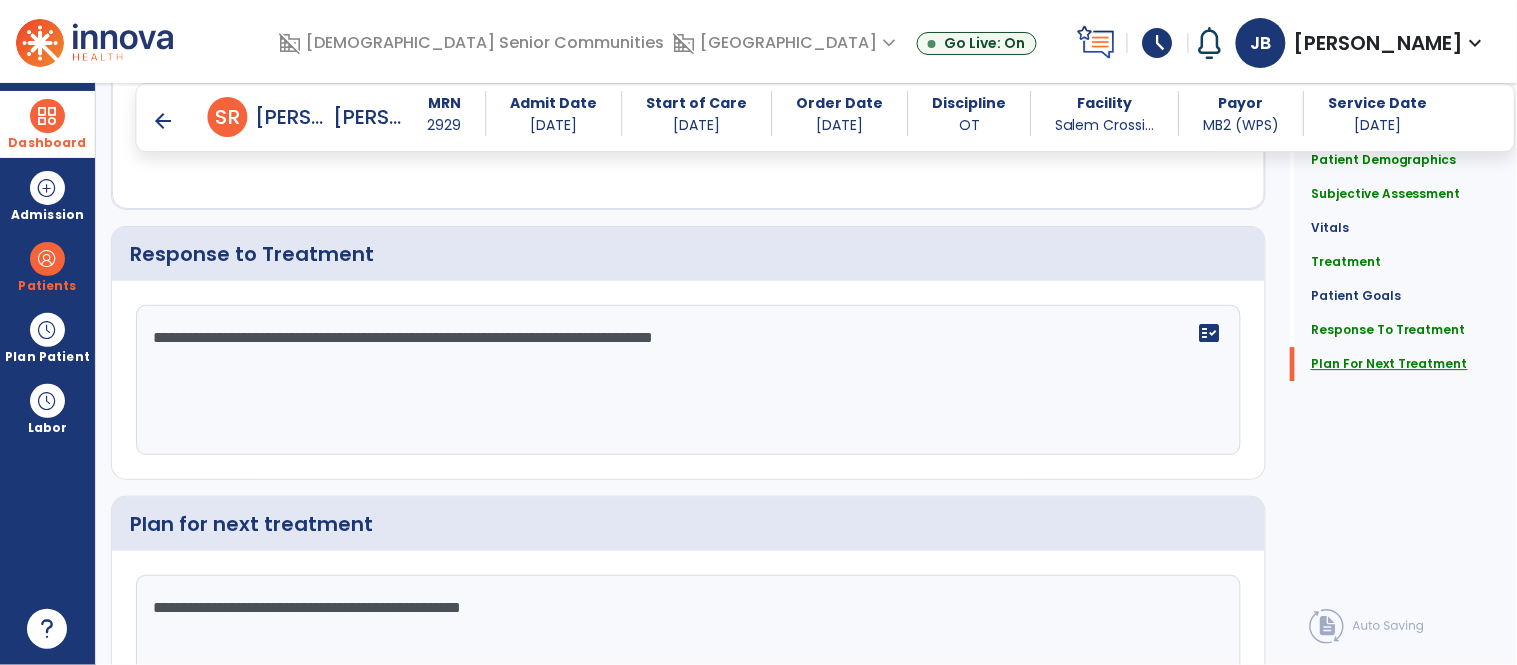 click on "Plan For Next Treatment" 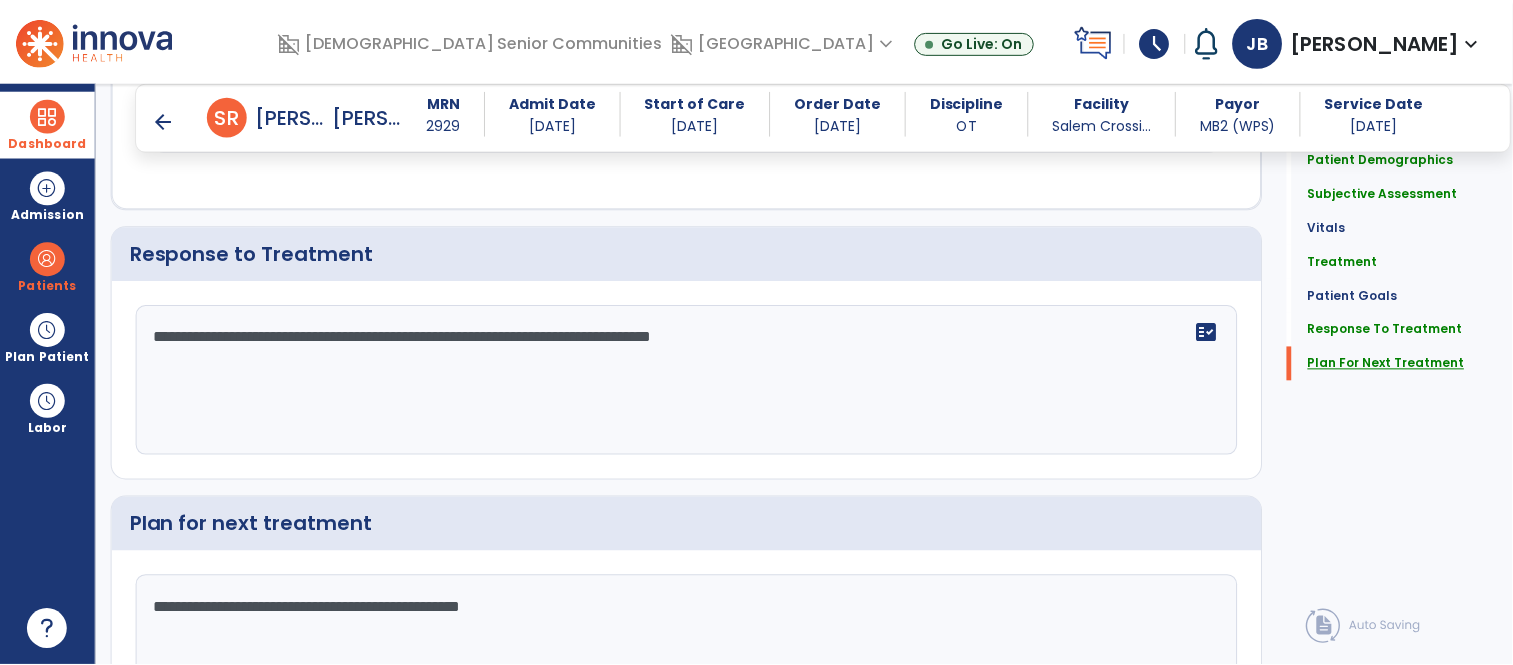 scroll, scrollTop: 3564, scrollLeft: 0, axis: vertical 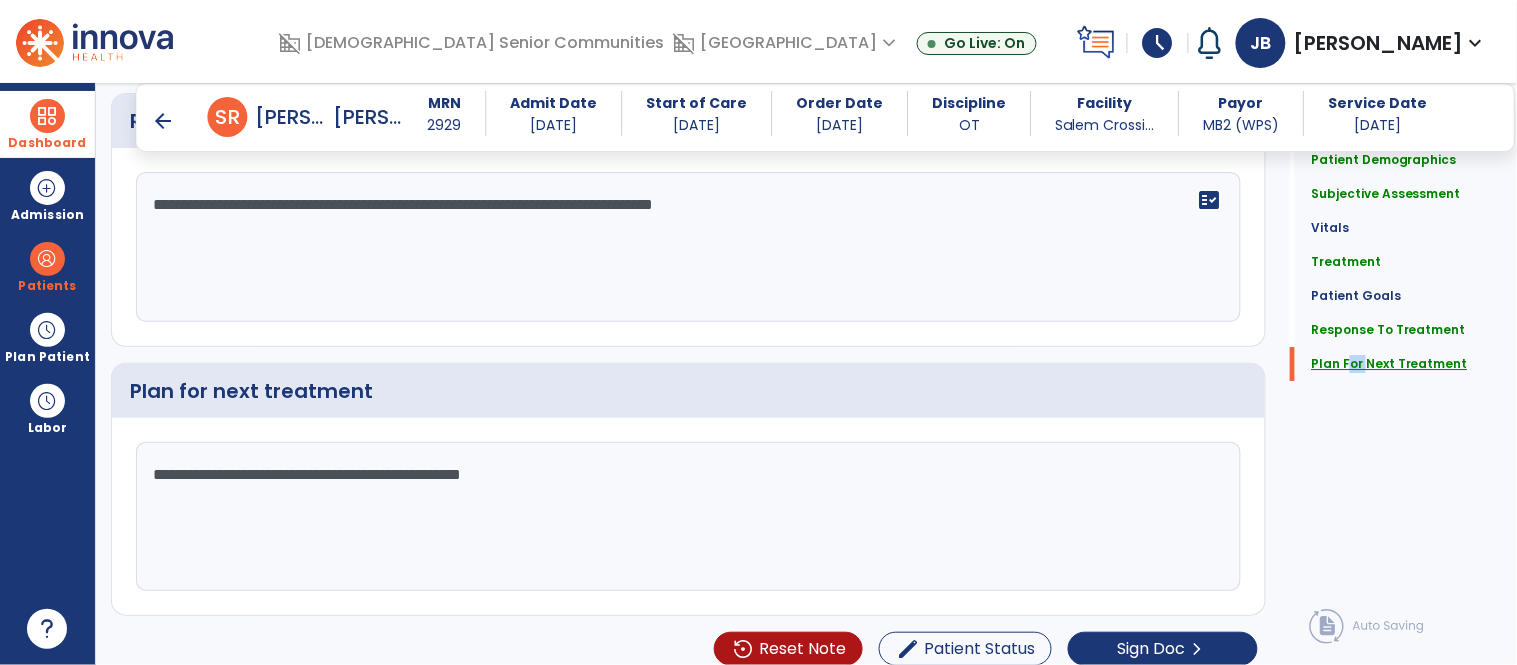 click on "Plan For Next Treatment" 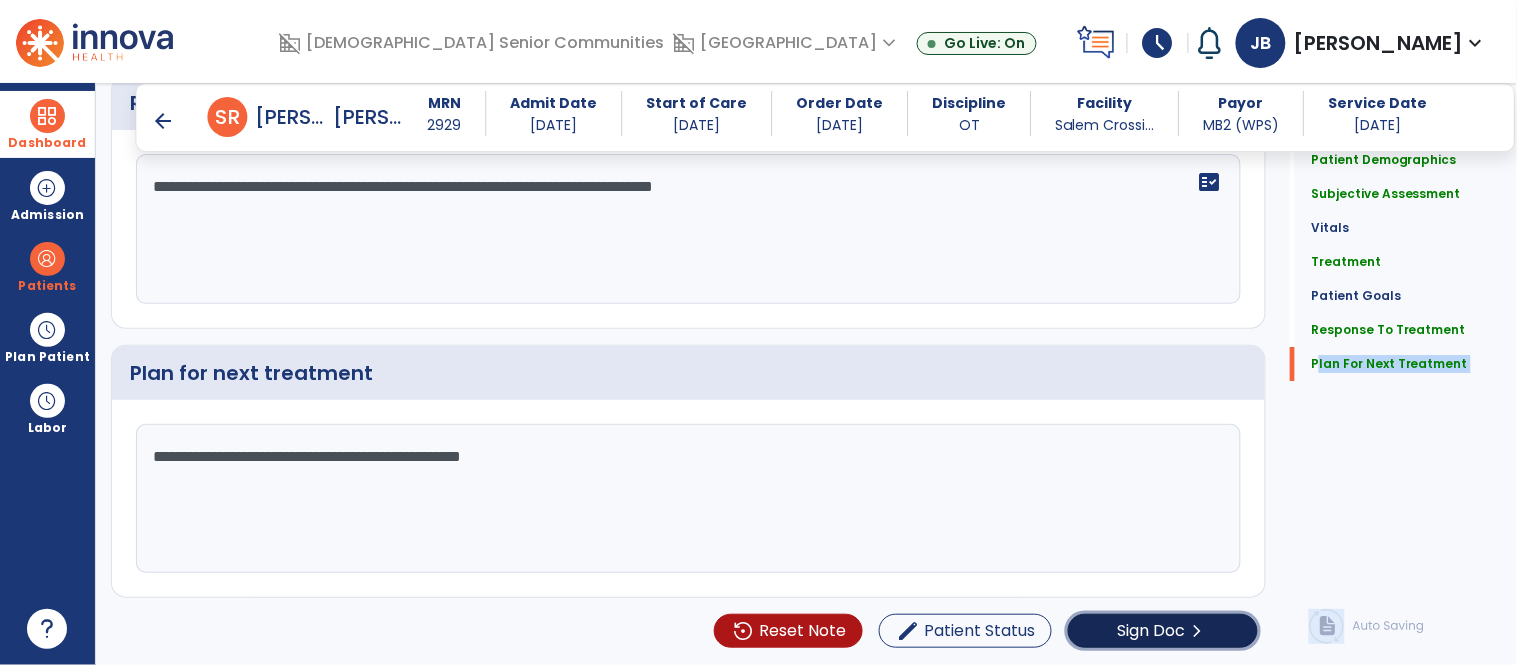 click on "Sign Doc" 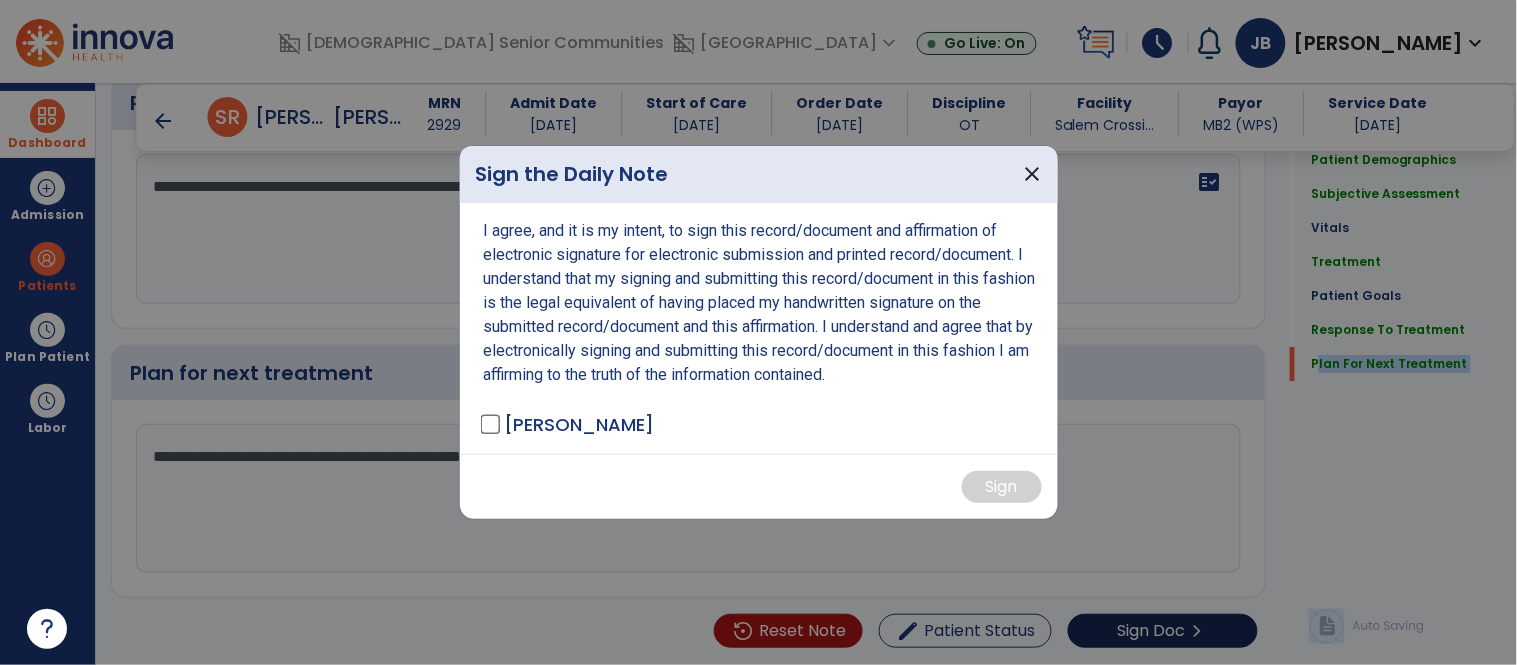 scroll, scrollTop: 3564, scrollLeft: 0, axis: vertical 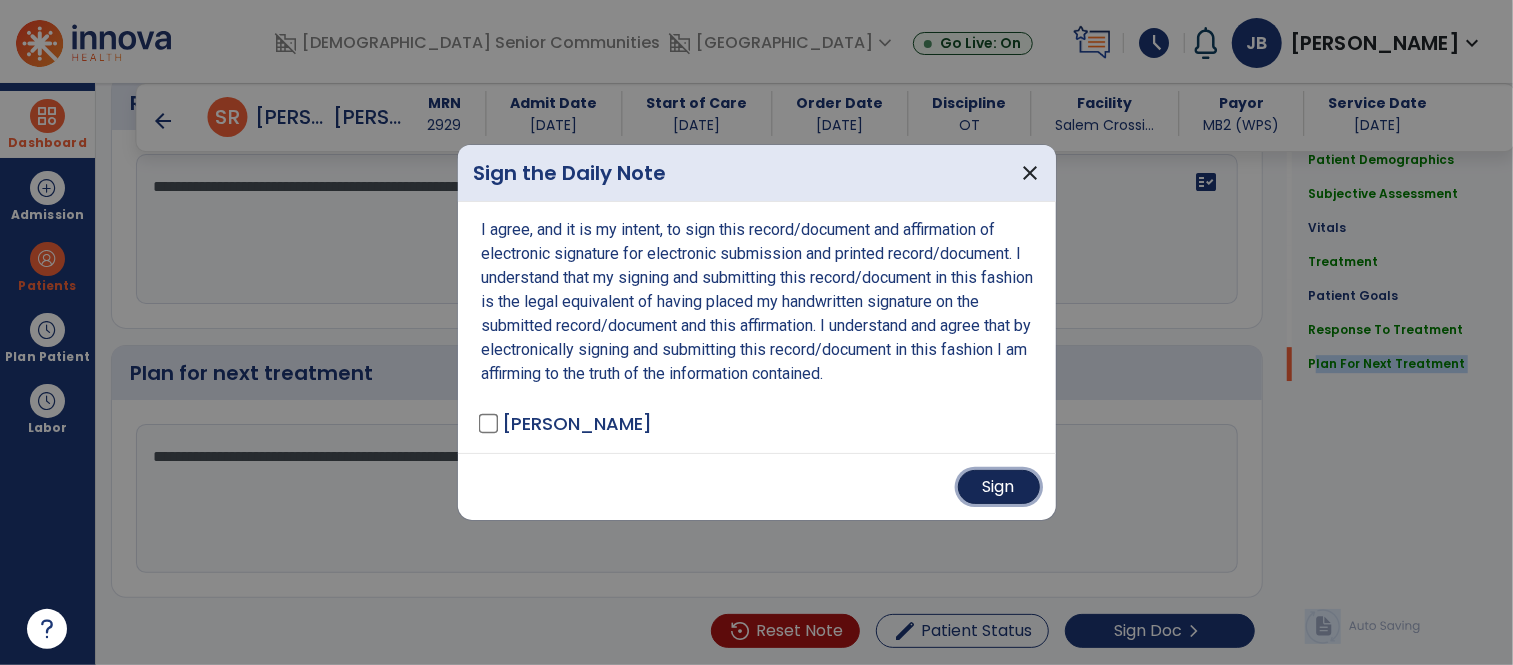 click on "Sign" at bounding box center [999, 487] 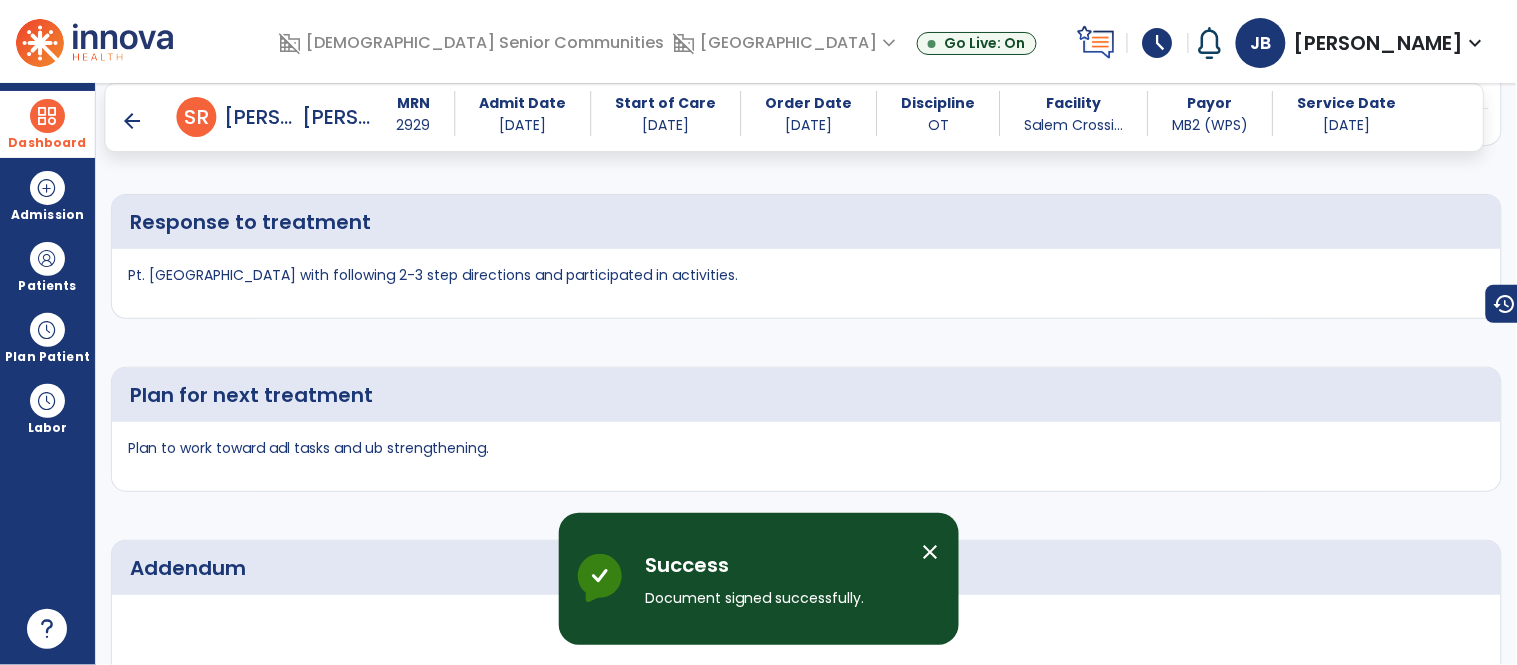 scroll, scrollTop: 4928, scrollLeft: 0, axis: vertical 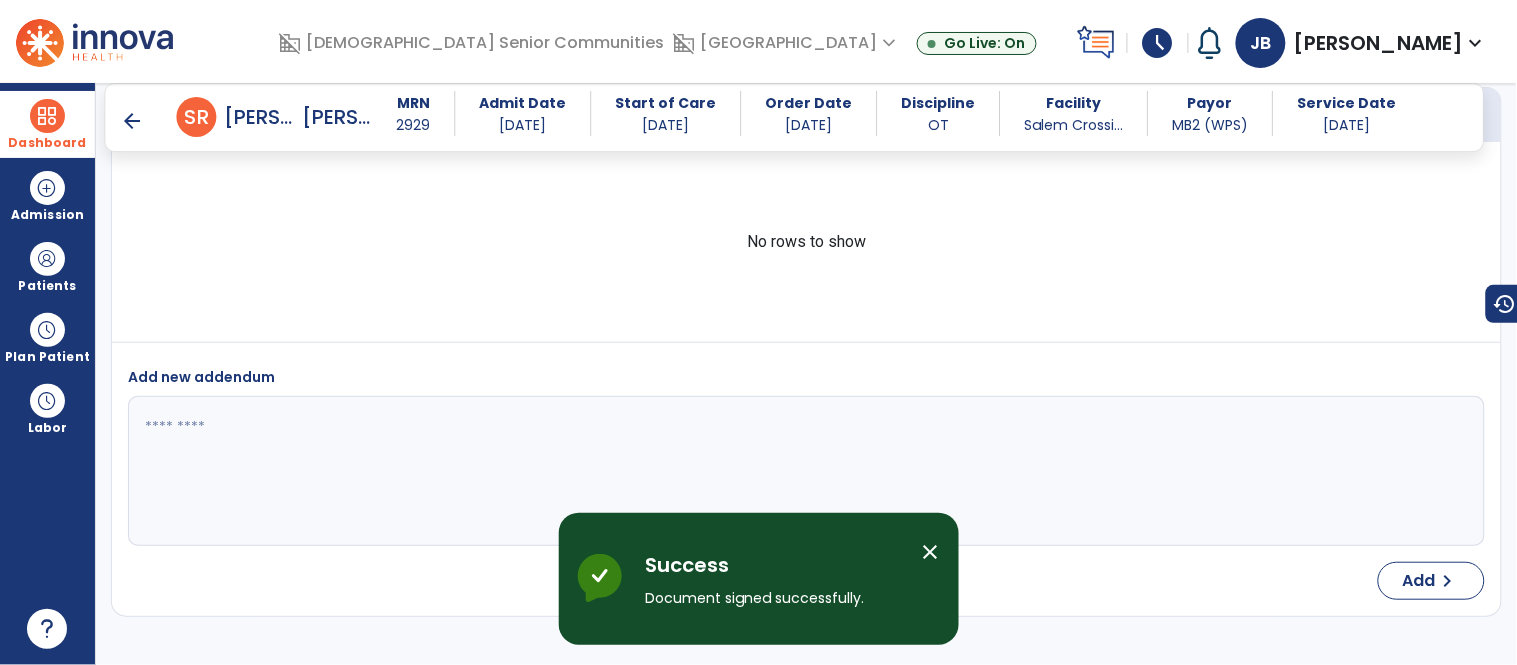 click at bounding box center (47, 116) 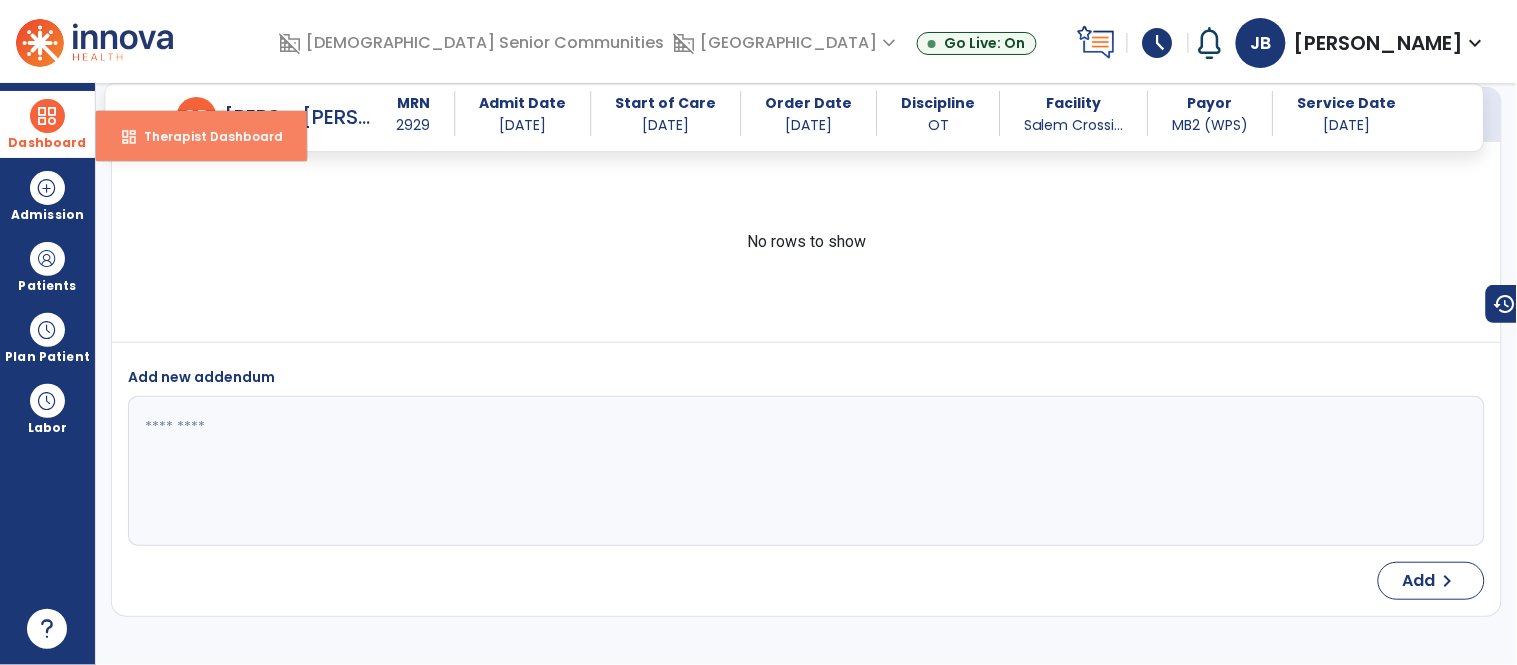 click on "dashboard  Therapist Dashboard" at bounding box center [201, 136] 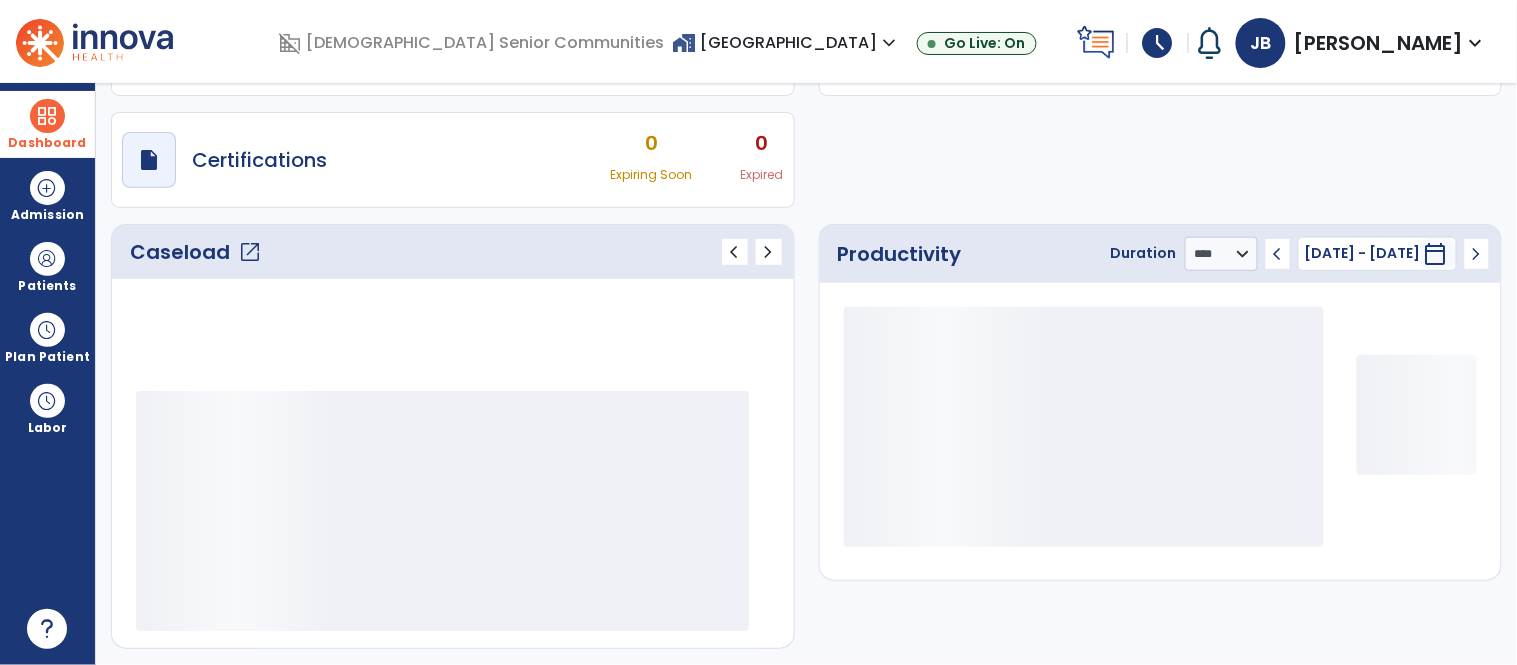 scroll, scrollTop: 143, scrollLeft: 0, axis: vertical 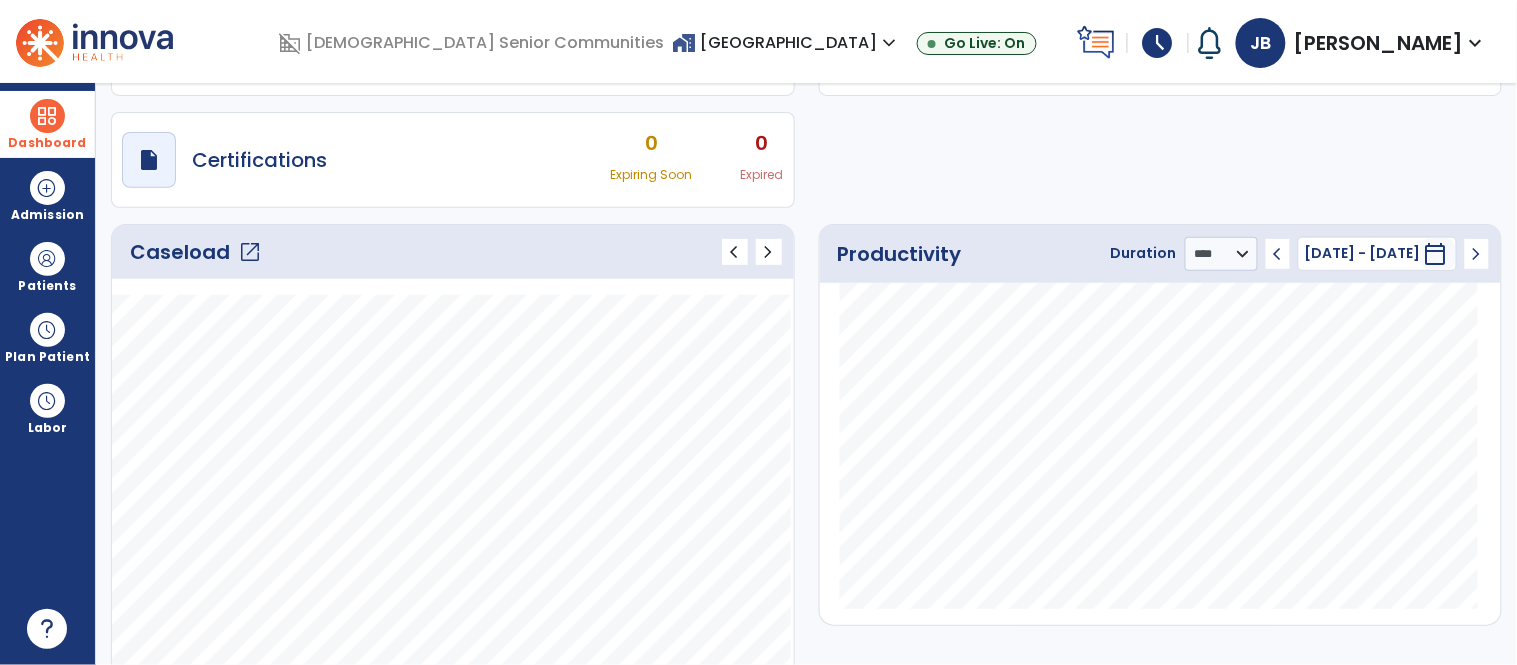 click on "open_in_new" 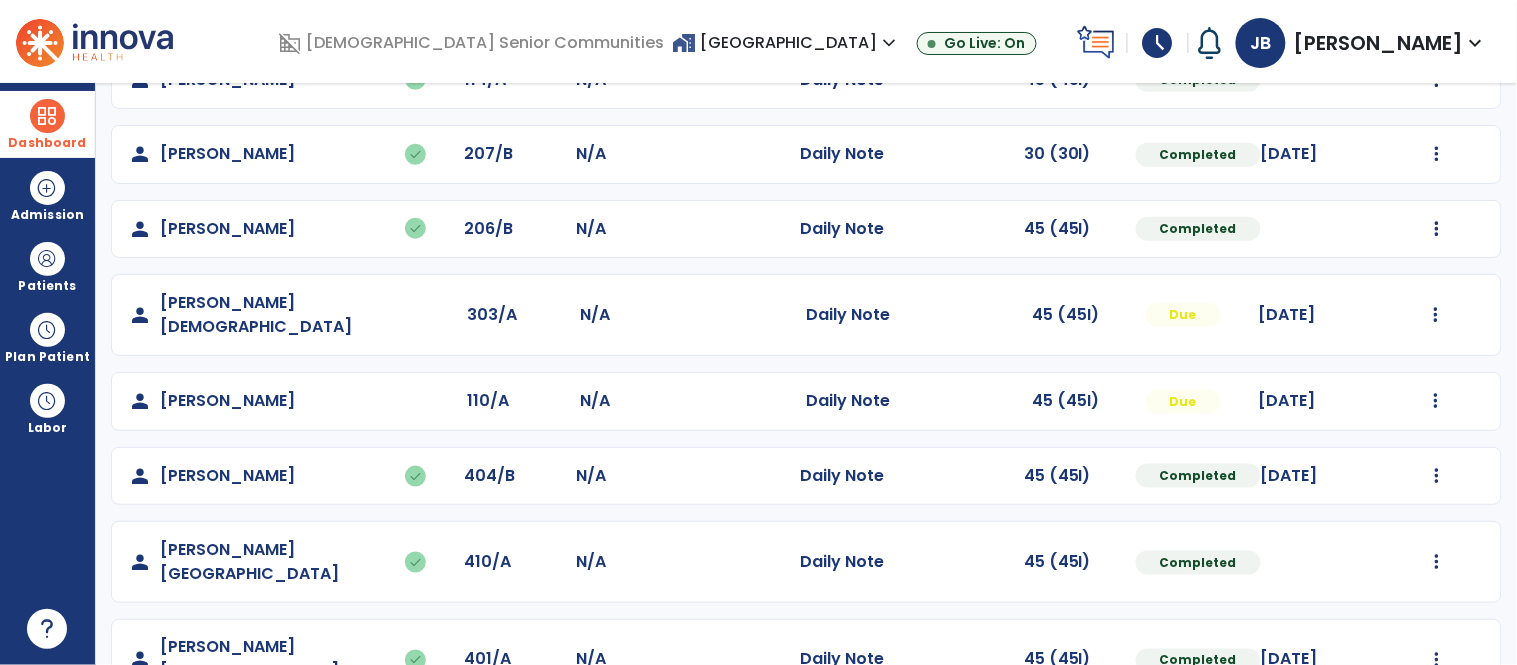 scroll, scrollTop: 434, scrollLeft: 0, axis: vertical 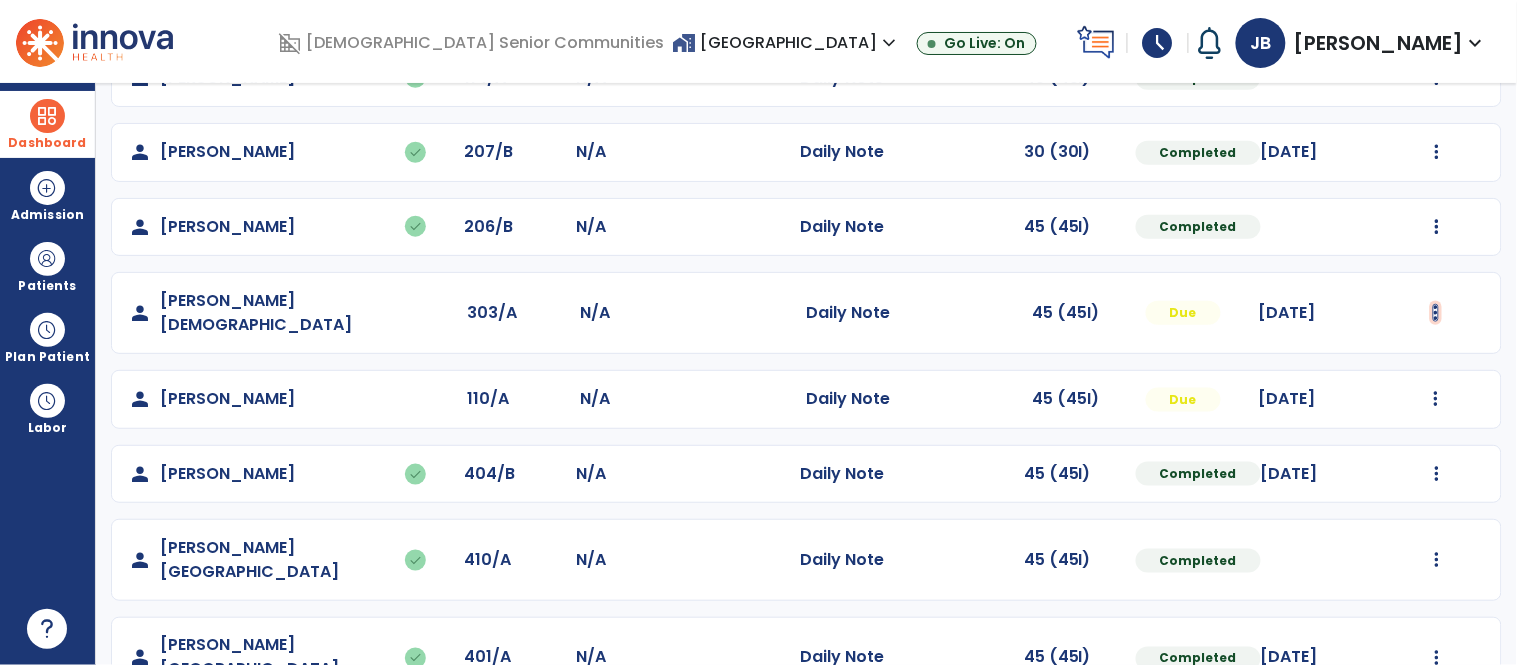 click at bounding box center (1437, -146) 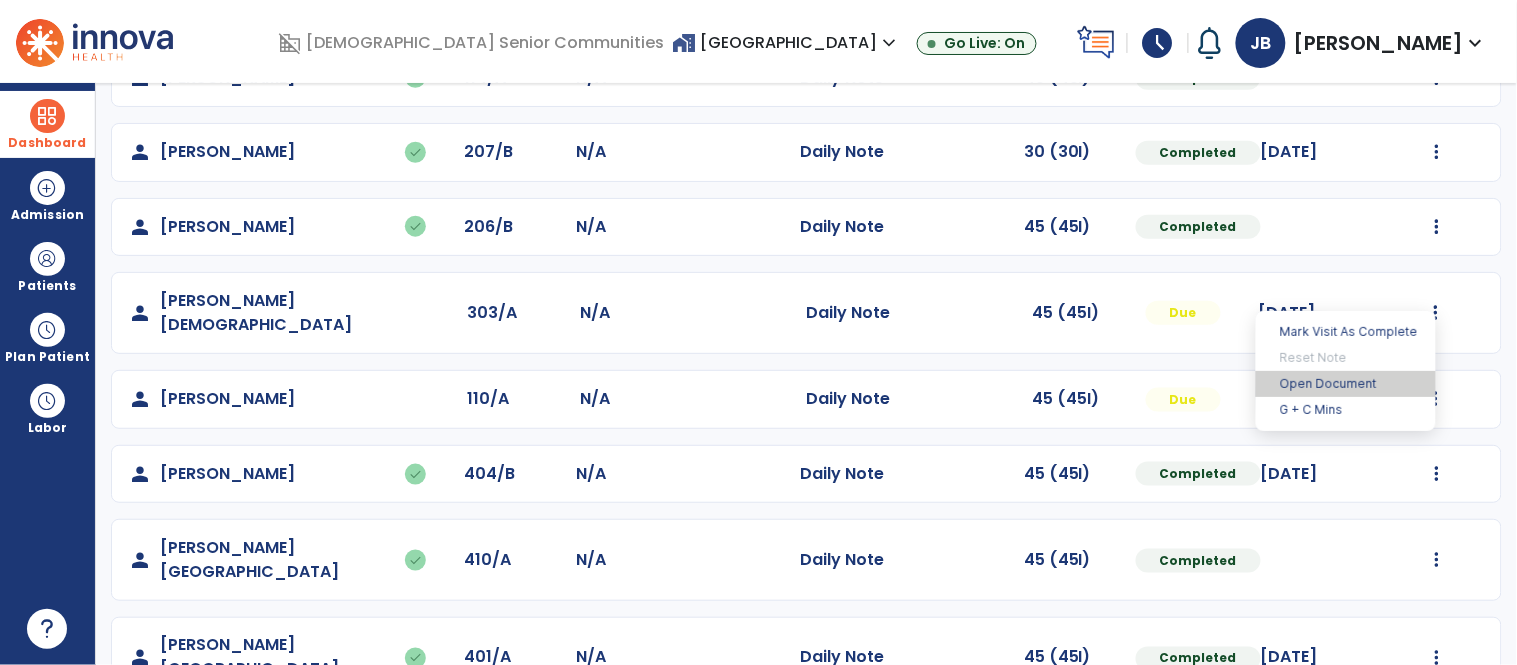 click on "Open Document" at bounding box center [1346, 384] 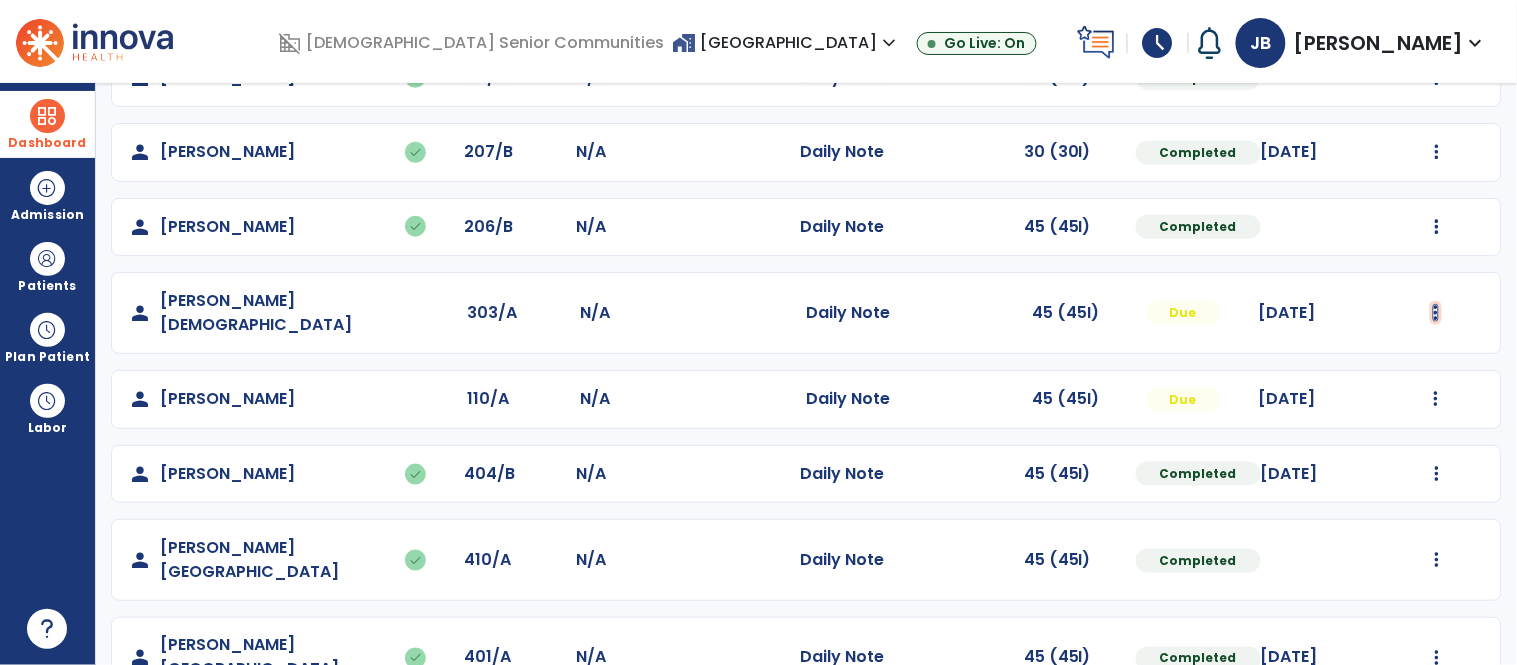 click at bounding box center [1437, -146] 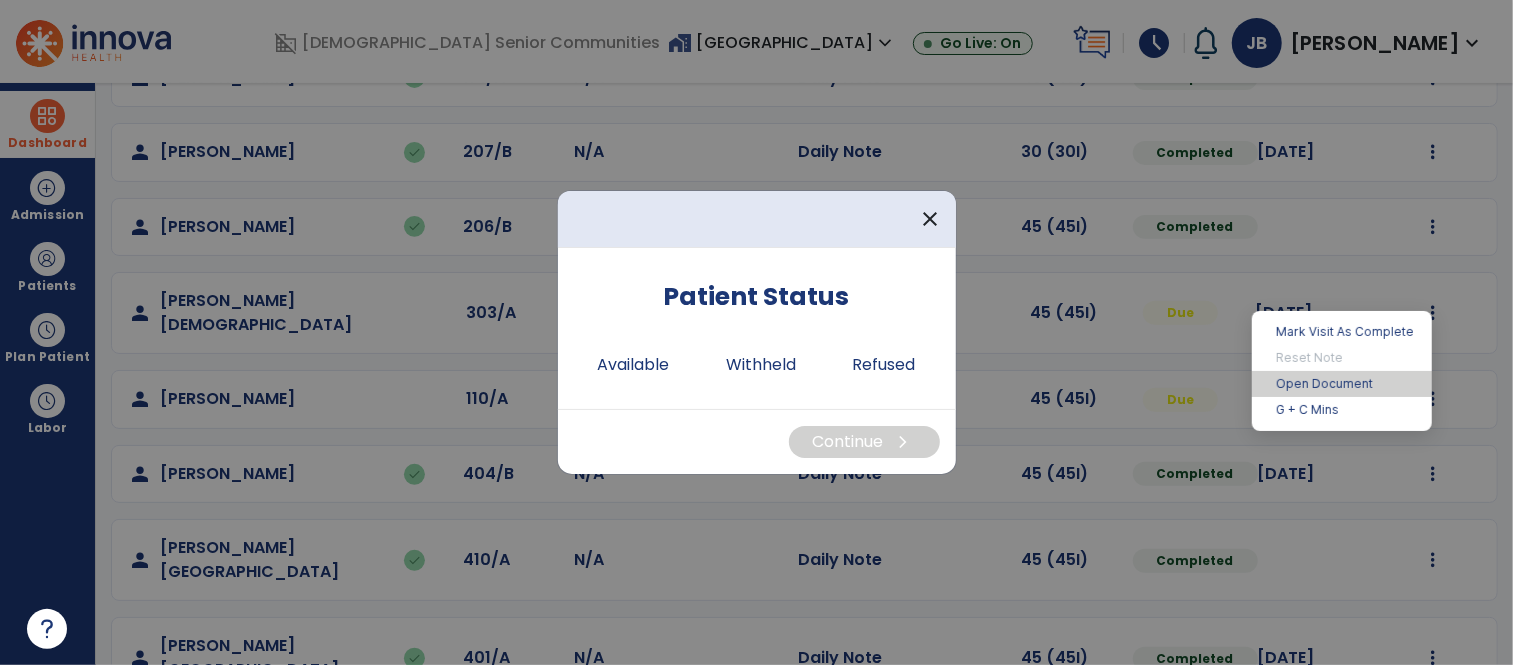 click on "Open Document" at bounding box center (1342, 384) 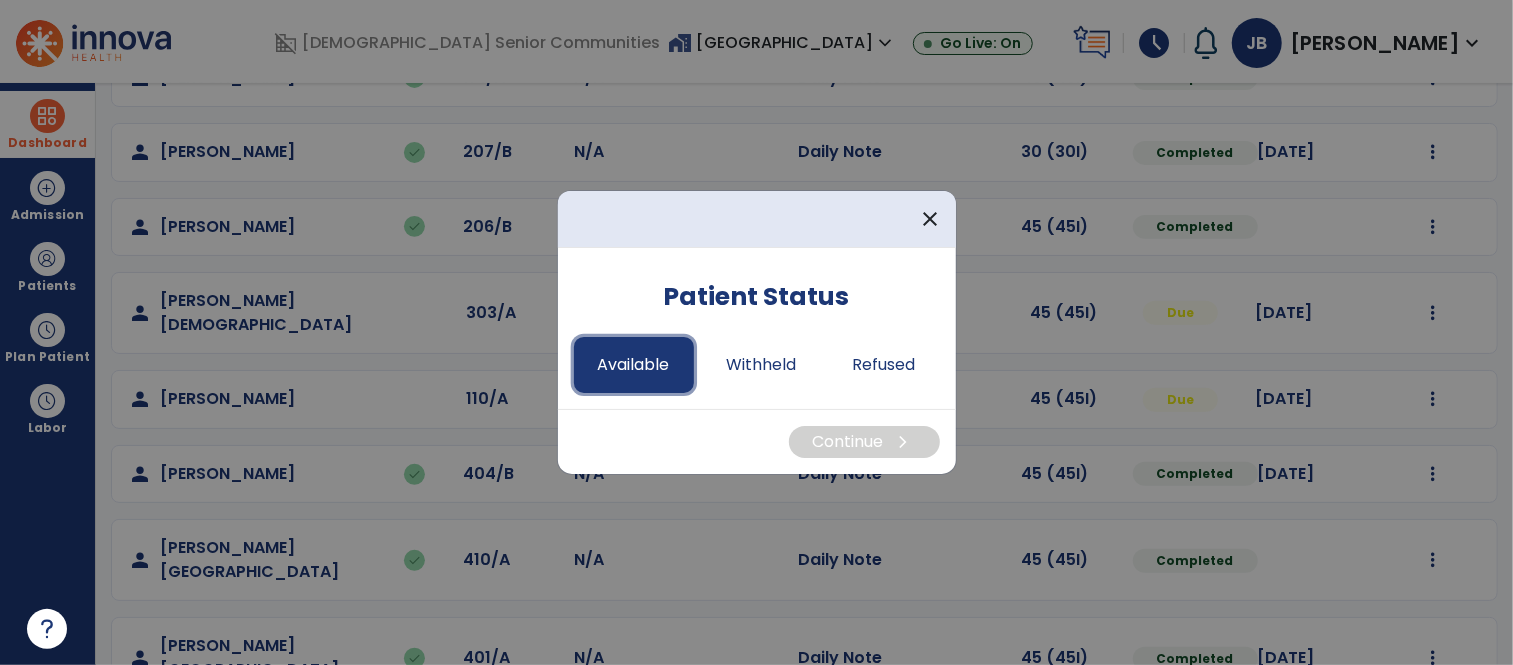 click on "Available" at bounding box center (634, 365) 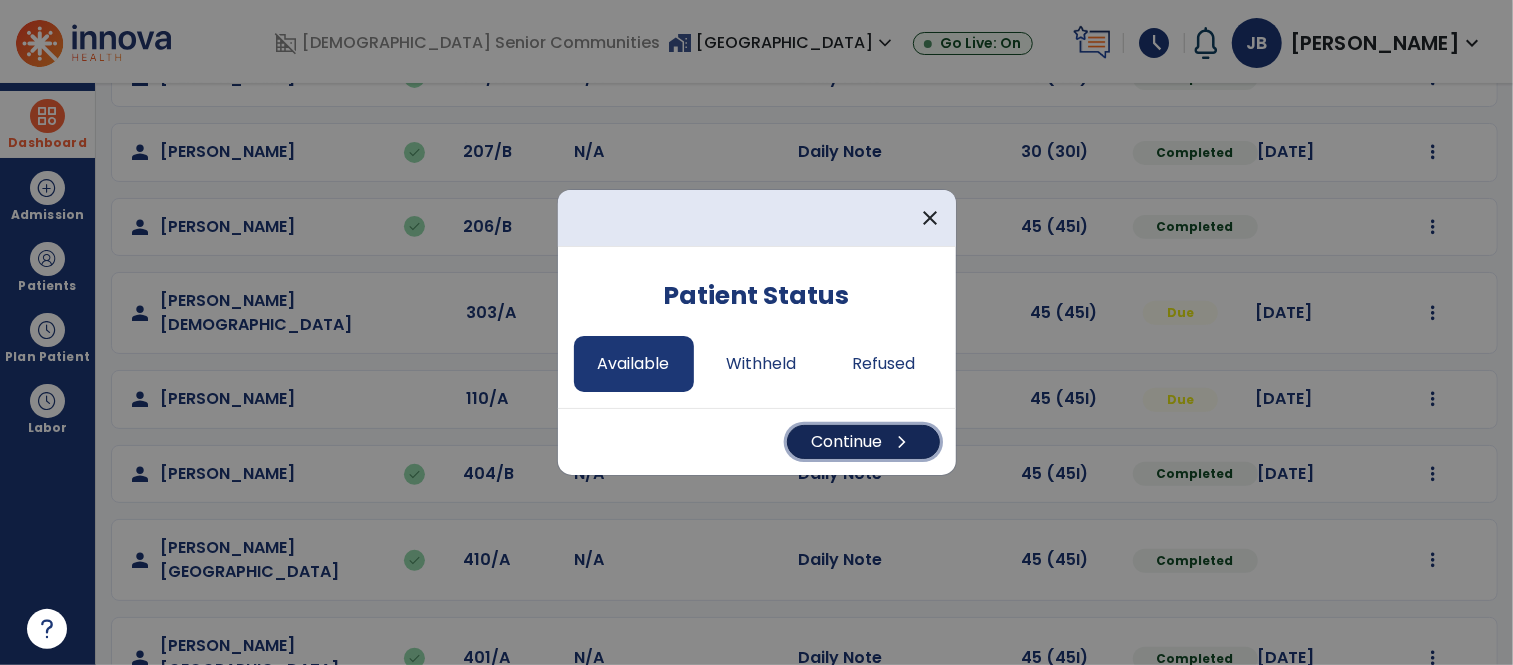 click on "Continue   chevron_right" at bounding box center (863, 442) 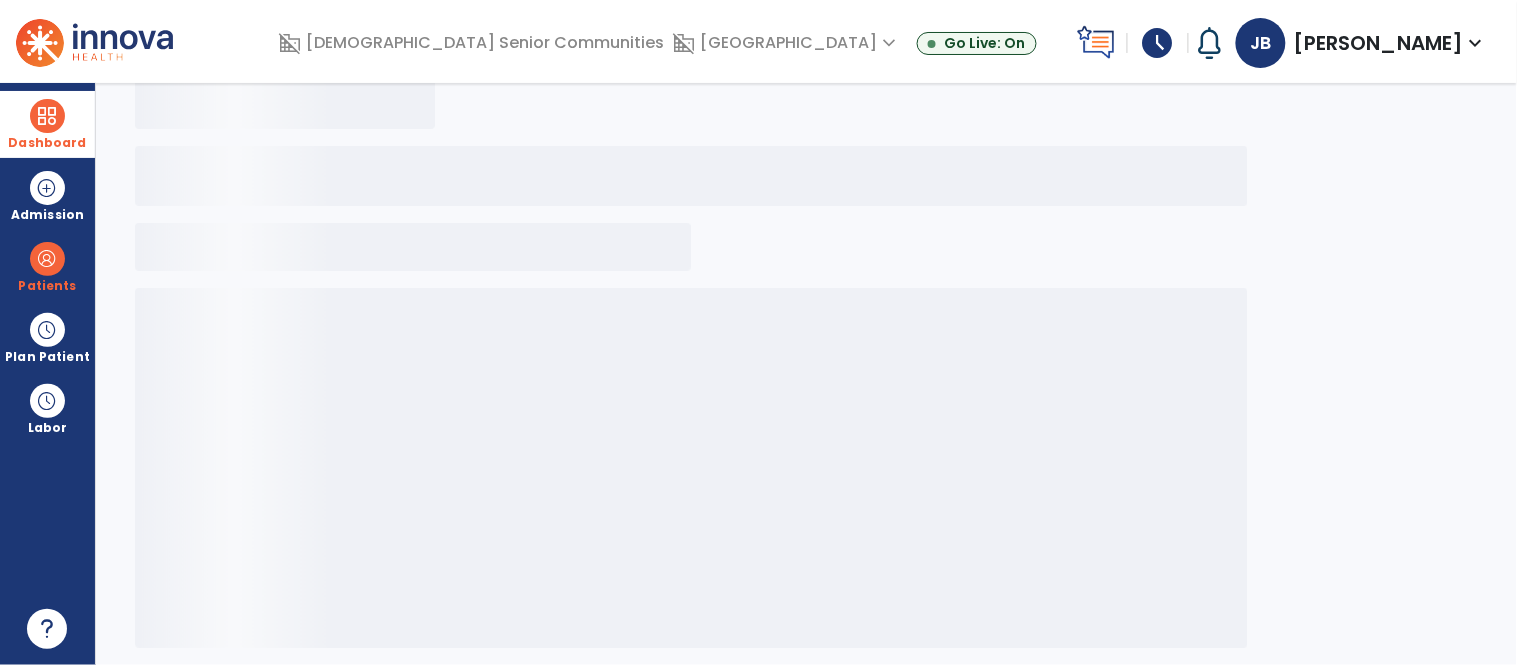 scroll, scrollTop: 160, scrollLeft: 0, axis: vertical 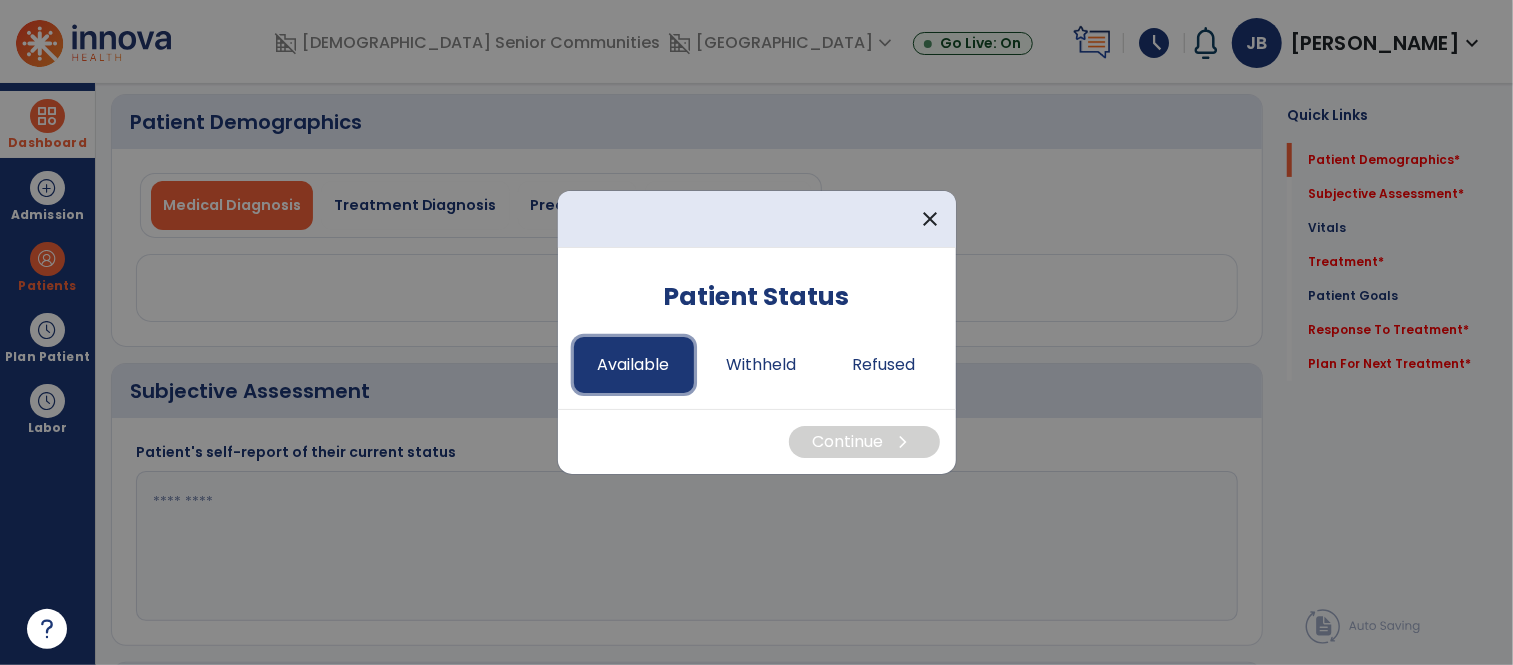 click on "Available" at bounding box center [634, 365] 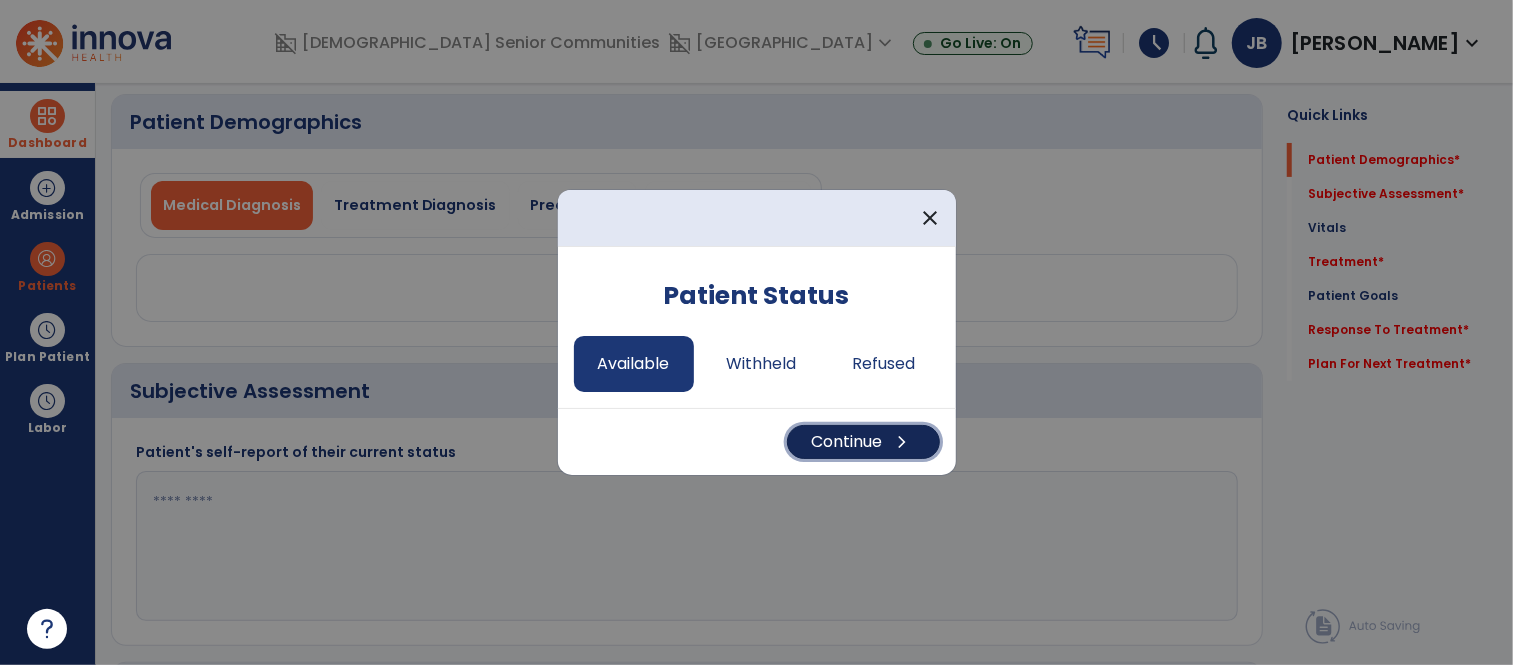 click on "Continue   chevron_right" at bounding box center [863, 442] 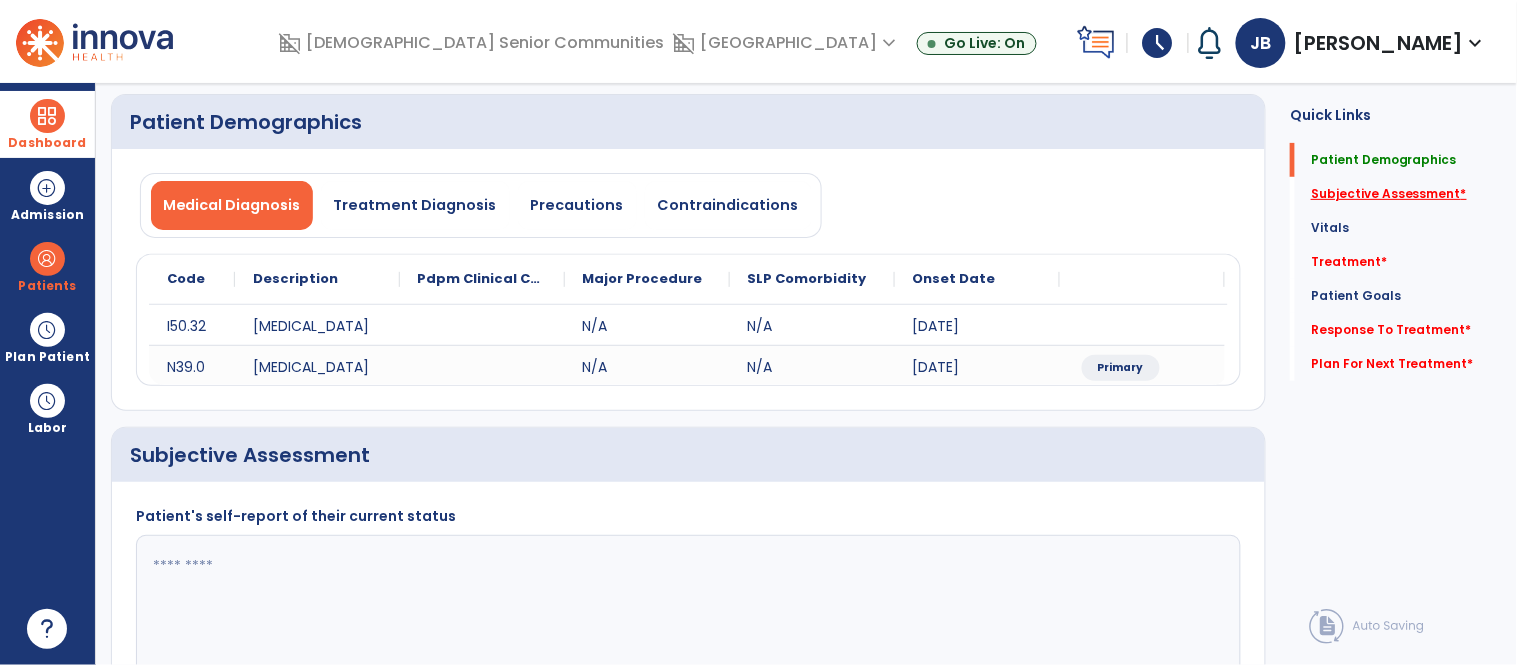 click on "Subjective Assessment   *" 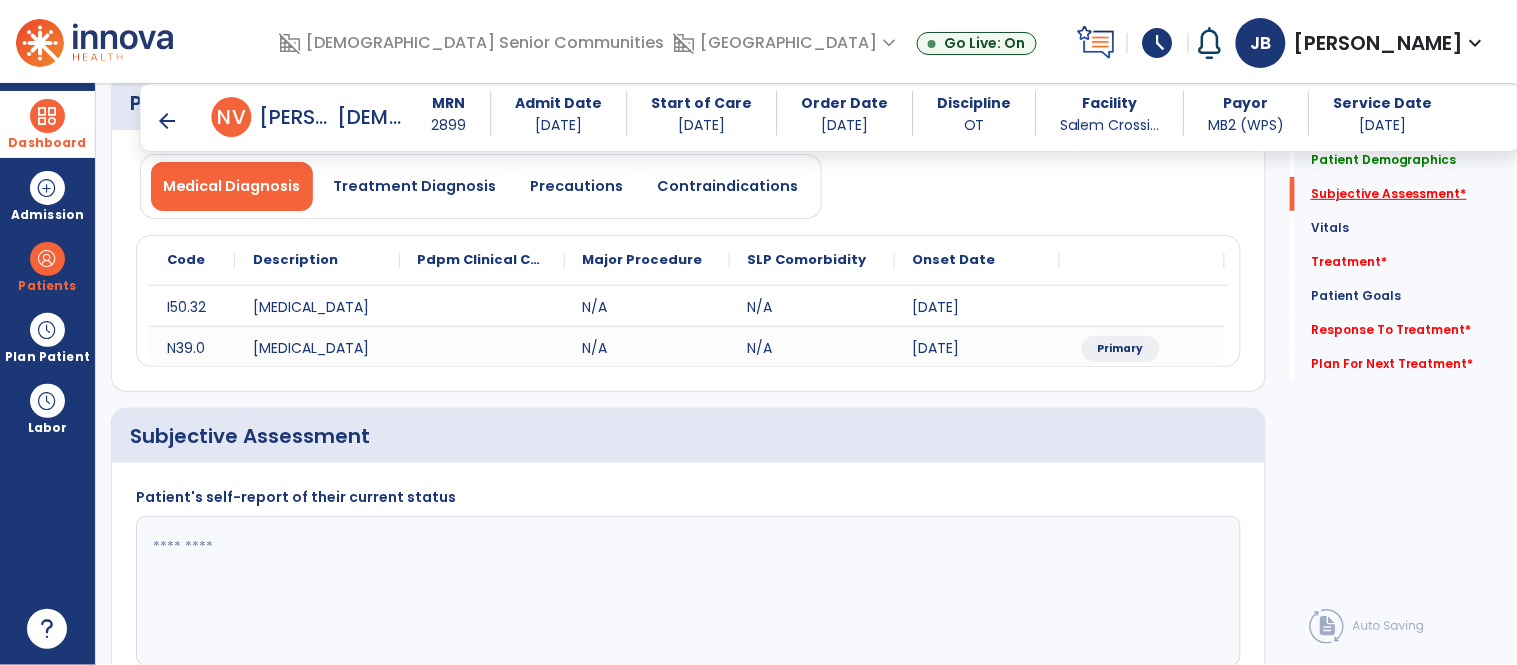 scroll, scrollTop: 354, scrollLeft: 0, axis: vertical 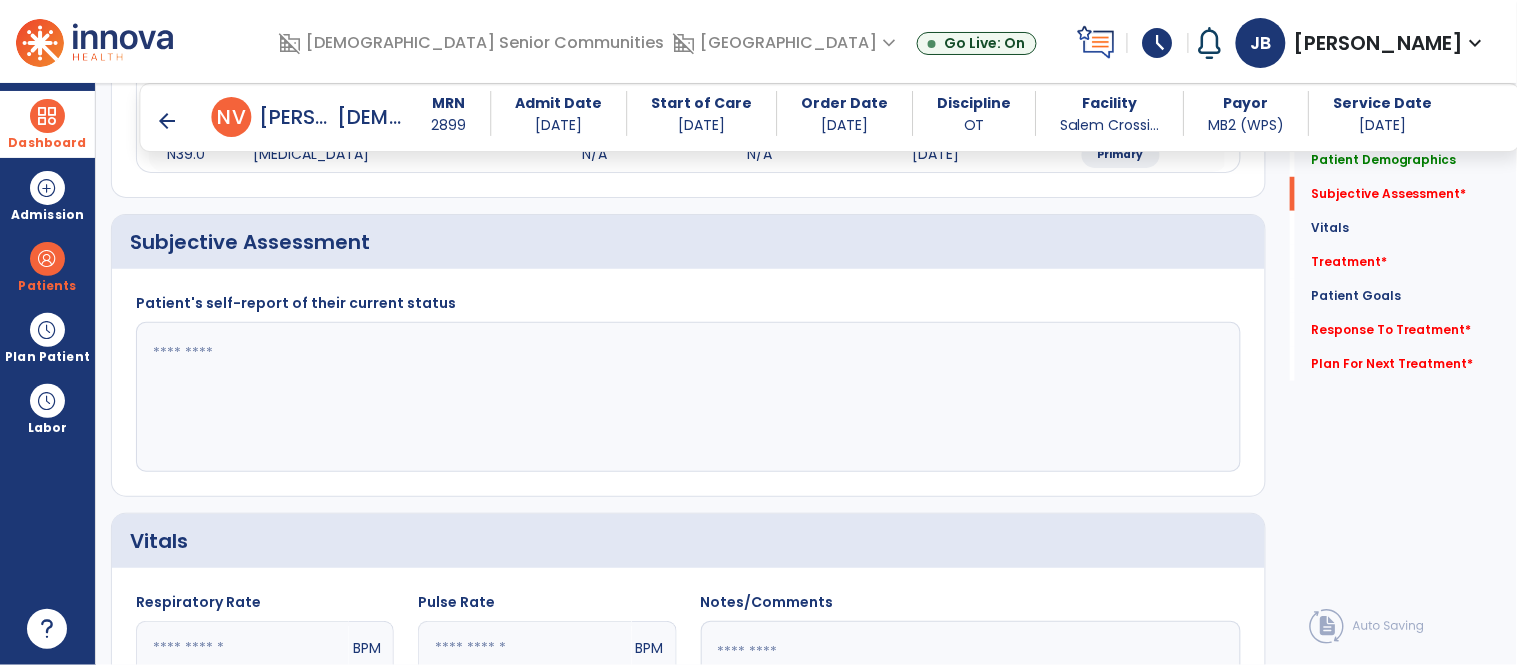 click 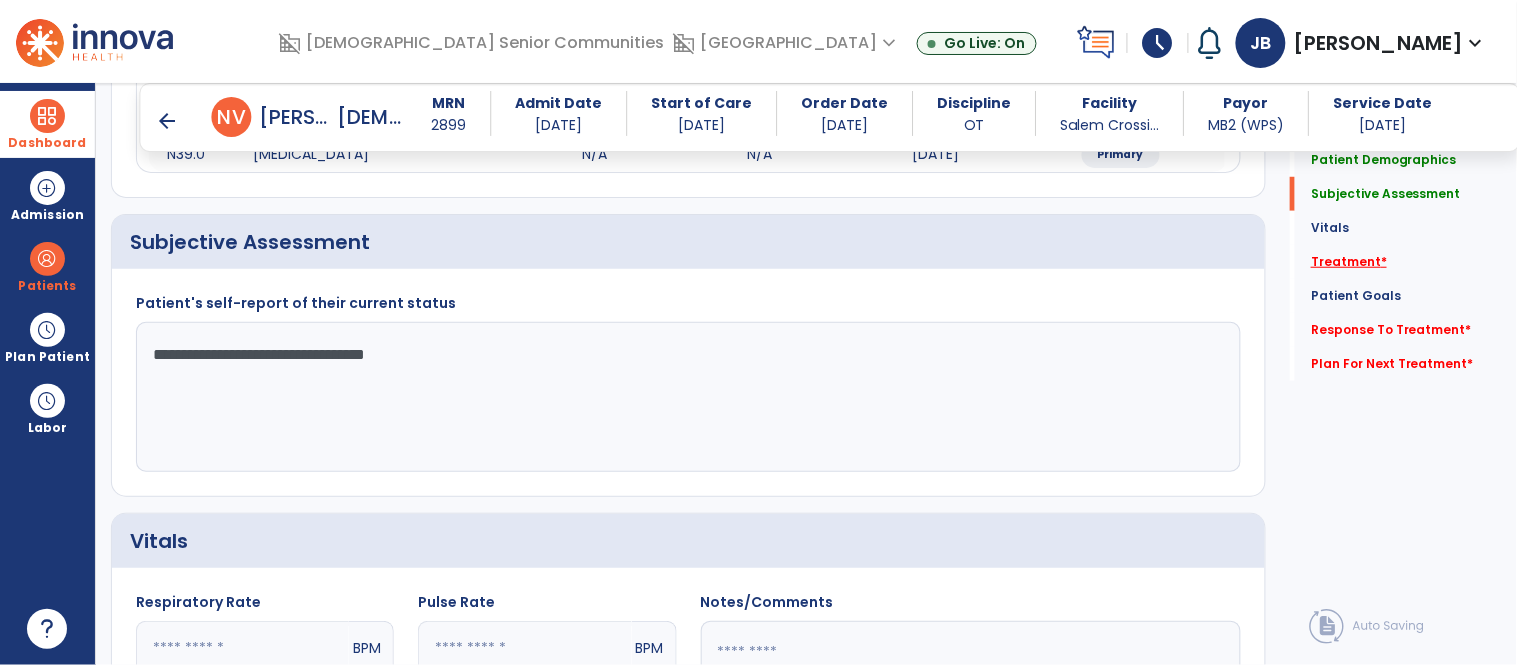 type on "**********" 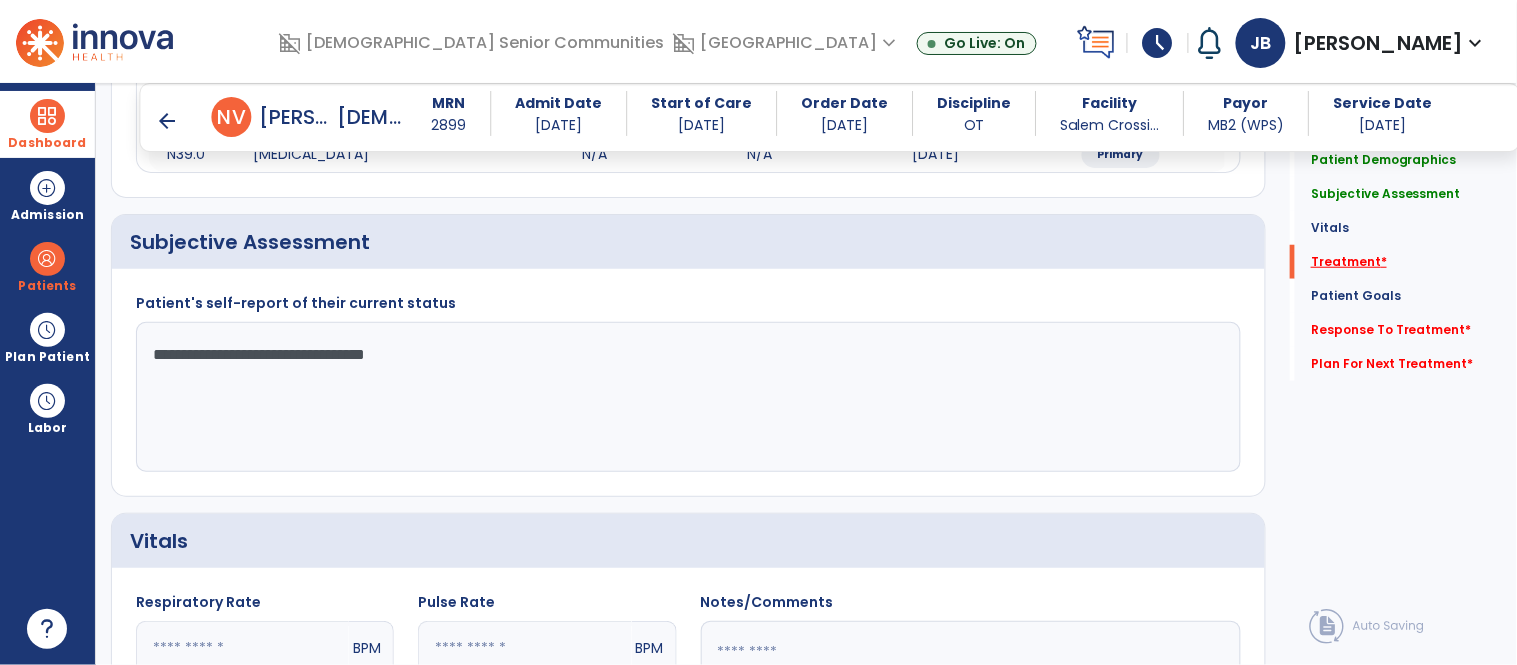 click on "Treatment   *" 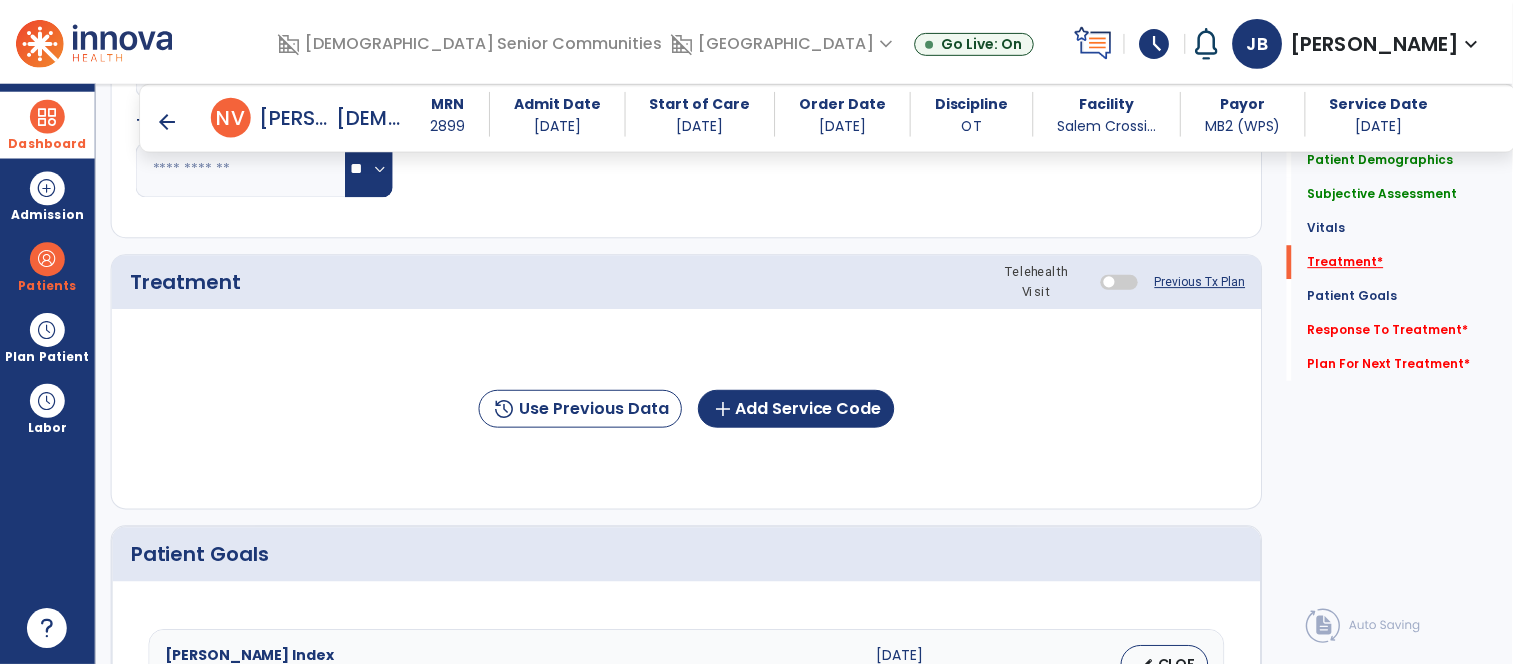 scroll, scrollTop: 1043, scrollLeft: 0, axis: vertical 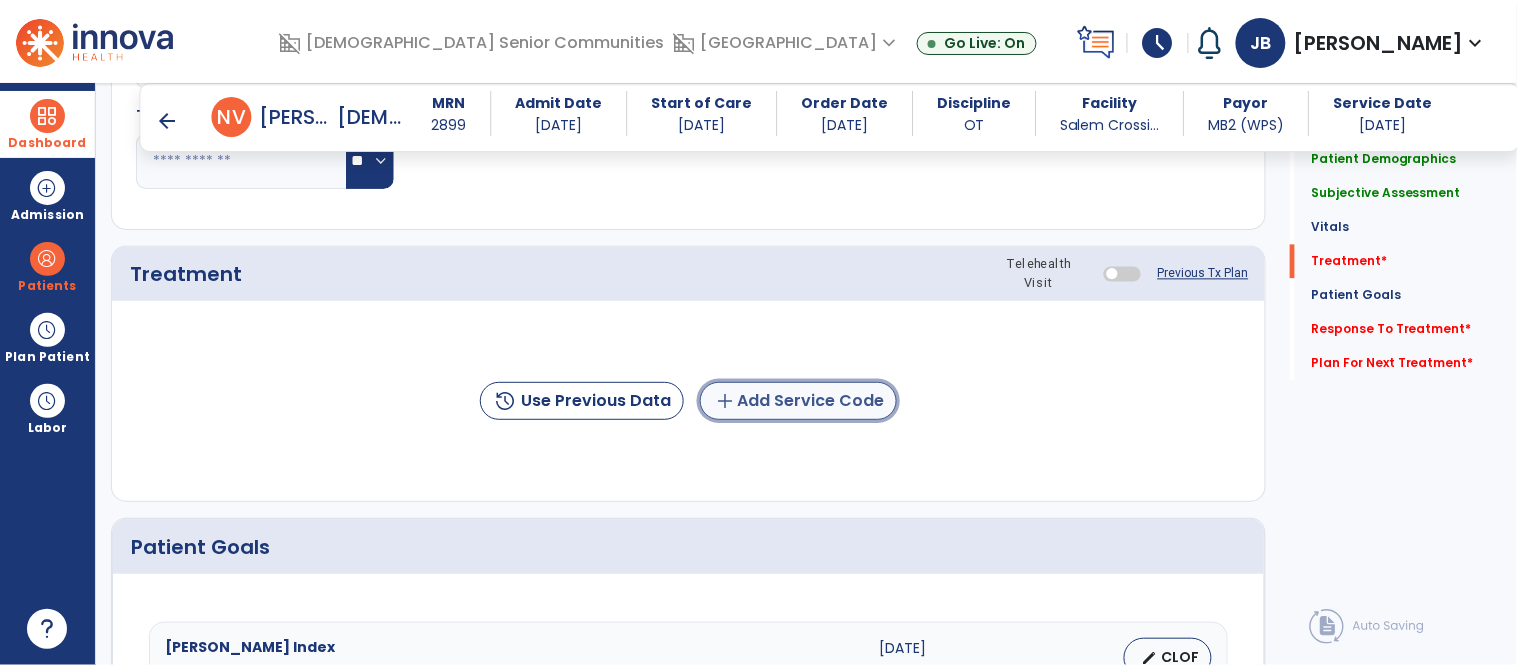 click on "add  Add Service Code" 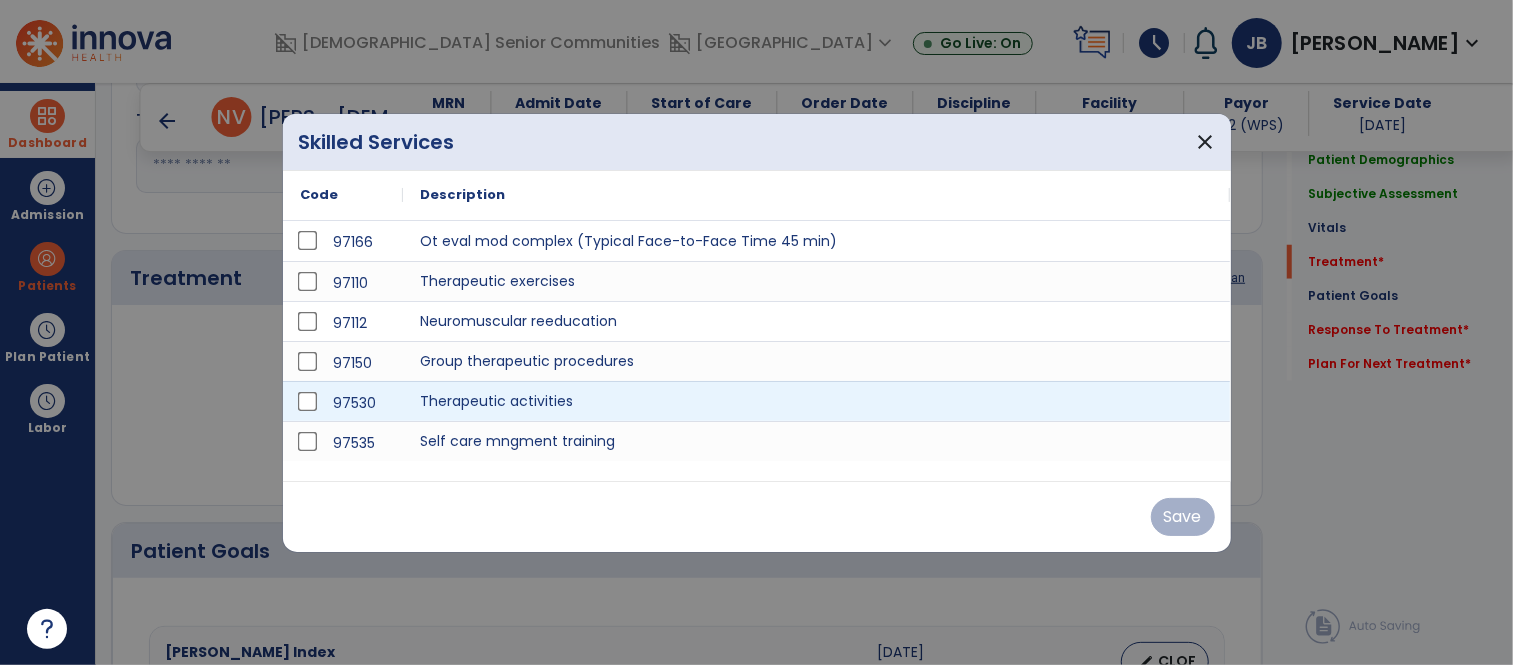 scroll, scrollTop: 1043, scrollLeft: 0, axis: vertical 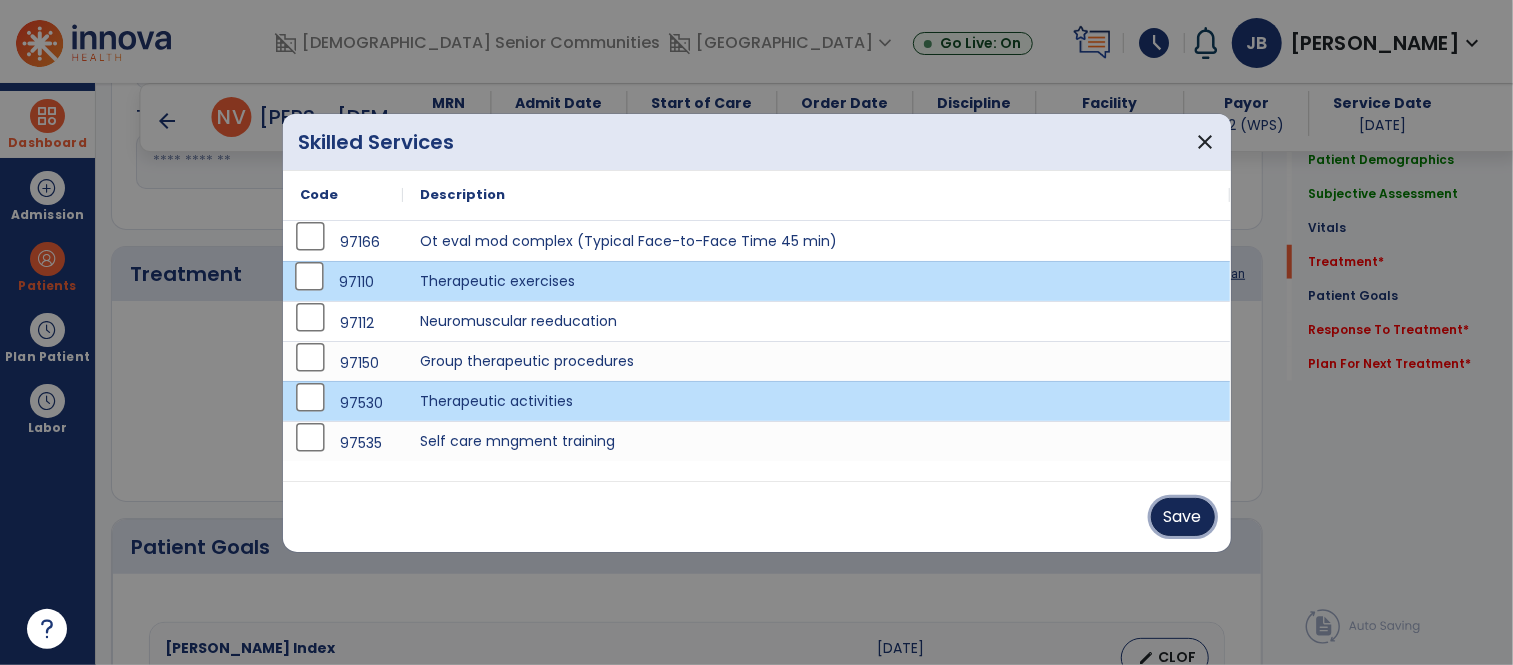 click on "Save" at bounding box center [1183, 517] 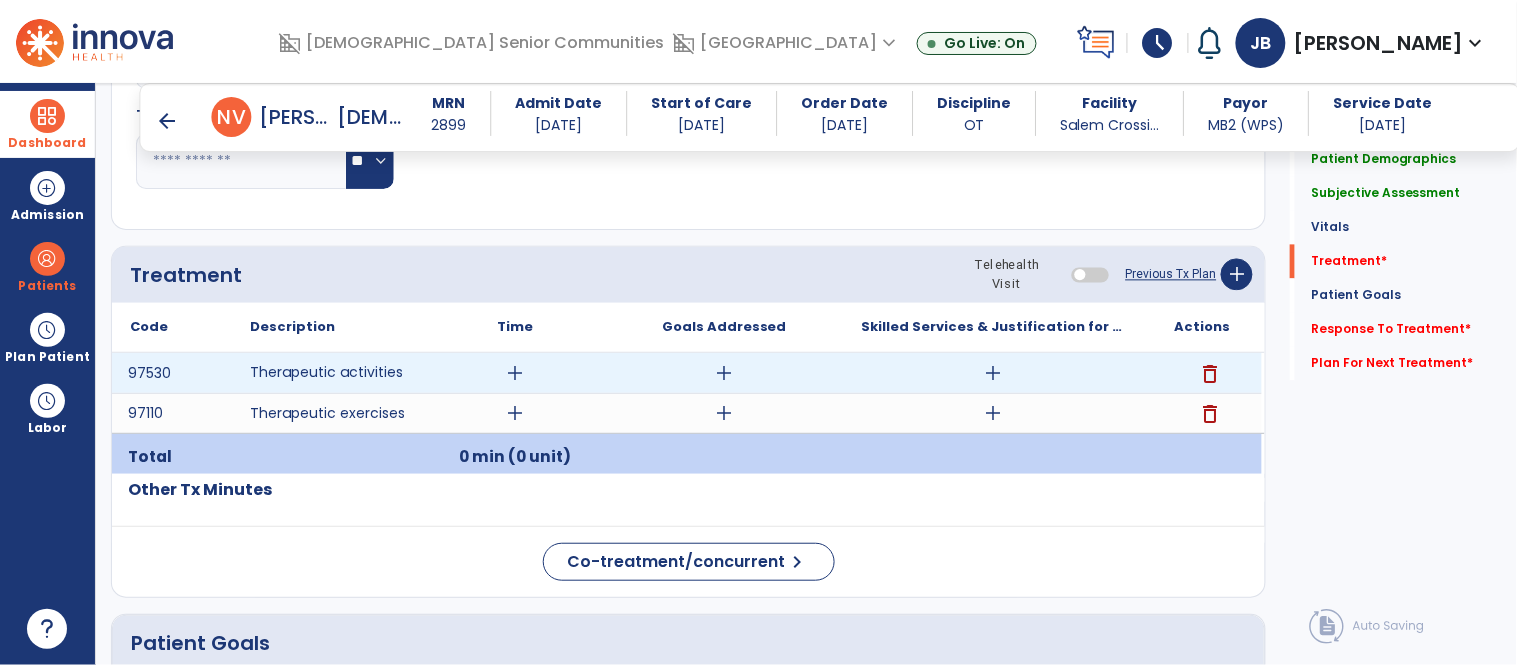 click on "add" at bounding box center [515, 373] 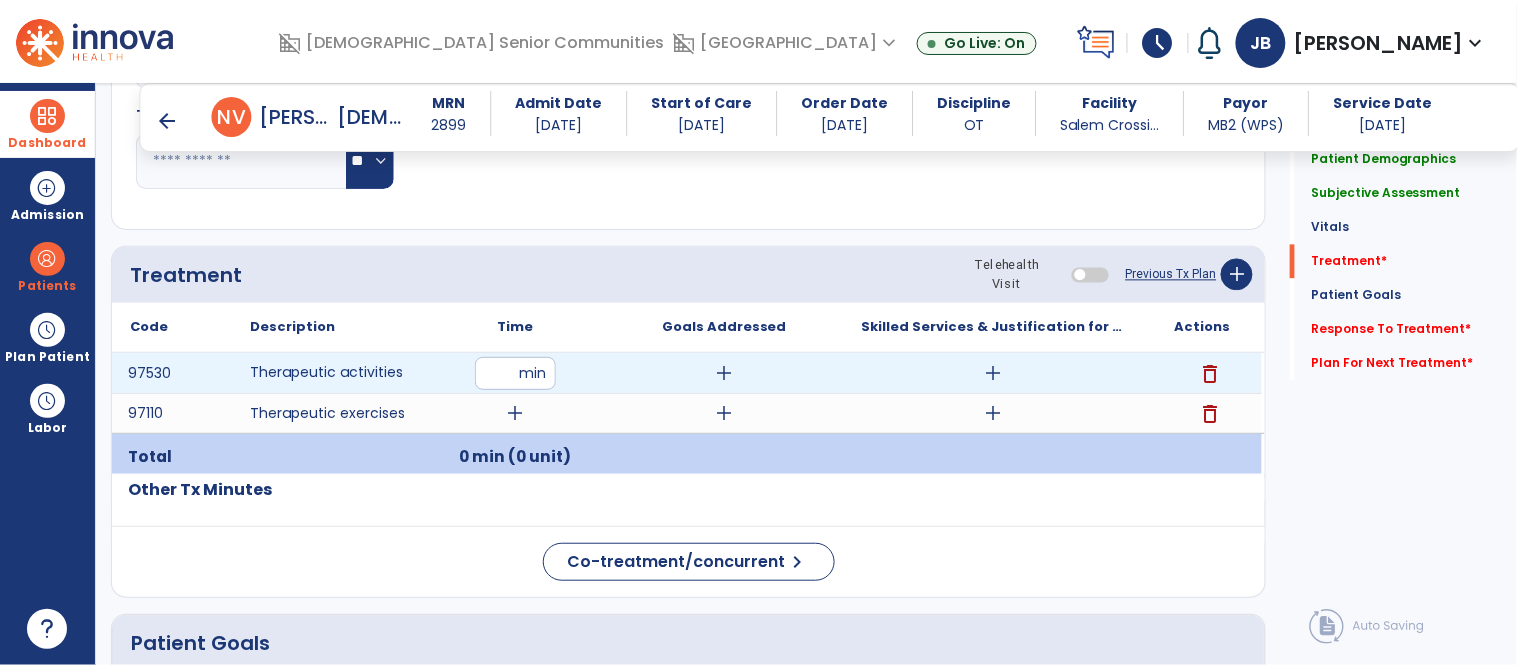 type on "**" 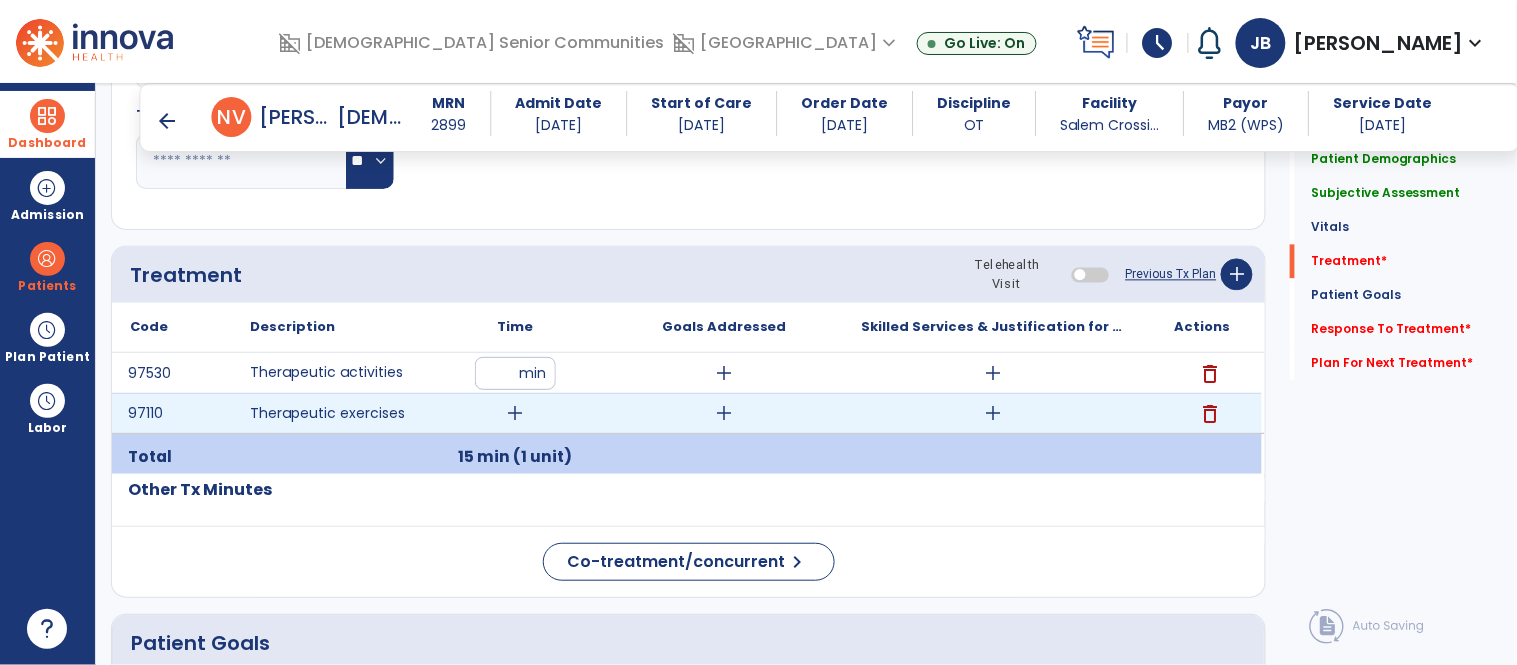 click on "add" at bounding box center [515, 413] 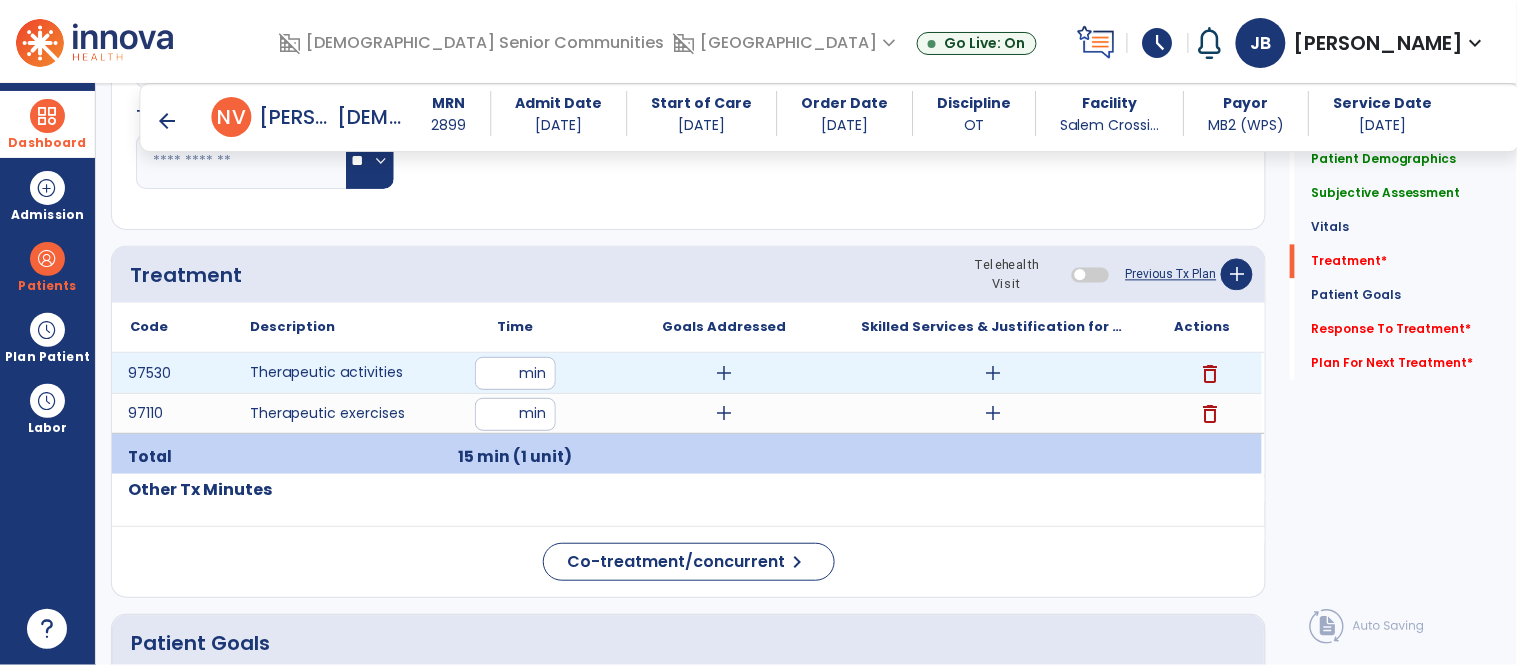 type on "*" 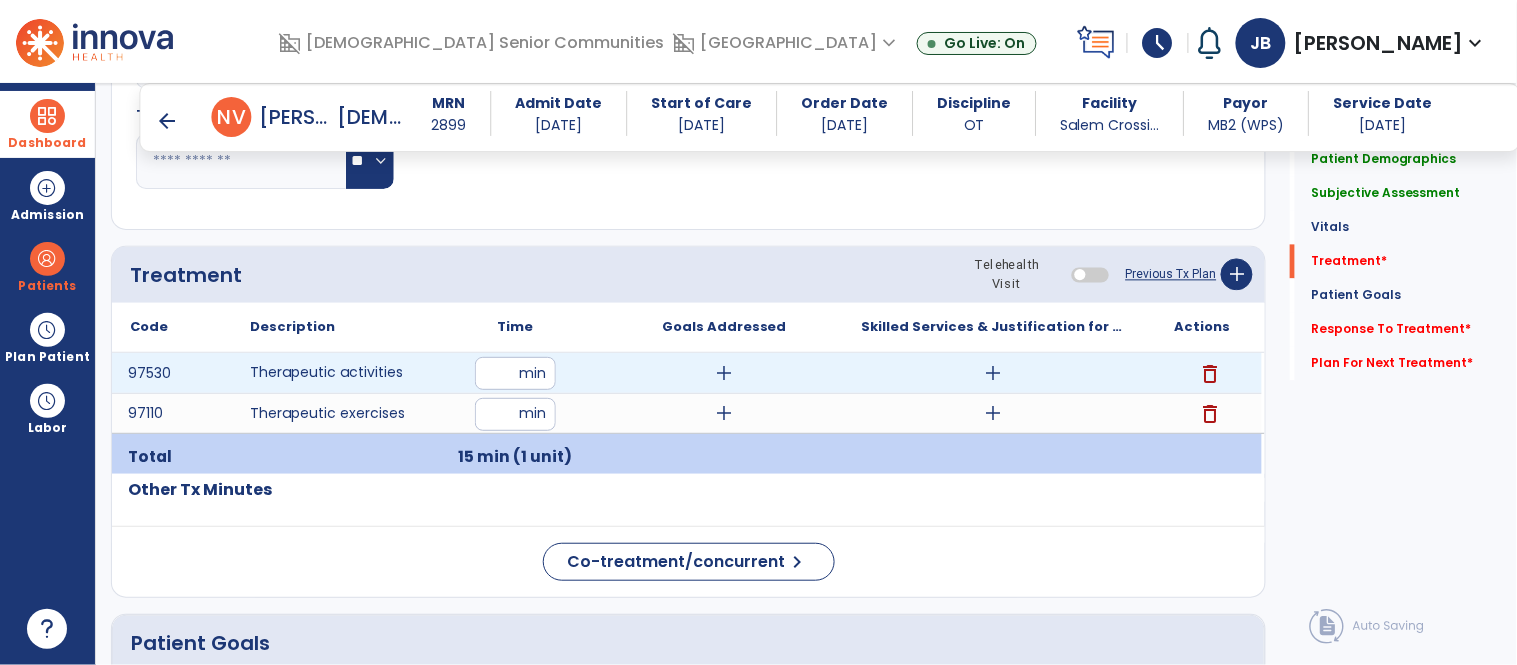 type on "**" 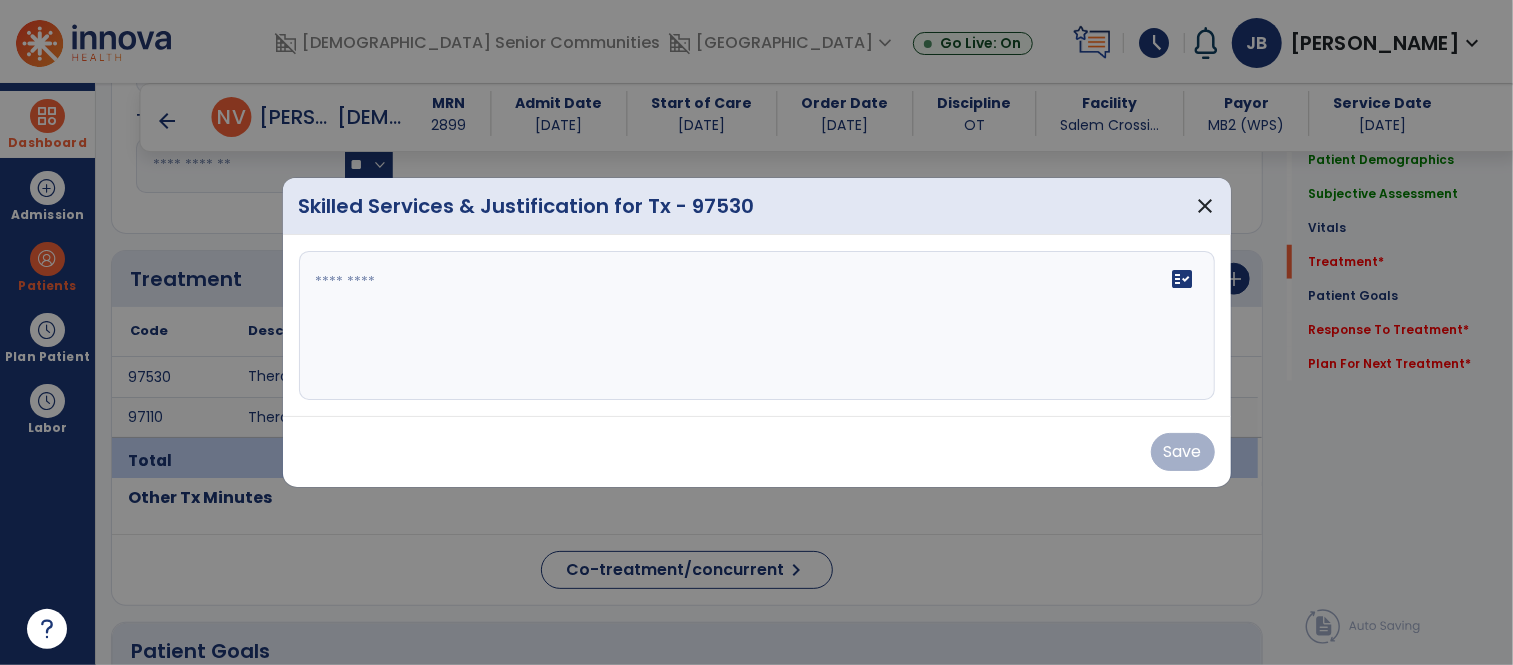 scroll, scrollTop: 1043, scrollLeft: 0, axis: vertical 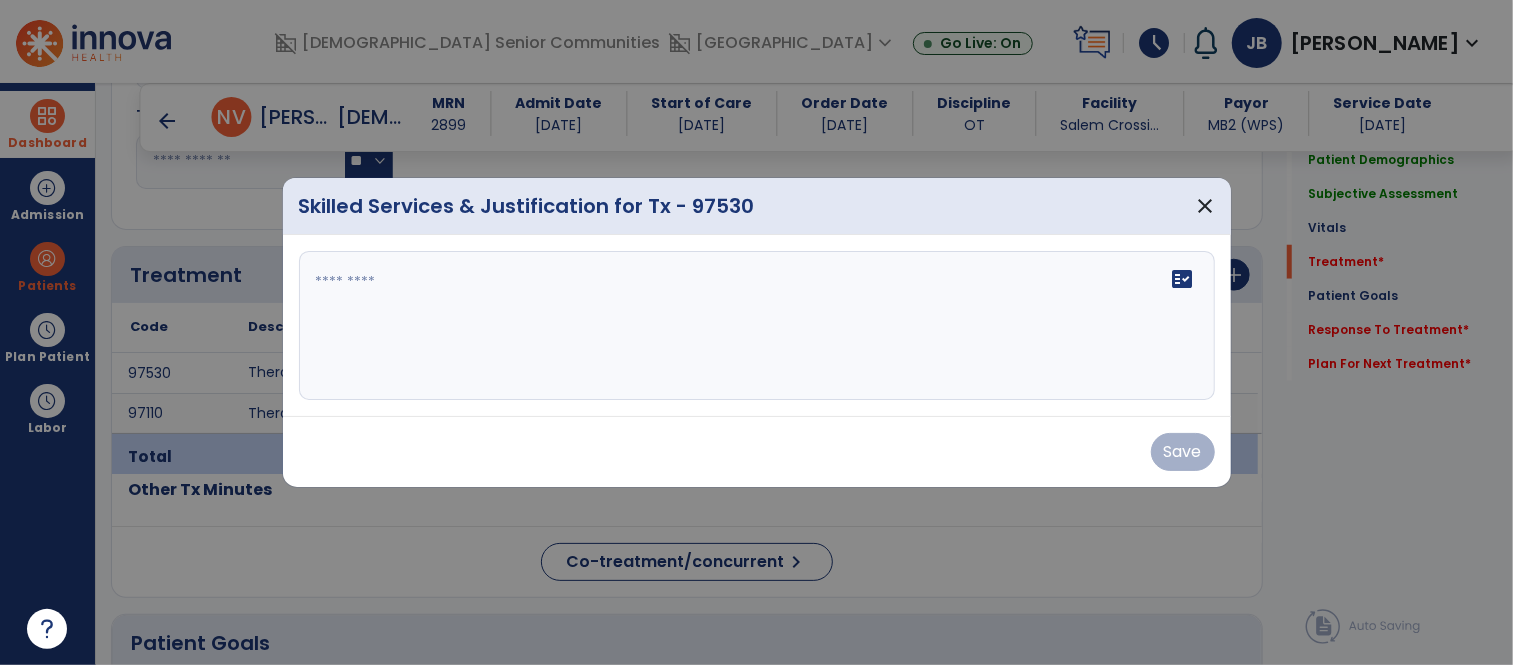 click on "fact_check" at bounding box center [757, 326] 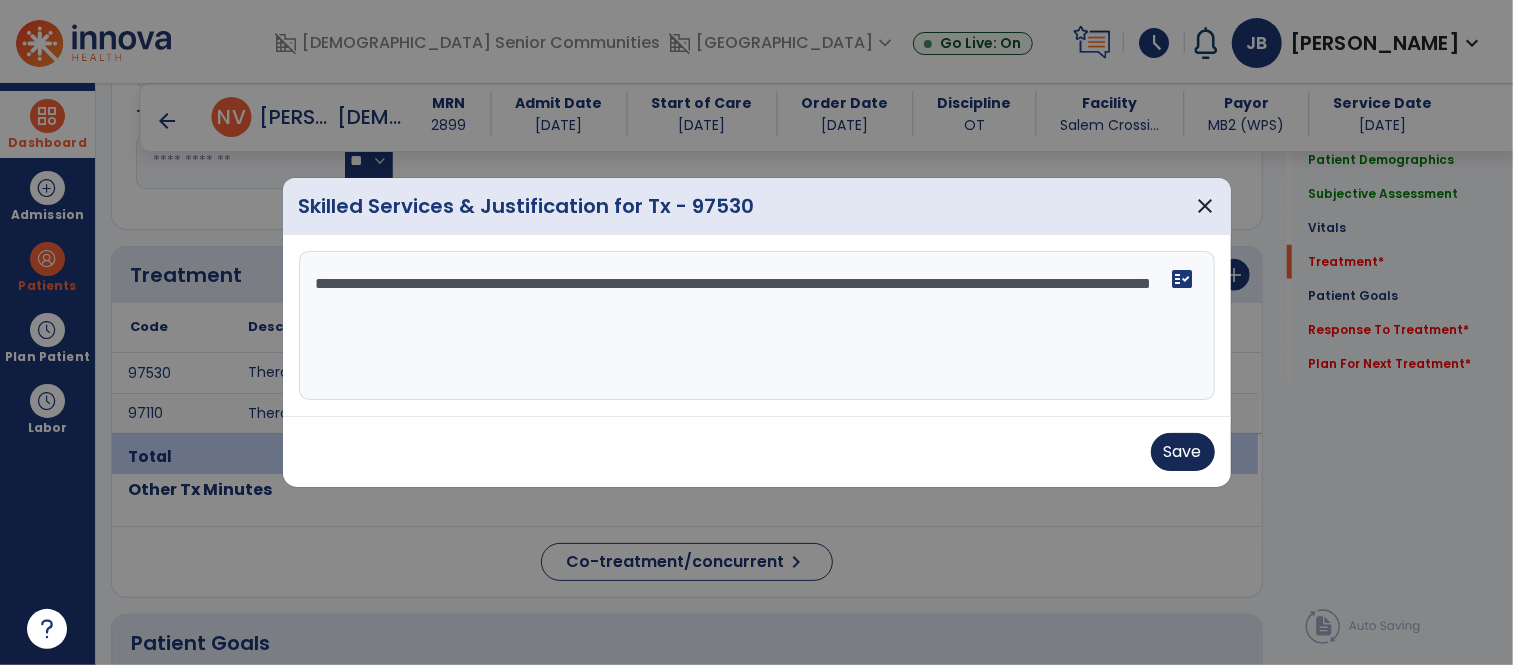 type on "**********" 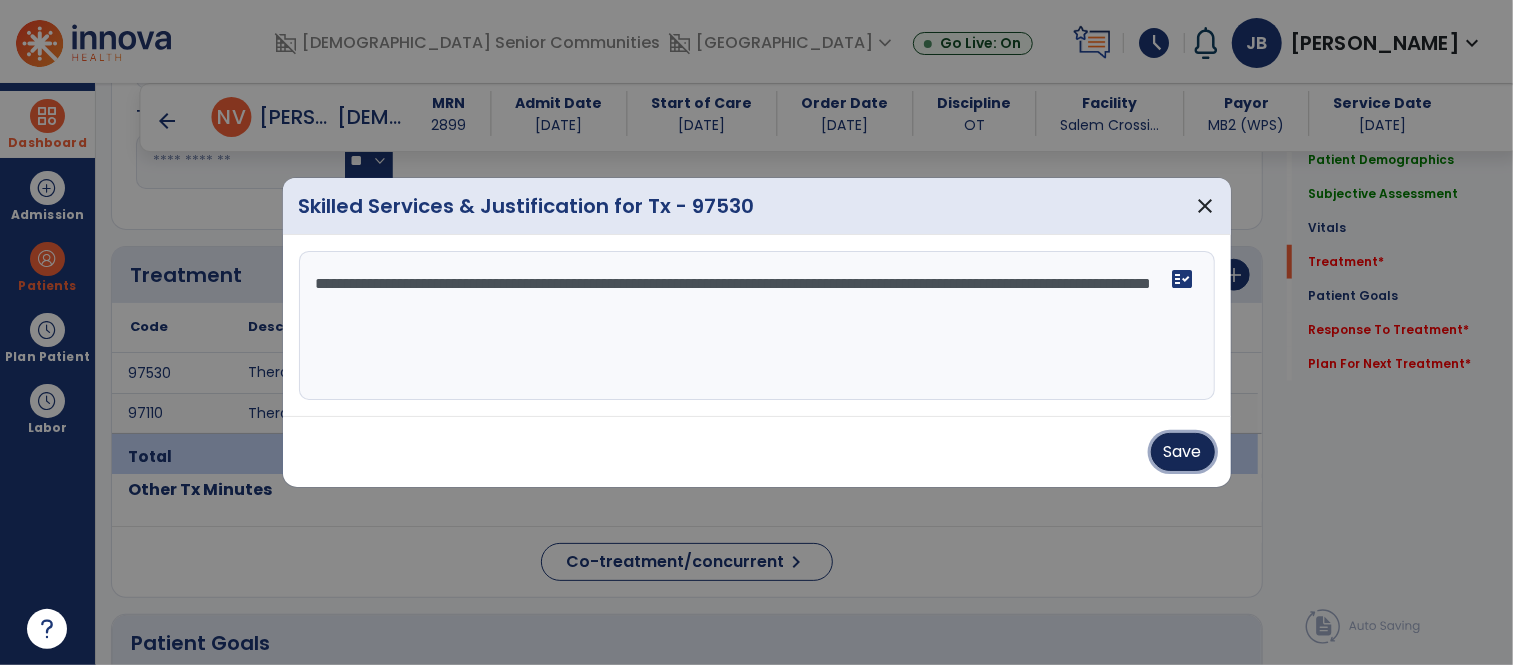 click on "Save" at bounding box center (1183, 452) 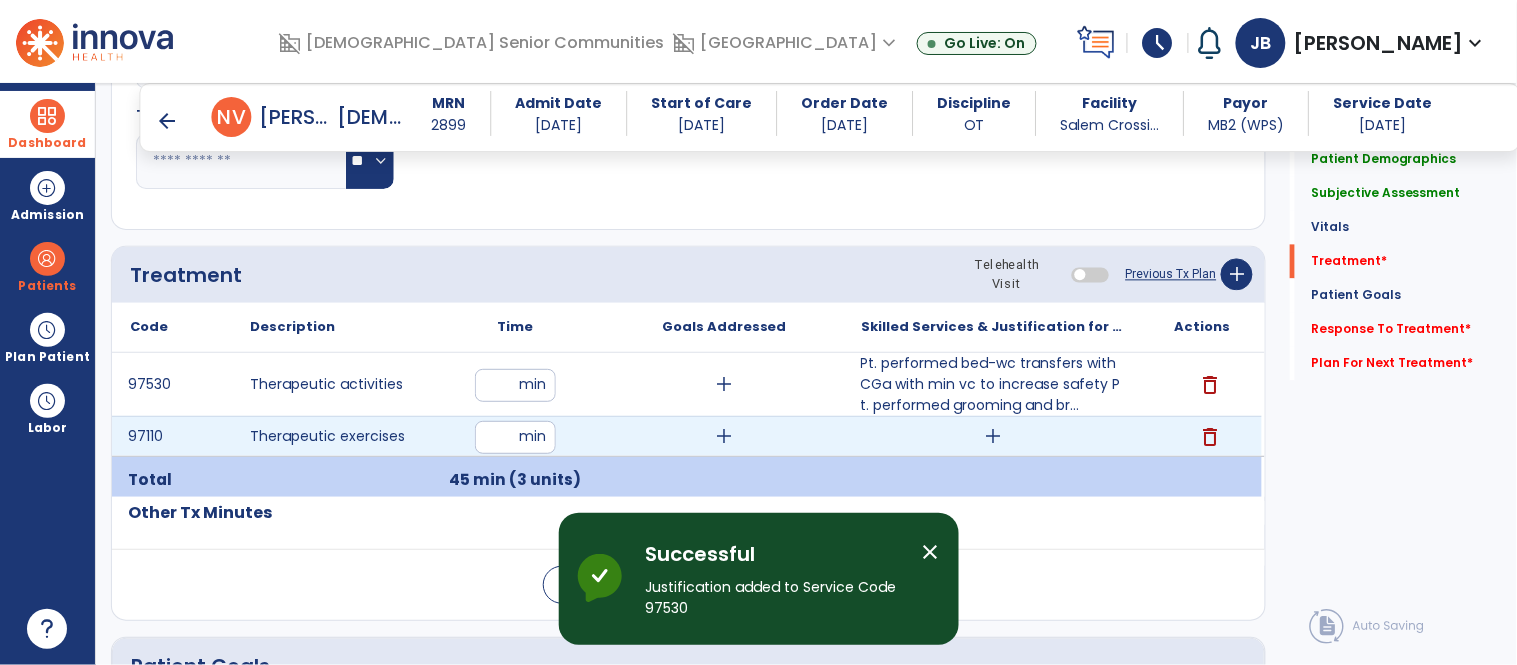 click on "add" at bounding box center [993, 436] 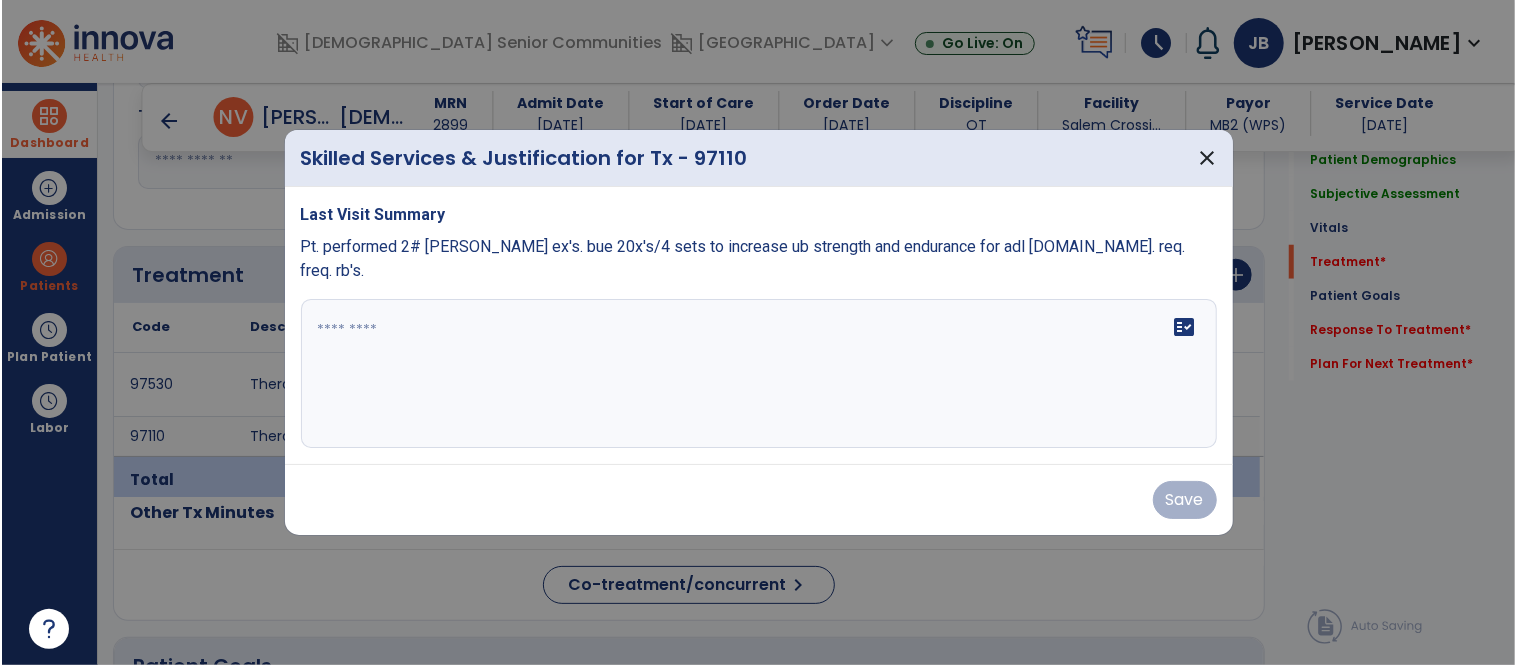 scroll, scrollTop: 1043, scrollLeft: 0, axis: vertical 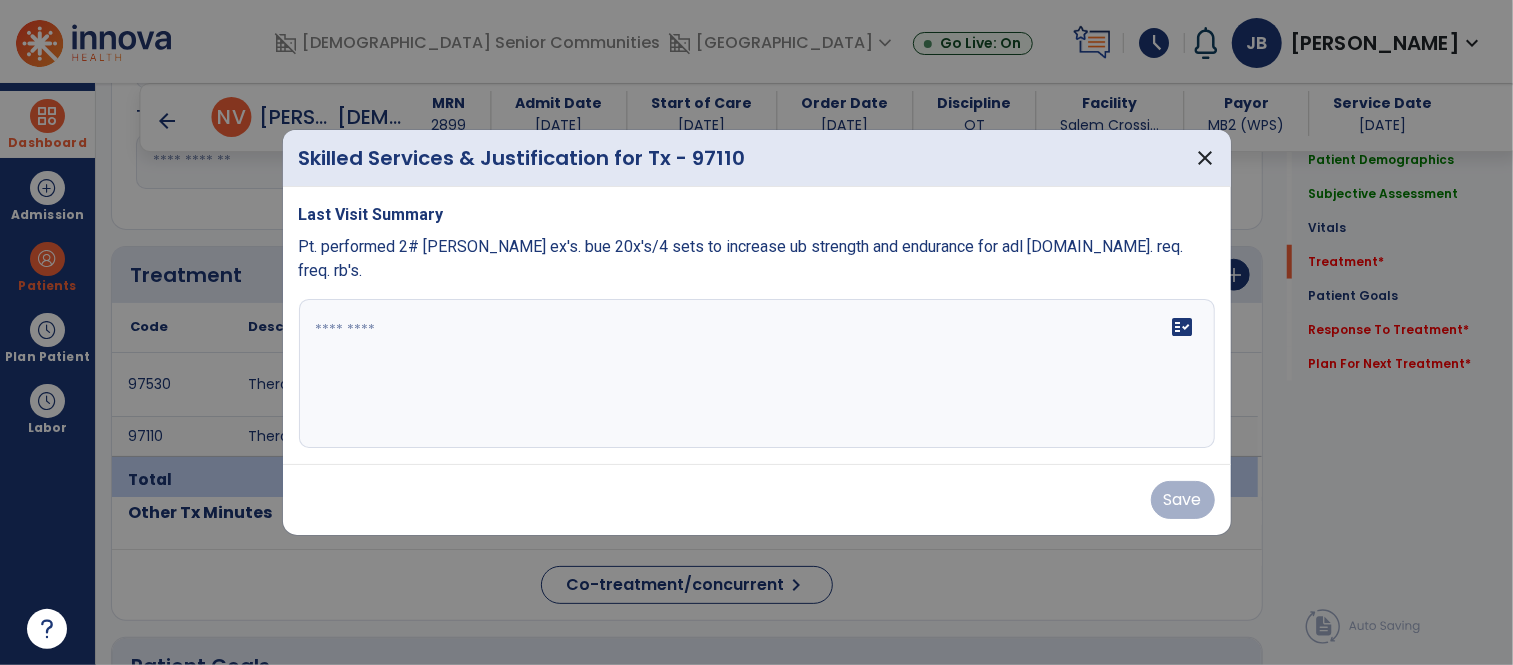 click at bounding box center (757, 374) 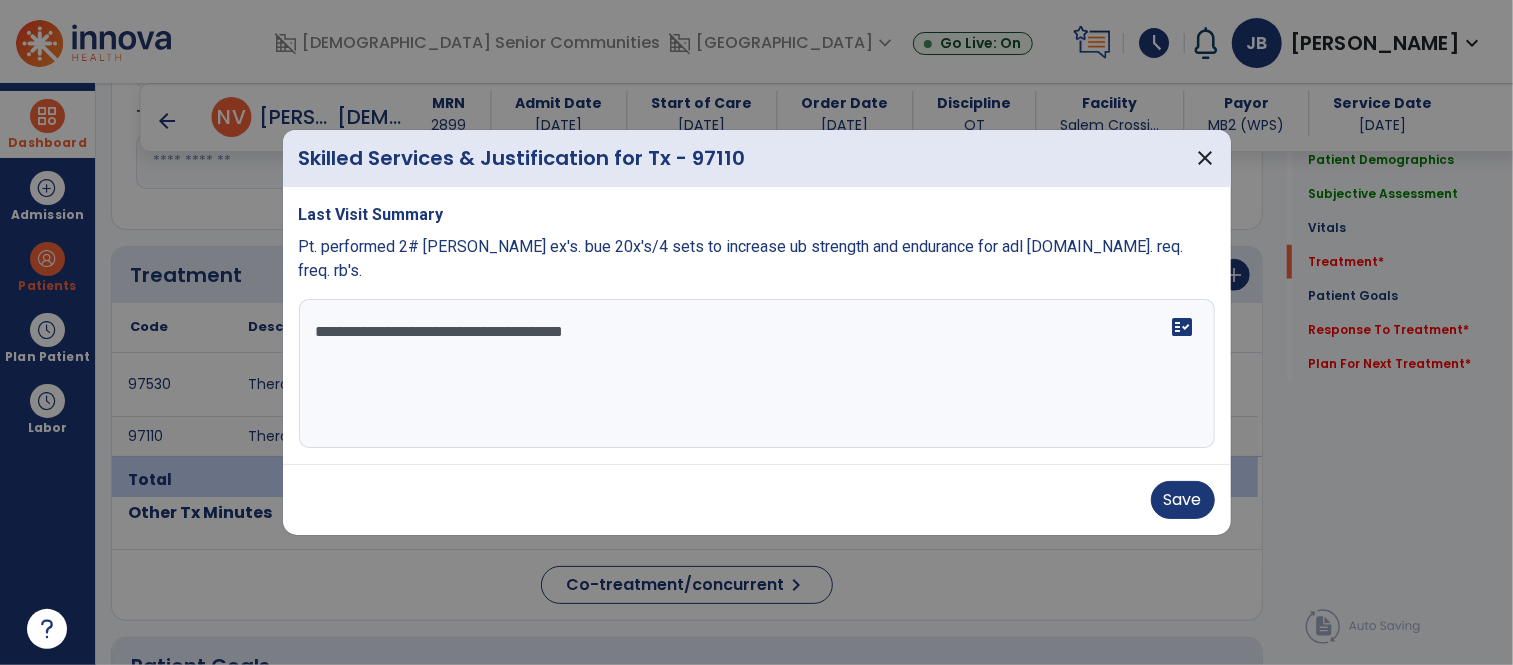click on "**********" at bounding box center (757, 374) 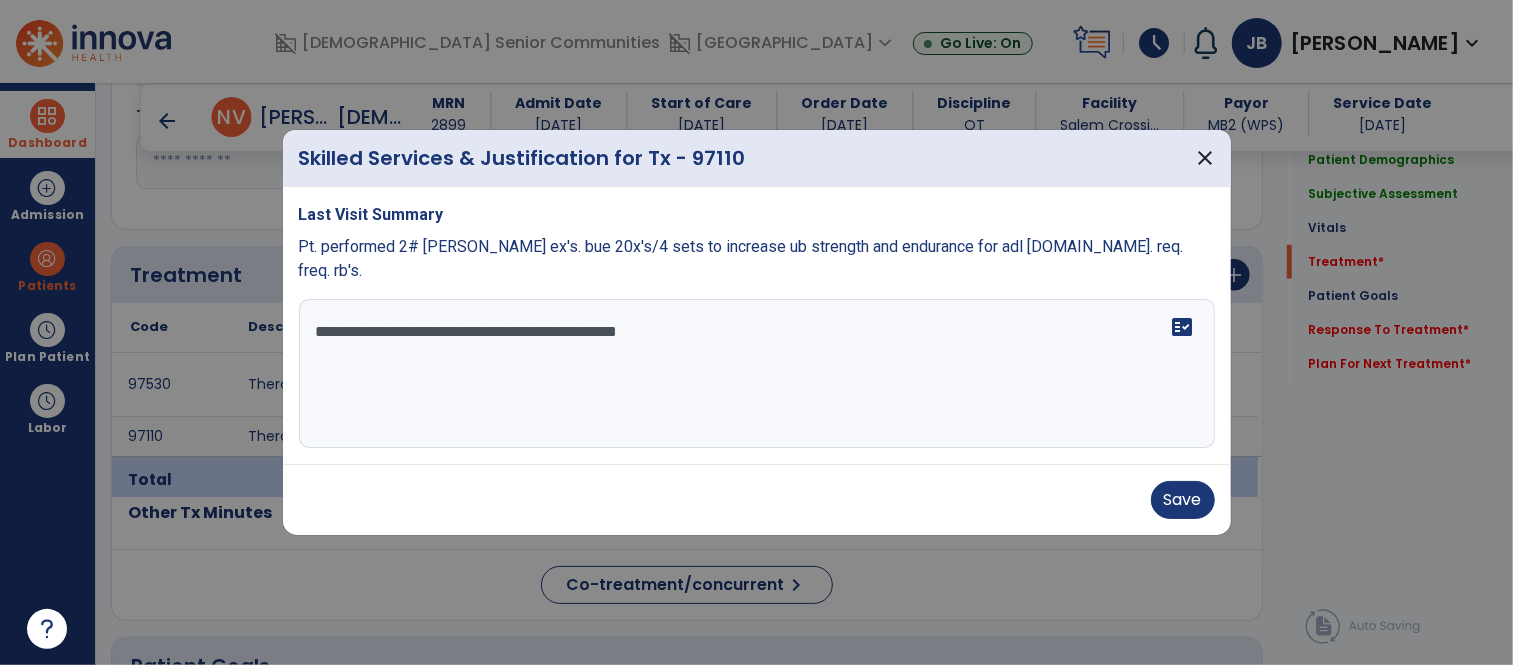 click on "**********" at bounding box center (757, 374) 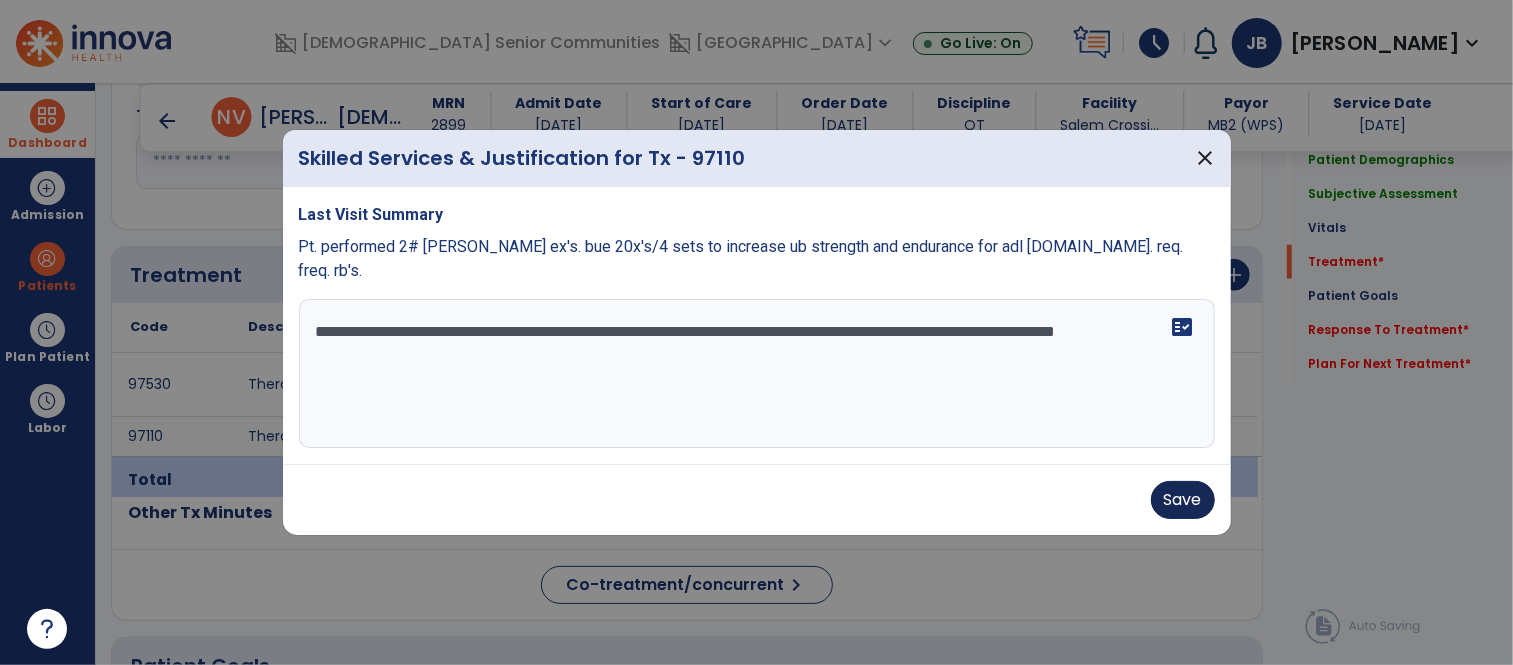 type on "**********" 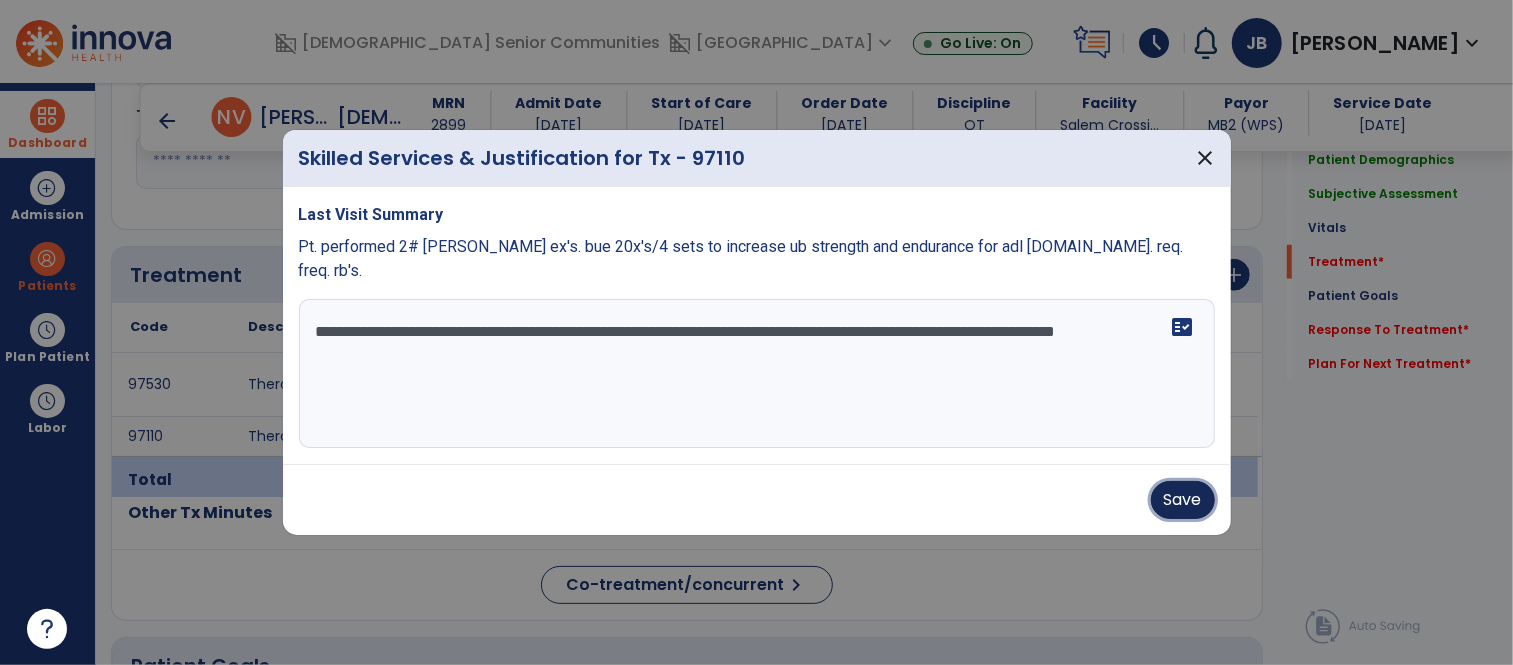 click on "Save" at bounding box center [1183, 500] 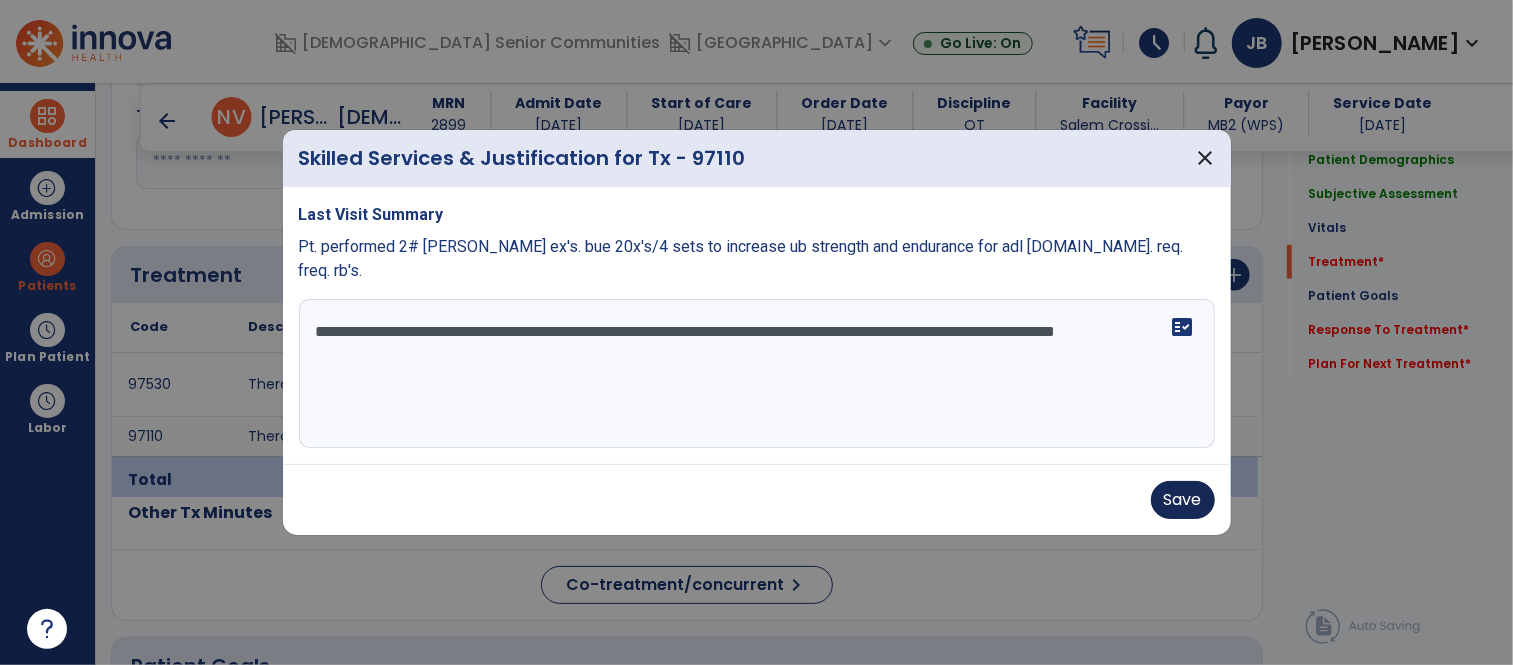 click on "Save" at bounding box center [757, 500] 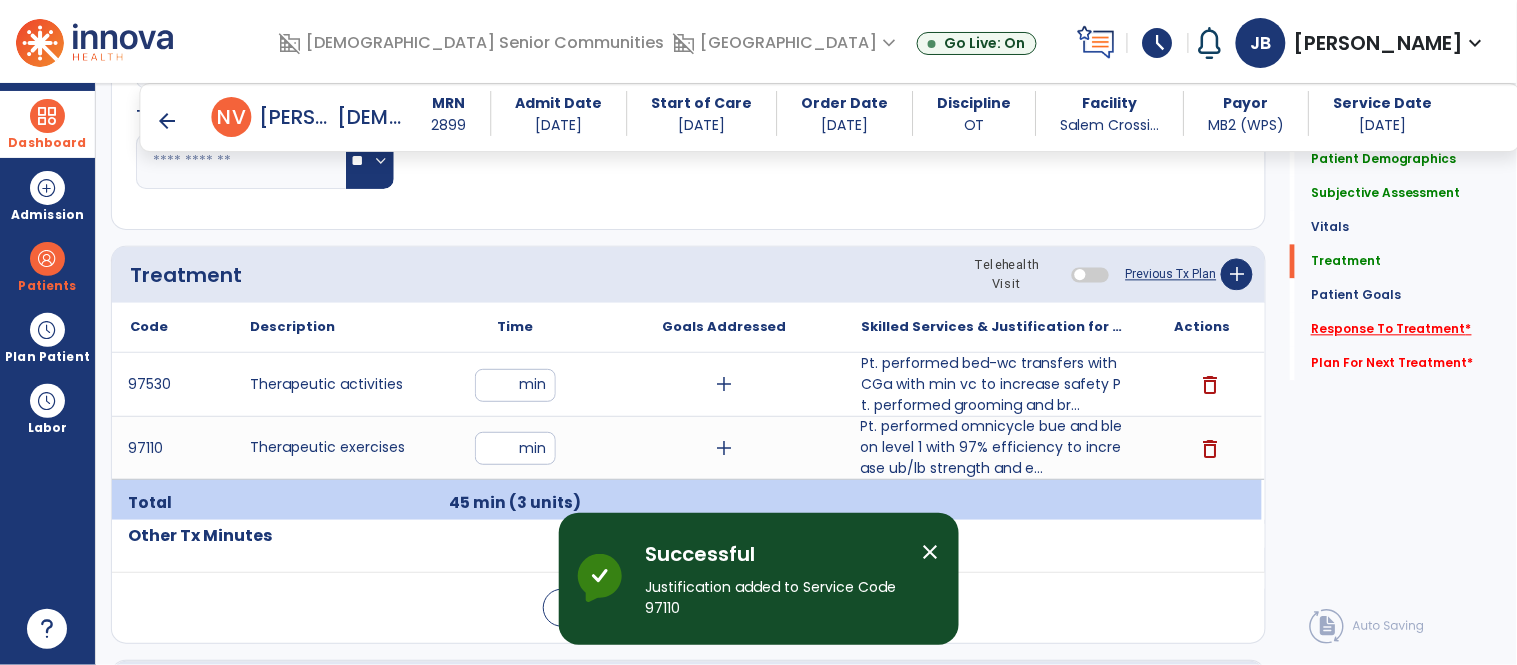 click on "Response To Treatment   *" 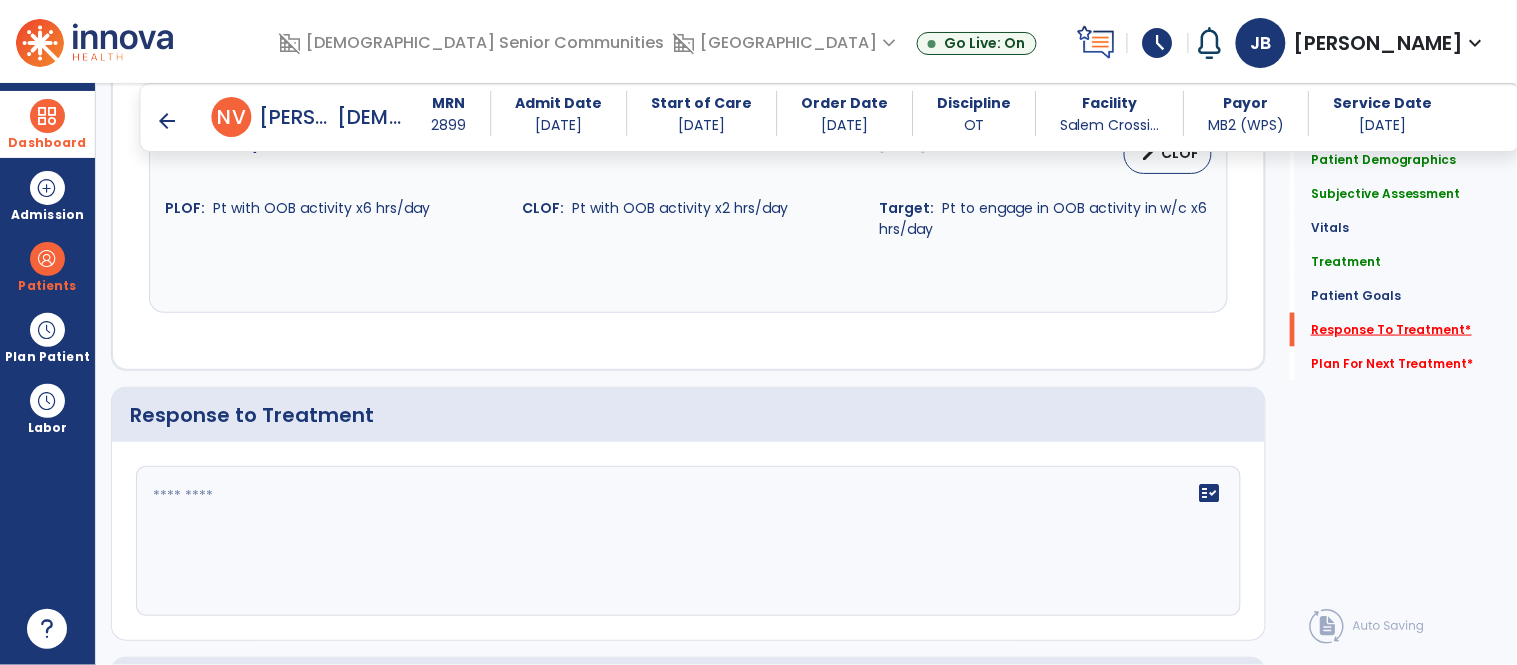 scroll, scrollTop: 2723, scrollLeft: 0, axis: vertical 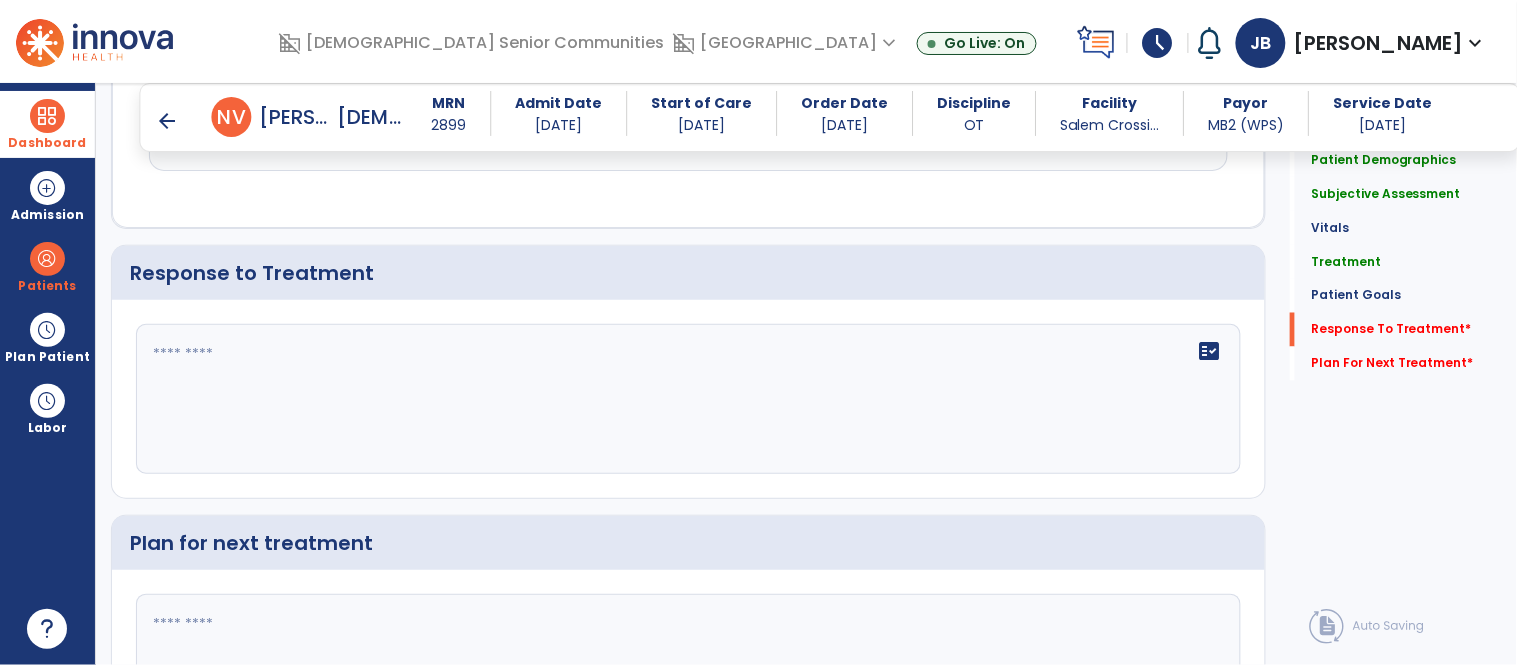 click on "fact_check" 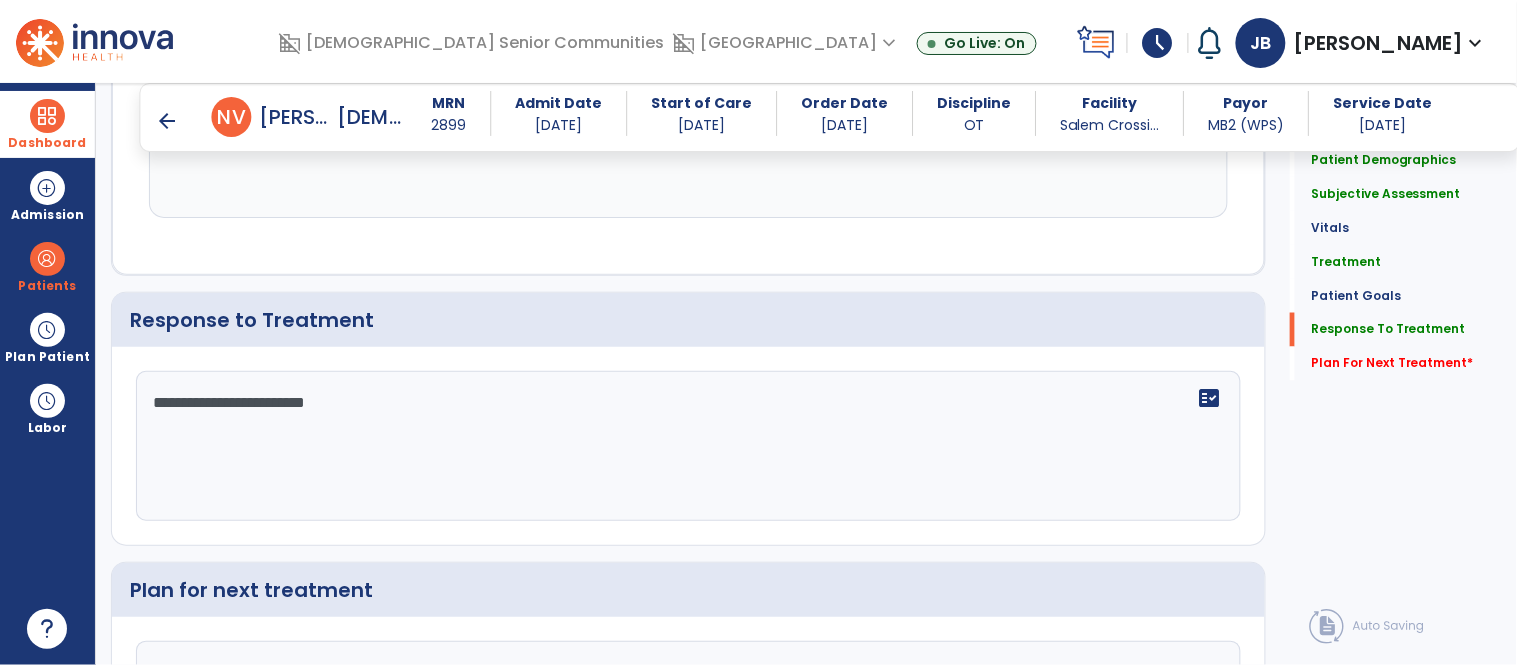 scroll, scrollTop: 2723, scrollLeft: 0, axis: vertical 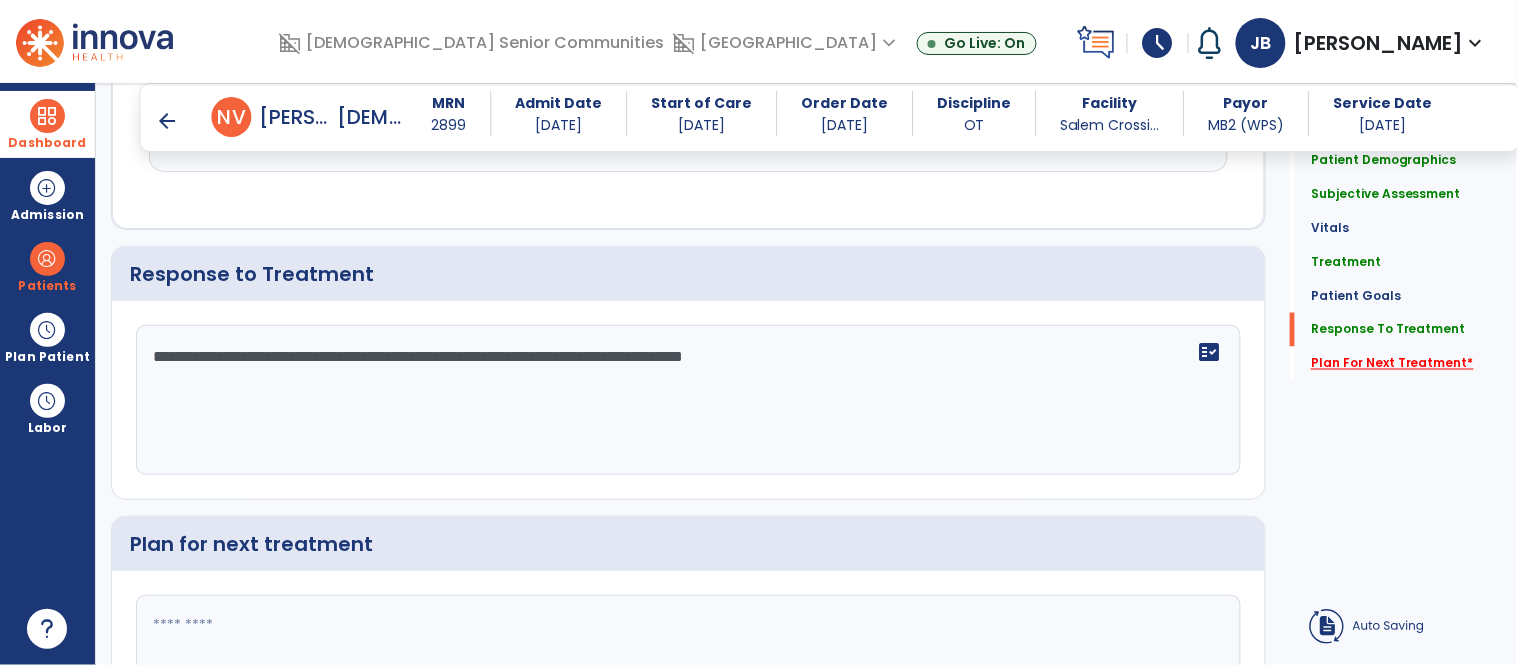 type on "**********" 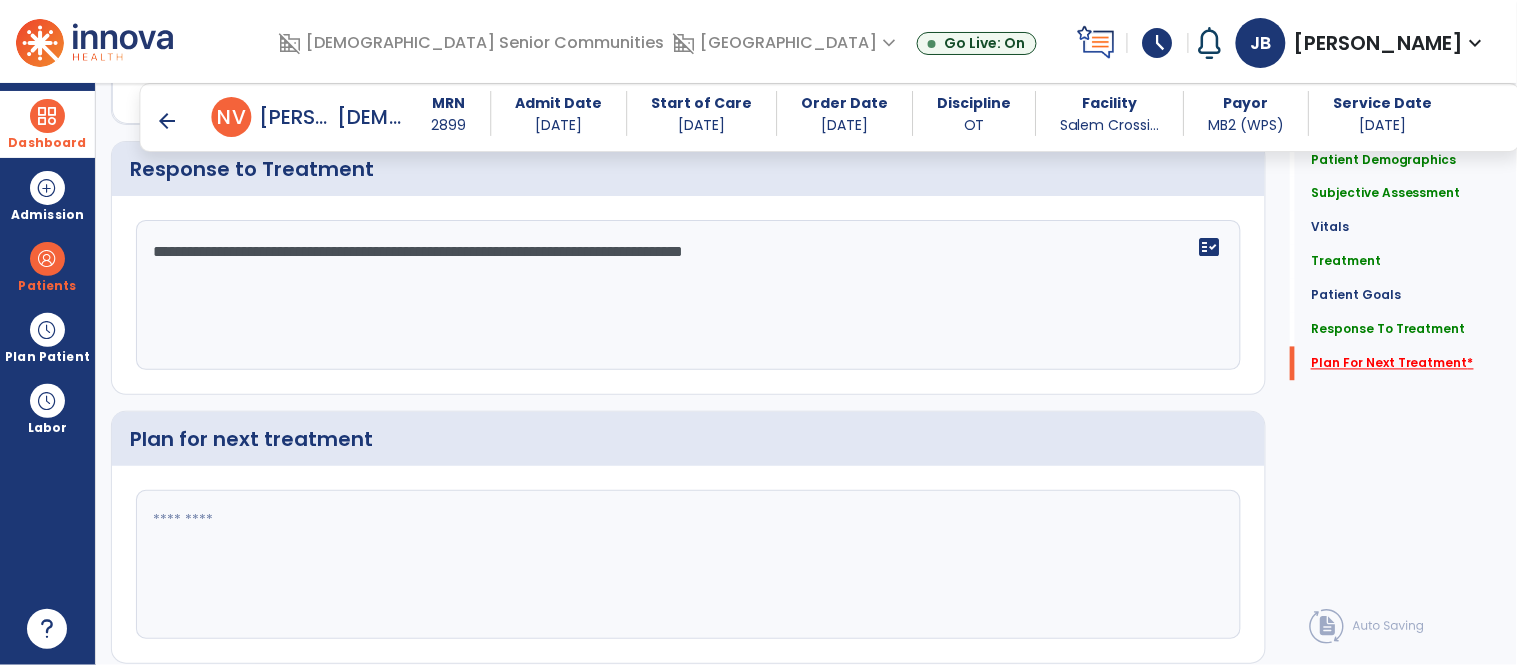 scroll, scrollTop: 2850, scrollLeft: 0, axis: vertical 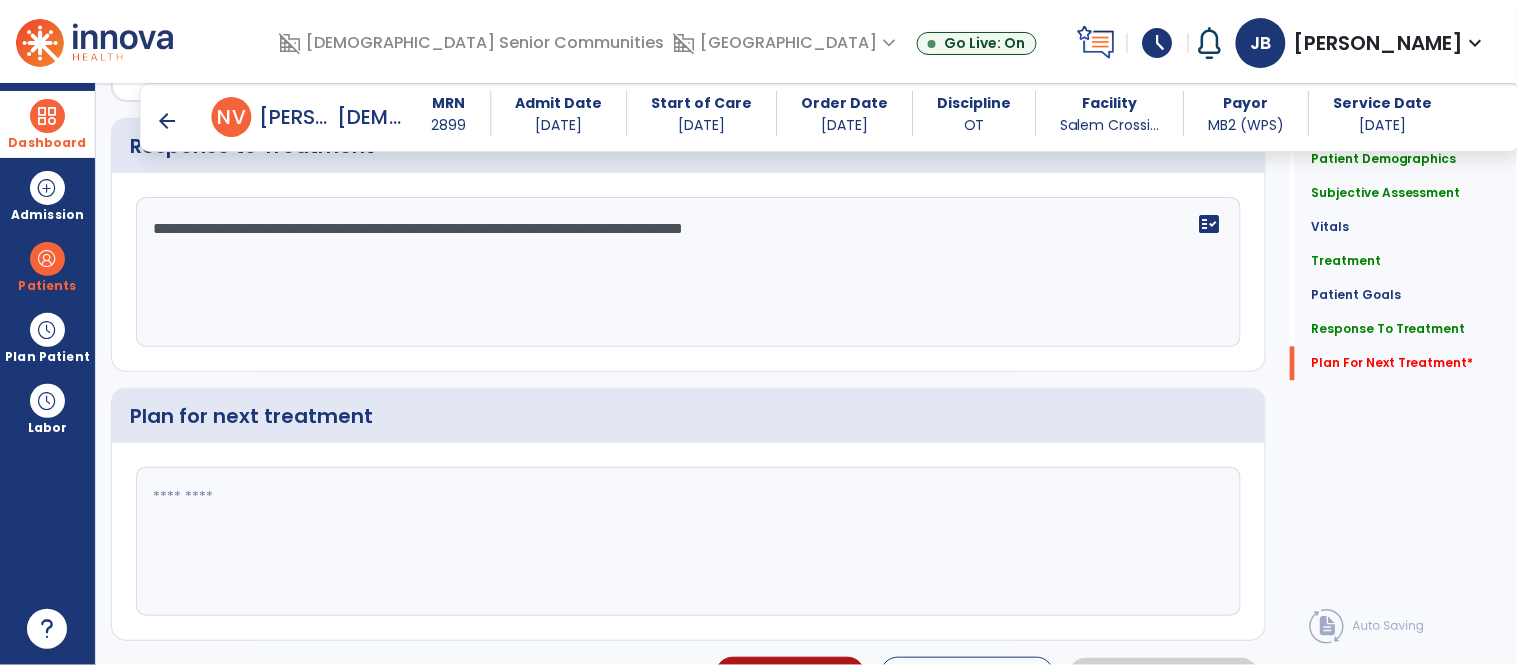 click 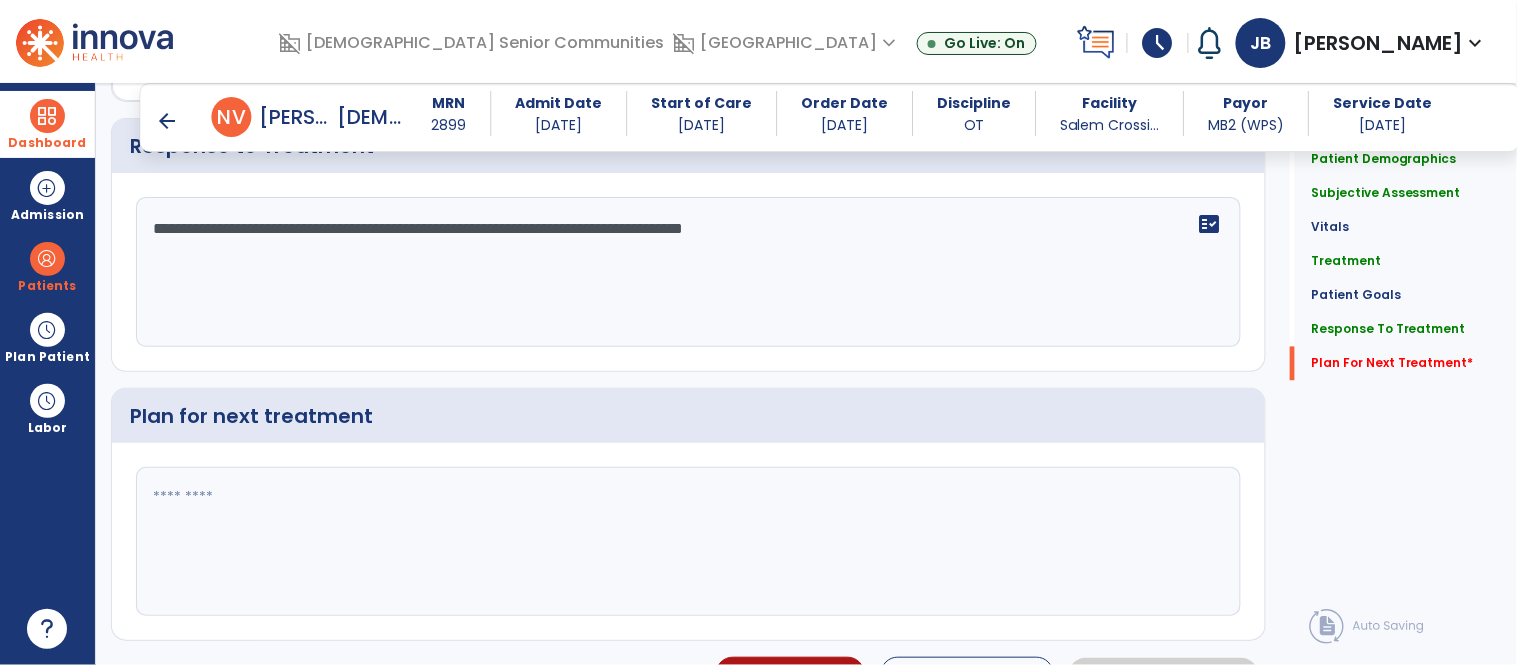 click 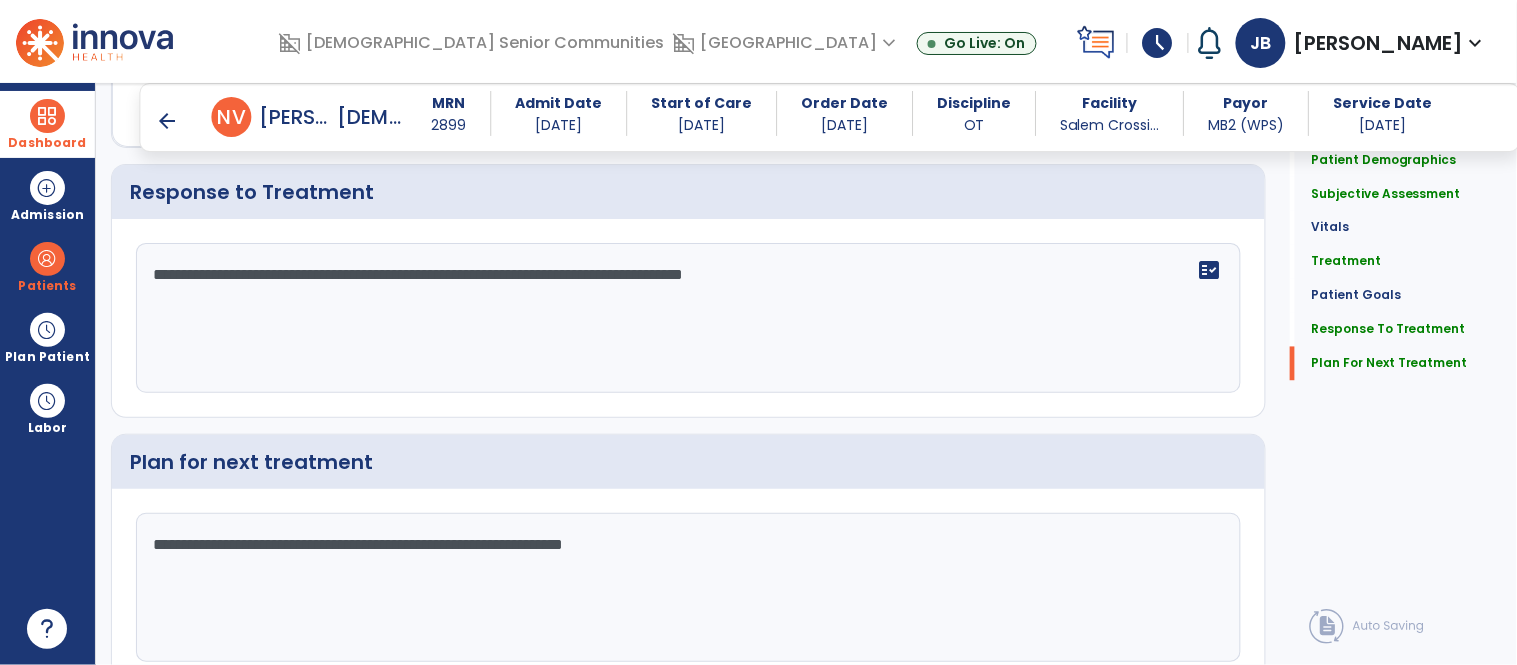 scroll, scrollTop: 2850, scrollLeft: 0, axis: vertical 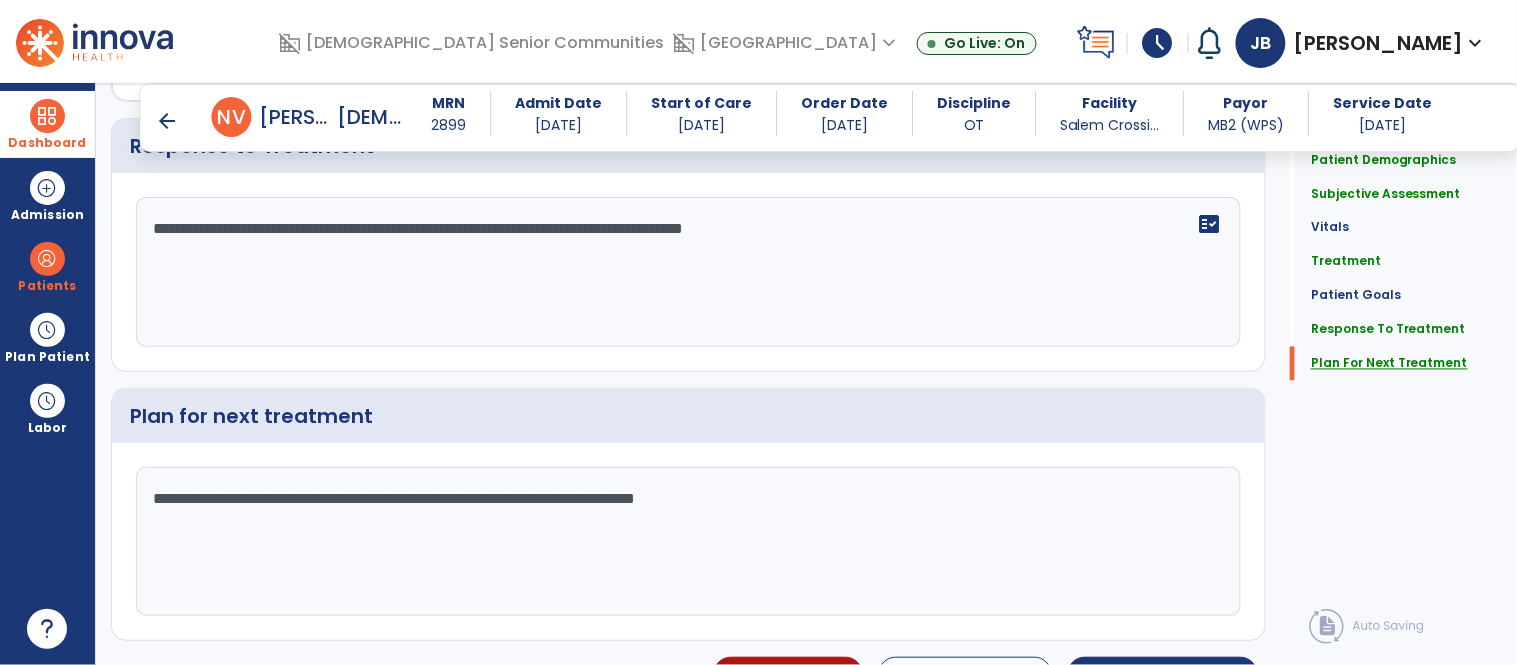 type on "**********" 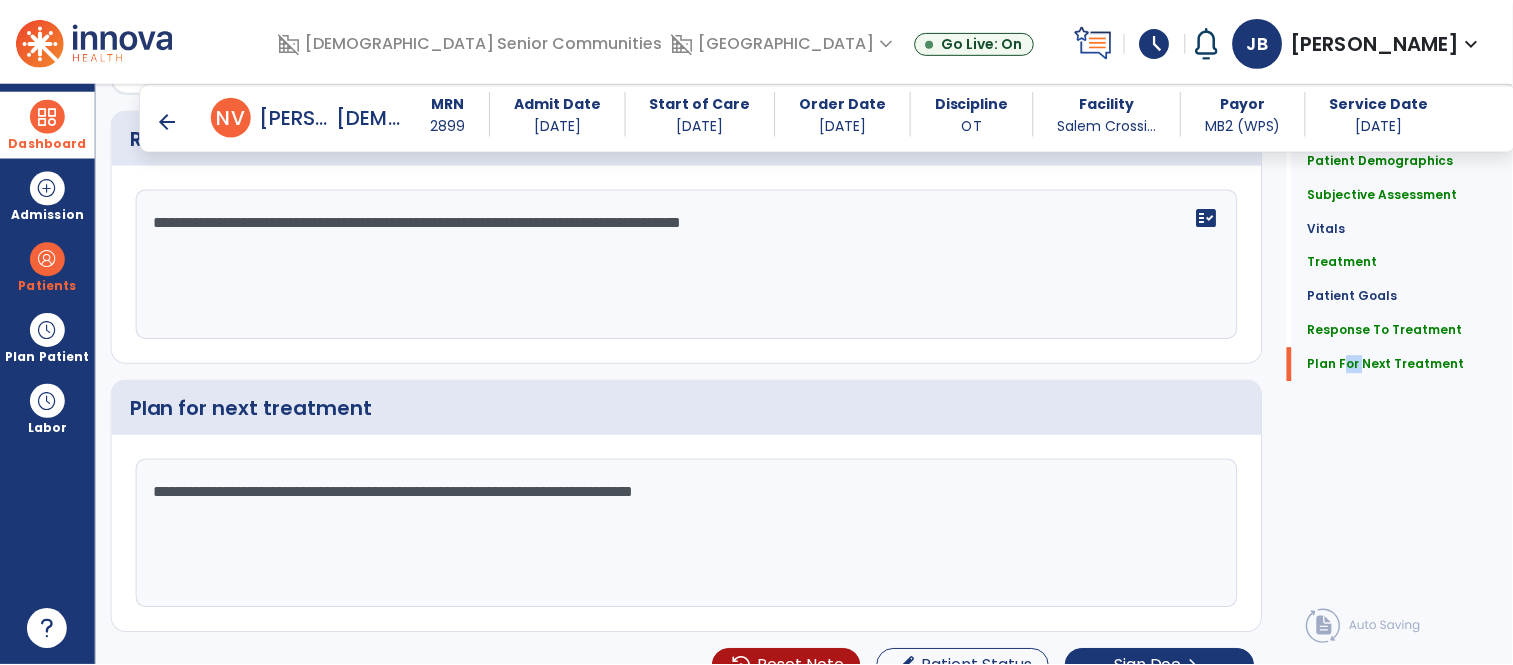 scroll, scrollTop: 2895, scrollLeft: 0, axis: vertical 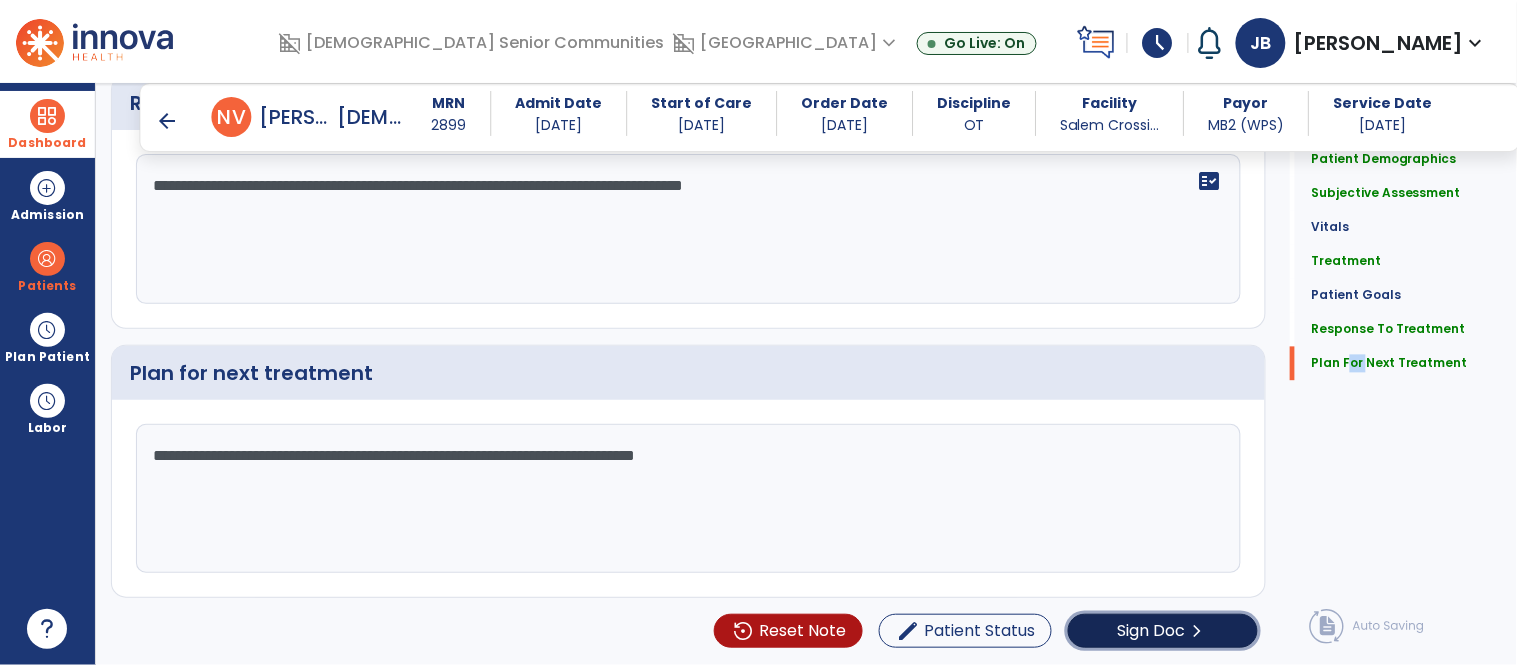 click on "Sign Doc  chevron_right" 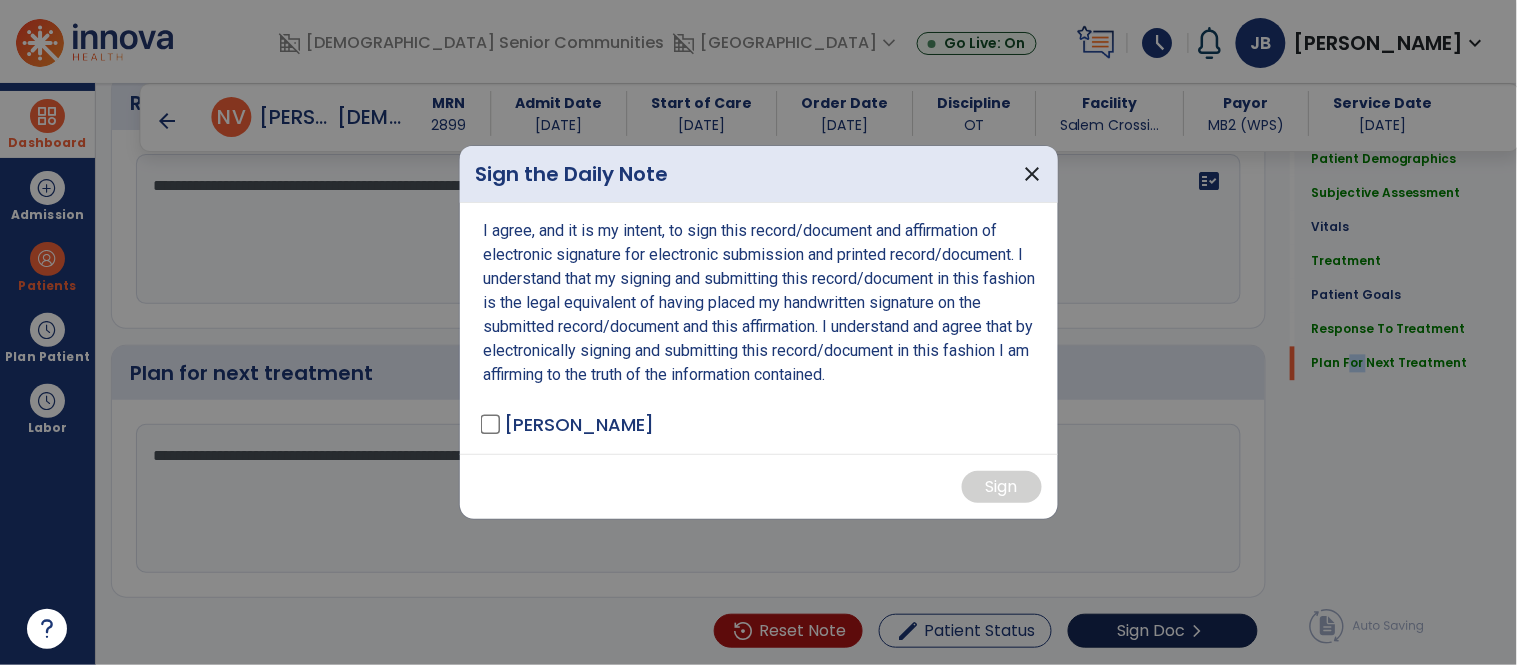click at bounding box center (758, 332) 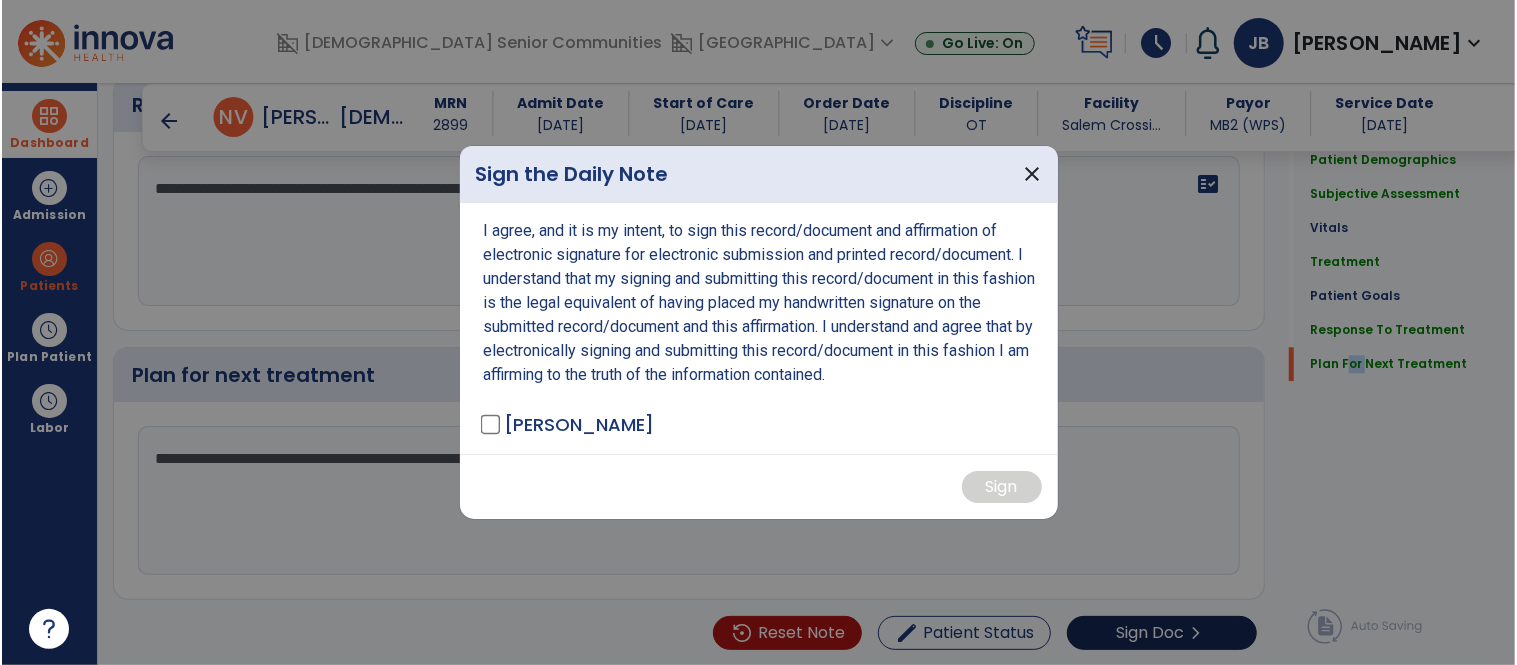 scroll, scrollTop: 2895, scrollLeft: 0, axis: vertical 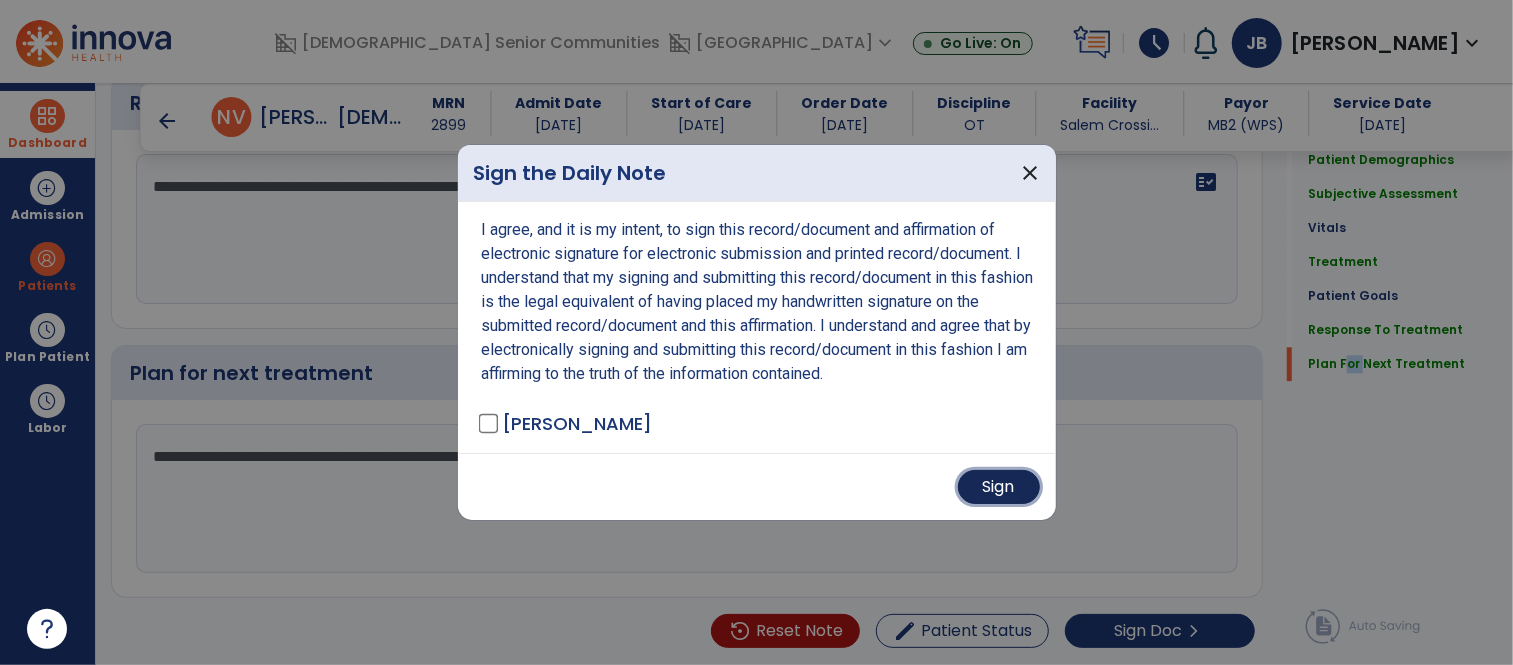 click on "Sign" at bounding box center [999, 487] 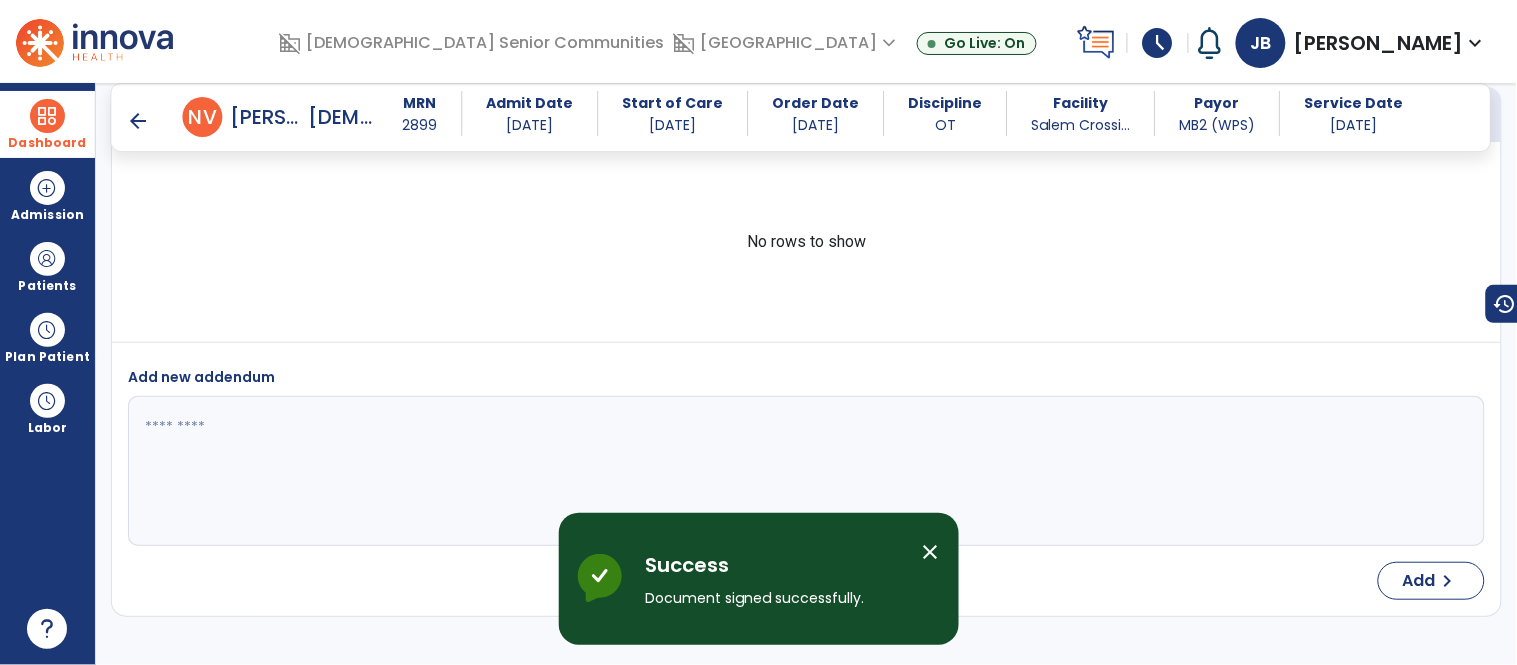 click at bounding box center [47, 116] 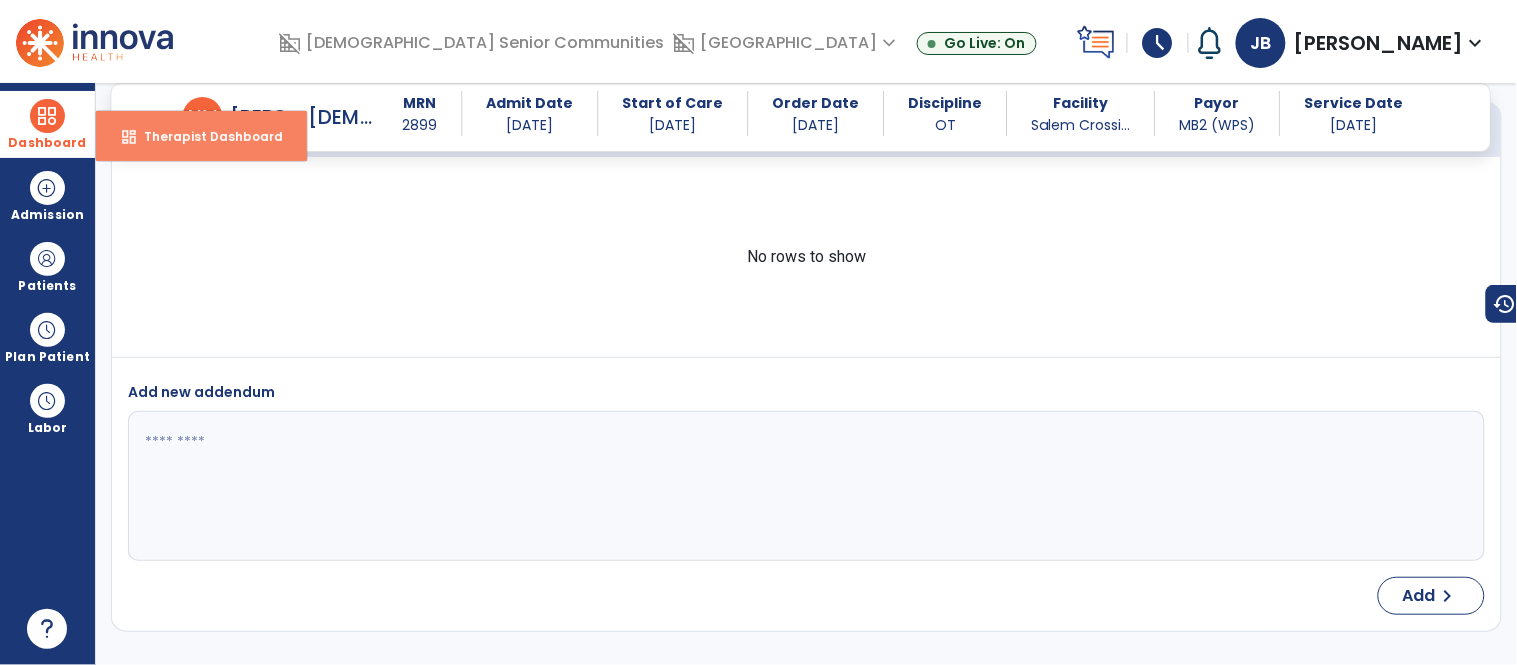 click on "Therapist Dashboard" at bounding box center [205, 136] 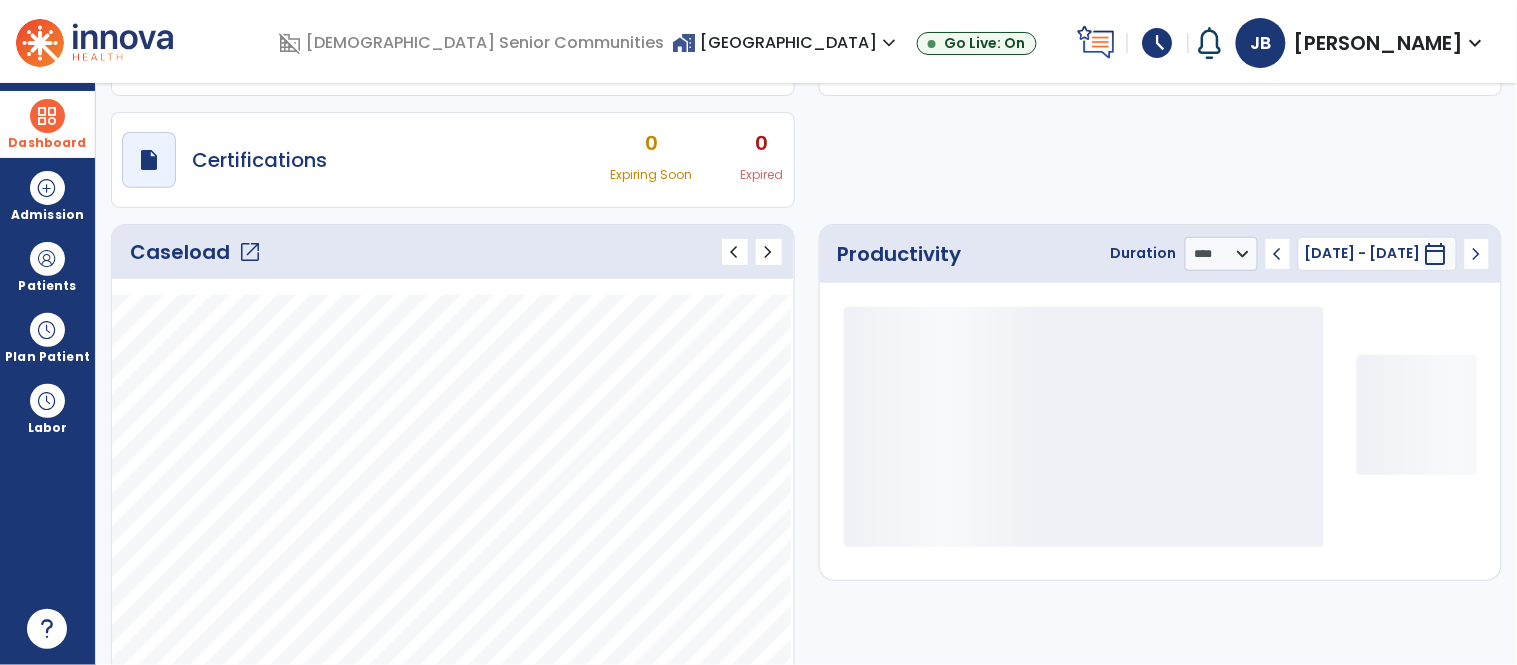 scroll, scrollTop: 143, scrollLeft: 0, axis: vertical 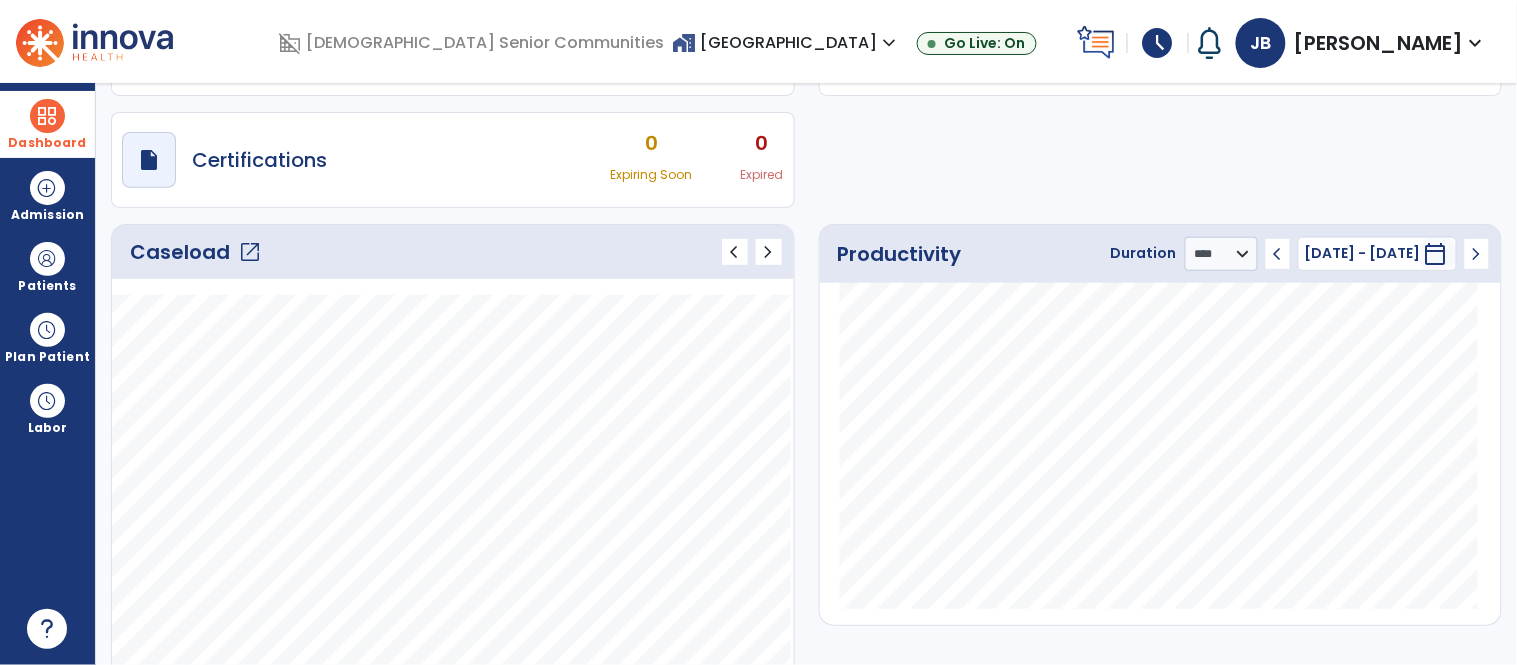 click on "open_in_new" 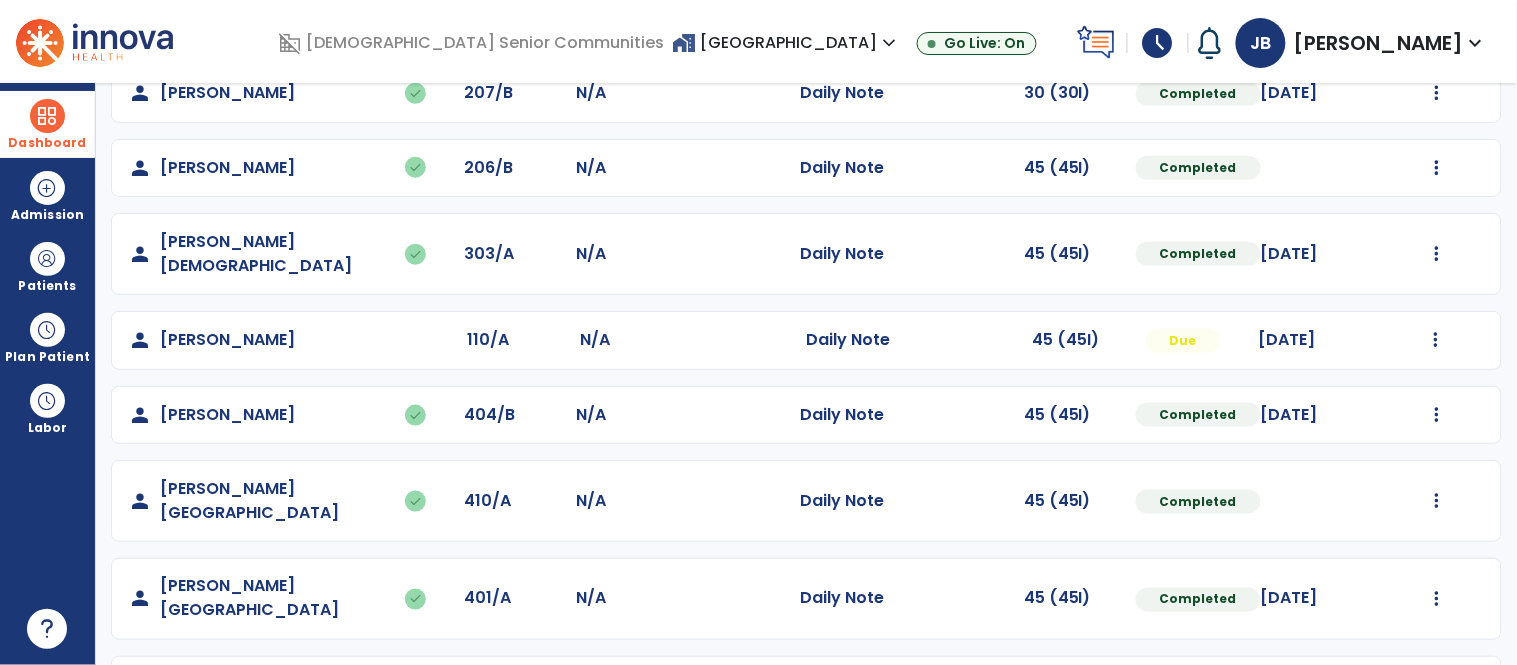 scroll, scrollTop: 494, scrollLeft: 0, axis: vertical 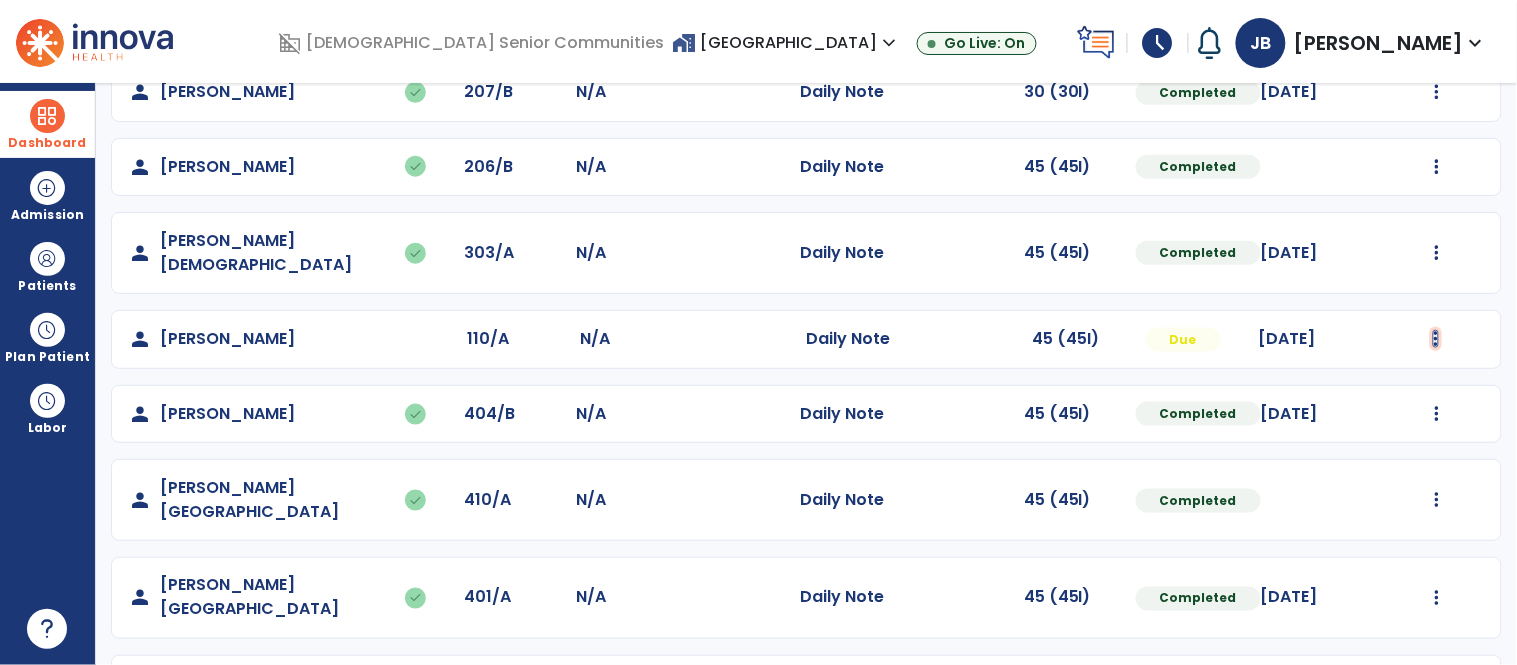 click at bounding box center (1437, -206) 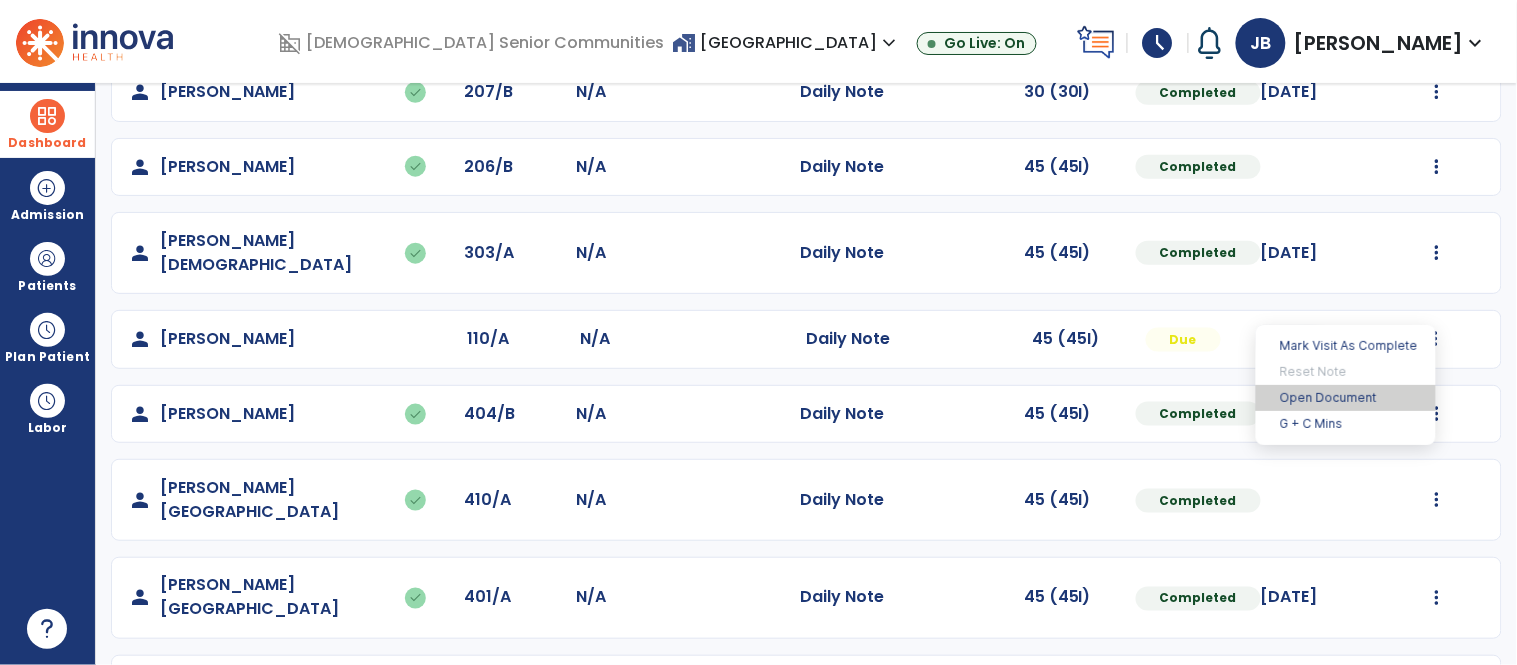 click on "Open Document" at bounding box center [1346, 398] 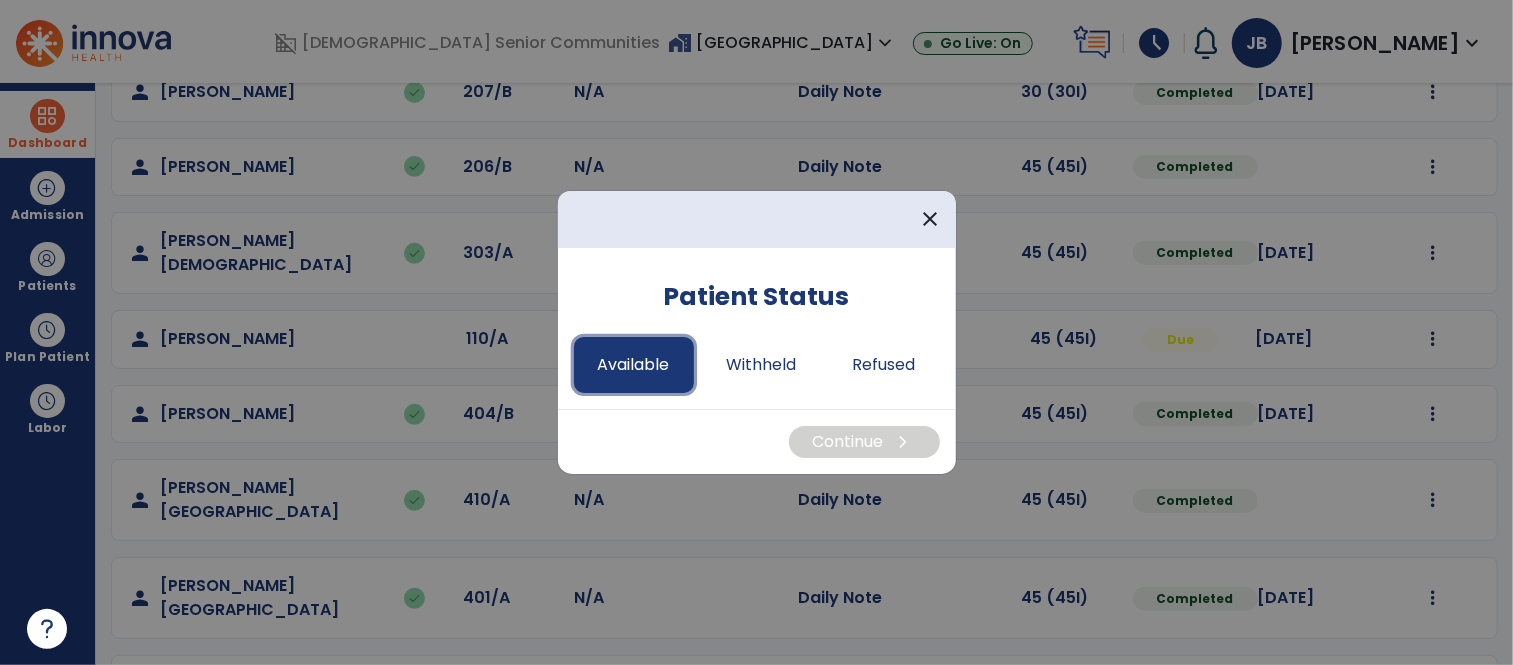 click on "Available" at bounding box center [634, 365] 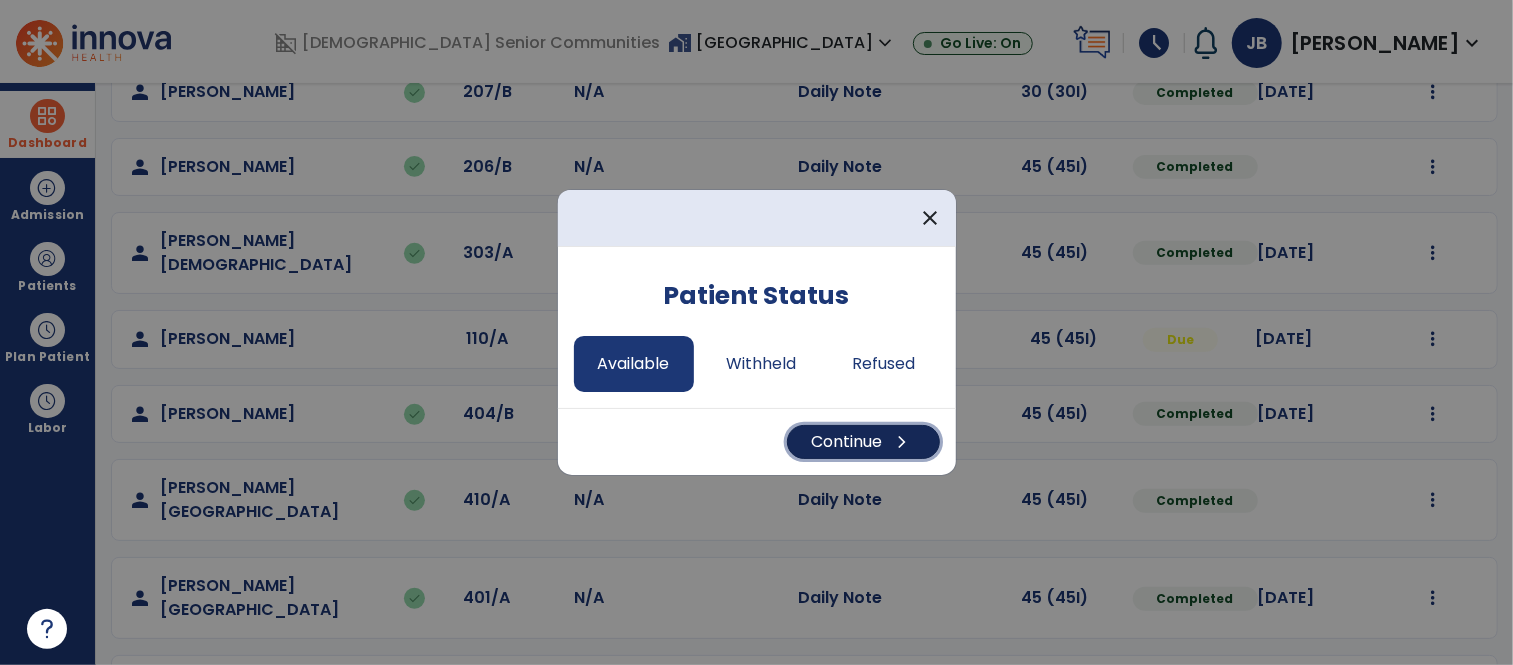 click on "Continue   chevron_right" at bounding box center (863, 442) 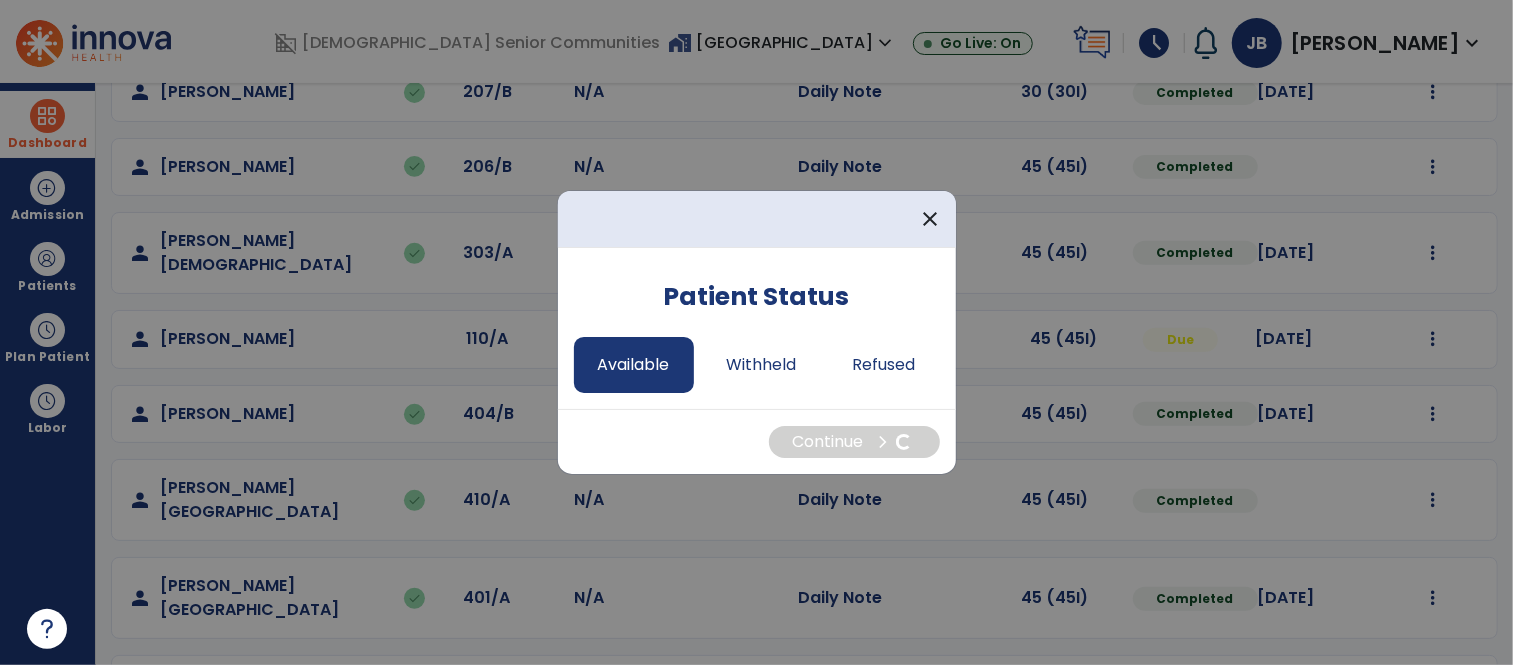 select on "*" 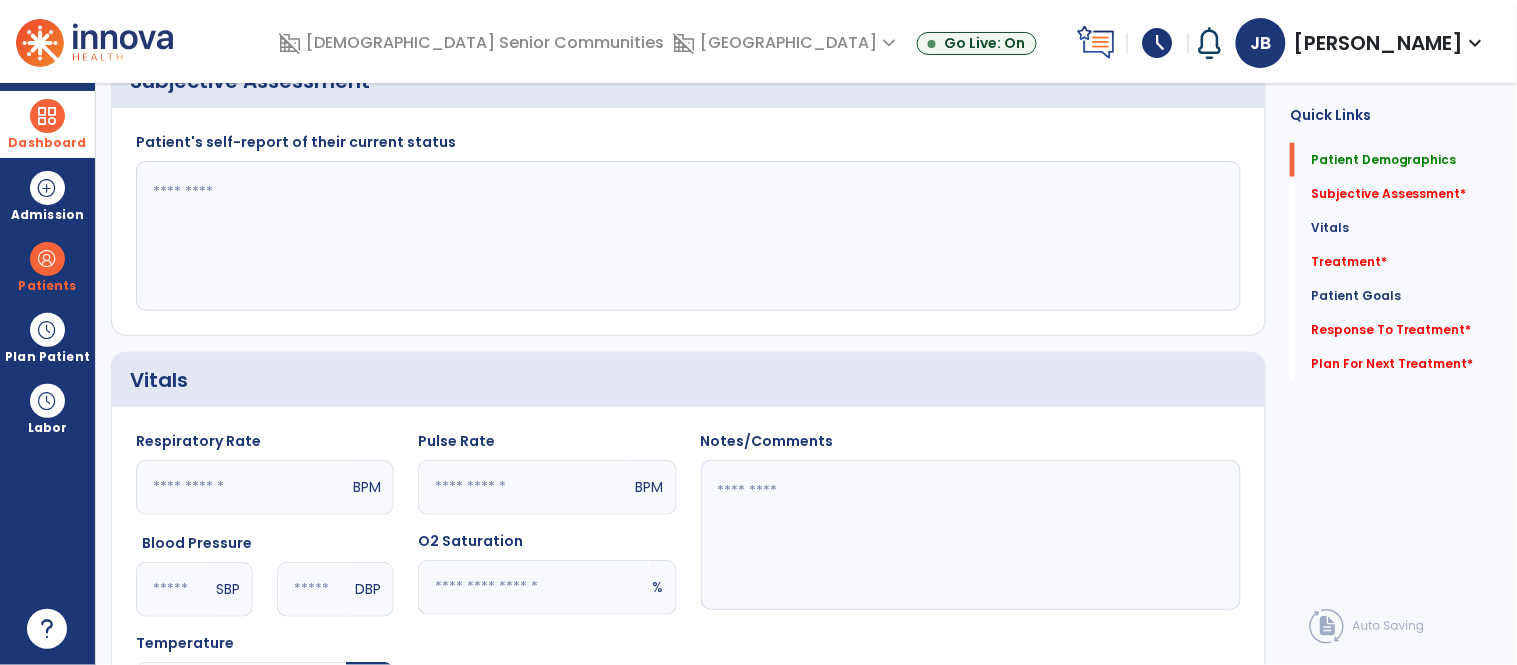 scroll, scrollTop: 0, scrollLeft: 0, axis: both 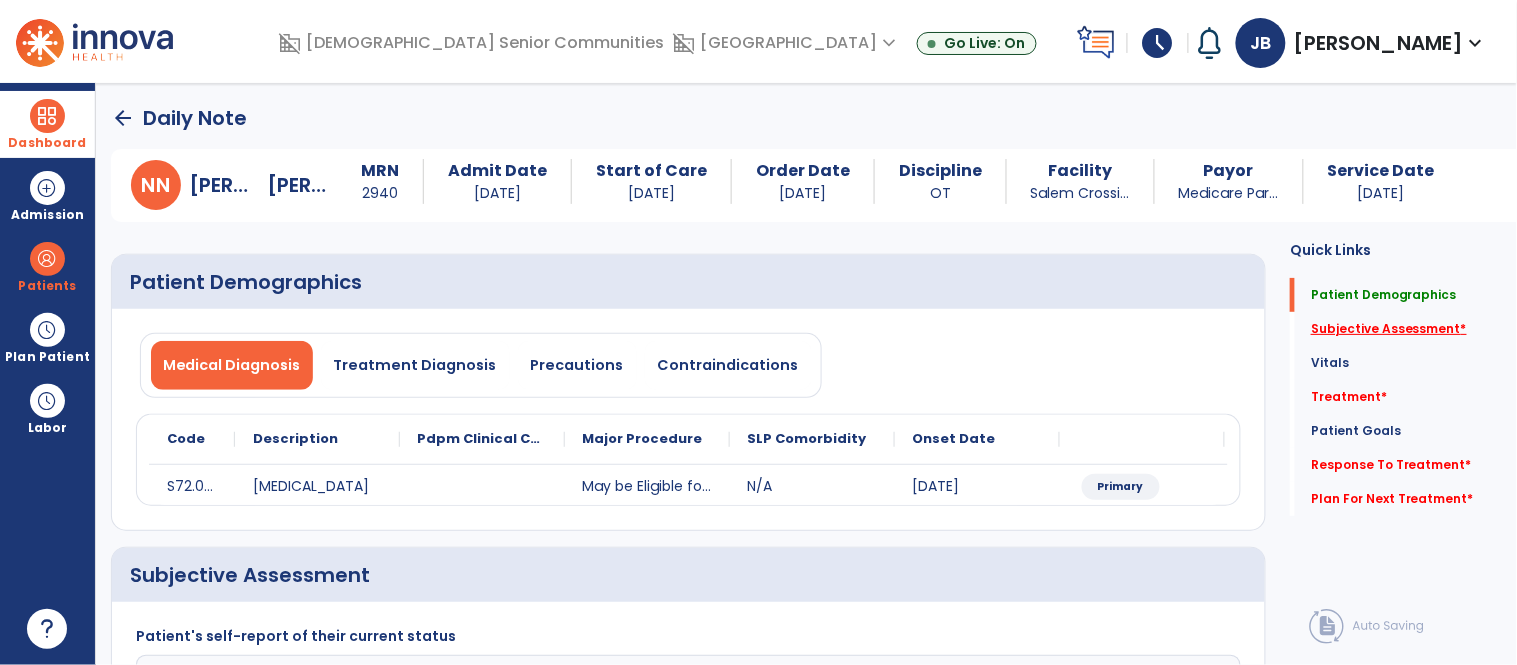 click on "Subjective Assessment   *" 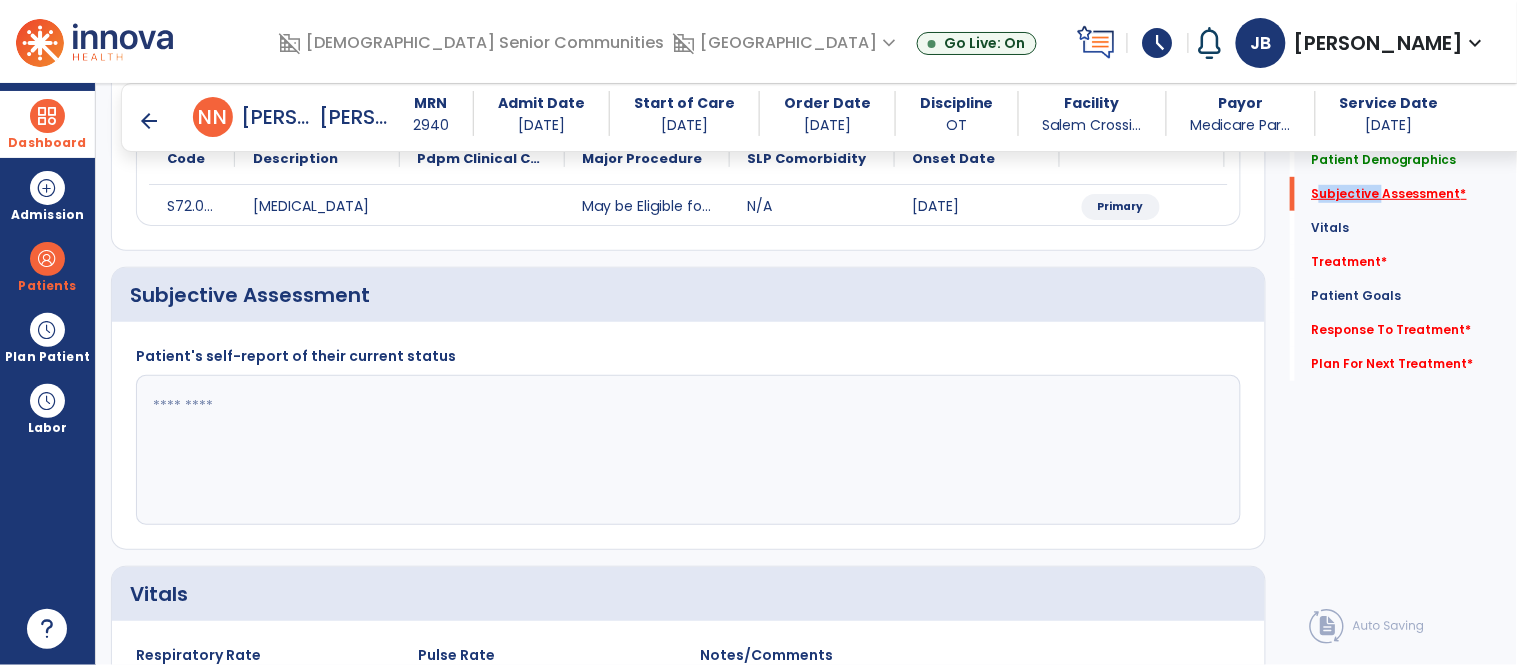 scroll, scrollTop: 314, scrollLeft: 0, axis: vertical 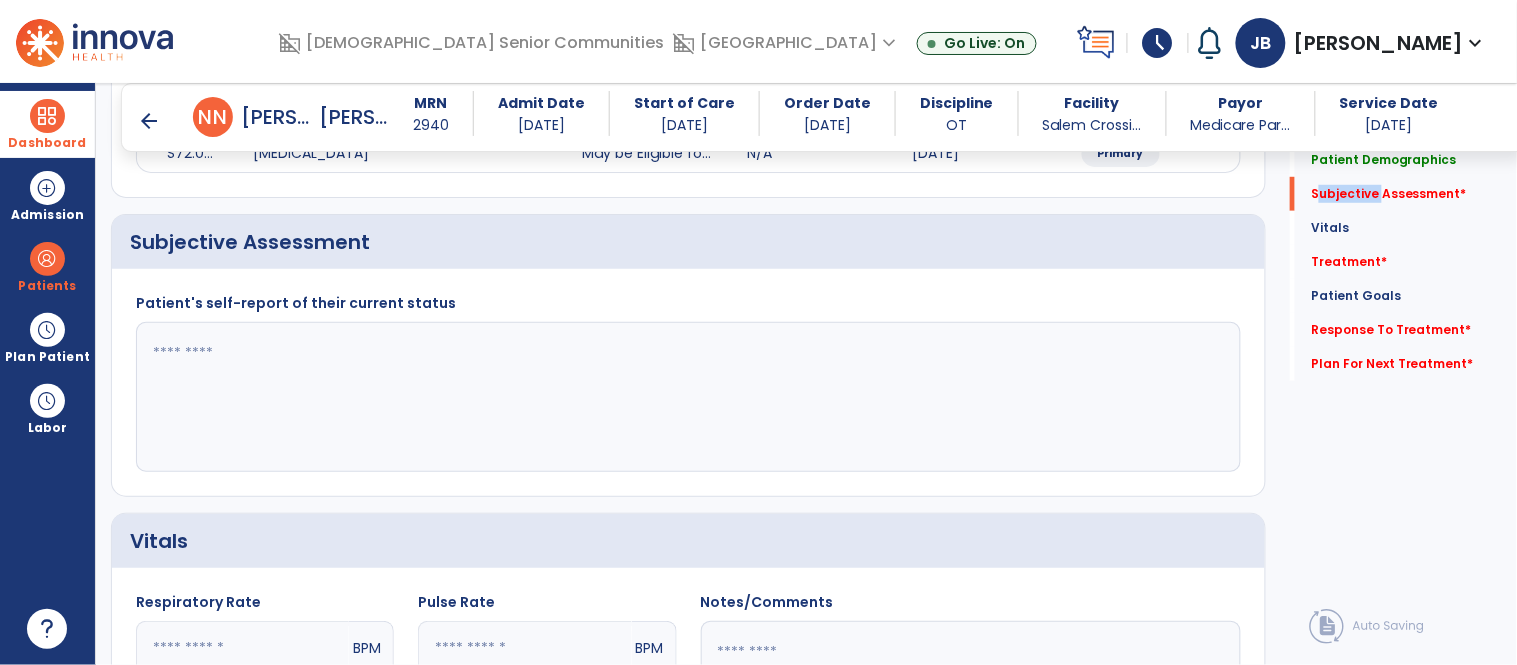 click 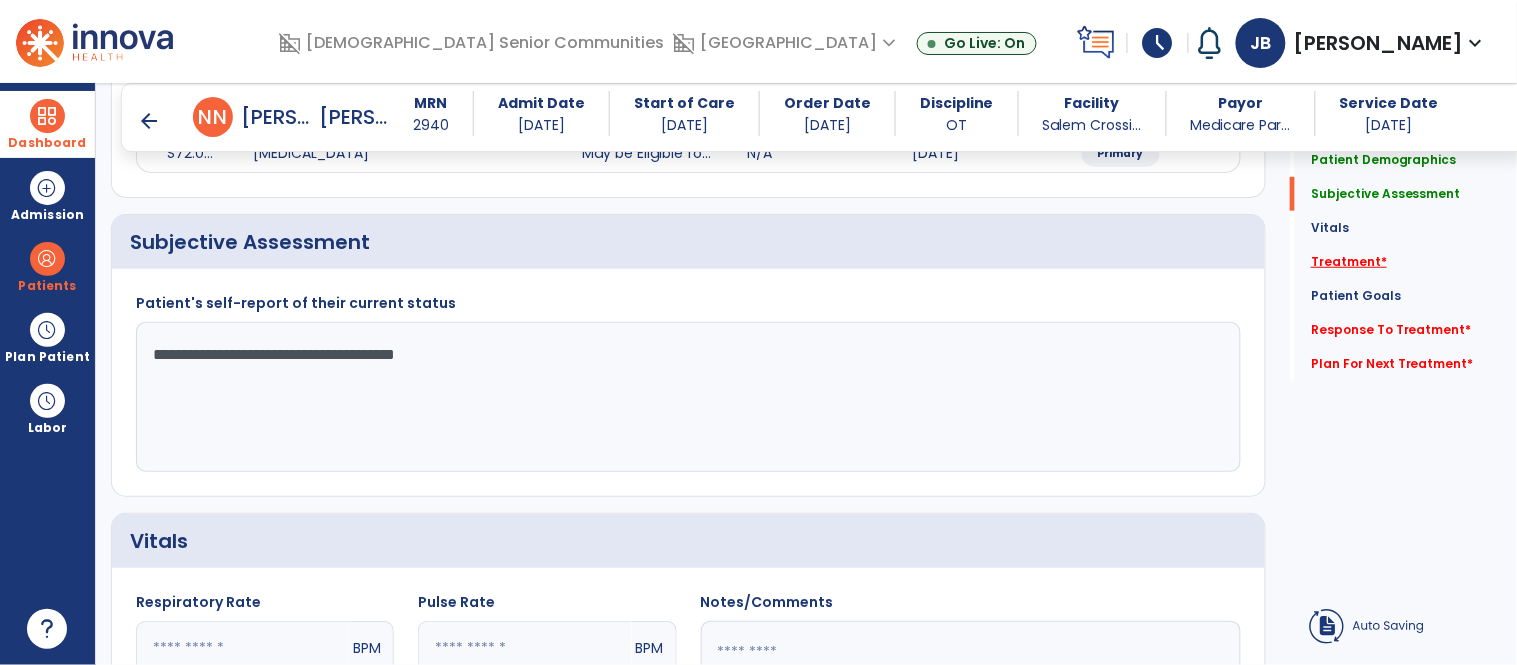 type on "**********" 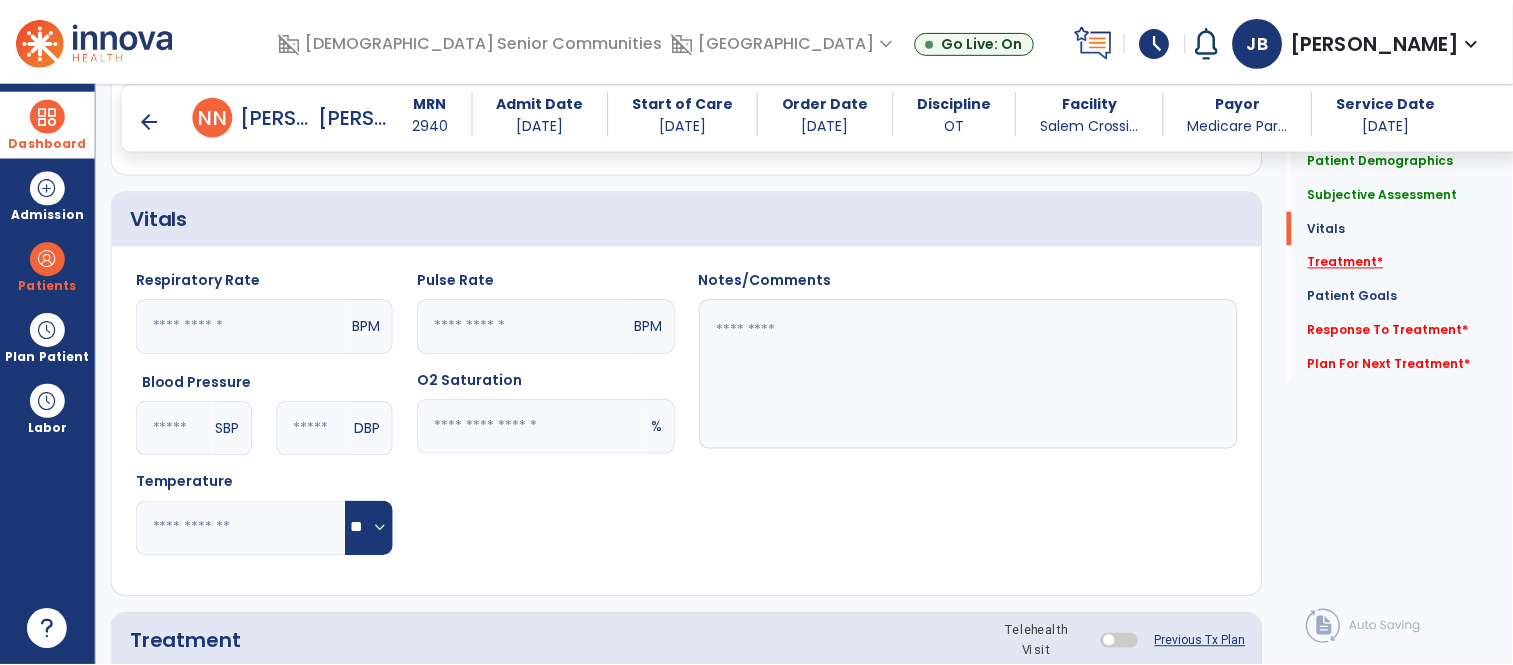 scroll, scrollTop: 1003, scrollLeft: 0, axis: vertical 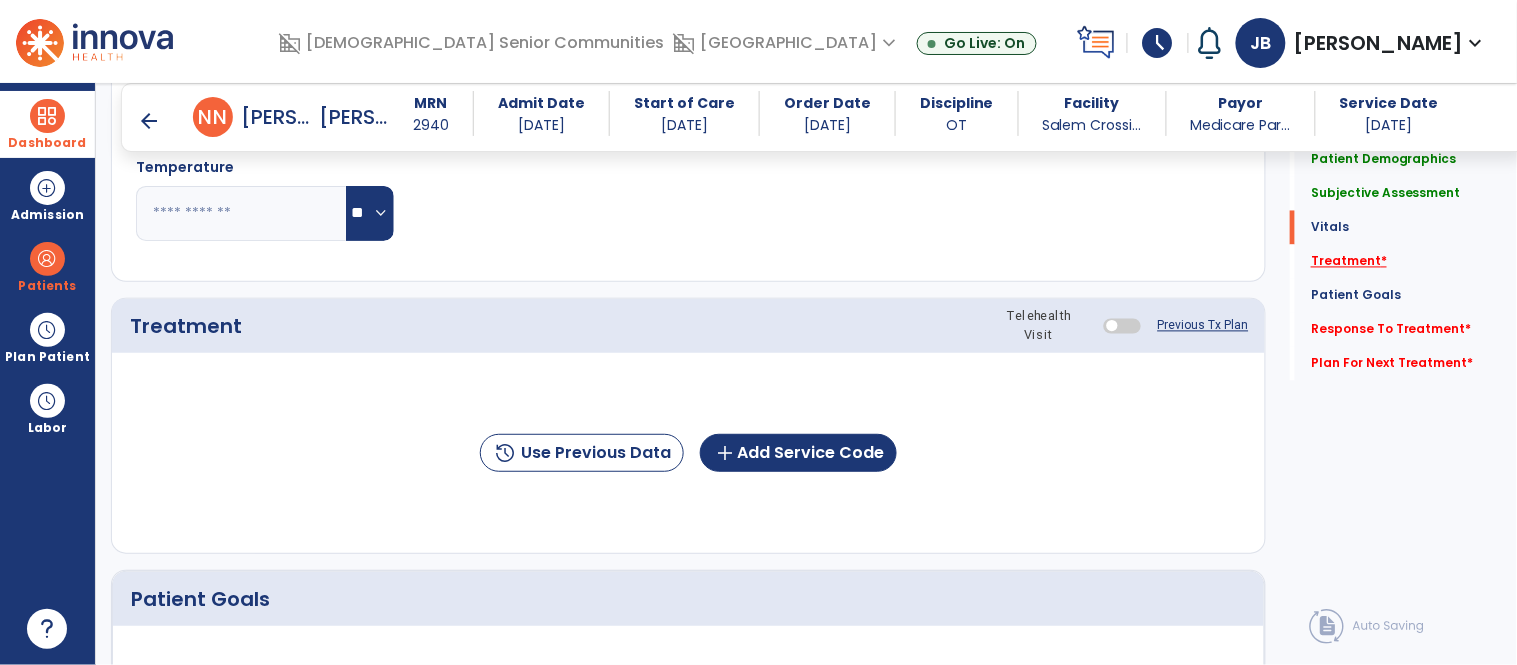 click on "Treatment   *" 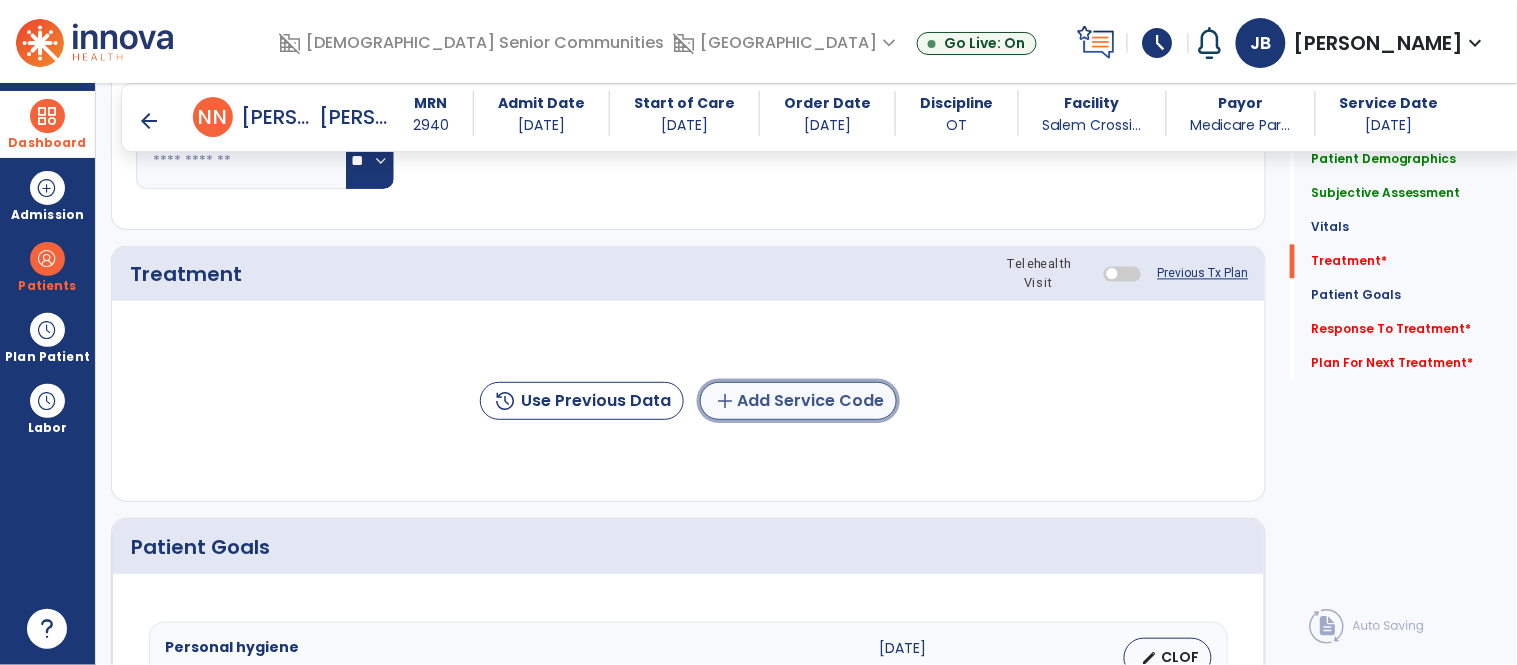 click on "add  Add Service Code" 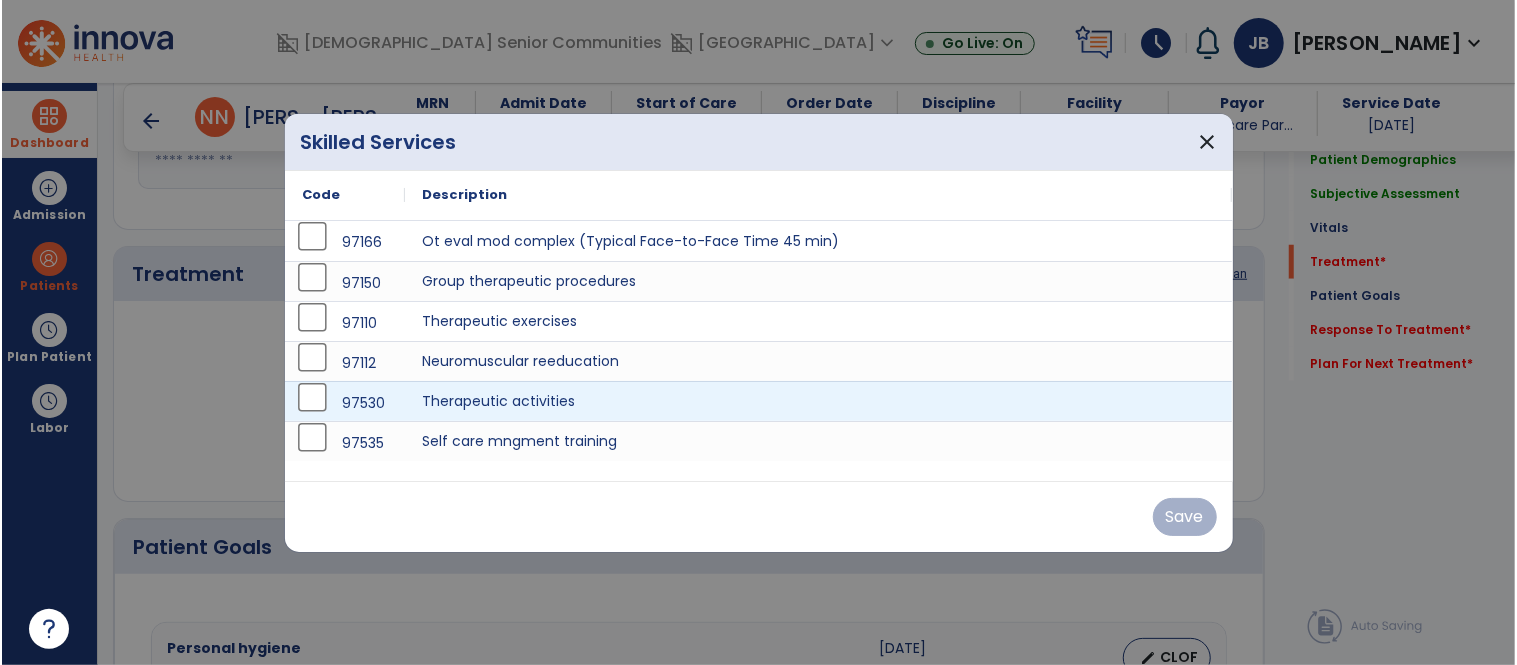 scroll, scrollTop: 1003, scrollLeft: 0, axis: vertical 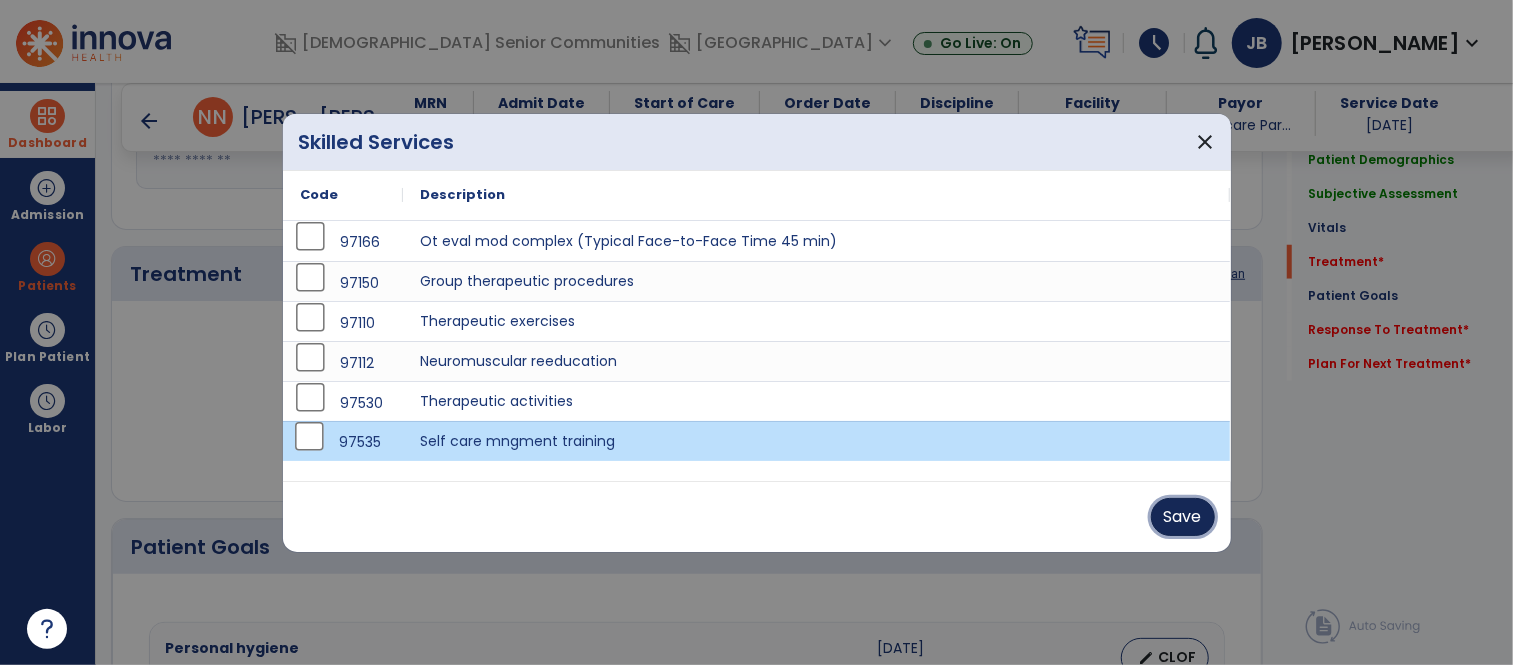 click on "Save" at bounding box center (1183, 517) 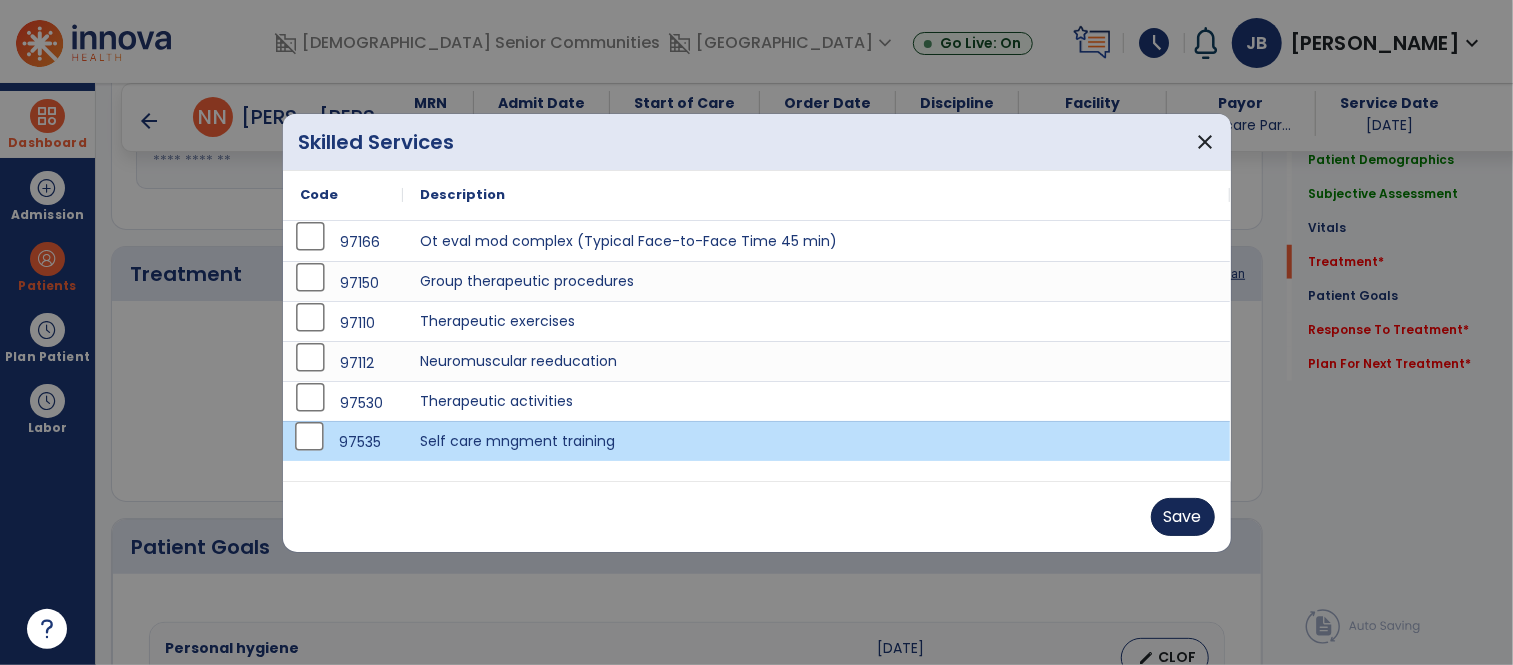 click on "Save" at bounding box center [757, 516] 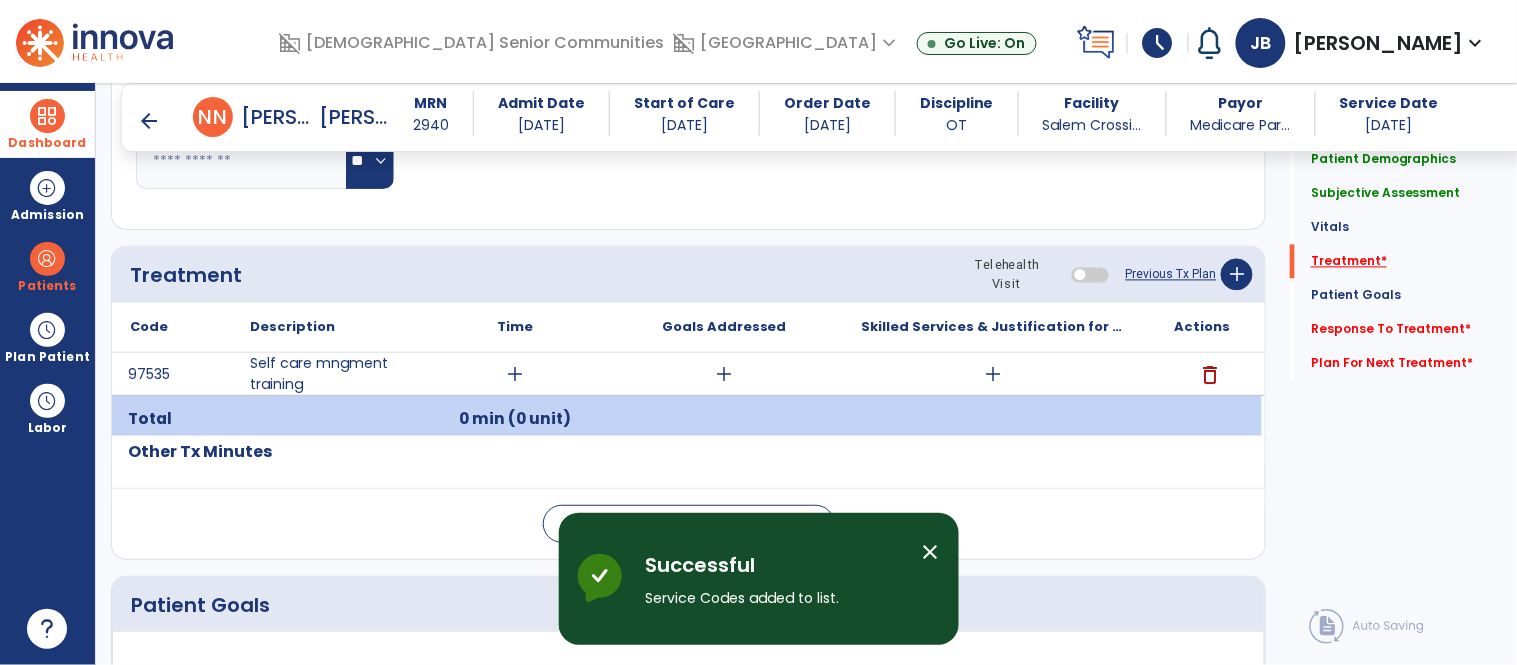 click on "Treatment   *" 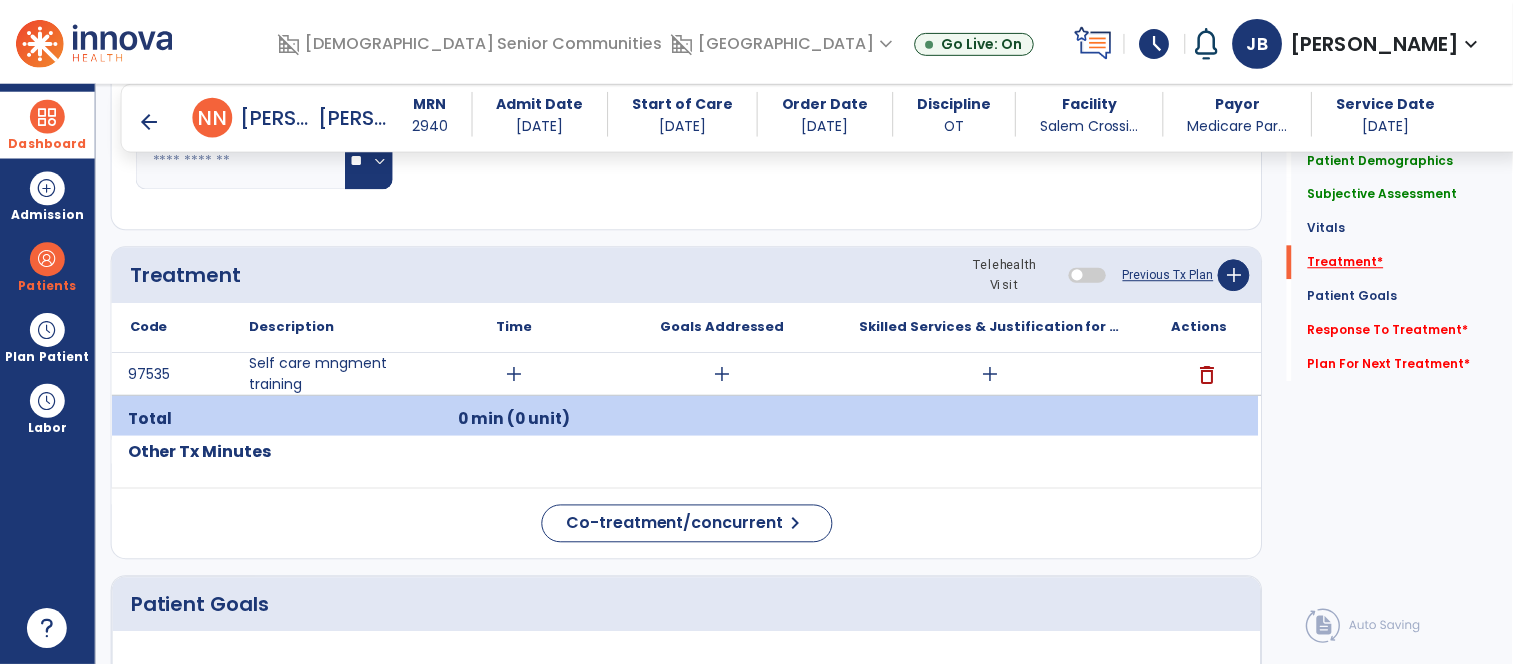 scroll, scrollTop: 1033, scrollLeft: 0, axis: vertical 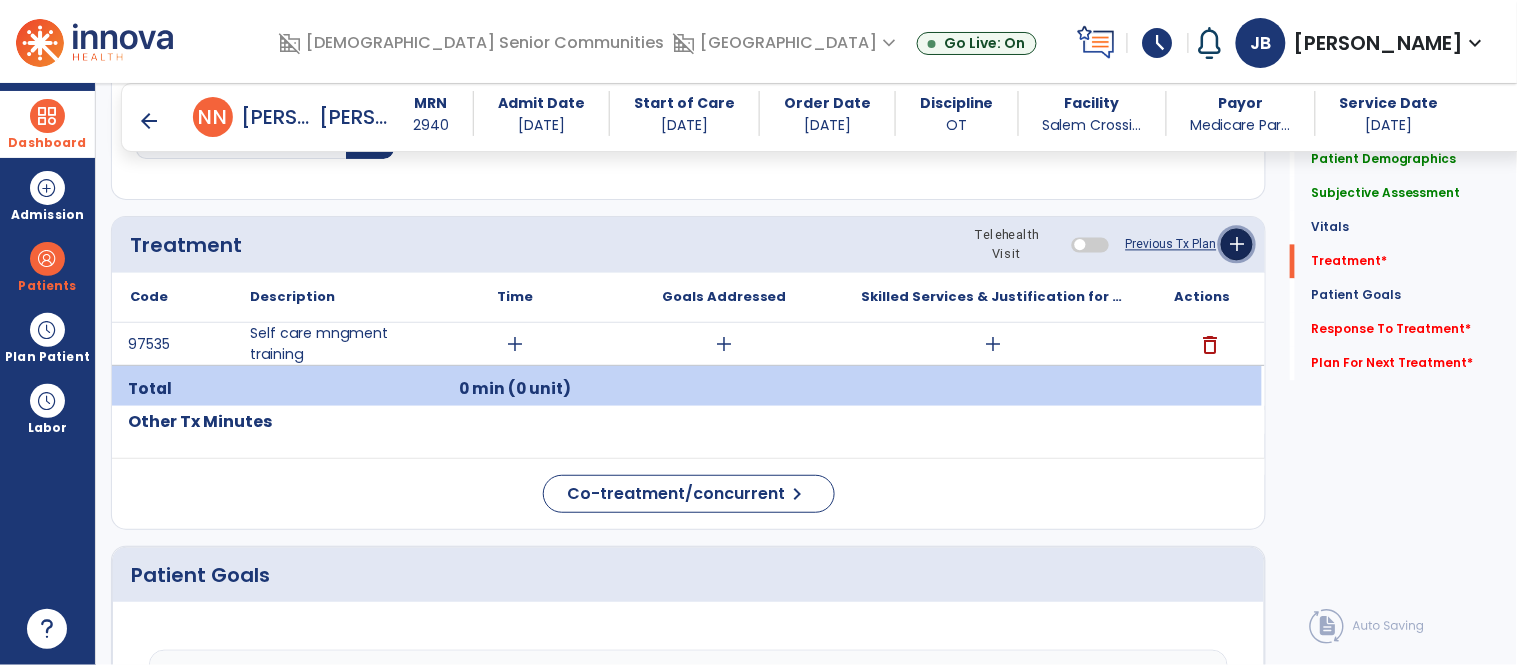 click on "add" 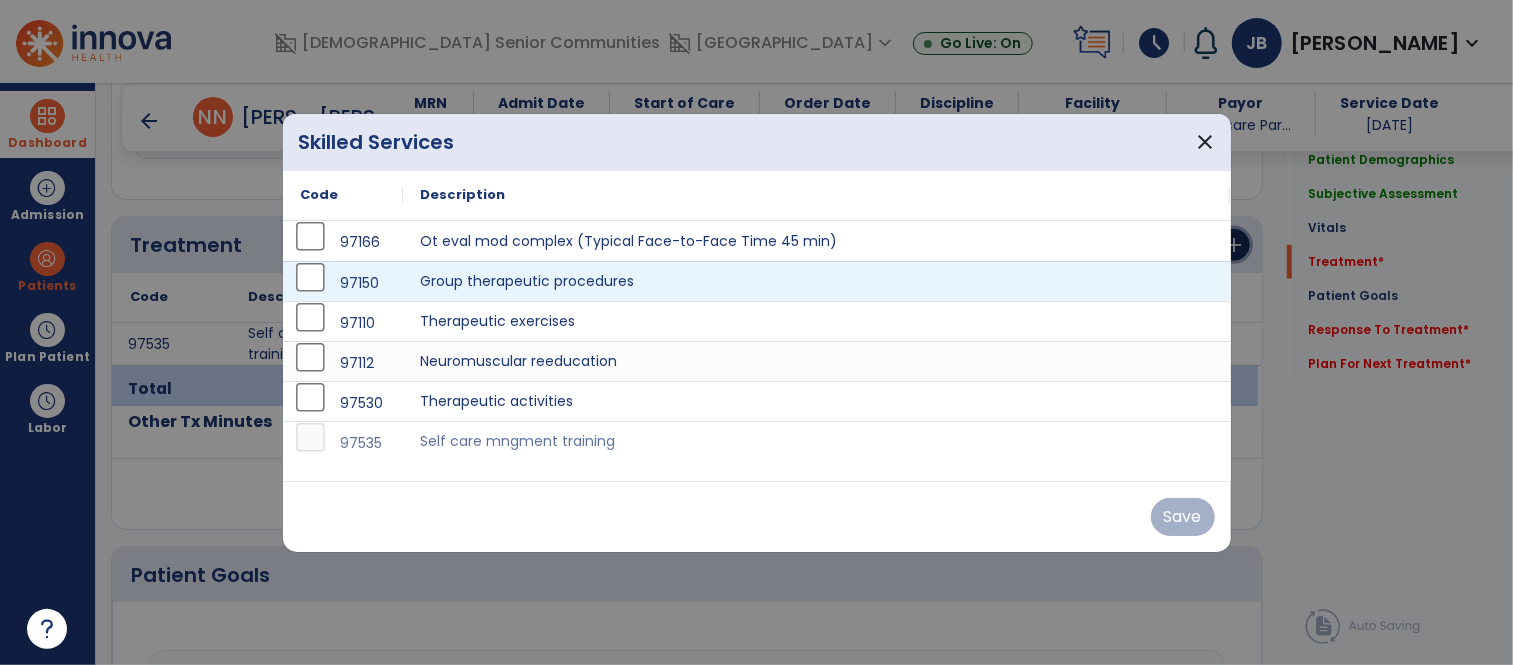 scroll, scrollTop: 1033, scrollLeft: 0, axis: vertical 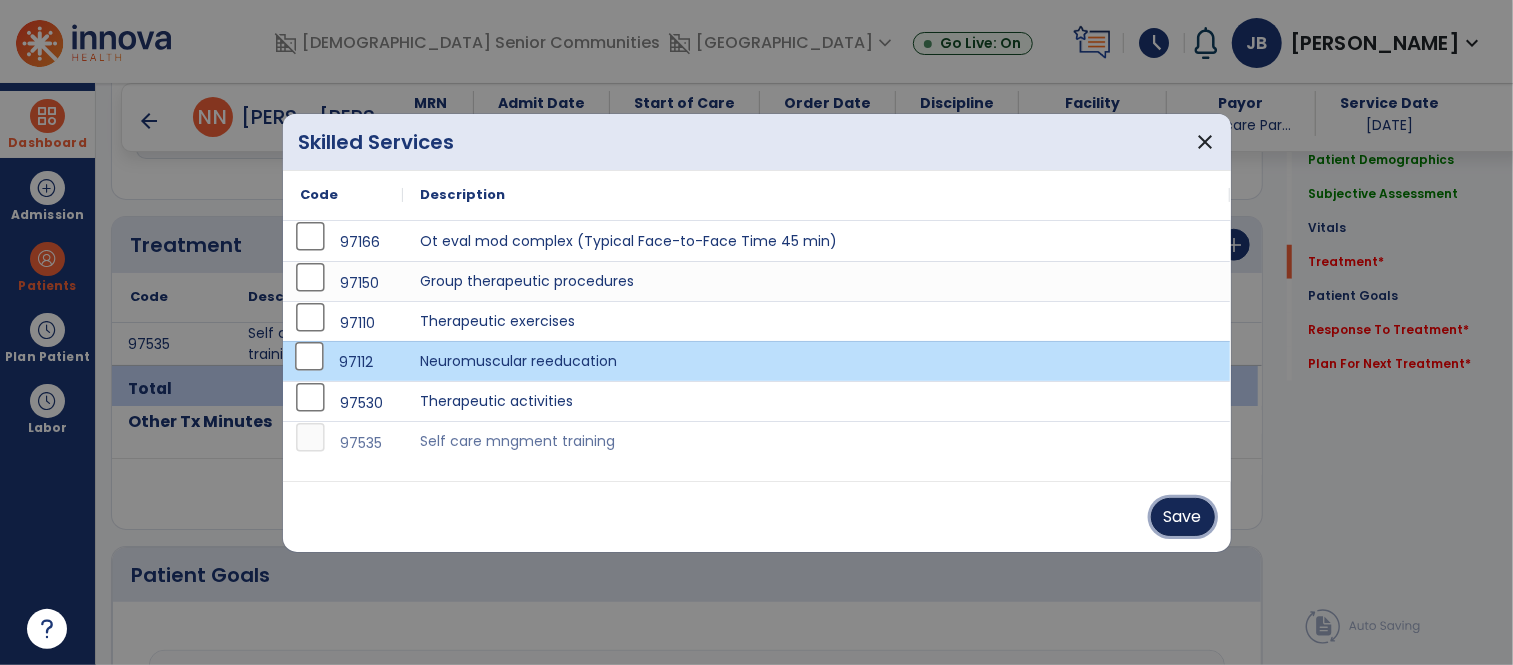 click on "Save" at bounding box center (1183, 517) 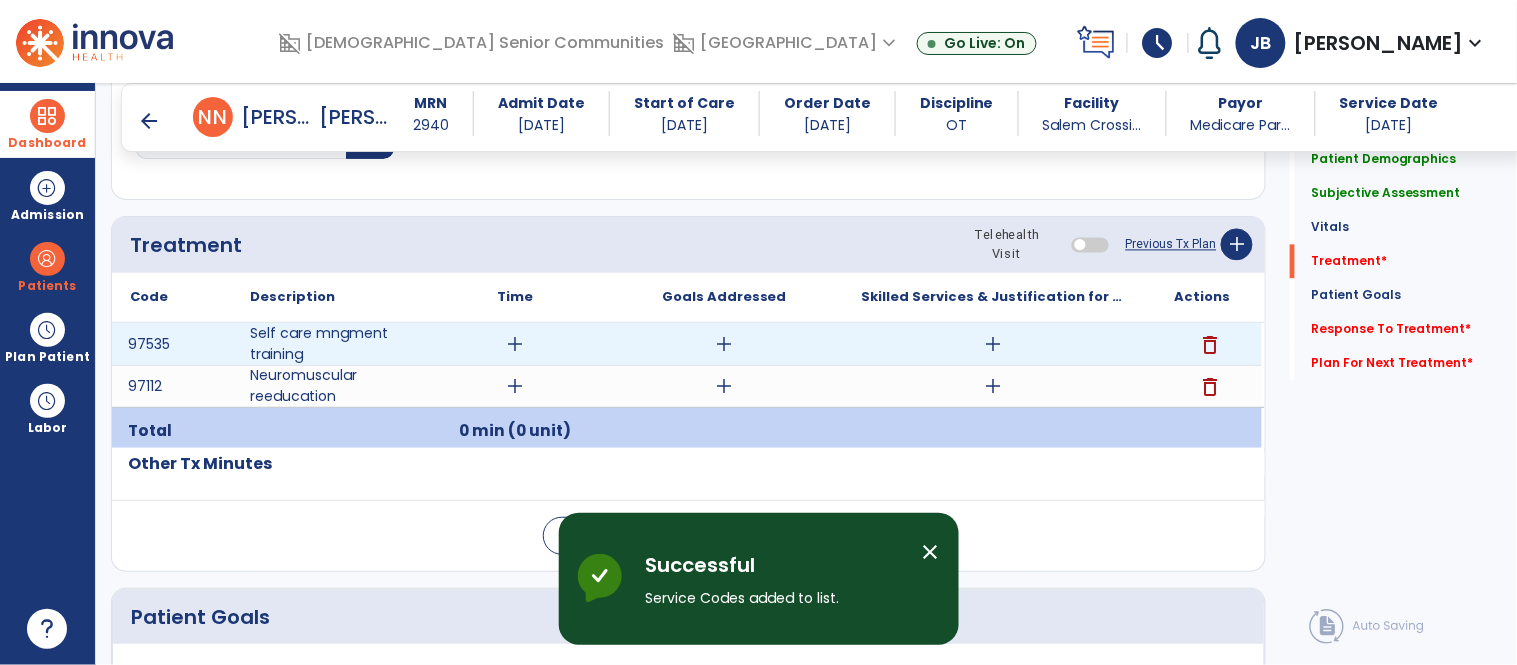 click on "add" at bounding box center (515, 344) 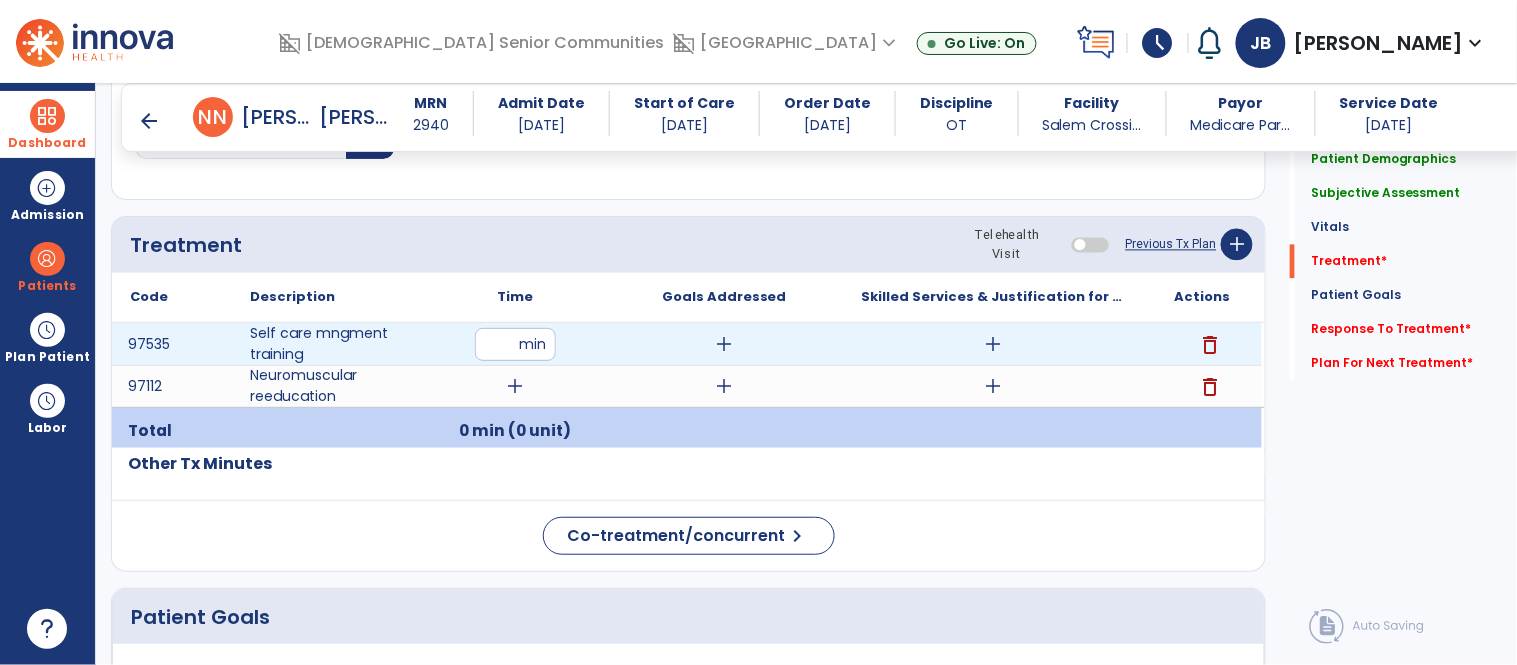 click at bounding box center [515, 344] 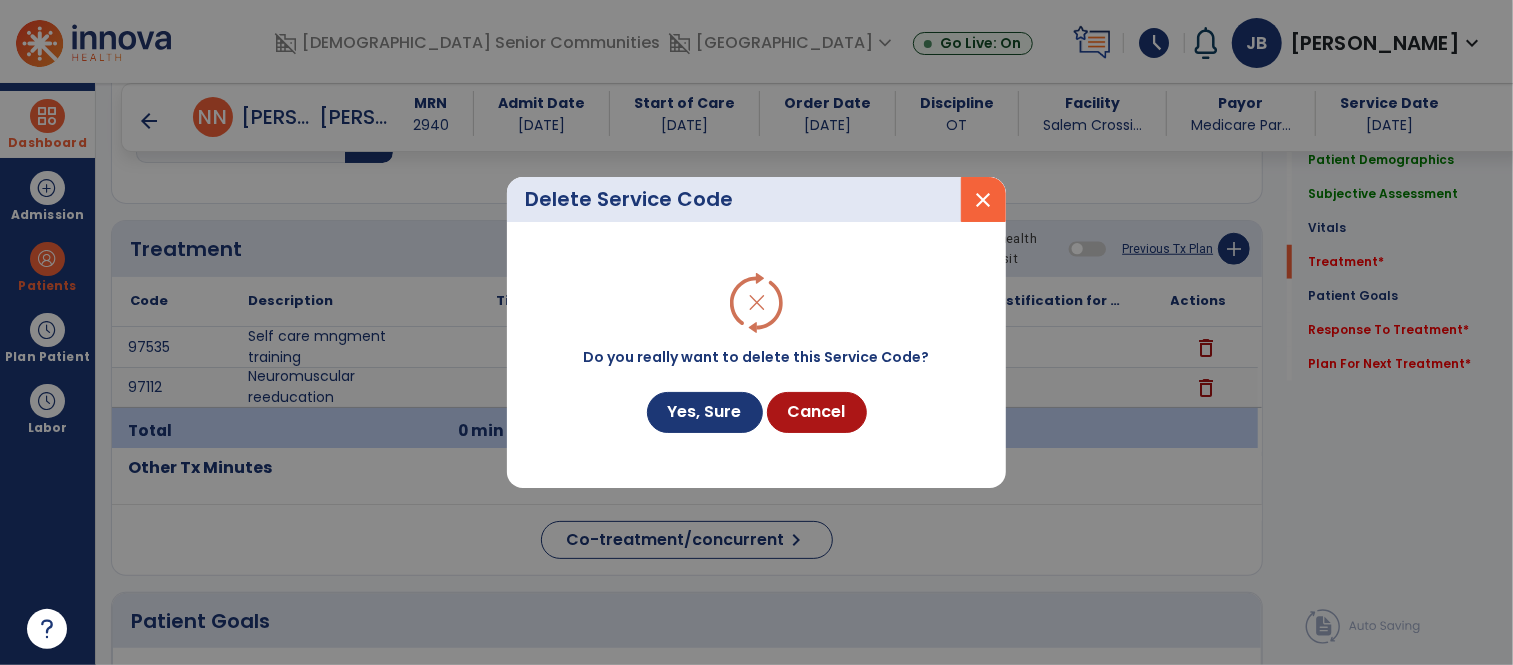 scroll, scrollTop: 4, scrollLeft: 0, axis: vertical 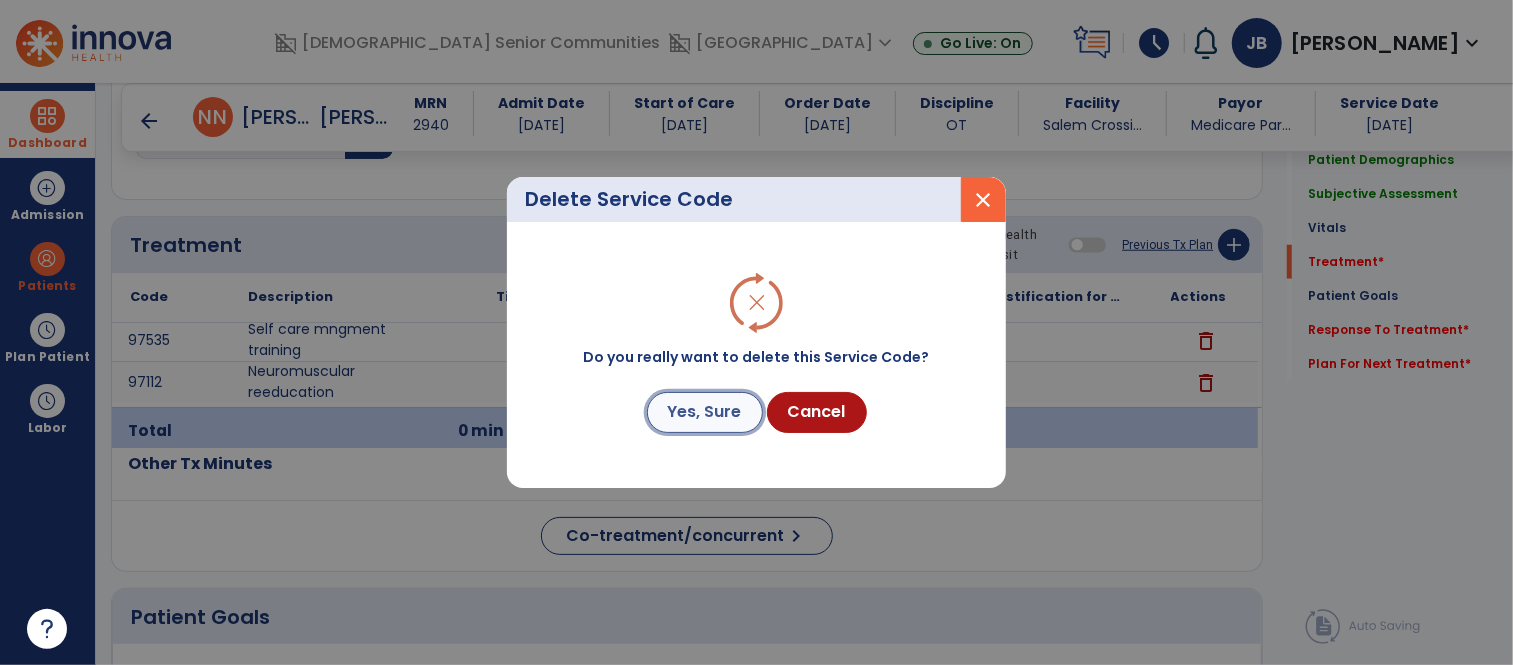 click on "Yes, Sure" at bounding box center [705, 412] 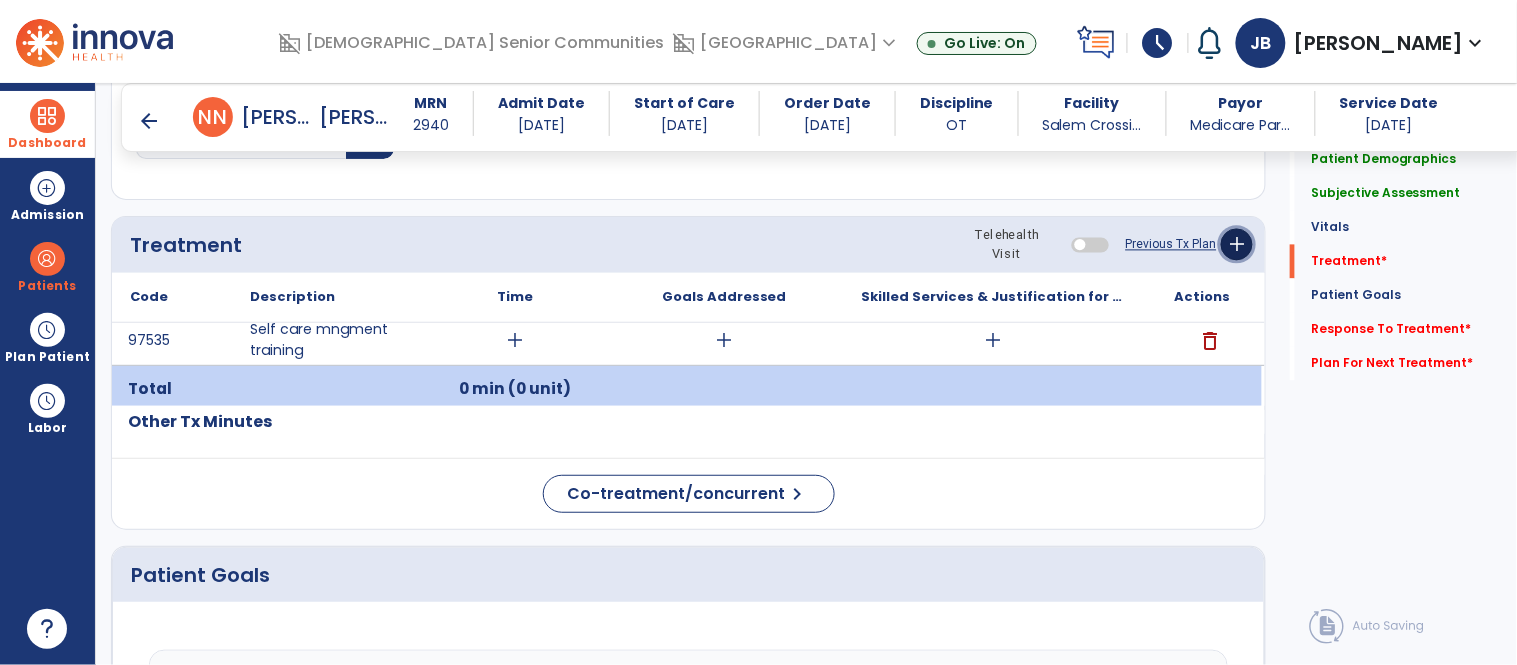 click on "add" 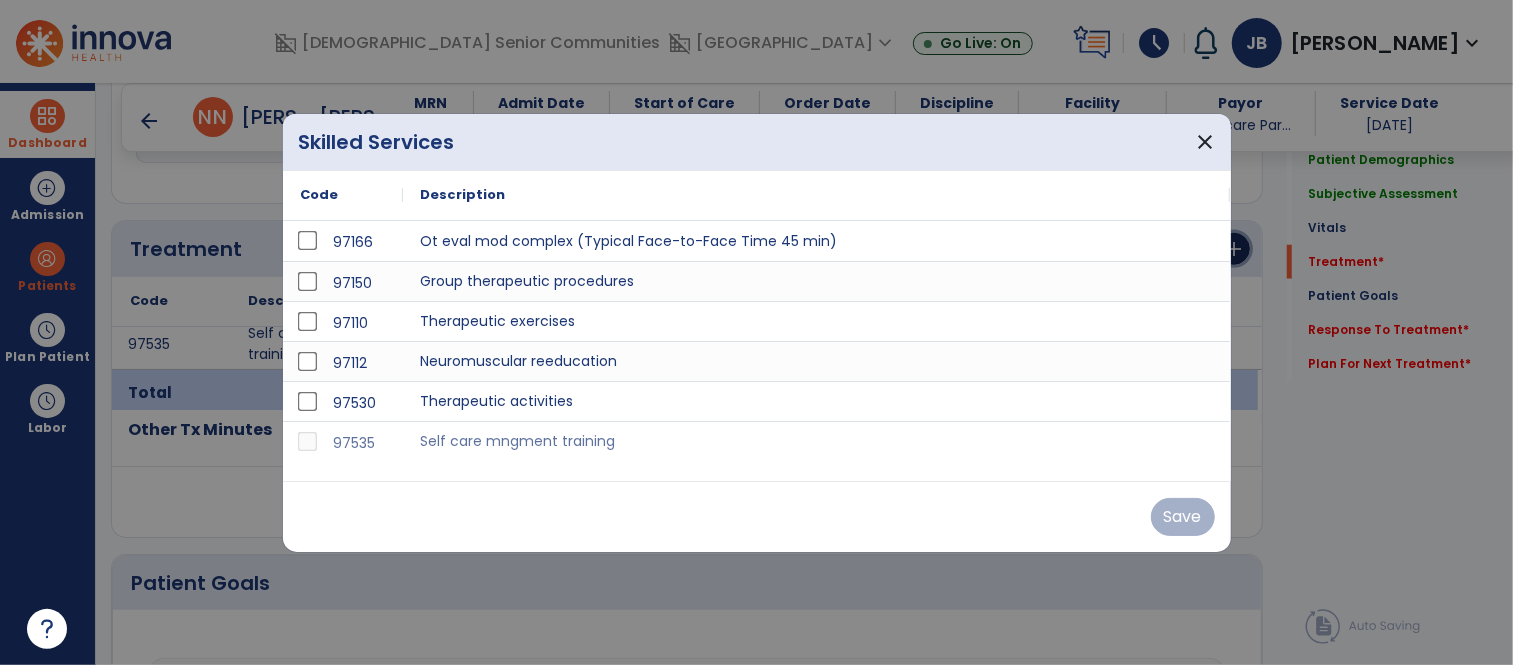 scroll, scrollTop: 1033, scrollLeft: 0, axis: vertical 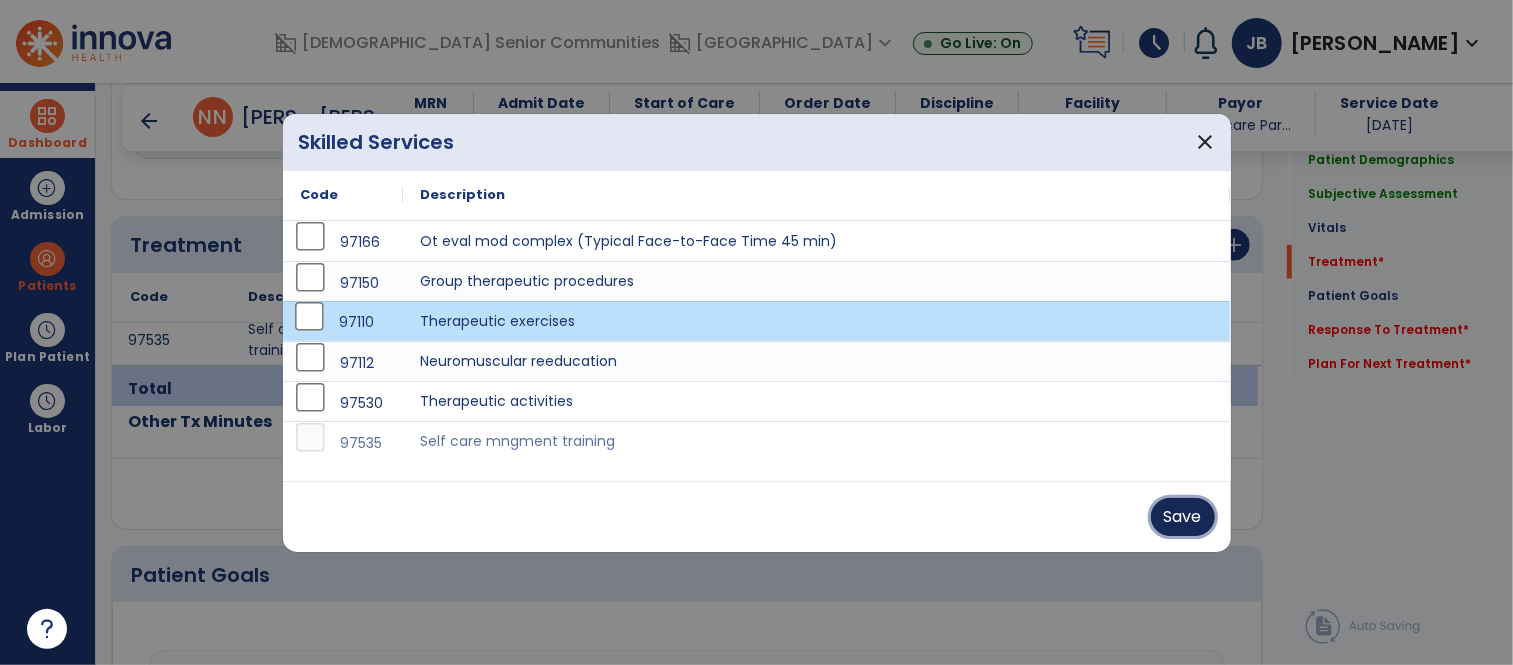 click on "Save" at bounding box center [1183, 517] 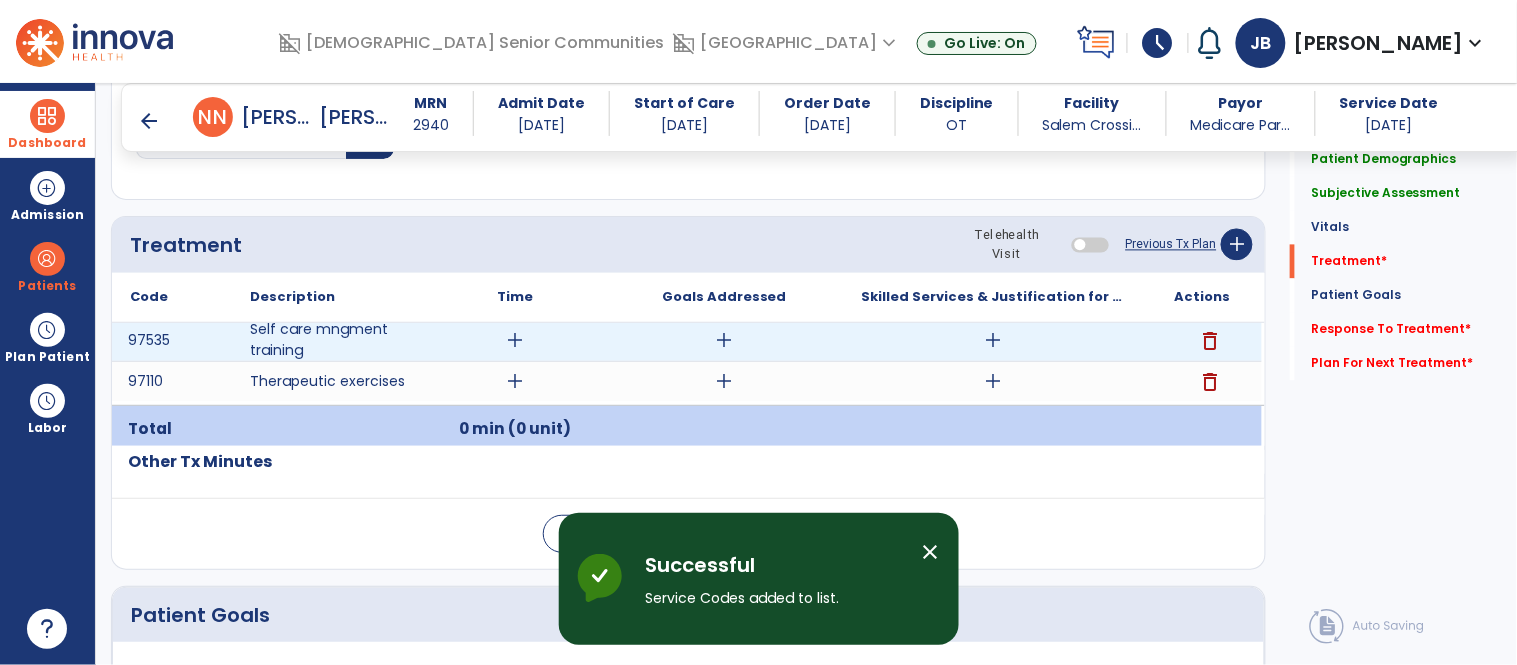 click on "add" at bounding box center [515, 340] 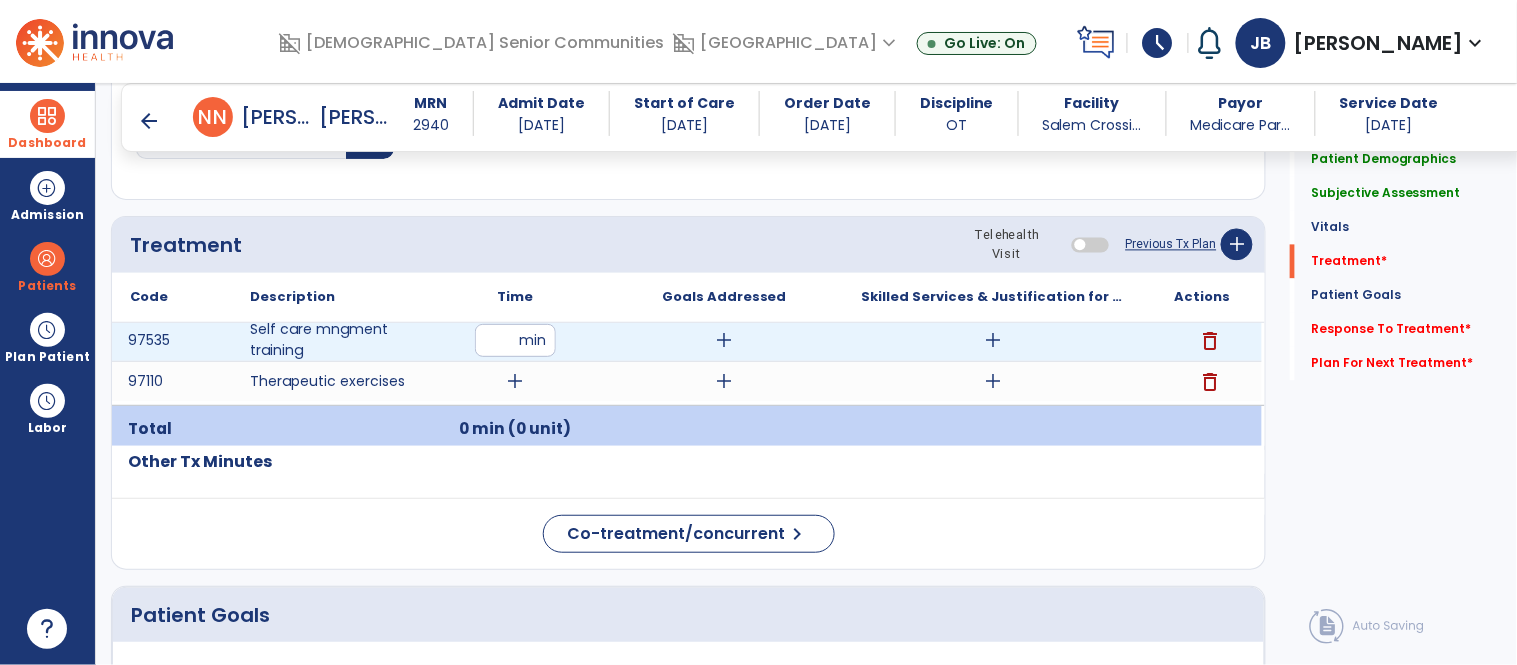 type on "**" 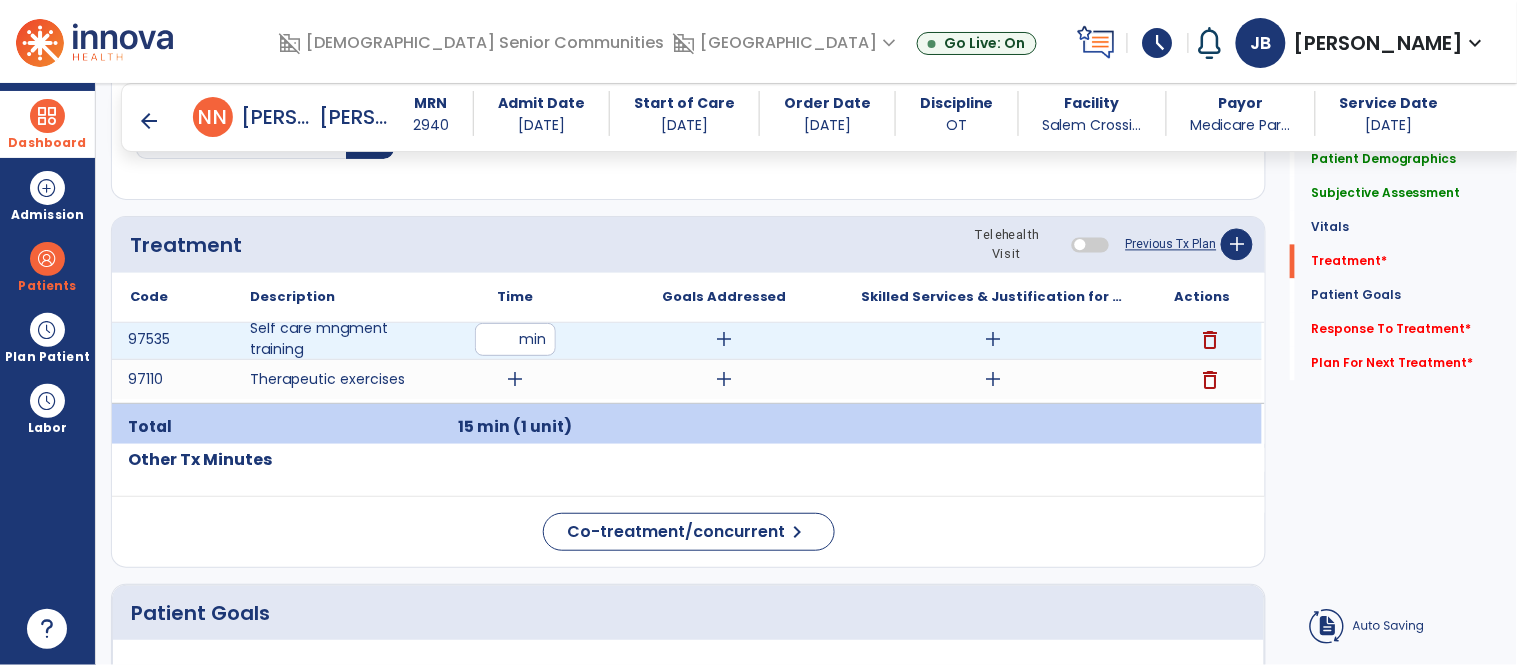 click on "add" at bounding box center (993, 339) 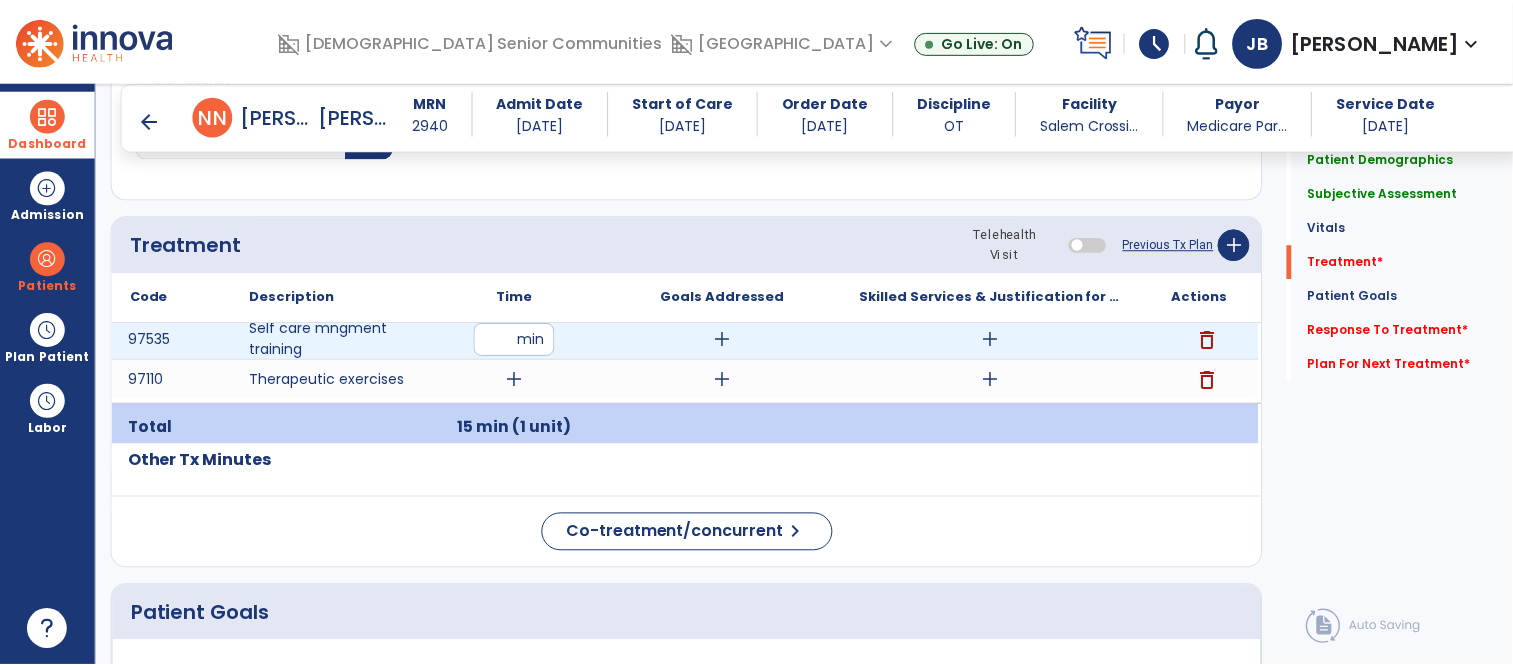 scroll, scrollTop: 0, scrollLeft: 0, axis: both 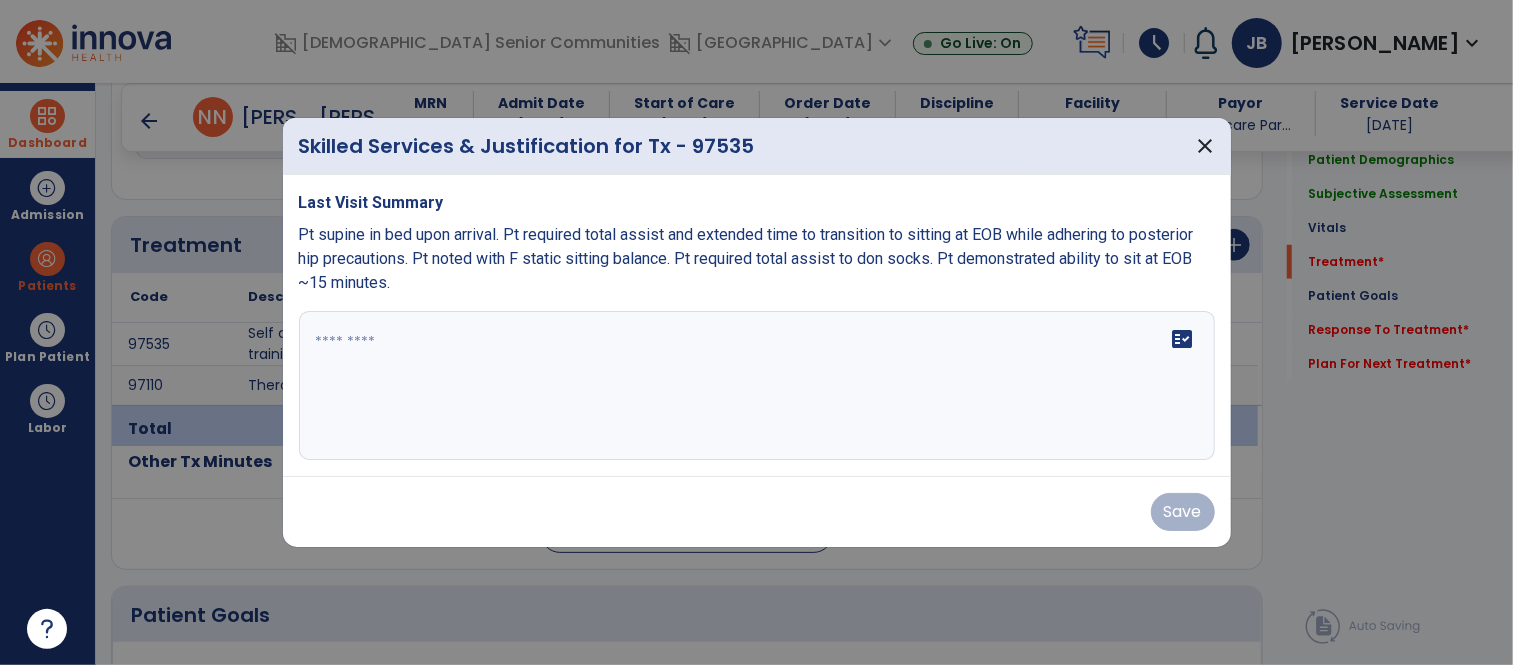 click at bounding box center [757, 386] 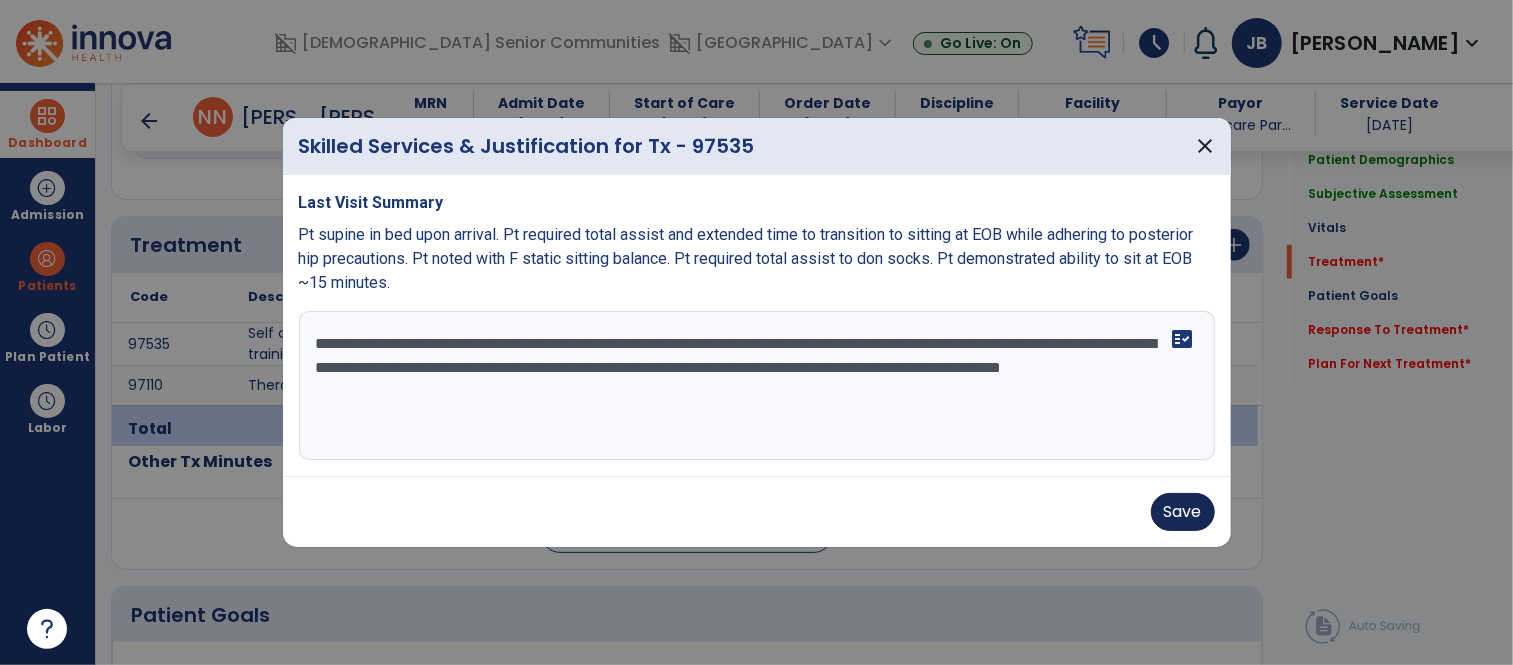 type on "**********" 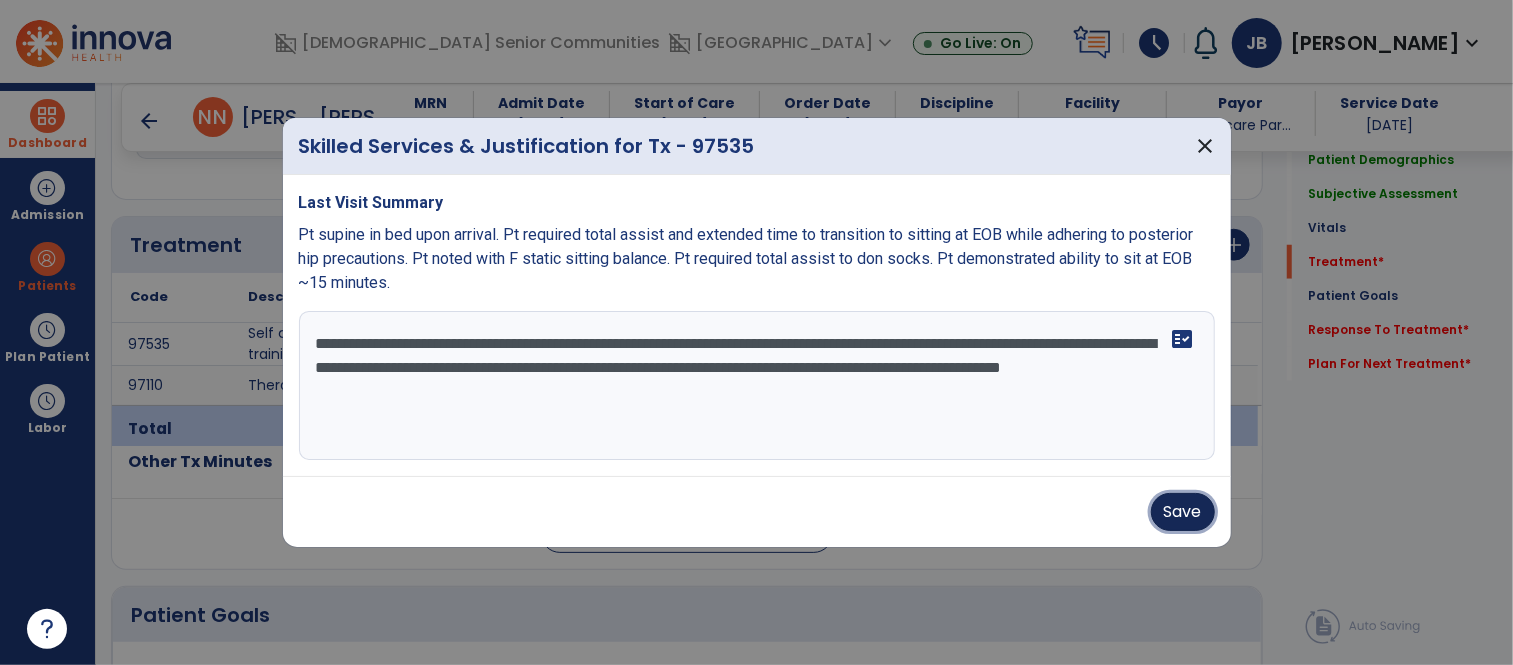 click on "Save" at bounding box center (1183, 512) 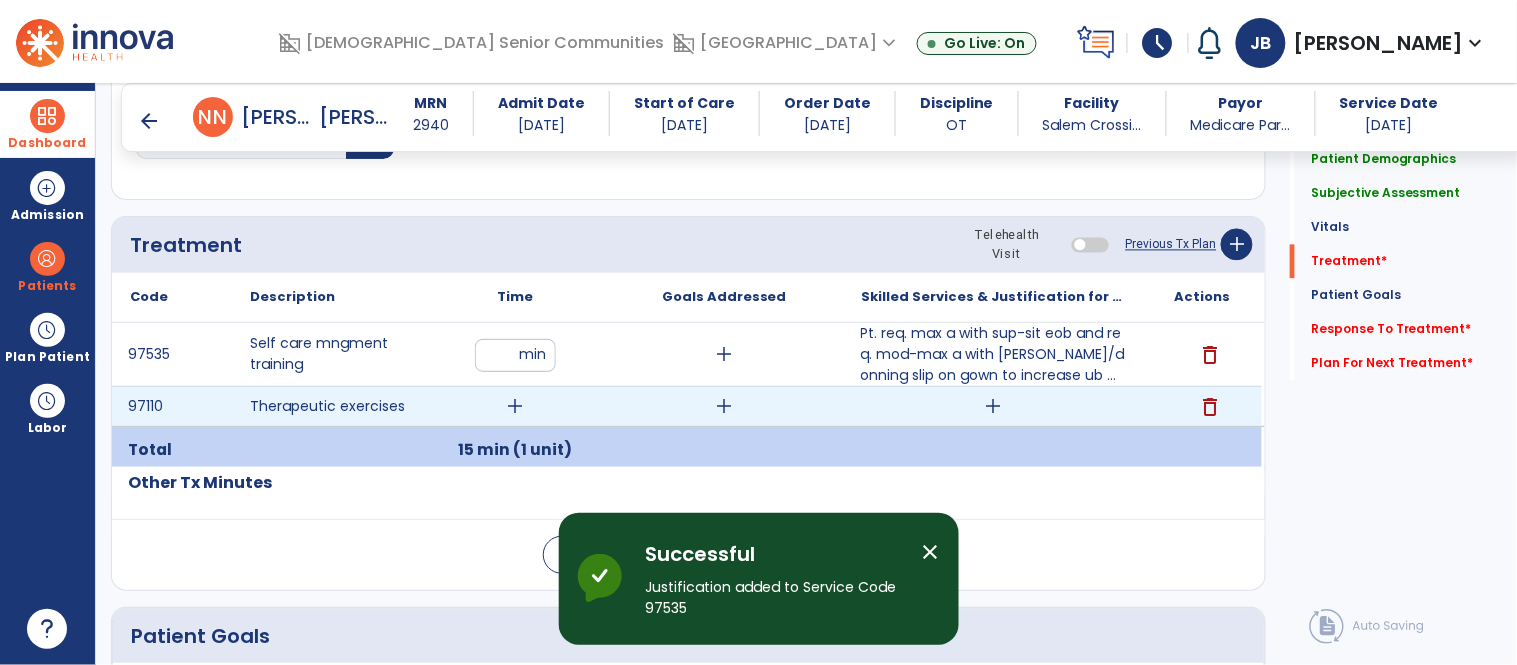 click on "add" at bounding box center (515, 406) 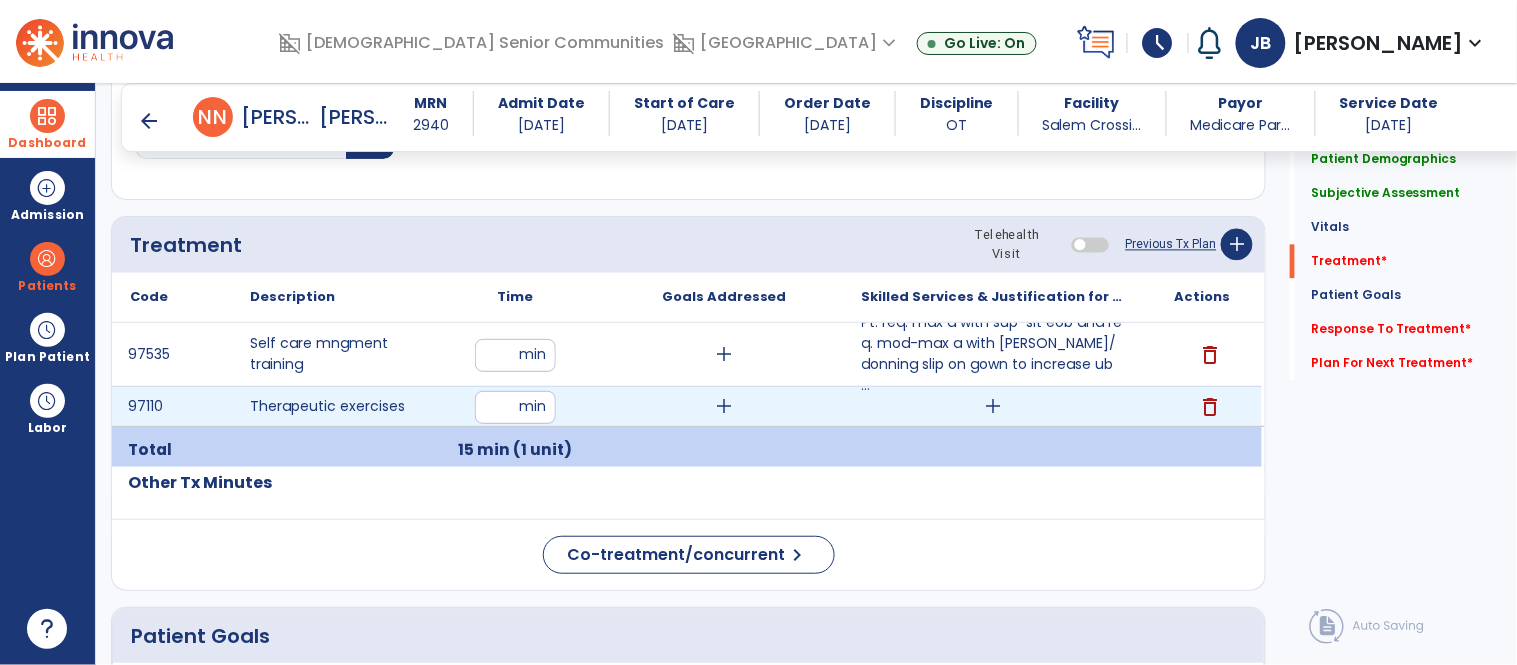 type on "**" 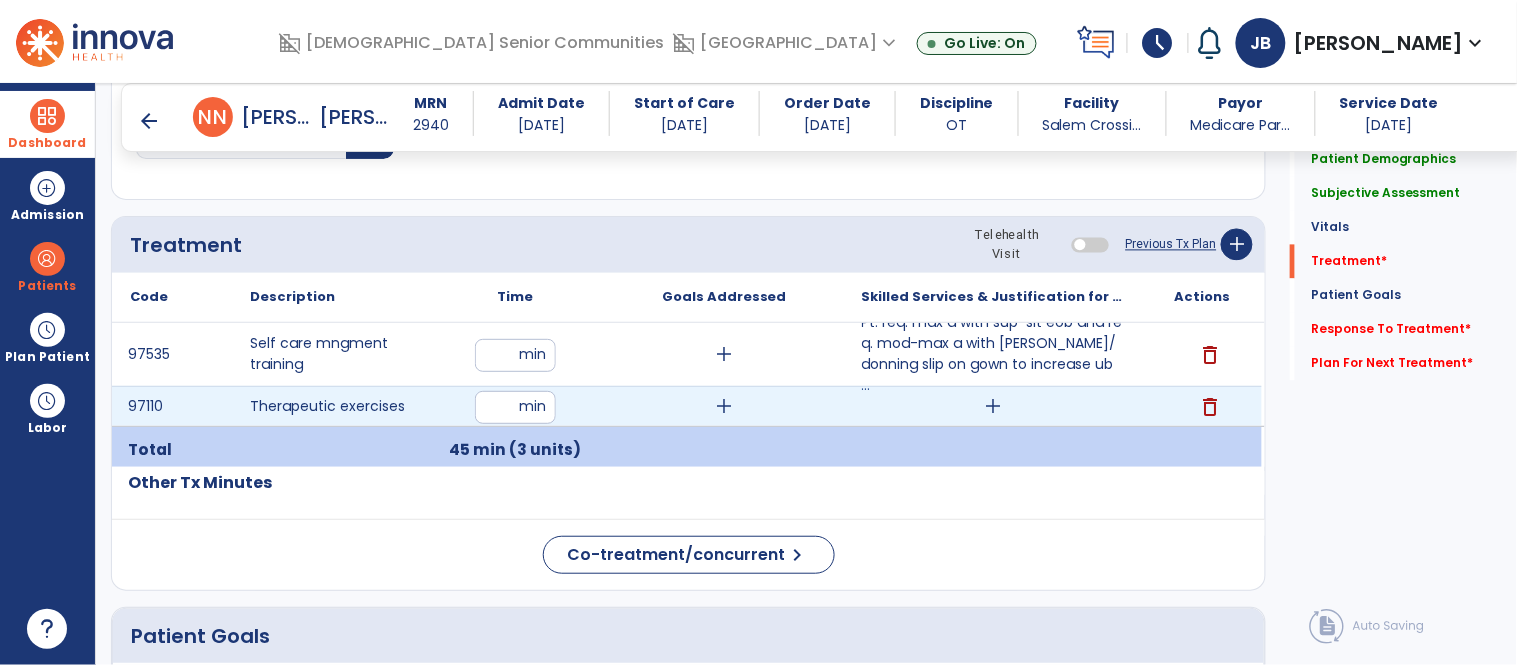 click on "add" at bounding box center (993, 406) 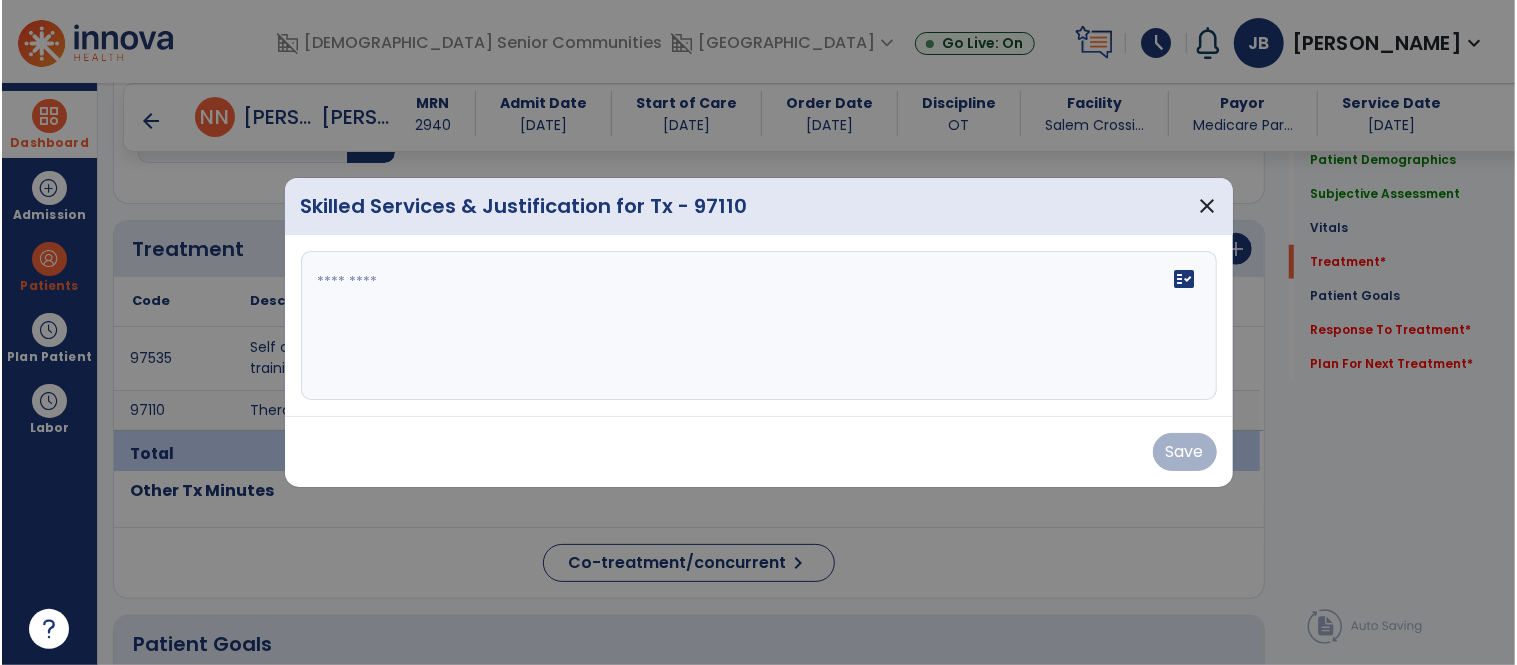 scroll, scrollTop: 1033, scrollLeft: 0, axis: vertical 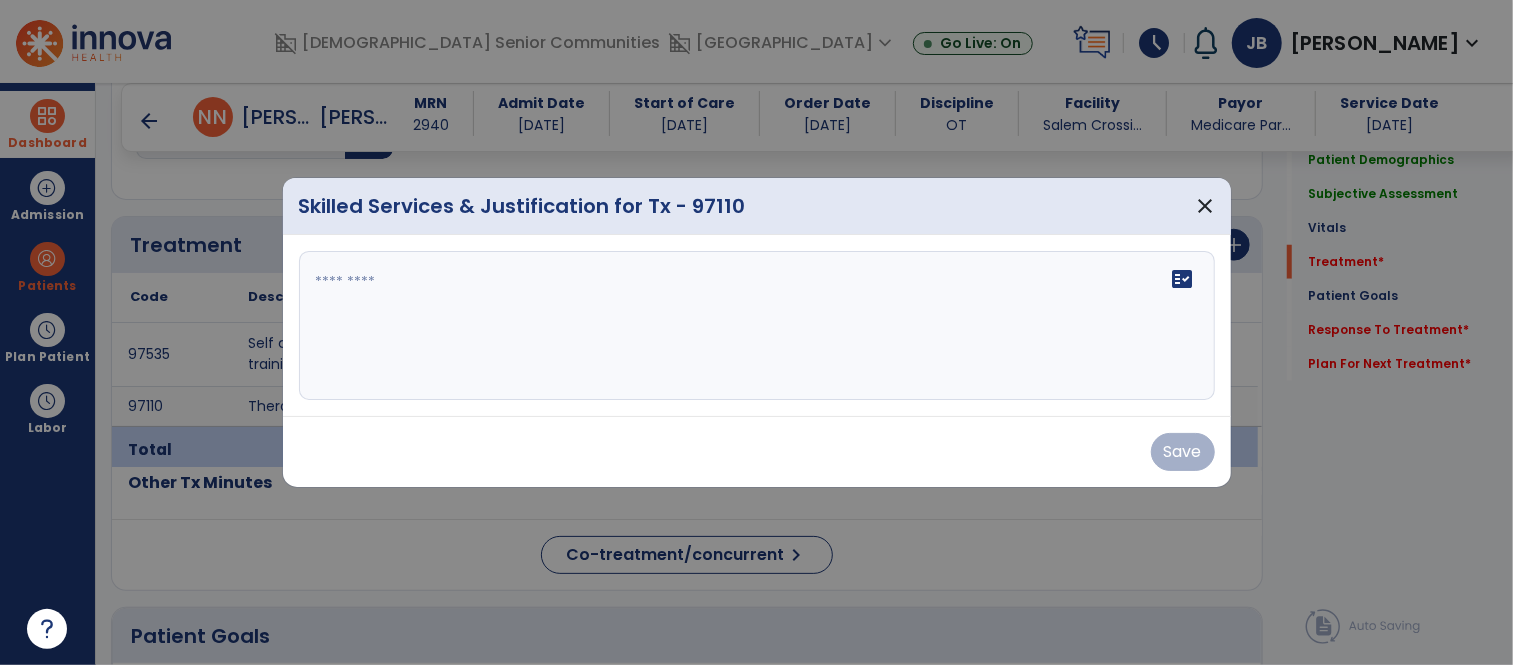 click at bounding box center (757, 326) 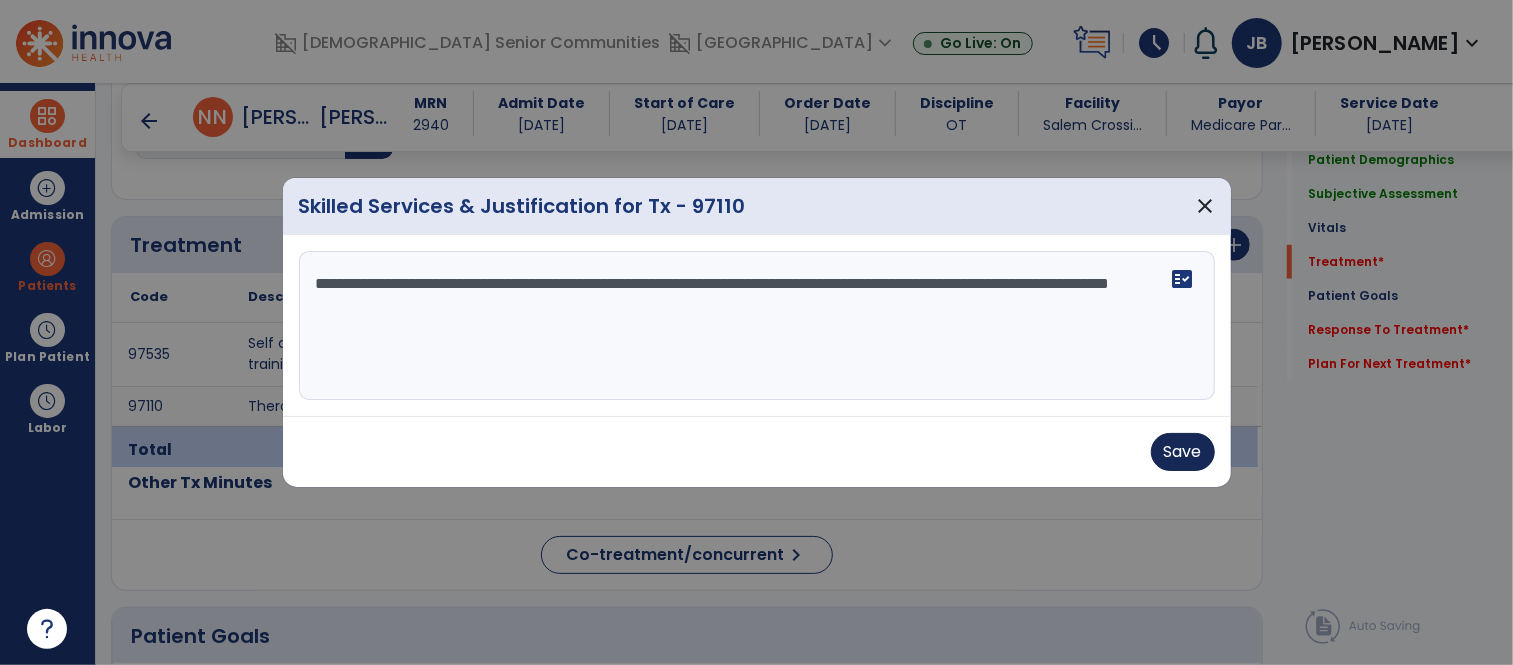 type on "**********" 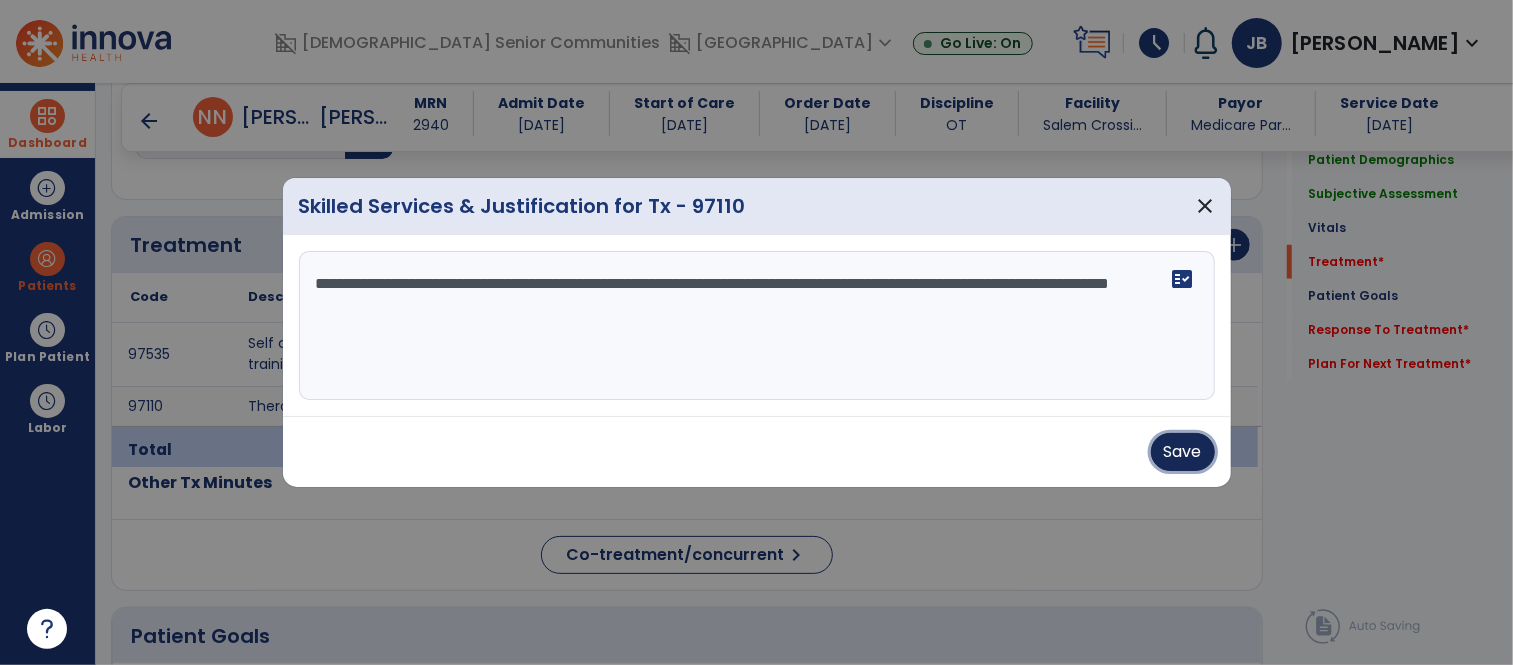 click on "Save" at bounding box center (1183, 452) 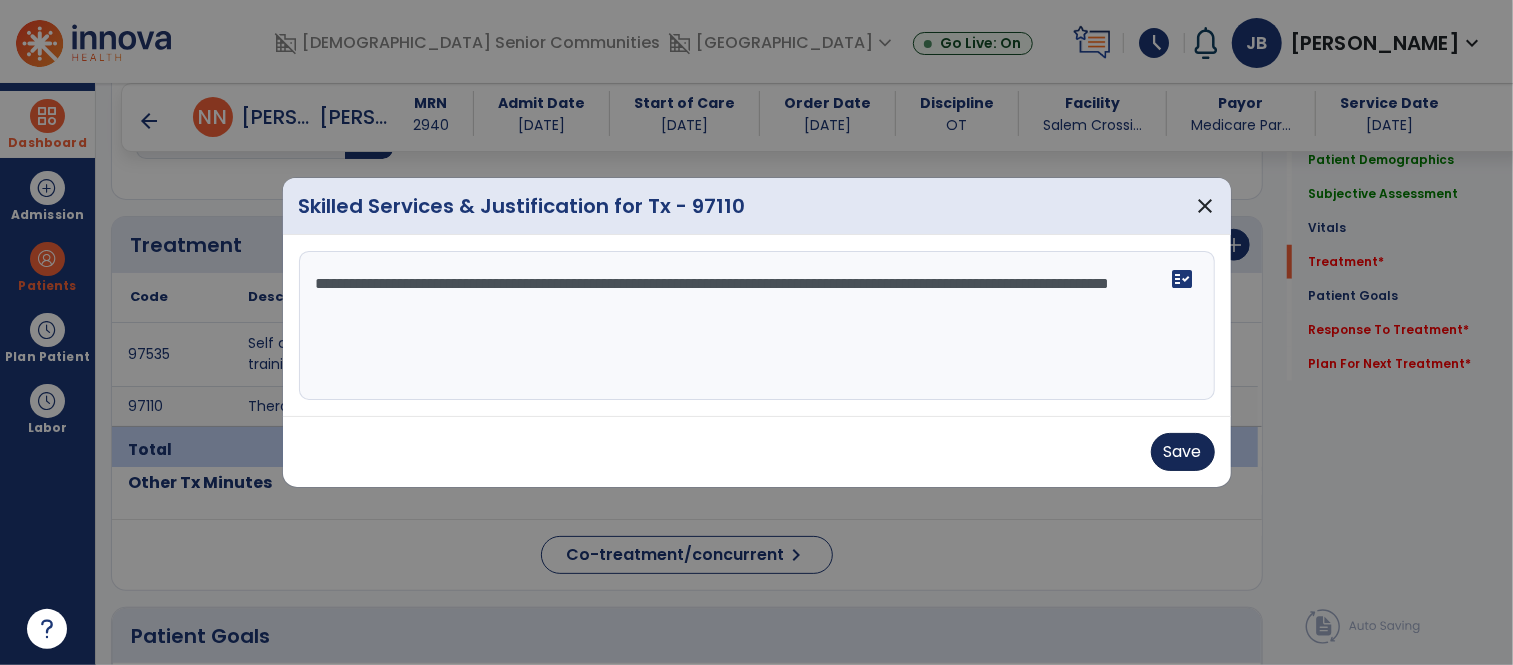 click on "Save" at bounding box center [757, 452] 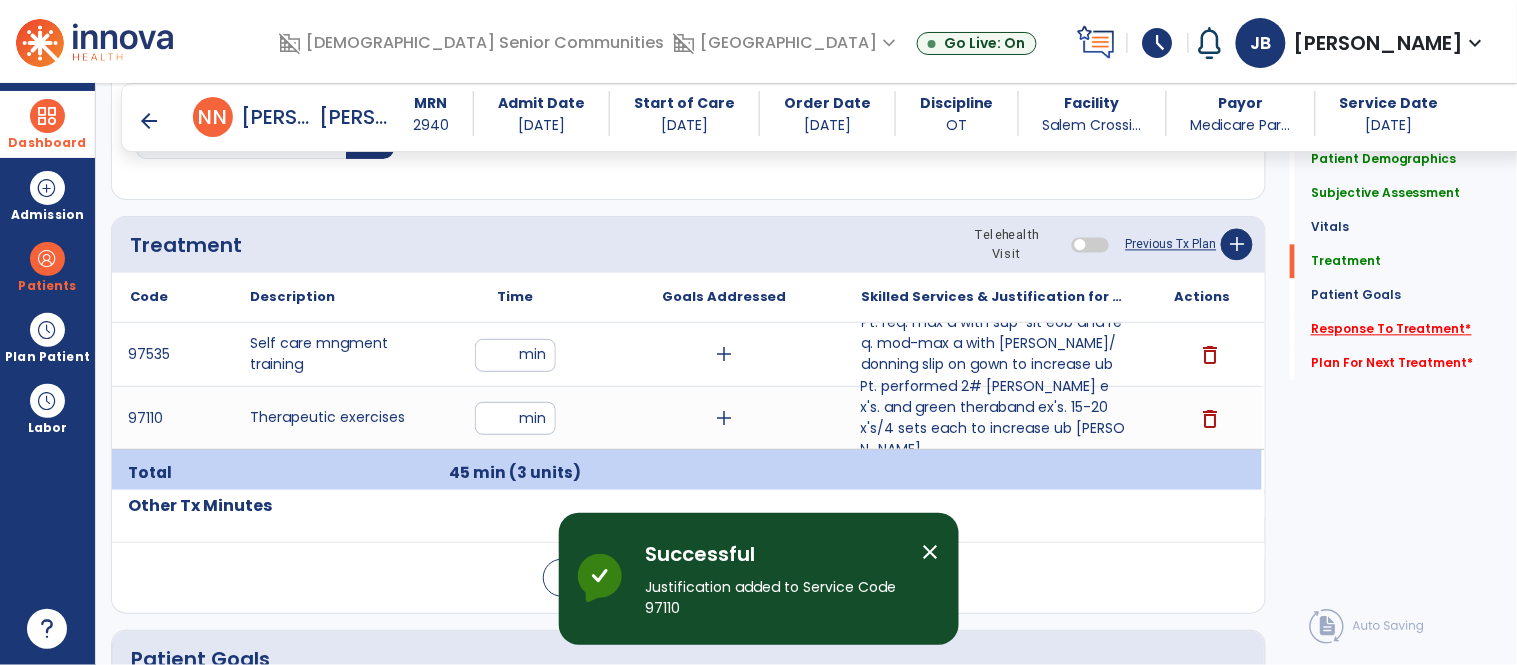 click on "Response To Treatment   *" 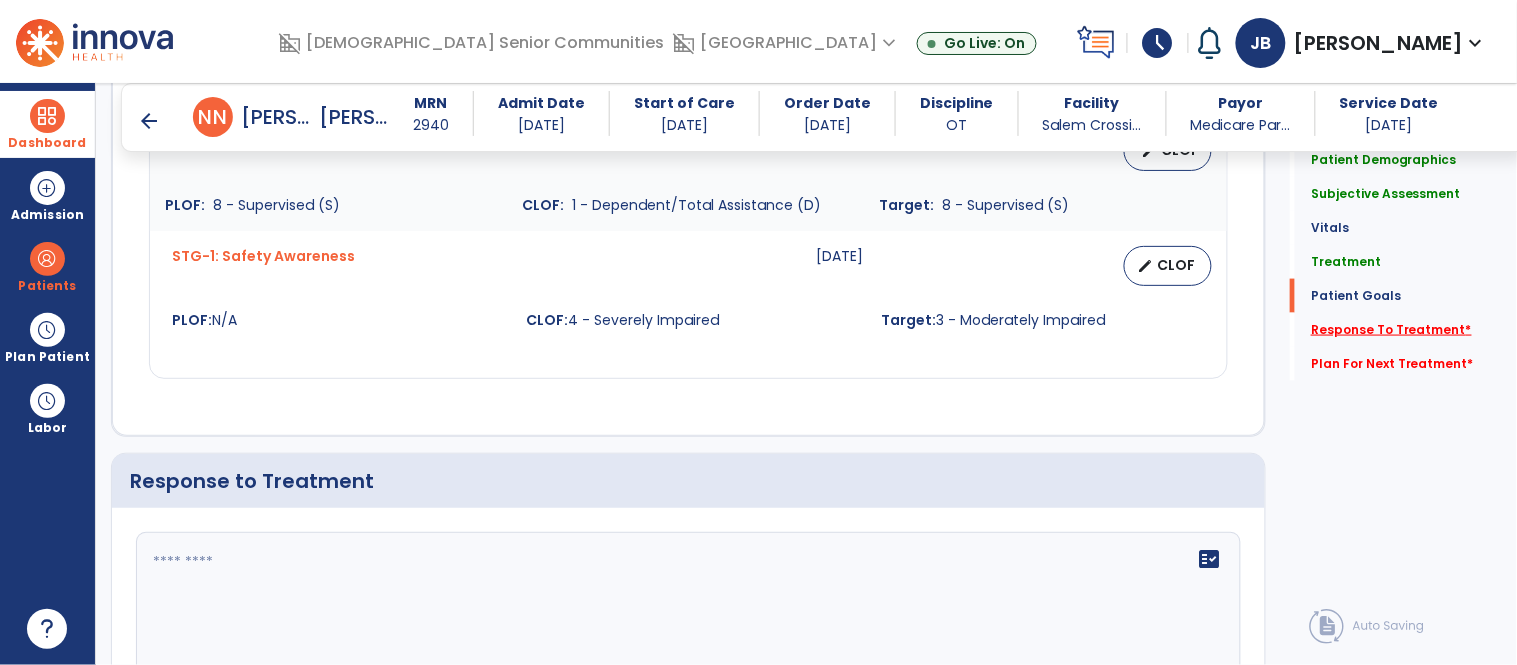 scroll, scrollTop: 2768, scrollLeft: 0, axis: vertical 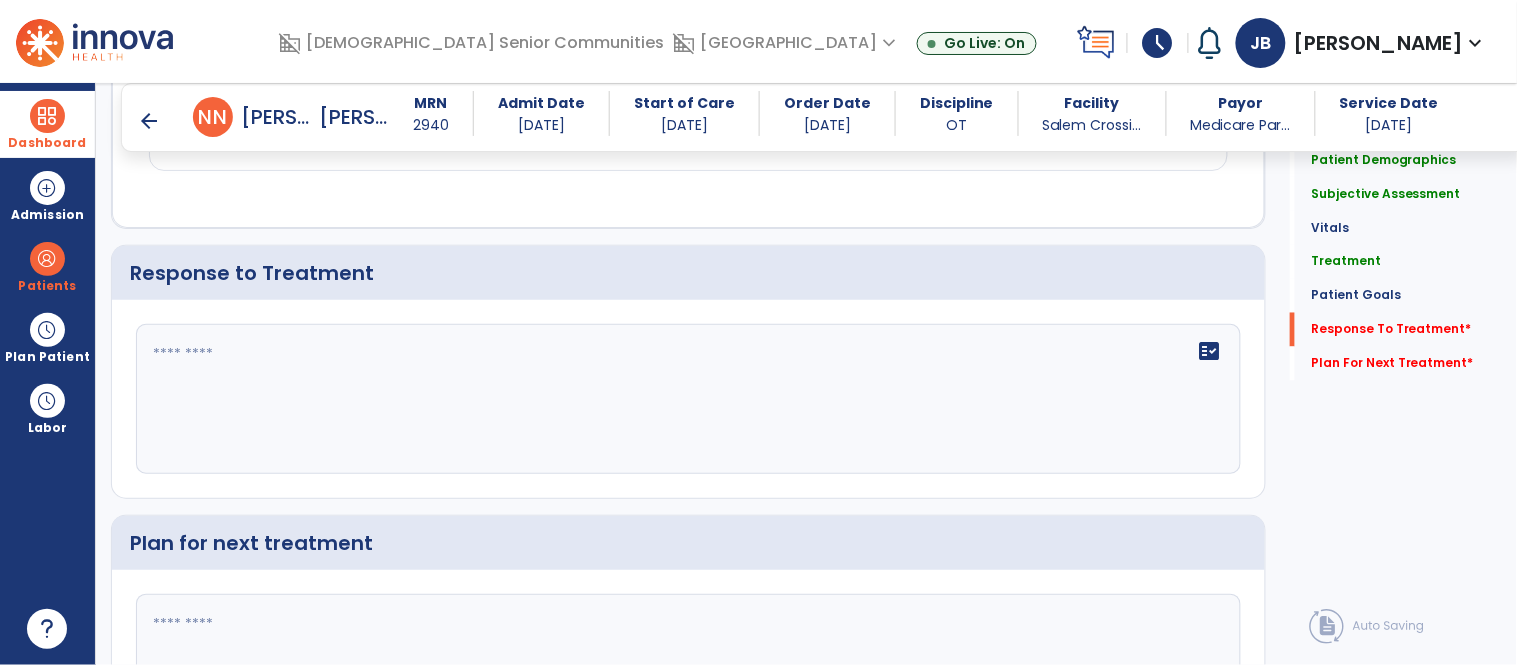 click on "fact_check" 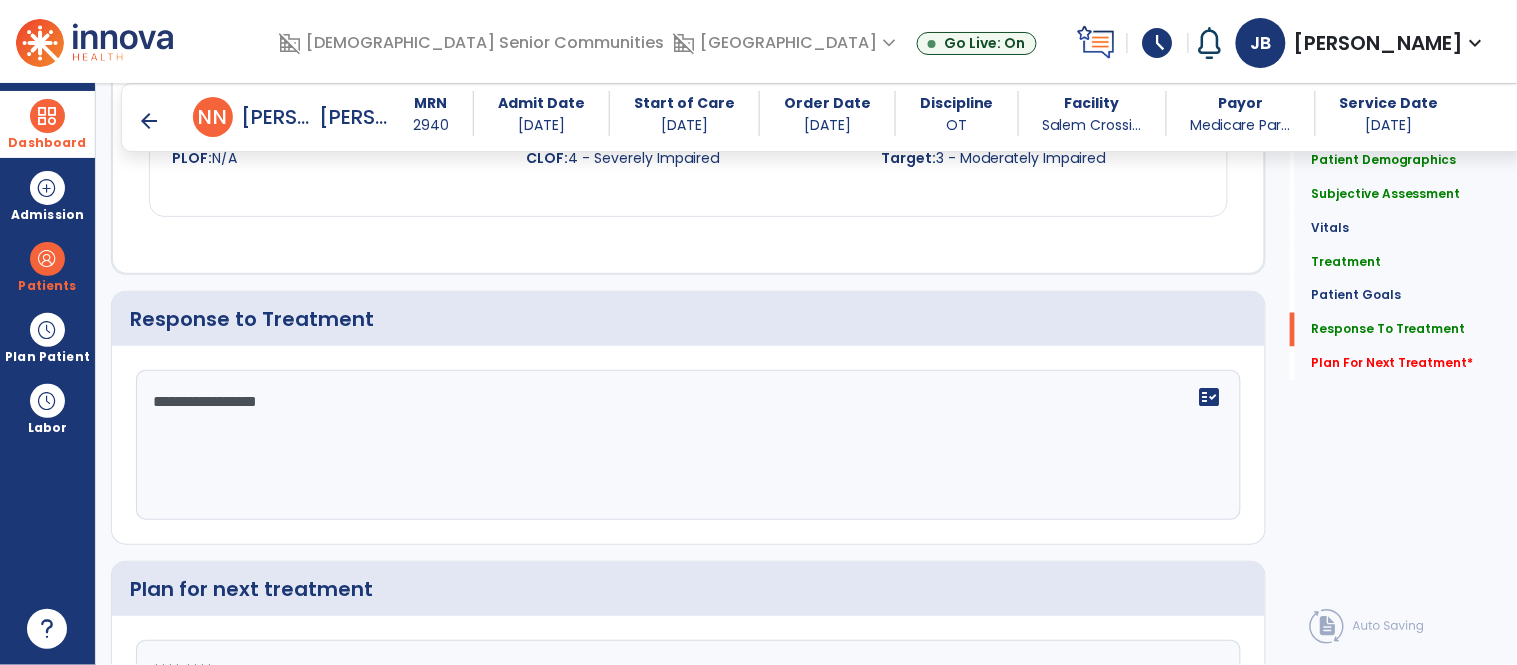scroll, scrollTop: 2768, scrollLeft: 0, axis: vertical 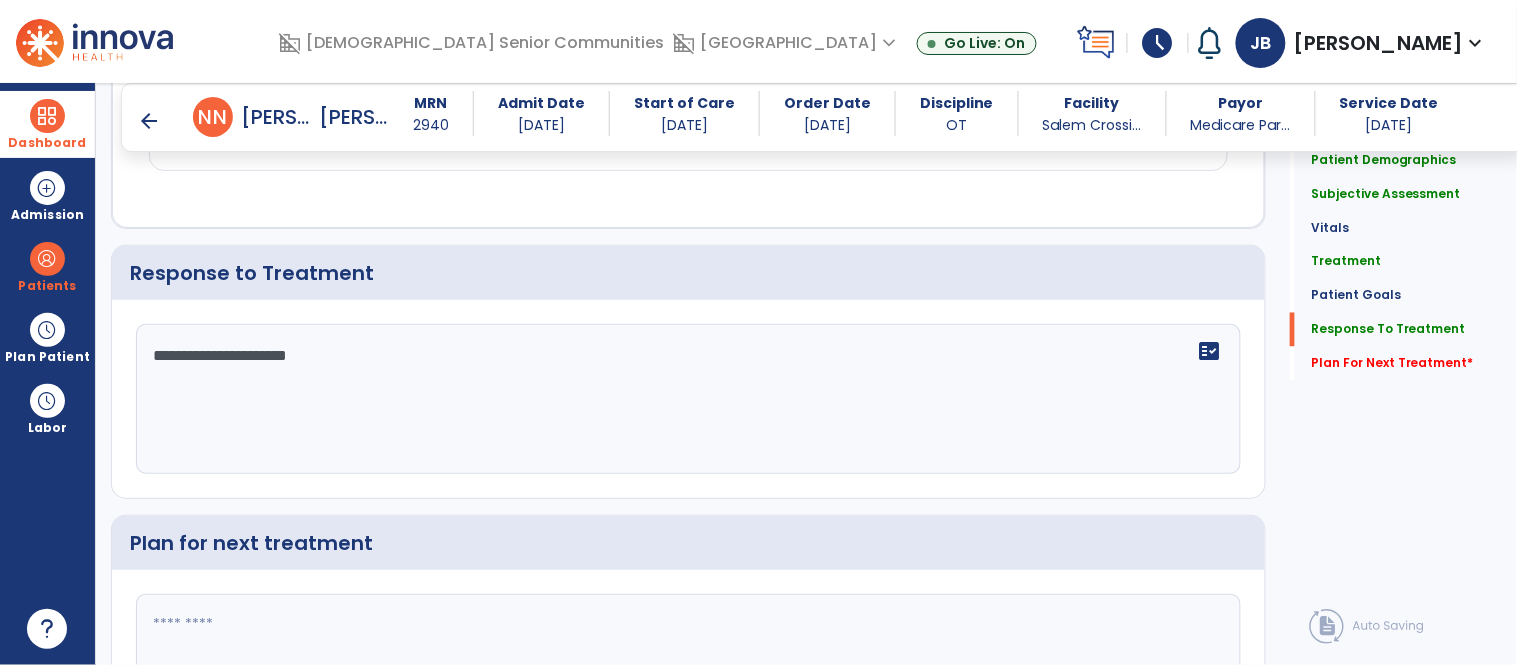 type on "**********" 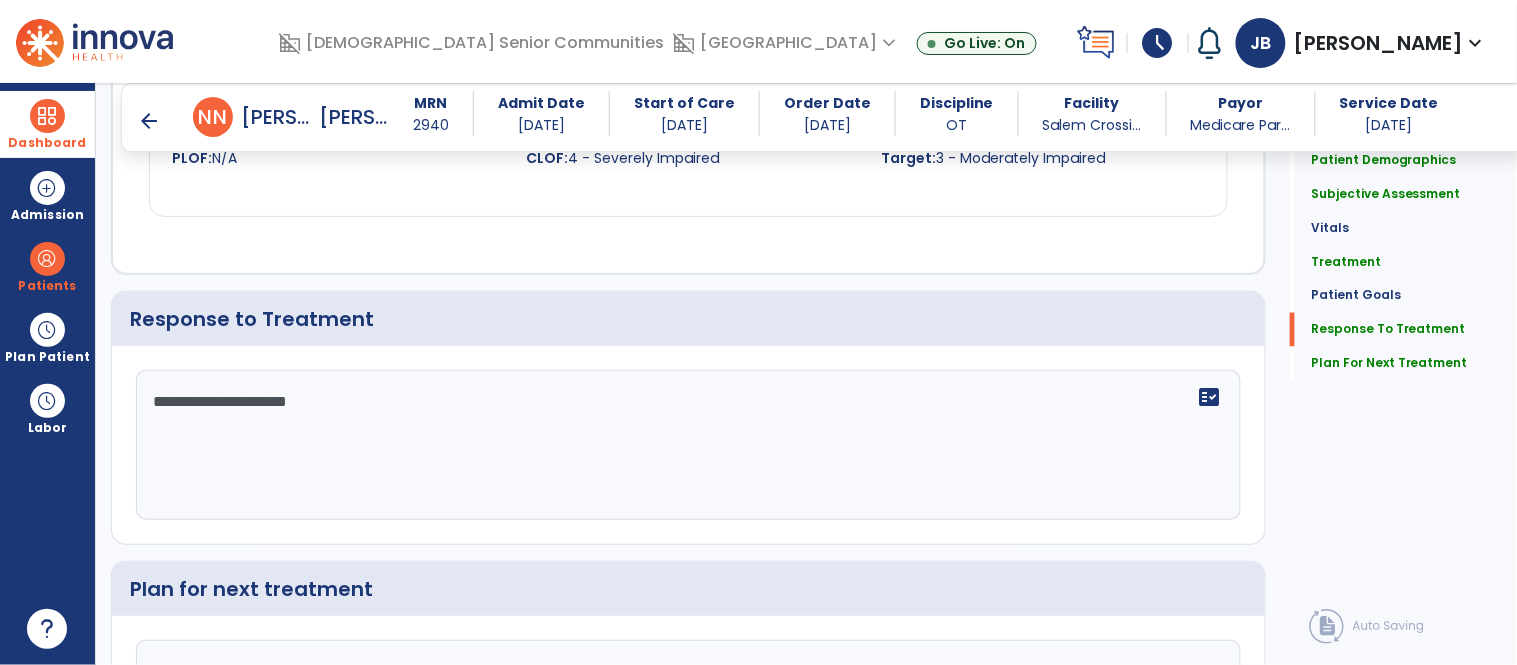 scroll, scrollTop: 2768, scrollLeft: 0, axis: vertical 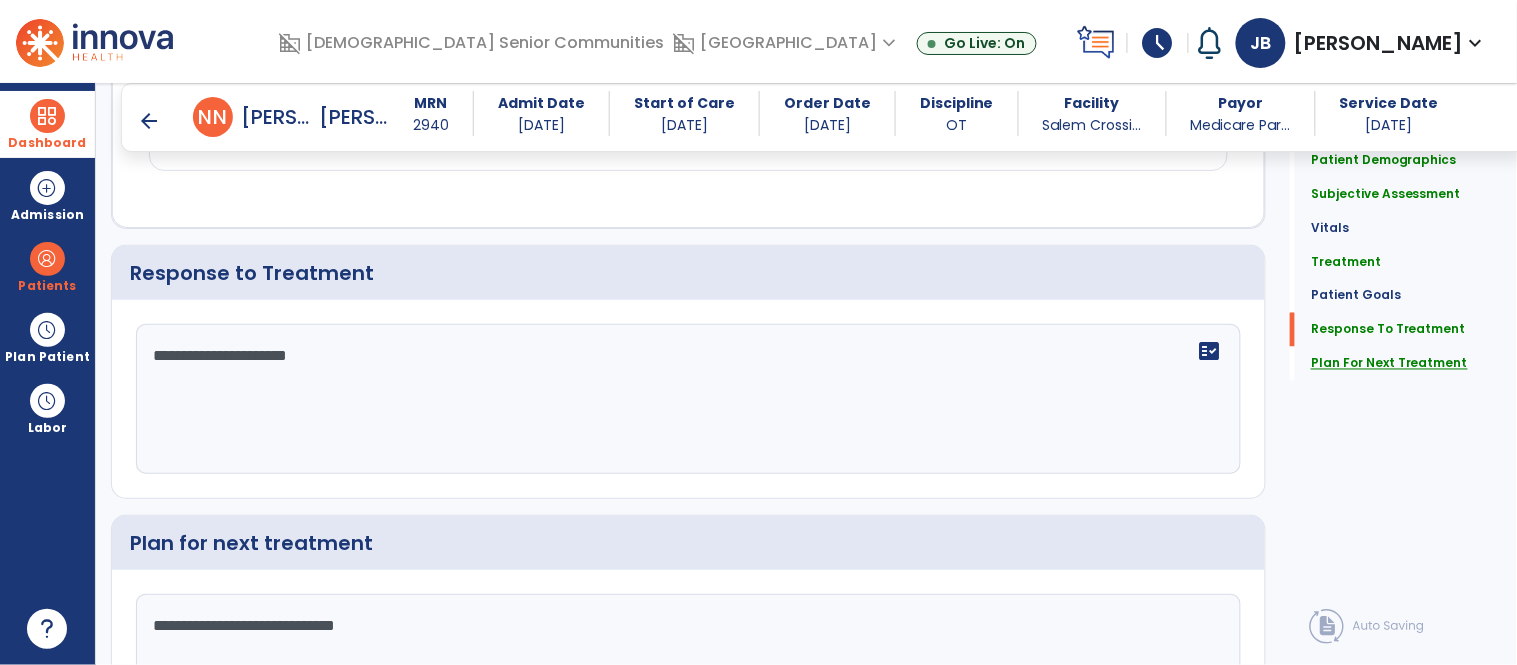 type on "**********" 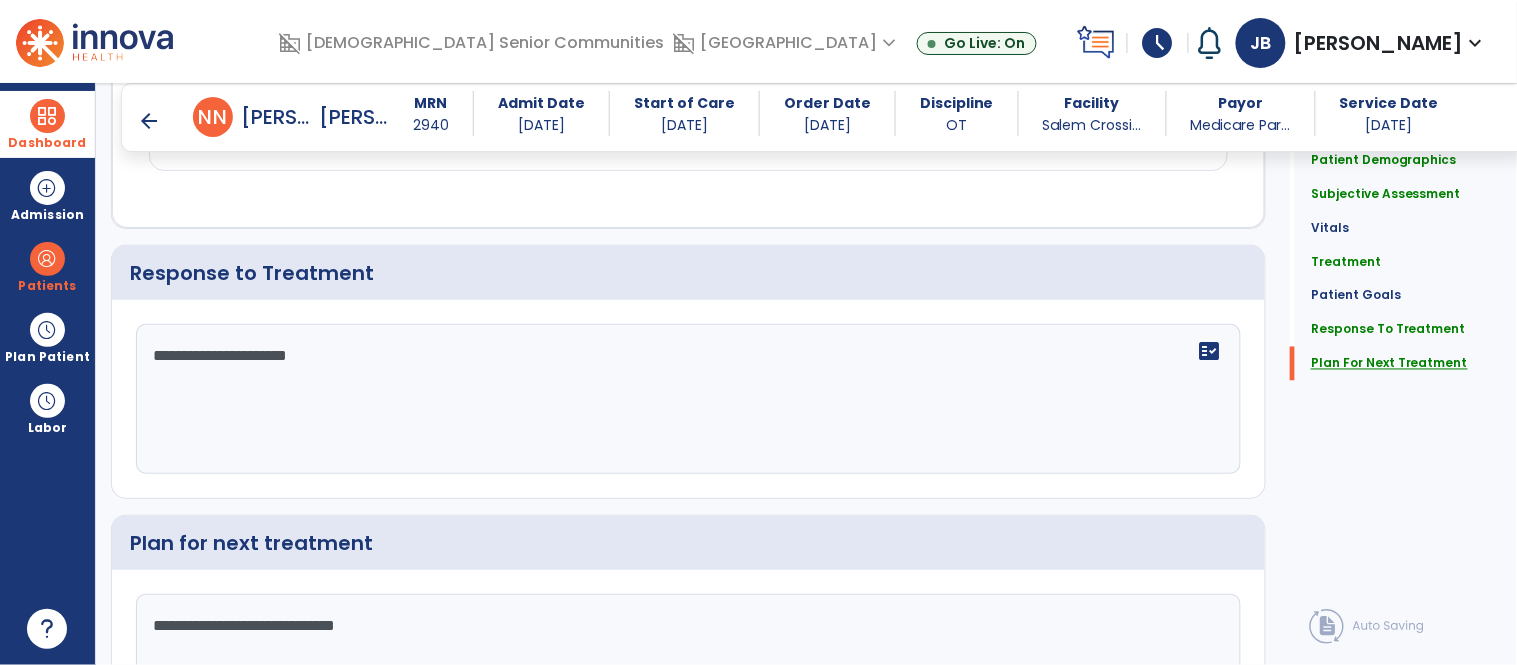 click on "Plan For Next Treatment" 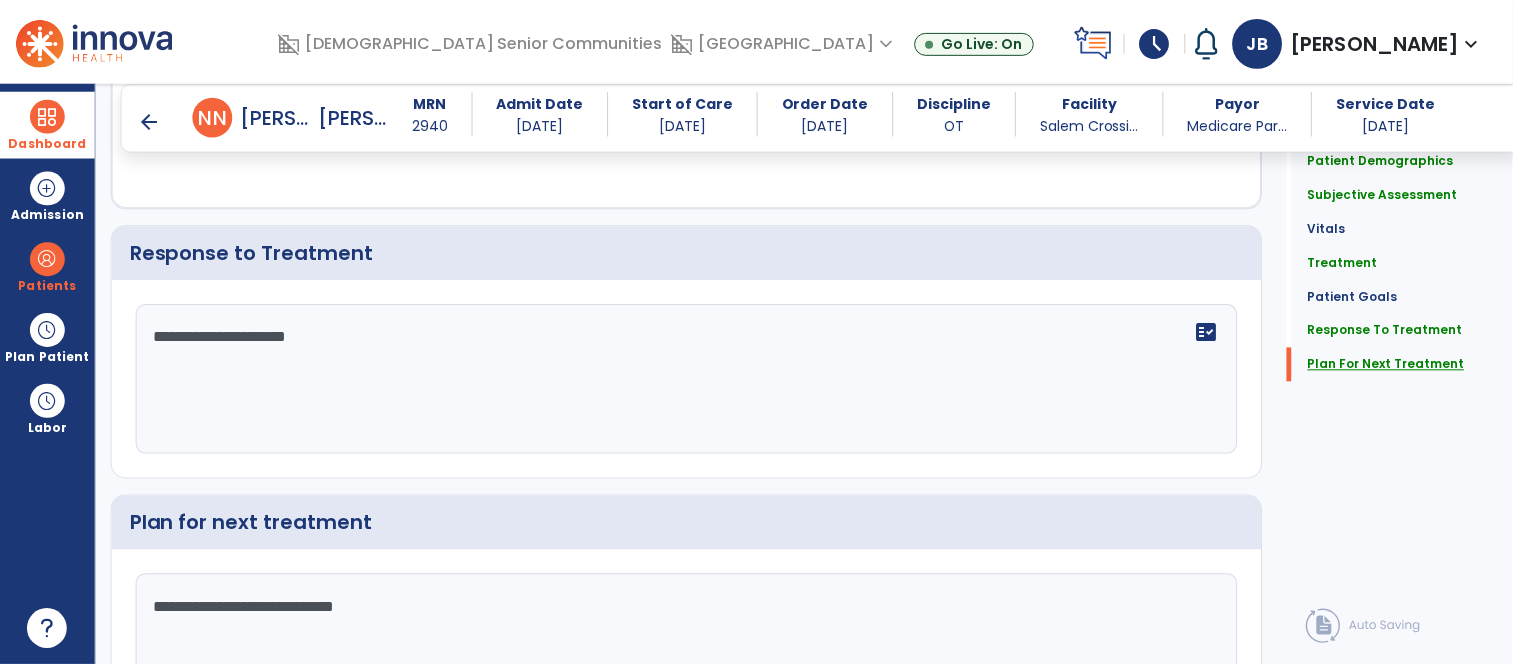 scroll, scrollTop: 2941, scrollLeft: 0, axis: vertical 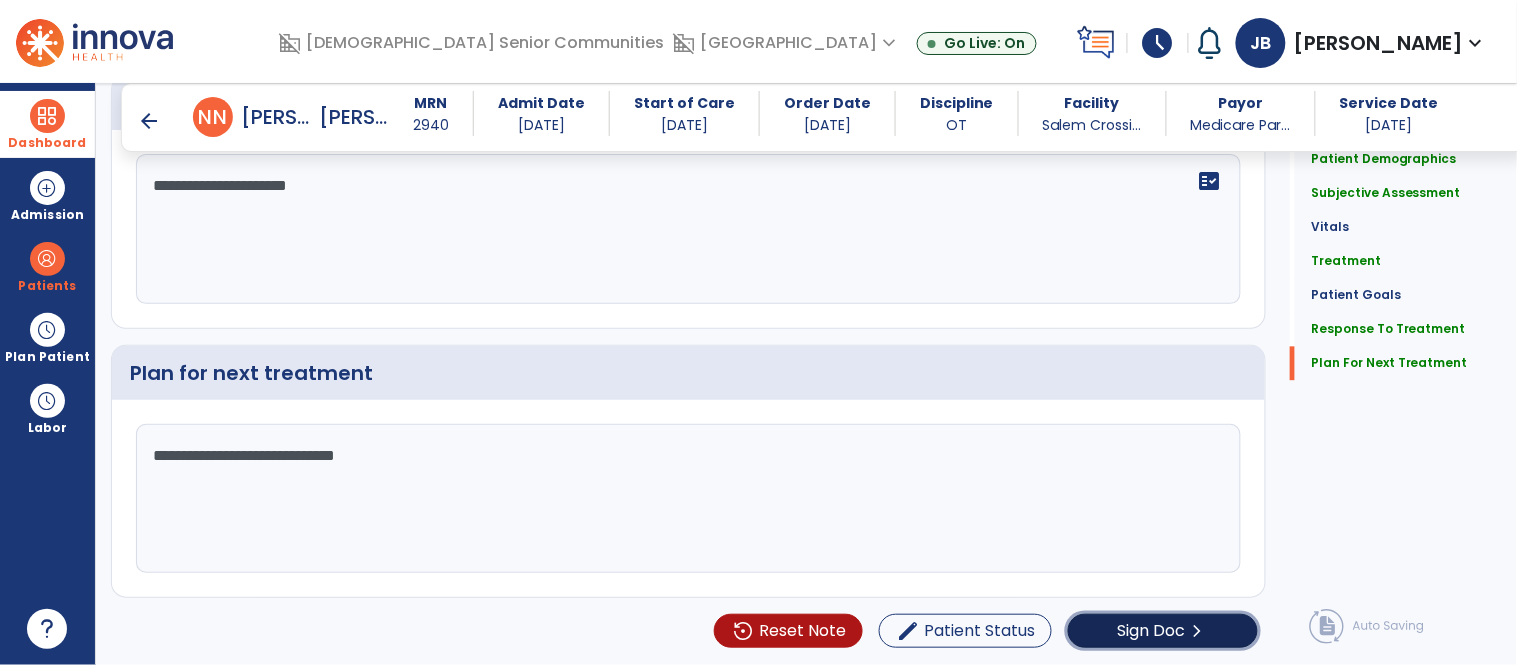 click on "Sign Doc" 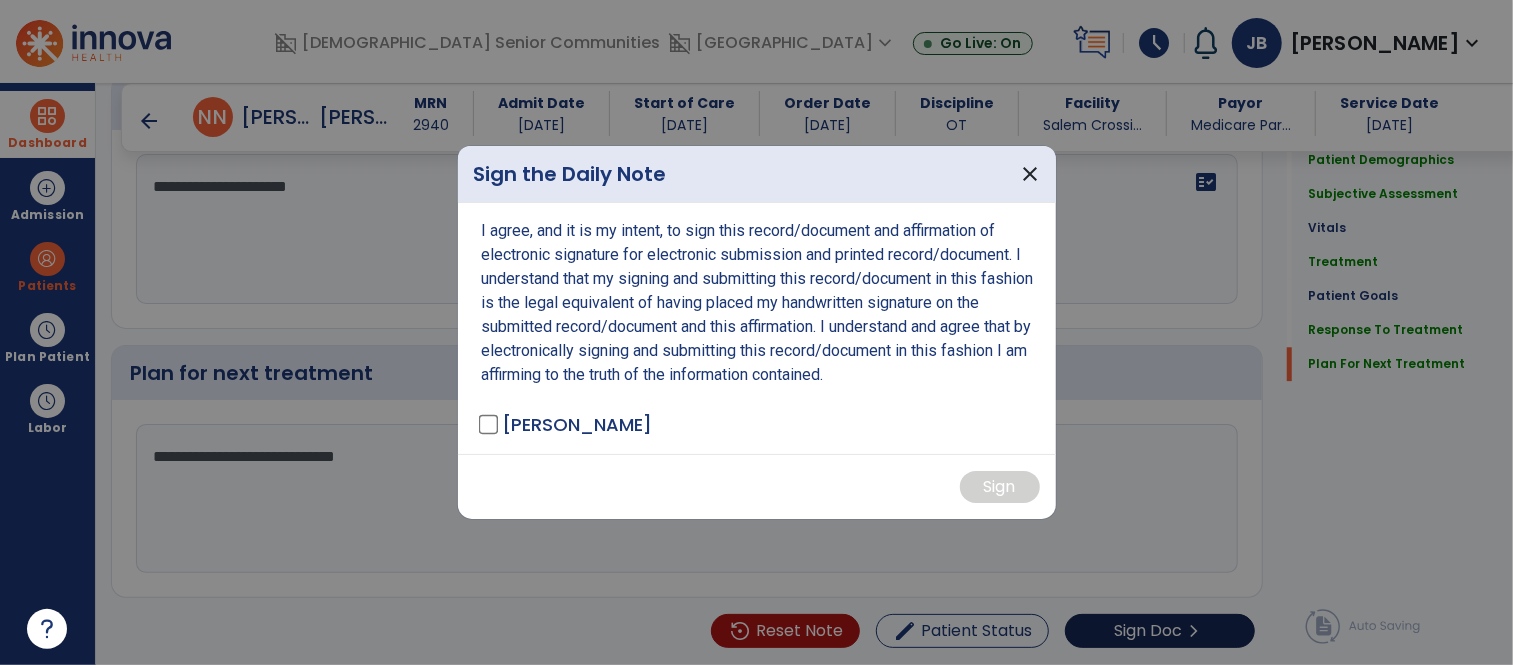 click at bounding box center [756, 332] 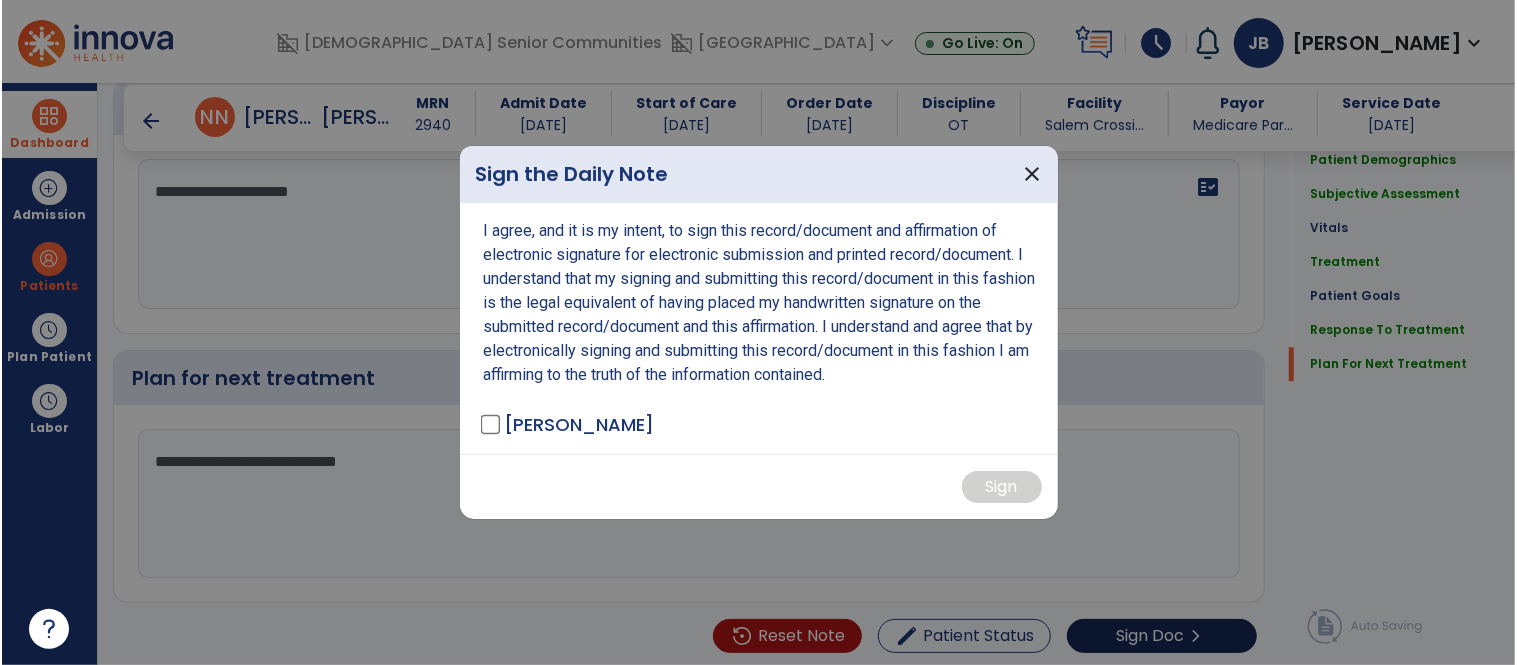 scroll, scrollTop: 2941, scrollLeft: 0, axis: vertical 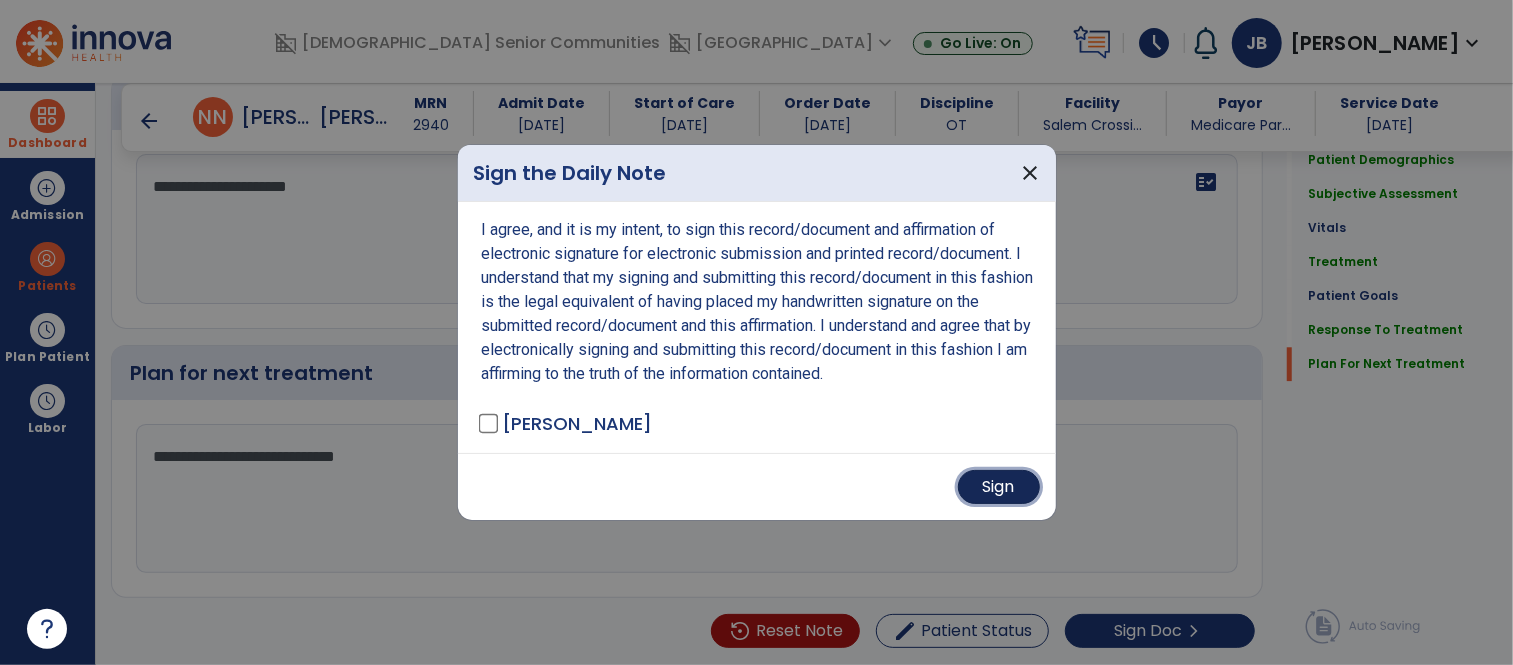 click on "Sign" at bounding box center (999, 487) 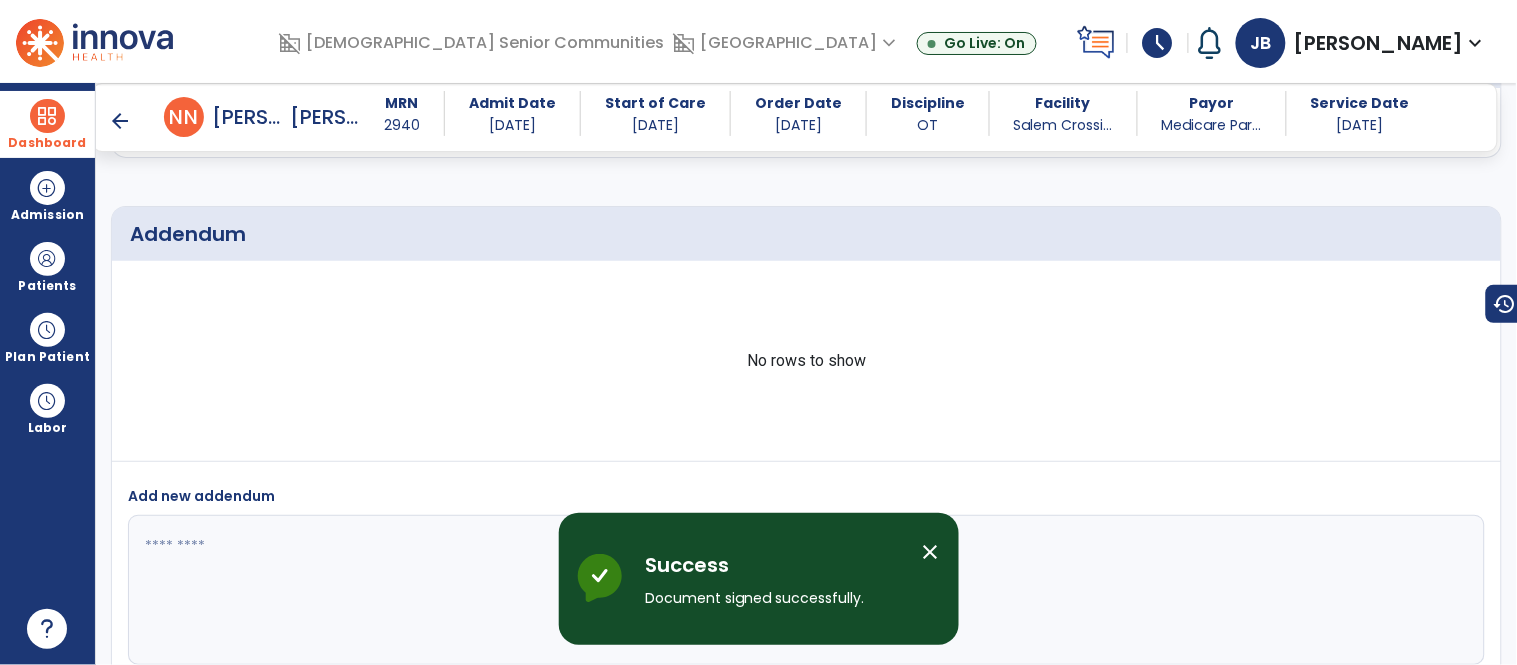 scroll, scrollTop: 4098, scrollLeft: 0, axis: vertical 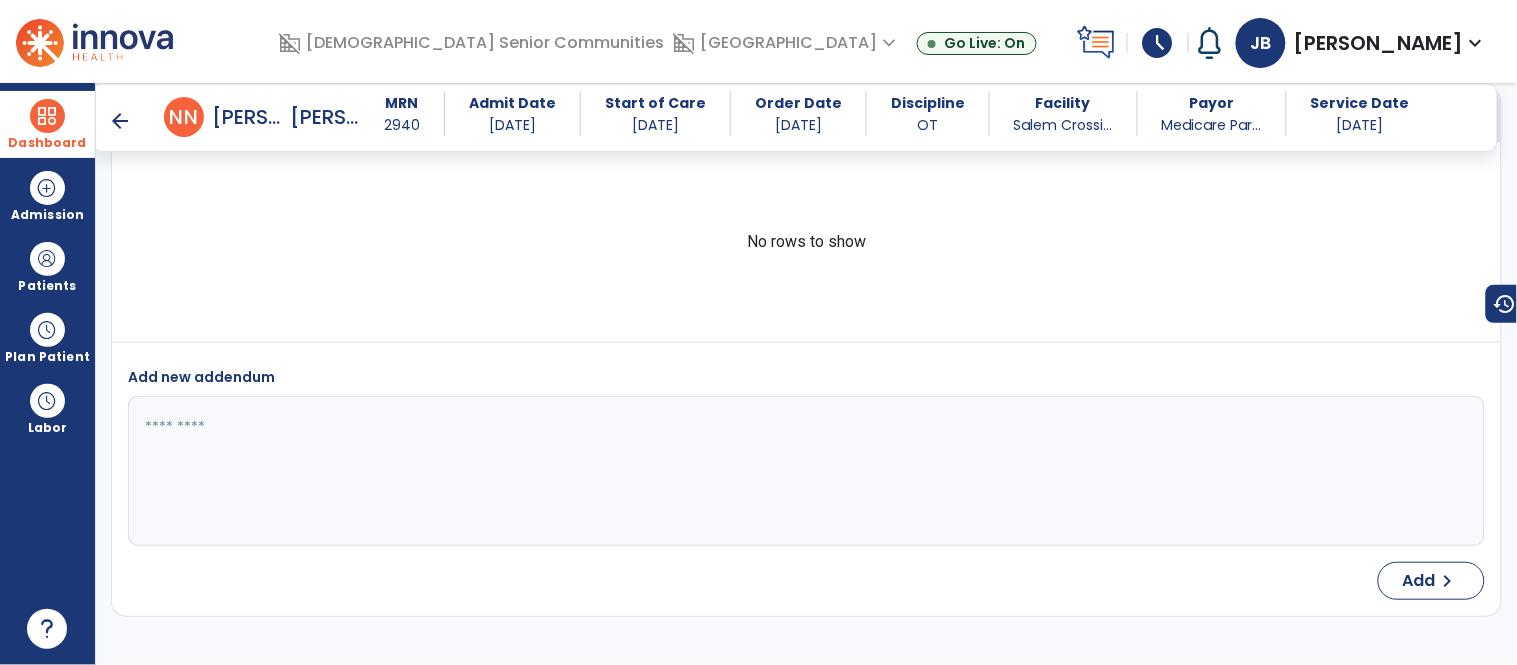 click at bounding box center (47, 116) 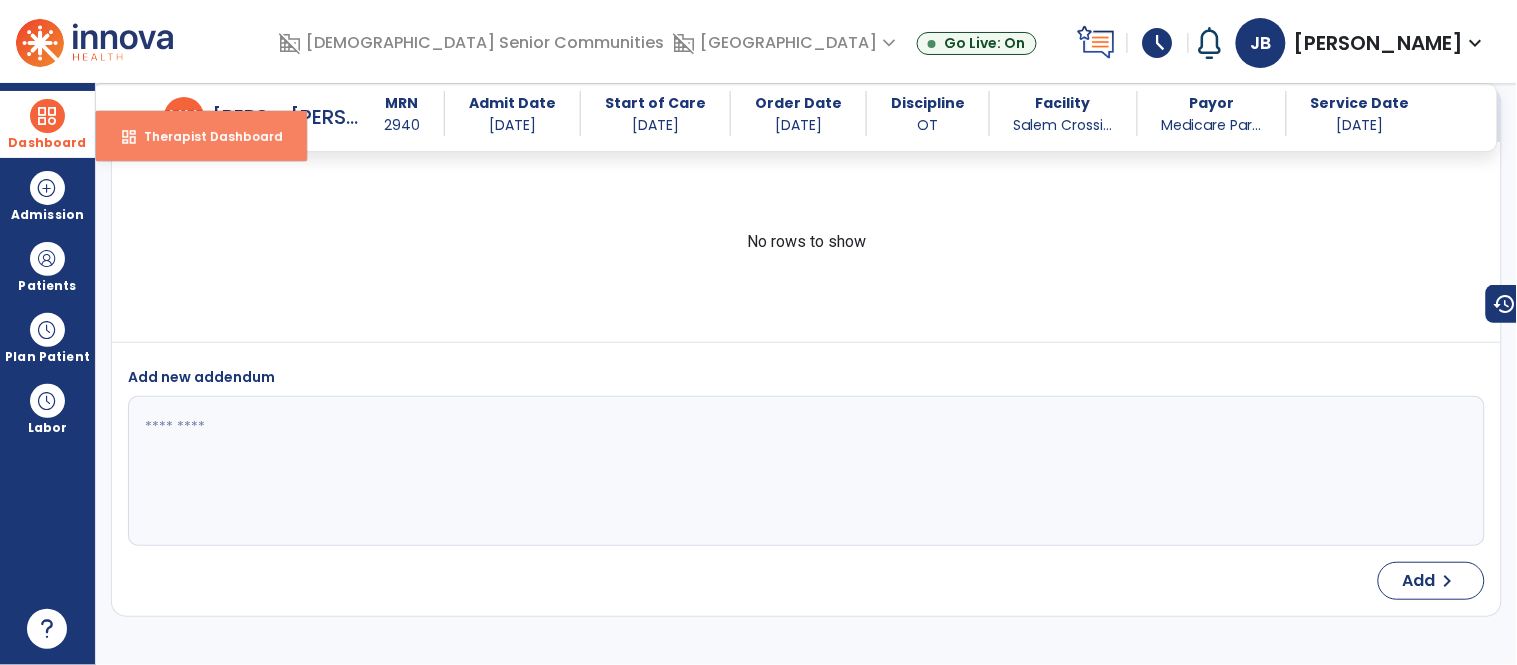 click on "dashboard" at bounding box center (129, 137) 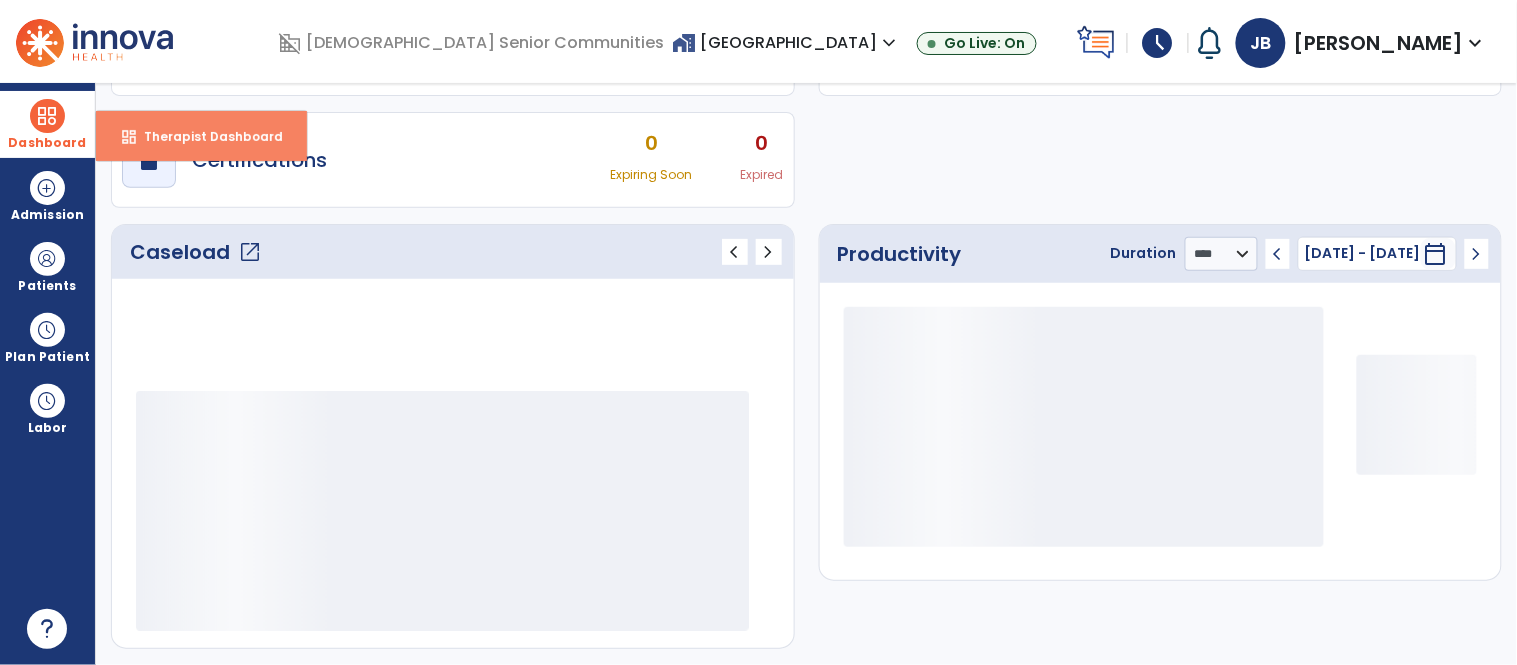 click on "dashboard" at bounding box center [129, 137] 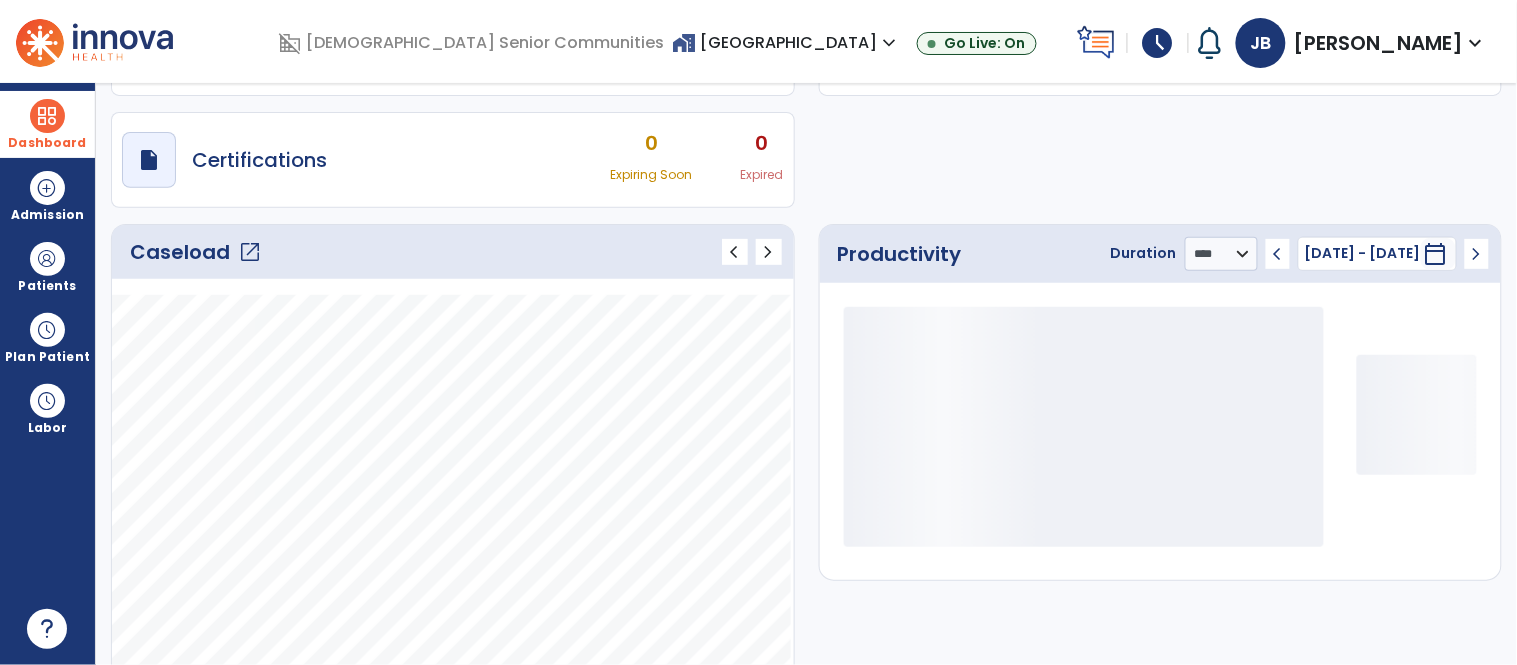scroll, scrollTop: 143, scrollLeft: 0, axis: vertical 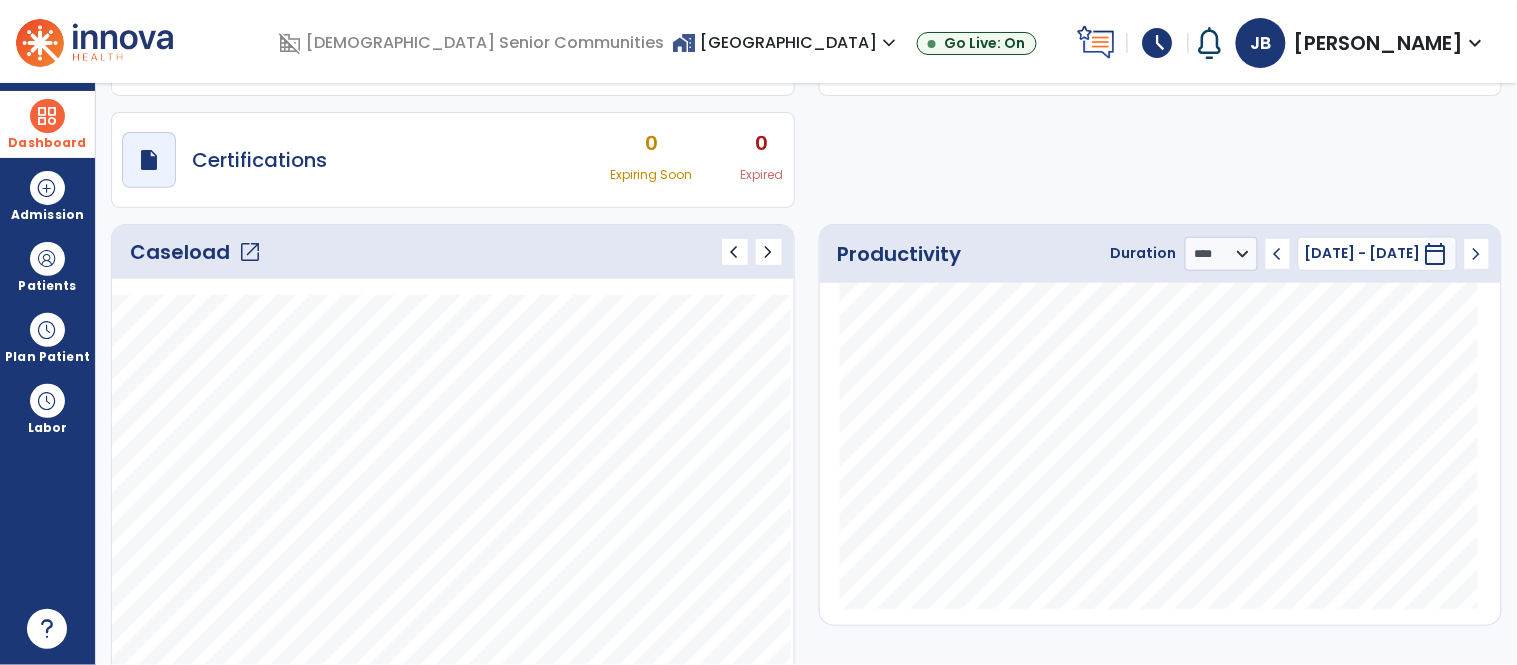 click on "open_in_new" 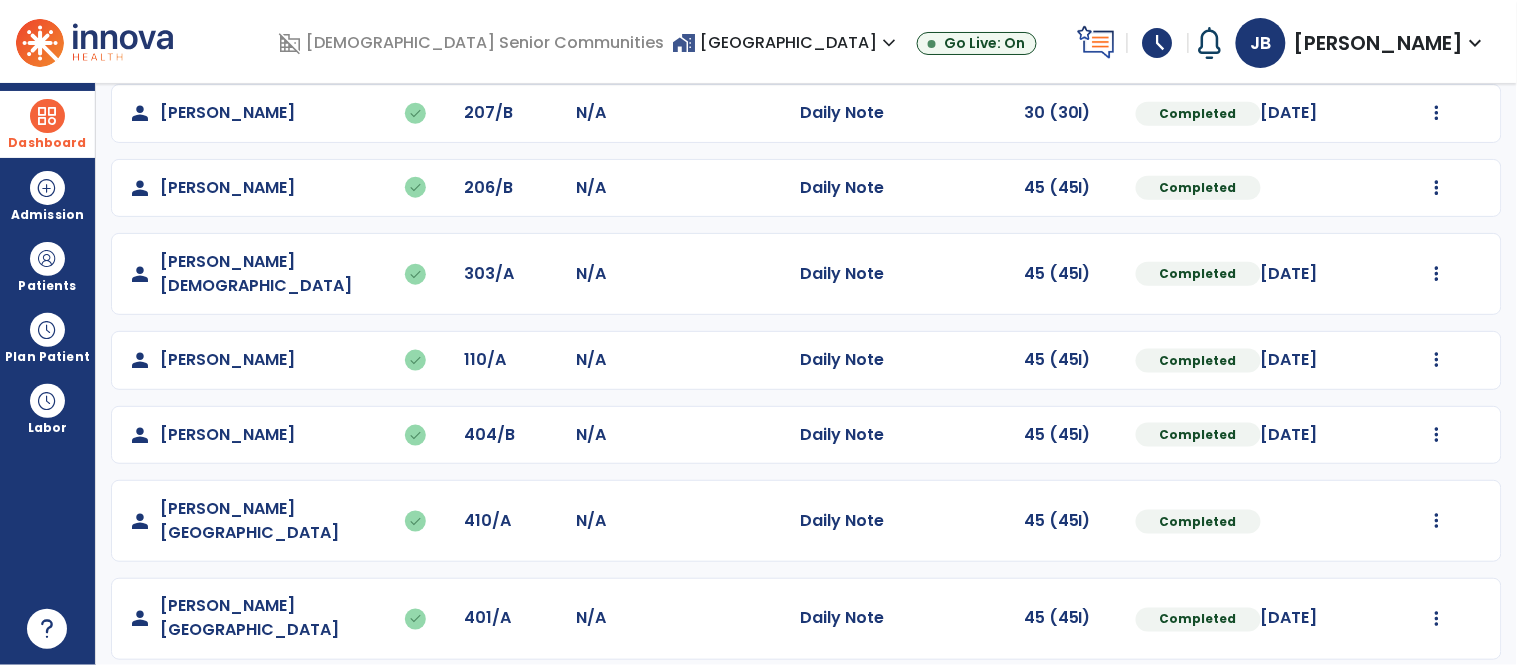 scroll, scrollTop: 494, scrollLeft: 0, axis: vertical 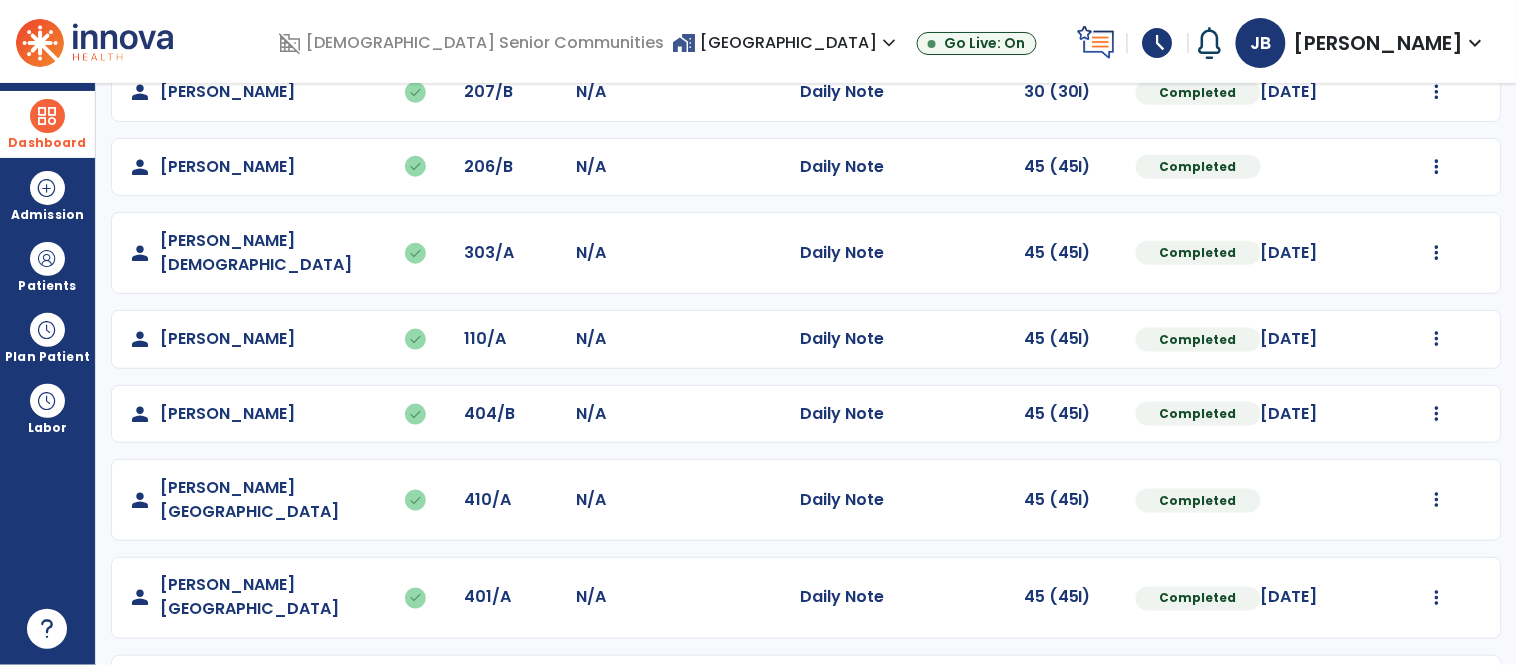 click at bounding box center (1437, -206) 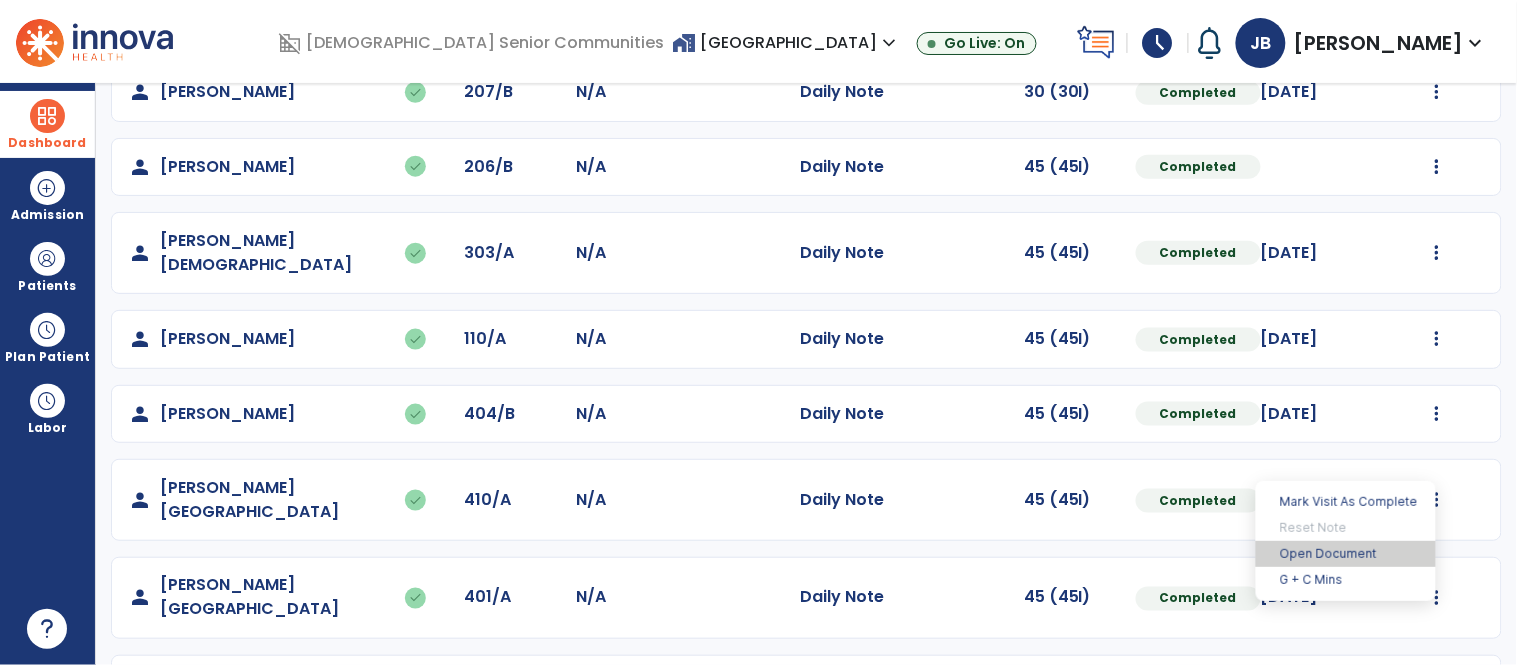 click on "Open Document" at bounding box center [1346, 554] 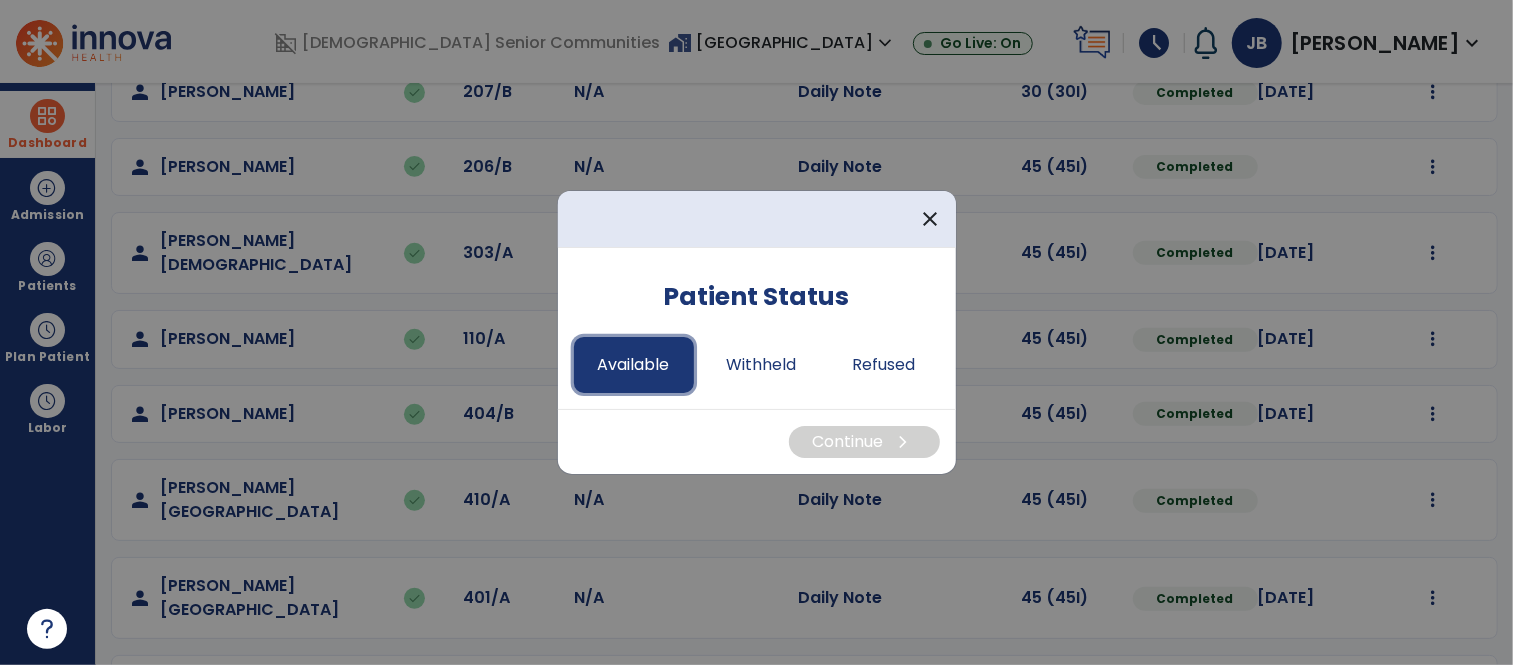click on "Available" at bounding box center [634, 365] 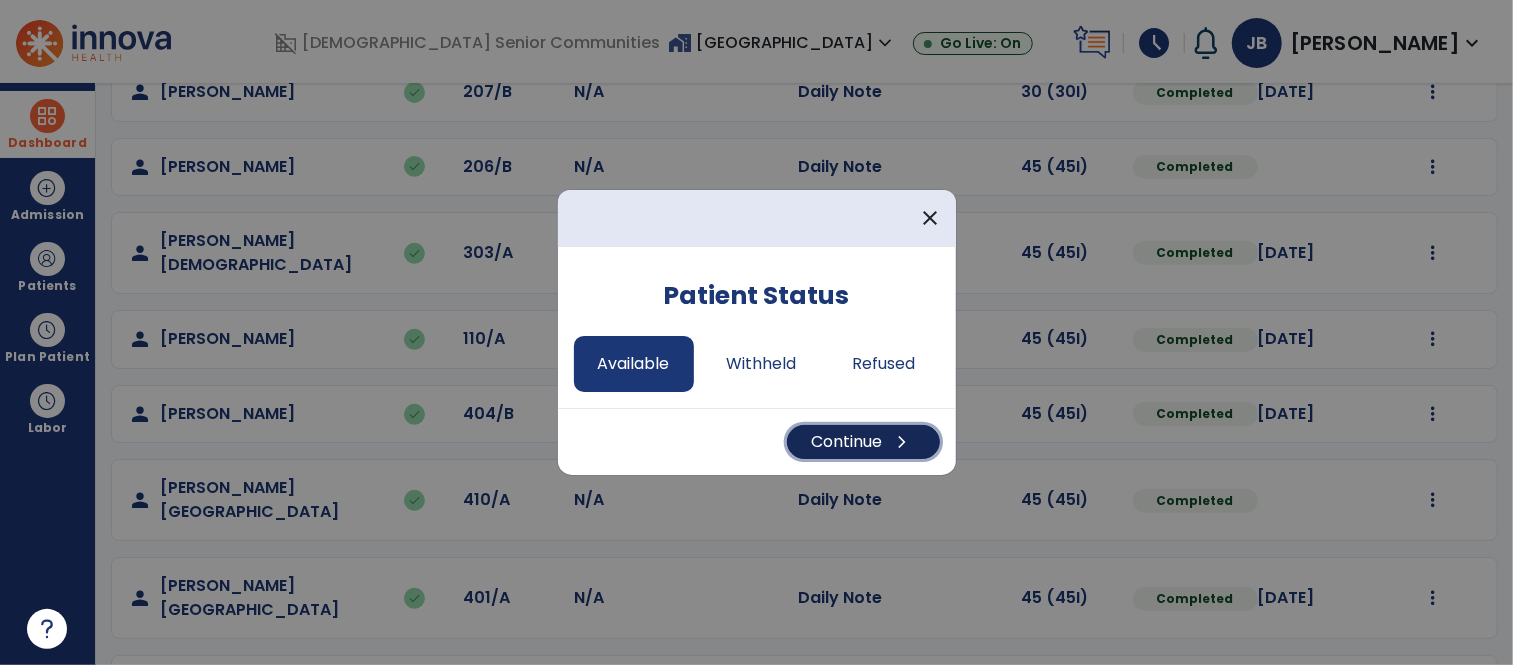 click on "Continue   chevron_right" at bounding box center [863, 442] 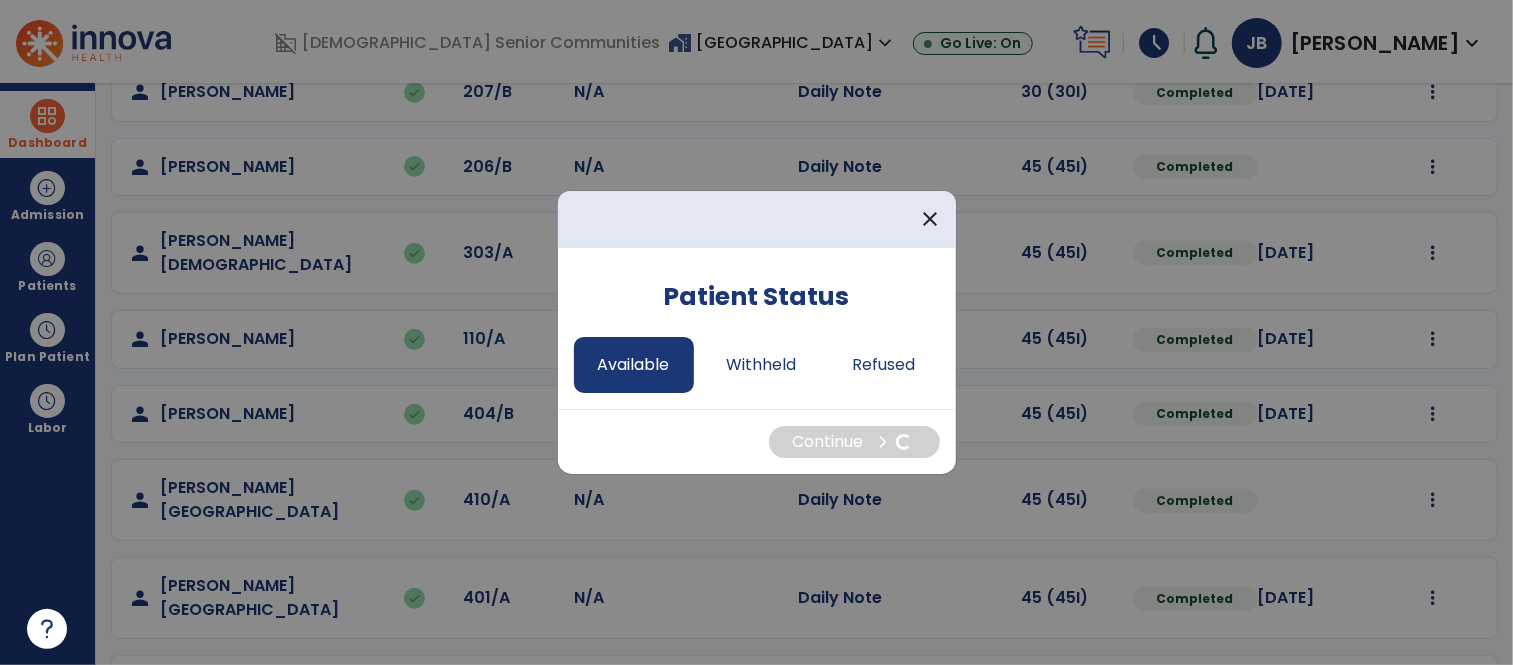 select on "*" 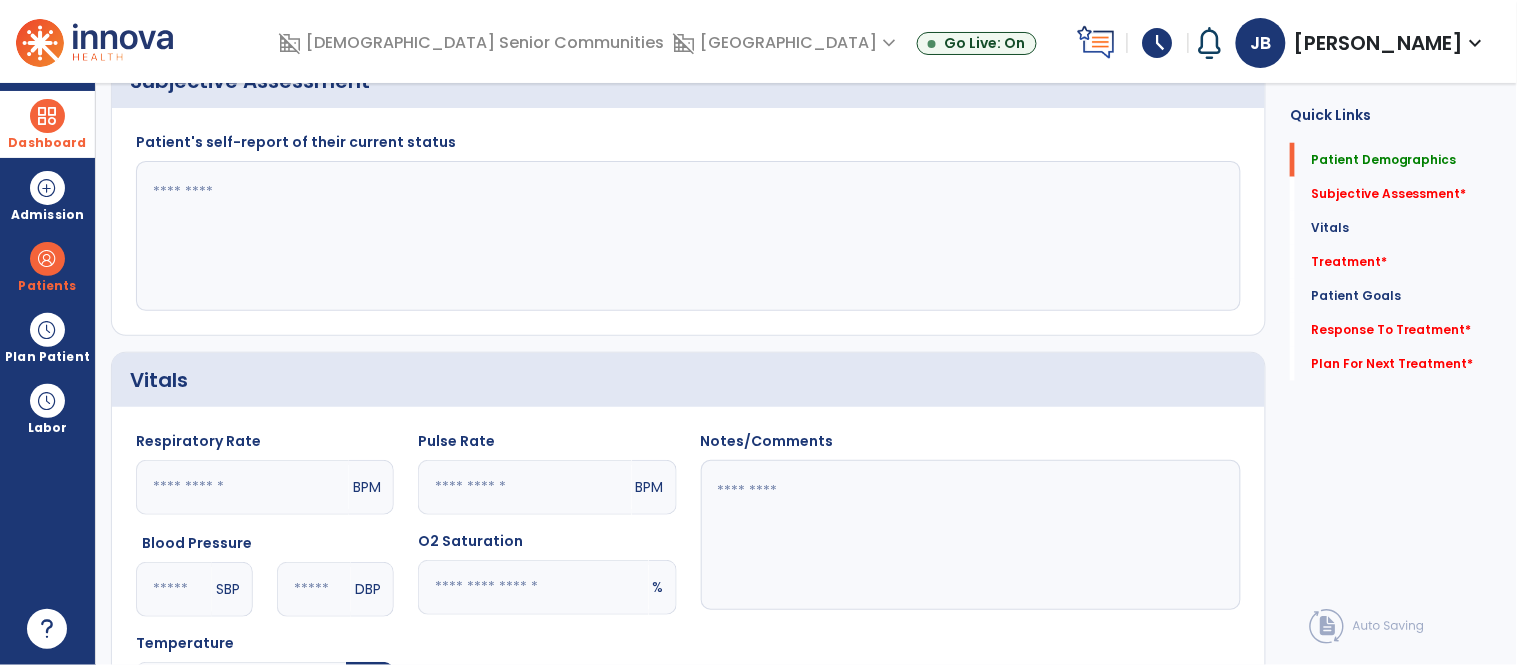 scroll, scrollTop: 0, scrollLeft: 0, axis: both 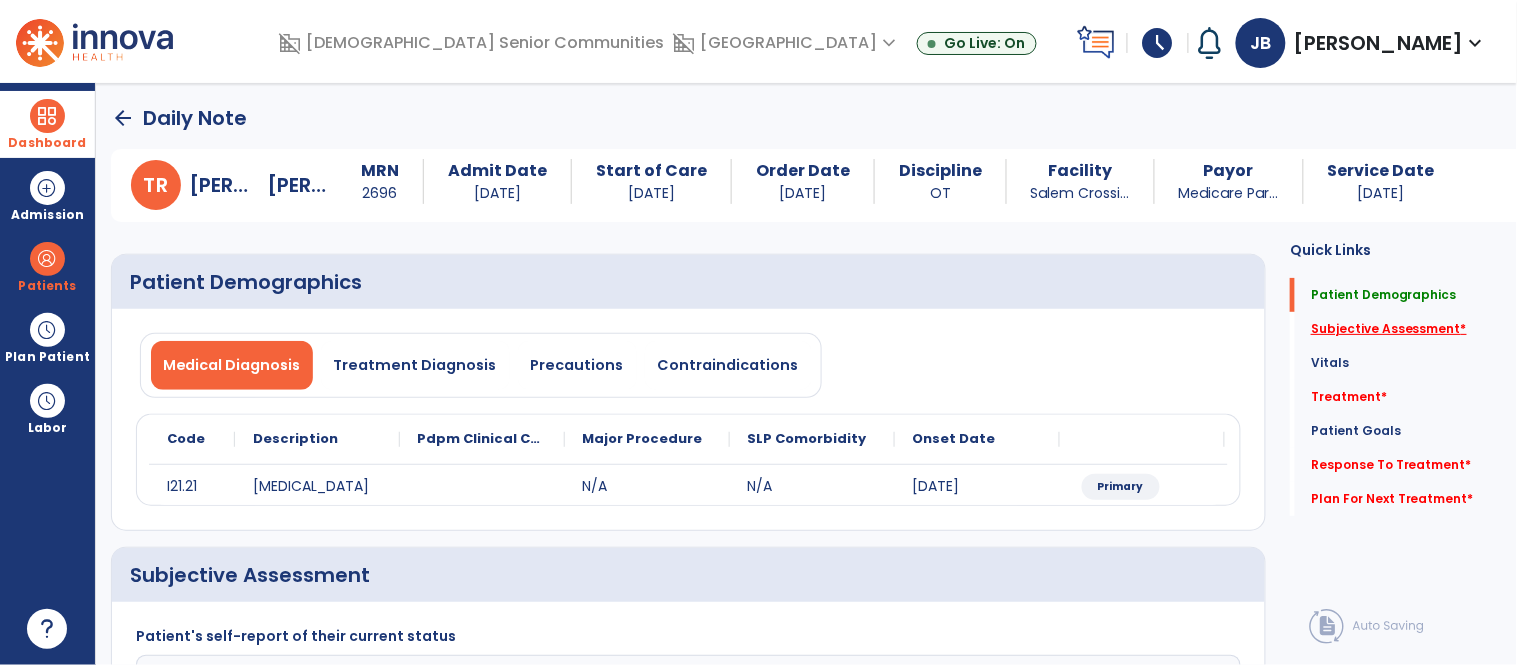 click on "Subjective Assessment   *" 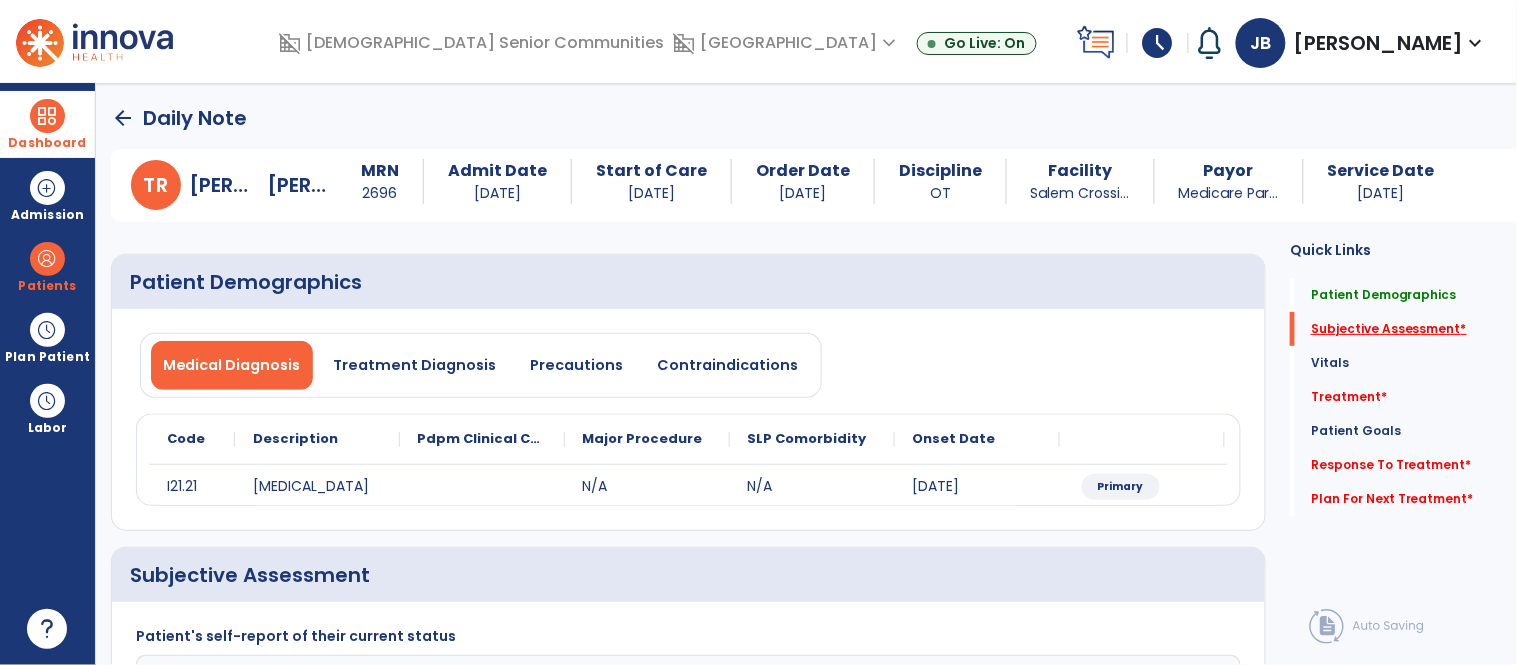 click on "Vitals" 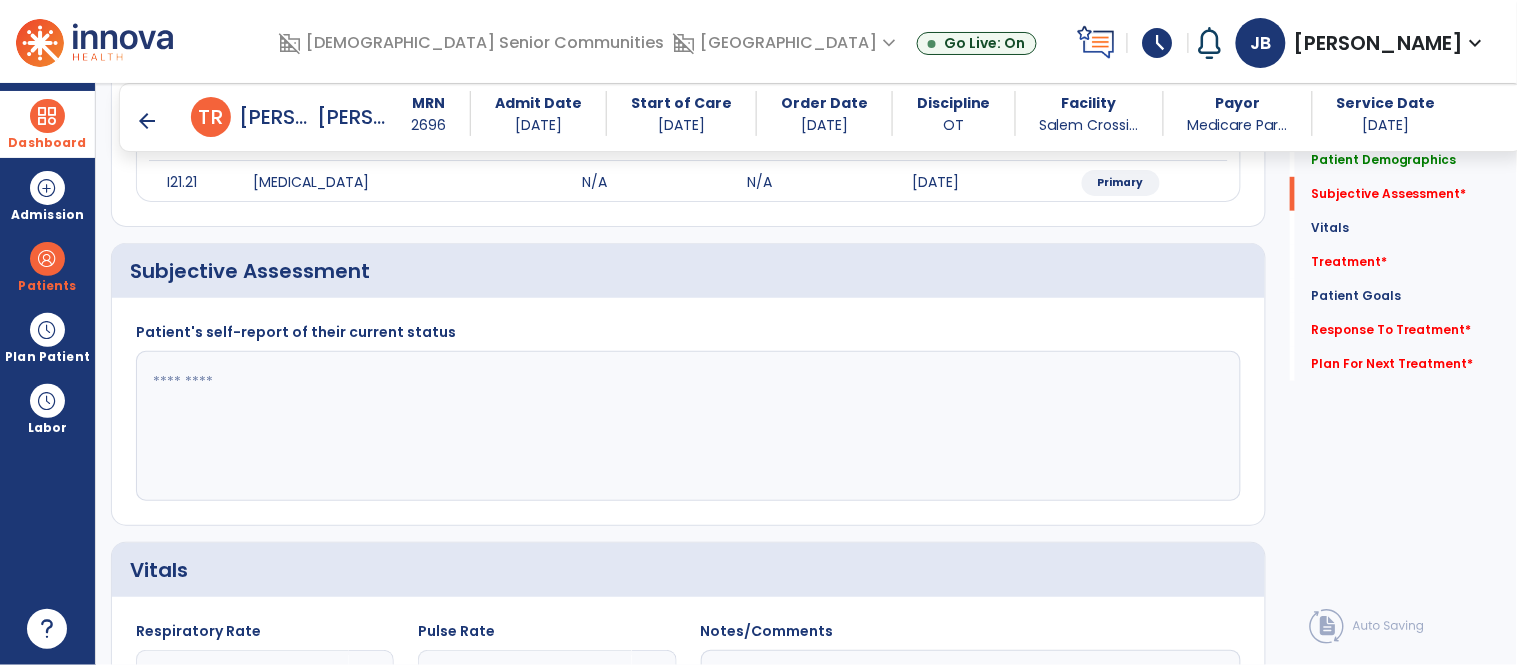scroll, scrollTop: 282, scrollLeft: 0, axis: vertical 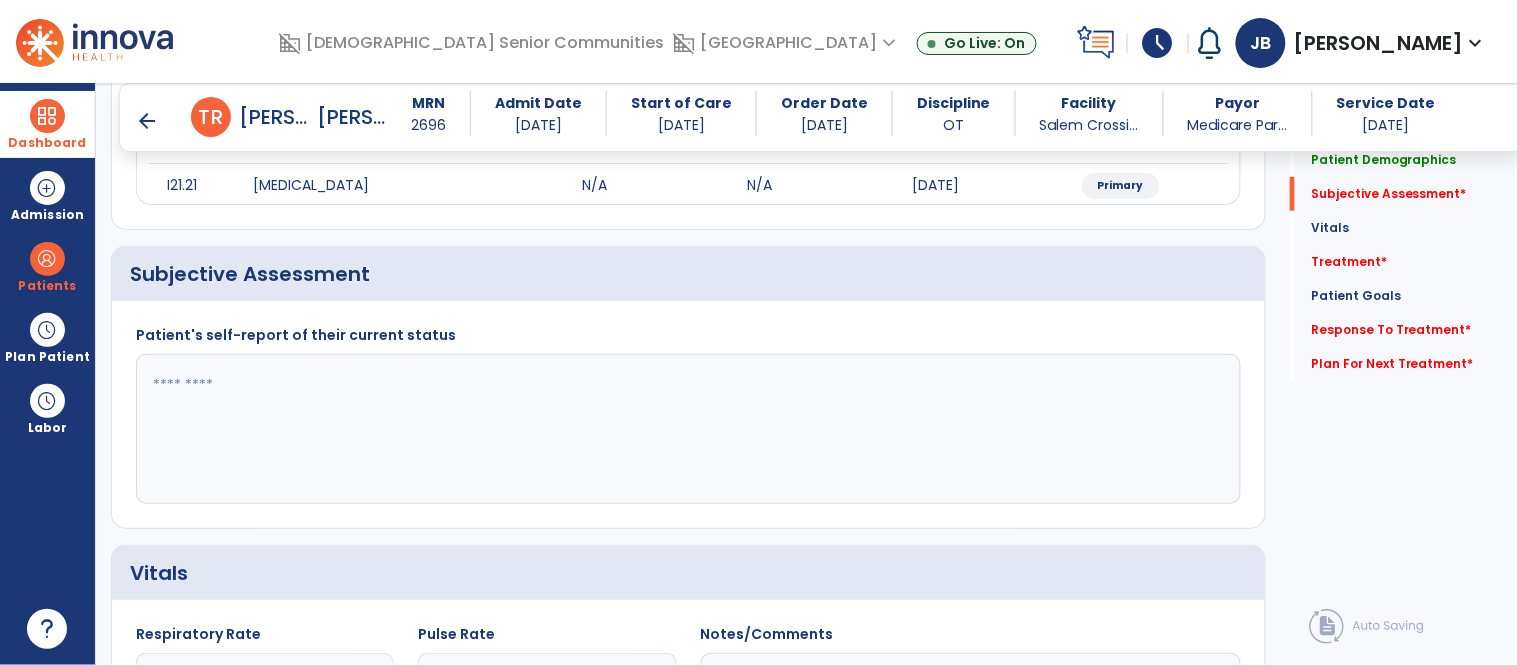click 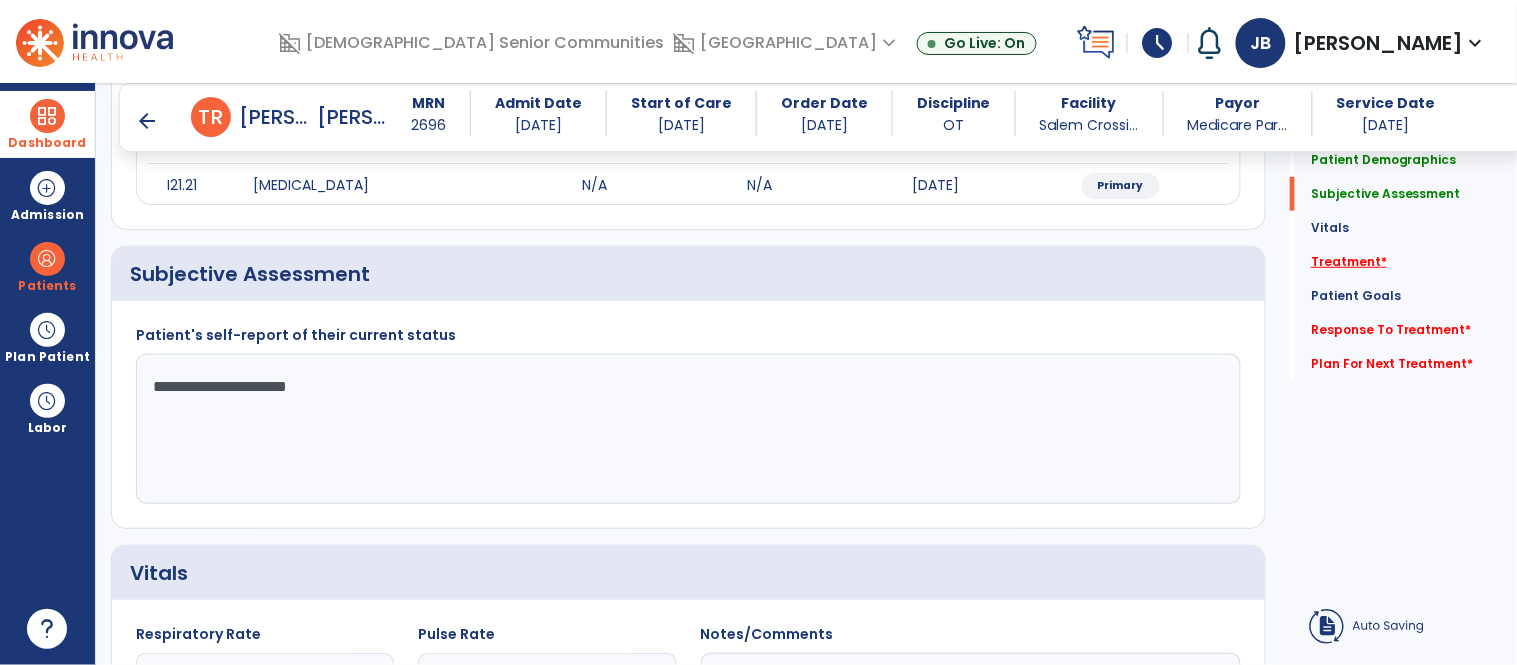 type on "**********" 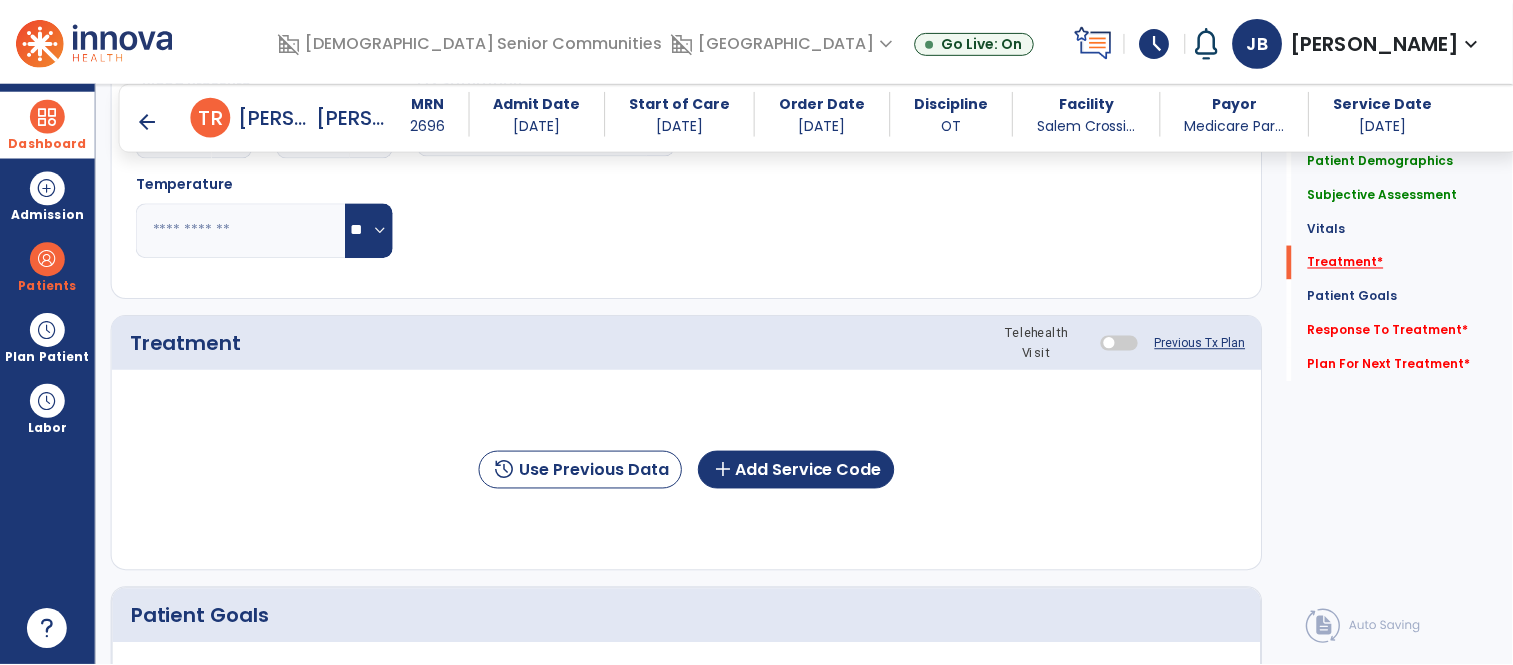 scroll, scrollTop: 1003, scrollLeft: 0, axis: vertical 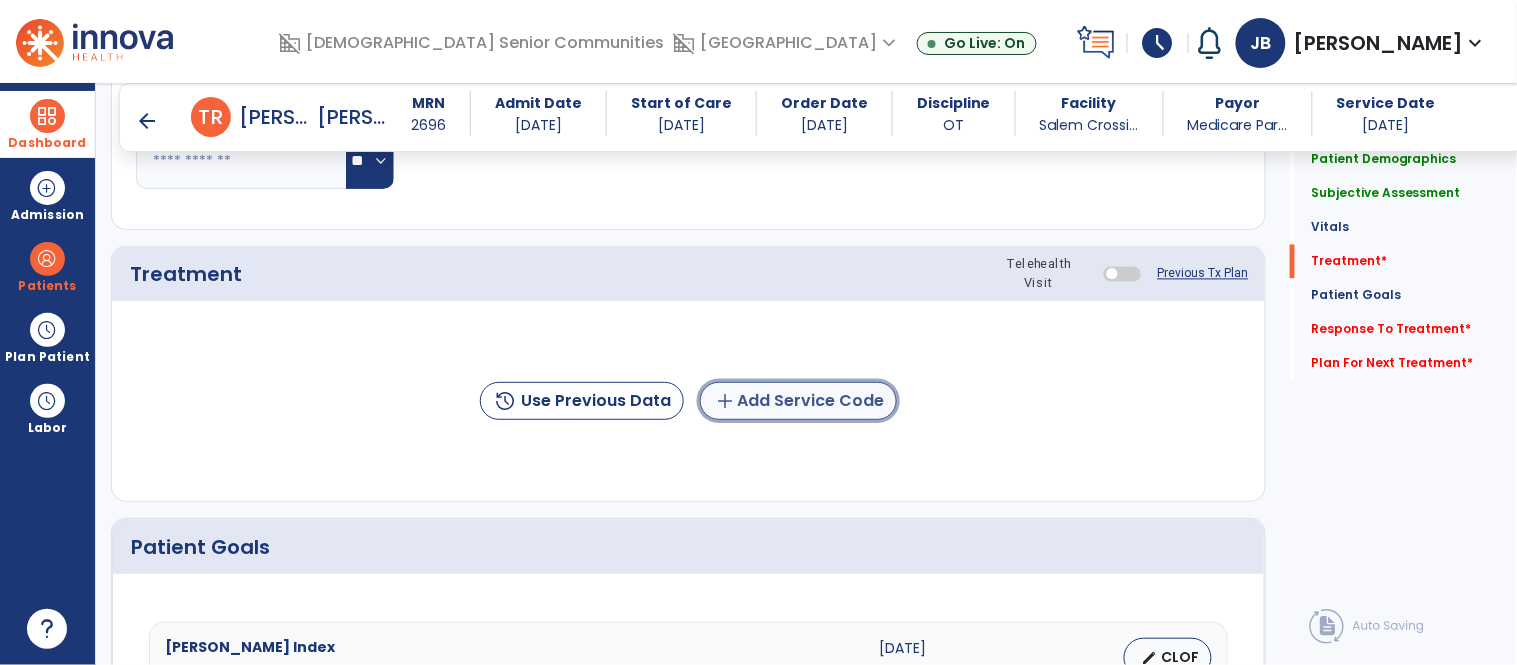 click on "add  Add Service Code" 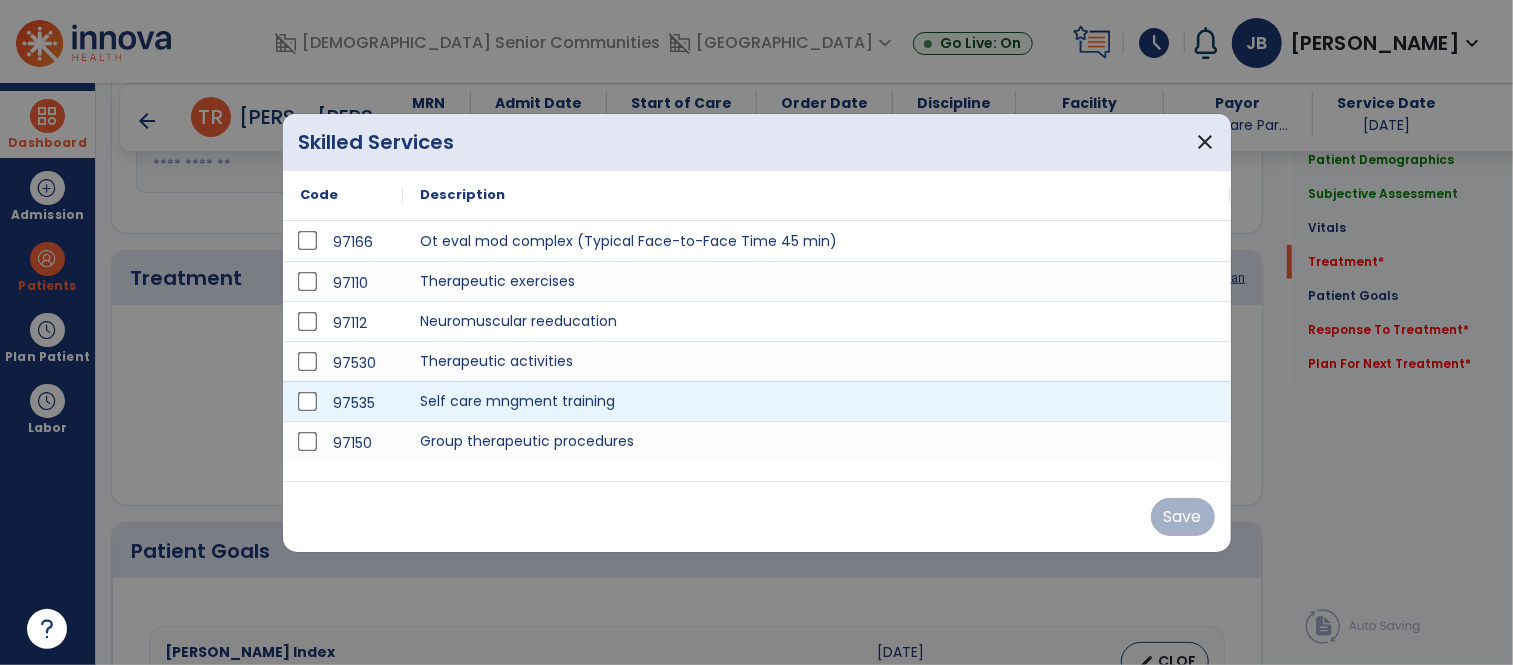scroll, scrollTop: 1003, scrollLeft: 0, axis: vertical 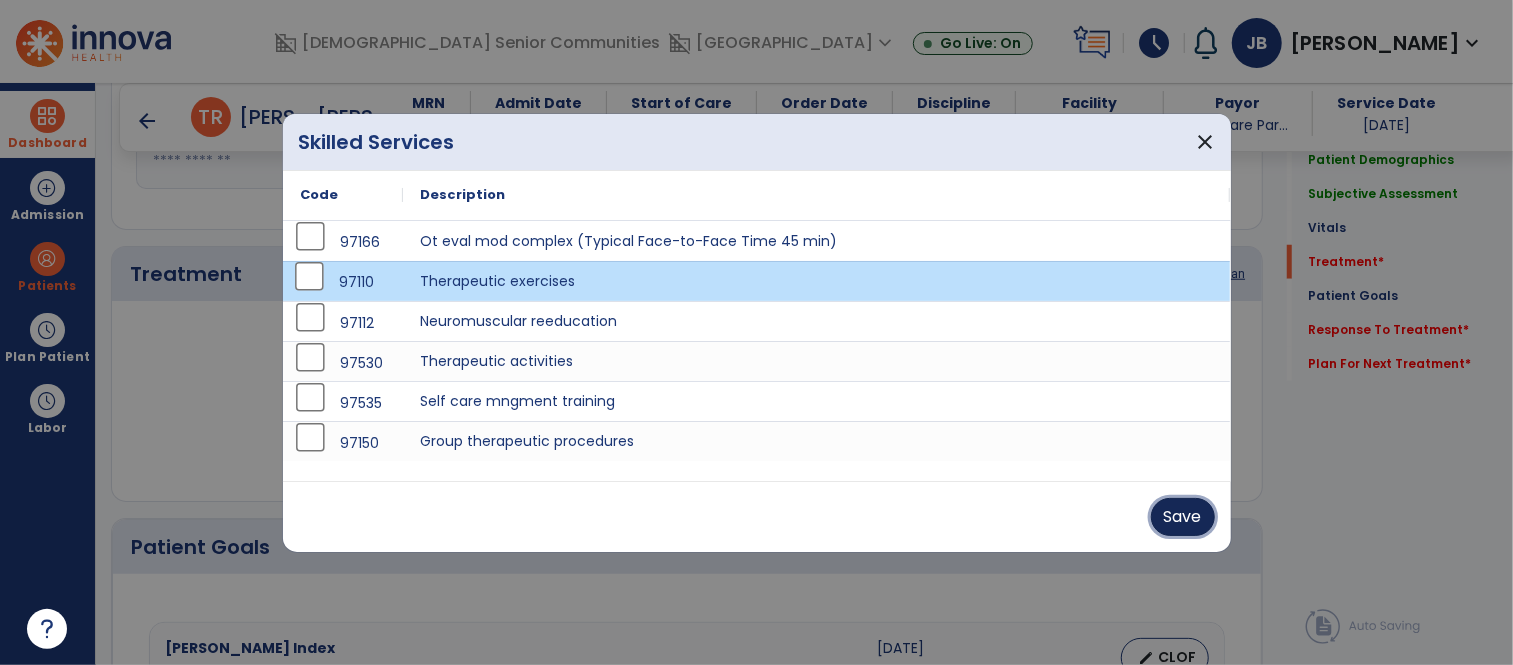 click on "Save" at bounding box center (1183, 517) 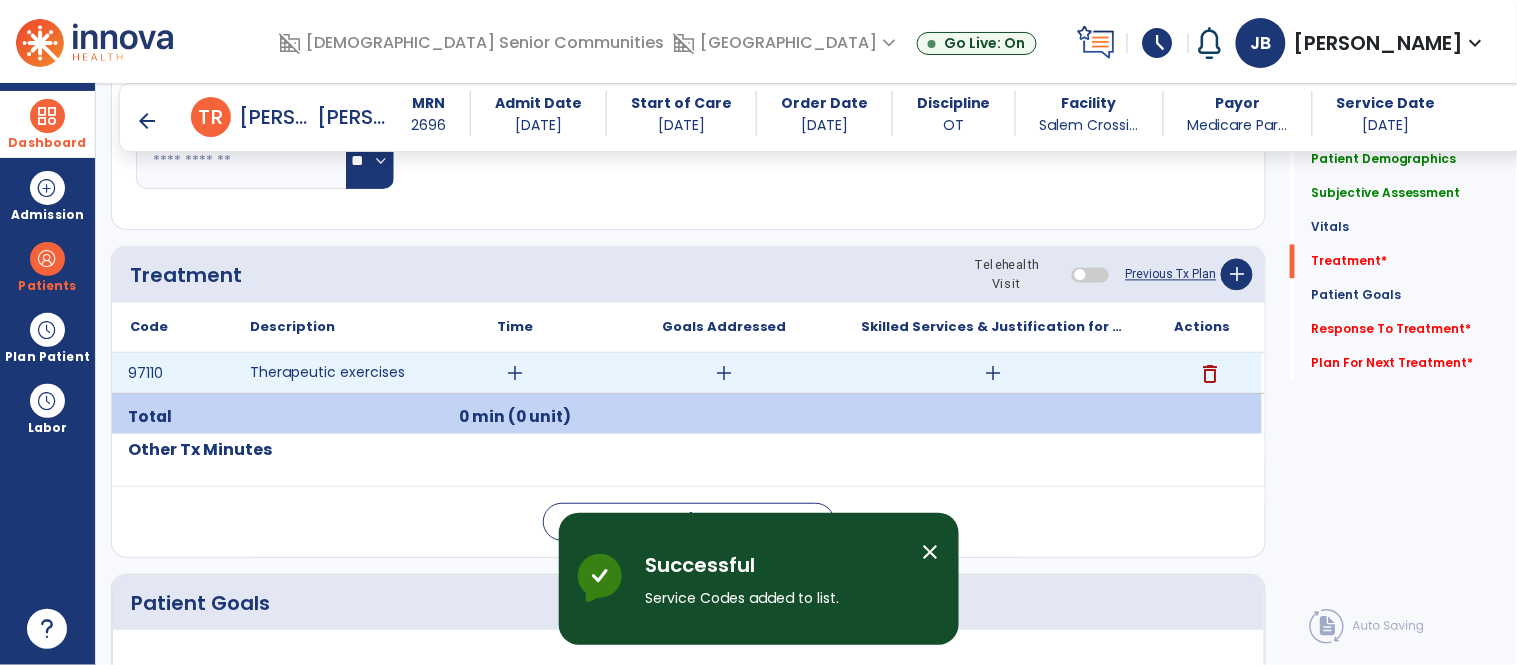 click on "add" at bounding box center [515, 373] 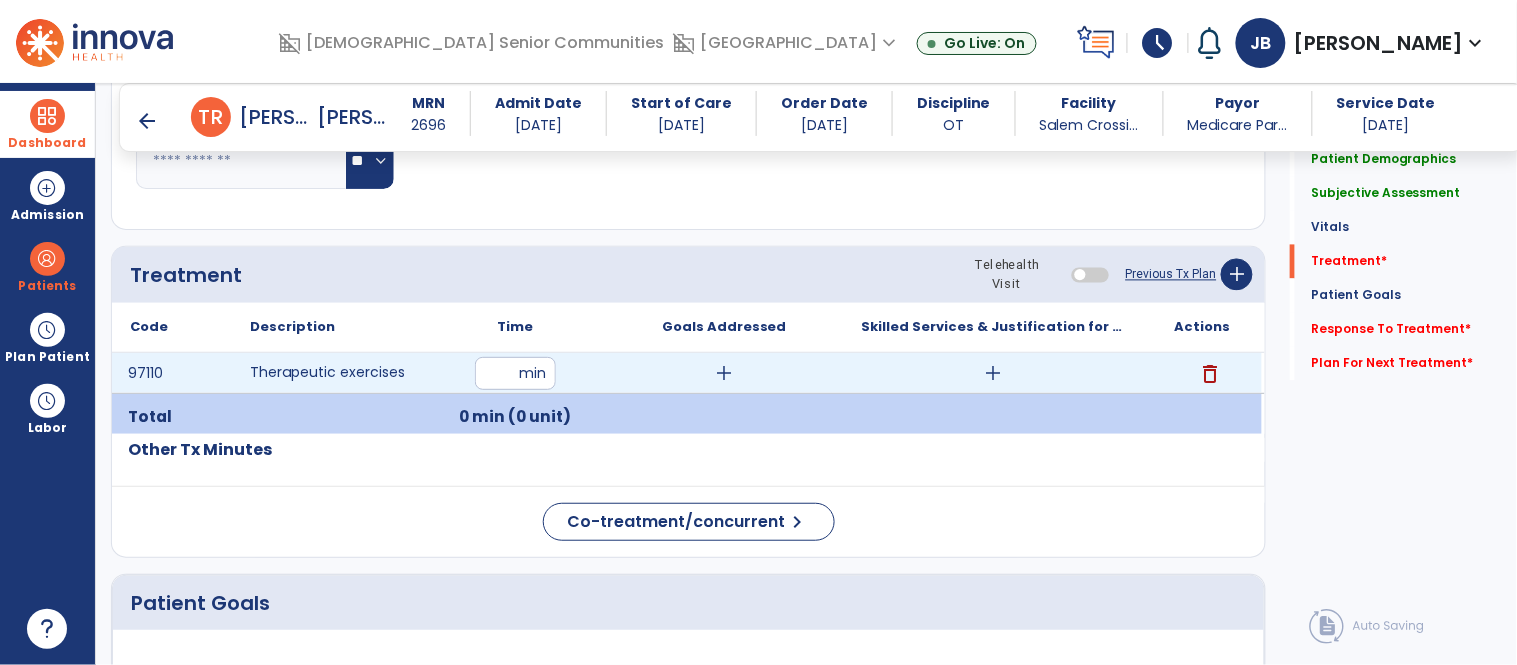 type on "**" 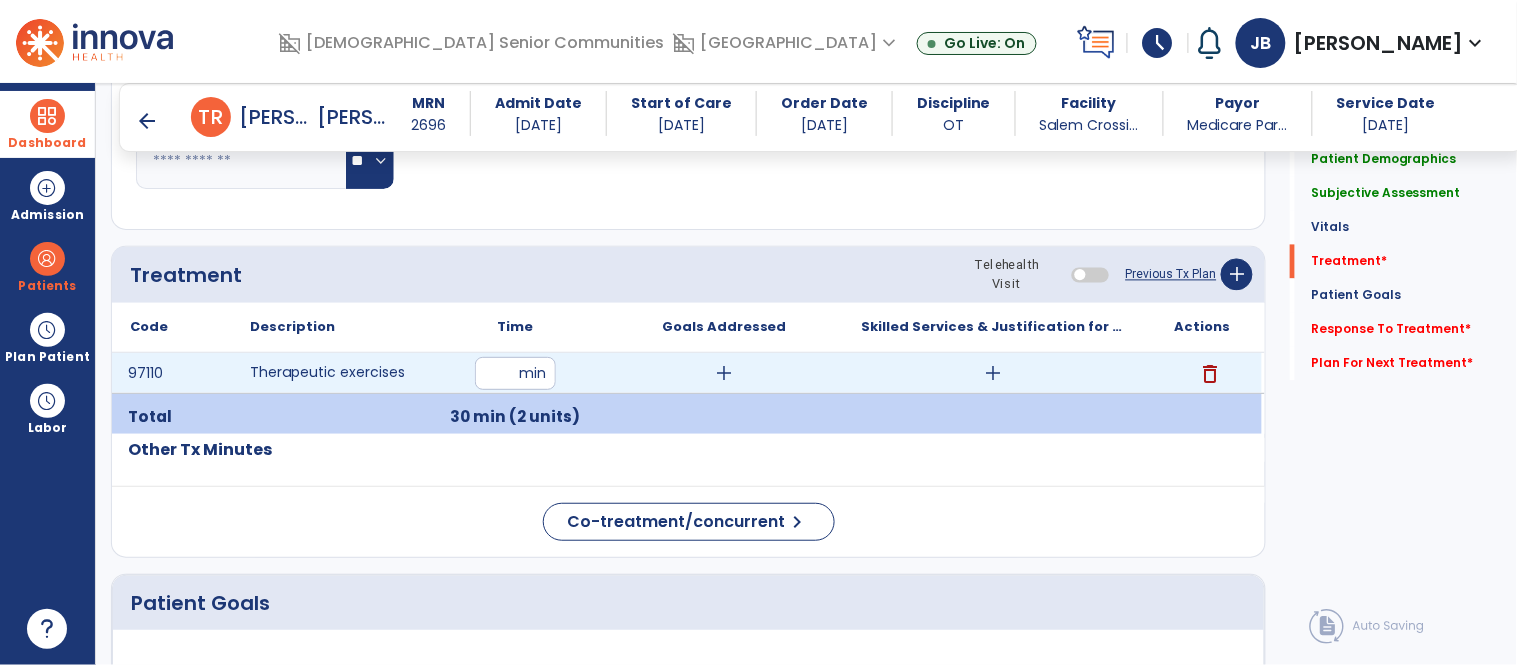 click on "add" at bounding box center [993, 373] 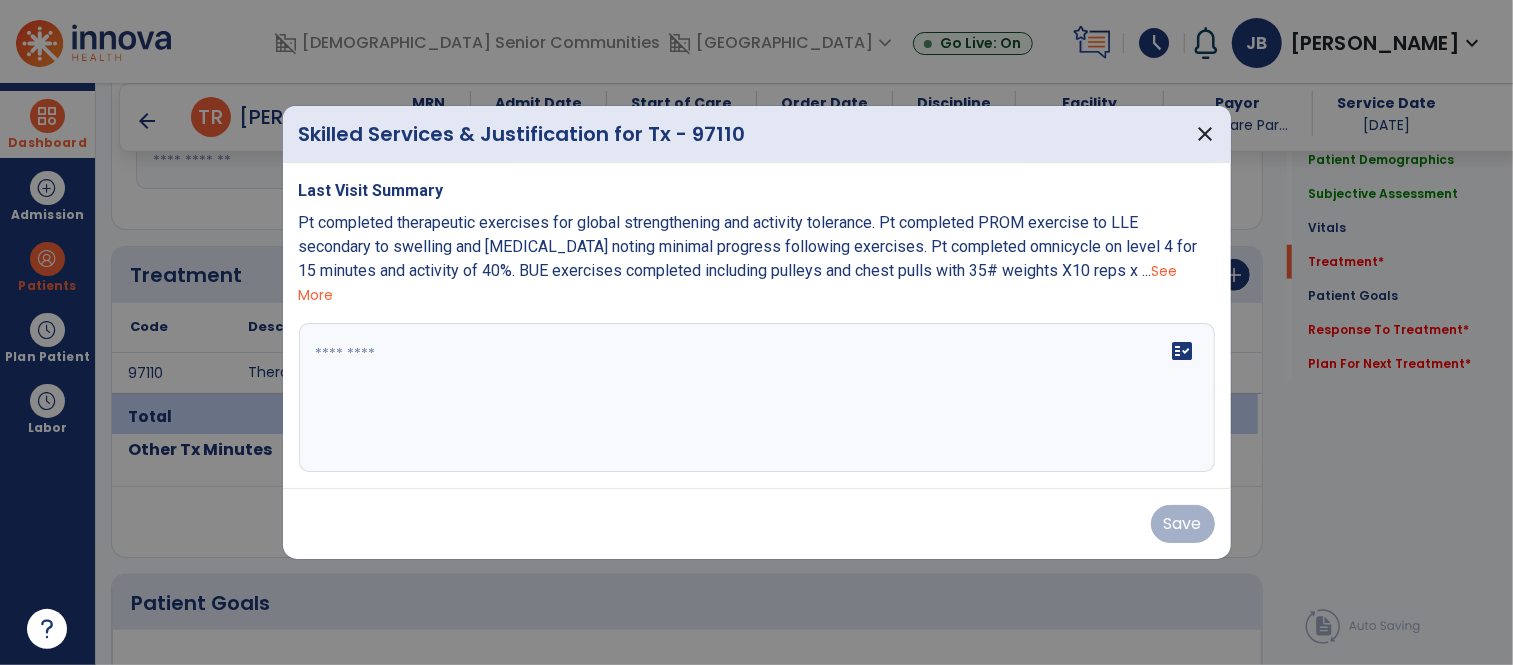 scroll, scrollTop: 1003, scrollLeft: 0, axis: vertical 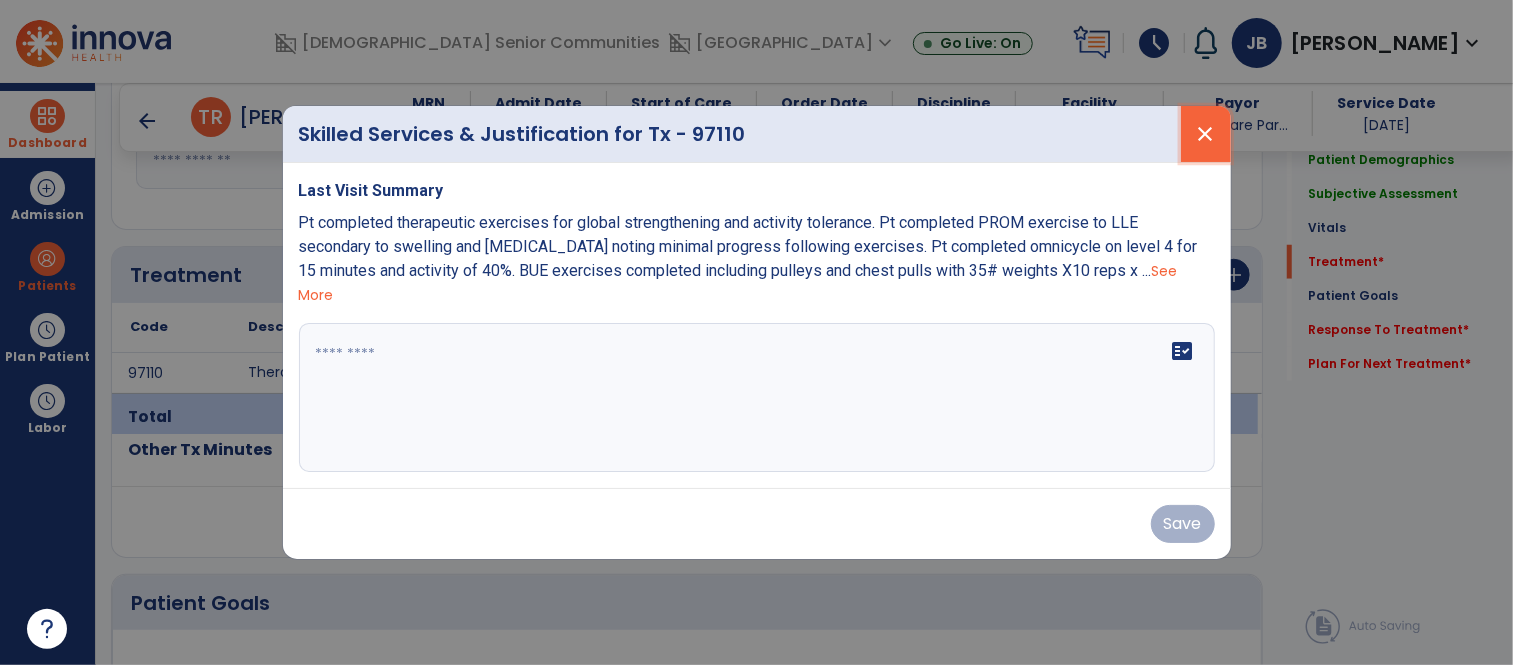 click on "close" at bounding box center (1206, 134) 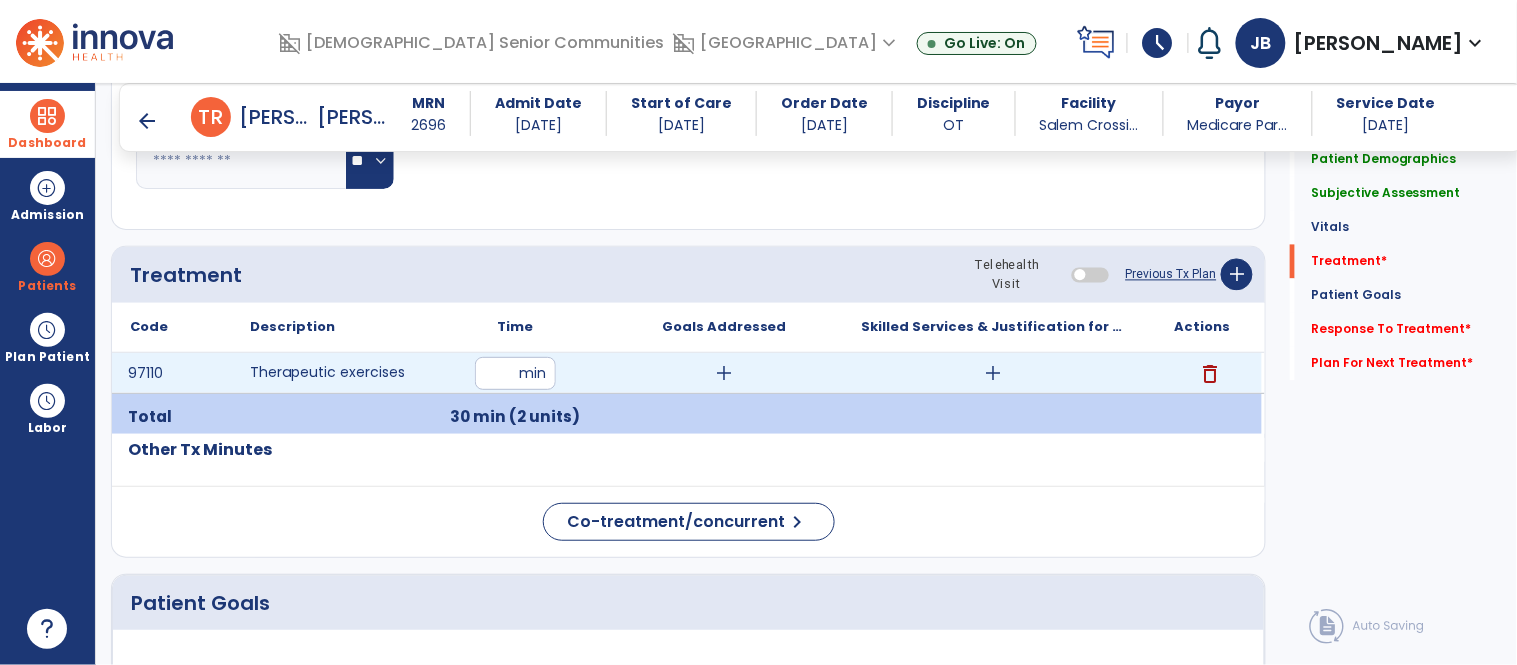 click on "**" at bounding box center [515, 373] 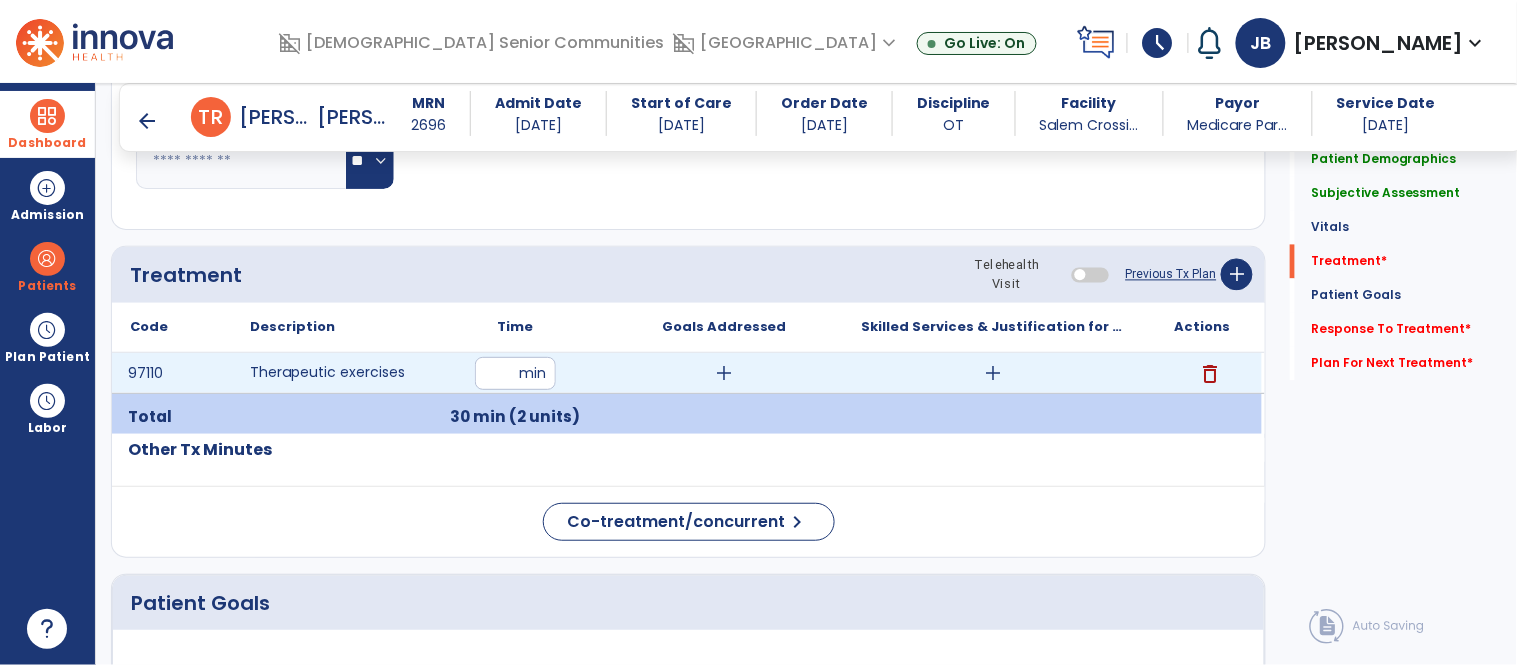 type on "**" 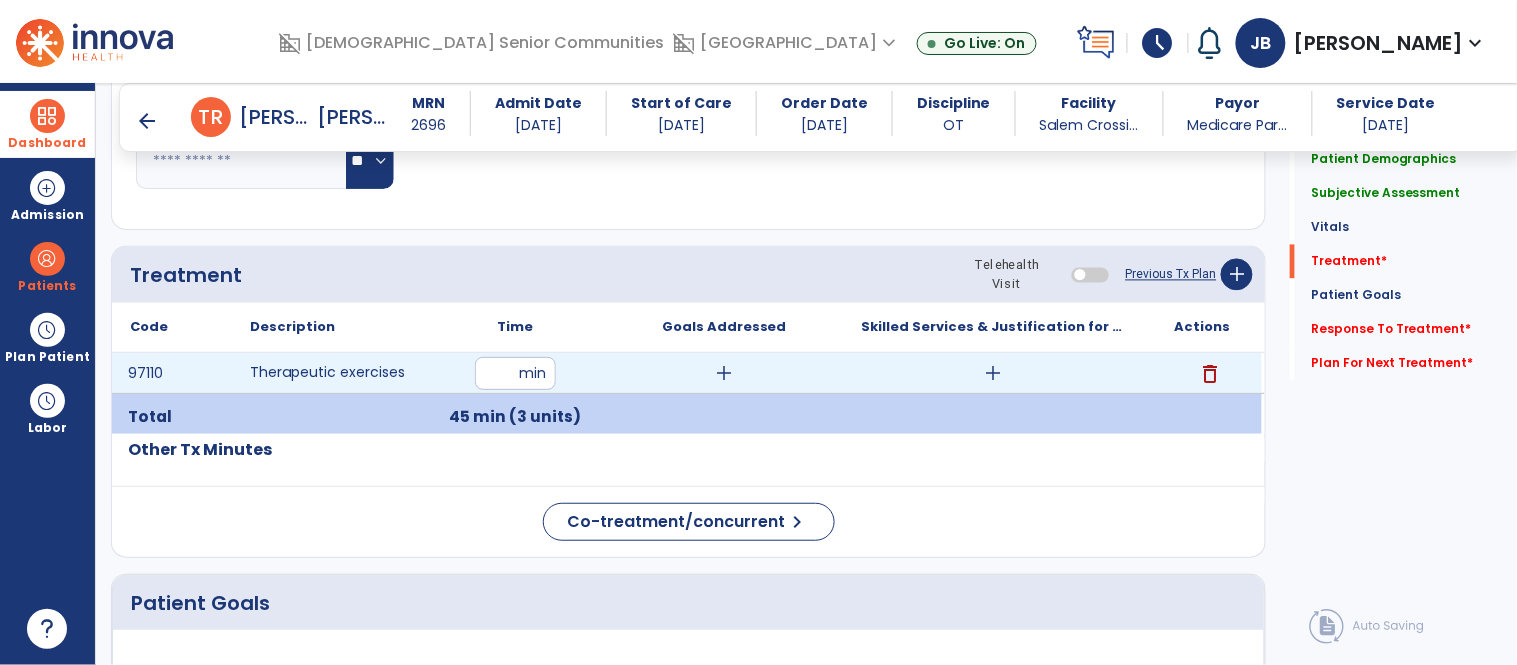 click on "add" at bounding box center [993, 373] 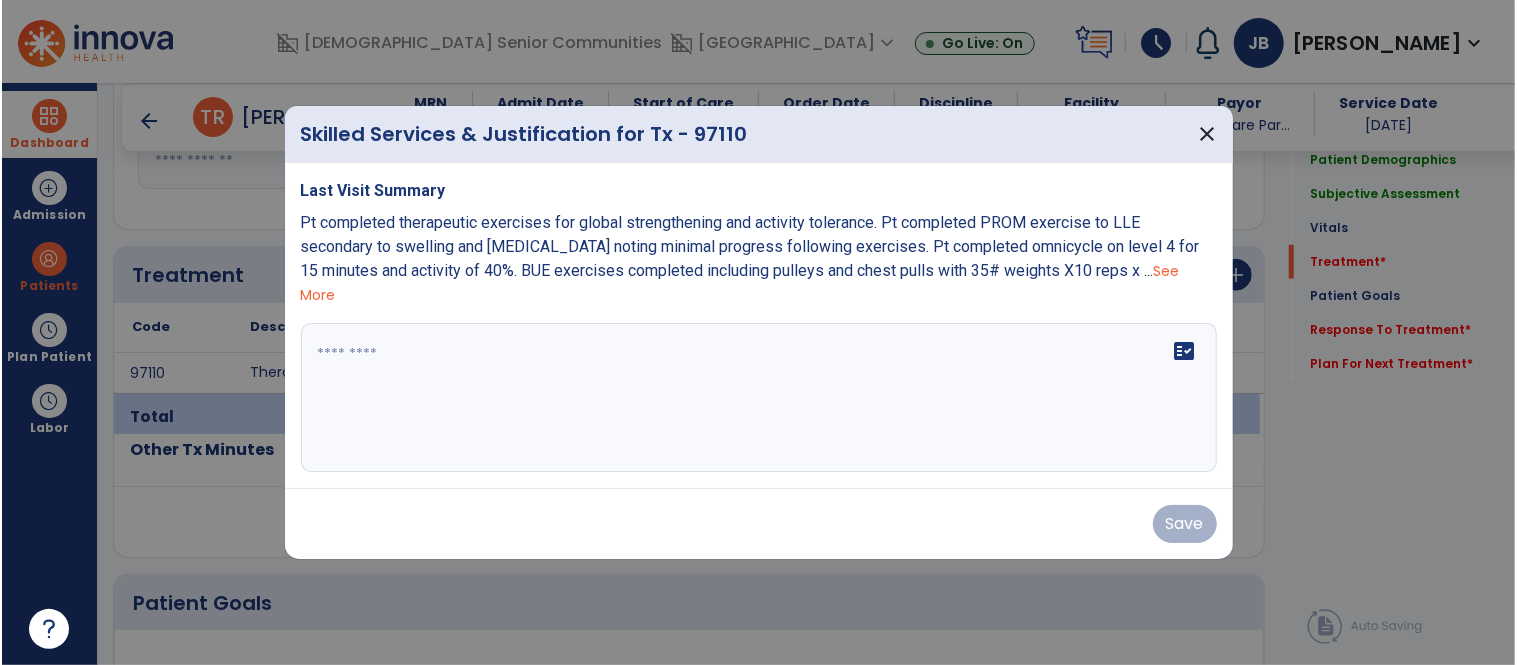 scroll, scrollTop: 1003, scrollLeft: 0, axis: vertical 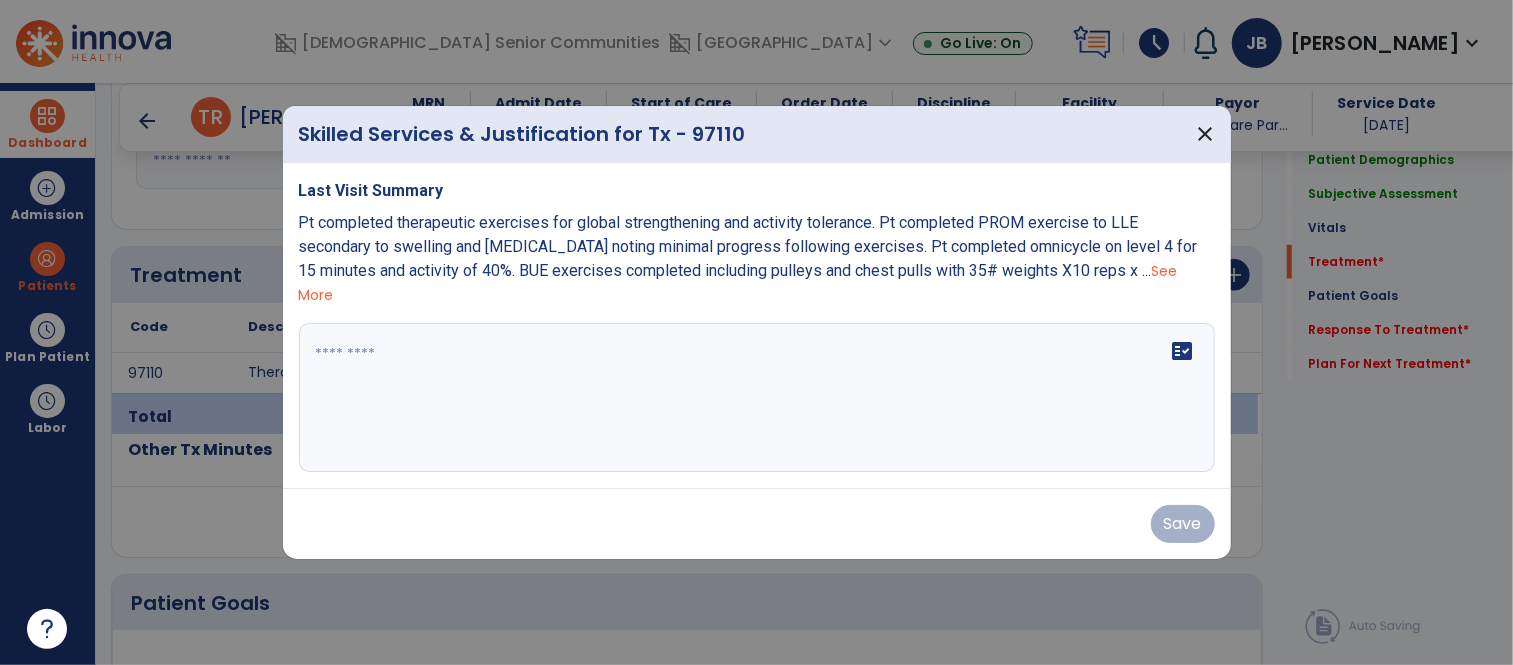 click on "fact_check" at bounding box center [757, 398] 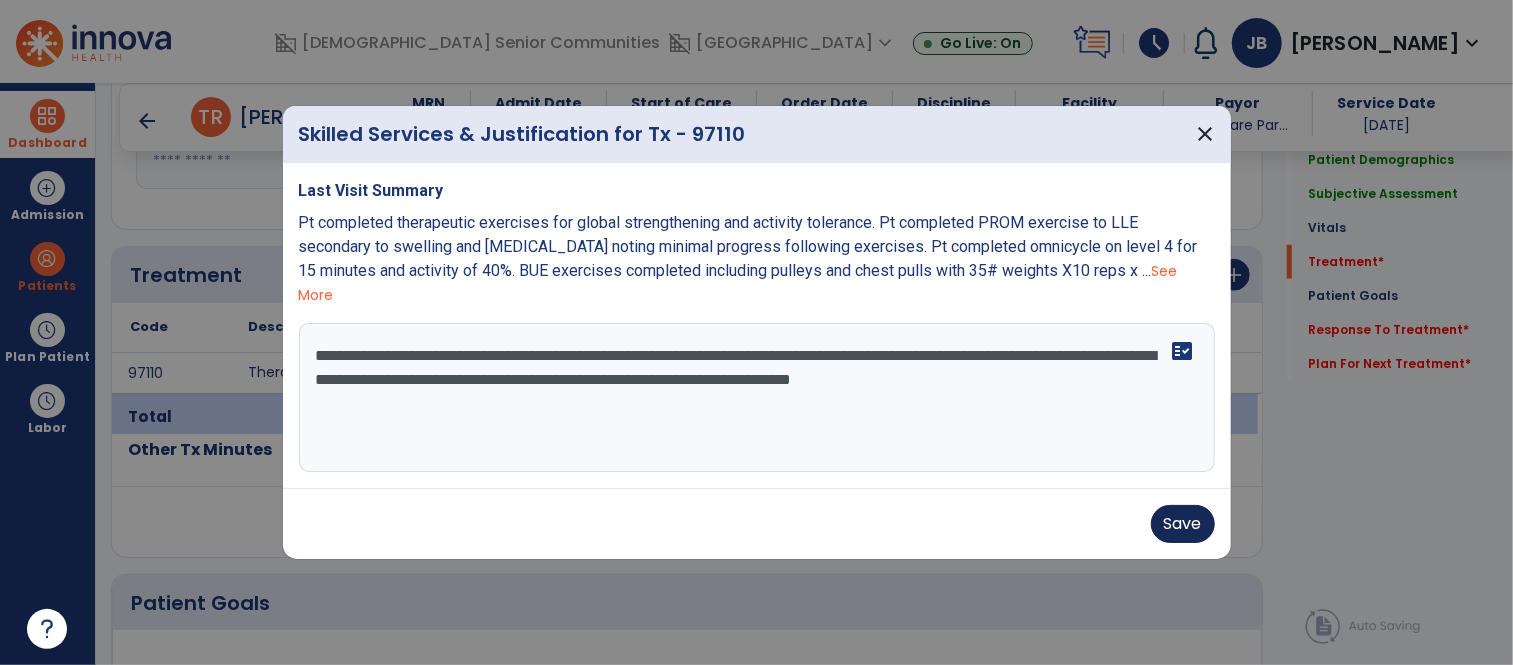 type on "**********" 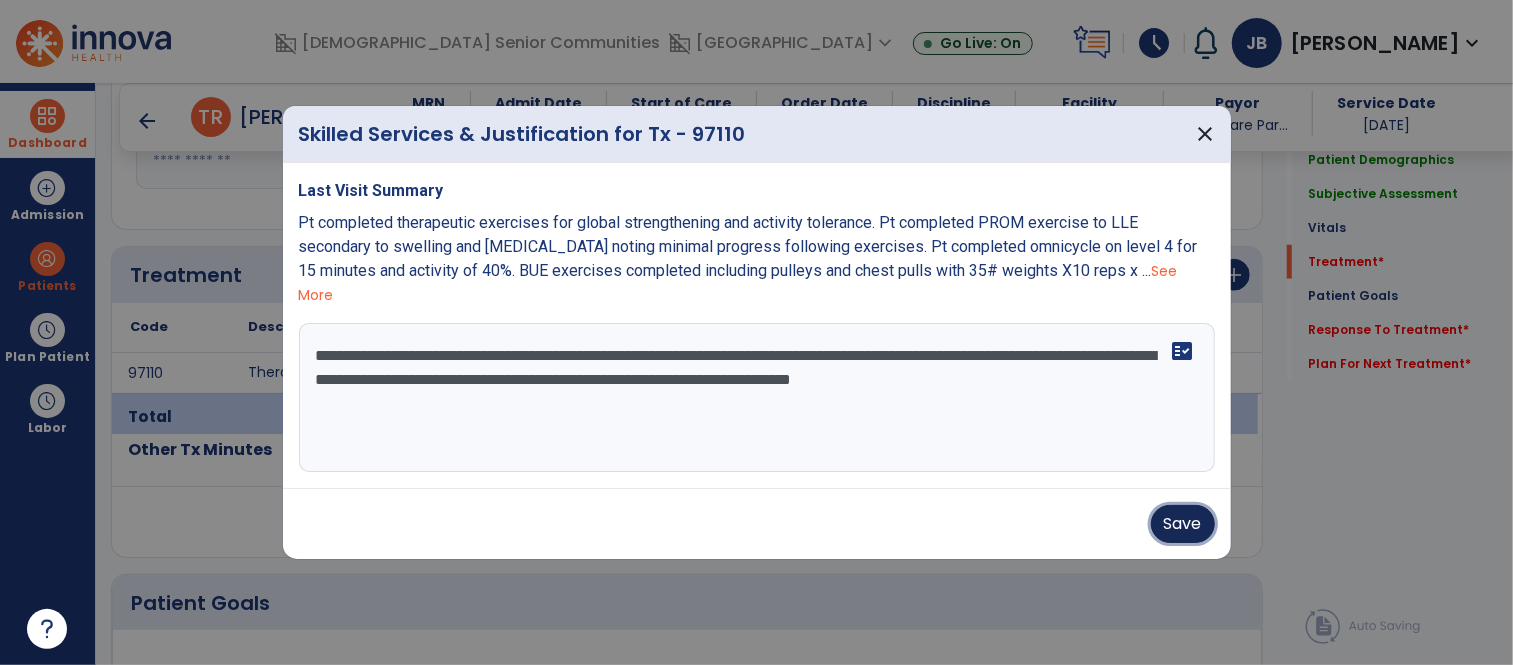 click on "Save" at bounding box center [1183, 524] 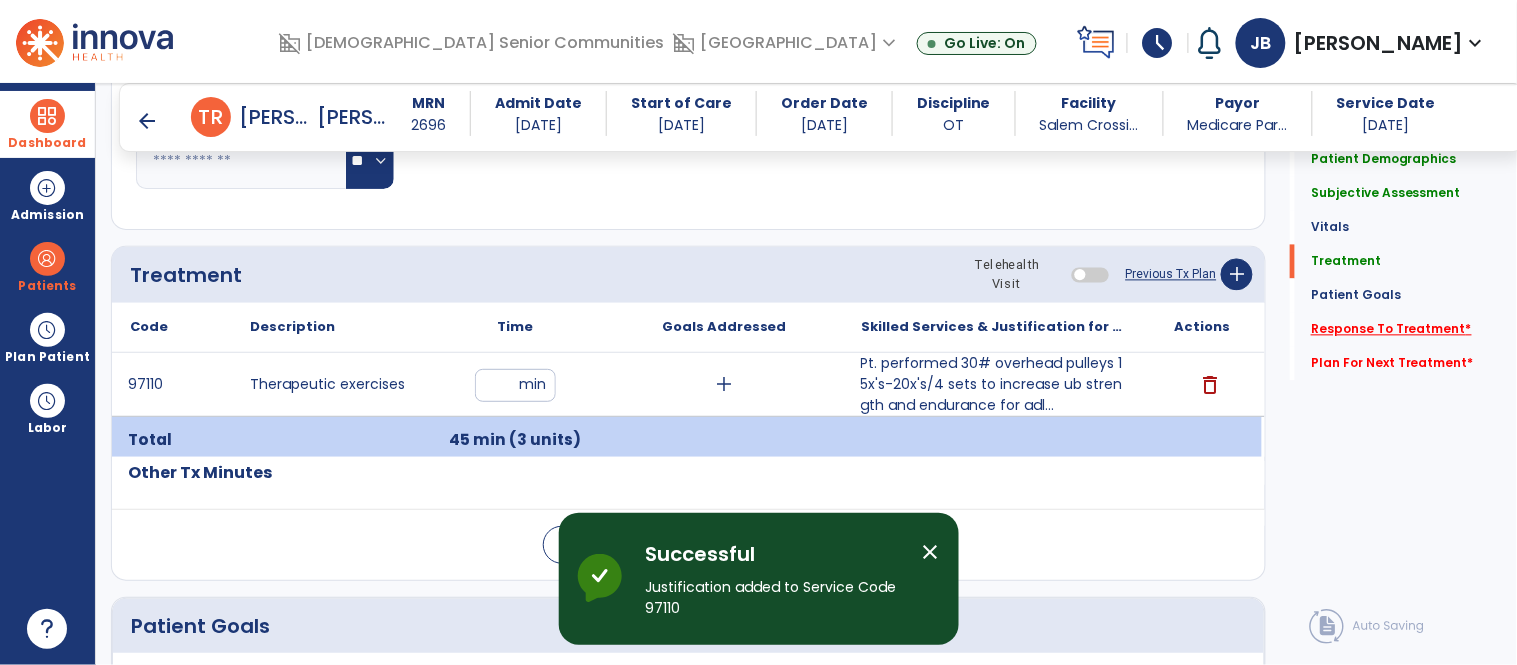 click on "Response To Treatment   *" 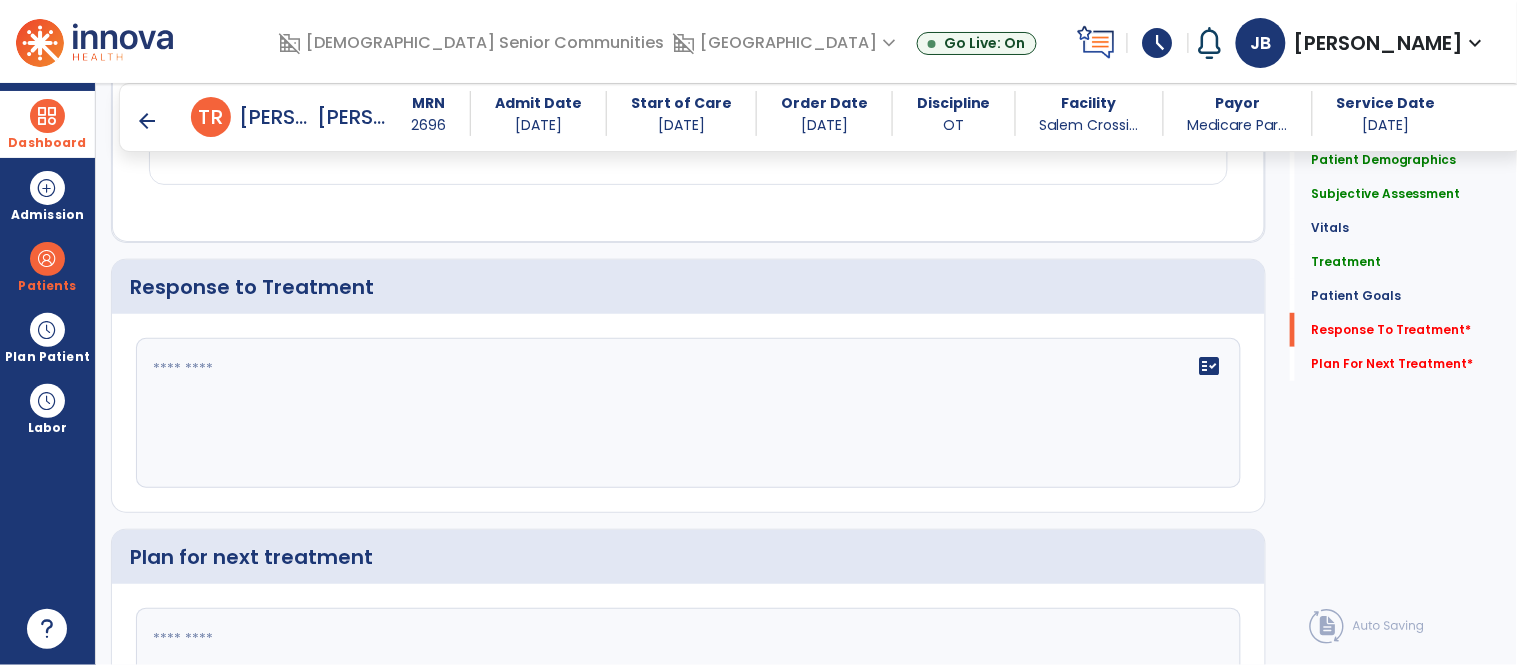 scroll, scrollTop: 2168, scrollLeft: 0, axis: vertical 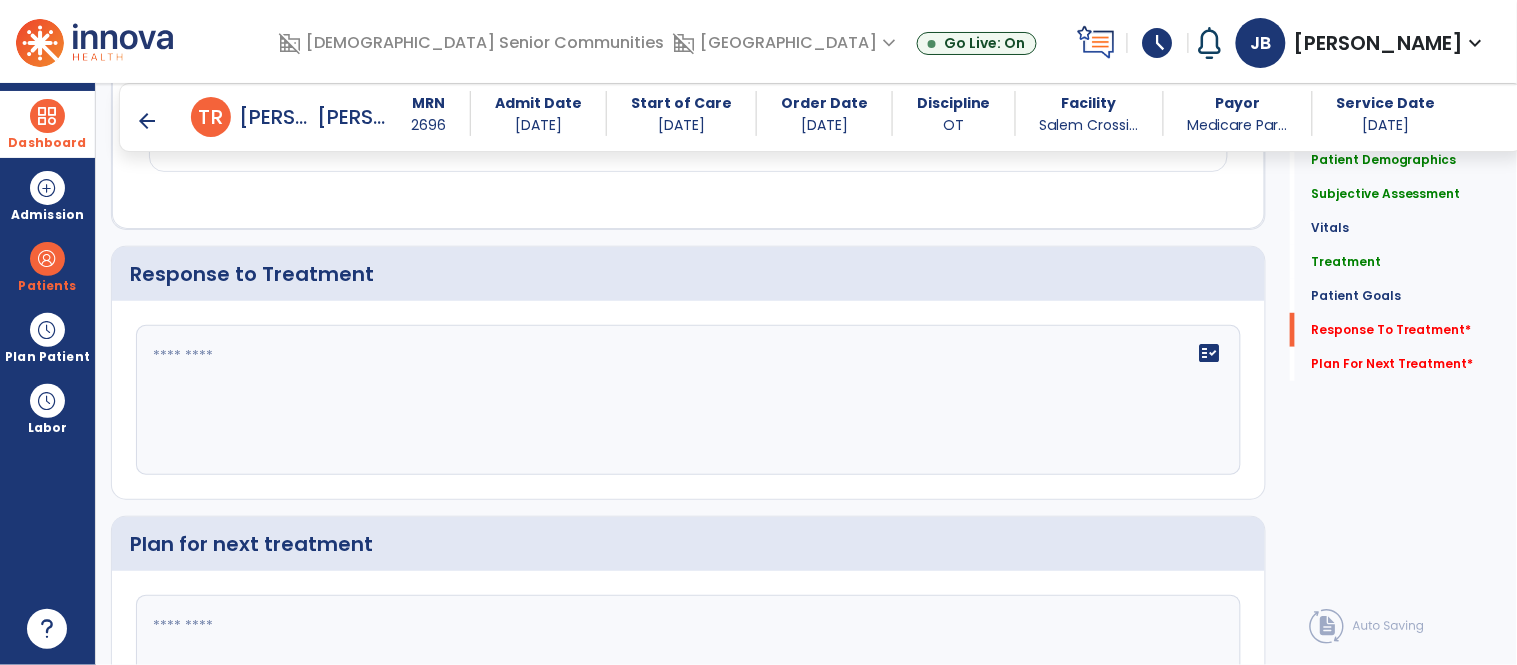 click on "fact_check" 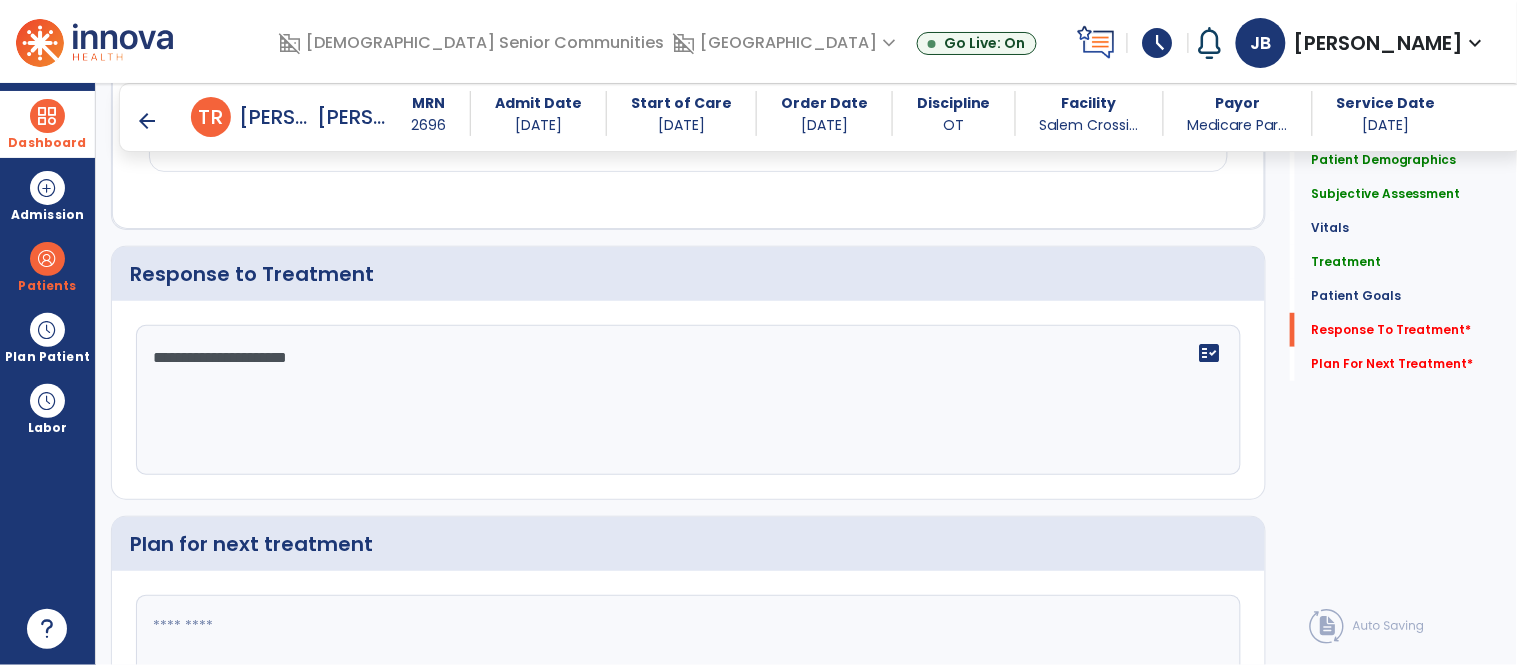 type on "**********" 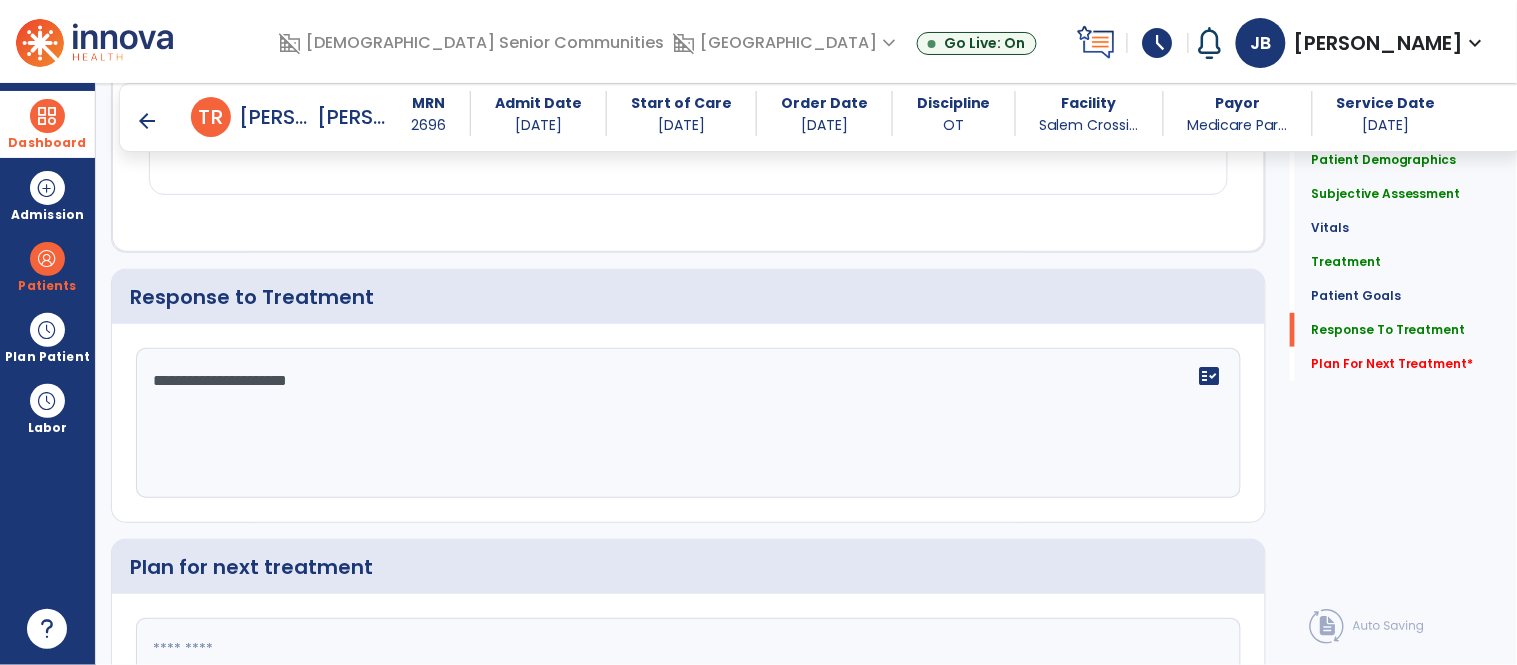 scroll, scrollTop: 2168, scrollLeft: 0, axis: vertical 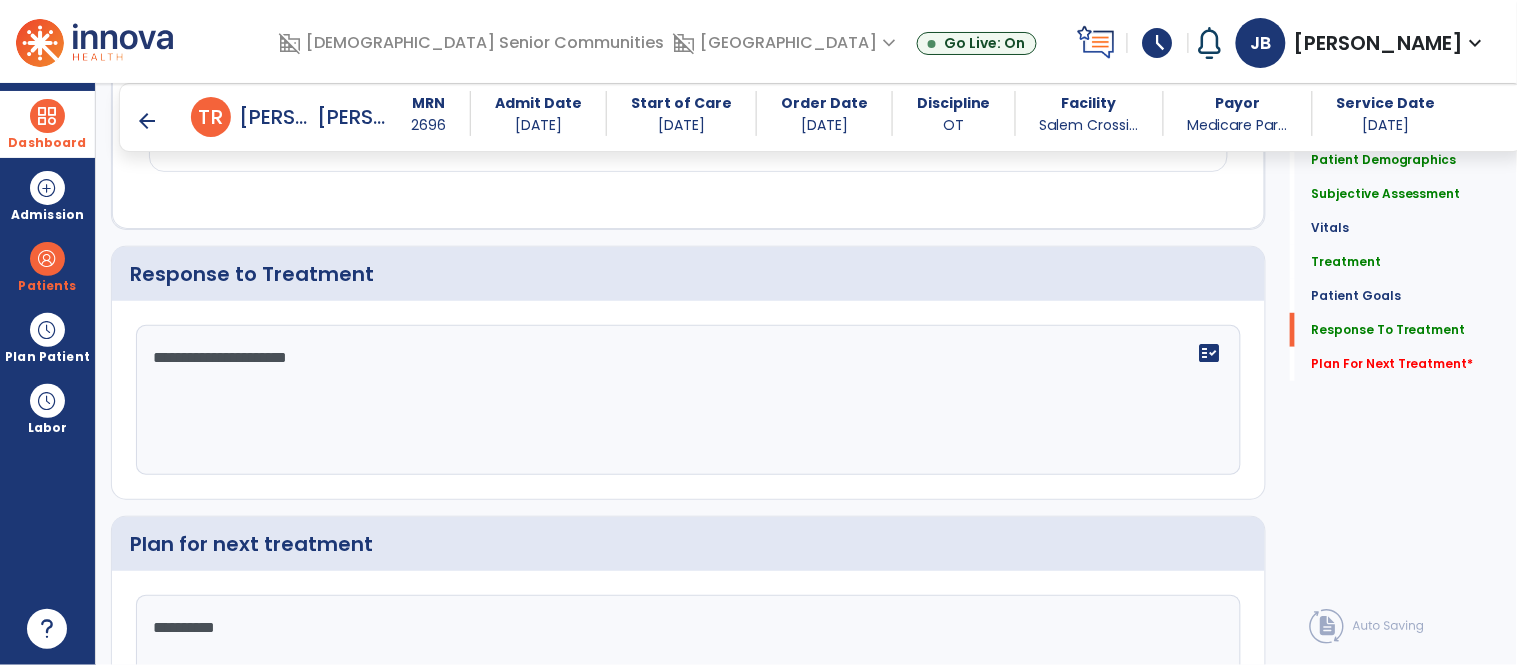 type on "**********" 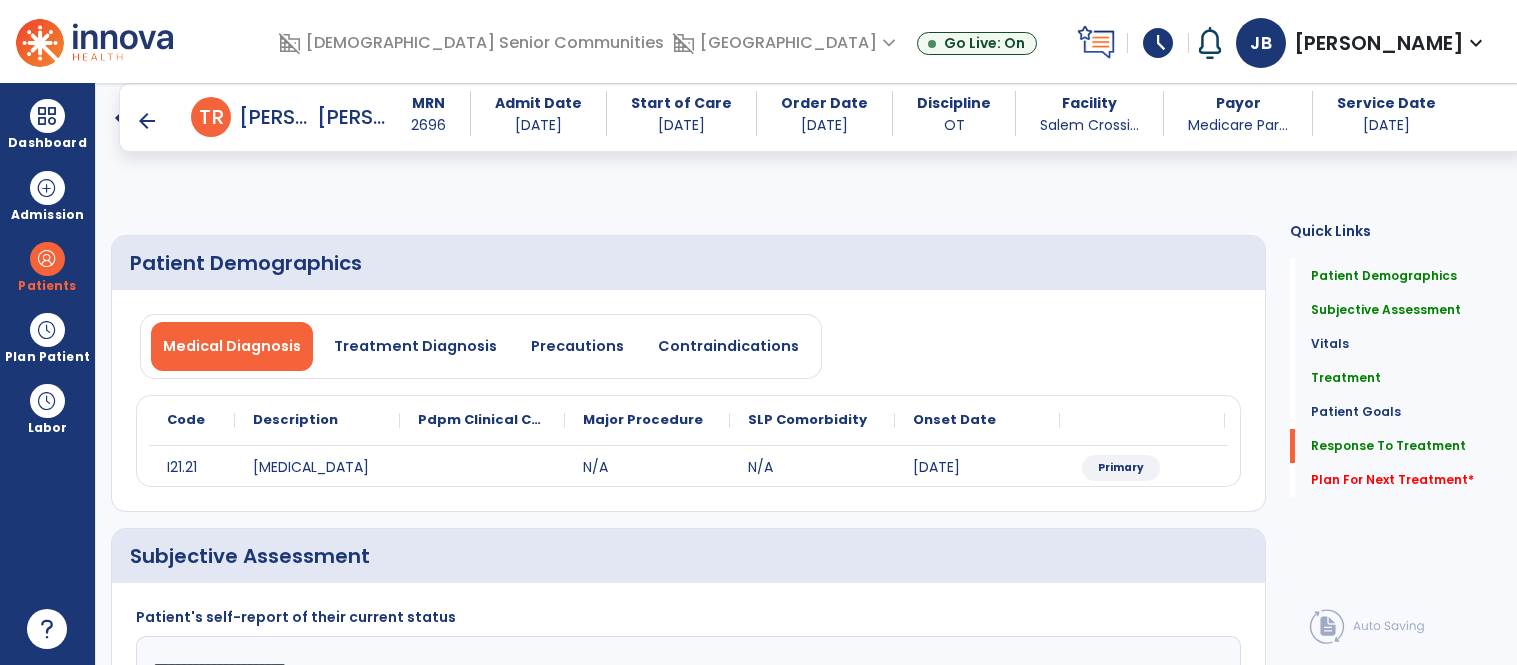 select on "*" 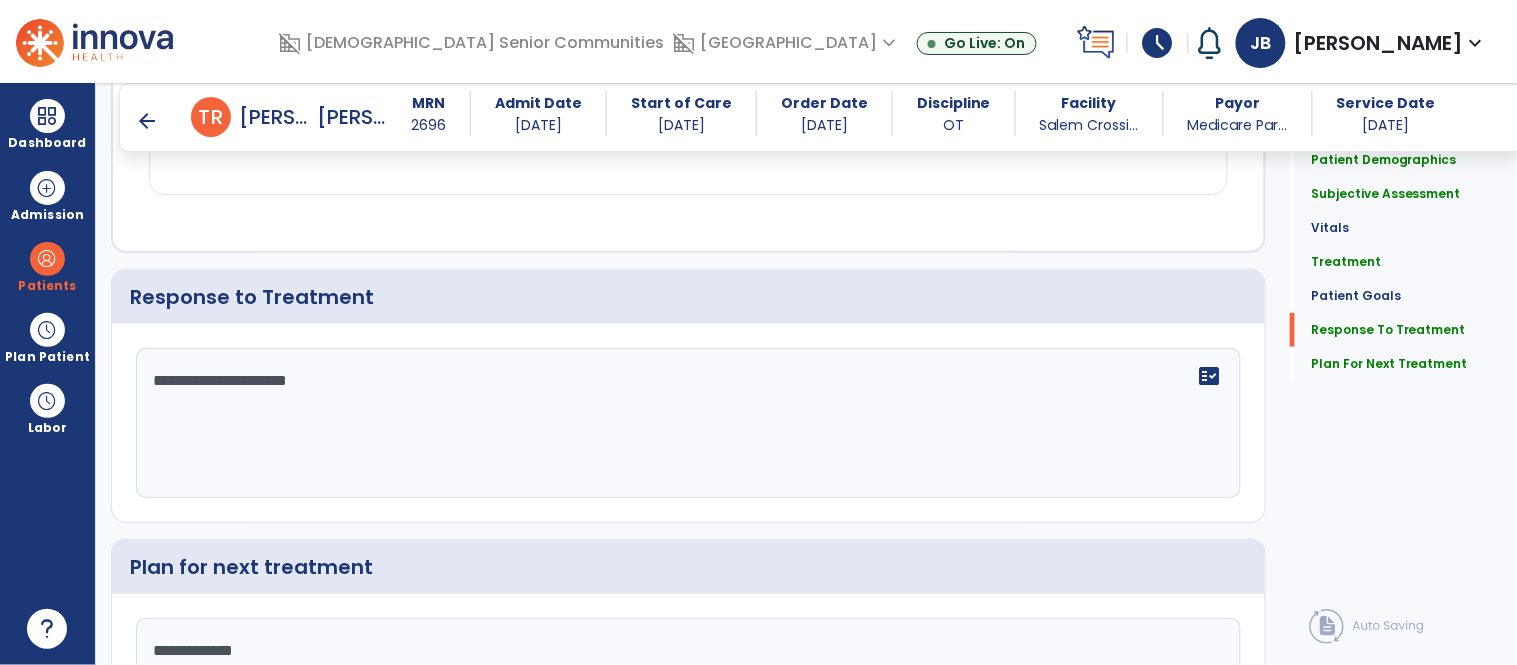 scroll, scrollTop: 2168, scrollLeft: 0, axis: vertical 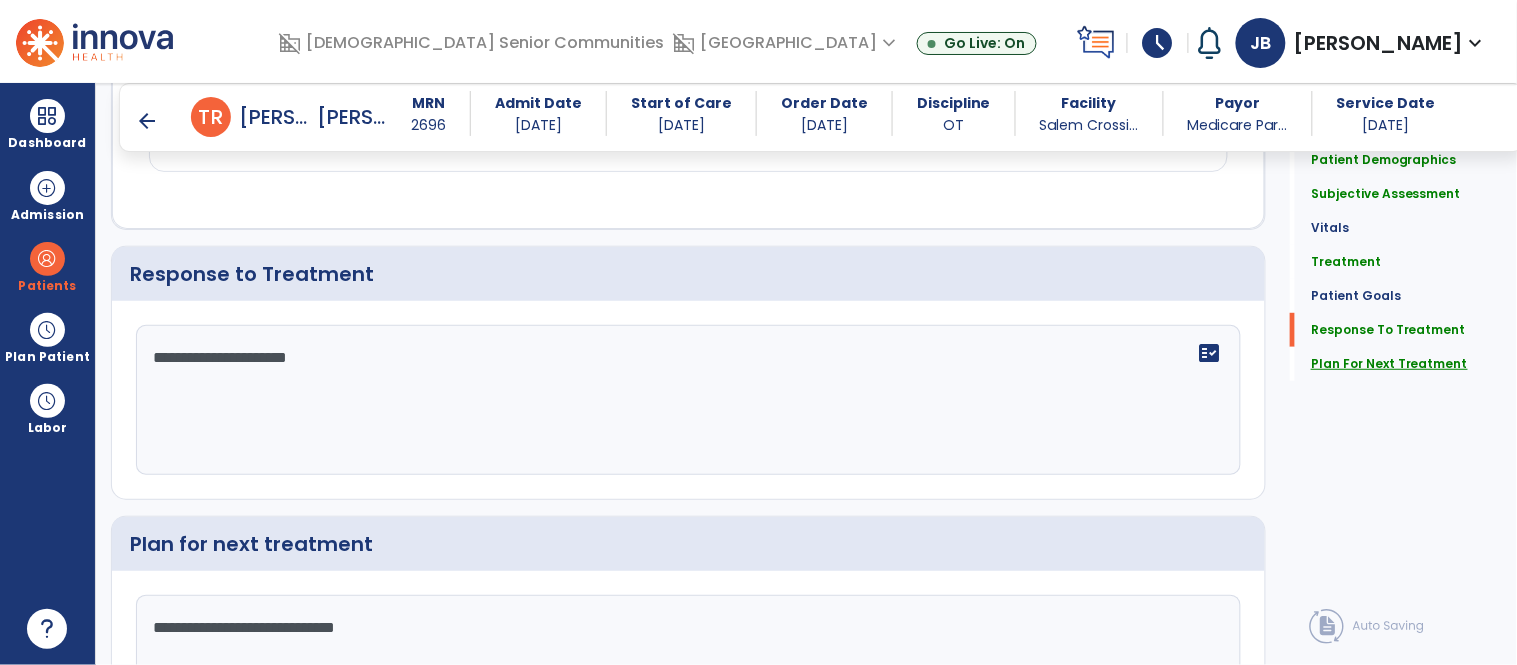 type on "**********" 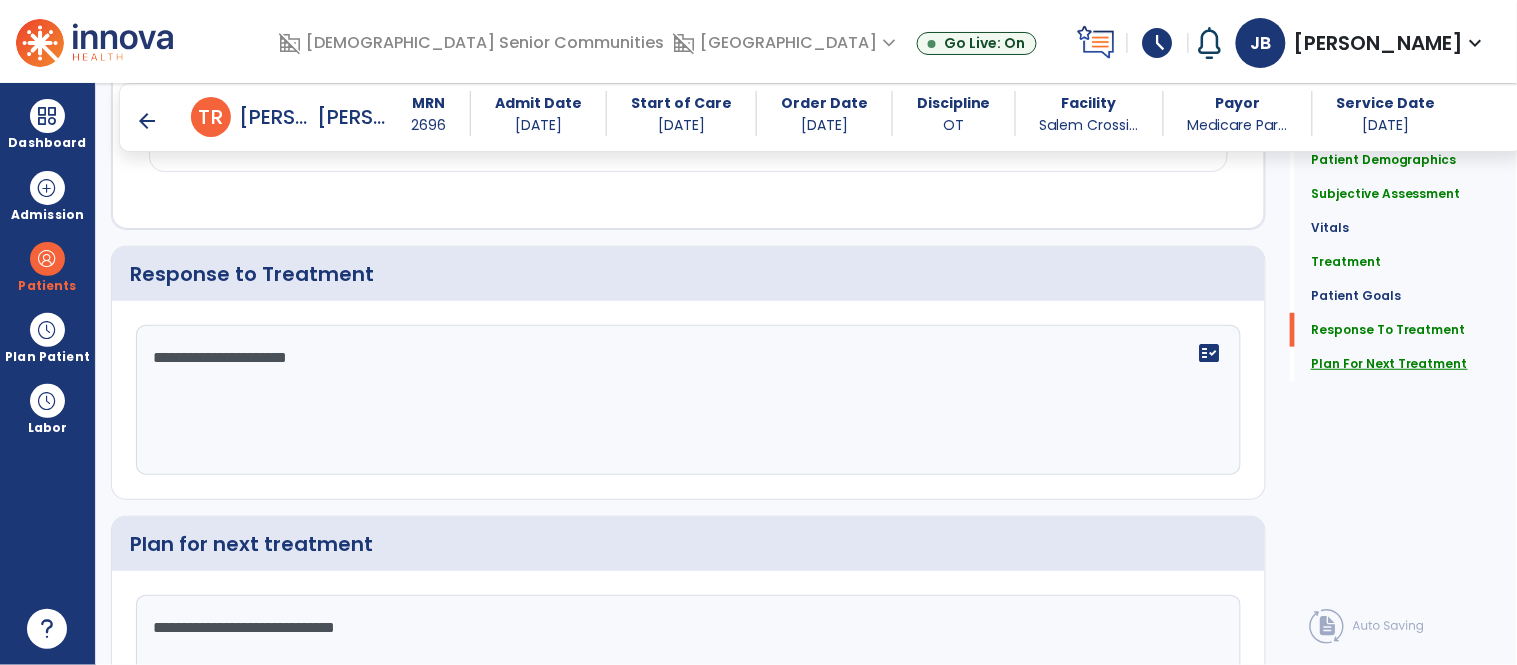click on "Plan For Next Treatment" 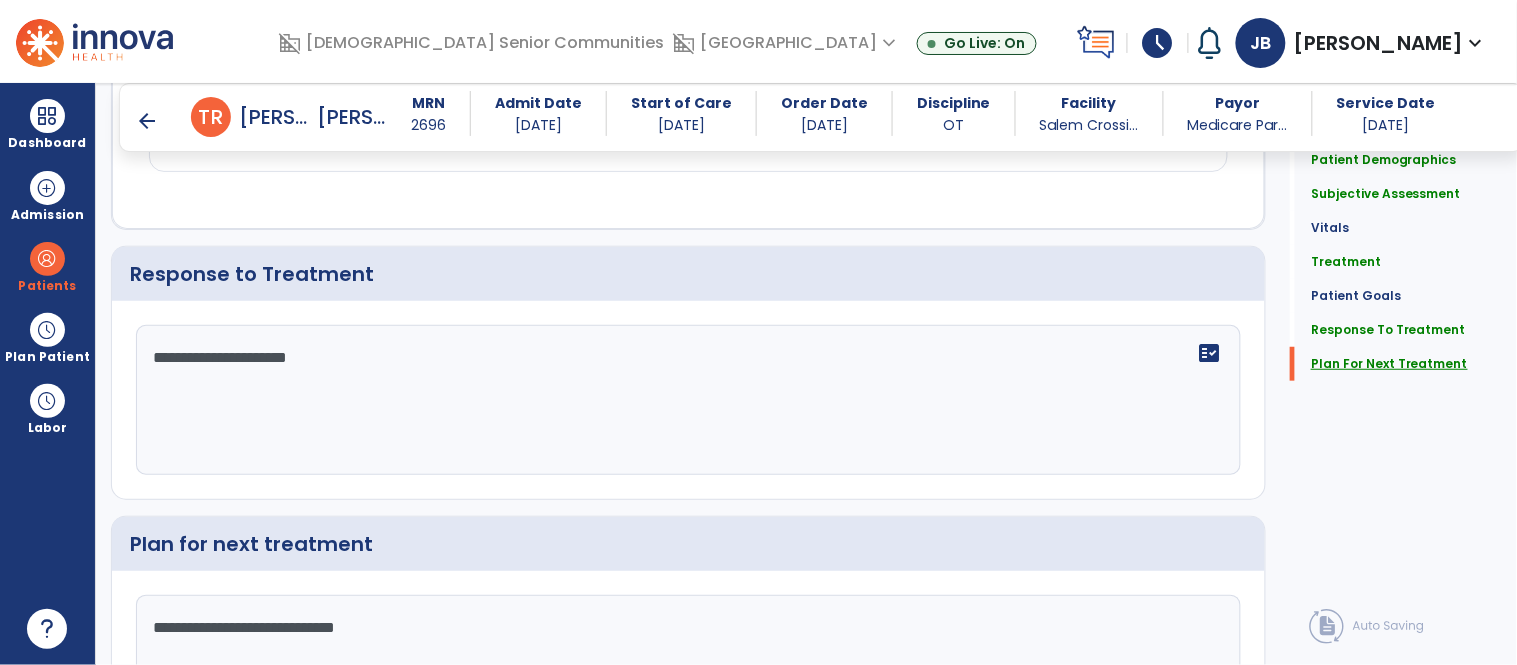 click on "Plan For Next Treatment" 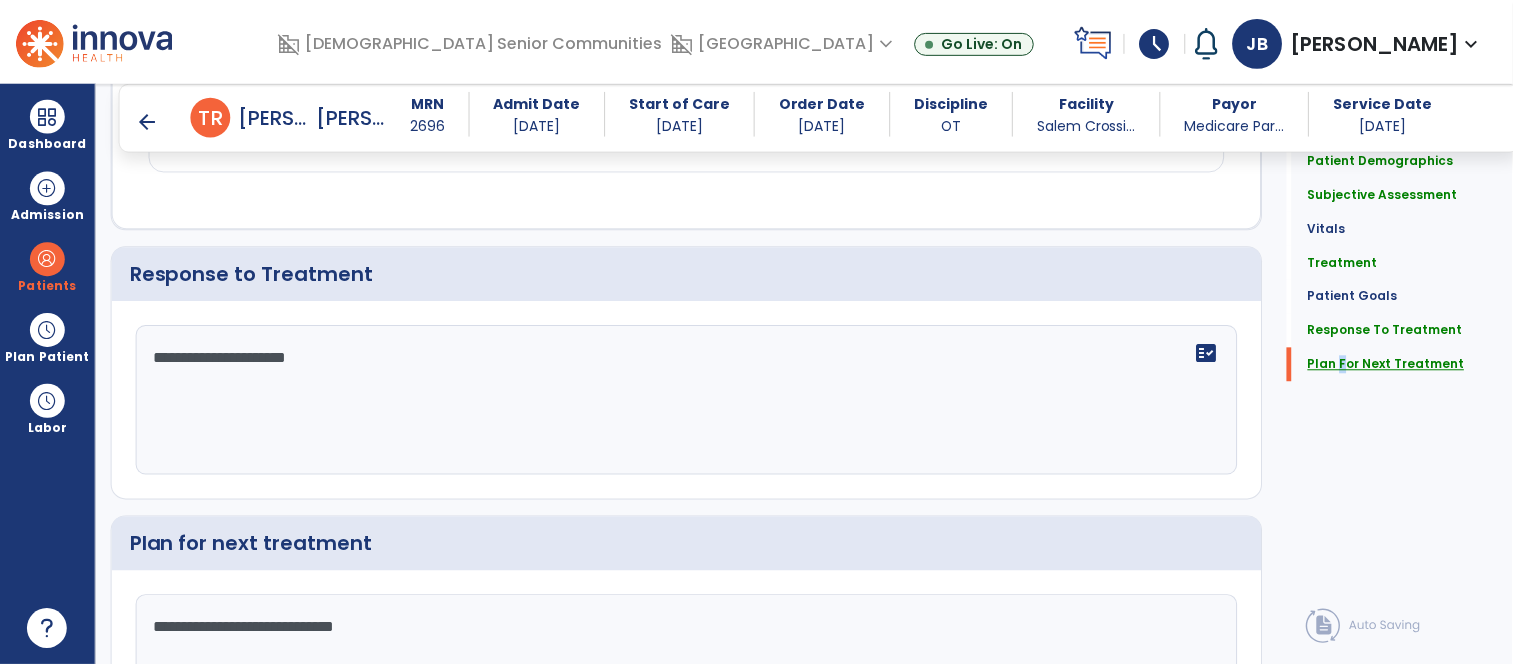 scroll, scrollTop: 2341, scrollLeft: 0, axis: vertical 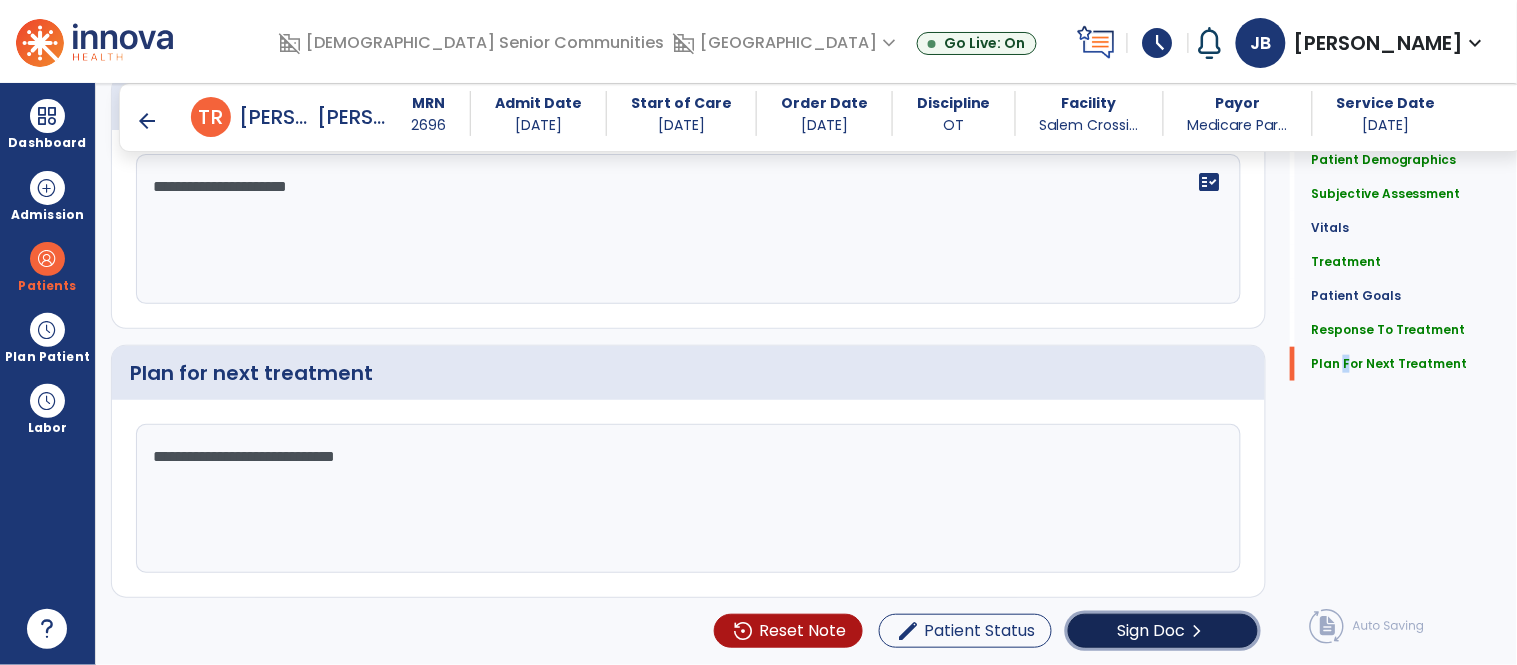 click on "Sign Doc" 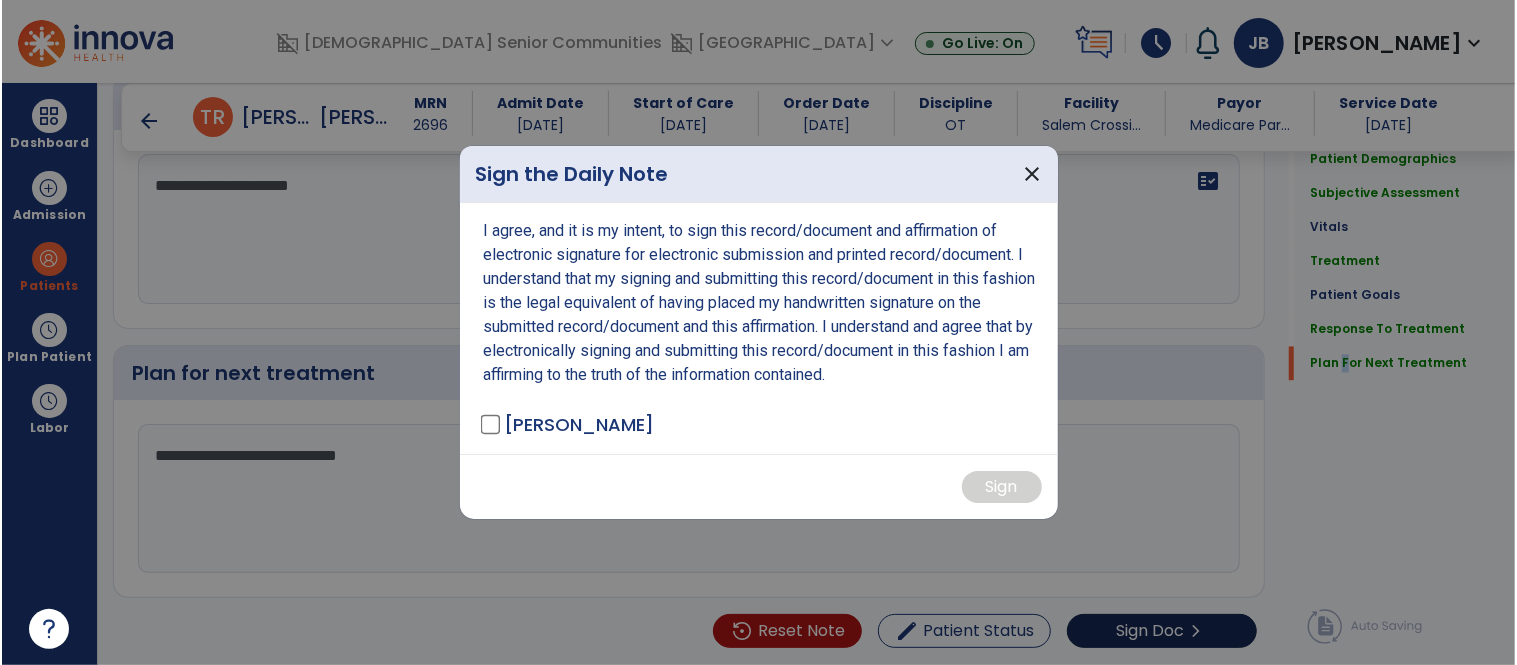 scroll, scrollTop: 2341, scrollLeft: 0, axis: vertical 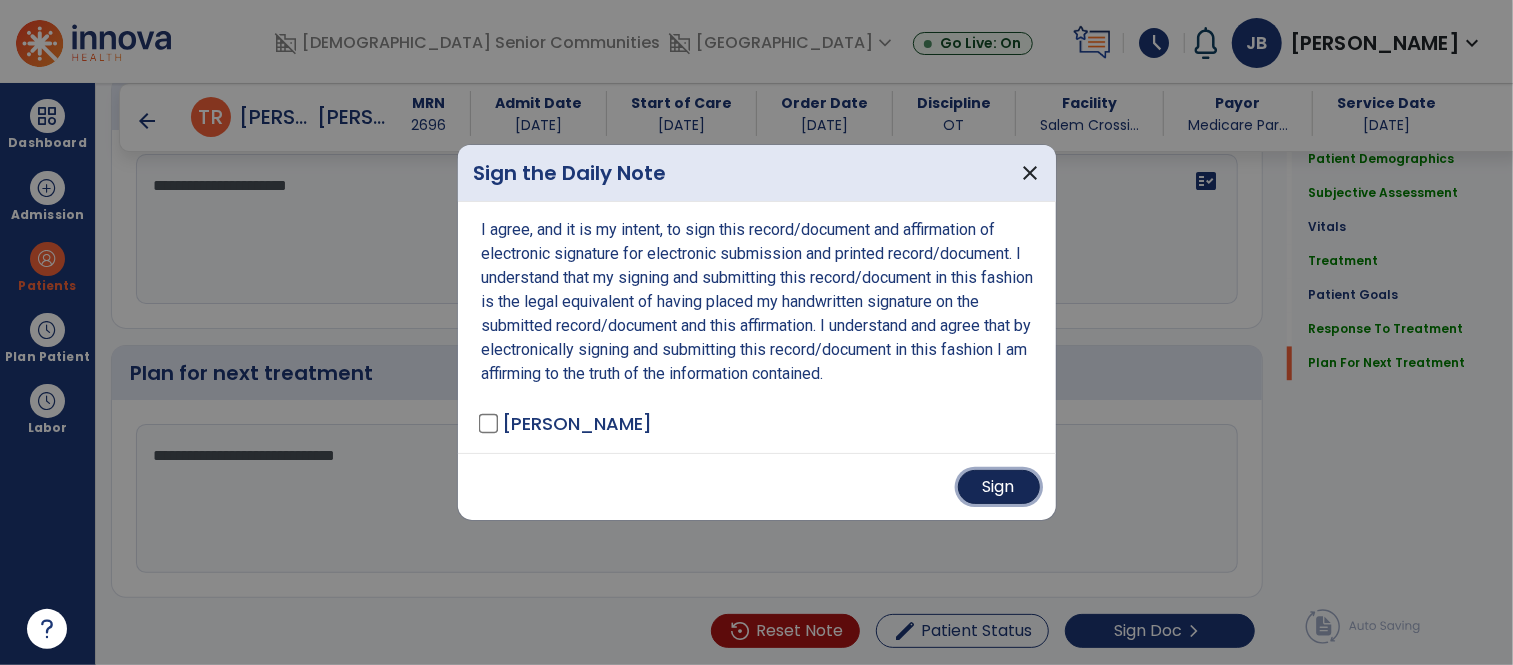 click on "Sign" at bounding box center (999, 487) 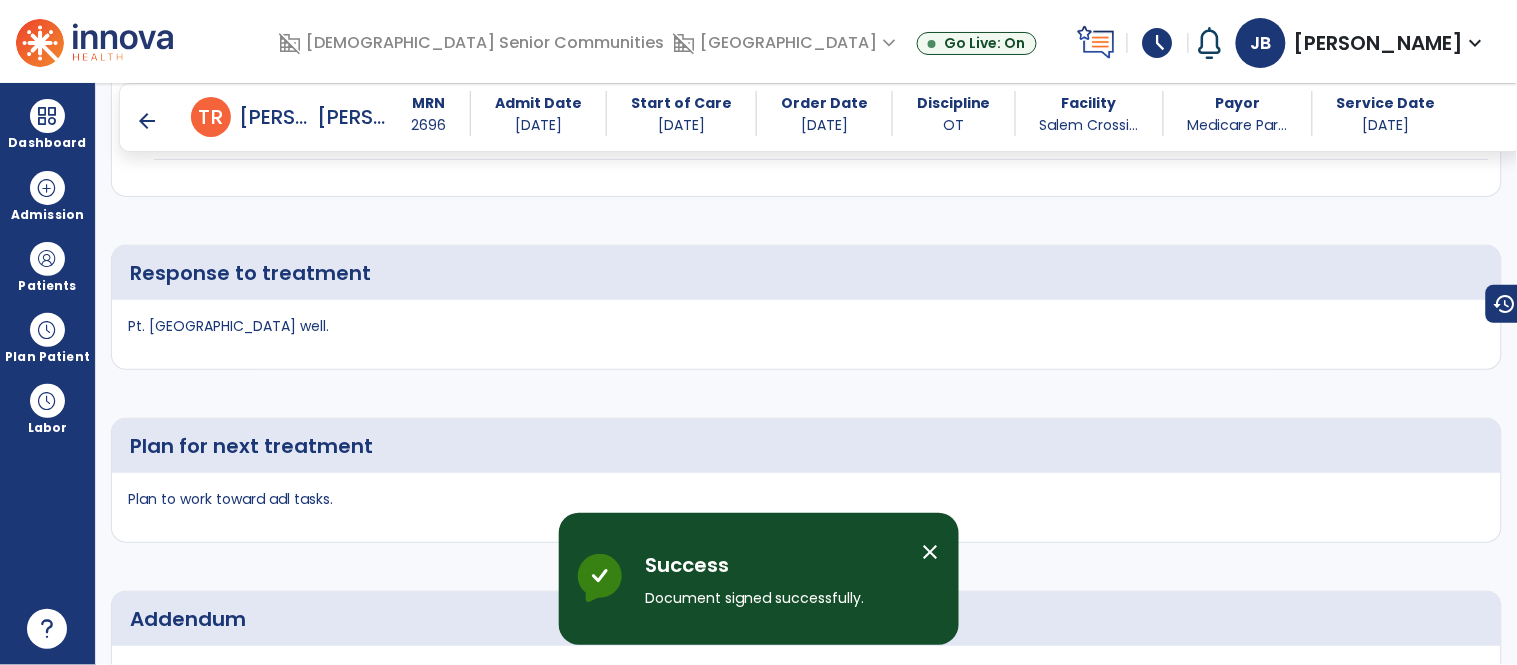 scroll, scrollTop: 3082, scrollLeft: 0, axis: vertical 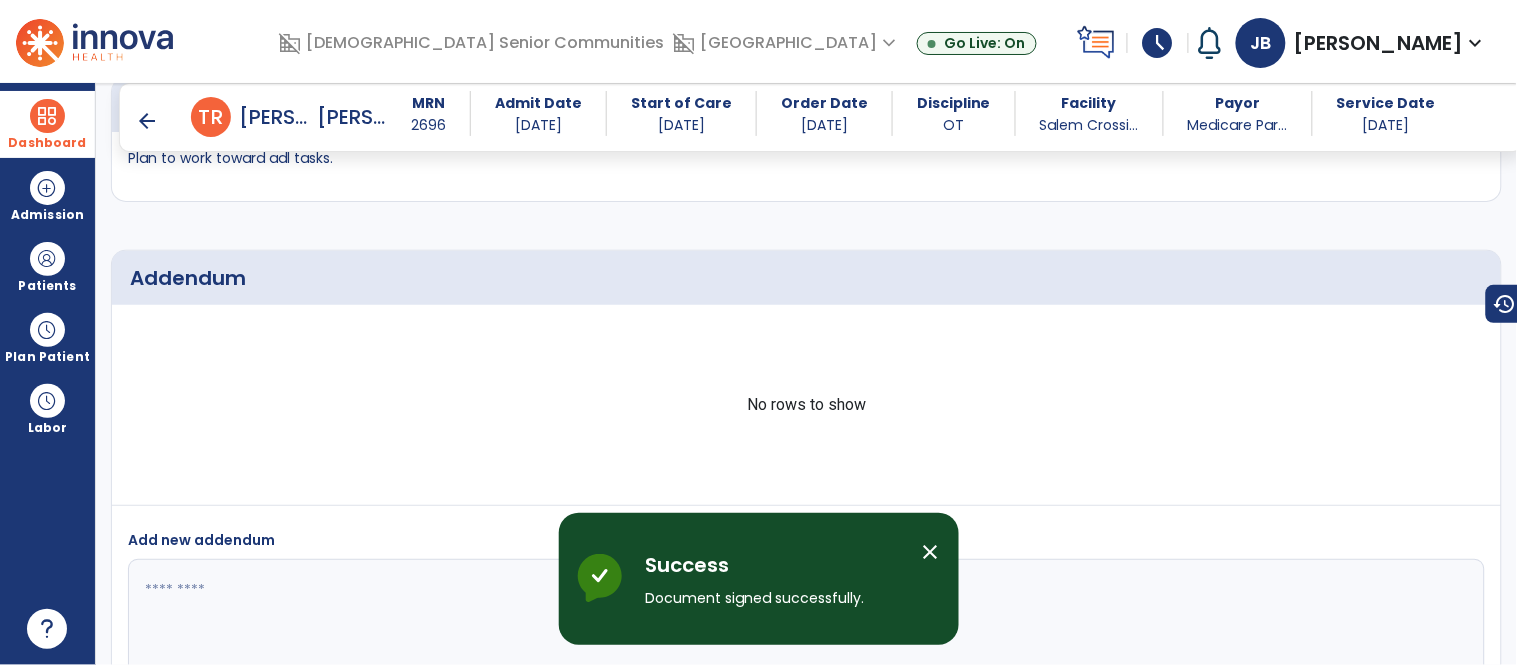 click at bounding box center [47, 116] 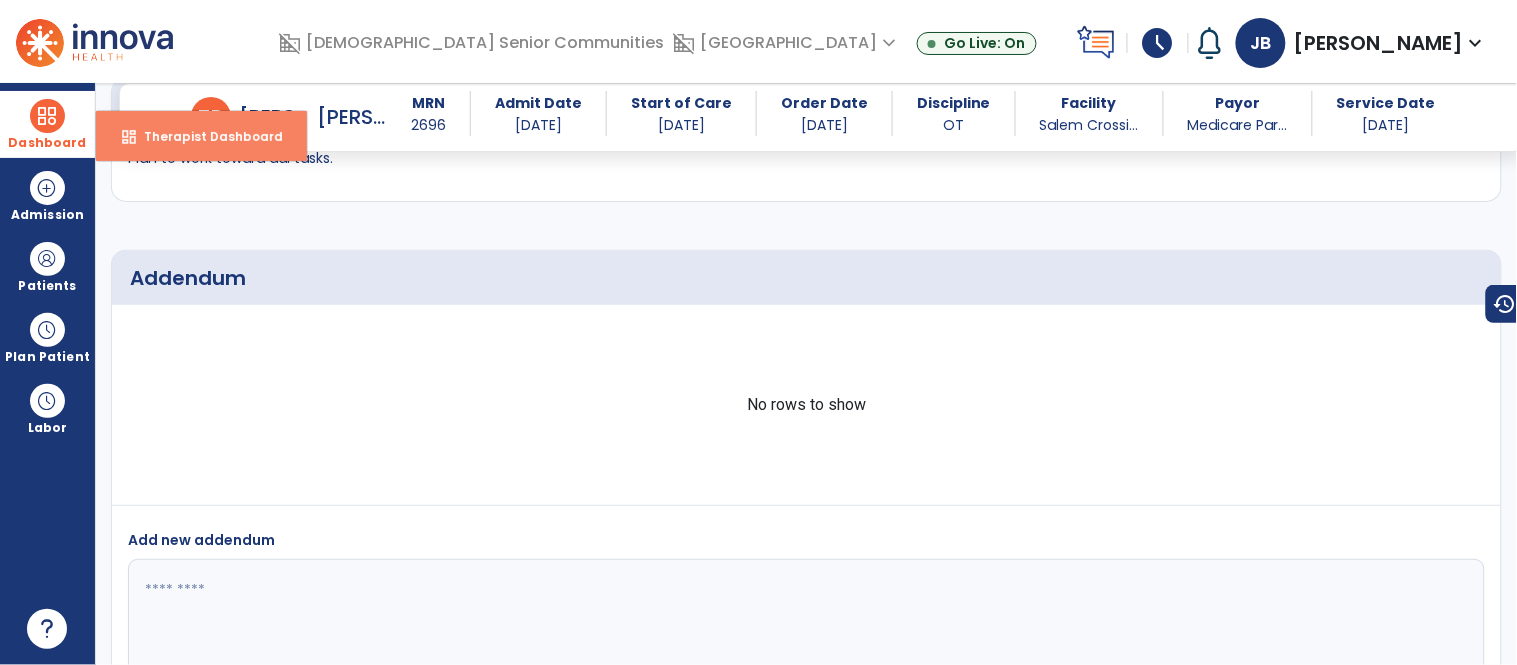 click on "Therapist Dashboard" at bounding box center [205, 136] 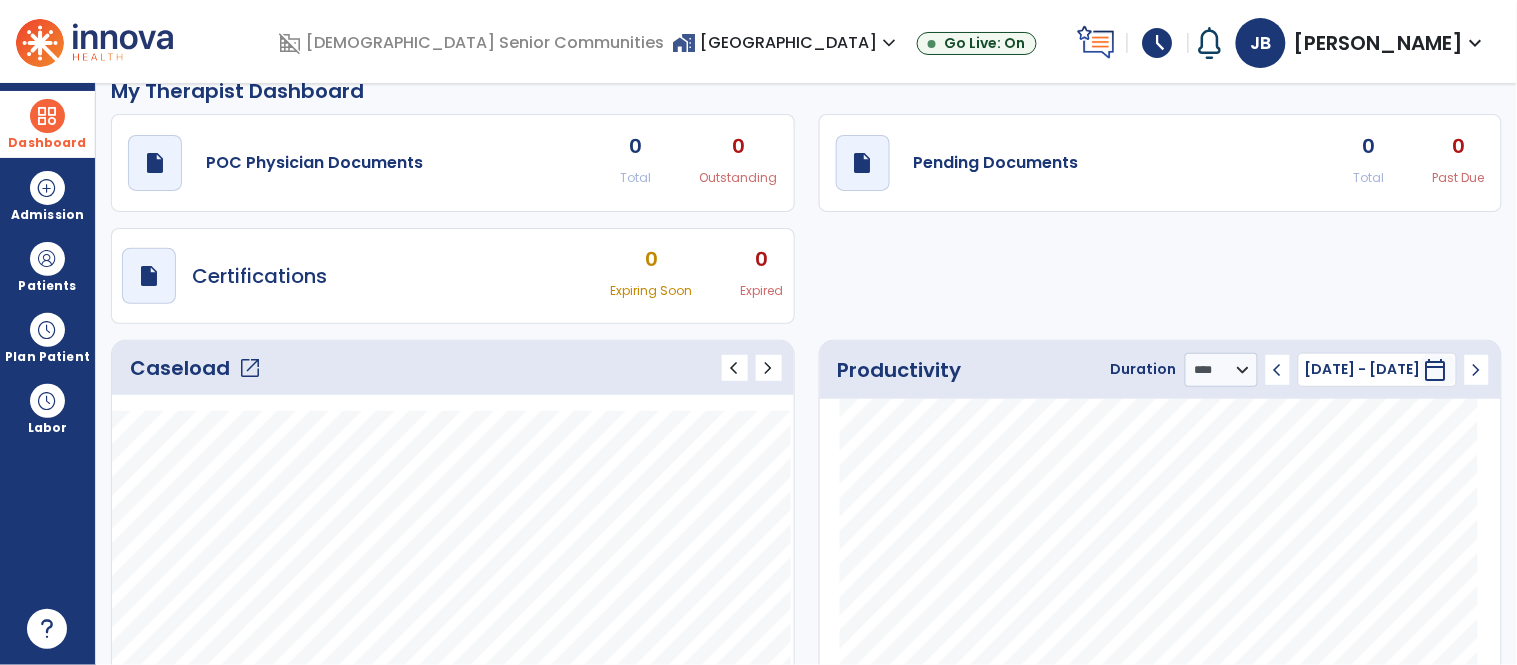 scroll, scrollTop: 0, scrollLeft: 0, axis: both 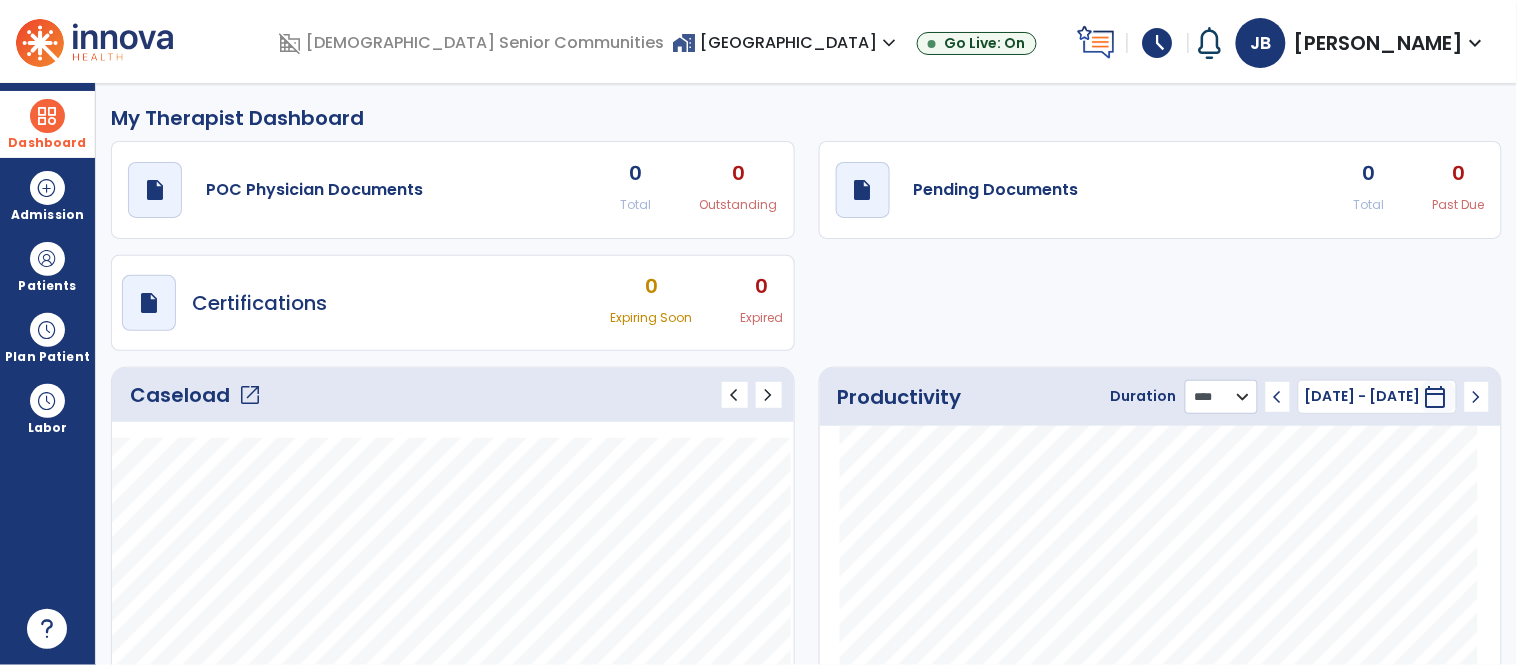 click on "******** **** ***" 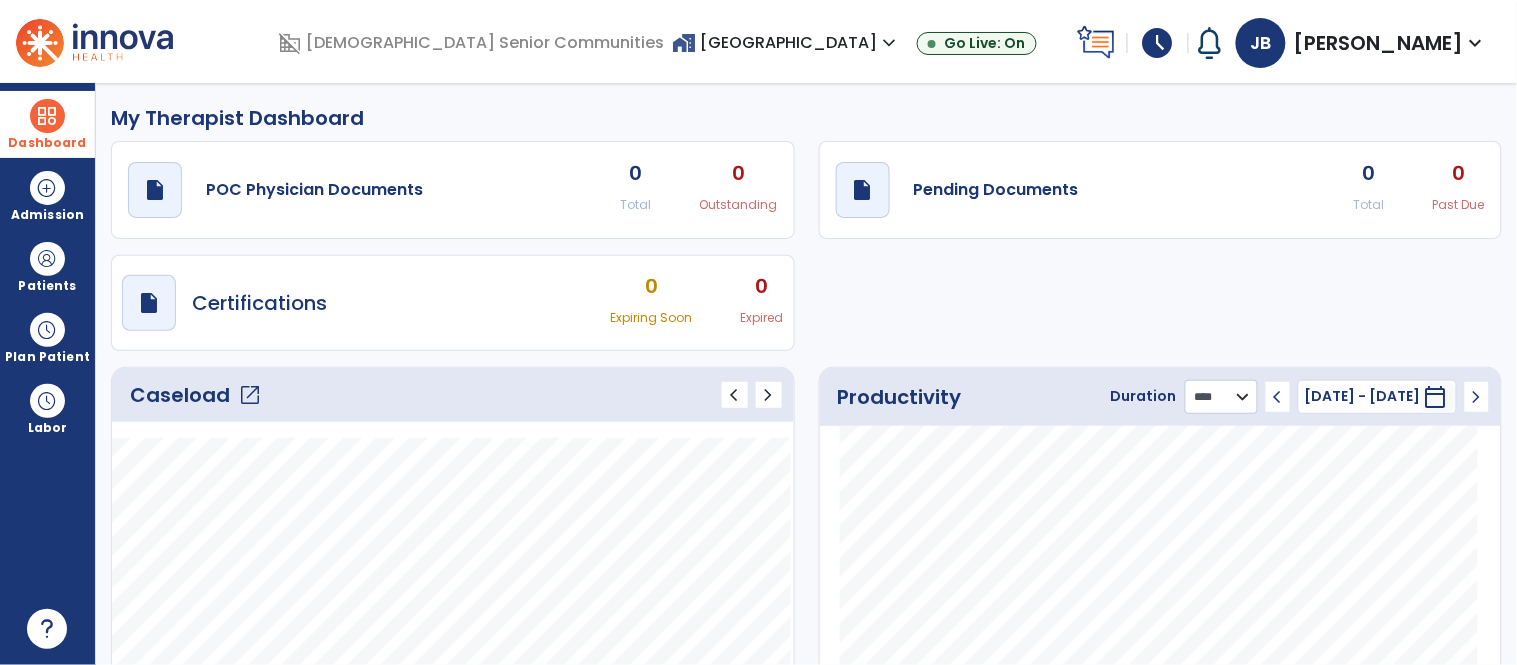 select on "***" 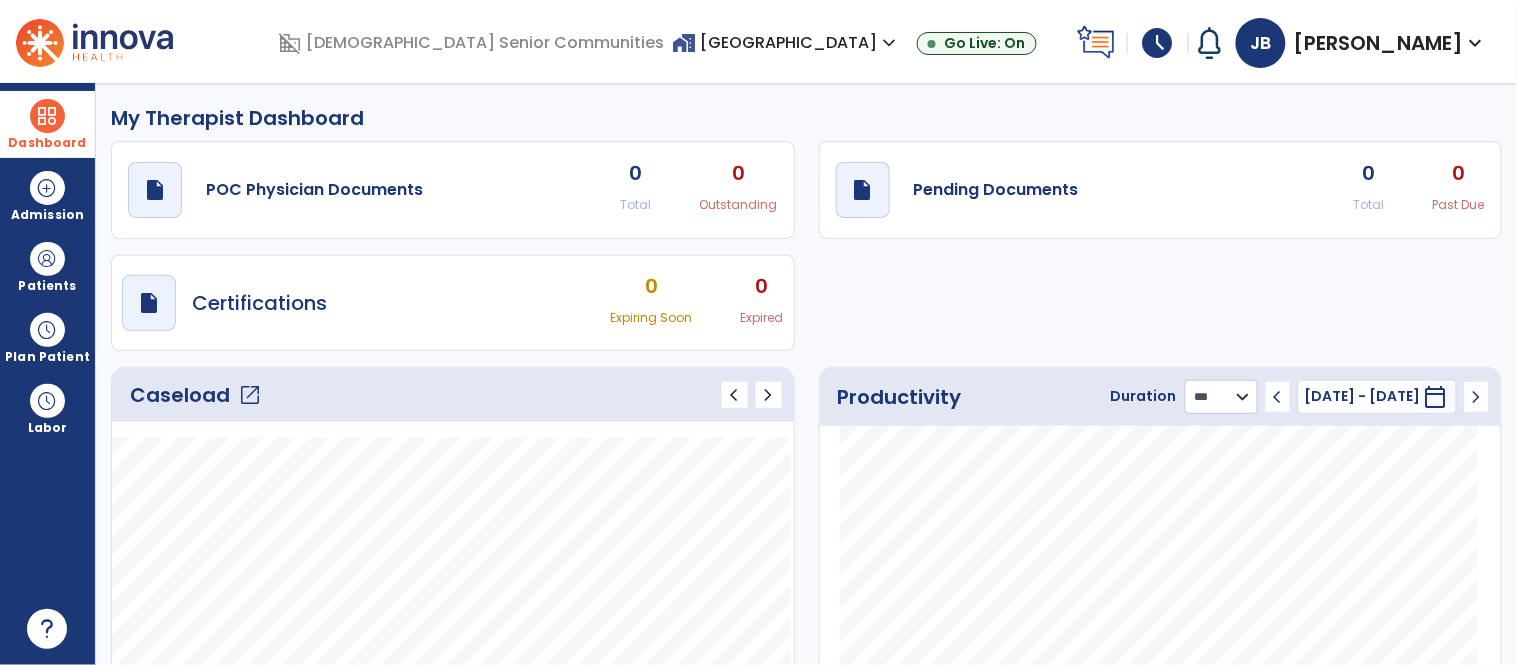 click on "******** **** ***" 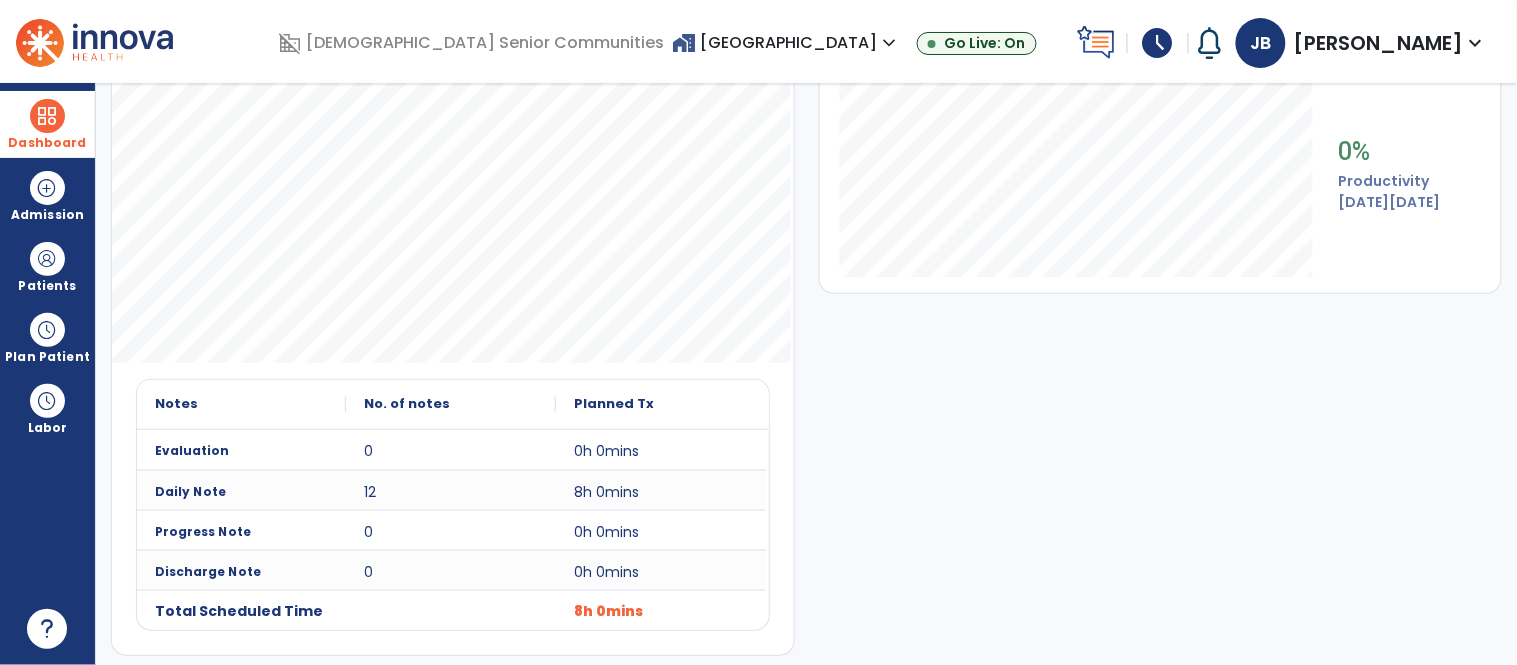scroll, scrollTop: 0, scrollLeft: 0, axis: both 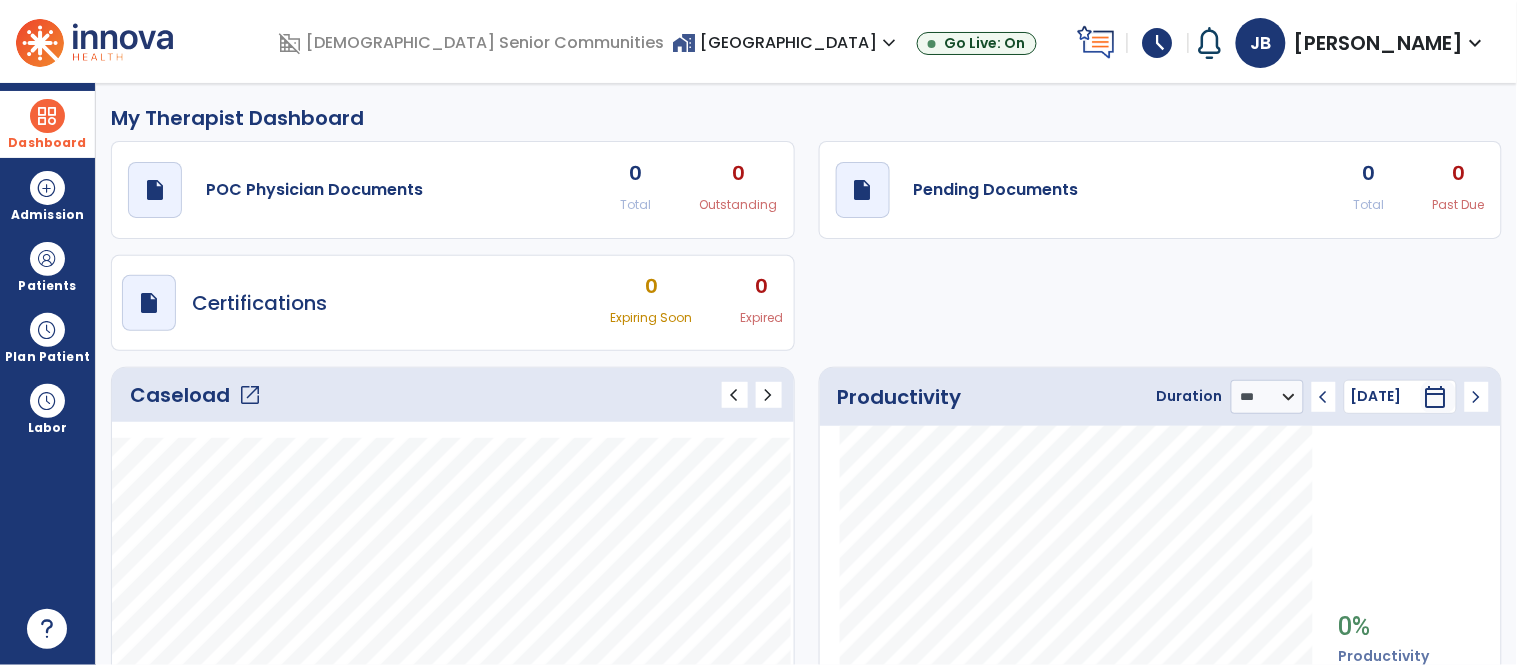 click on "open_in_new" 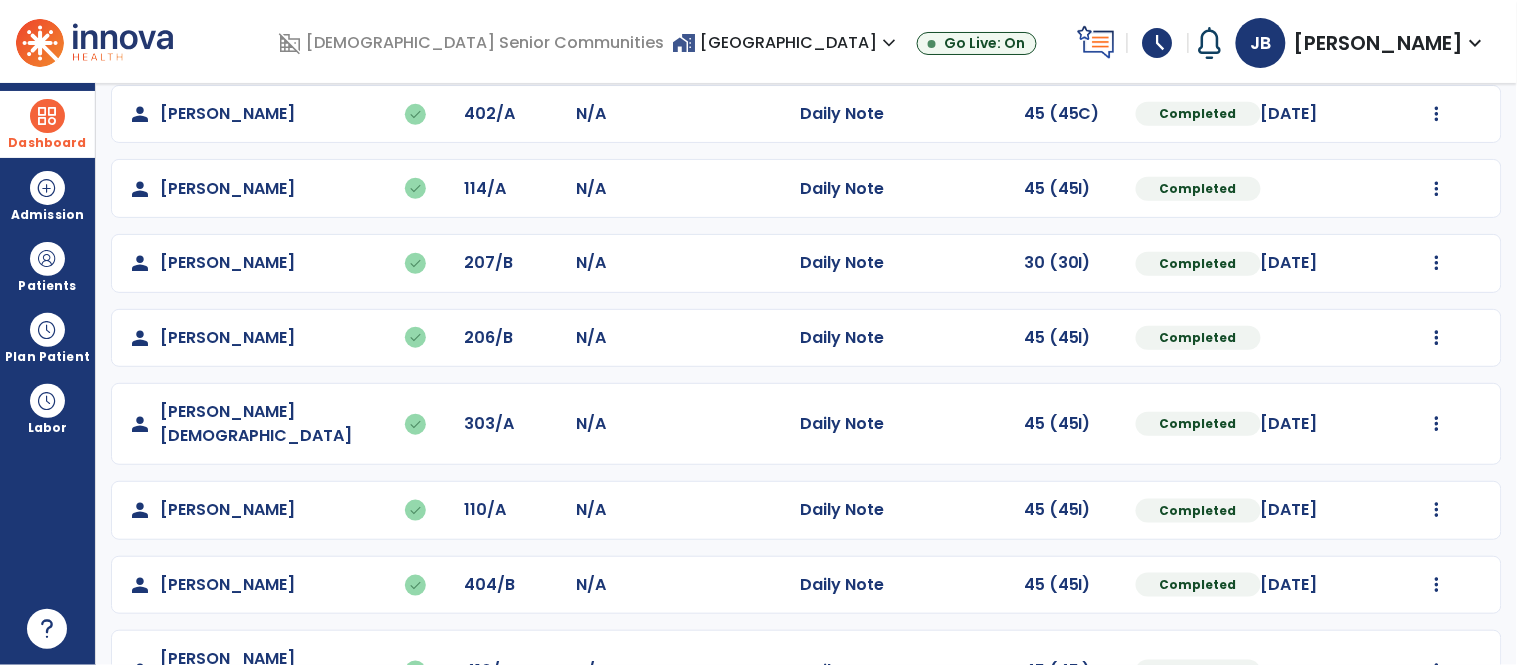 scroll, scrollTop: 494, scrollLeft: 0, axis: vertical 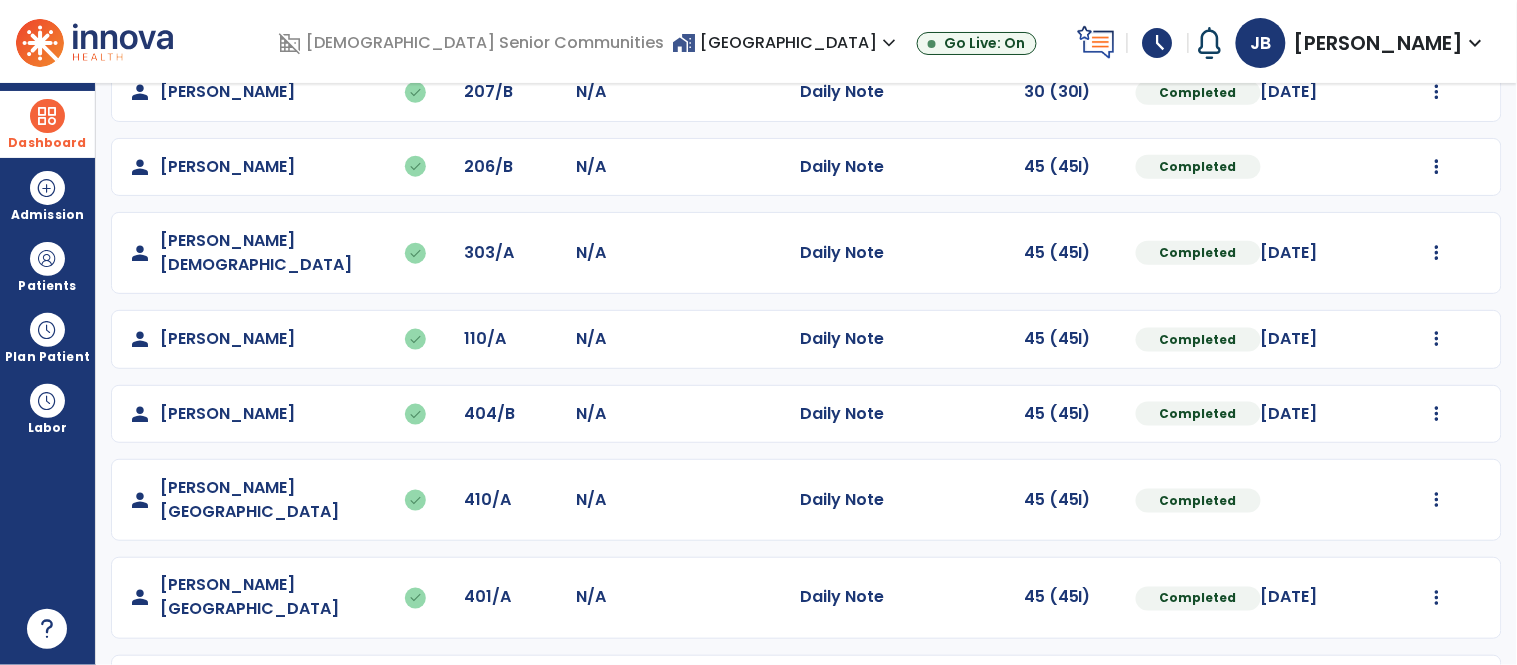 click at bounding box center [1437, -206] 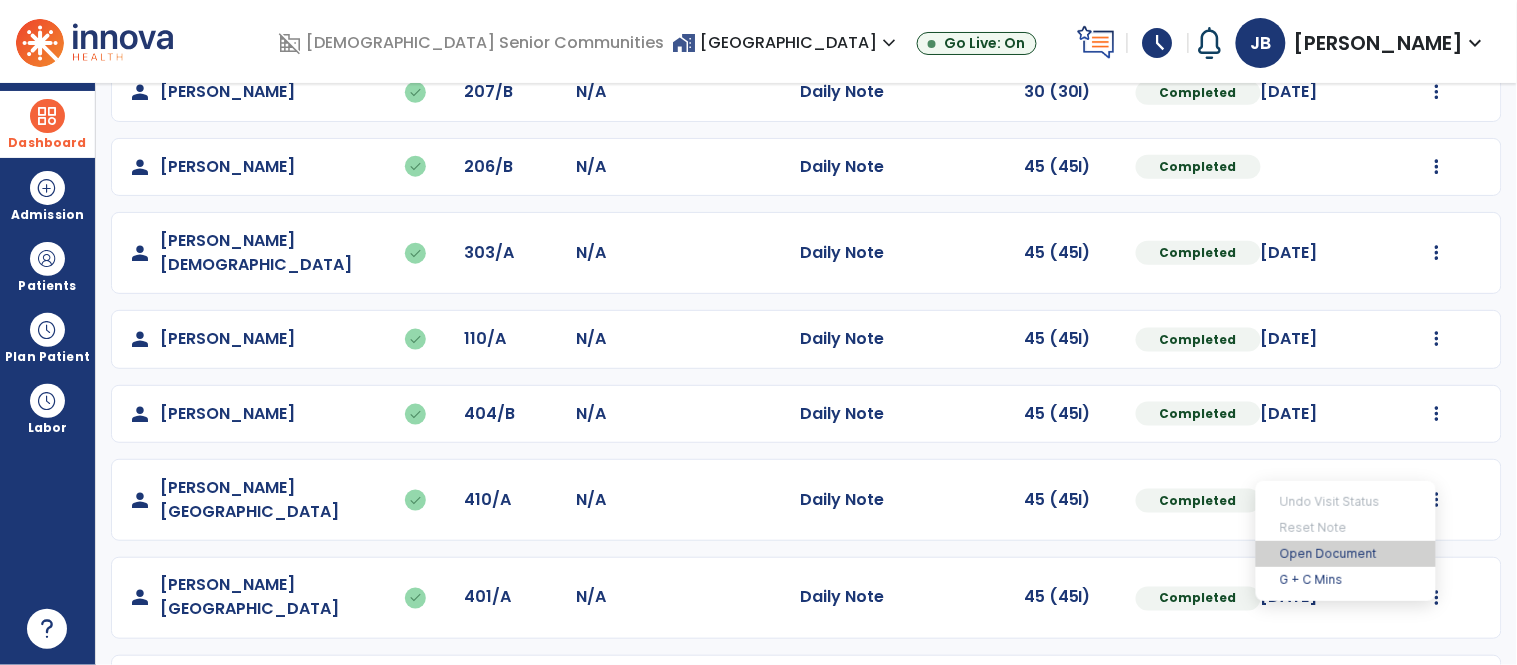 click on "Open Document" at bounding box center [1346, 554] 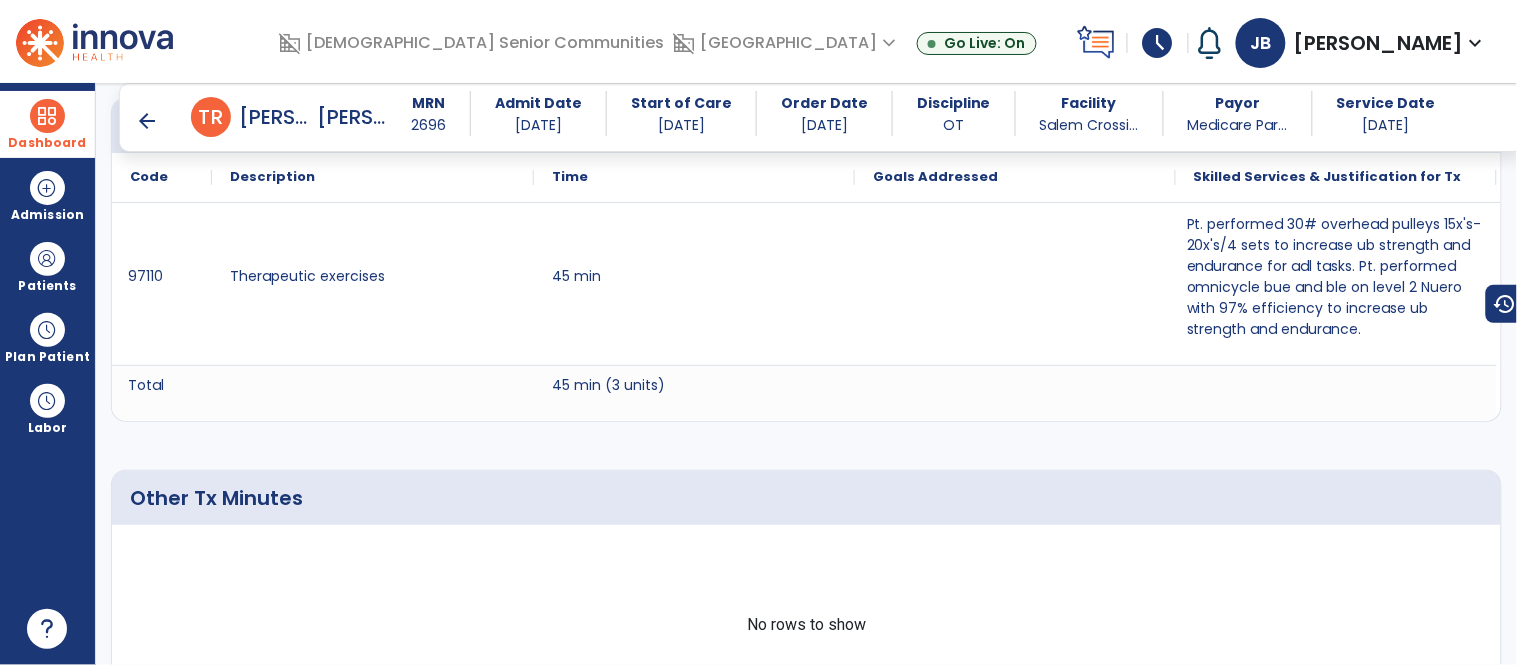 scroll, scrollTop: 1212, scrollLeft: 0, axis: vertical 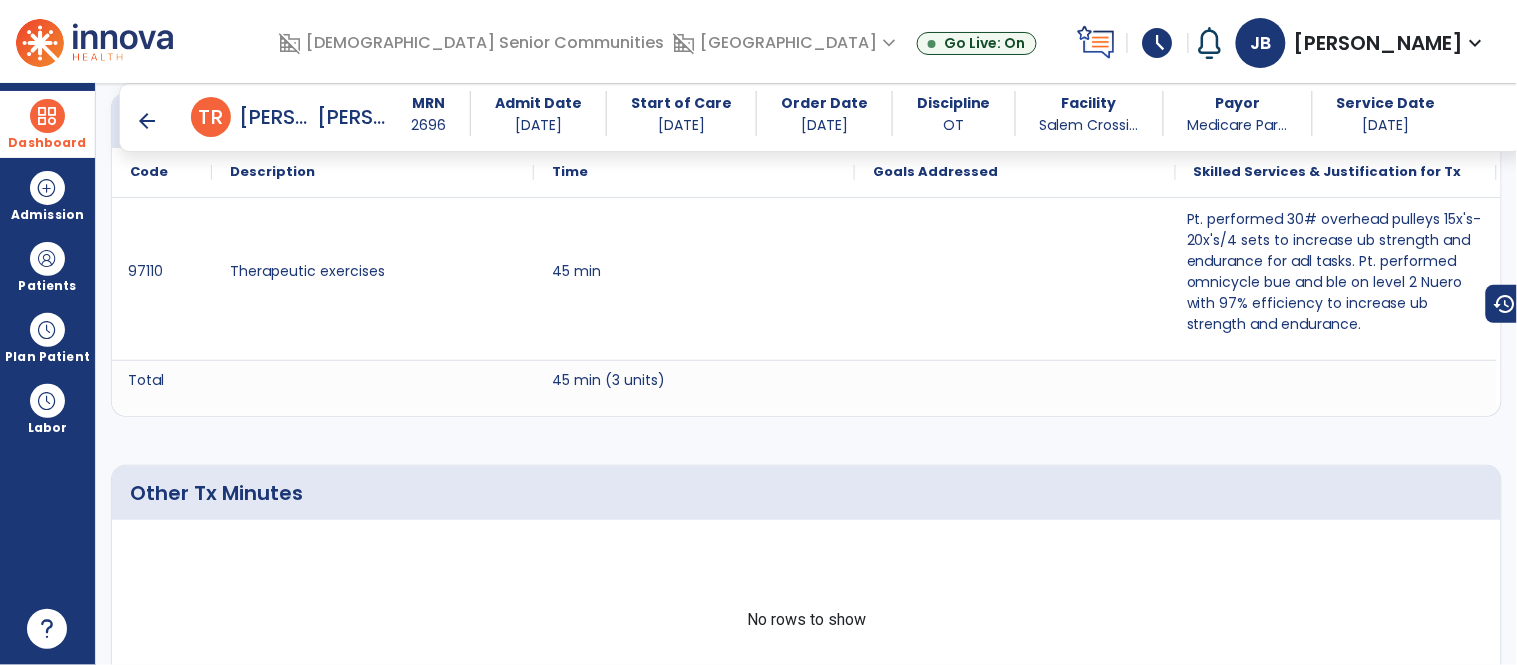 click on "Dashboard" at bounding box center [47, 124] 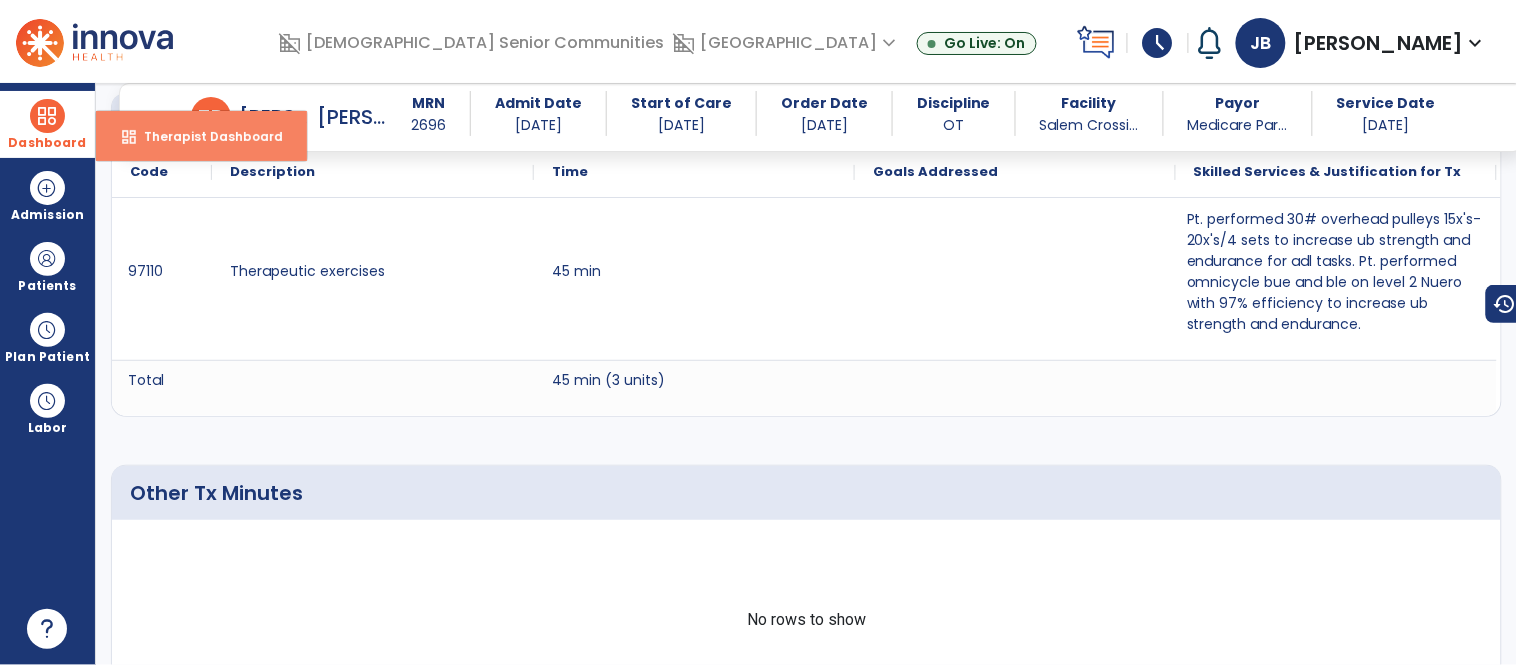 click on "dashboard  Therapist Dashboard" at bounding box center (201, 136) 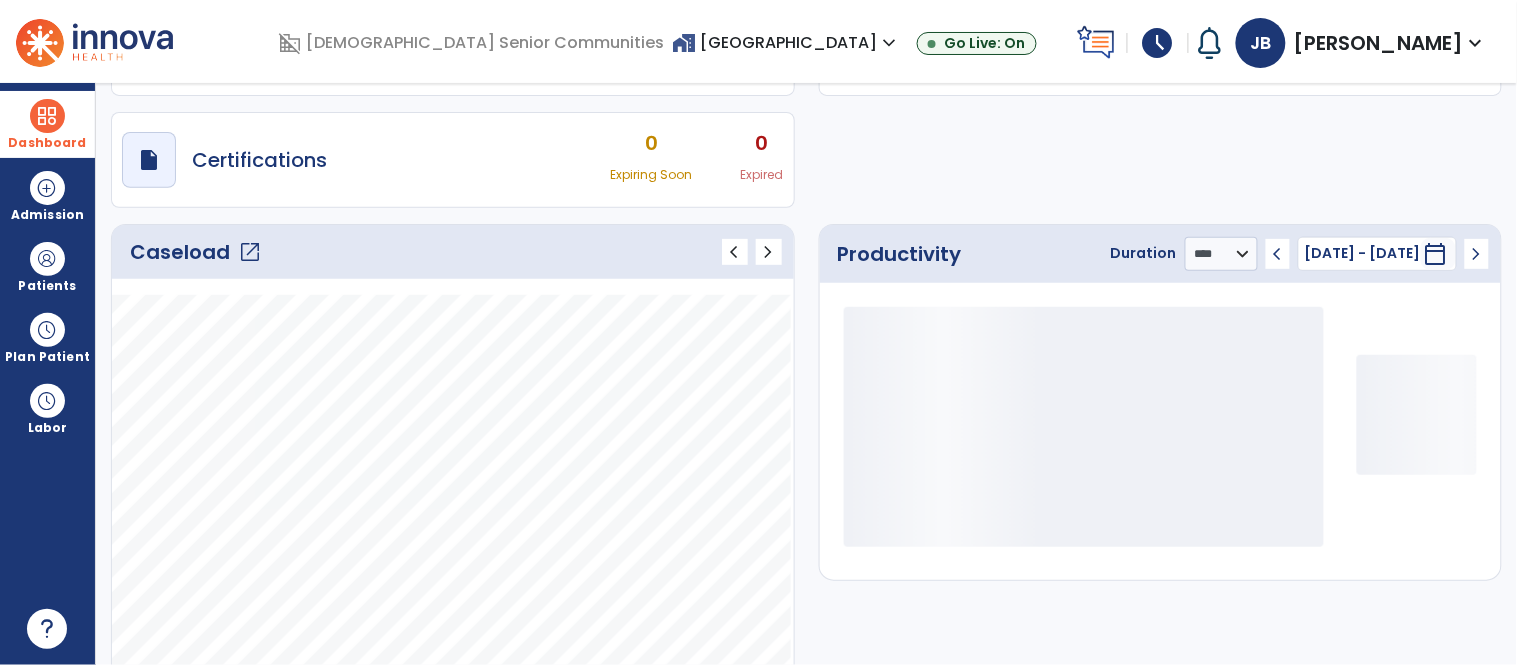 scroll, scrollTop: 143, scrollLeft: 0, axis: vertical 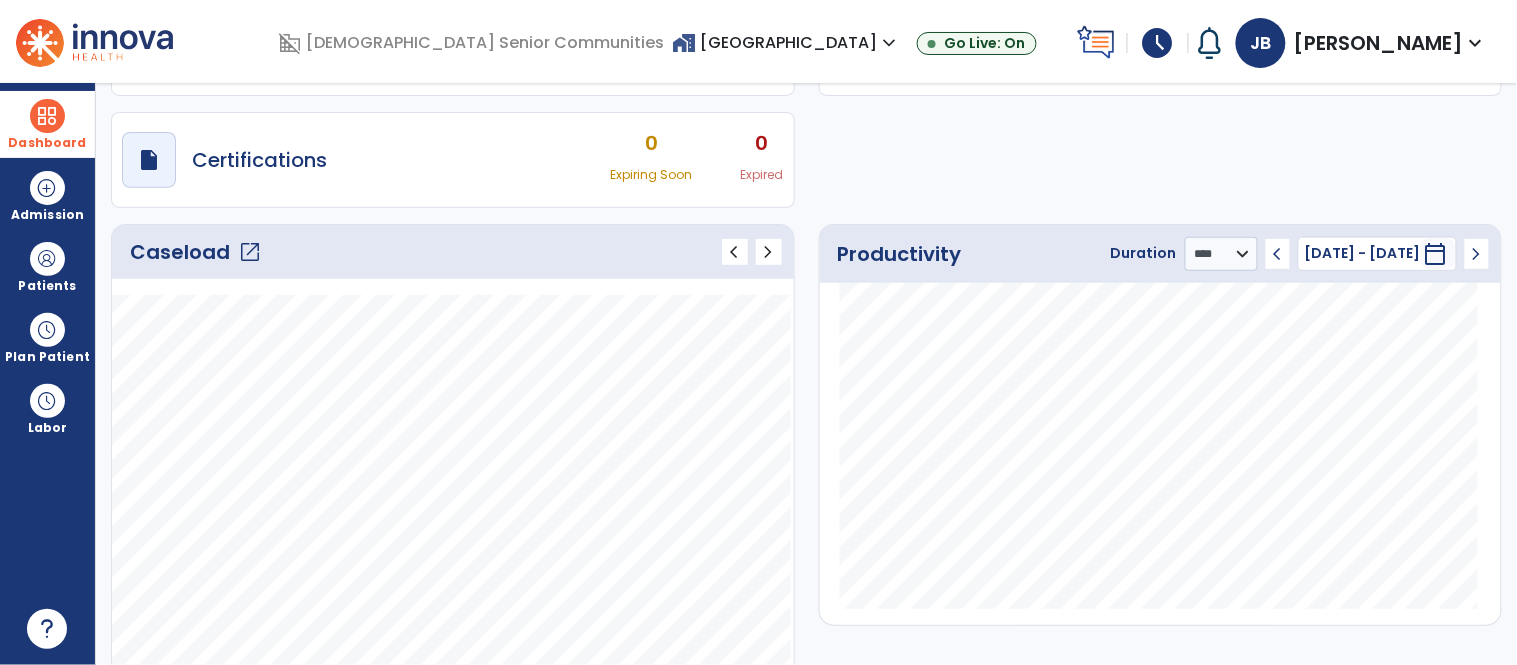 click on "open_in_new" 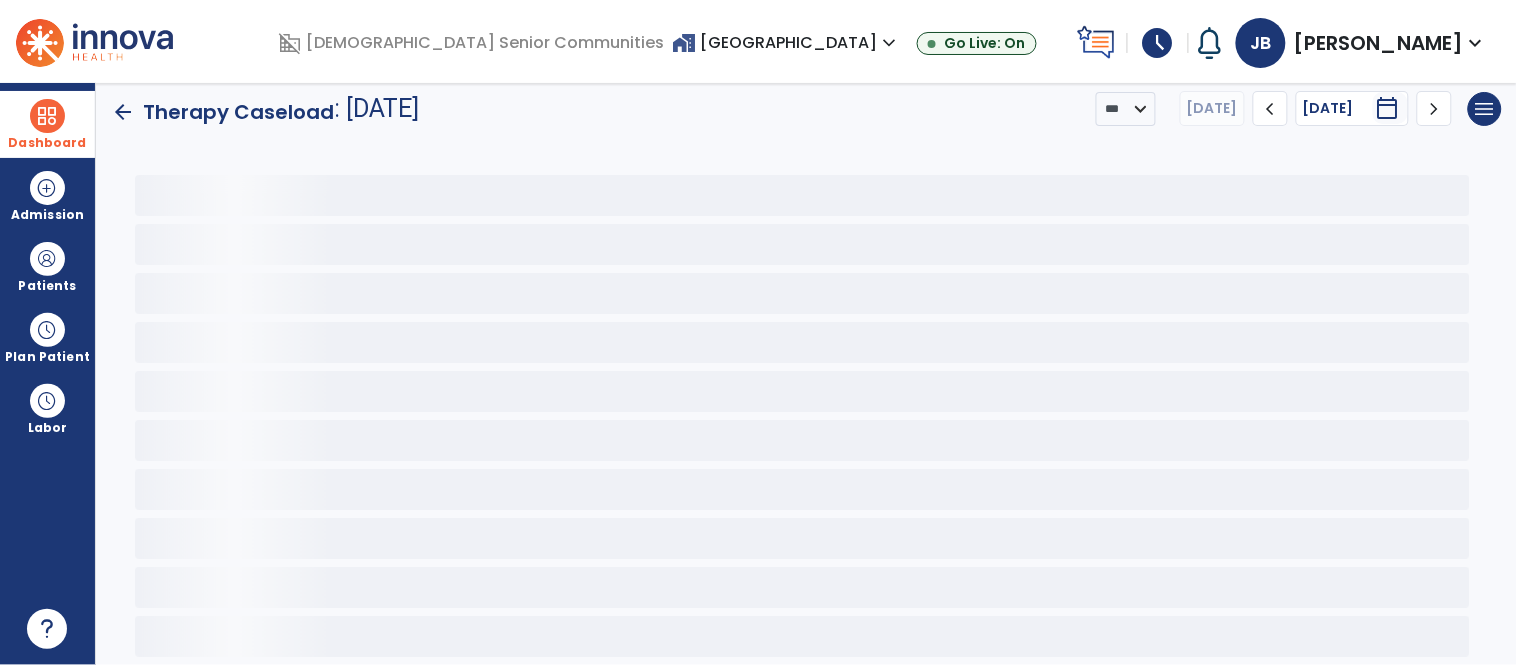 scroll, scrollTop: 15, scrollLeft: 0, axis: vertical 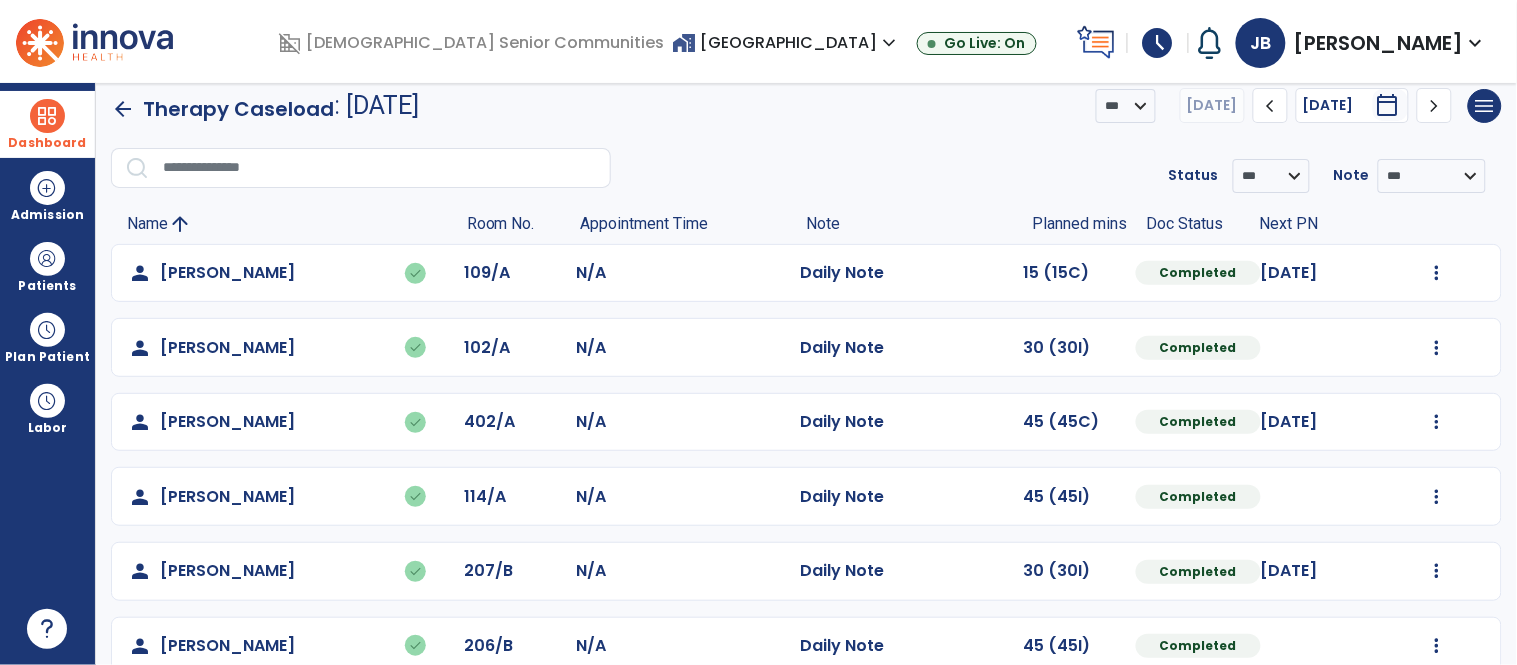 click at bounding box center (47, 116) 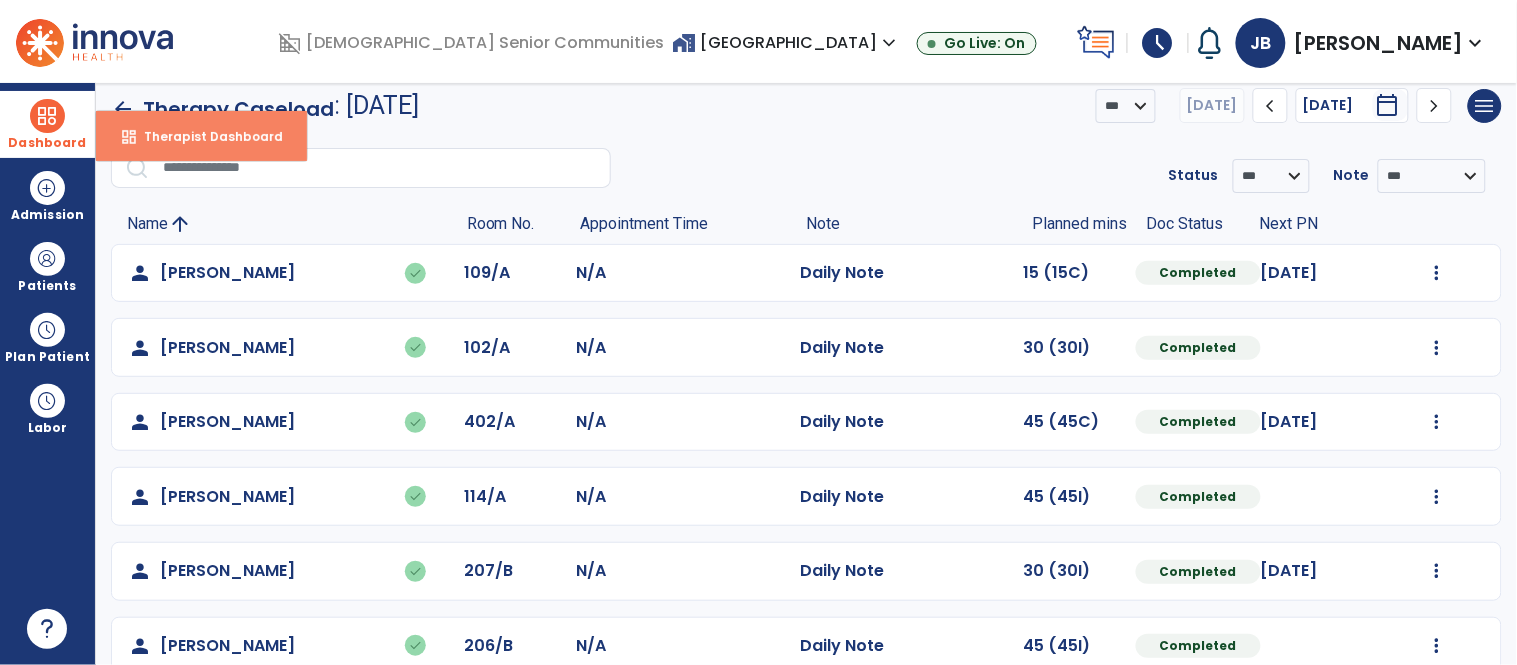 click on "Therapist Dashboard" at bounding box center [205, 136] 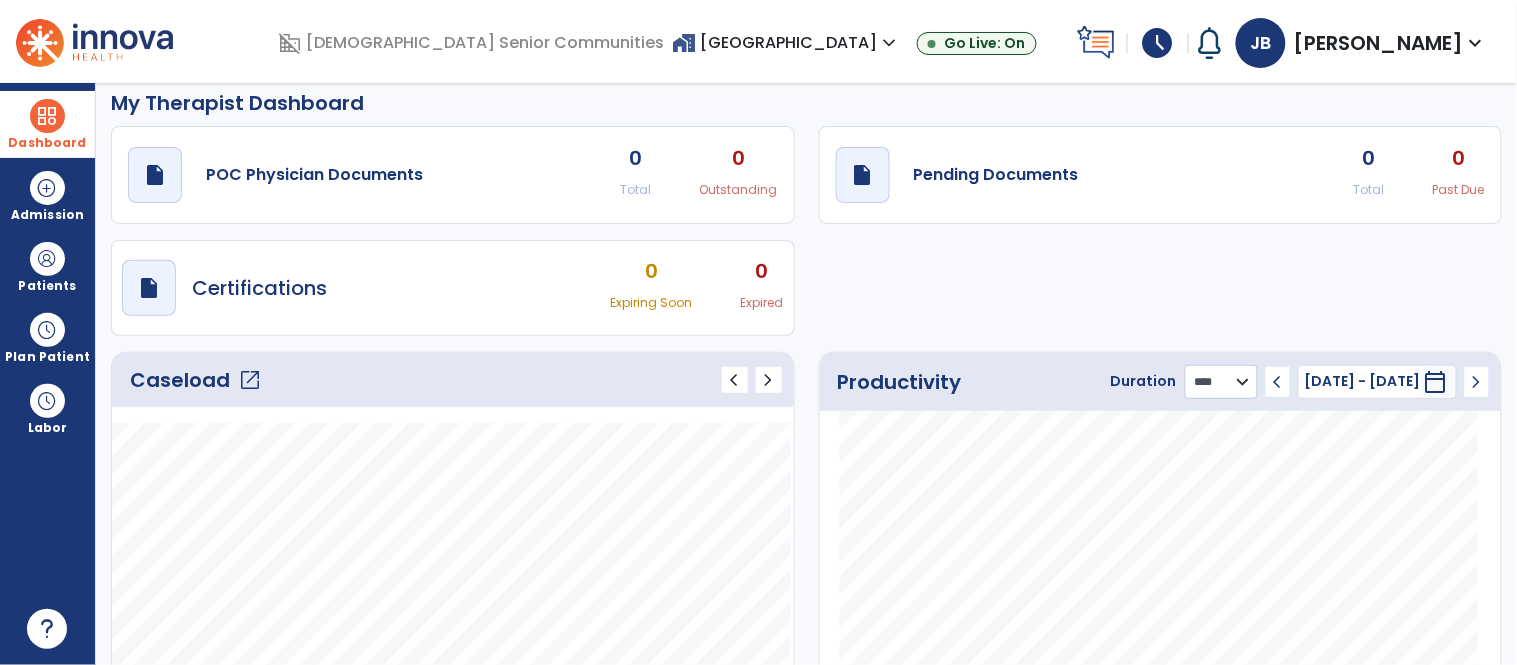 click on "******** **** ***" 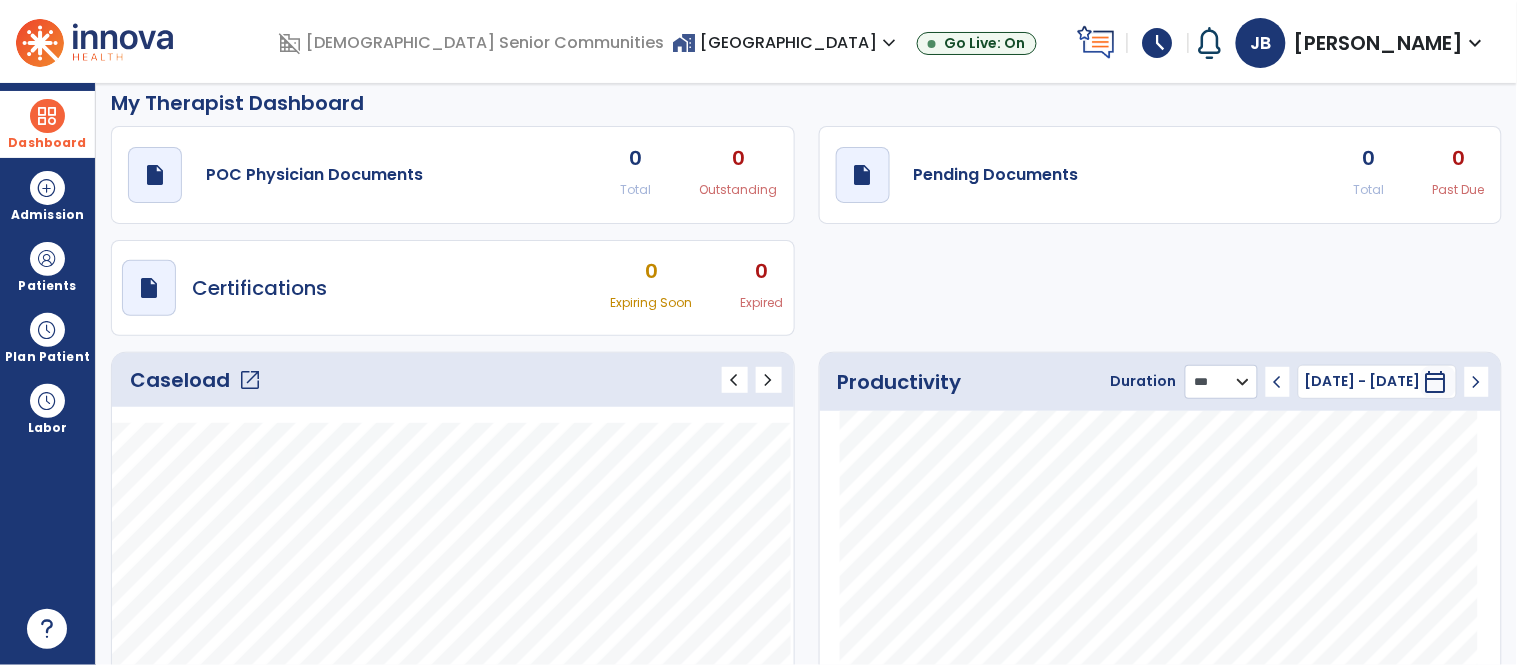 click on "******** **** ***" 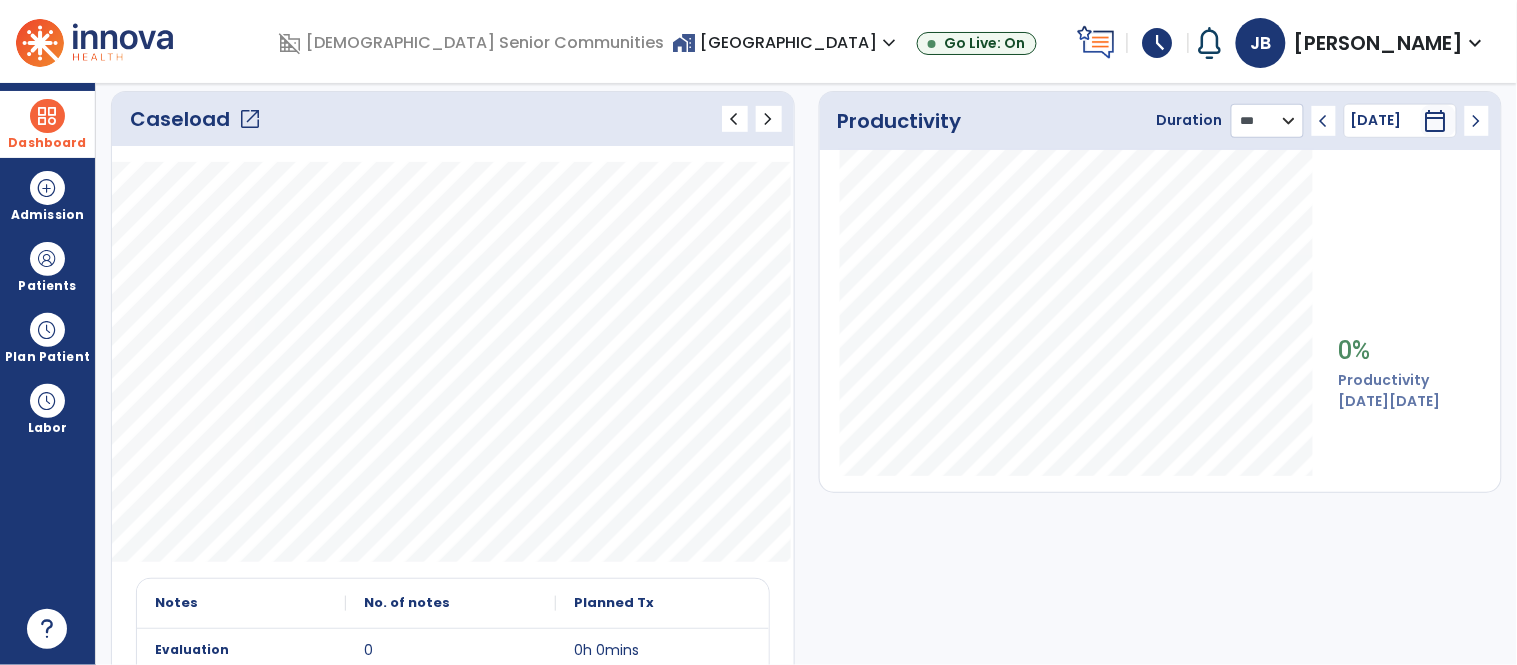 scroll, scrollTop: 280, scrollLeft: 0, axis: vertical 